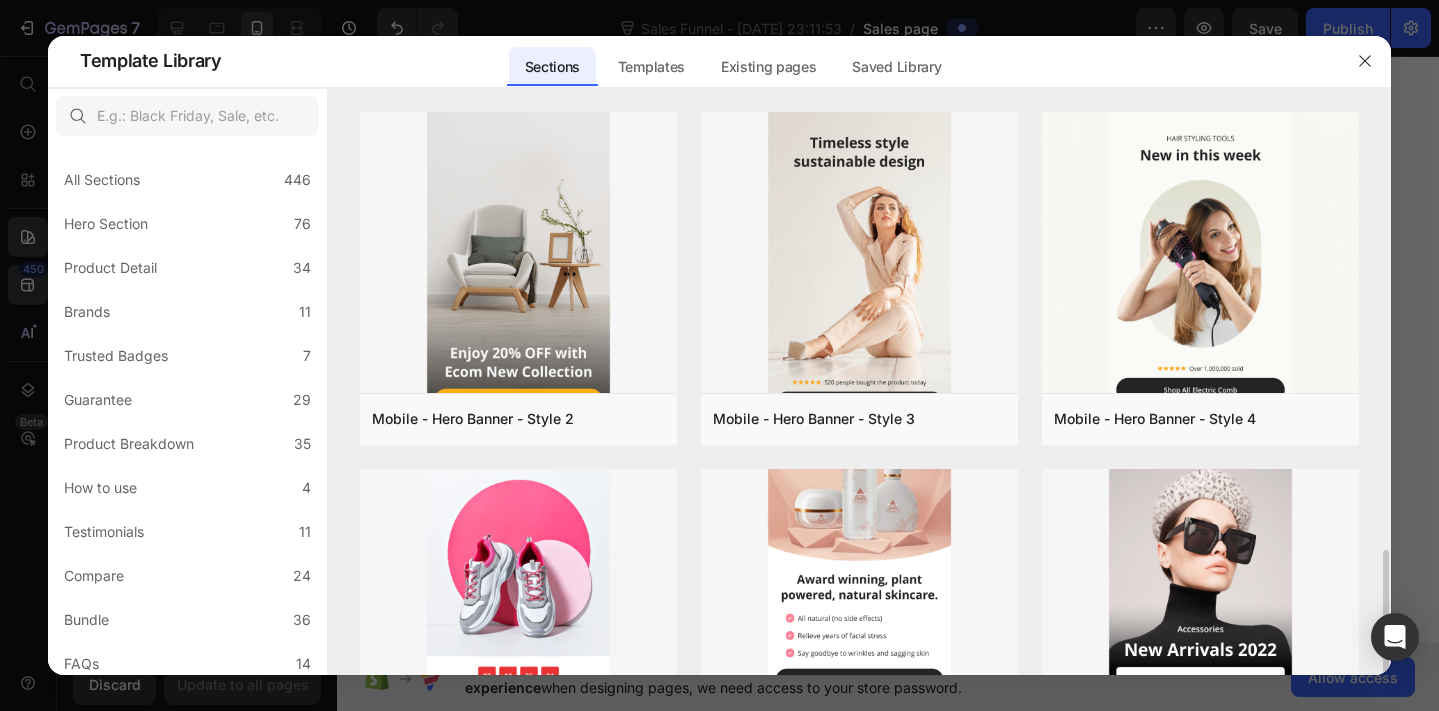 scroll, scrollTop: 0, scrollLeft: 0, axis: both 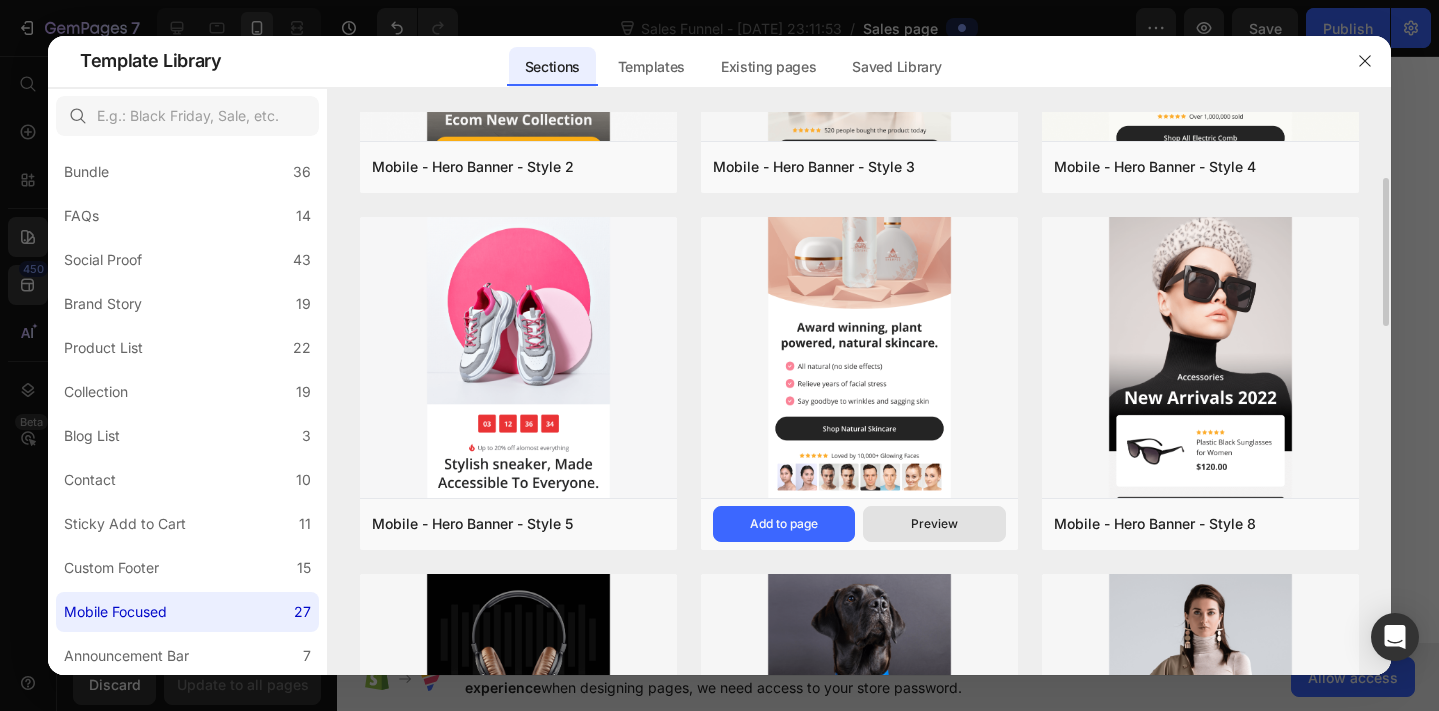 click on "Preview" at bounding box center [934, 524] 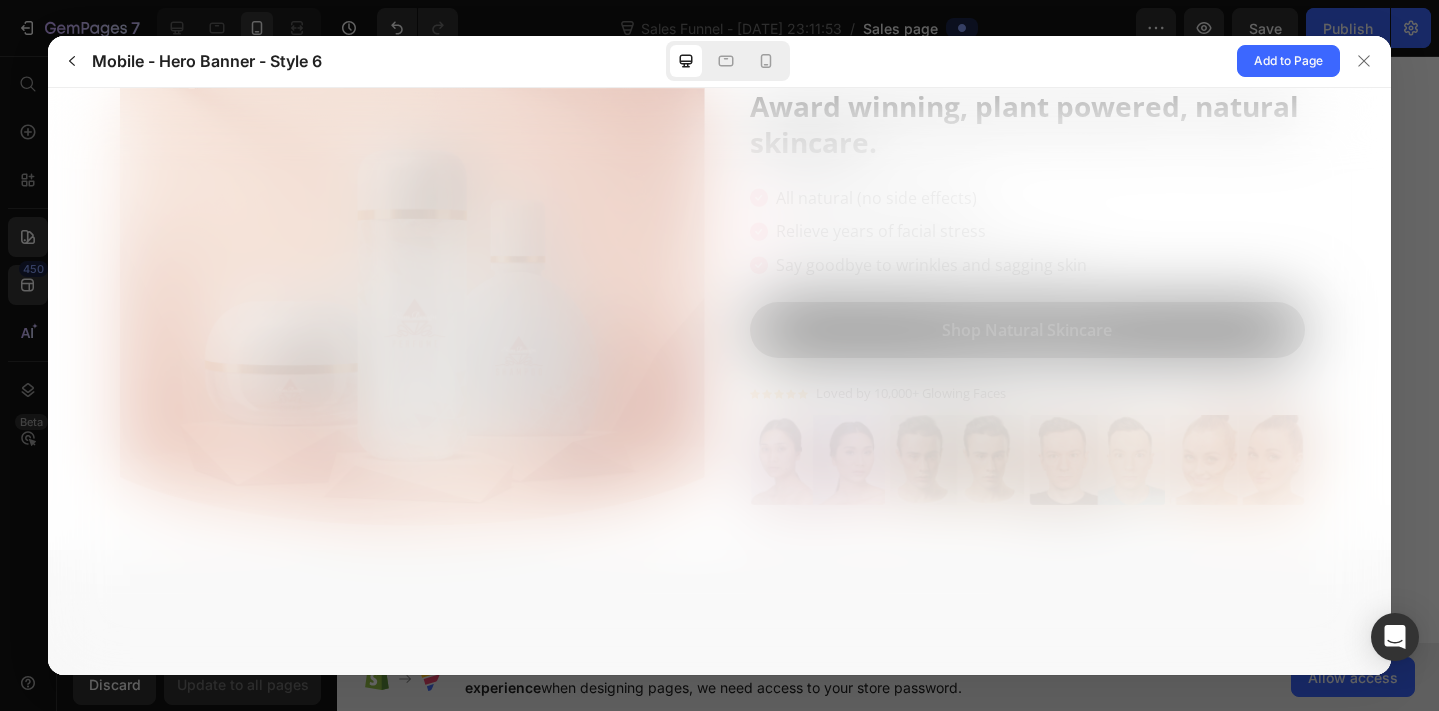scroll, scrollTop: 0, scrollLeft: 0, axis: both 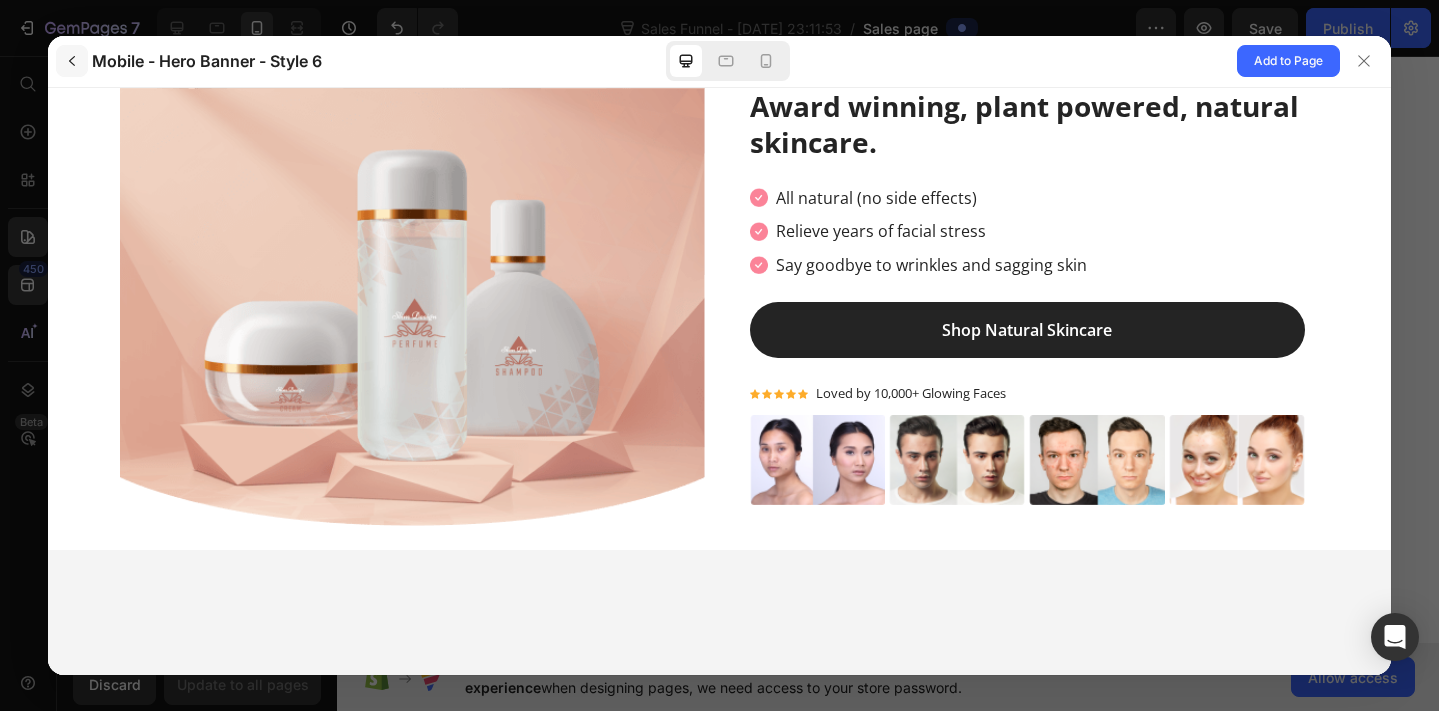 click at bounding box center (72, 61) 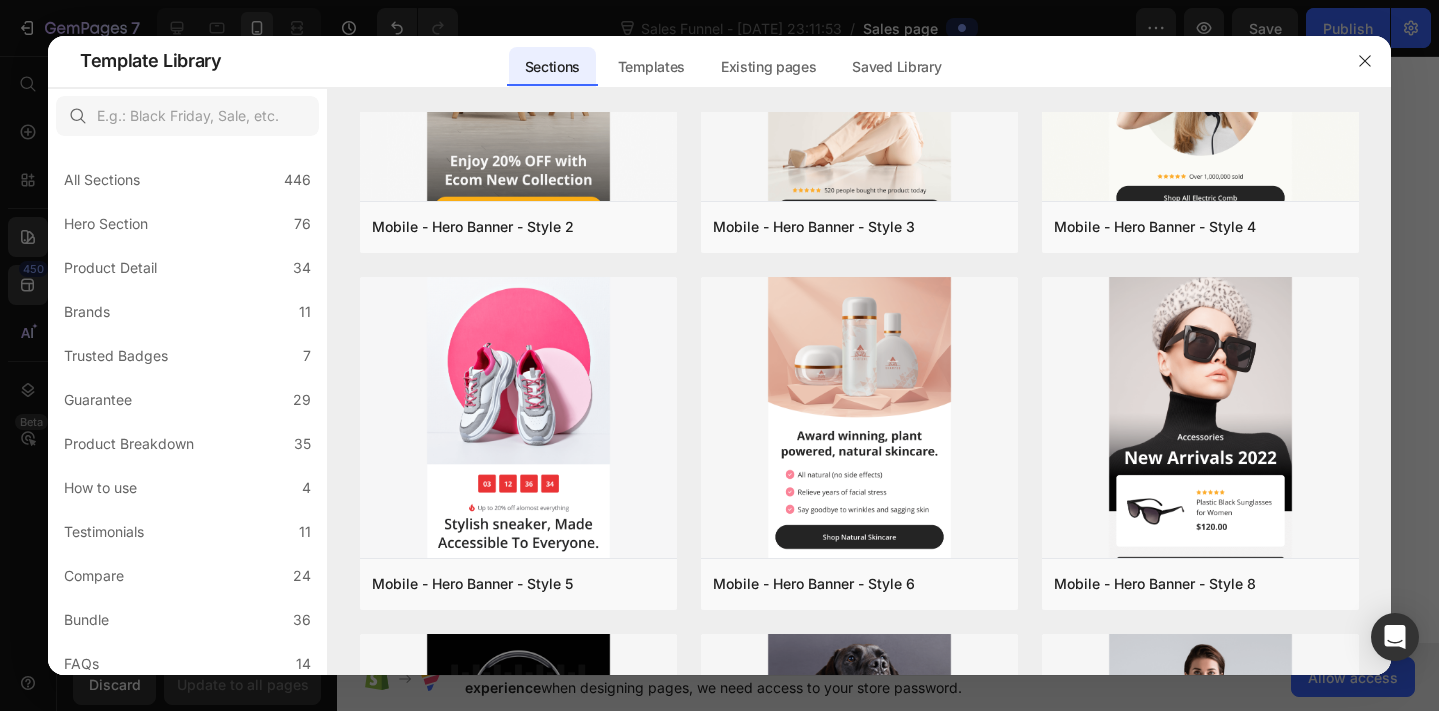 scroll, scrollTop: 0, scrollLeft: 0, axis: both 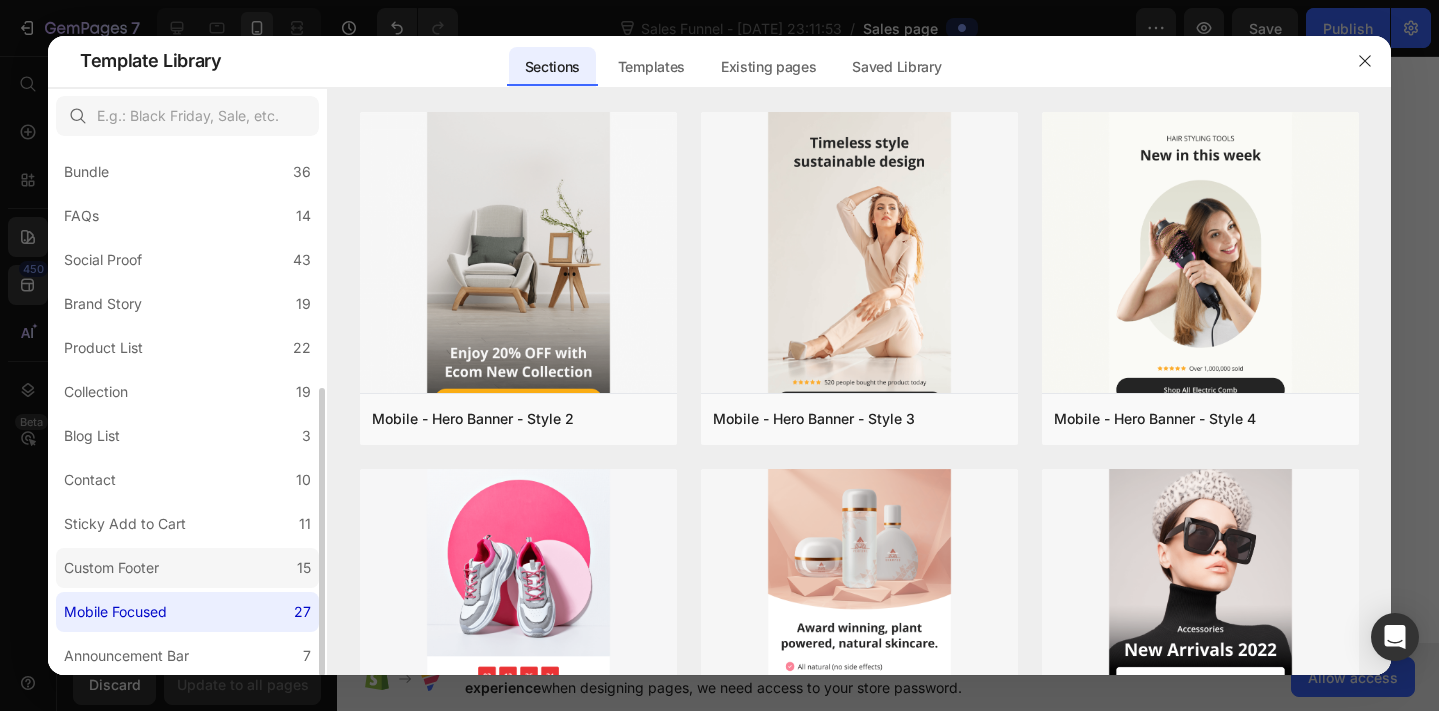 click on "Custom Footer 15" 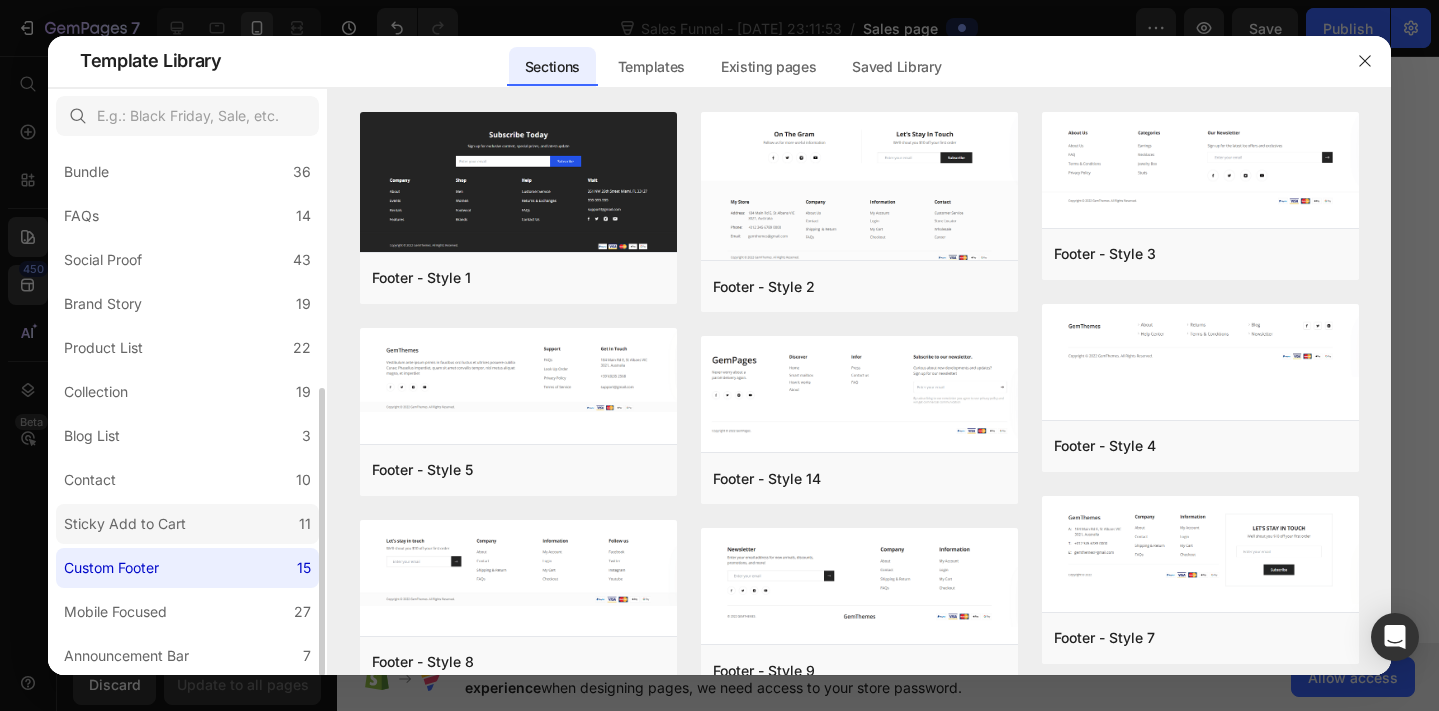 click on "Sticky Add to Cart" at bounding box center [125, 524] 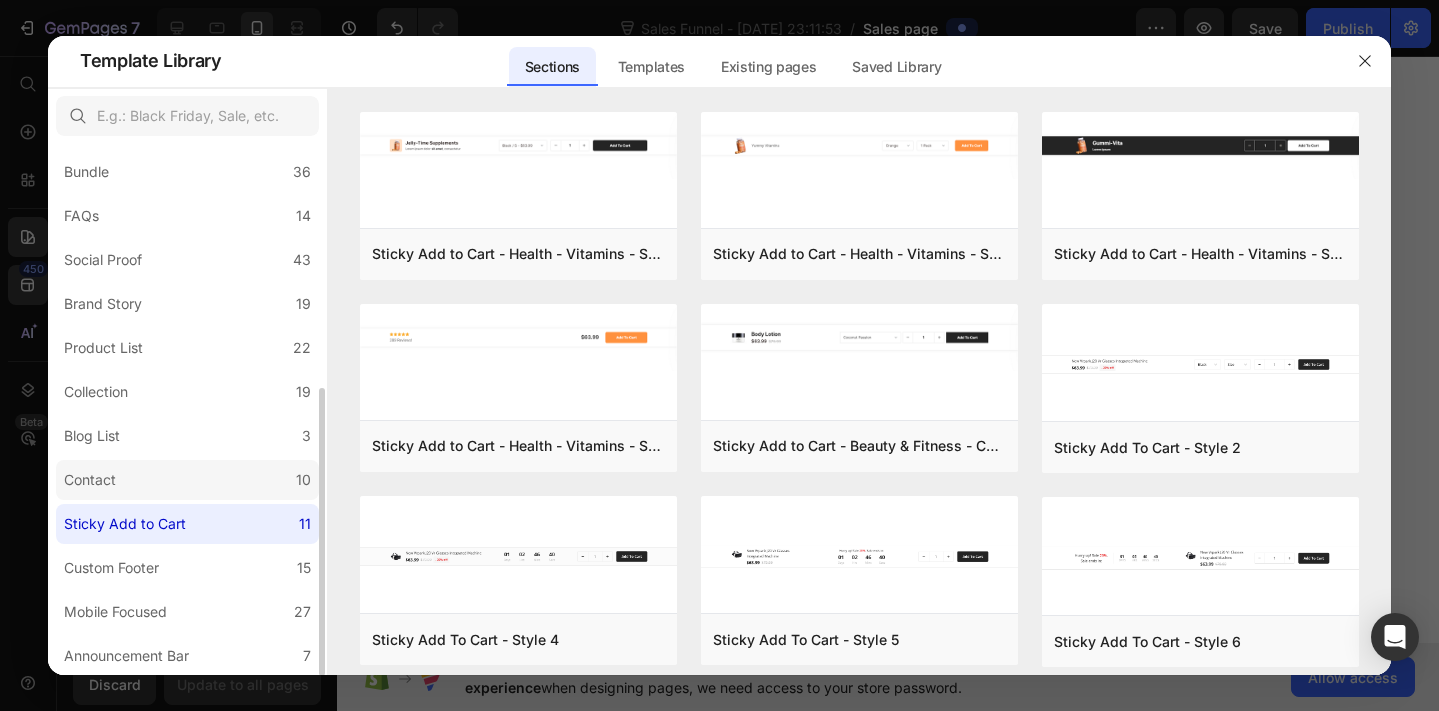 click on "Contact 10" 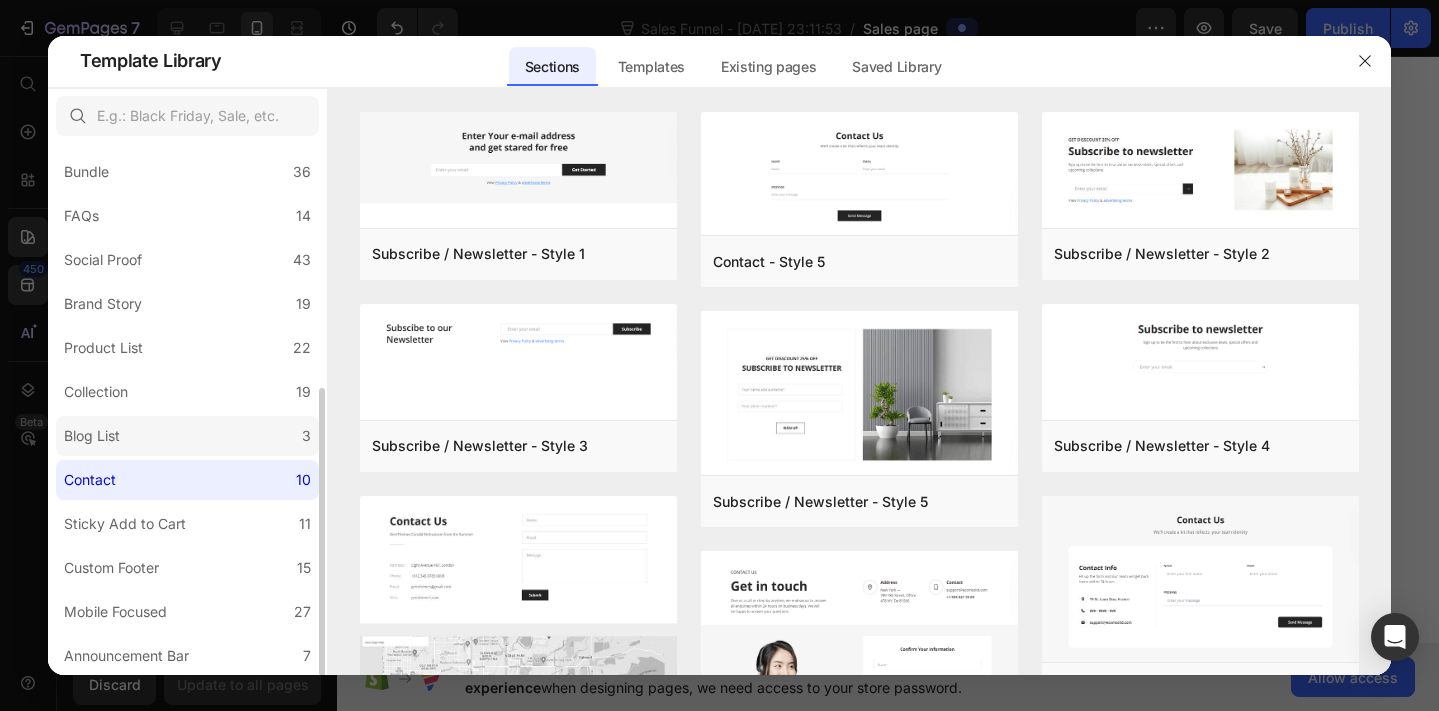 click on "Blog List 3" 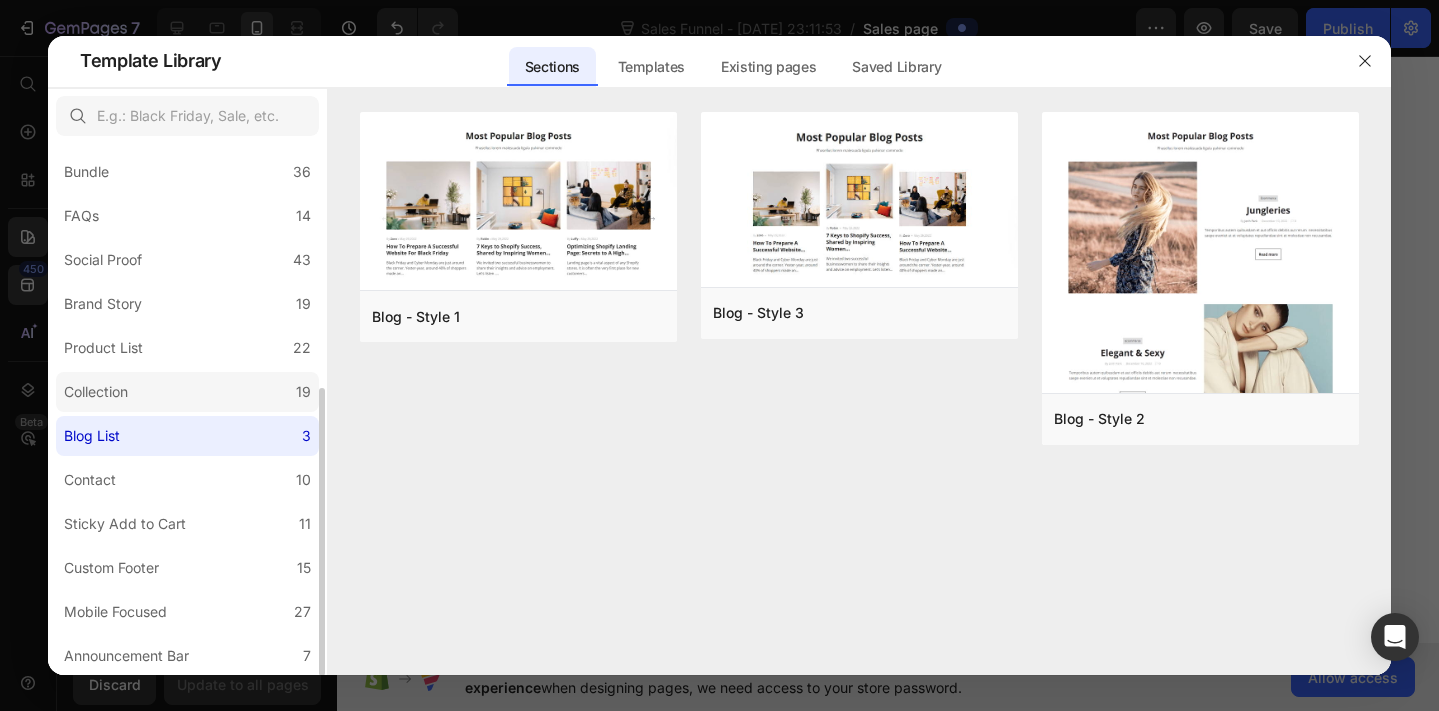 click on "Collection 19" 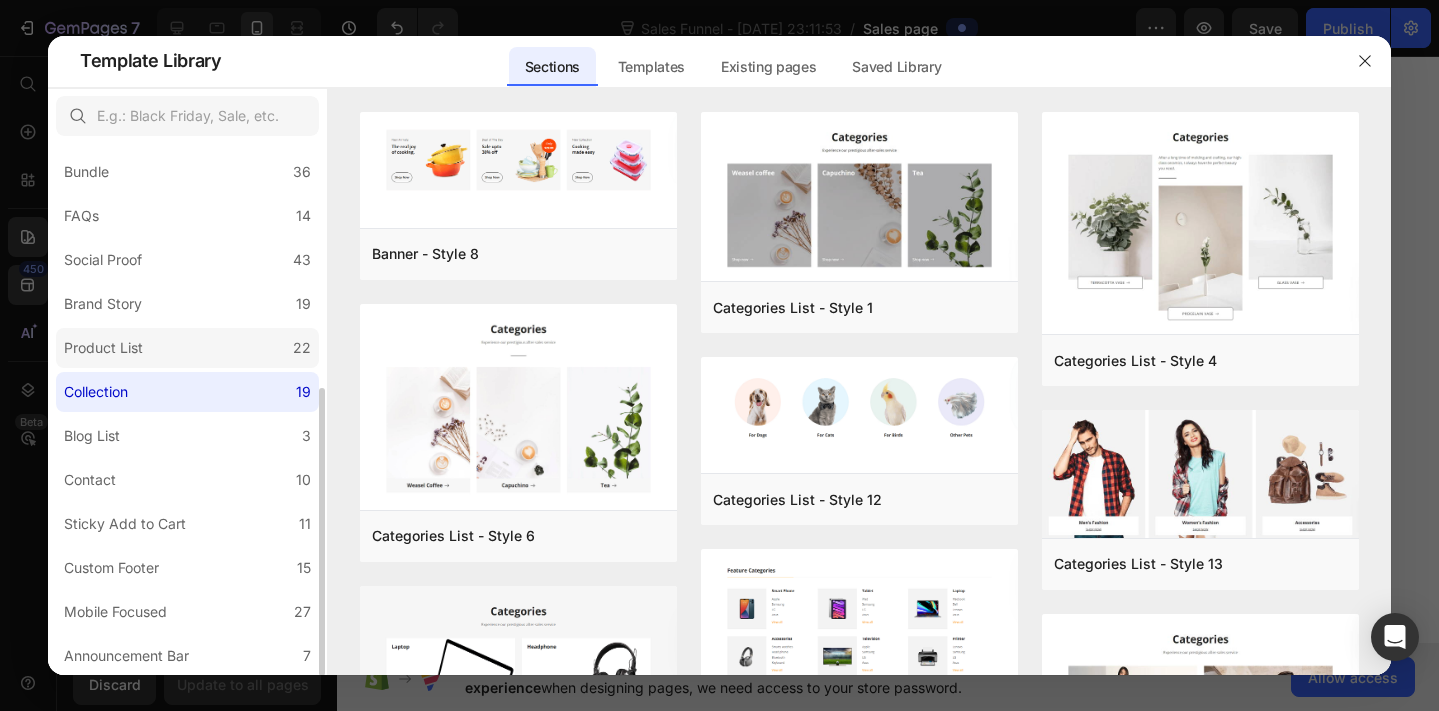 click on "Product List 22" 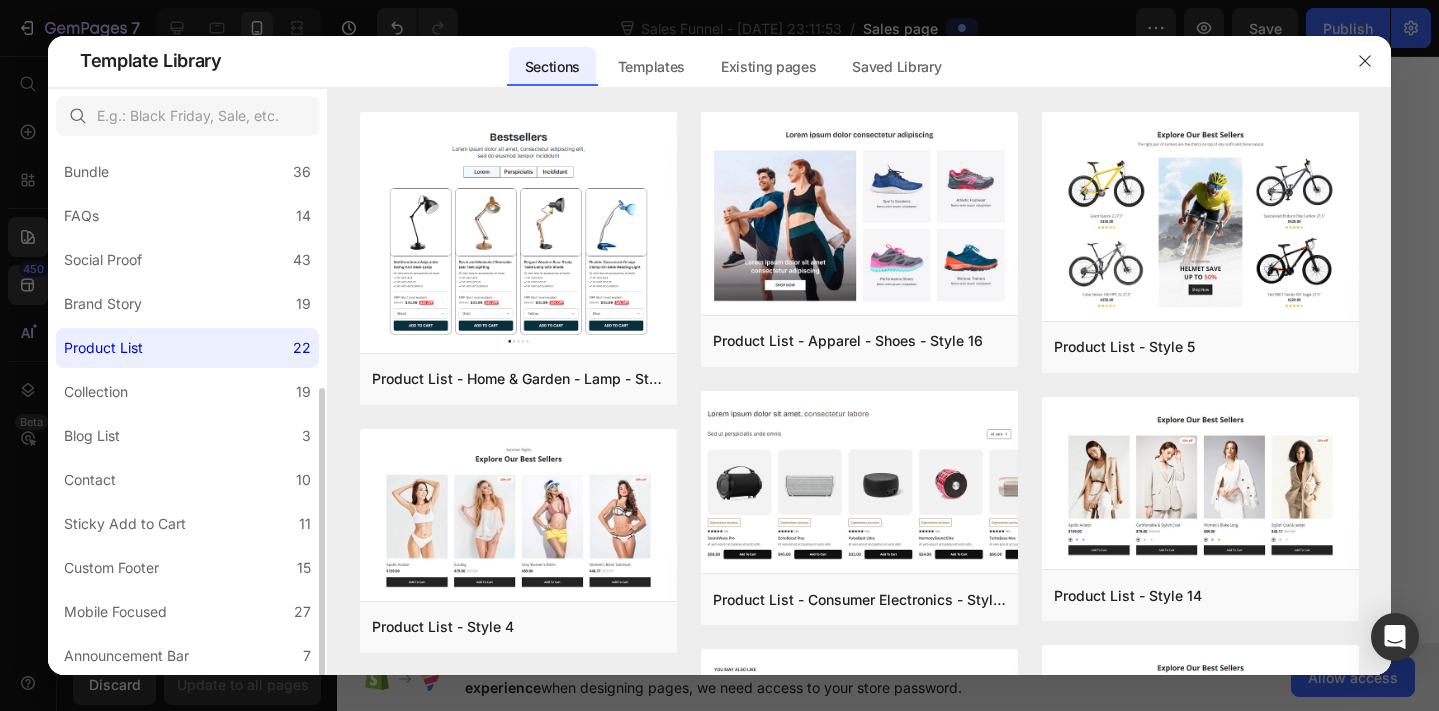 click on "Product List 22" 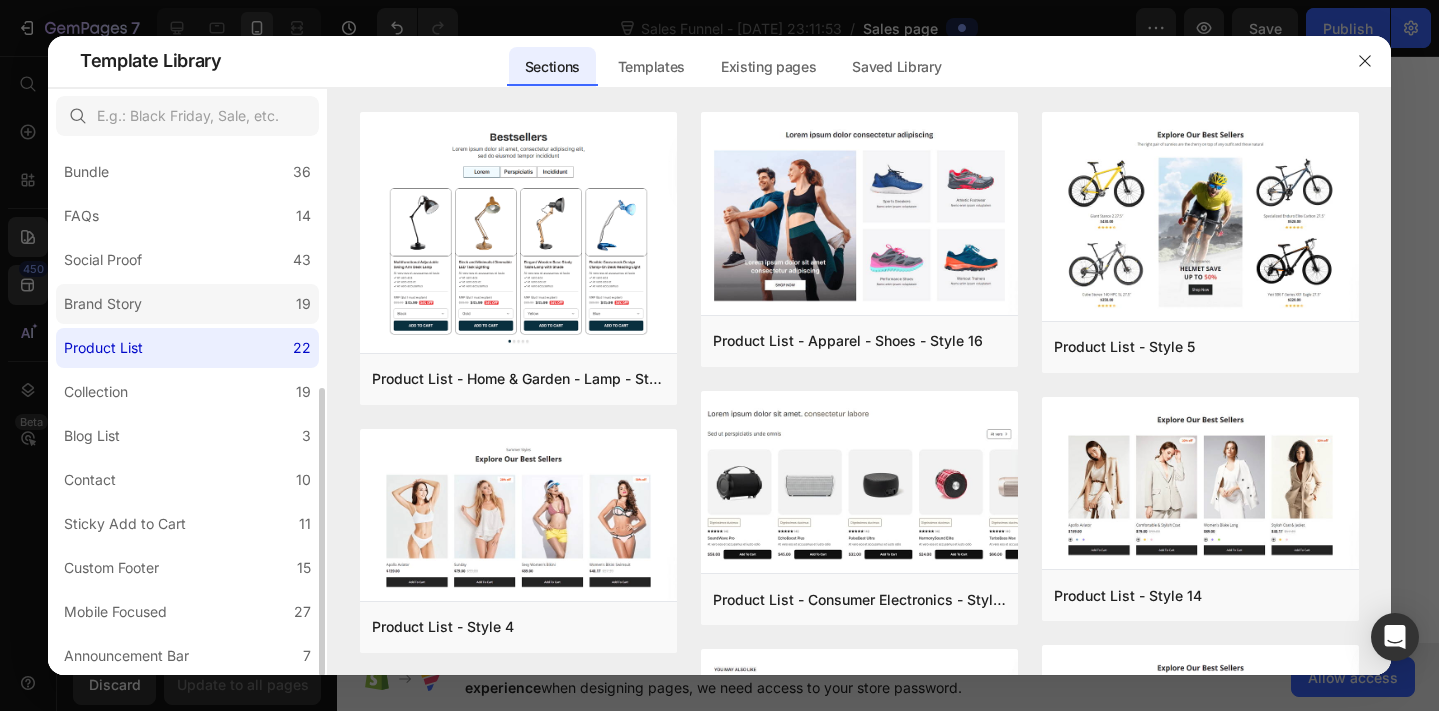 click on "Brand Story 19" 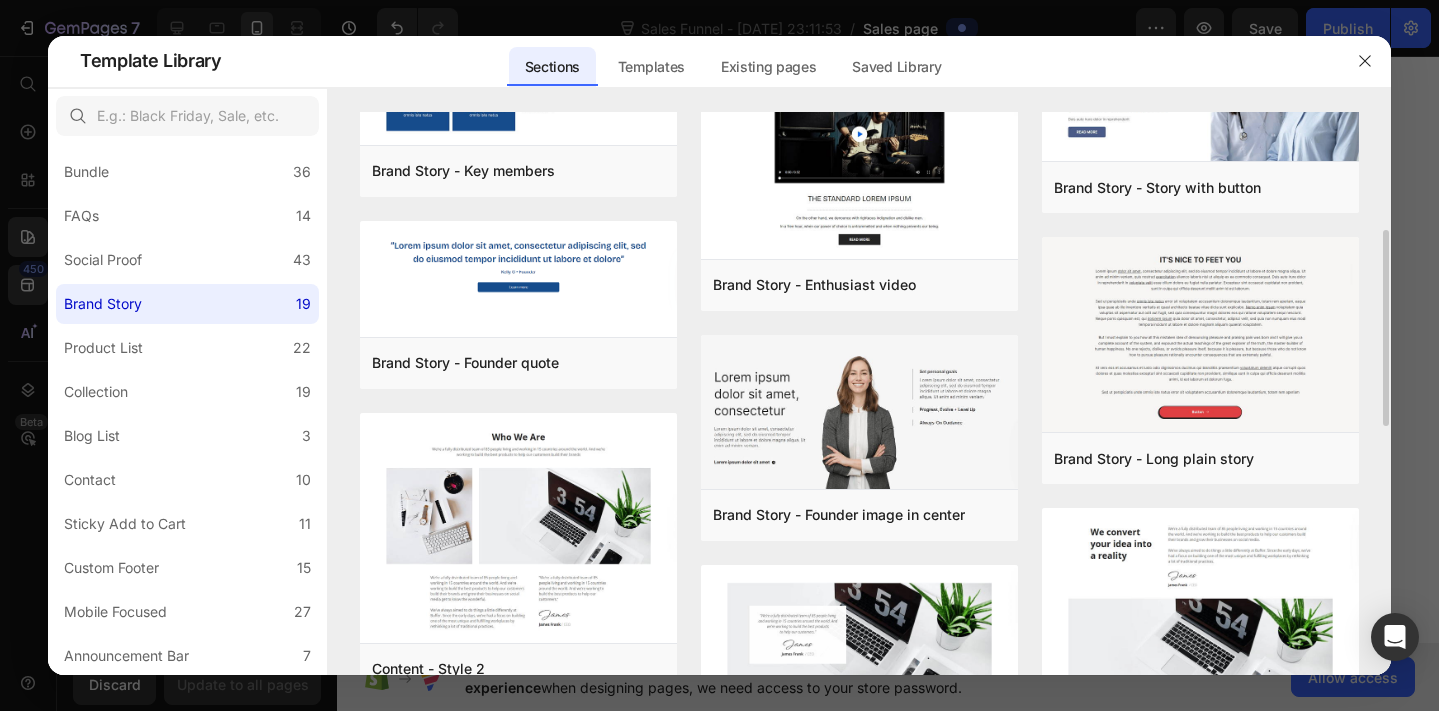 scroll, scrollTop: 0, scrollLeft: 0, axis: both 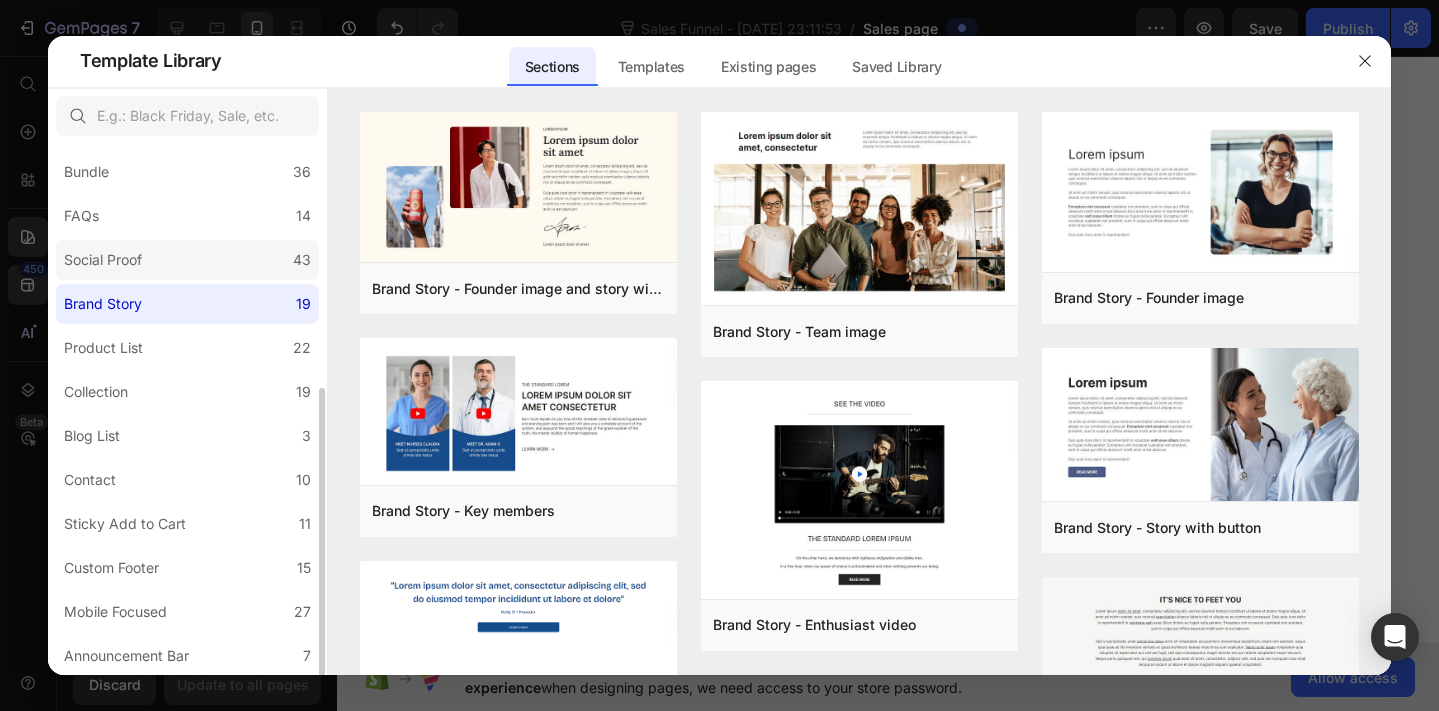 click on "Social Proof 43" 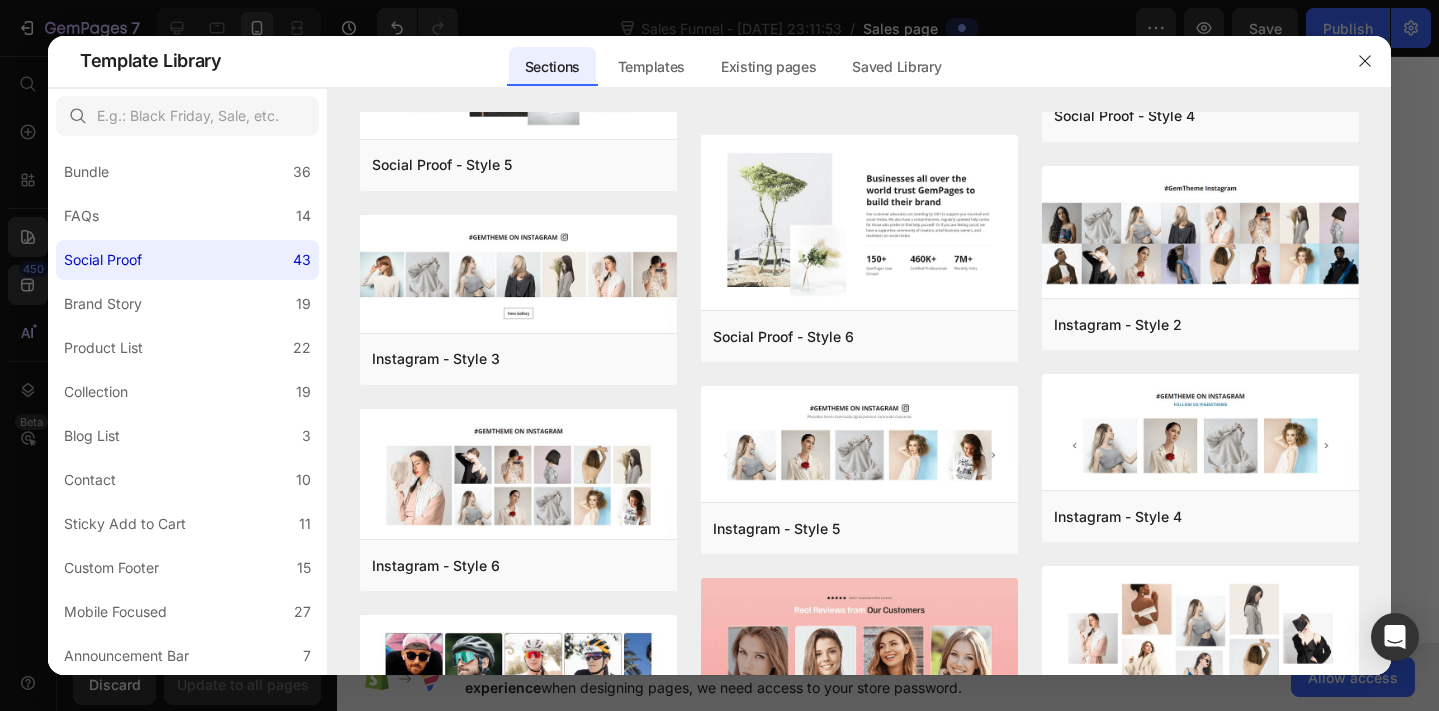 scroll, scrollTop: 0, scrollLeft: 0, axis: both 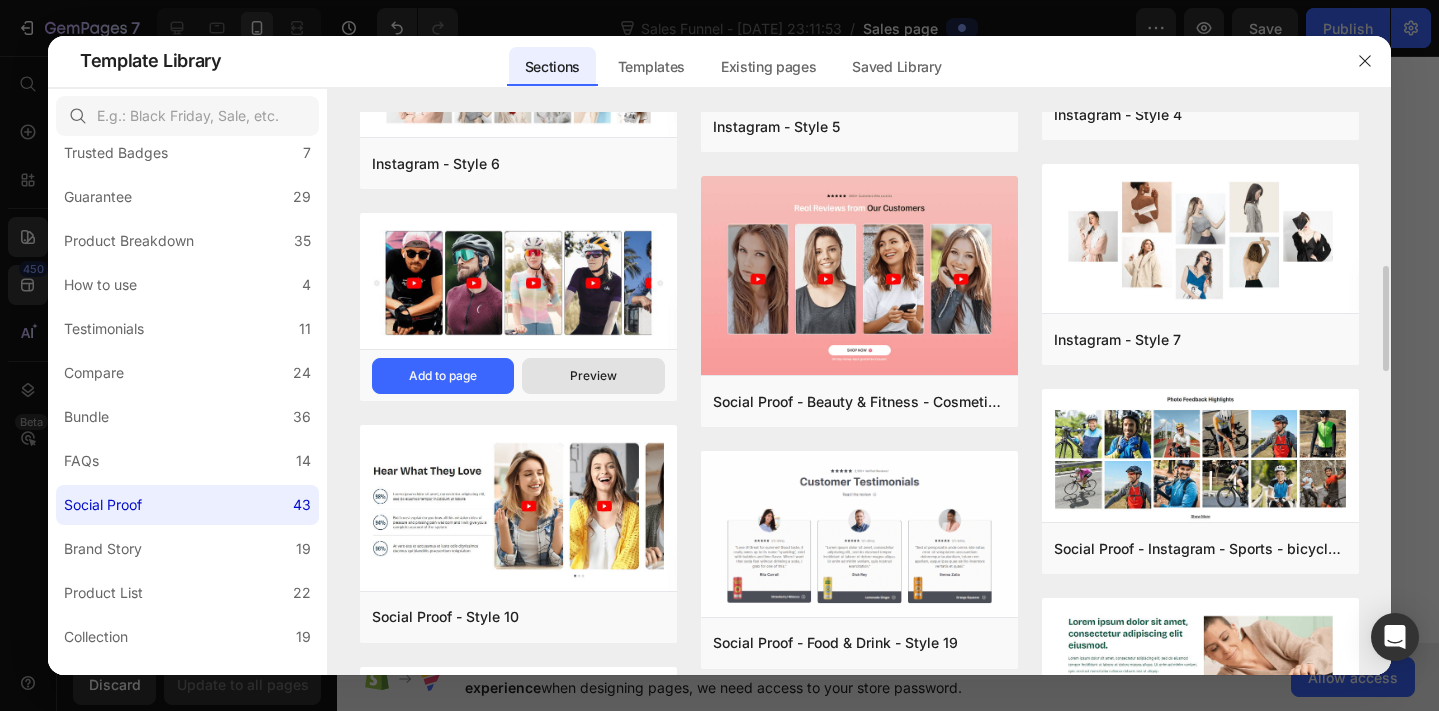 click on "Preview" at bounding box center [593, 376] 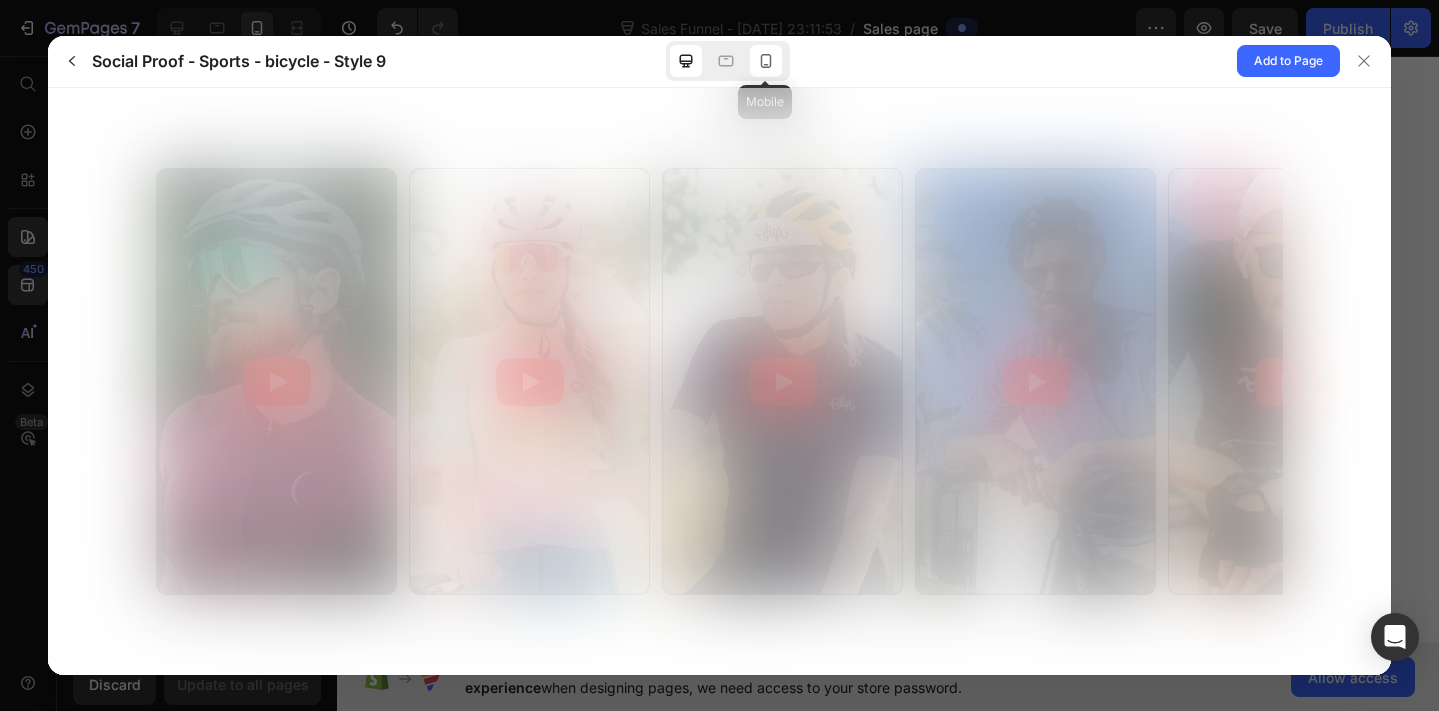 scroll, scrollTop: 0, scrollLeft: 0, axis: both 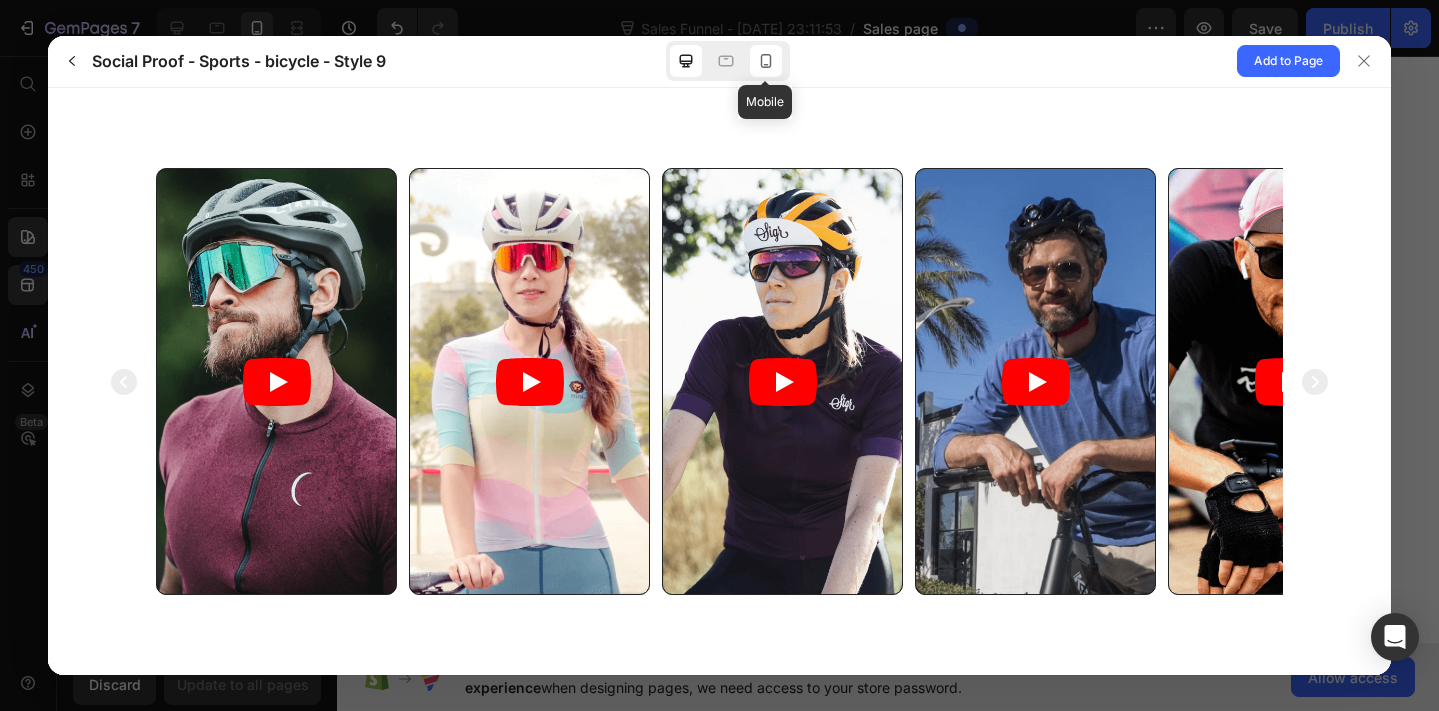 click 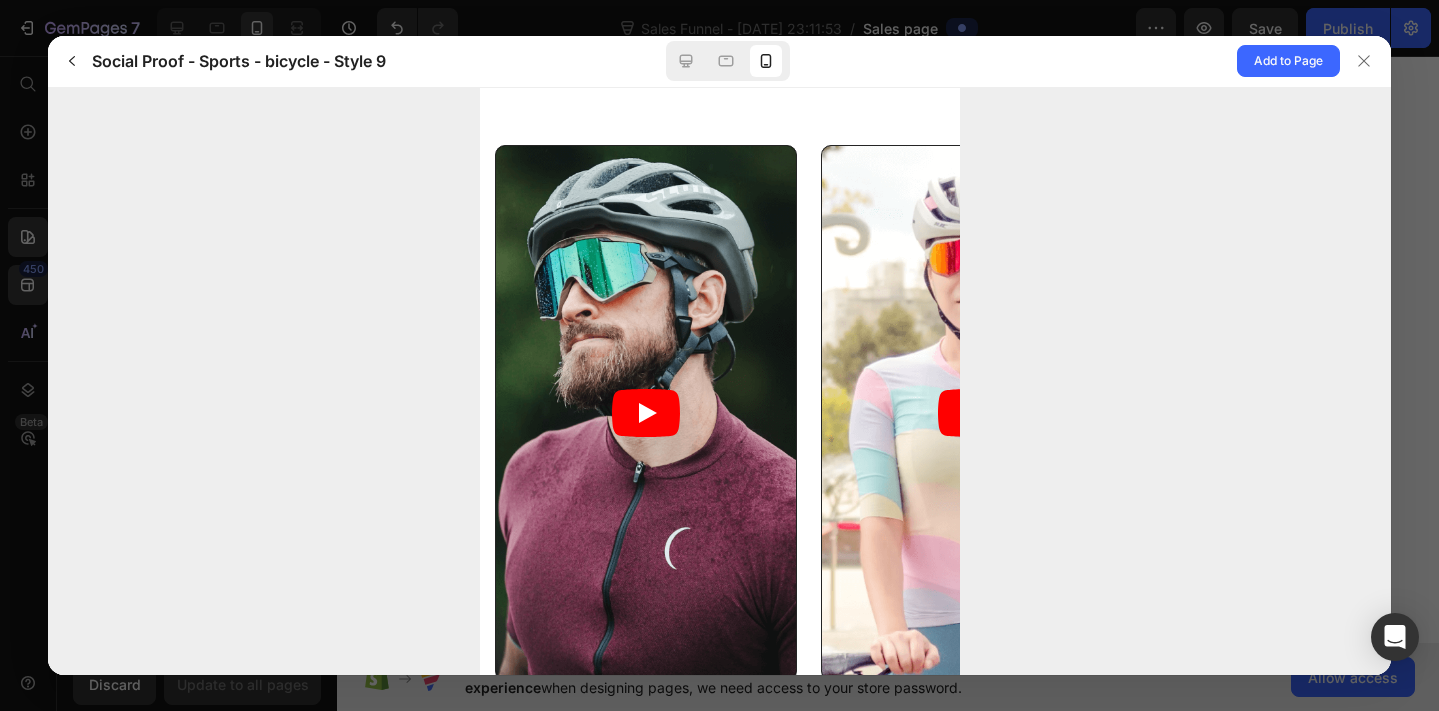 scroll, scrollTop: 0, scrollLeft: 0, axis: both 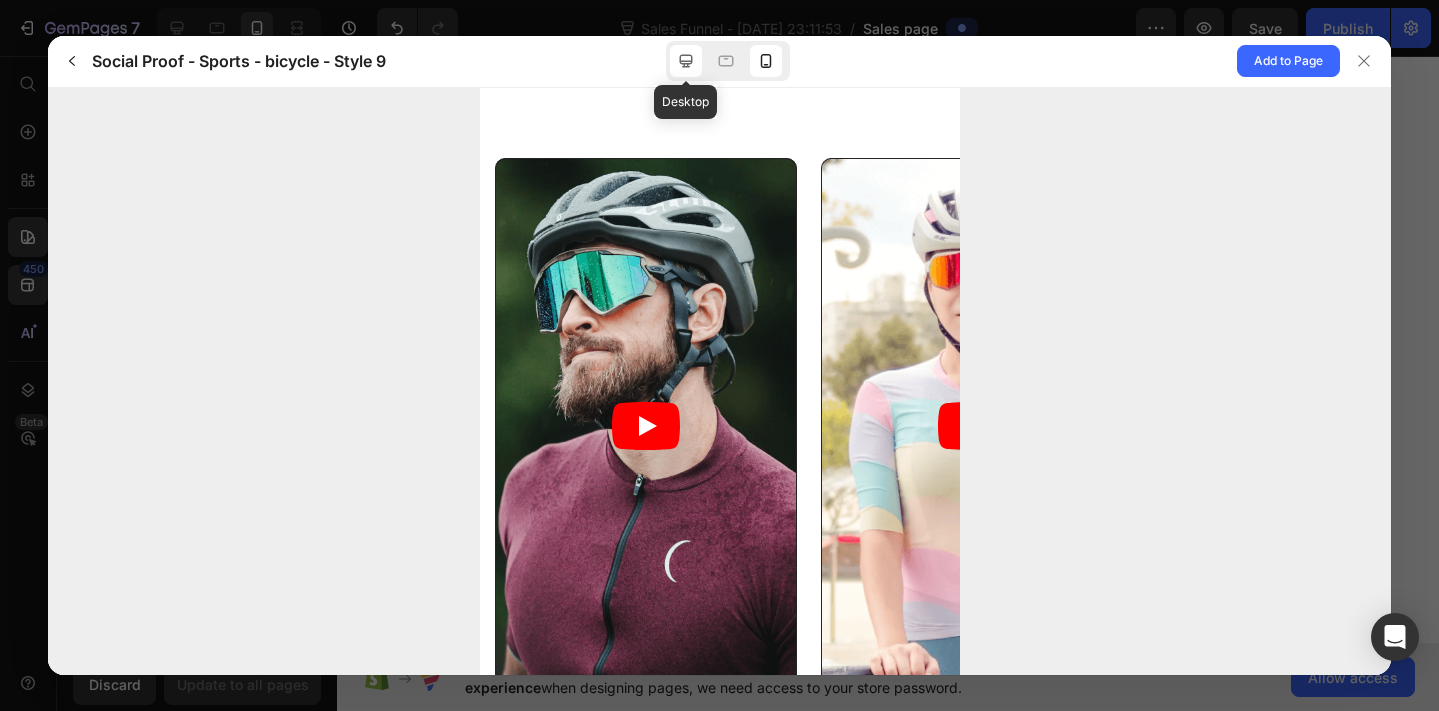 click 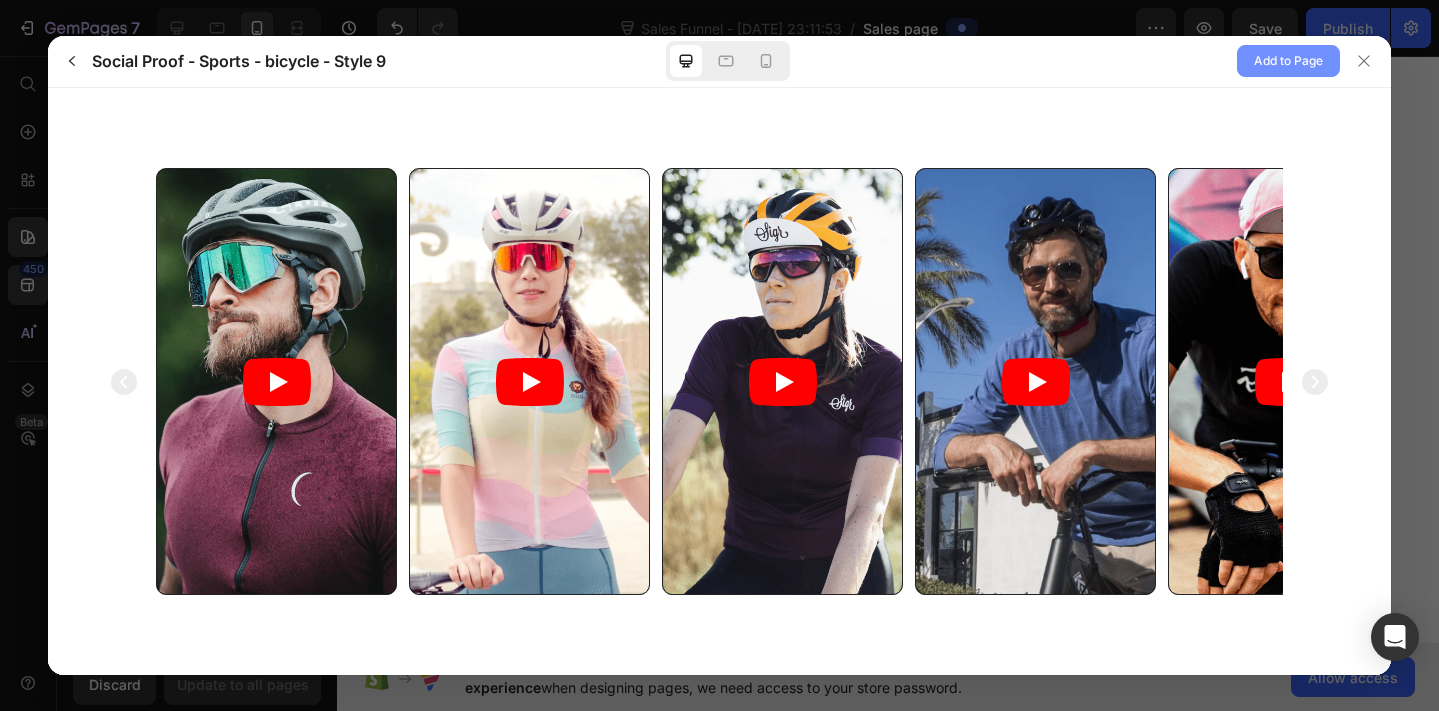 click on "Add to Page" 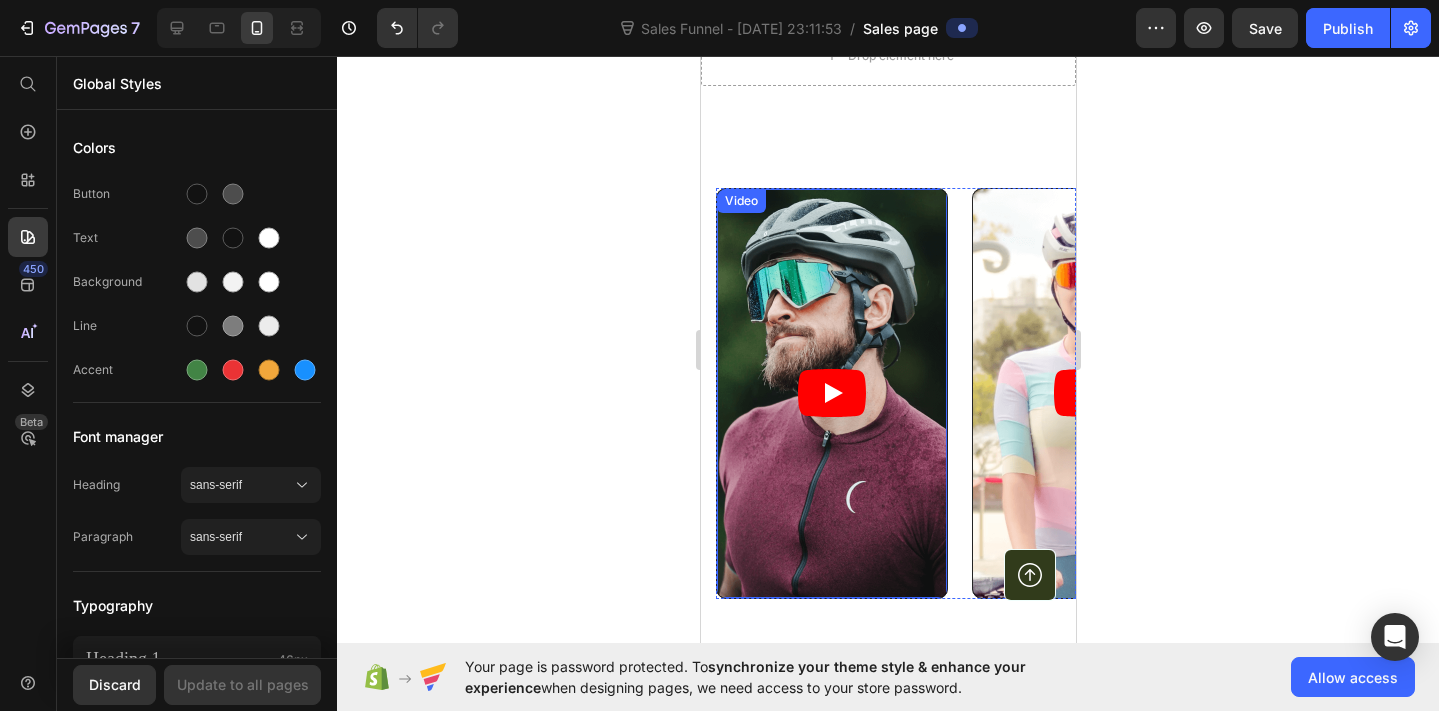 scroll, scrollTop: 8142, scrollLeft: 0, axis: vertical 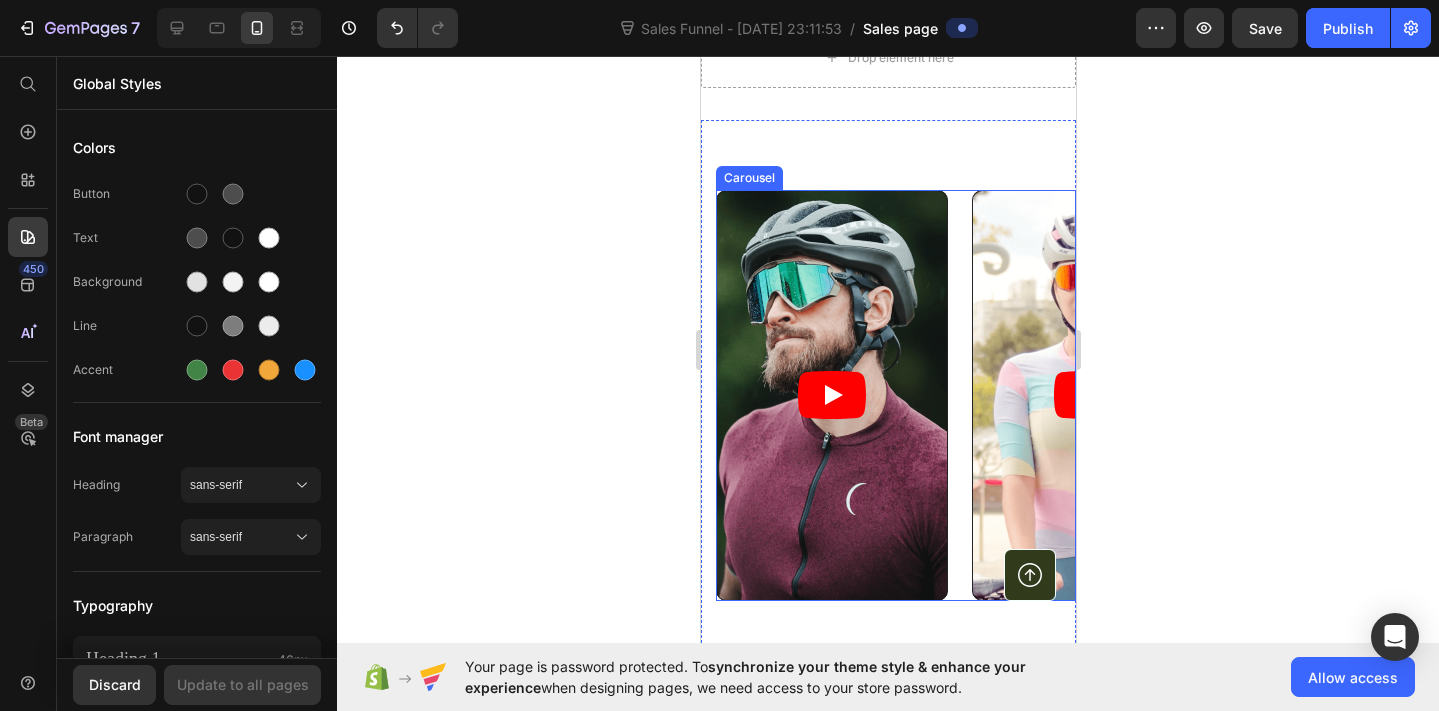 click on "Video Video Video Video Video" at bounding box center [895, 395] 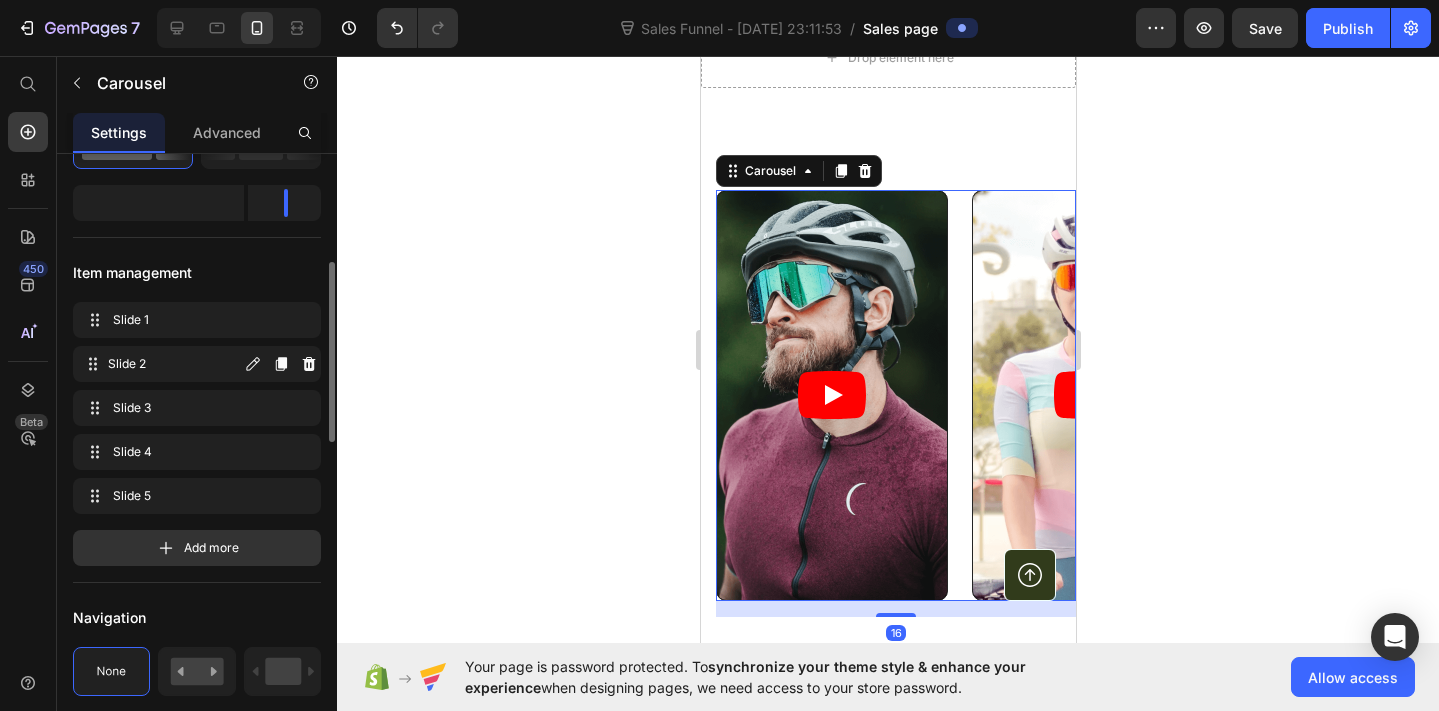 scroll, scrollTop: 343, scrollLeft: 0, axis: vertical 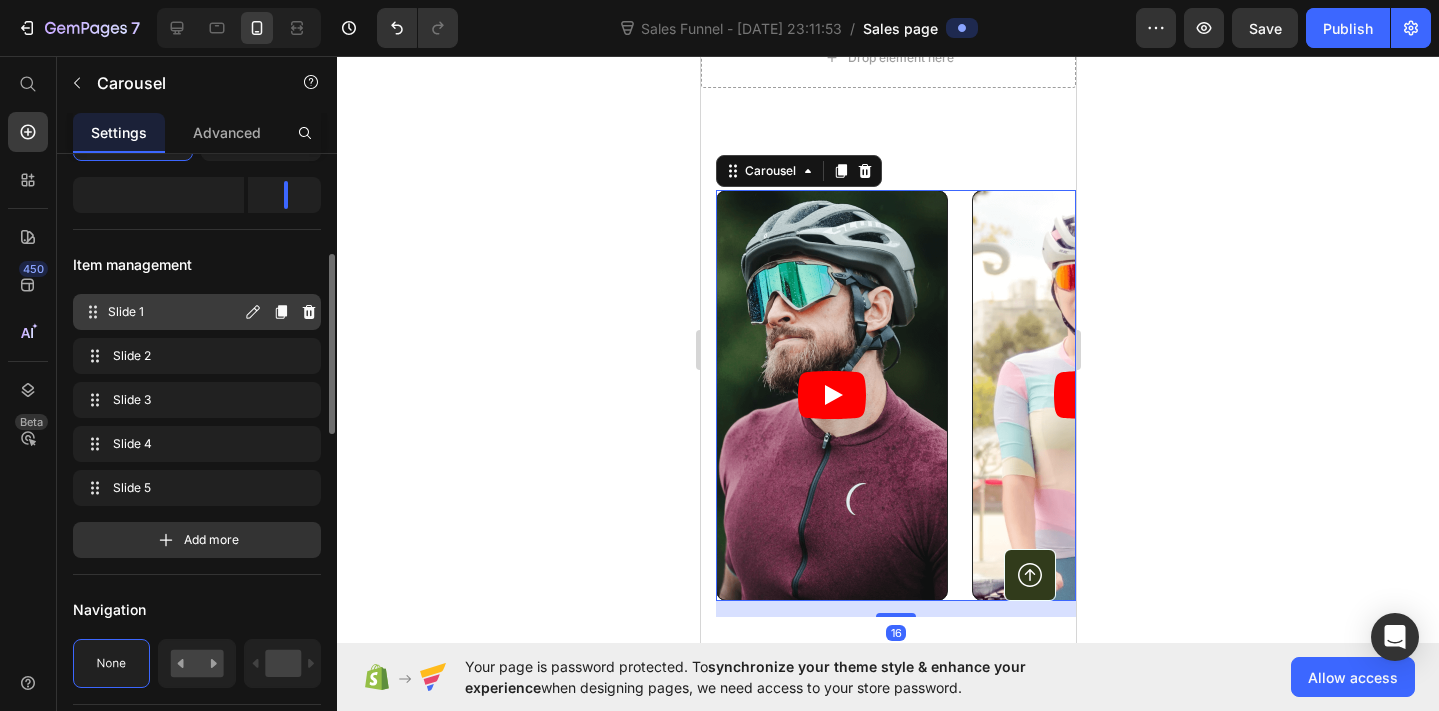 click on "Slide 1" at bounding box center (174, 312) 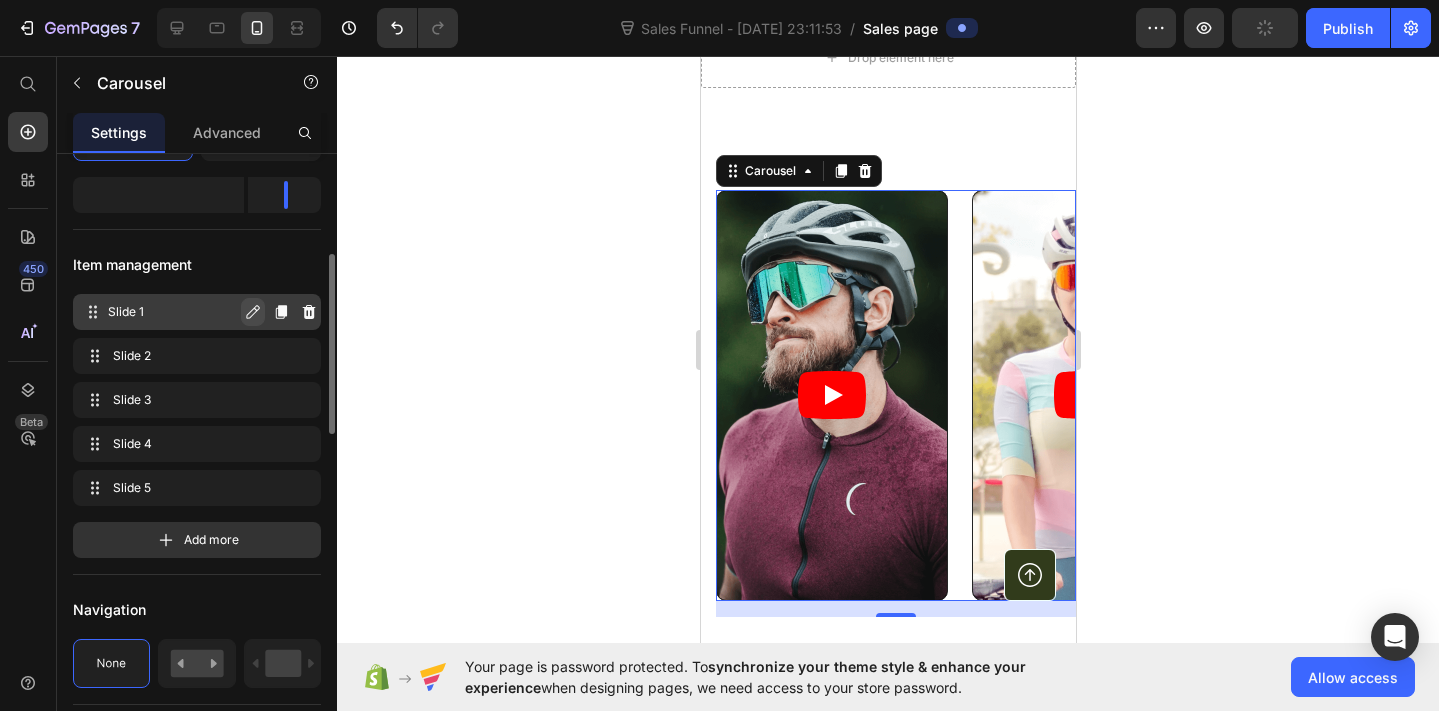 click 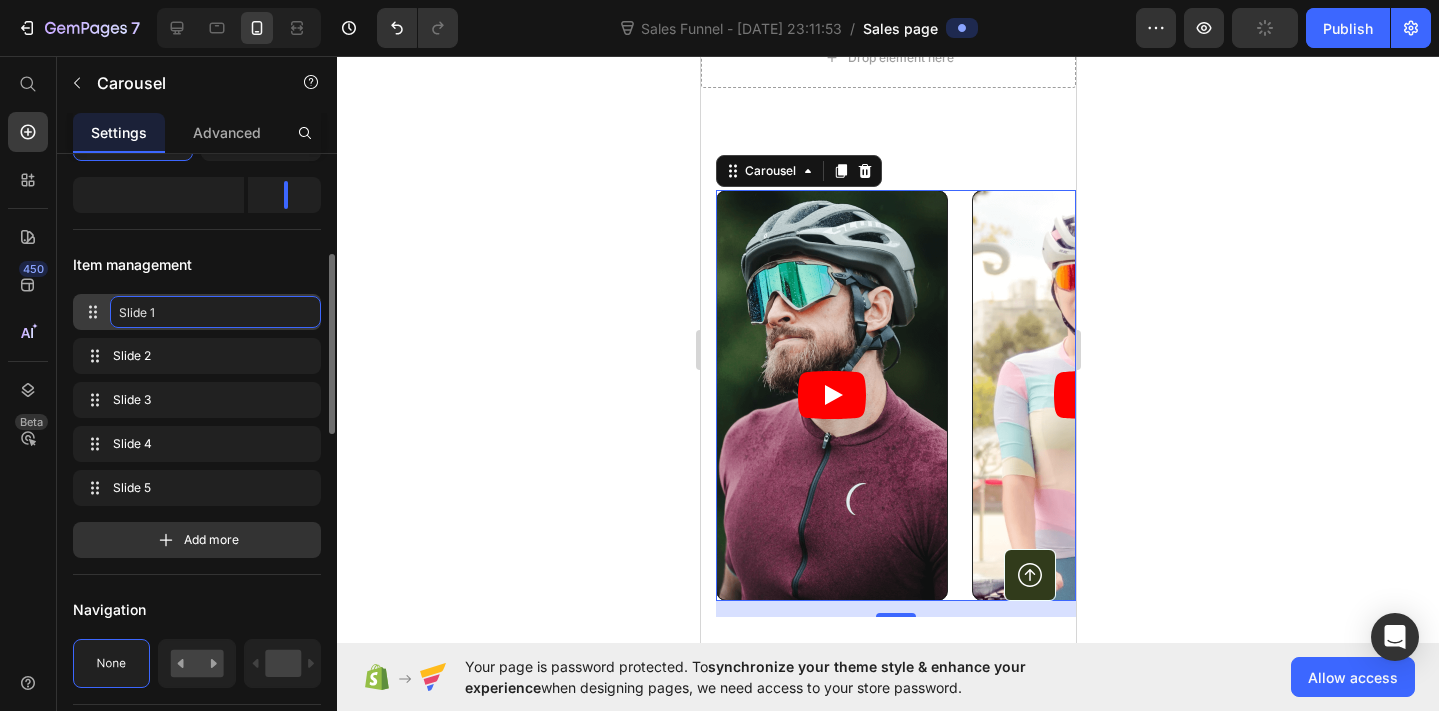 click on "Slide 1" 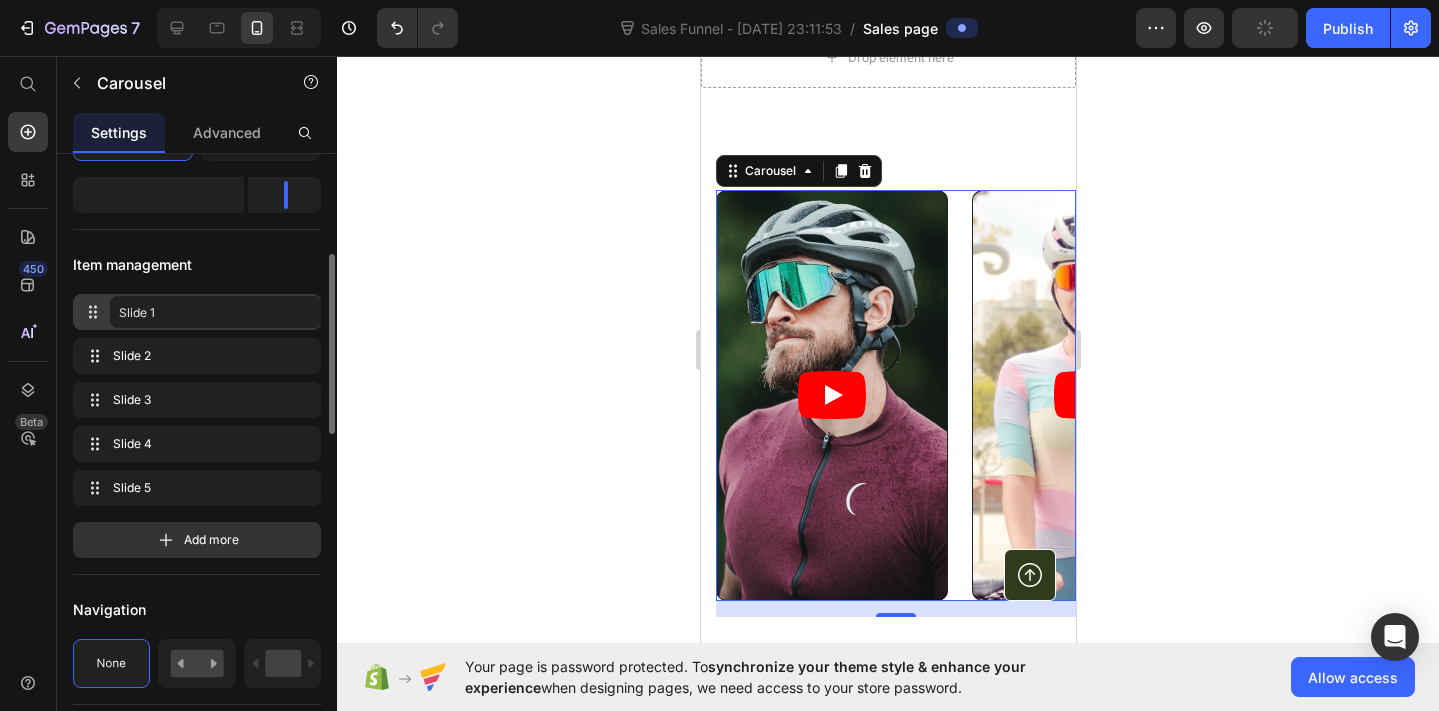 click 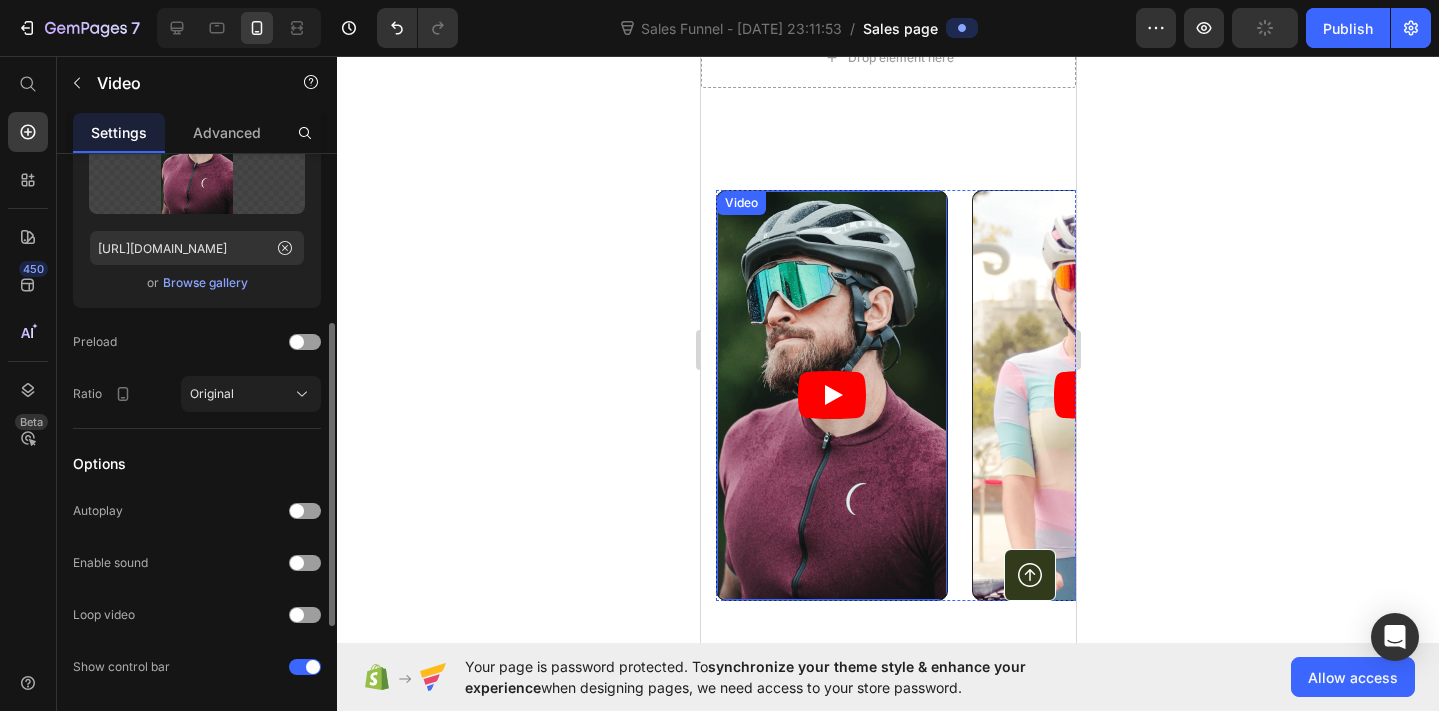 click at bounding box center [831, 395] 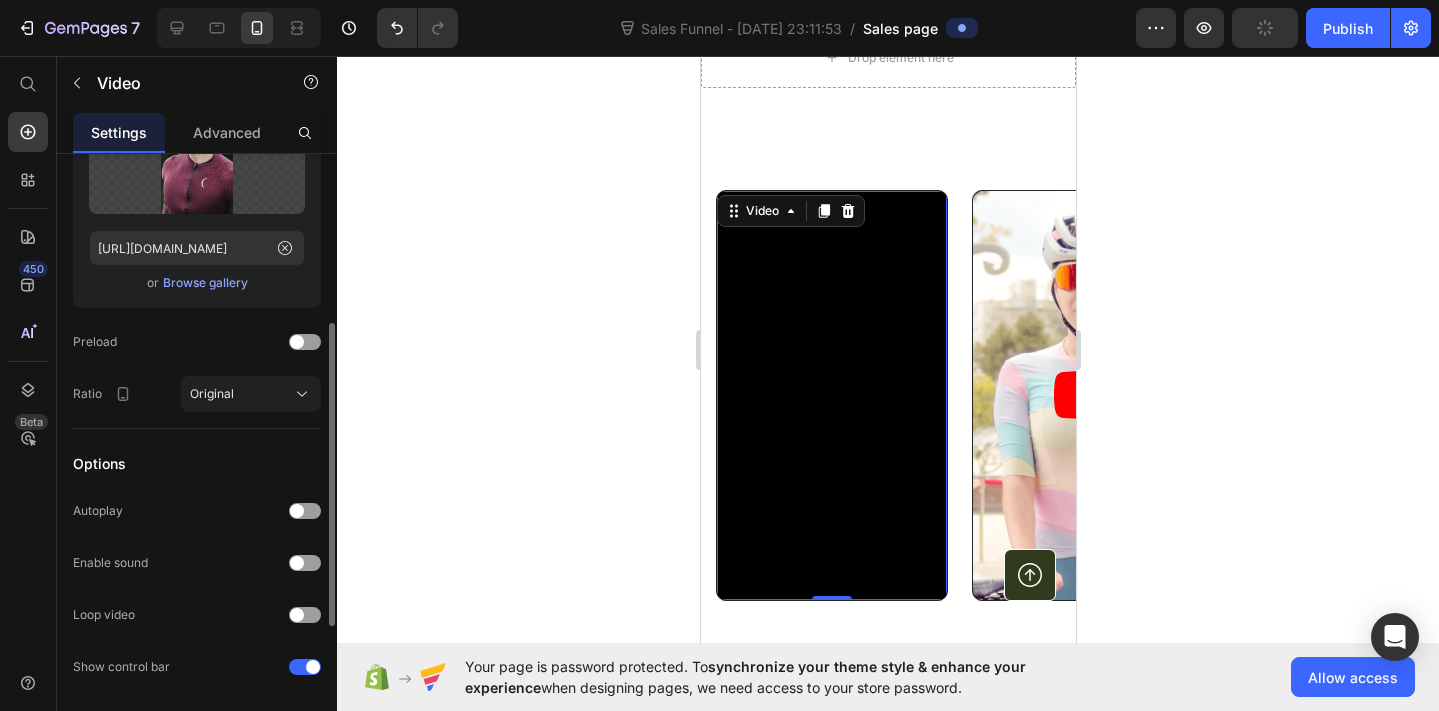 scroll, scrollTop: 0, scrollLeft: 0, axis: both 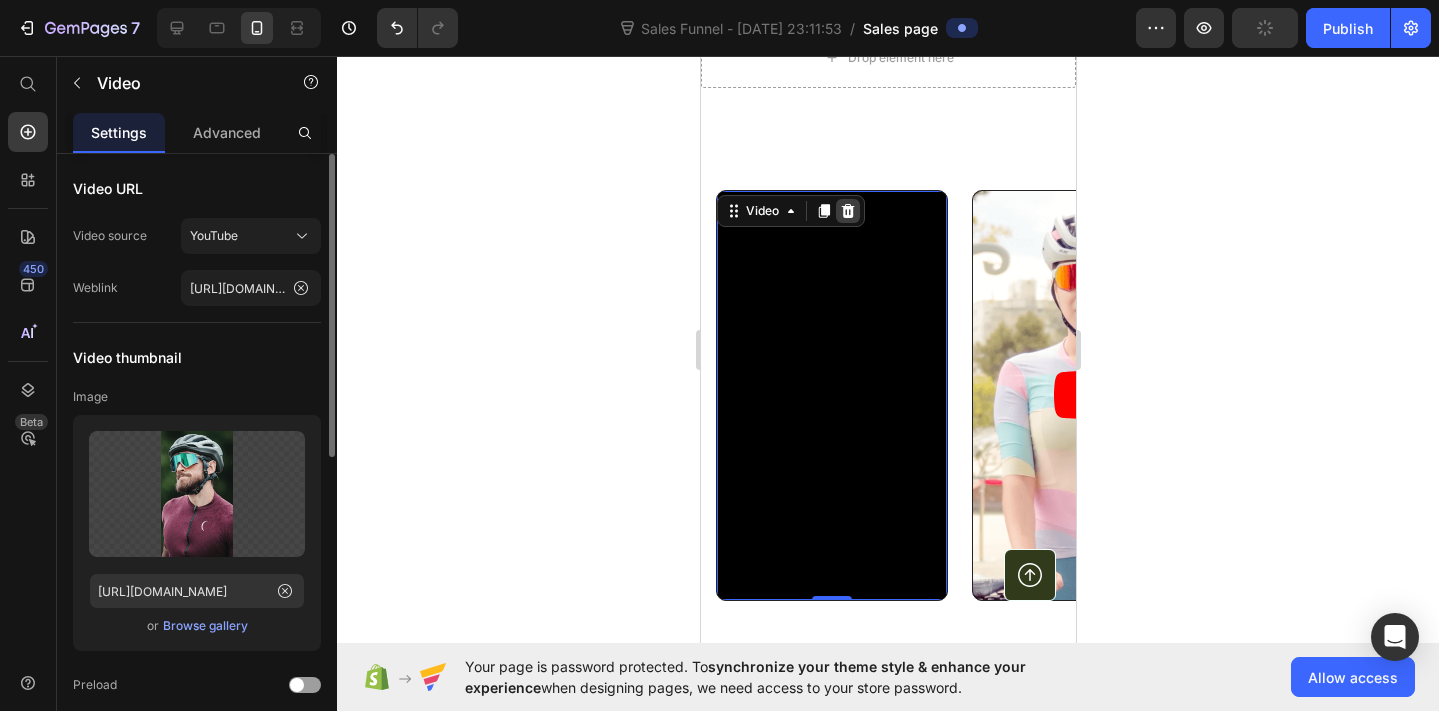 click 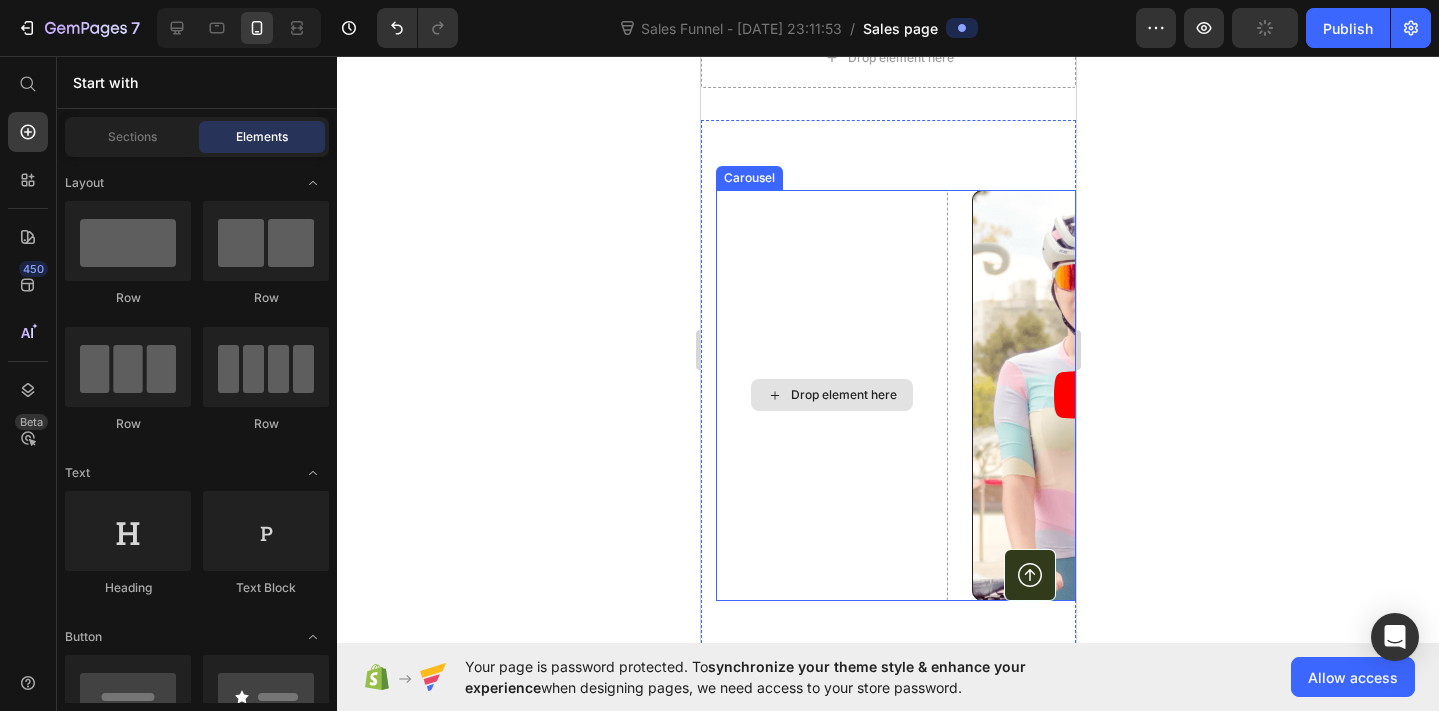 click on "Drop element here" at bounding box center [843, 395] 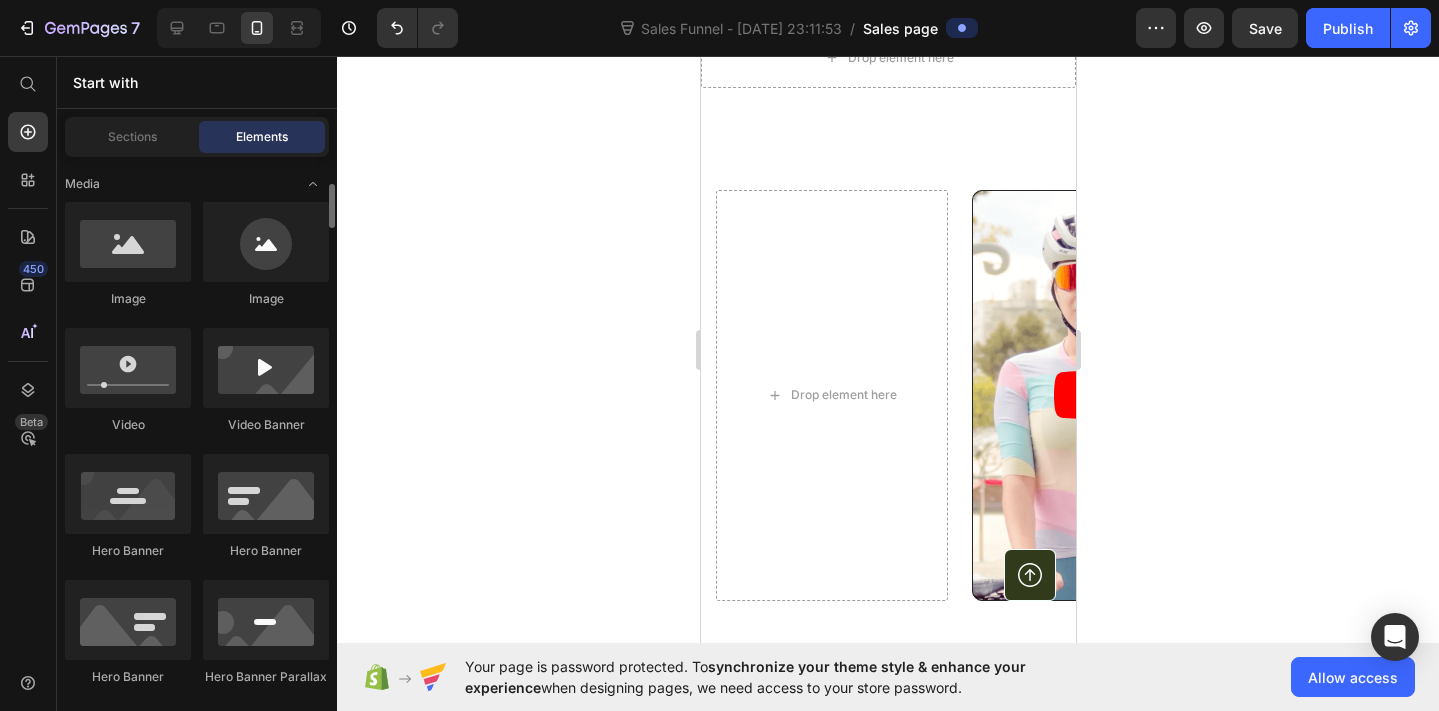 scroll, scrollTop: 704, scrollLeft: 0, axis: vertical 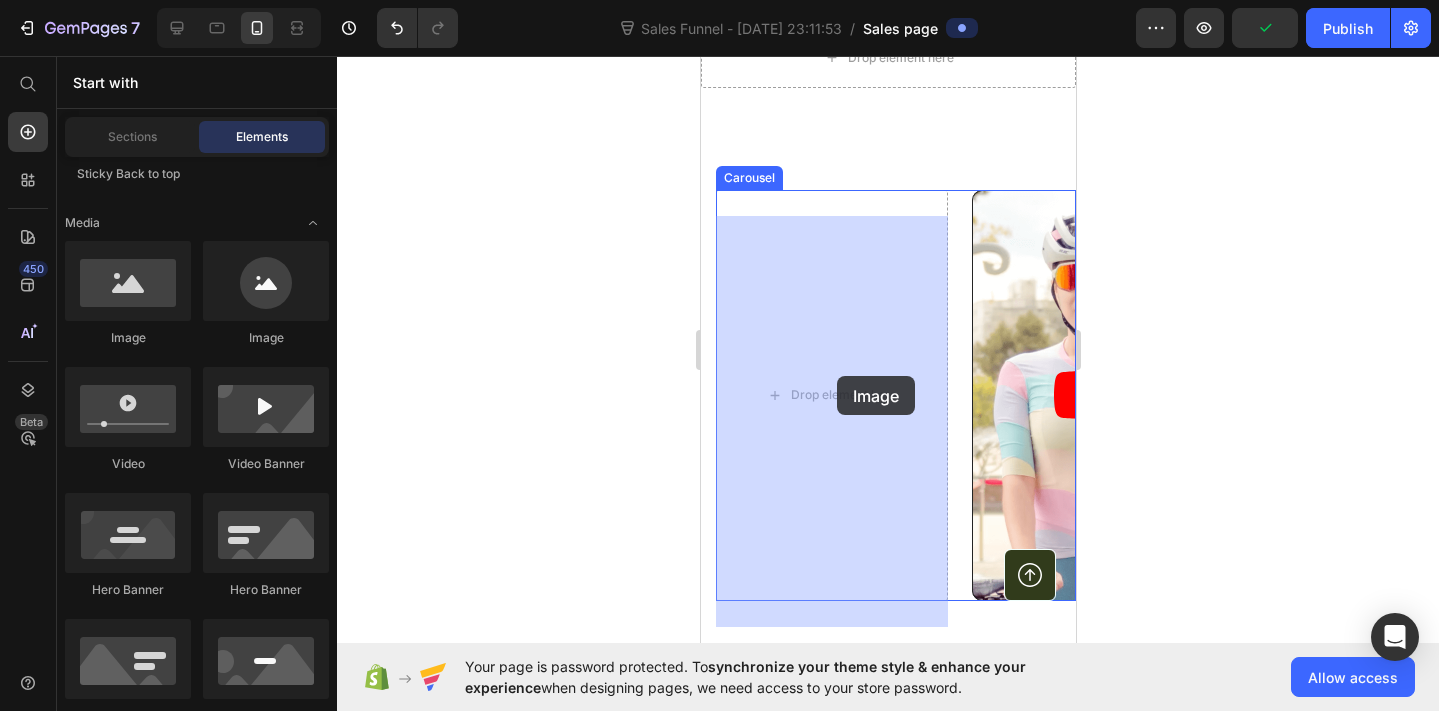 drag, startPoint x: 844, startPoint y: 357, endPoint x: 829, endPoint y: 371, distance: 20.518284 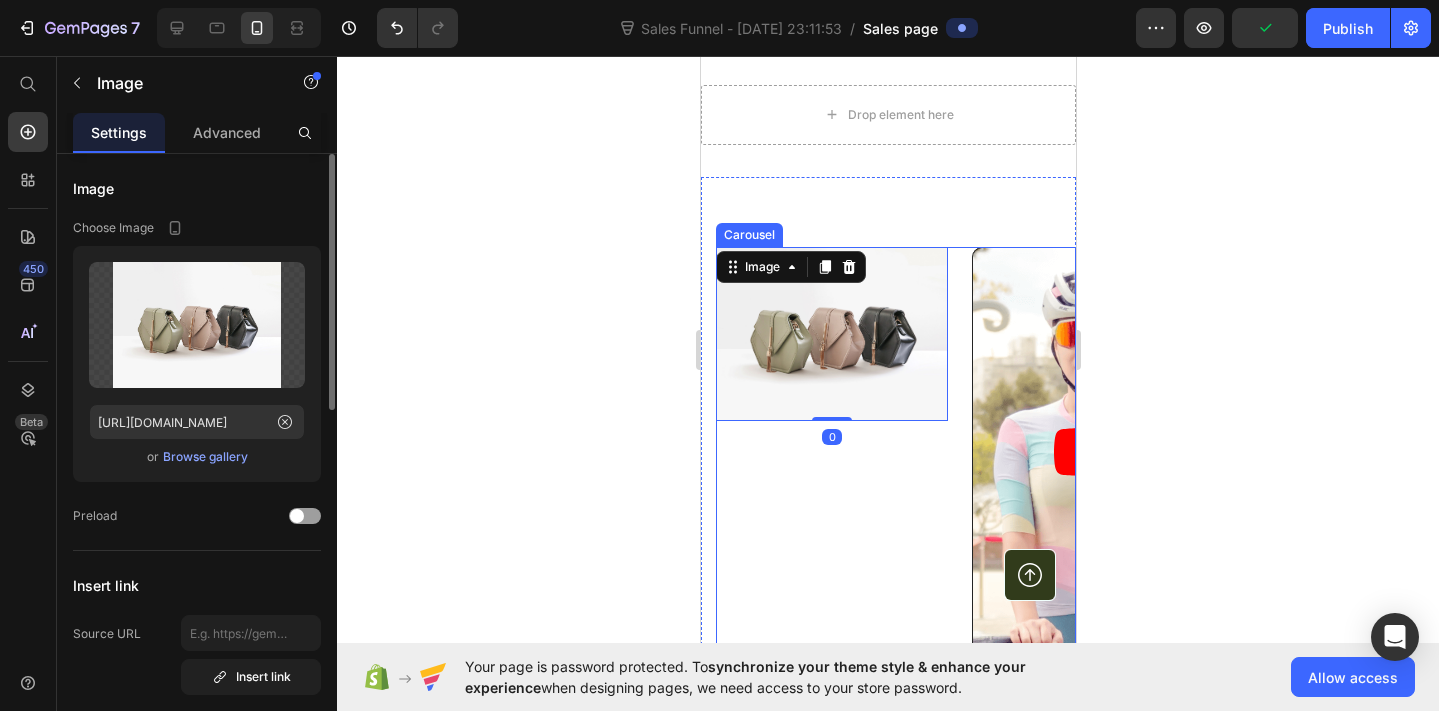 scroll, scrollTop: 8080, scrollLeft: 0, axis: vertical 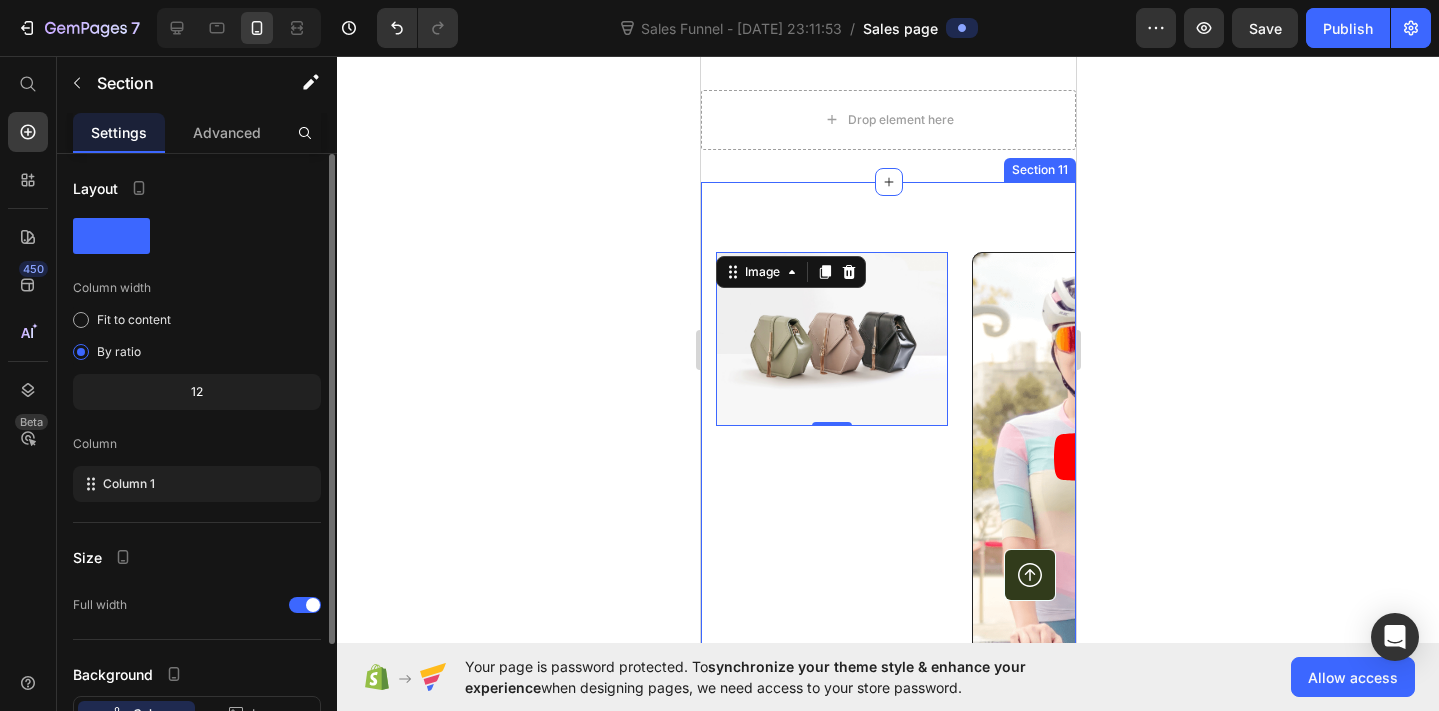click on "Image   0 Video Video Video Video Carousel Section 11" at bounding box center [887, 458] 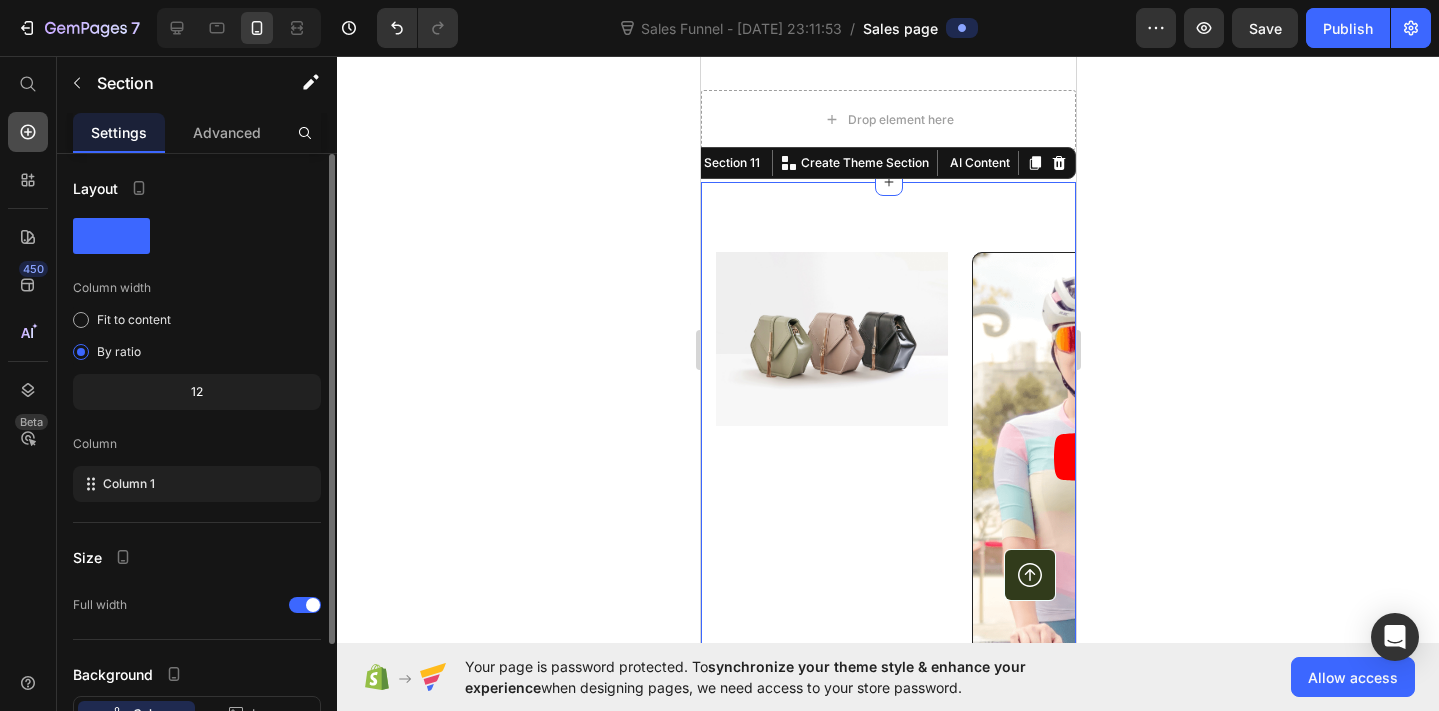 click 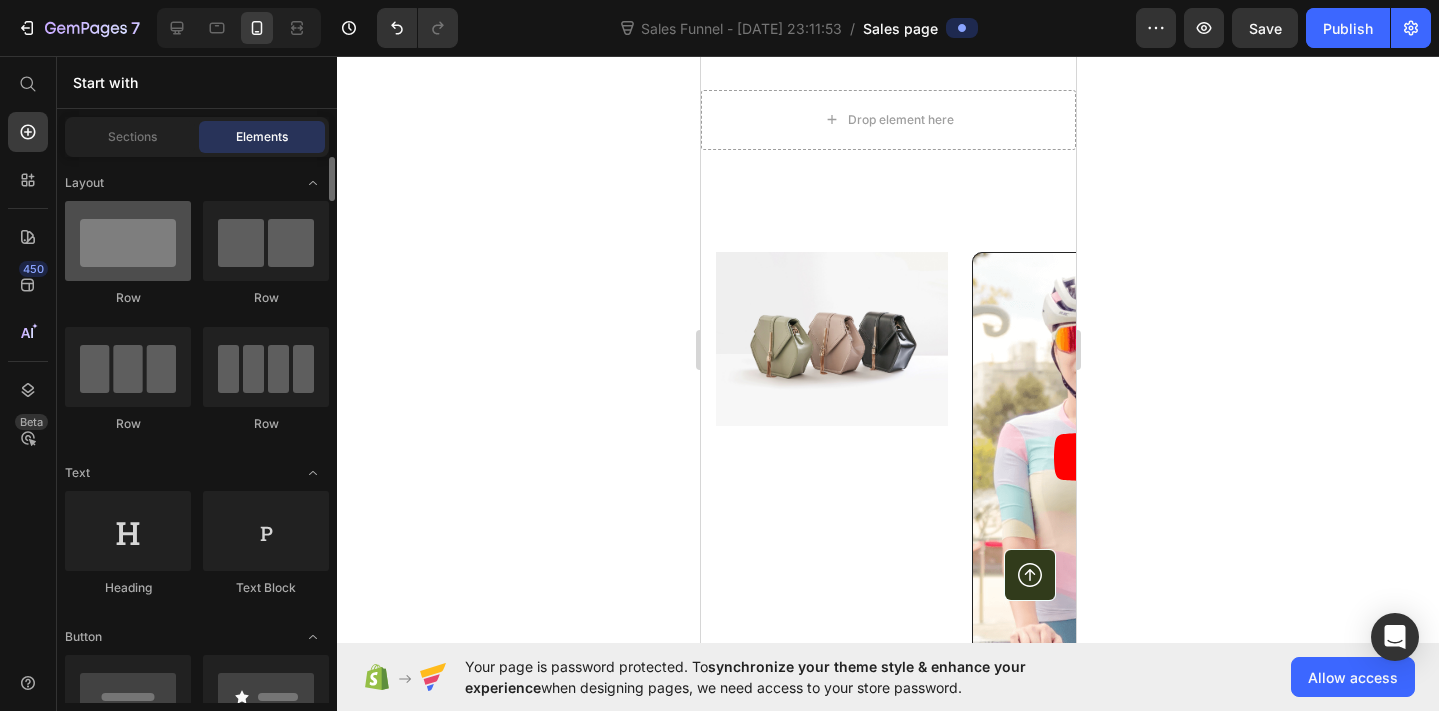 scroll, scrollTop: 183, scrollLeft: 0, axis: vertical 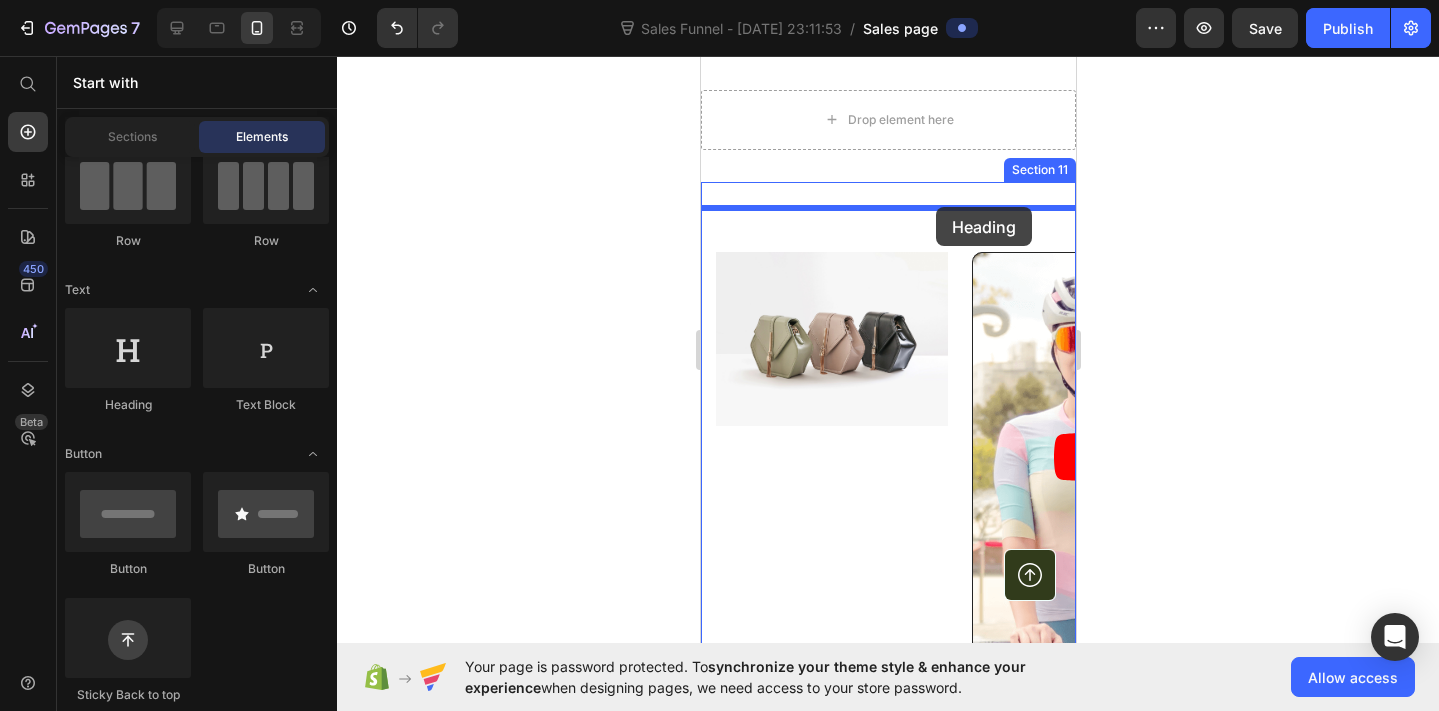 drag, startPoint x: 845, startPoint y: 414, endPoint x: 935, endPoint y: 207, distance: 225.71886 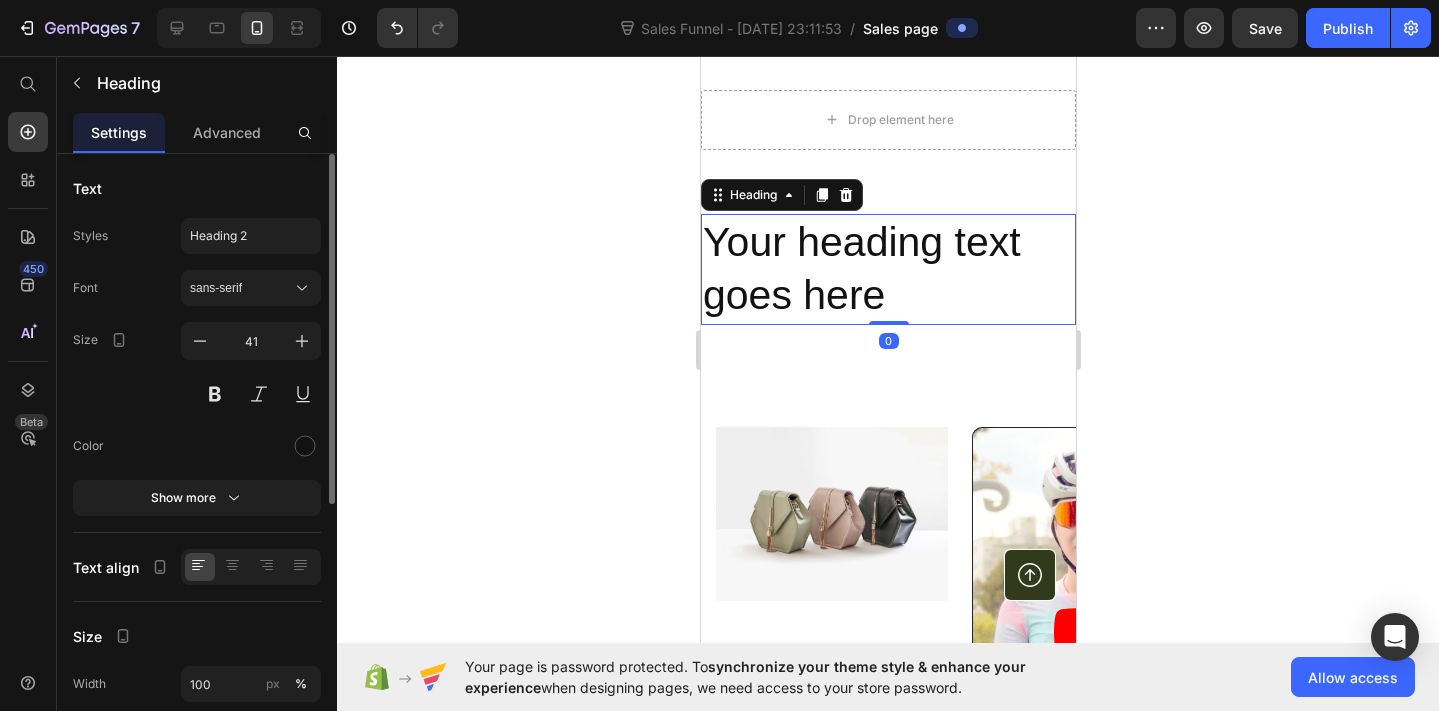 click on "Your heading text goes here" at bounding box center [887, 269] 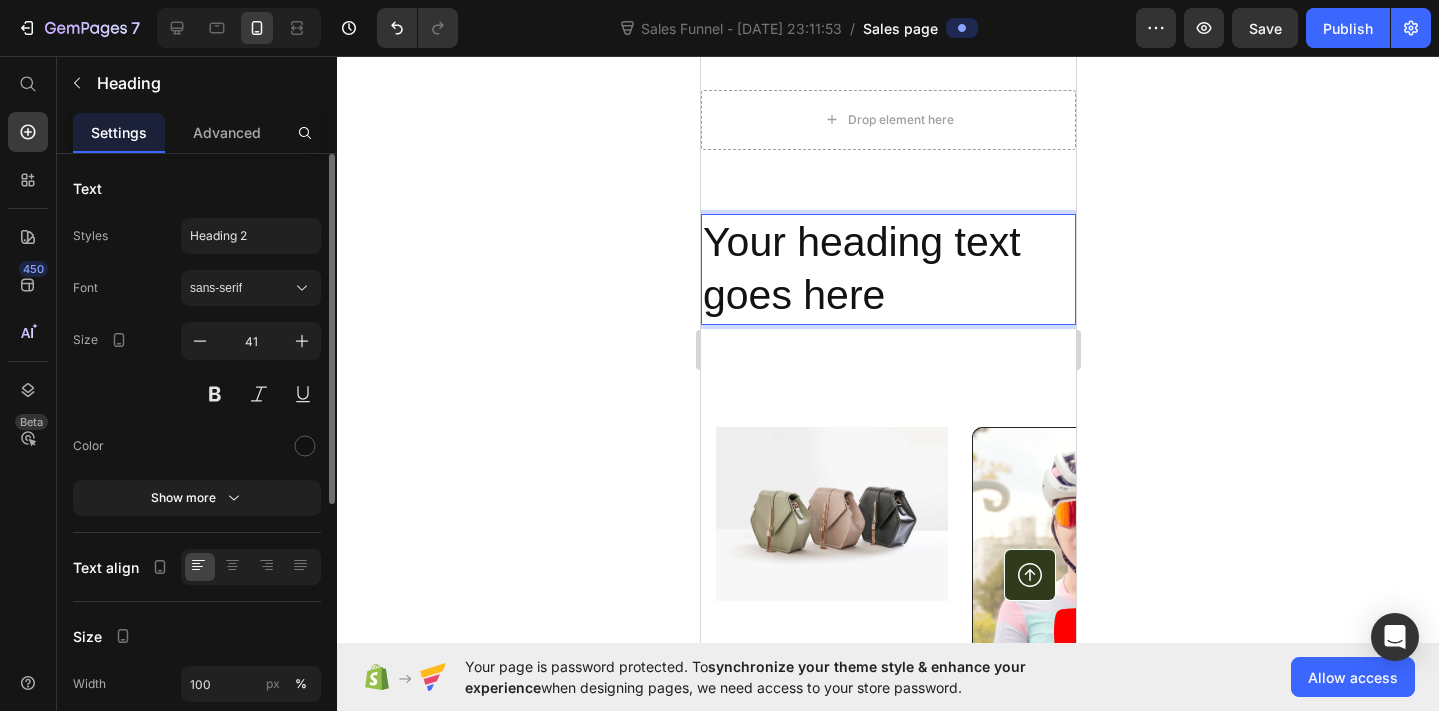 click on "Your heading text goes here" at bounding box center (887, 269) 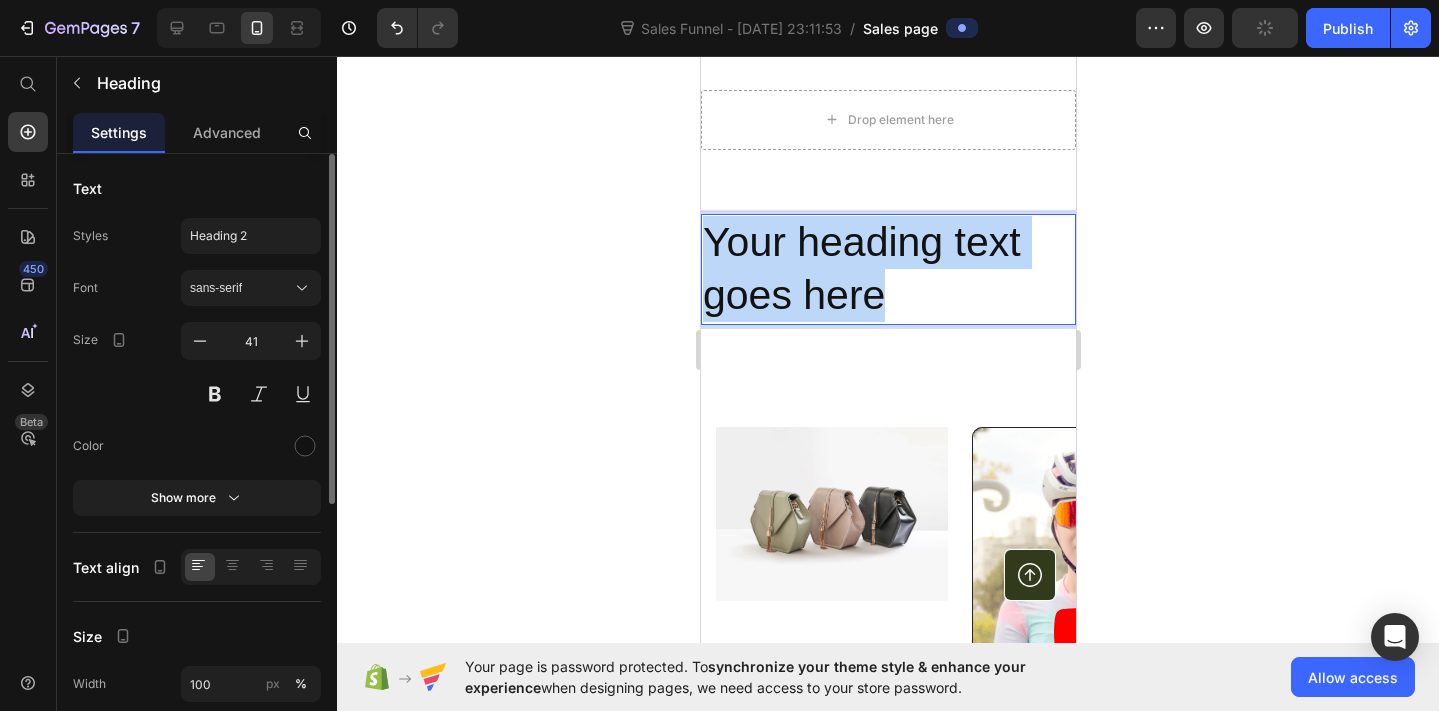 click on "Your heading text goes here" at bounding box center [887, 269] 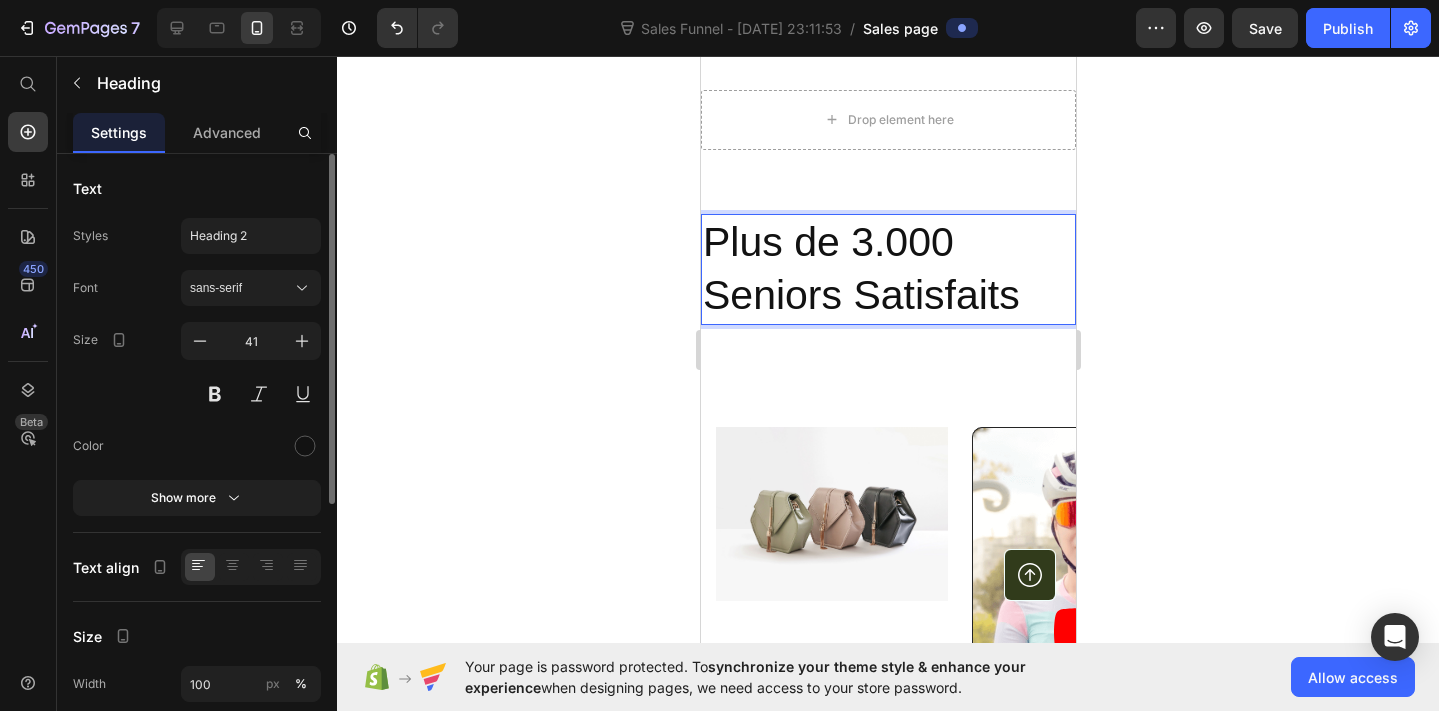 click on "Plus de 3.000 Seniors Satisfaits" at bounding box center (887, 269) 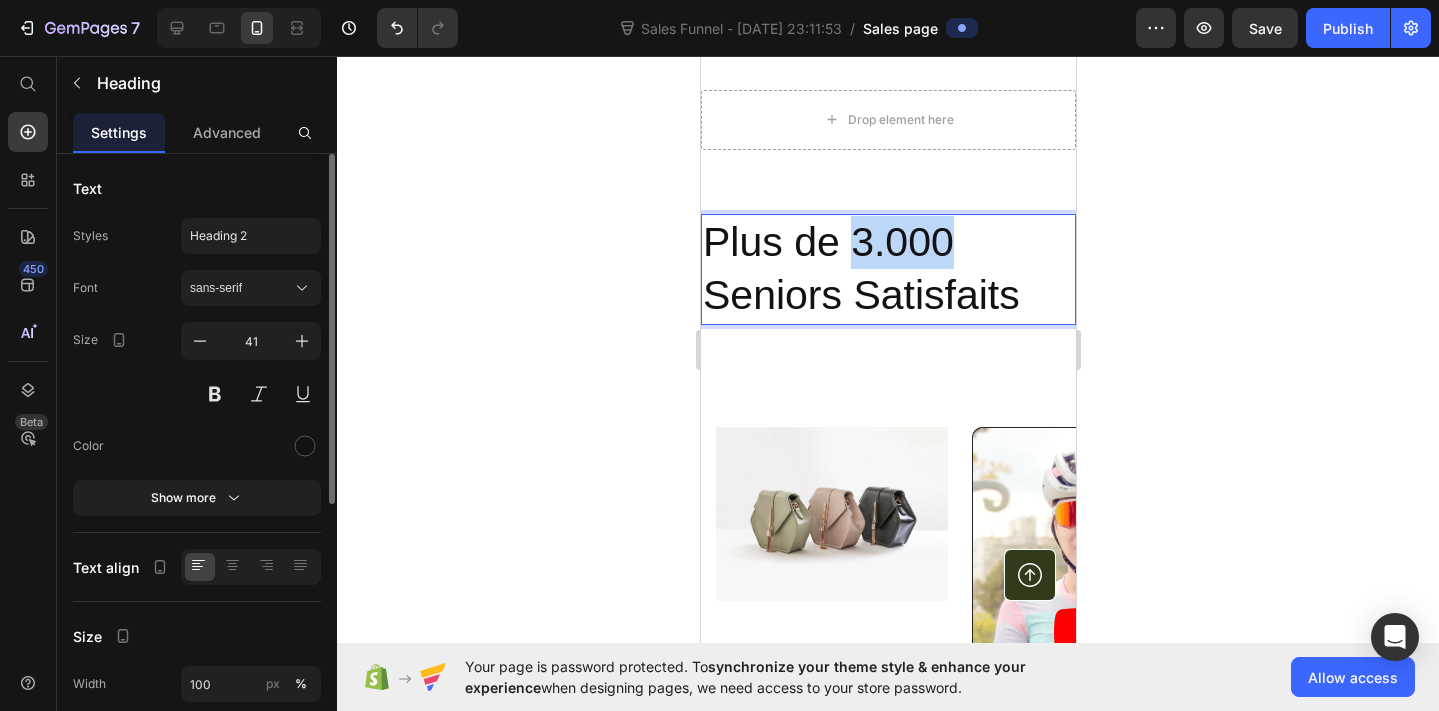click on "Plus de 3.000 Seniors Satisfaits" at bounding box center [887, 269] 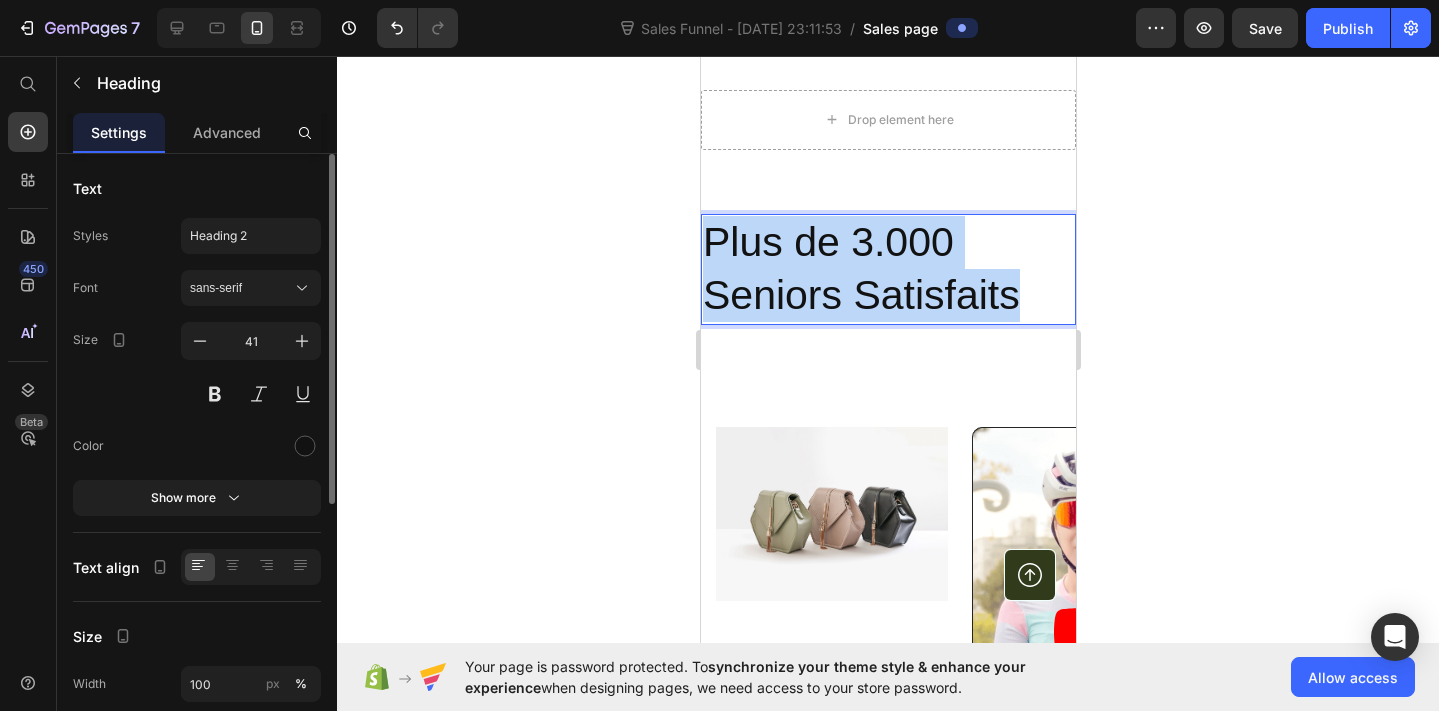 click on "Plus de 3.000 Seniors Satisfaits" at bounding box center [887, 269] 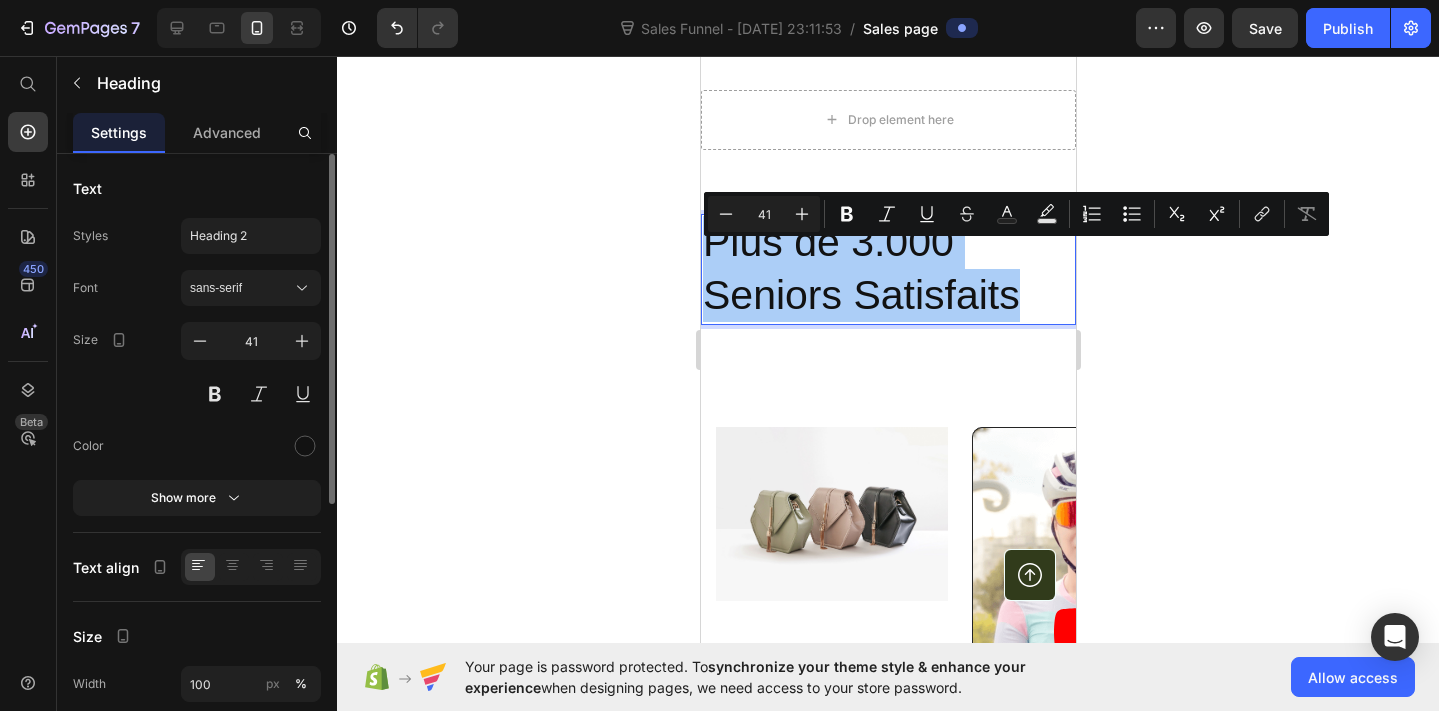 click 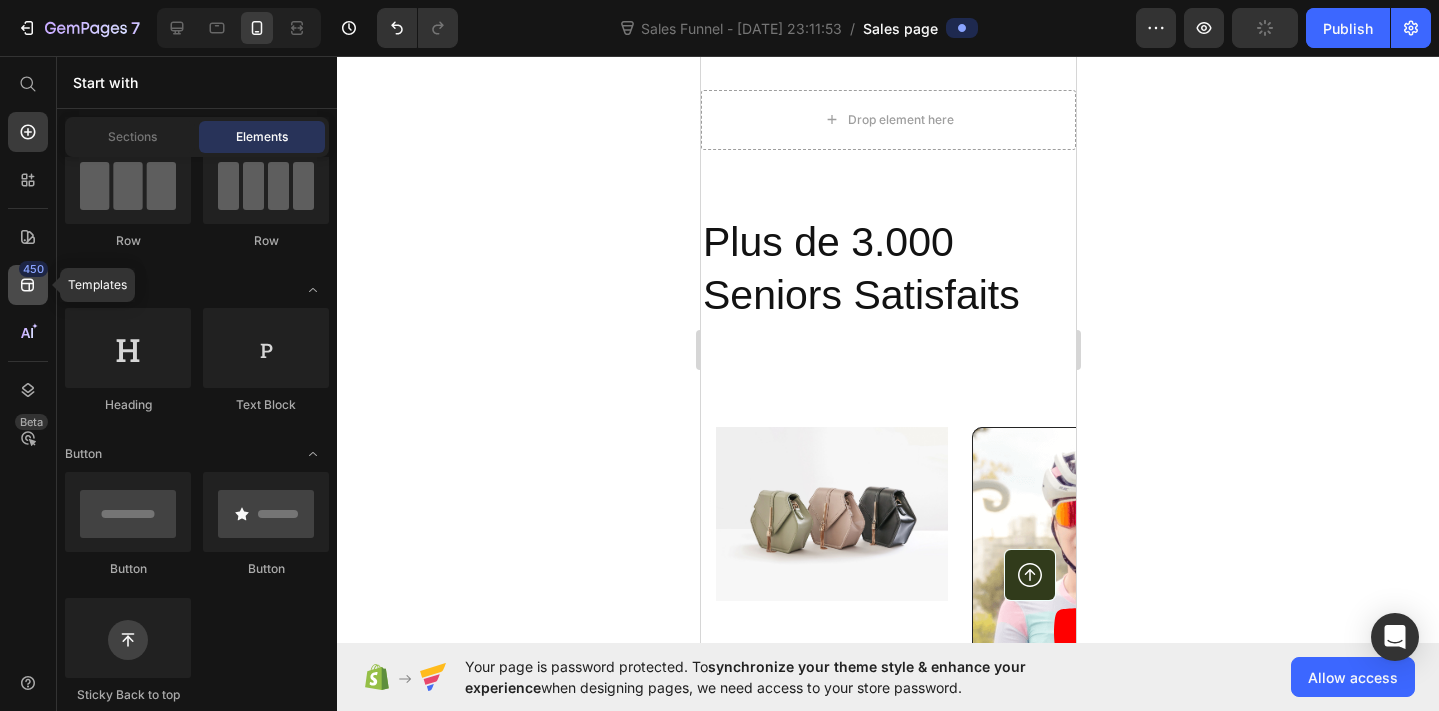 click on "450" 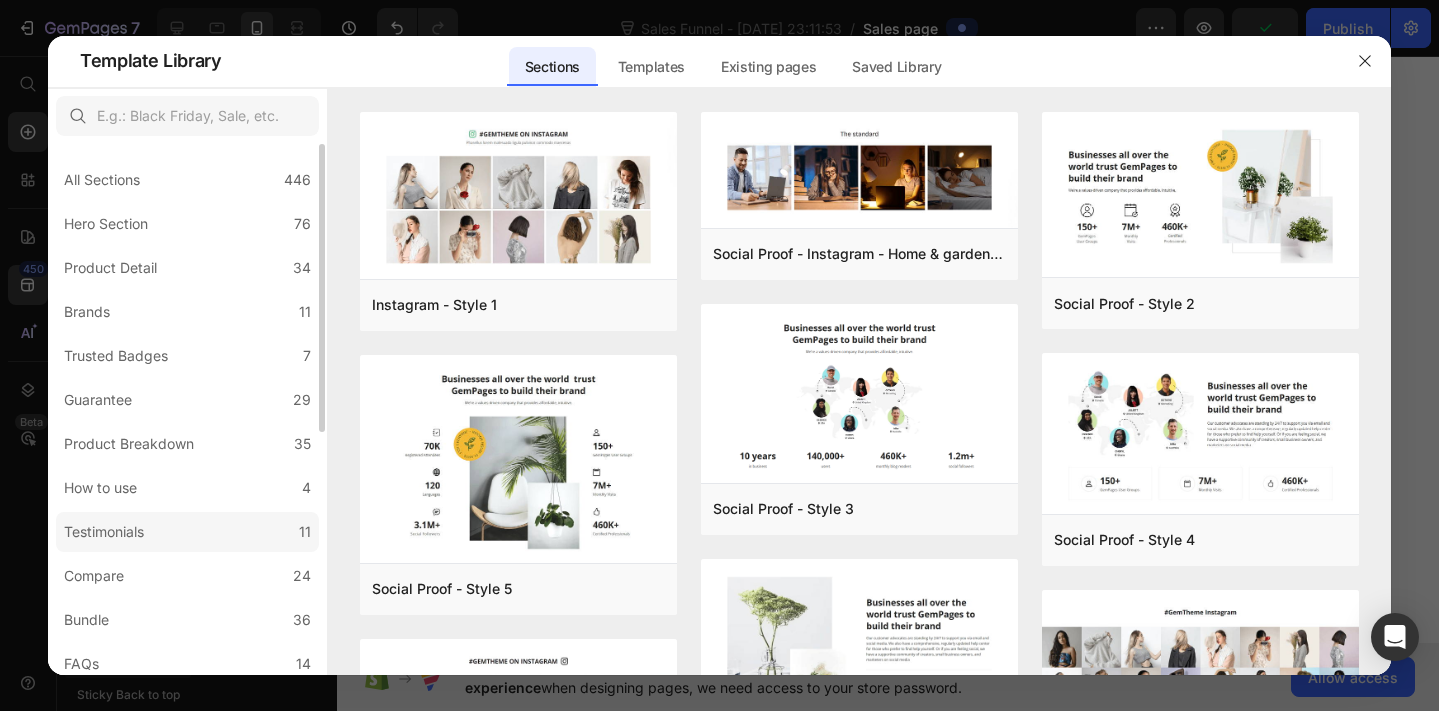 click on "Testimonials" at bounding box center (104, 532) 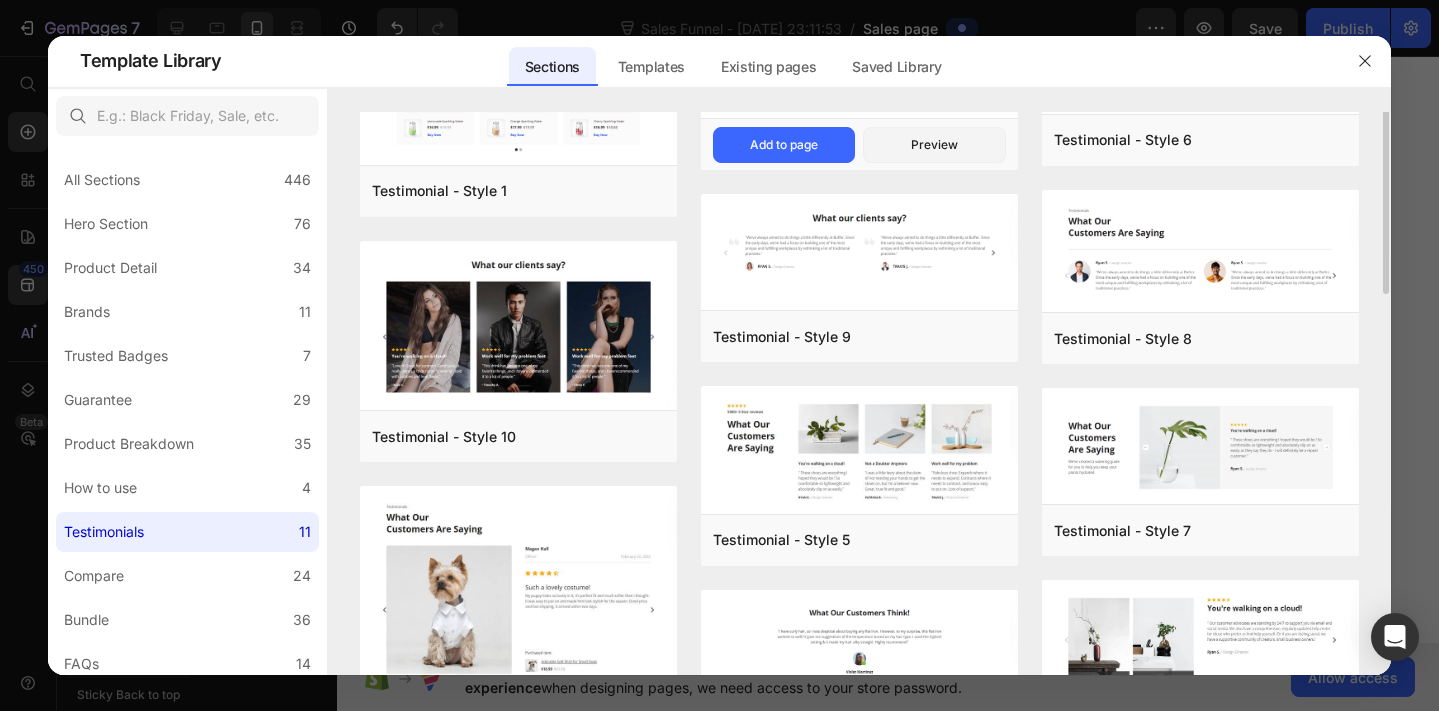 scroll, scrollTop: 0, scrollLeft: 0, axis: both 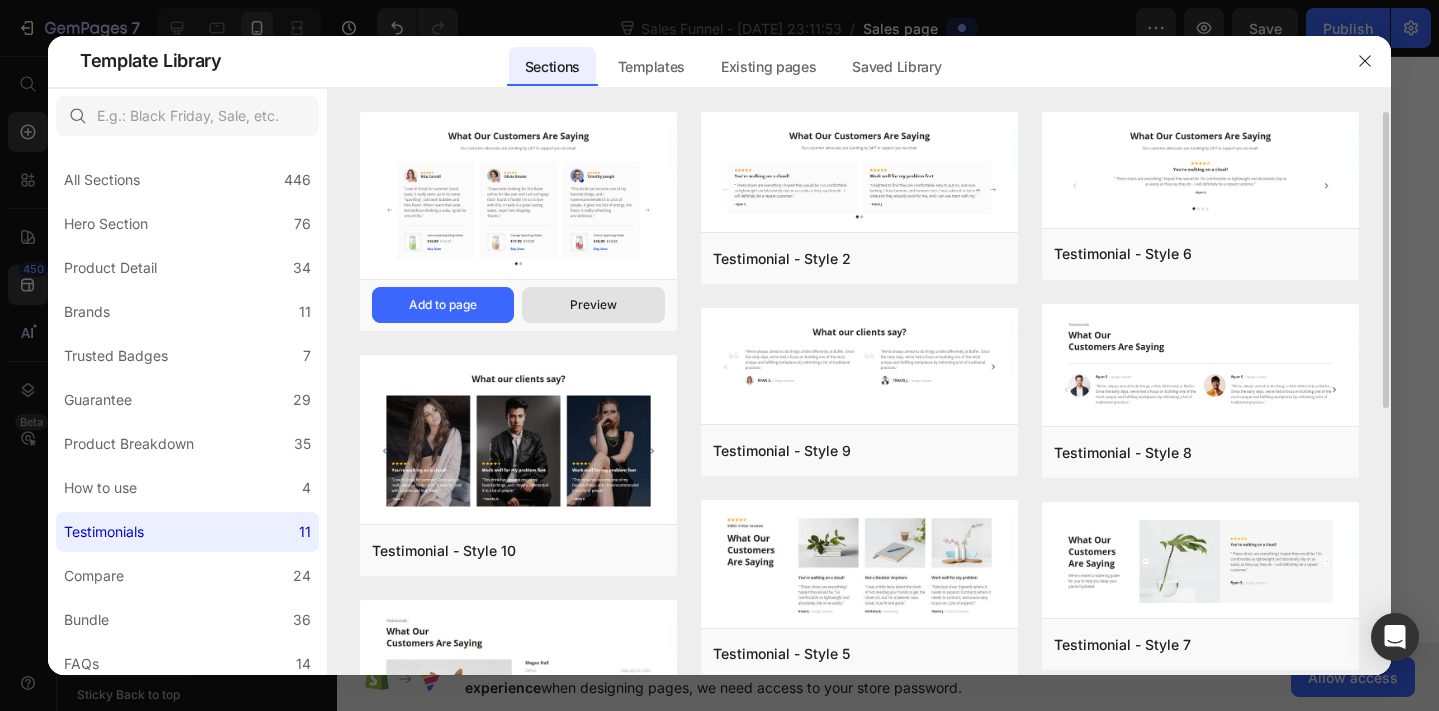 click on "Preview" at bounding box center (593, 305) 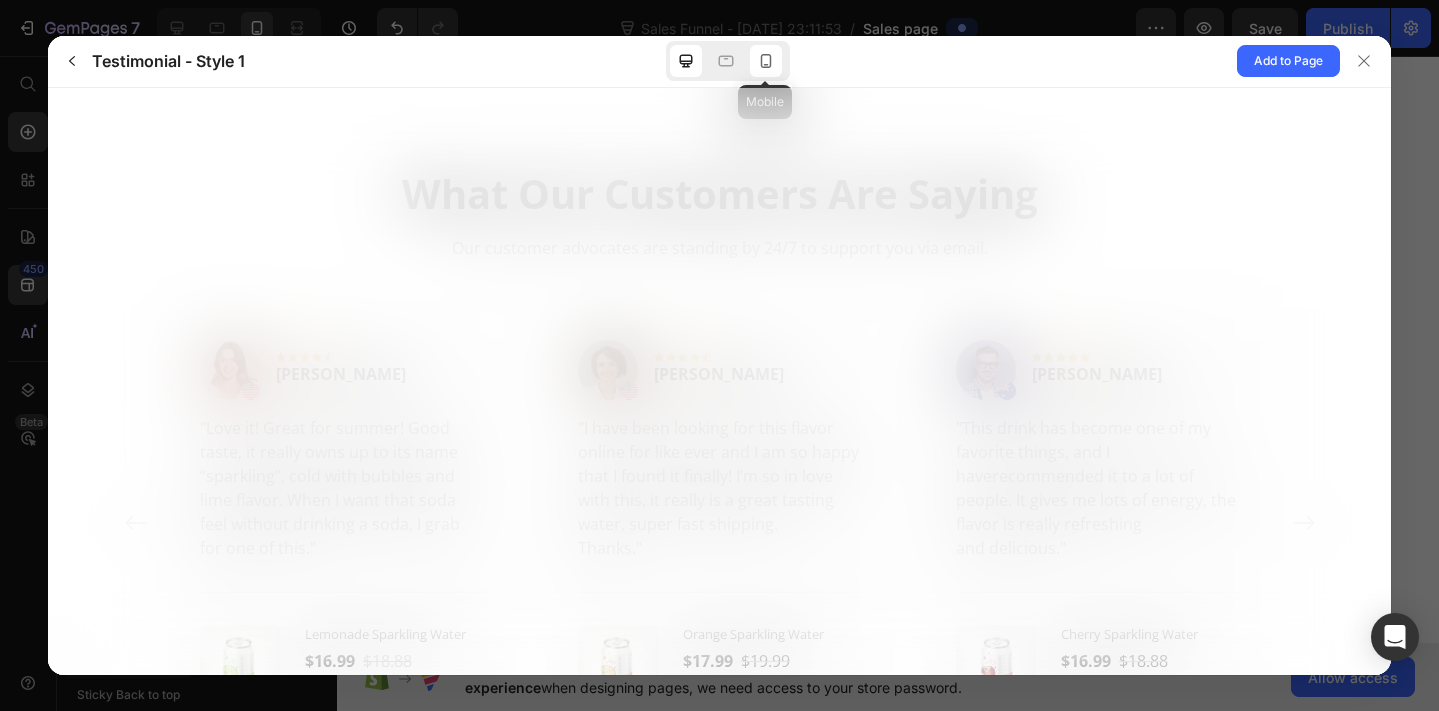 scroll, scrollTop: 0, scrollLeft: 0, axis: both 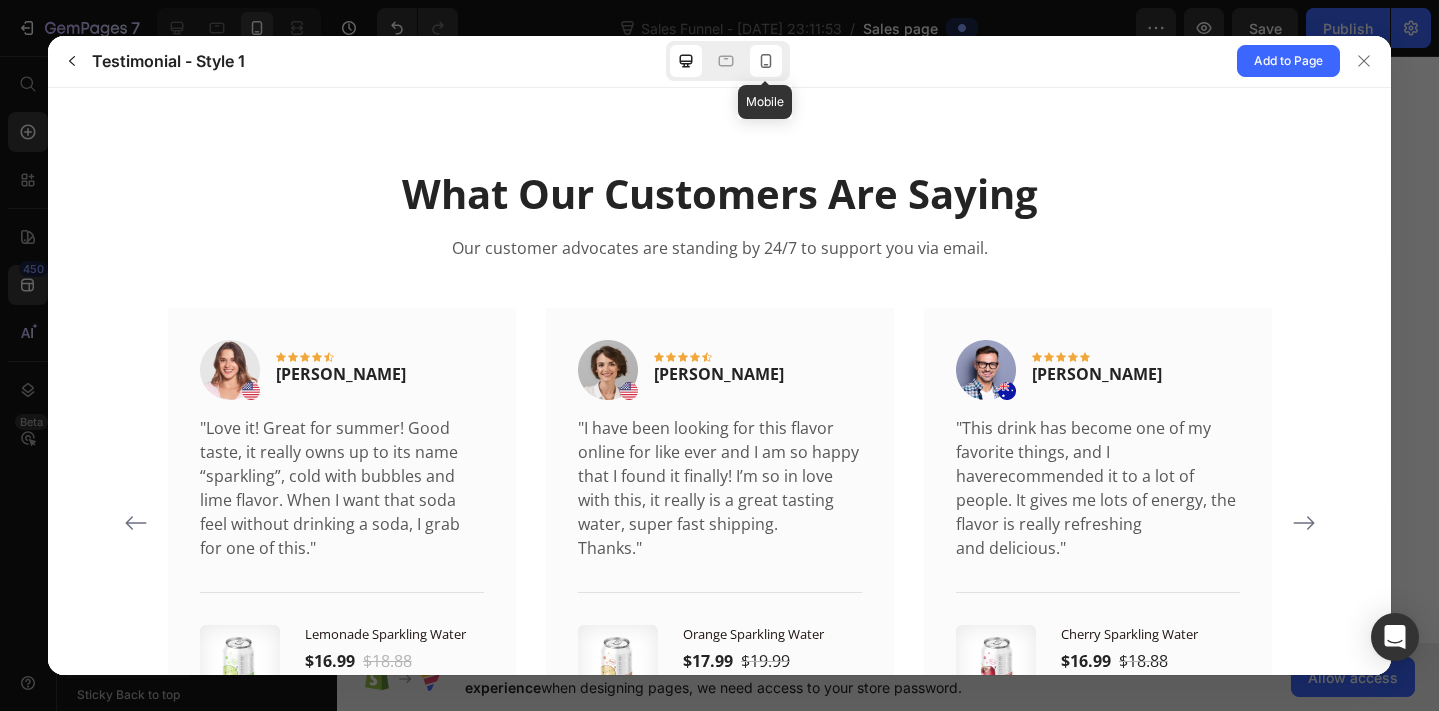 click 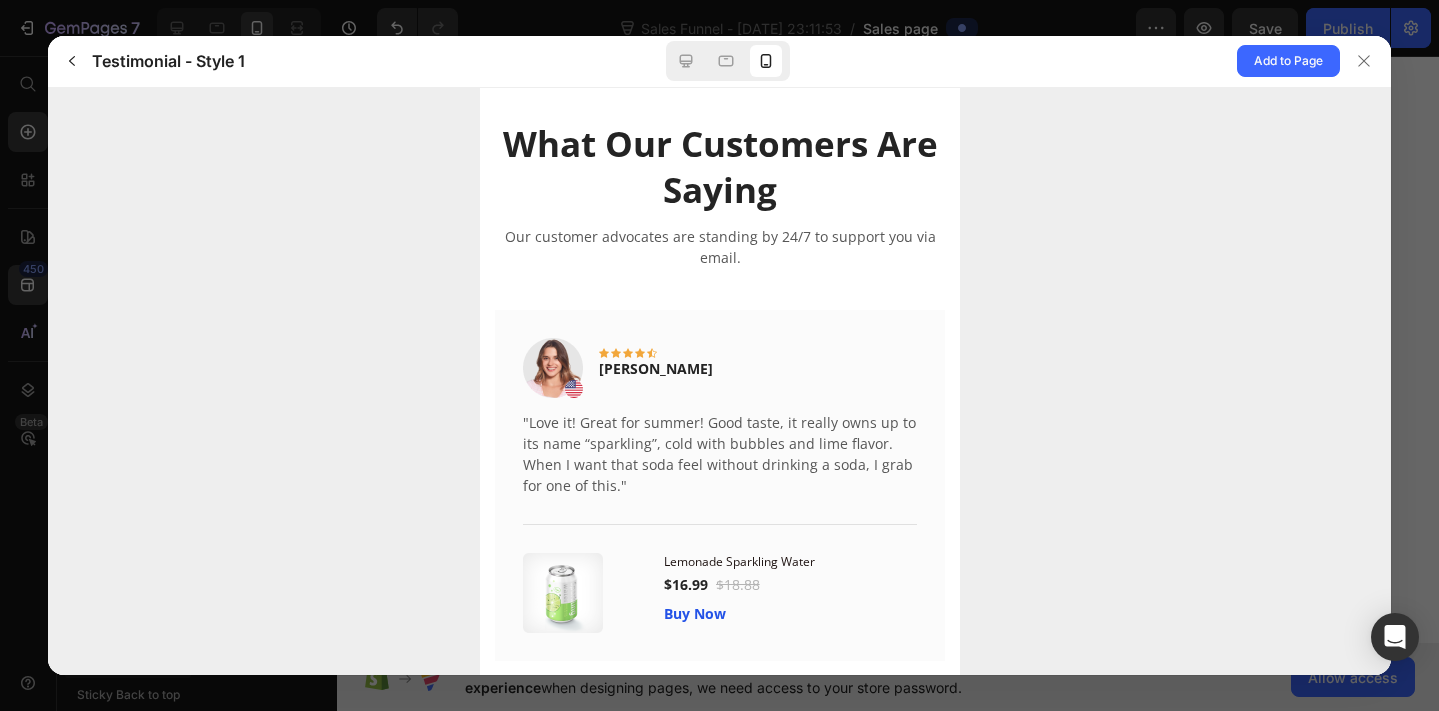 scroll, scrollTop: 31, scrollLeft: 0, axis: vertical 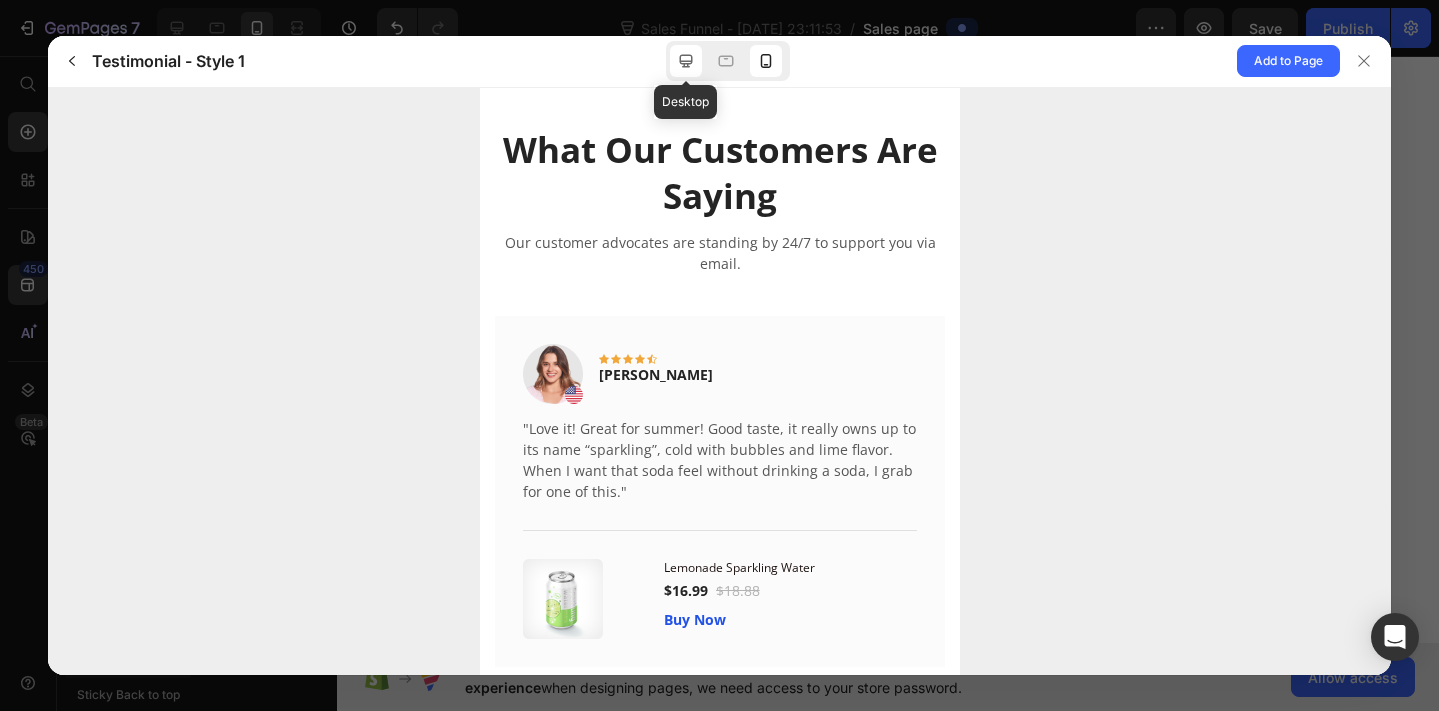 click 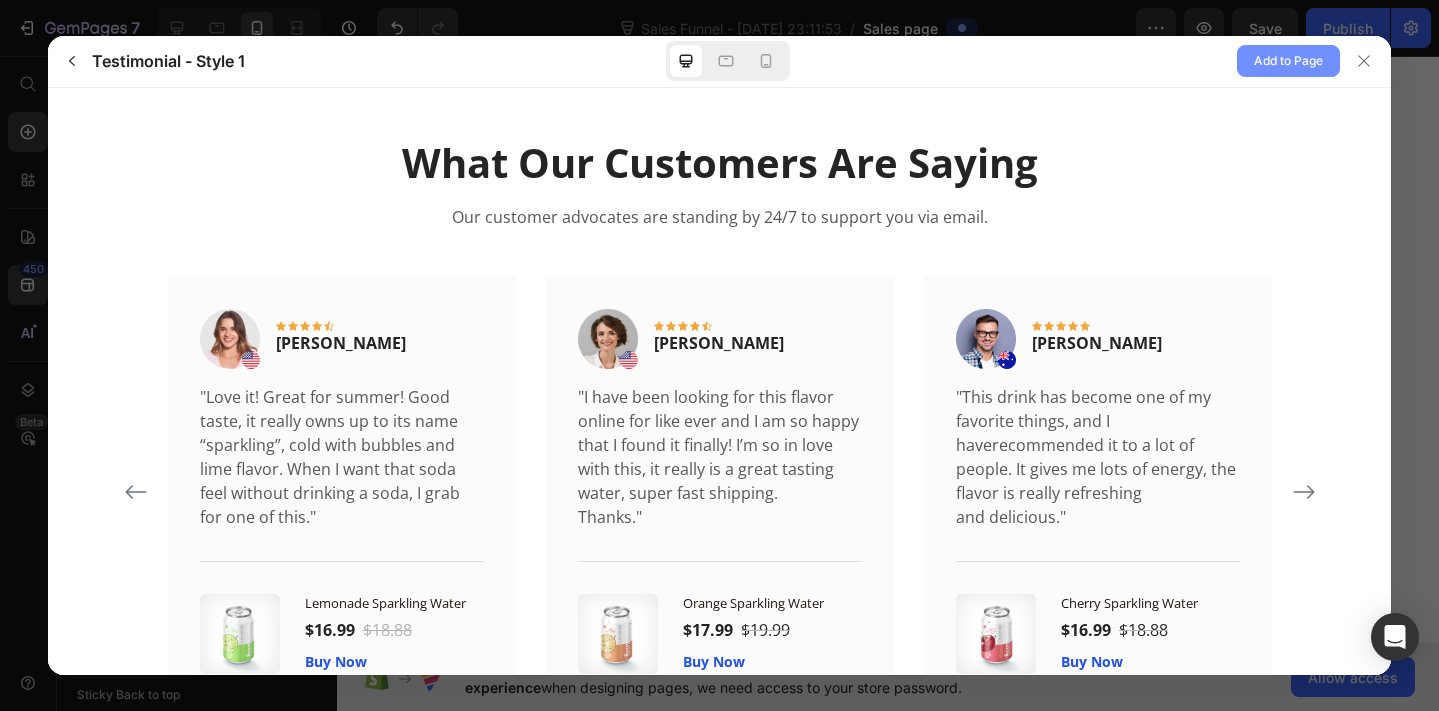 click on "Add to Page" 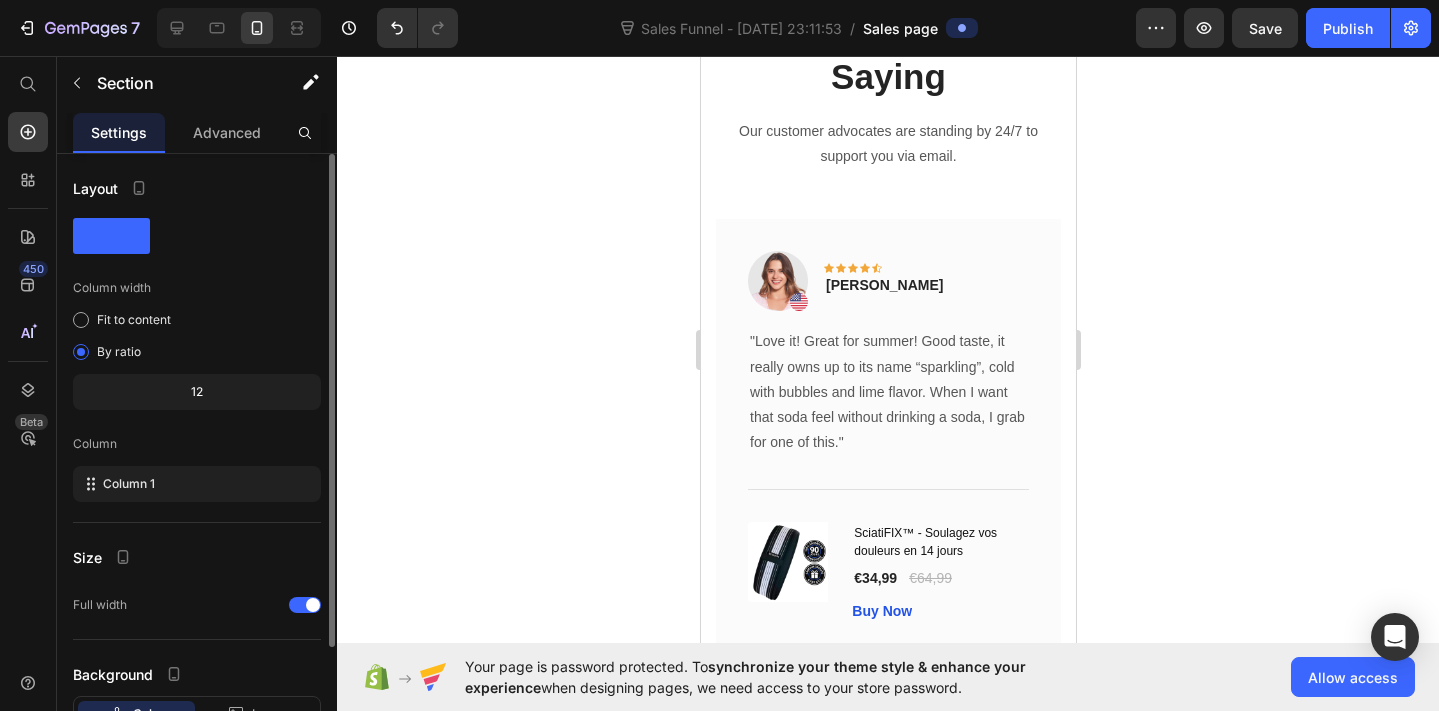 scroll, scrollTop: 9198, scrollLeft: 0, axis: vertical 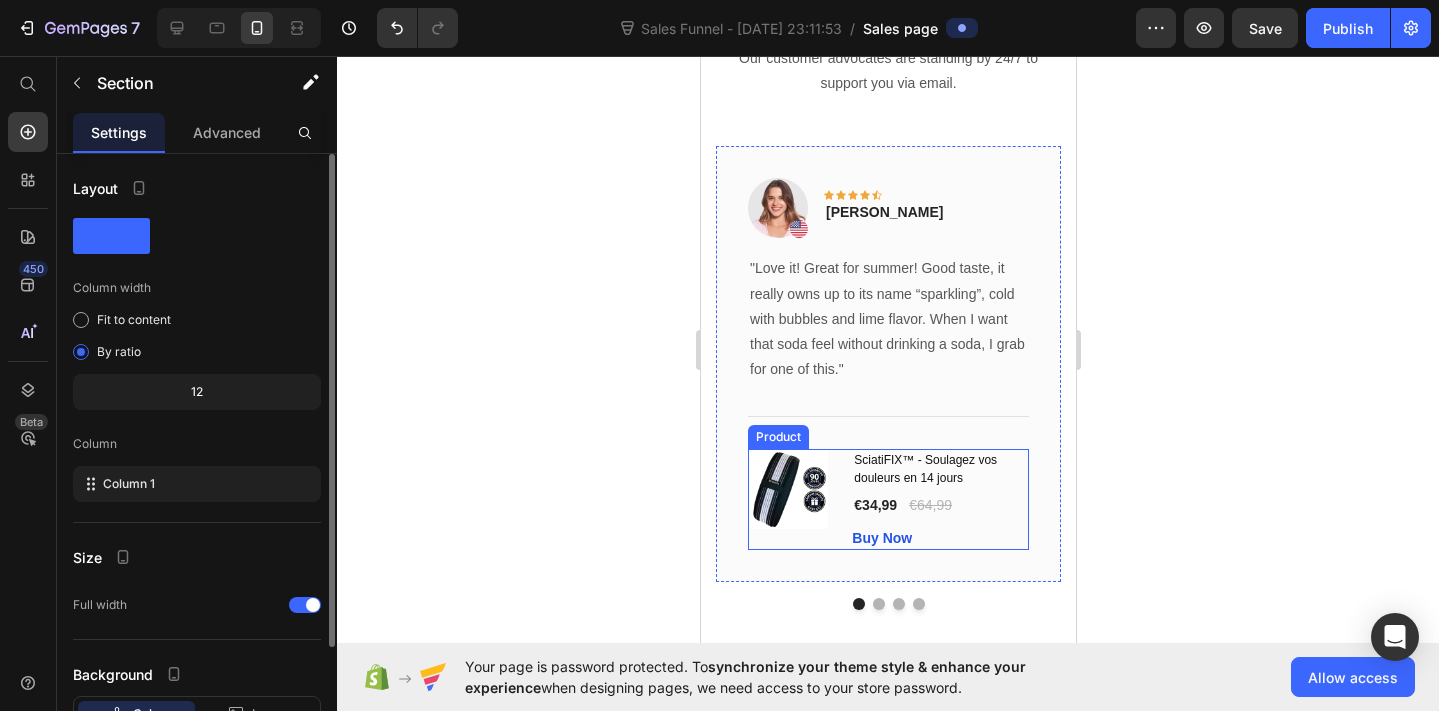 click on "(P) Images & Gallery SciatiFIX™ - Soulagez vos douleurs en 14 jours (P) Title €34,99 (P) Price €64,99 (P) Price Row Buy Now (P) Cart Button Product" at bounding box center (887, 499) 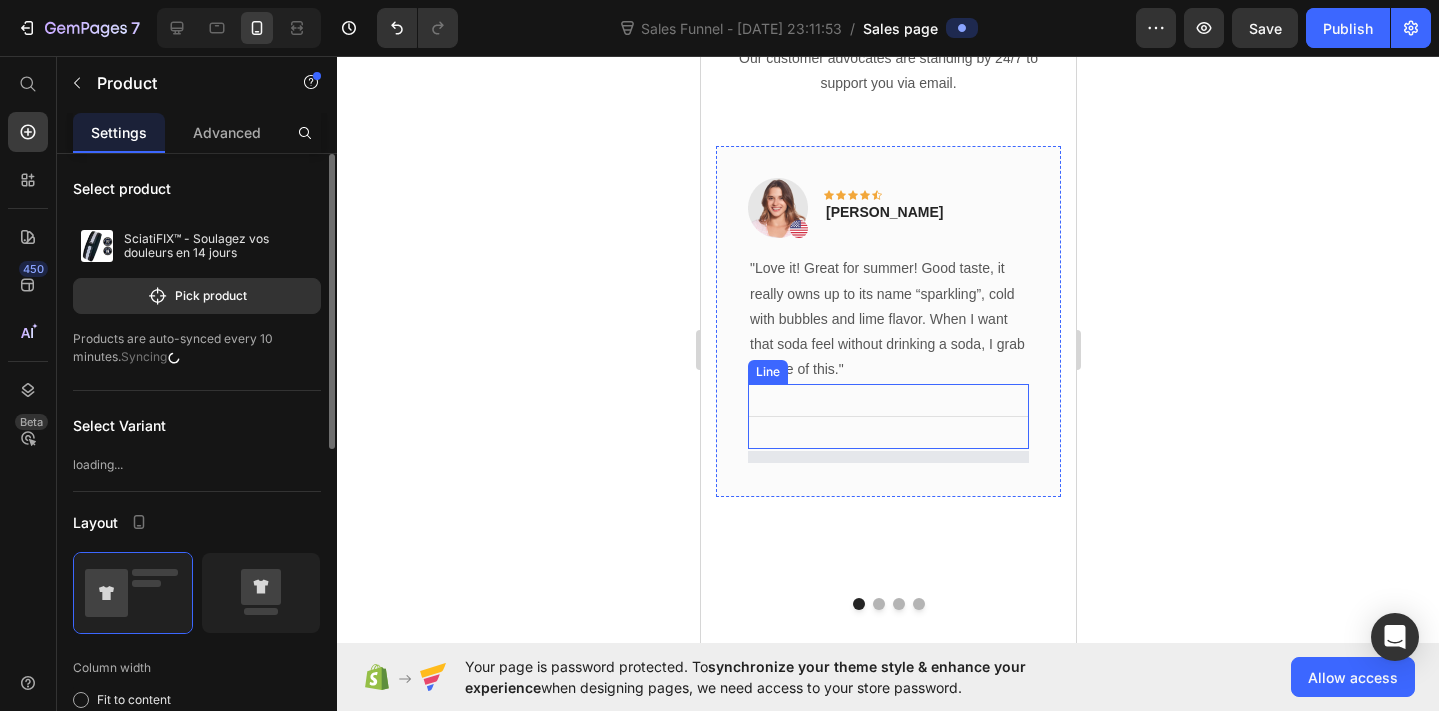 click on "Title Line" at bounding box center (887, 416) 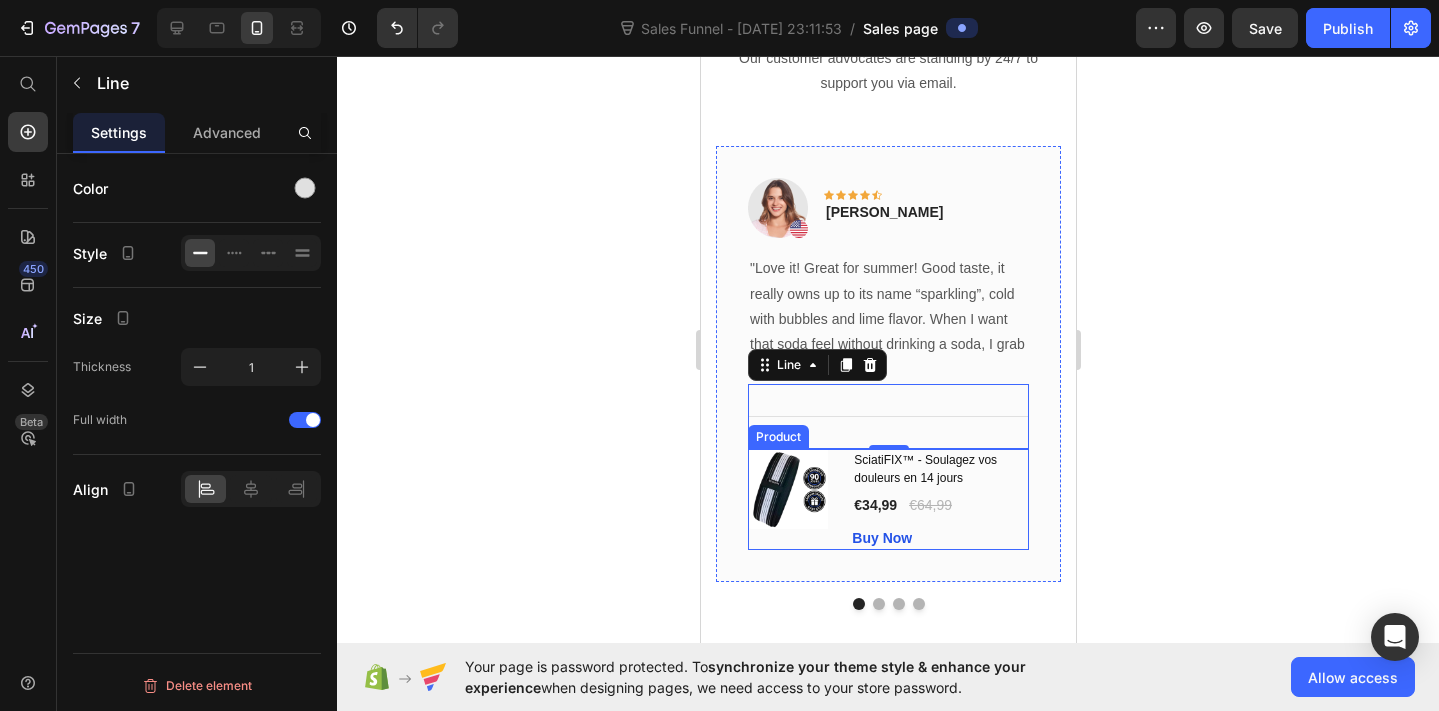 click on "(P) Images & Gallery SciatiFIX™ - Soulagez vos douleurs en 14 jours (P) Title €34,99 (P) Price €64,99 (P) Price Row Buy Now (P) Cart Button Product" at bounding box center (887, 499) 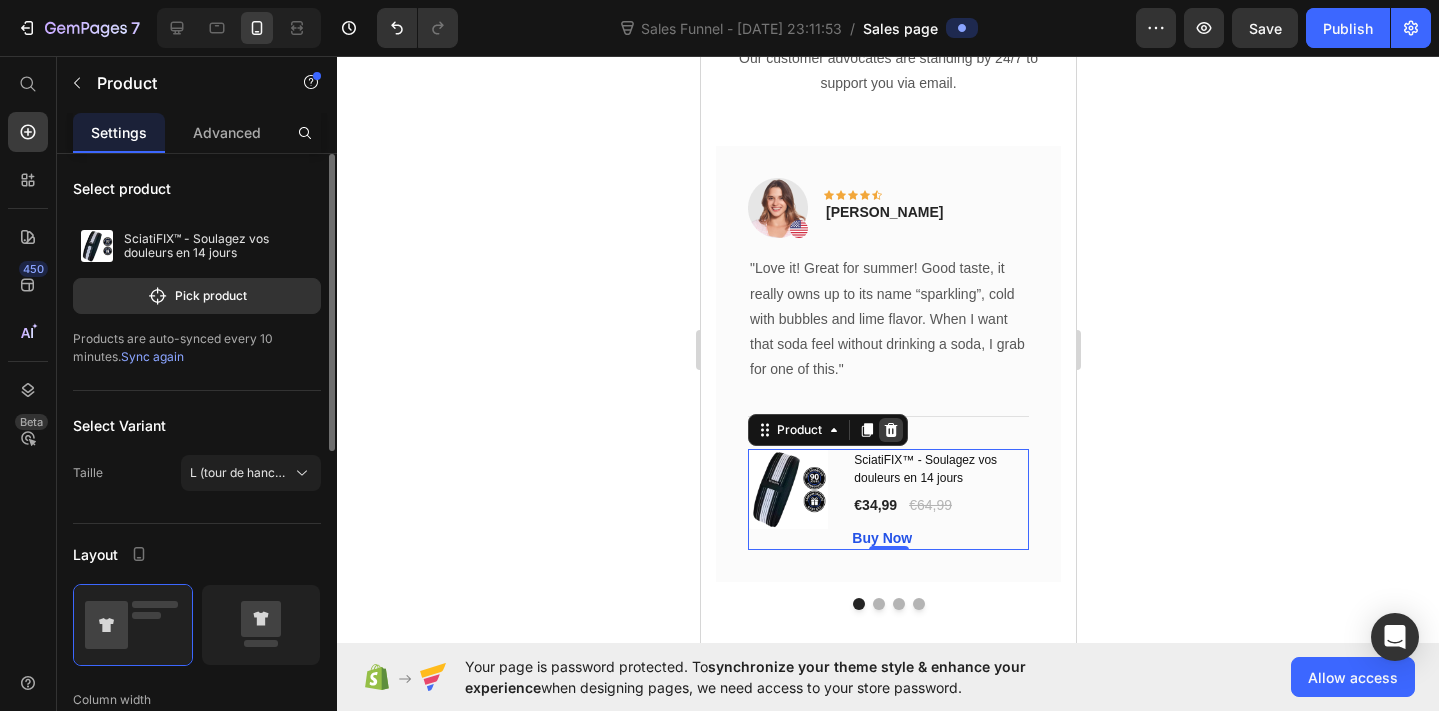 click 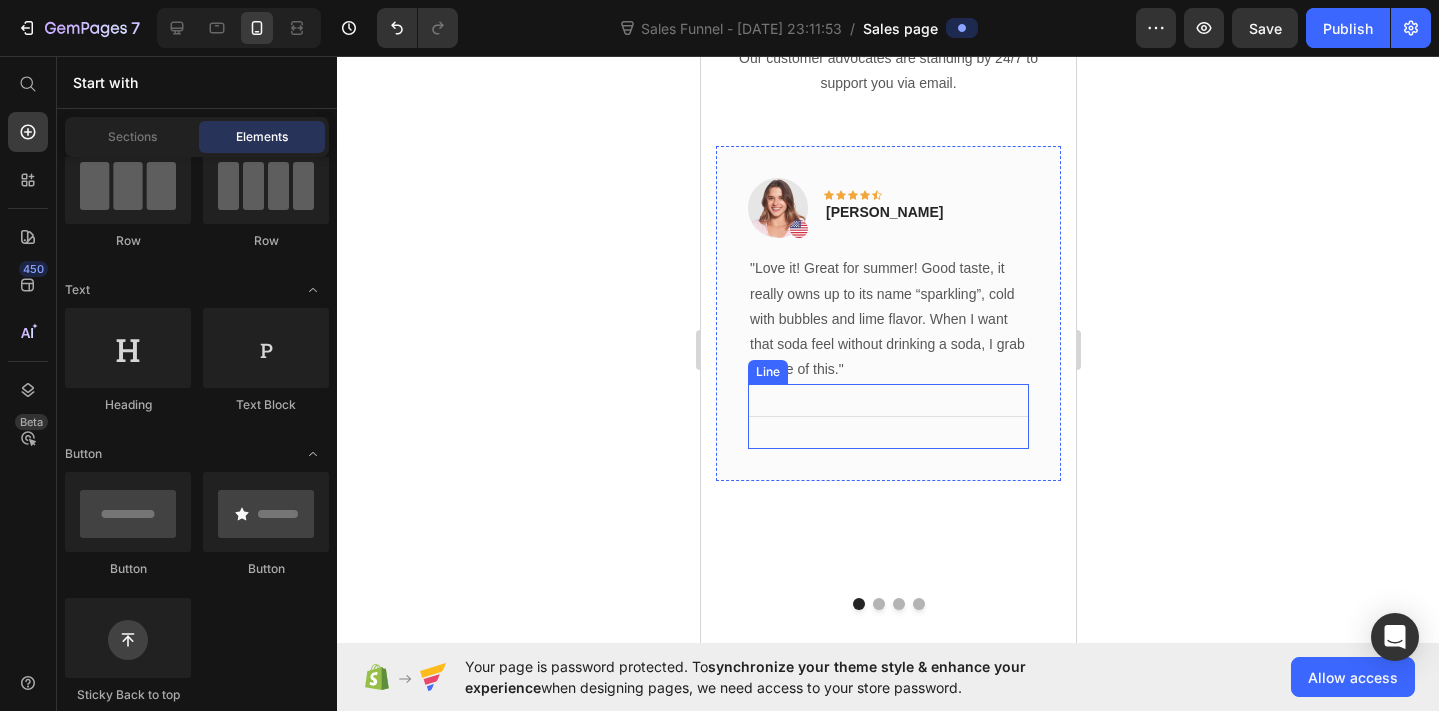 click on "Title Line" at bounding box center (887, 416) 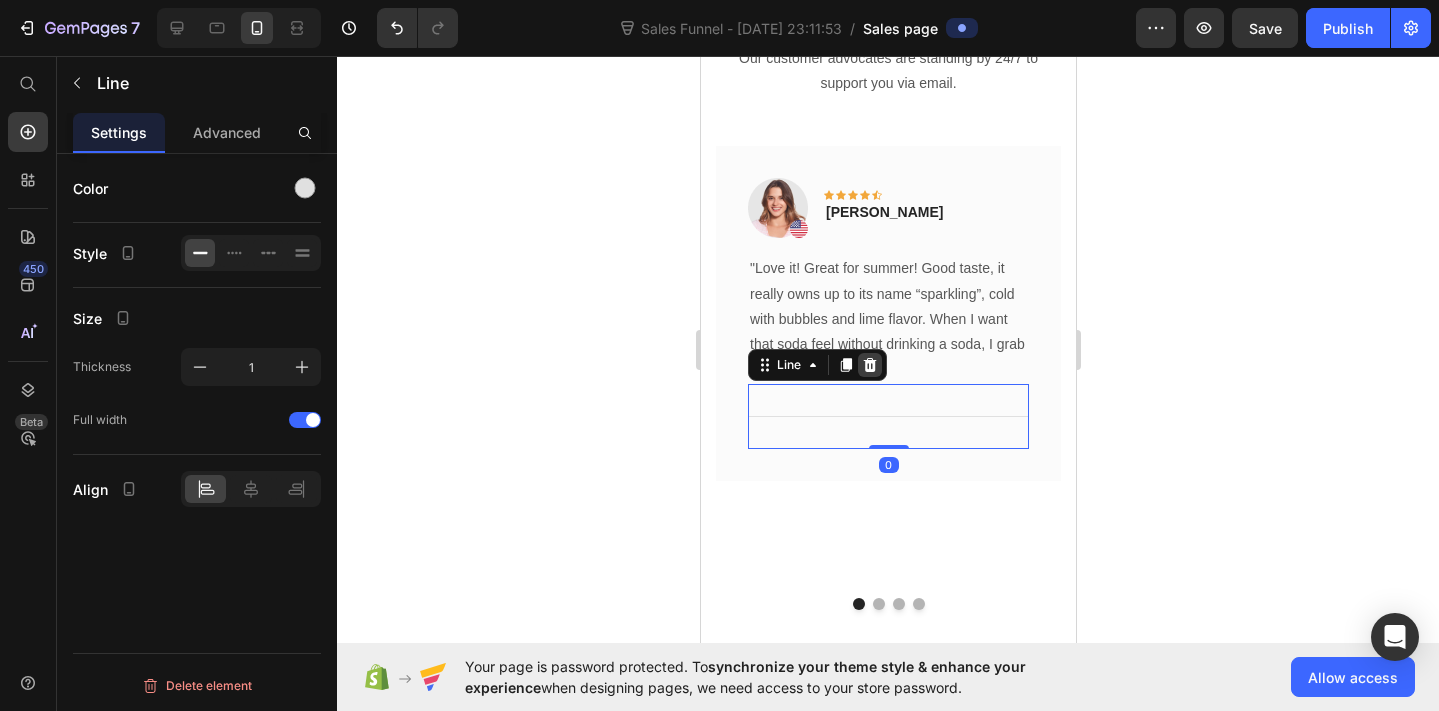 click 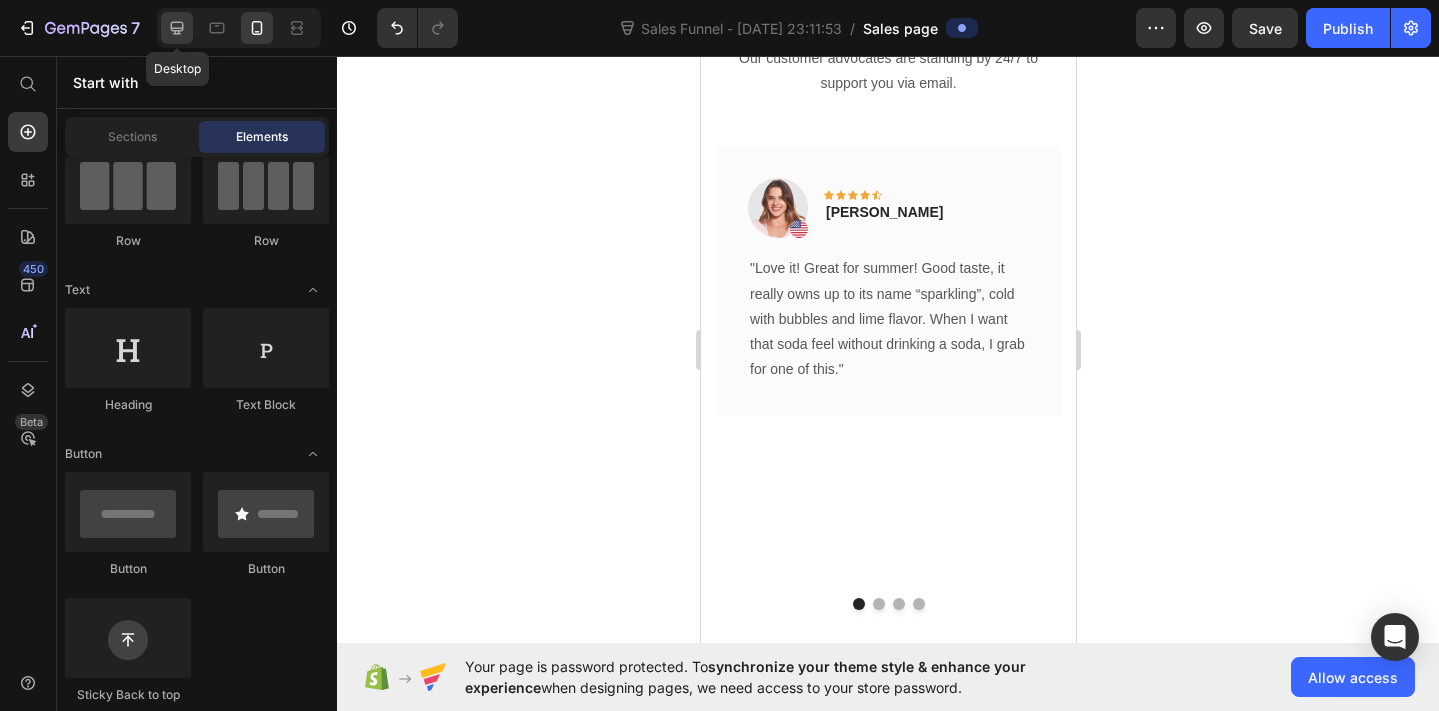 click 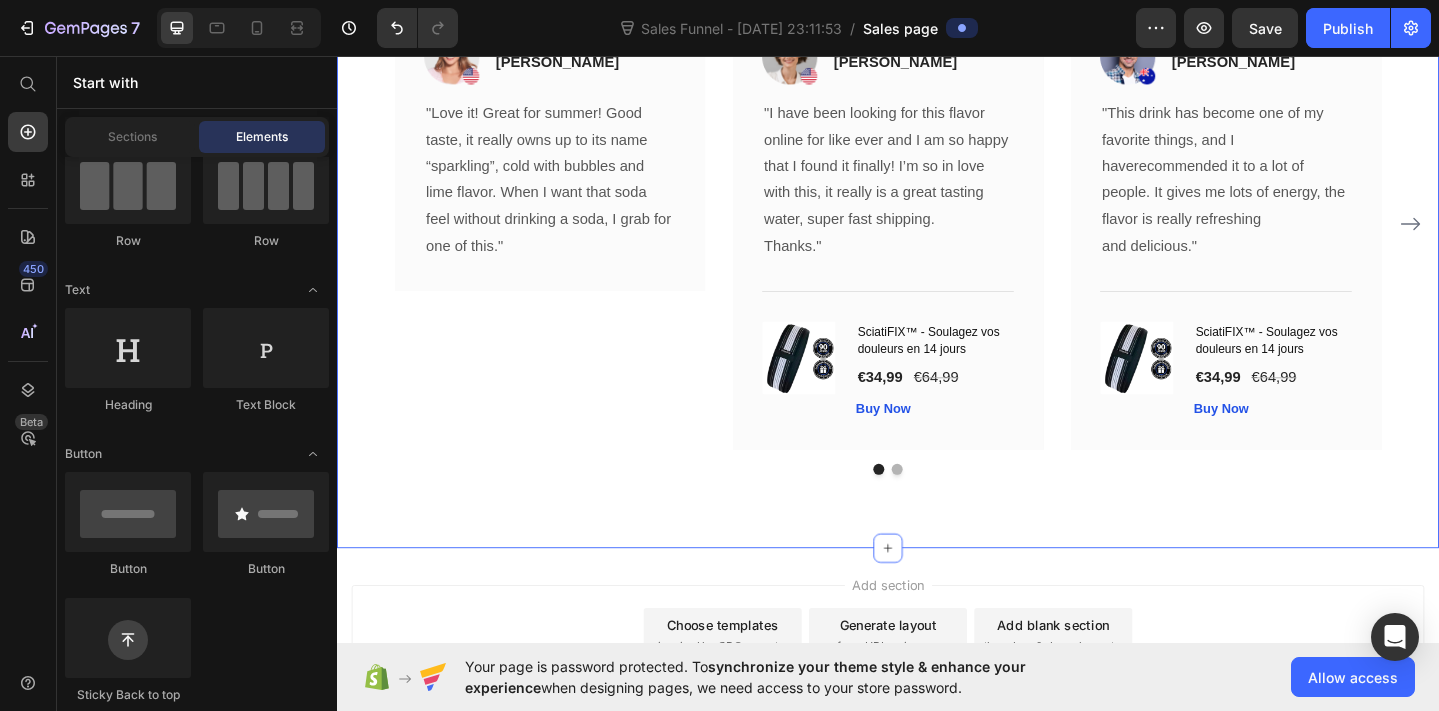 scroll, scrollTop: 8999, scrollLeft: 0, axis: vertical 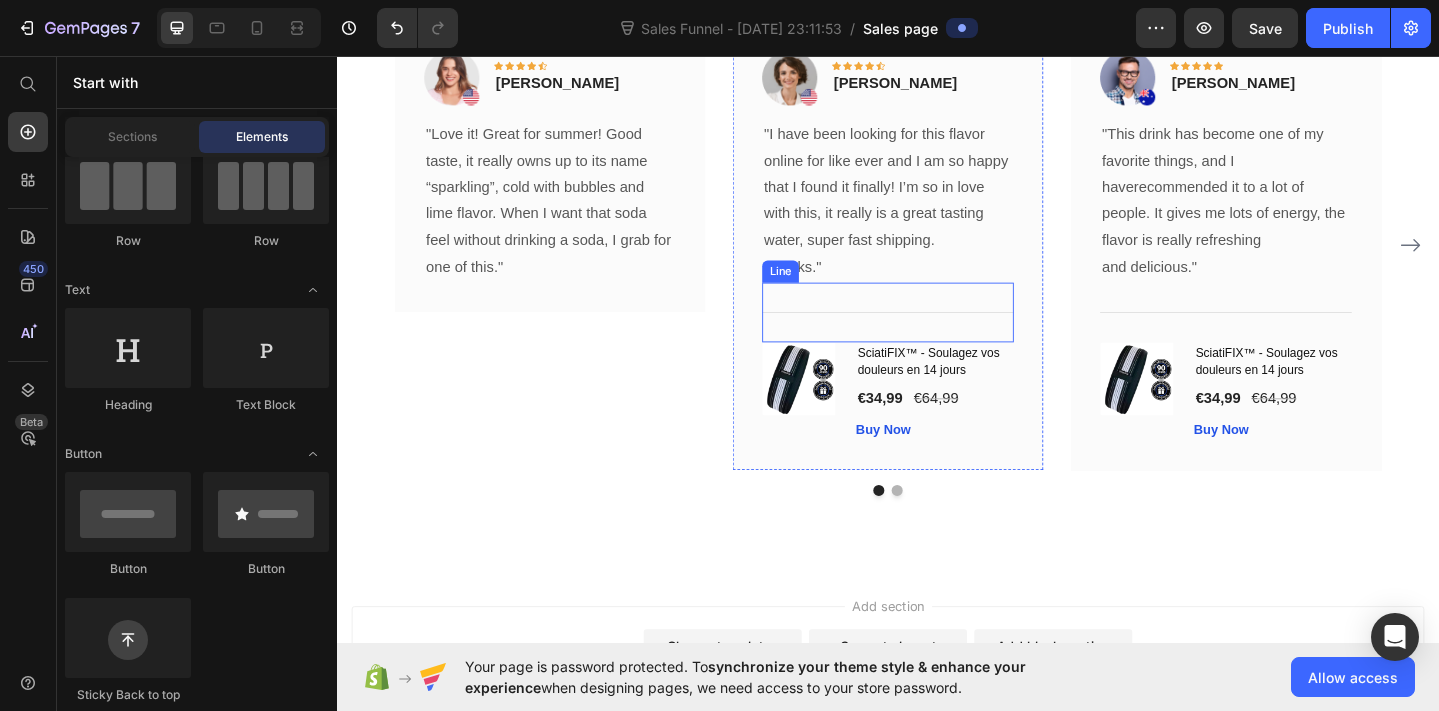 click on "Title Line" at bounding box center [937, 335] 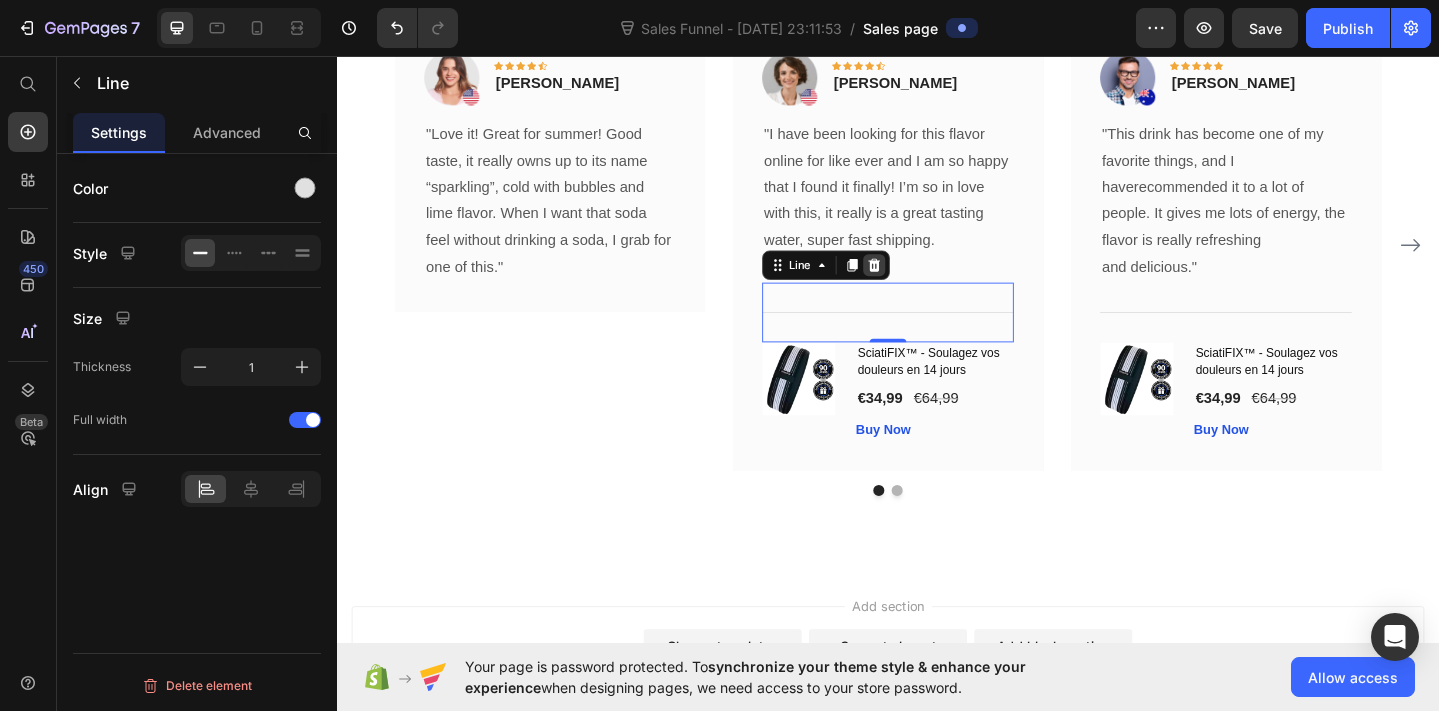 click 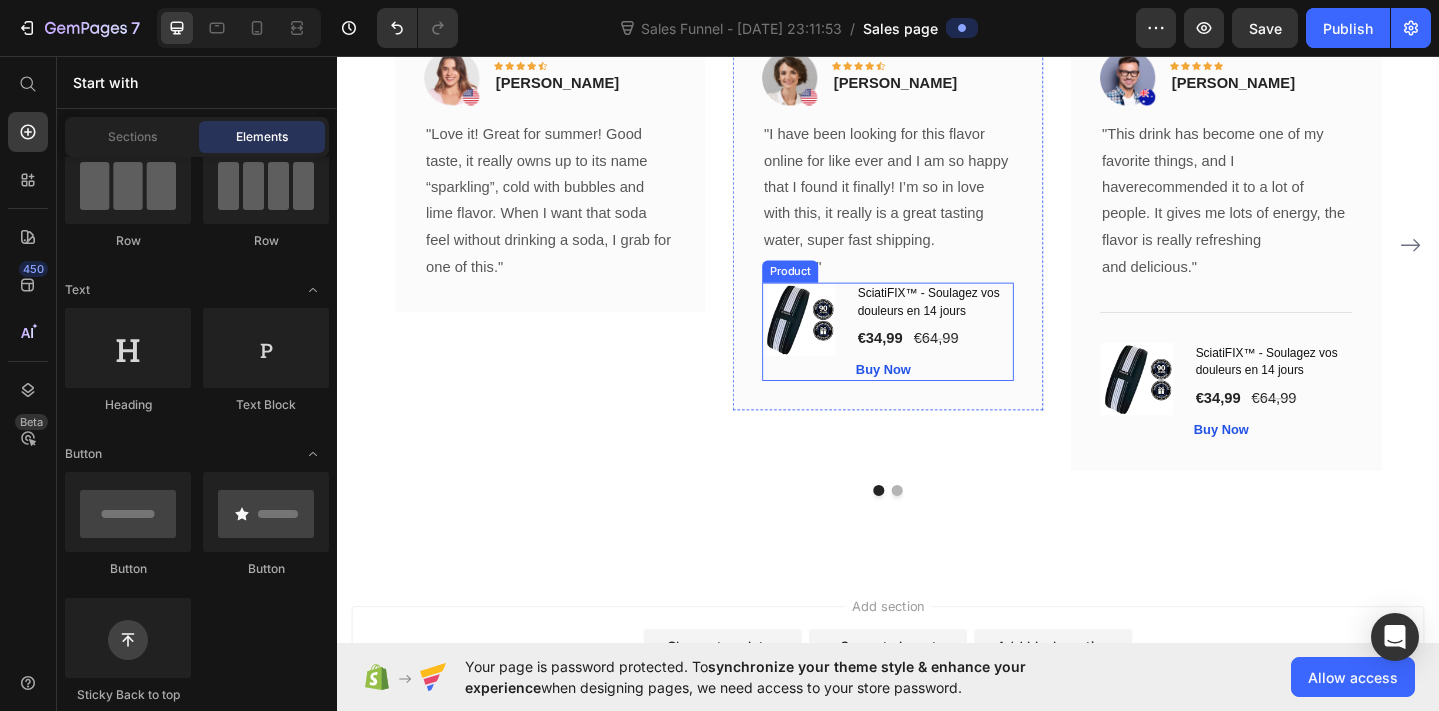 click on "SciatiFIX™ - Soulagez vos douleurs en 14 jours (P) Title €34,99 (P) Price €64,99 (P) Price Row Buy Now (P) Cart Button" at bounding box center (988, 356) 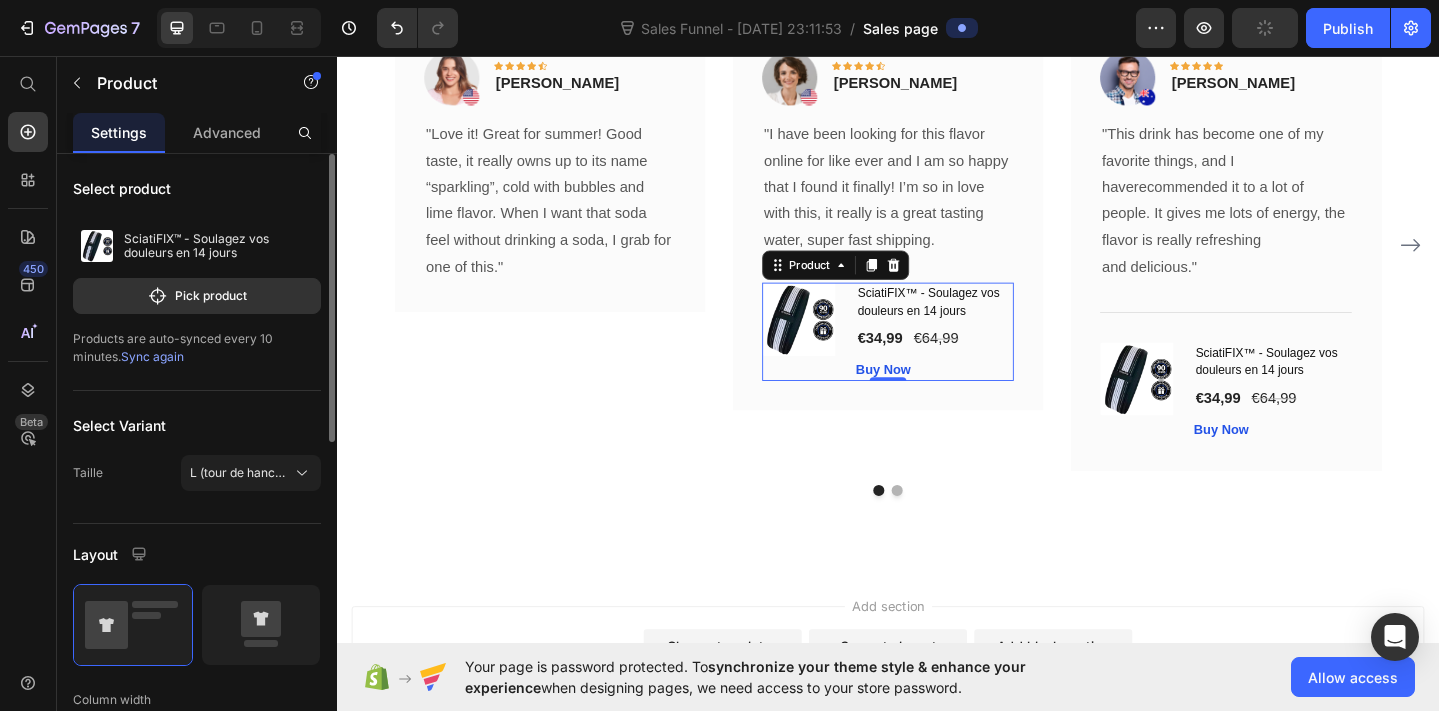click at bounding box center (943, 284) 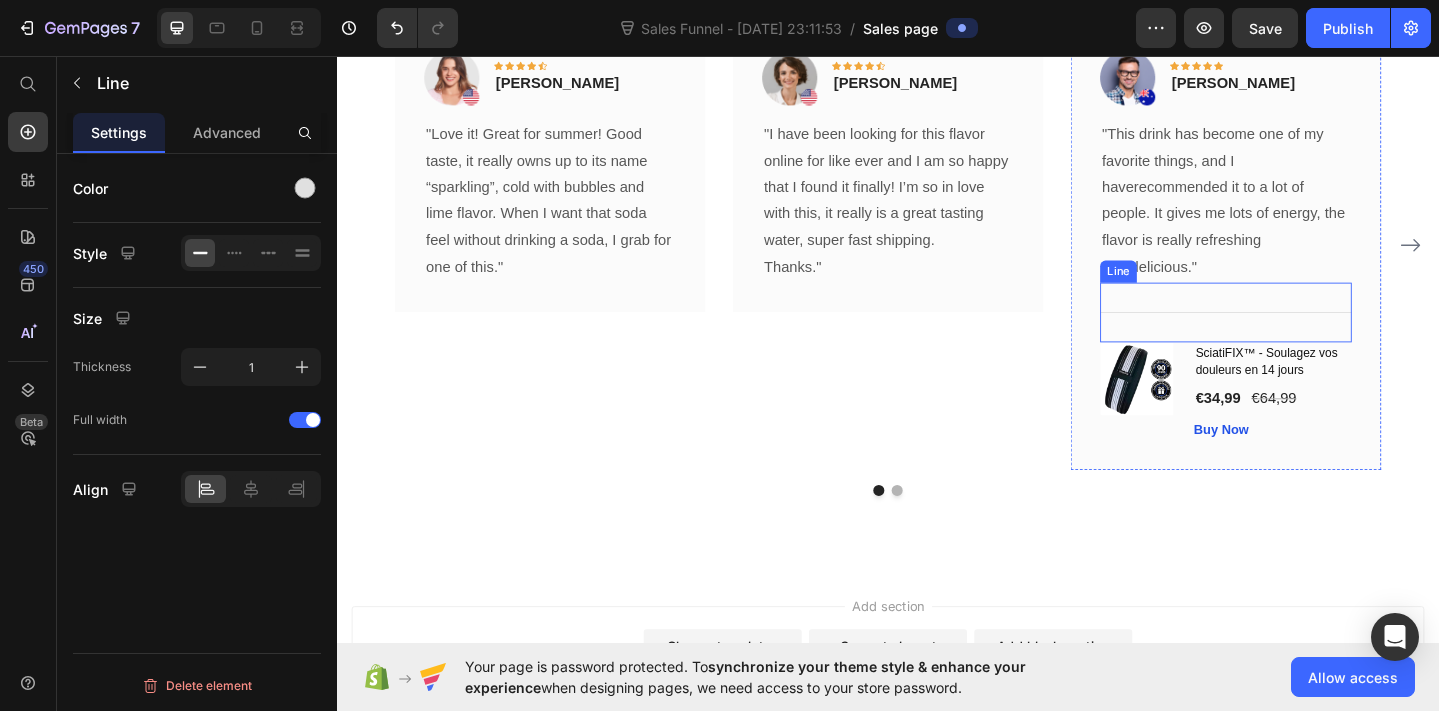 click on "Title Line" at bounding box center (1305, 335) 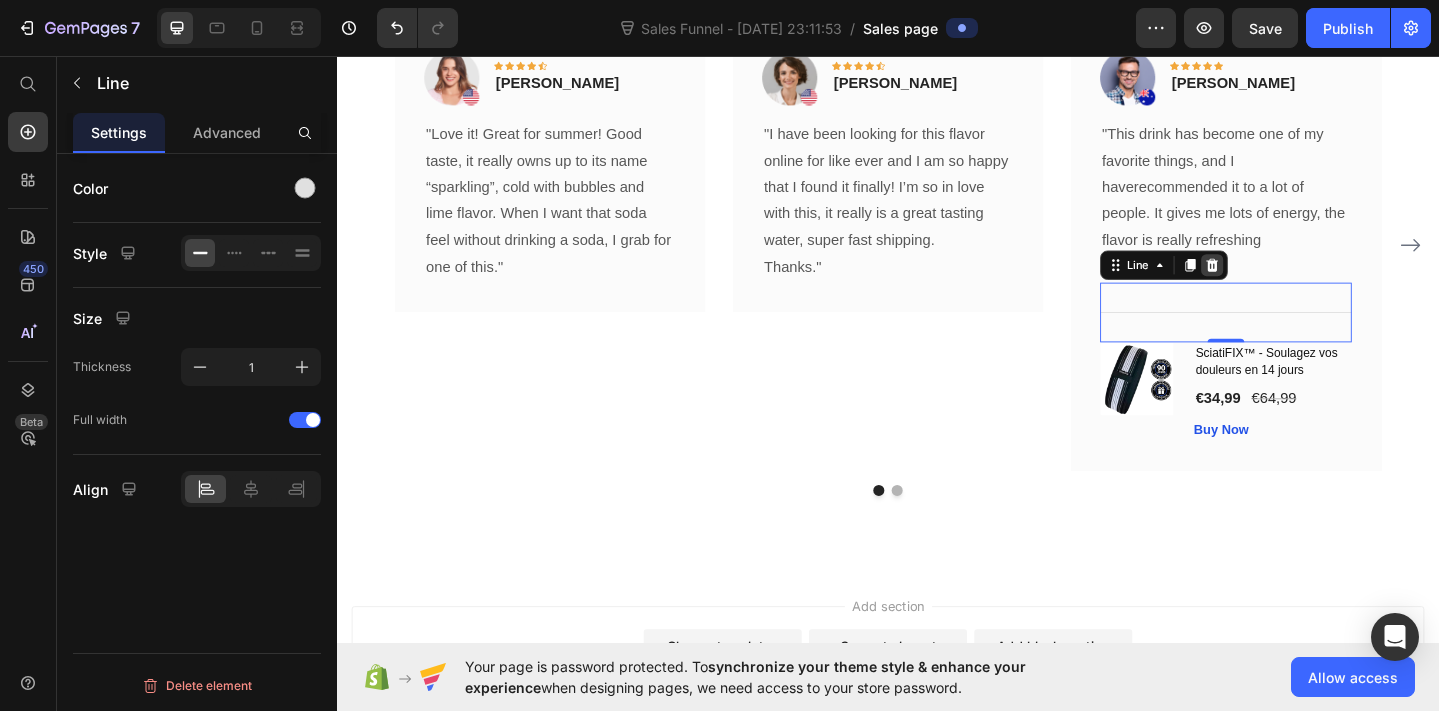 click 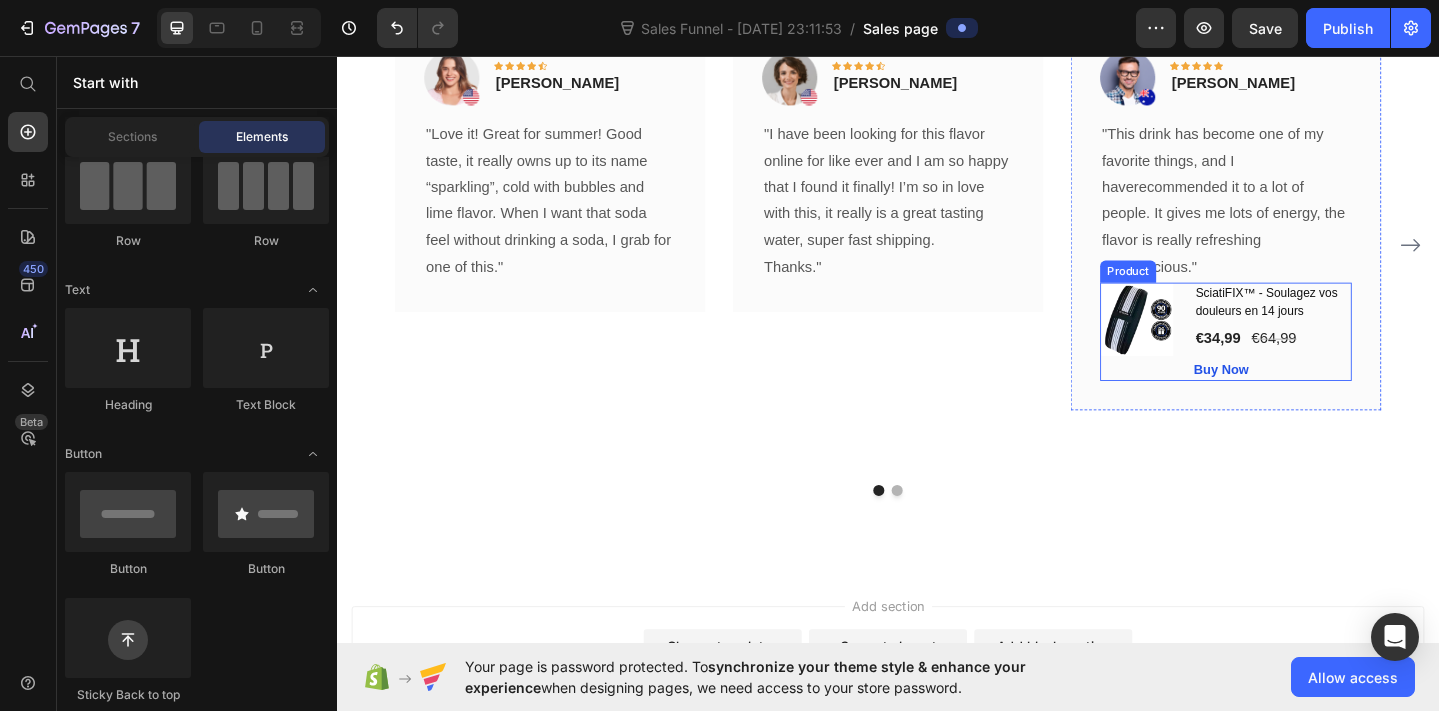 click on "(P) Images & Gallery" at bounding box center [1211, 356] 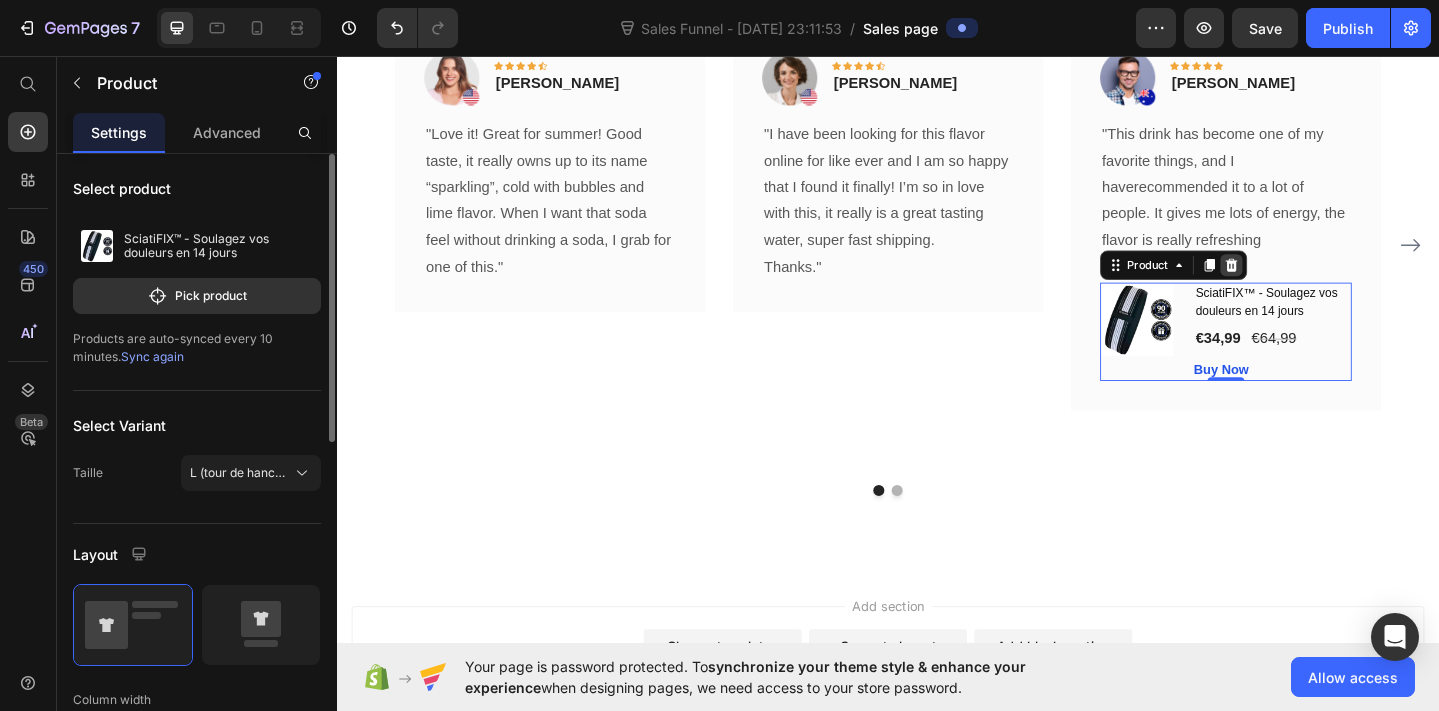 click 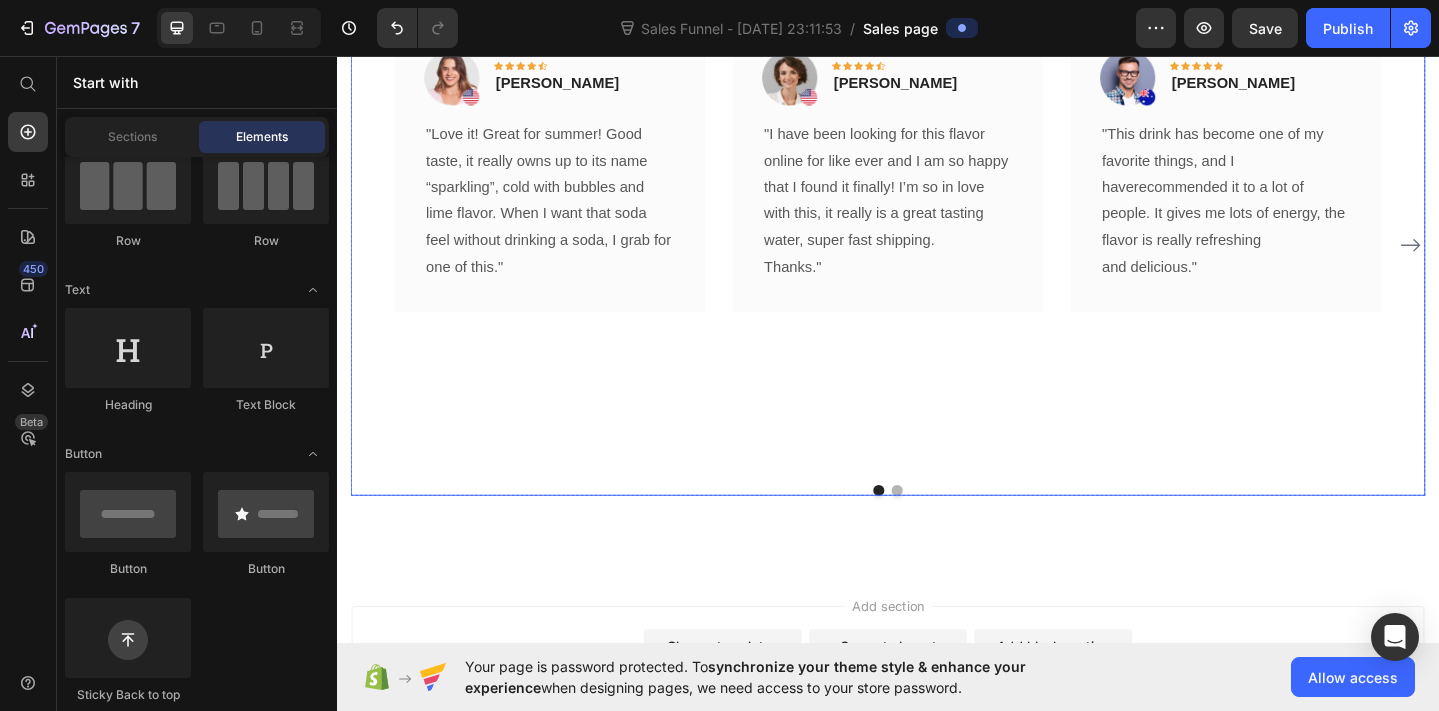 click 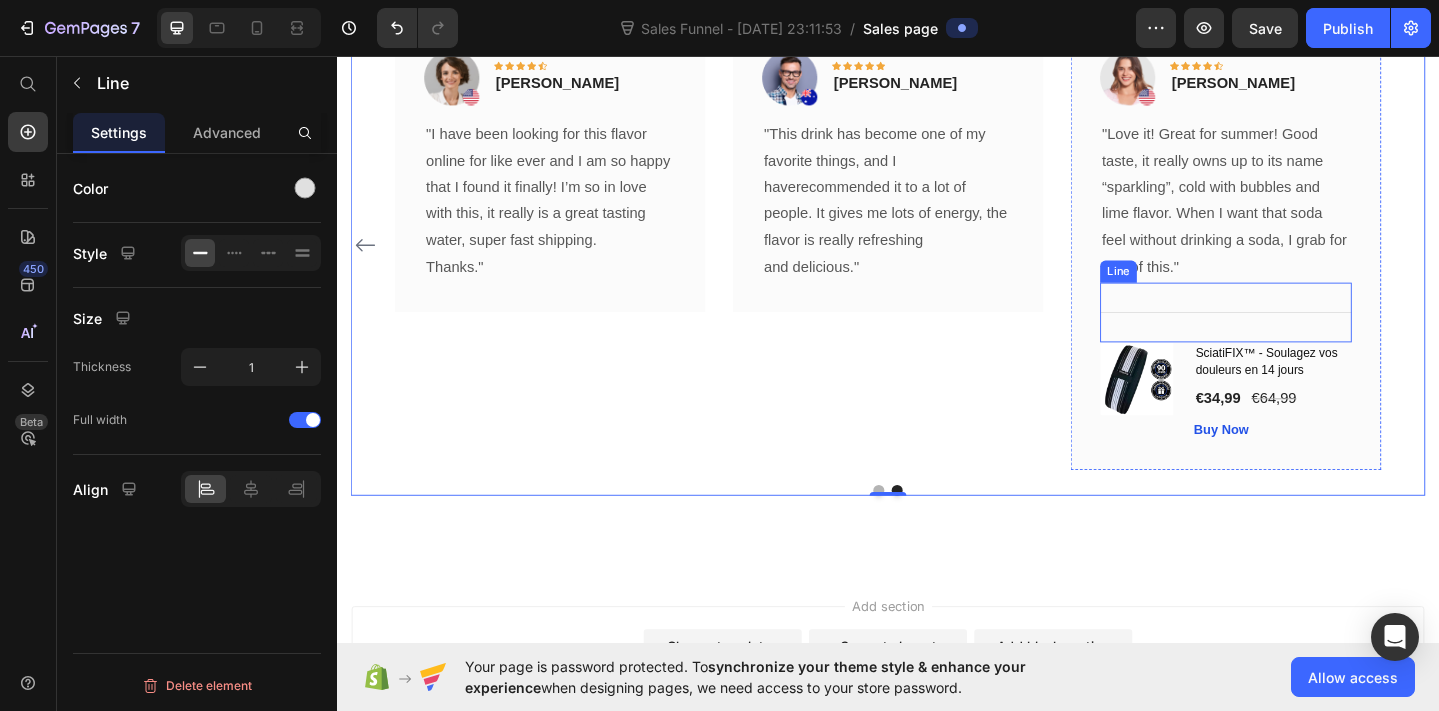 click on "Title Line" at bounding box center (1305, 335) 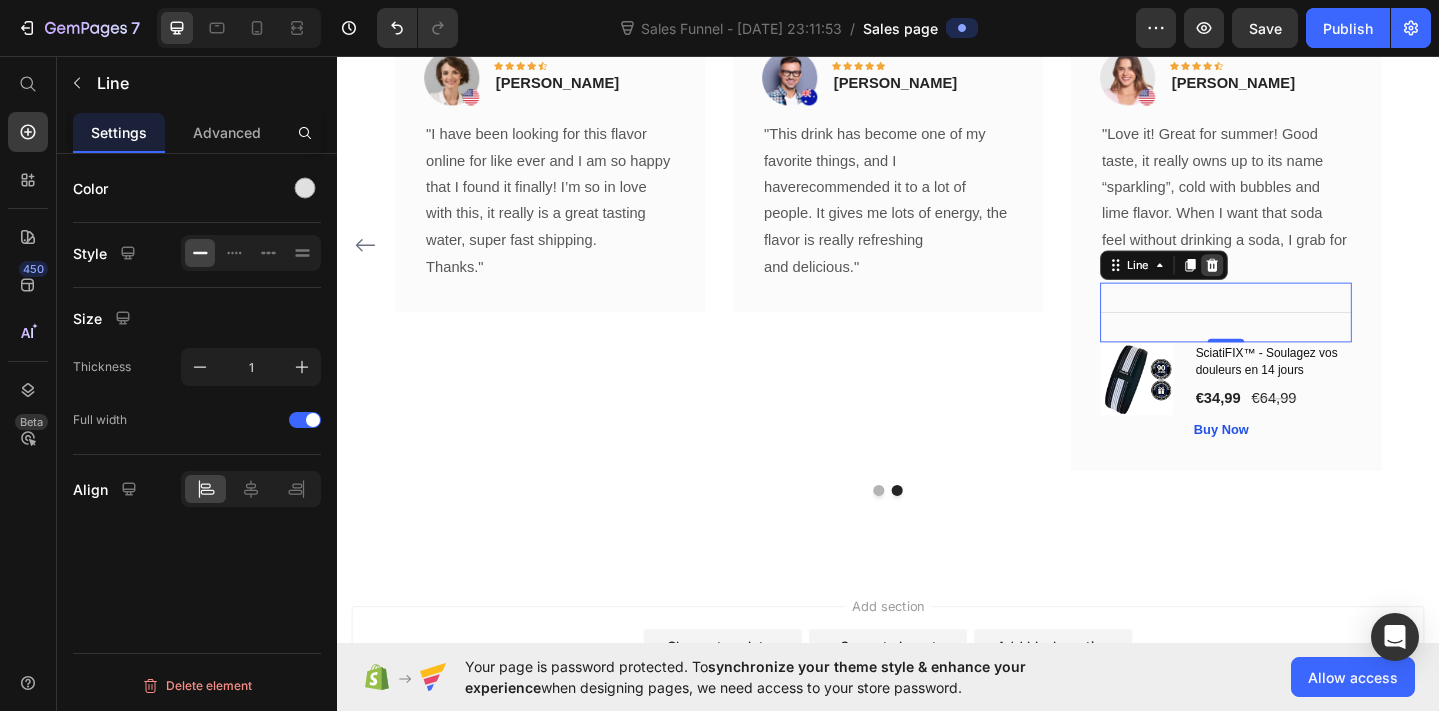 click 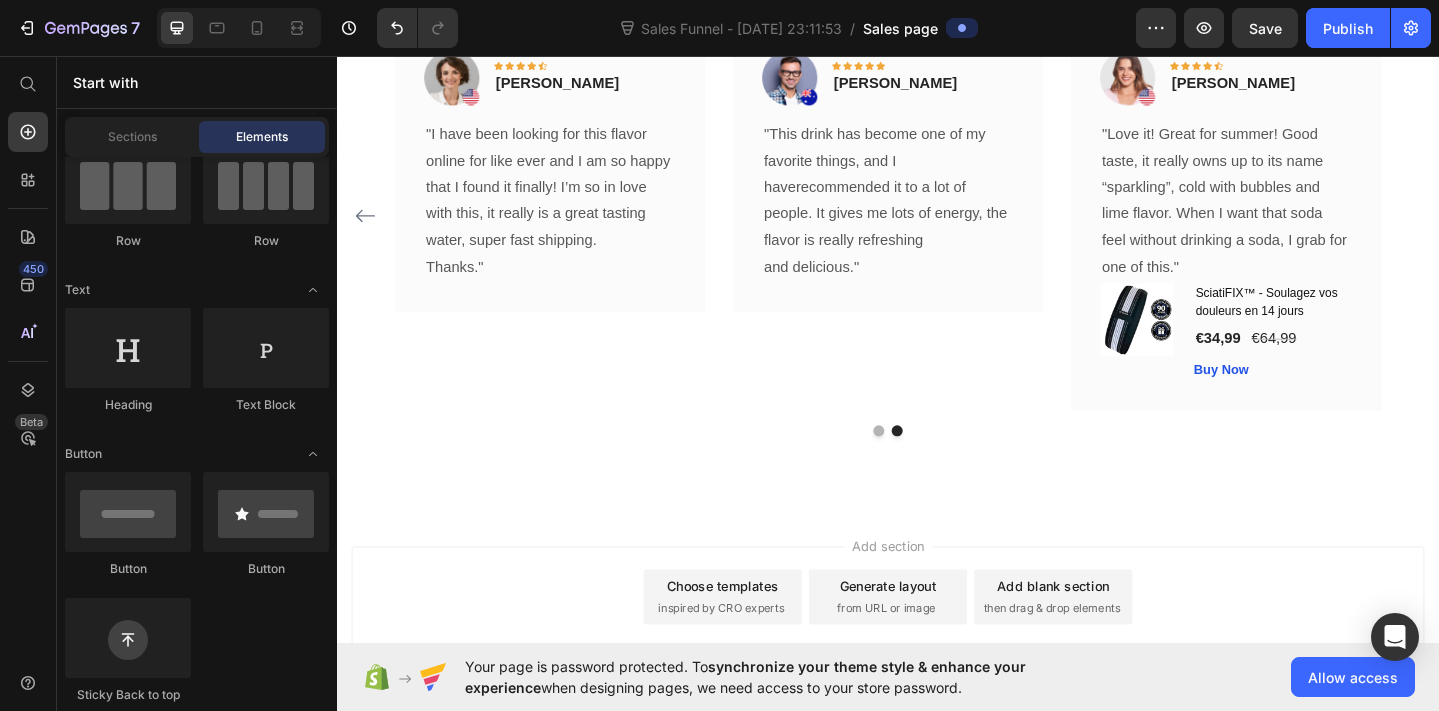 scroll, scrollTop: 8966, scrollLeft: 0, axis: vertical 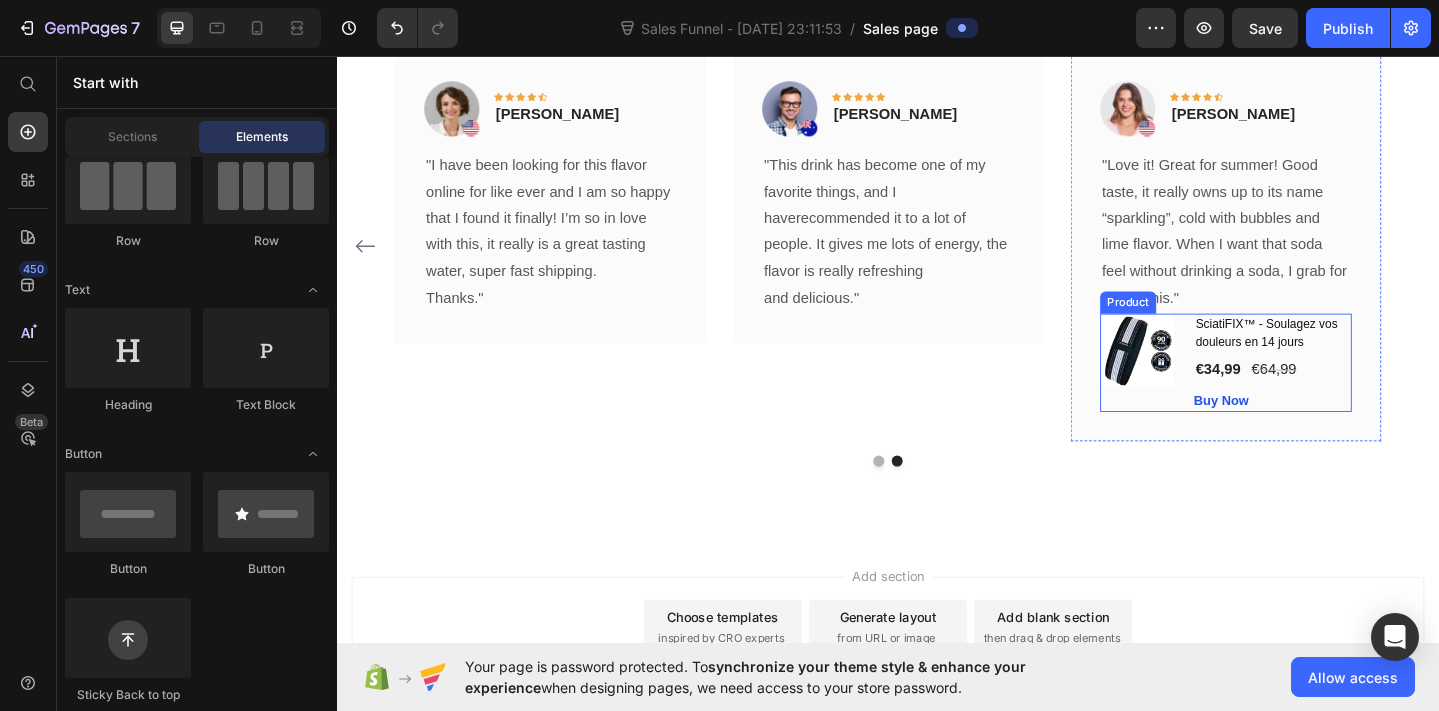 click on "(P) Images & Gallery" at bounding box center (1211, 389) 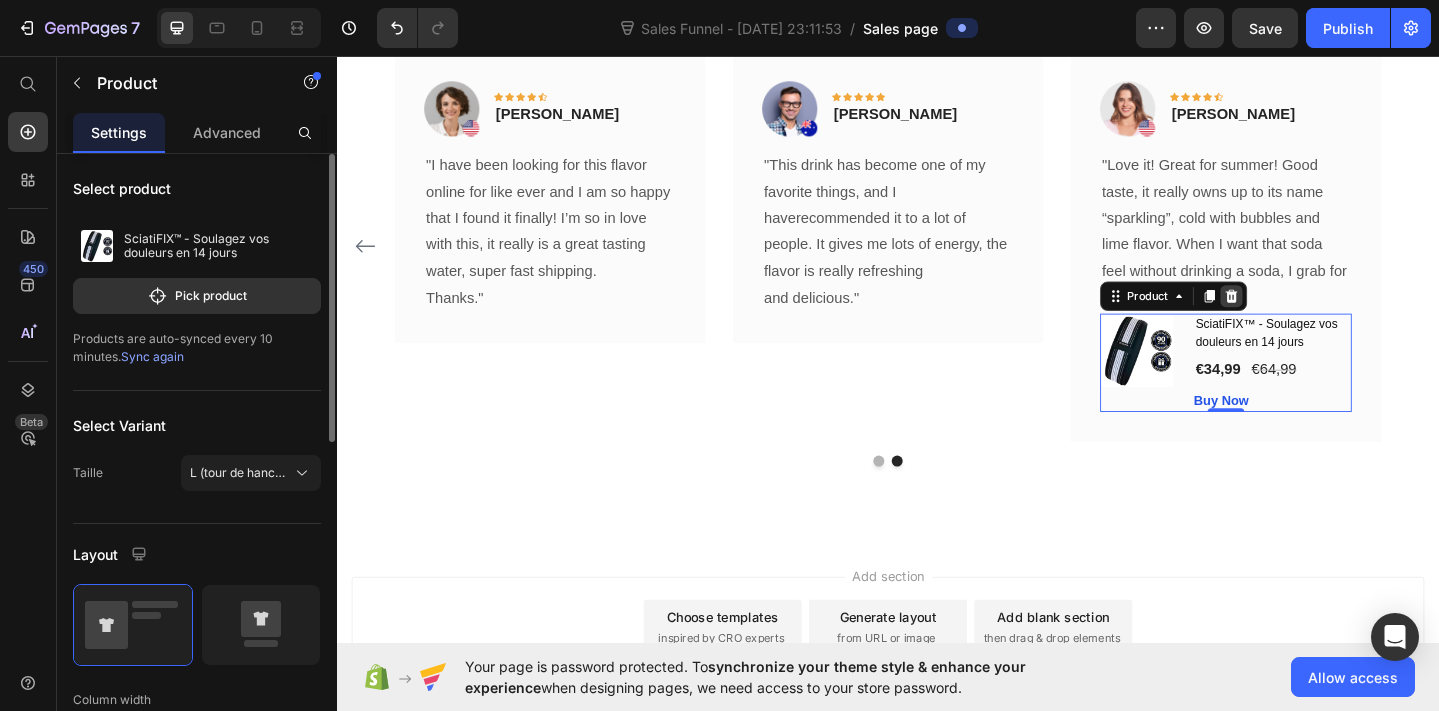click 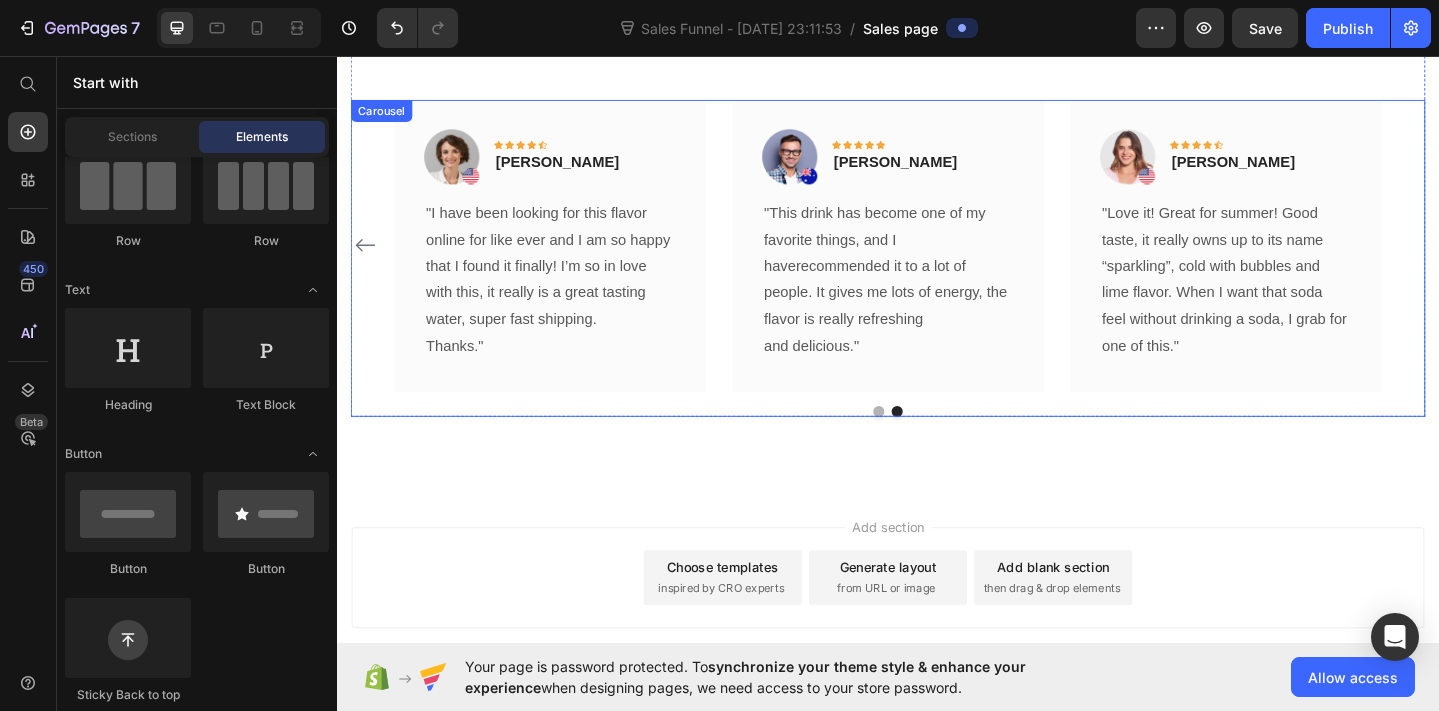 scroll, scrollTop: 8539, scrollLeft: 0, axis: vertical 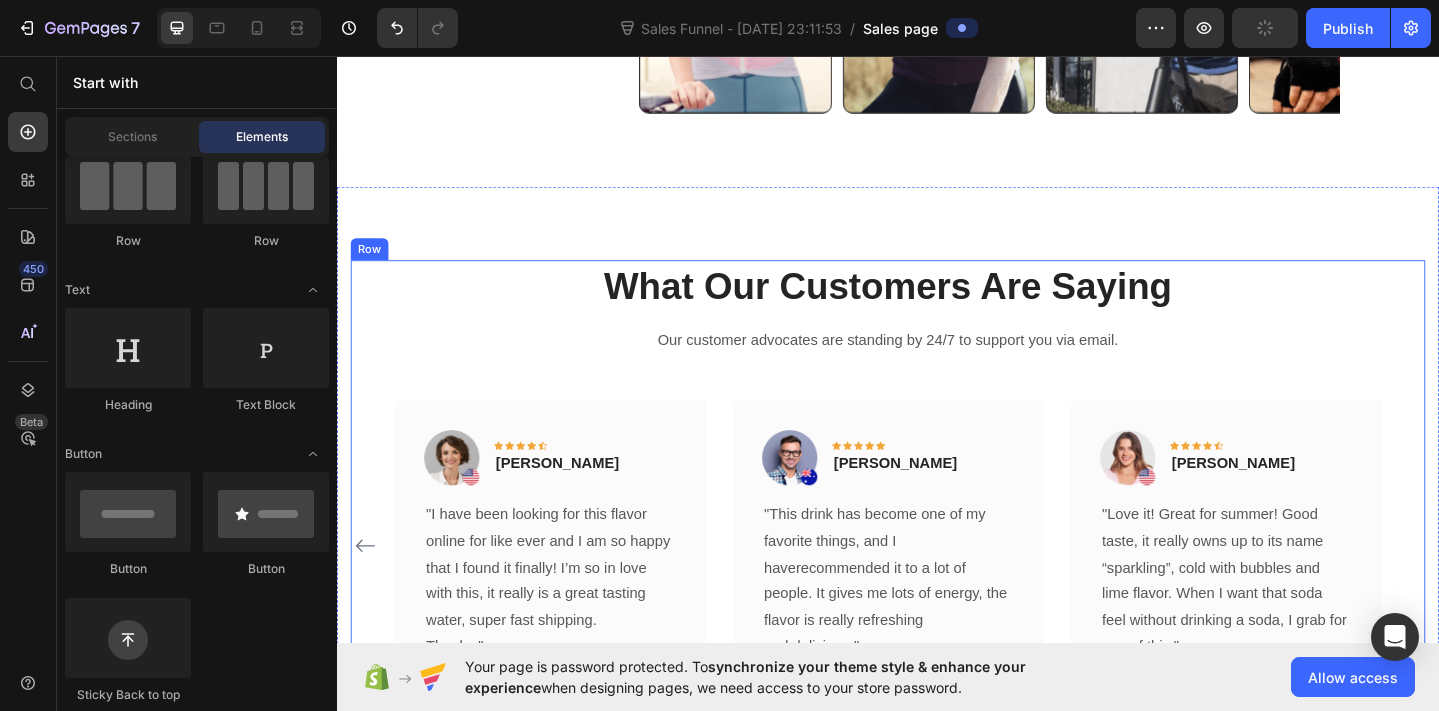 click on "What Our Customers Are Saying Heading Our customer advocates are standing by 24/7 to support you via email. Text block
Image
Icon
Icon
Icon
Icon
Icon Row Rita Carroll Text block Row "Love it! Great for summer! Good taste, it really owns up to its name “sparkling”, cold with bubbles and lime flavor. When I want that soda feel without drinking a soda, I grab for one of this." Text block Row Image
Icon
Icon
Icon
Icon
Icon Row Olivia Rowse Text block Row "I have been looking for this flavor online for like ever and I am so happy that I found it finally! I’m so in love with this, it really is a great tasting water, super fast shipping.  Thanks." Text block Row Image
Icon
Icon
Icon
Icon
Icon Row Timothy Joseph Text block Row and delicious." Text block Row" at bounding box center (937, 527) 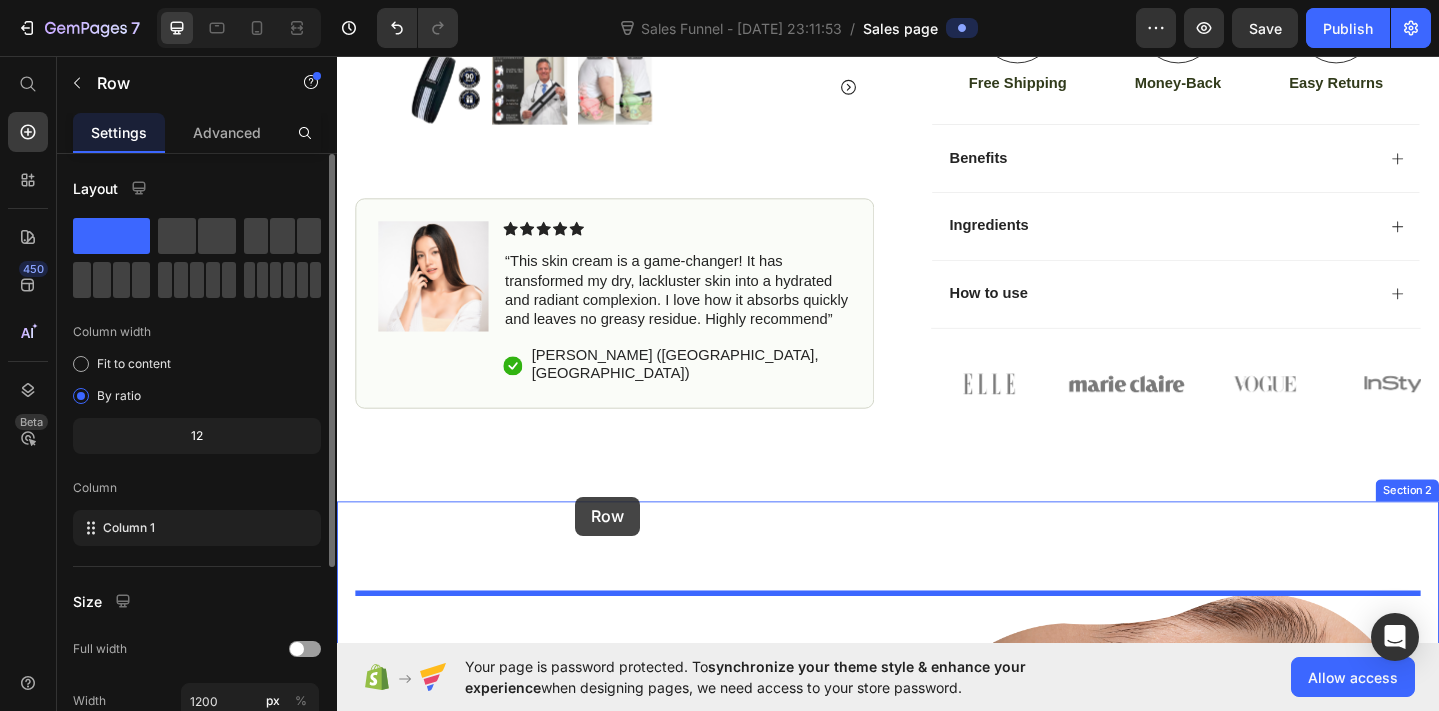 scroll, scrollTop: 772, scrollLeft: 0, axis: vertical 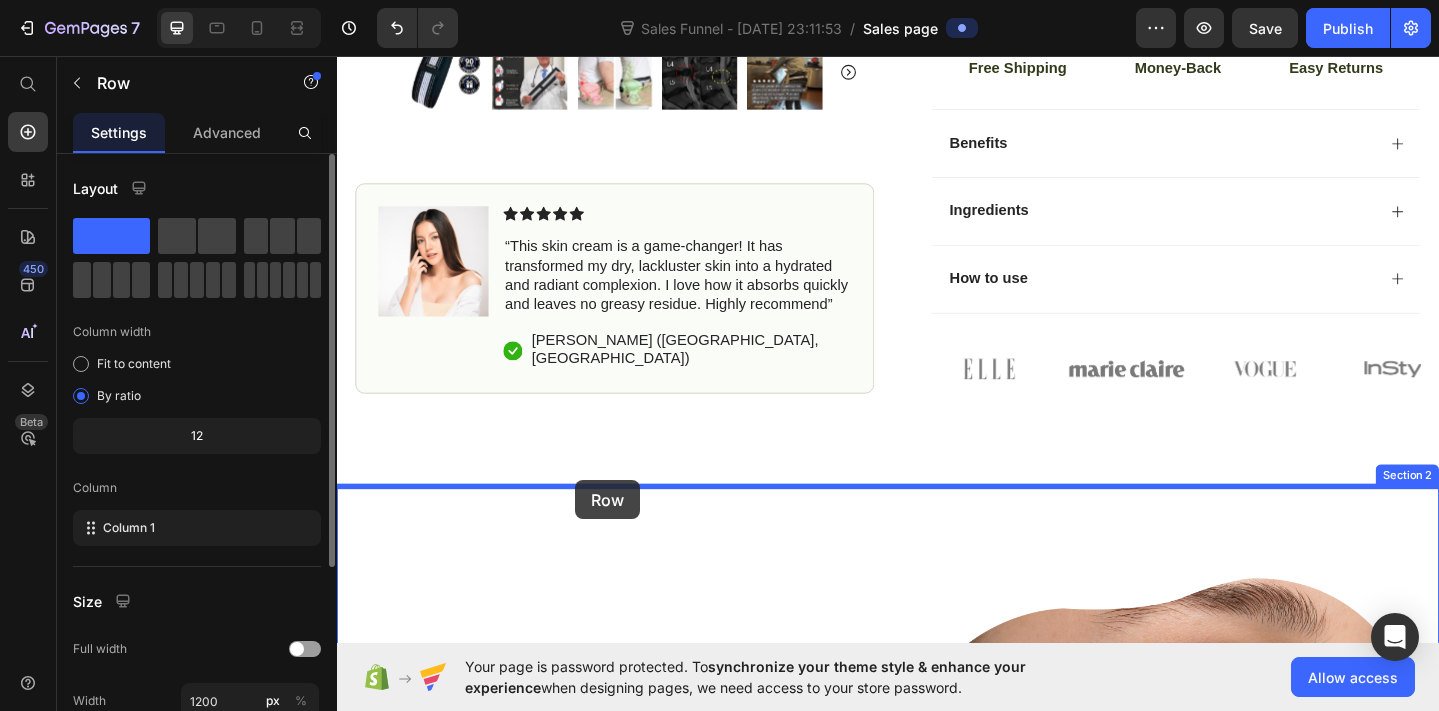 drag, startPoint x: 371, startPoint y: 260, endPoint x: 596, endPoint y: 518, distance: 342.3288 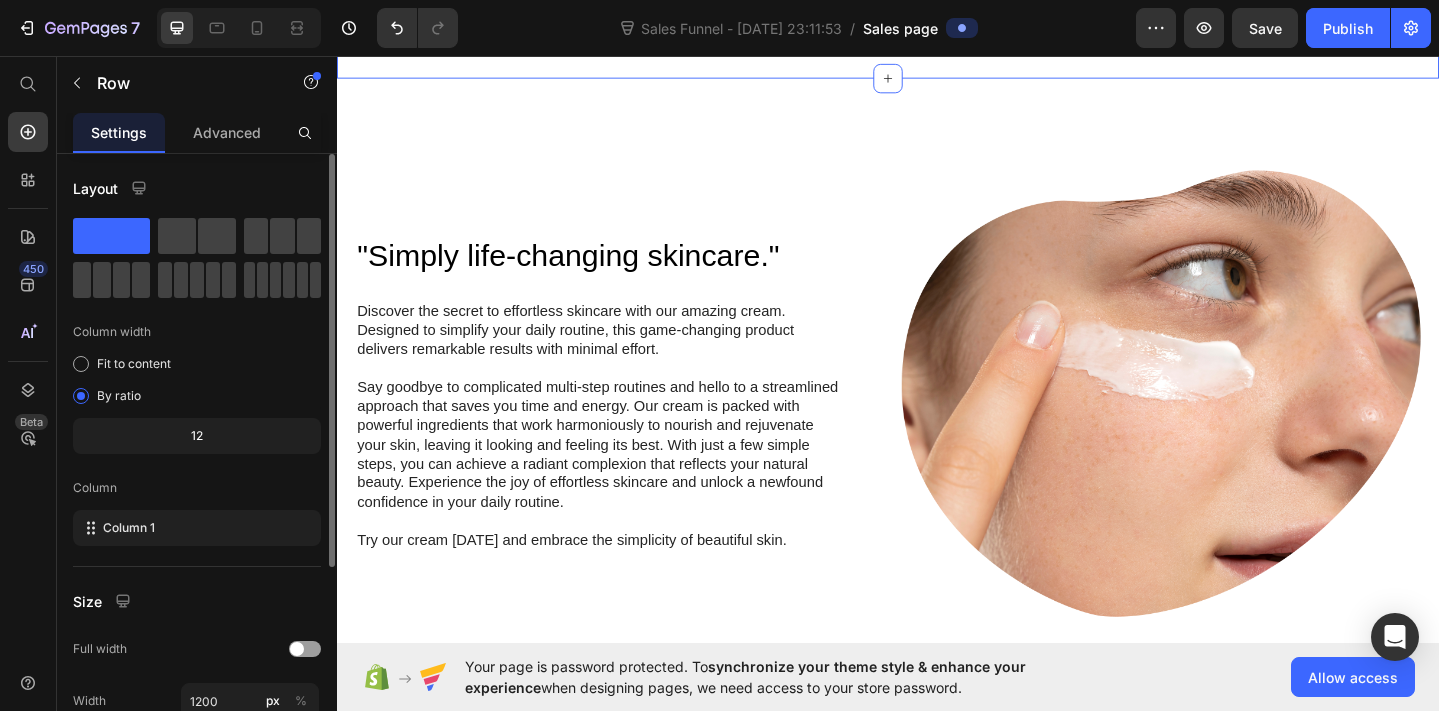 scroll, scrollTop: 1729, scrollLeft: 0, axis: vertical 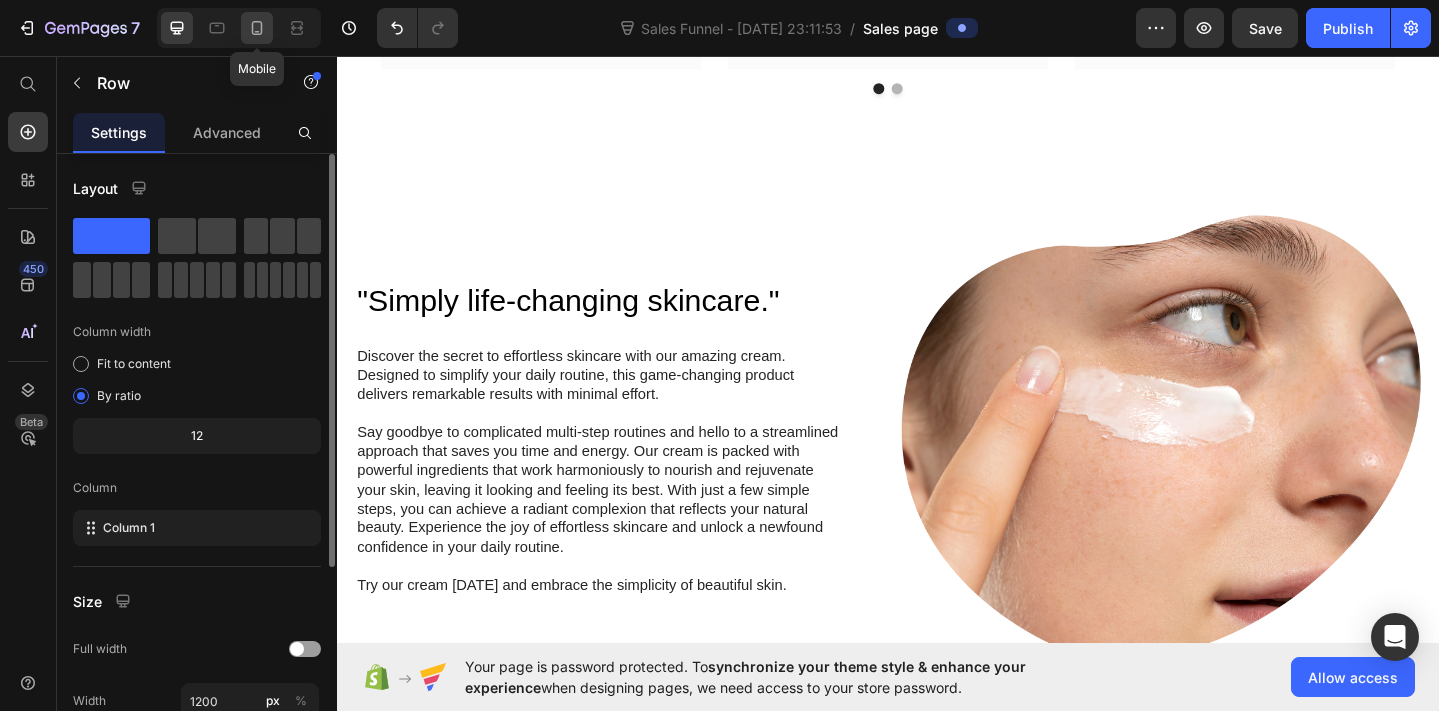 click 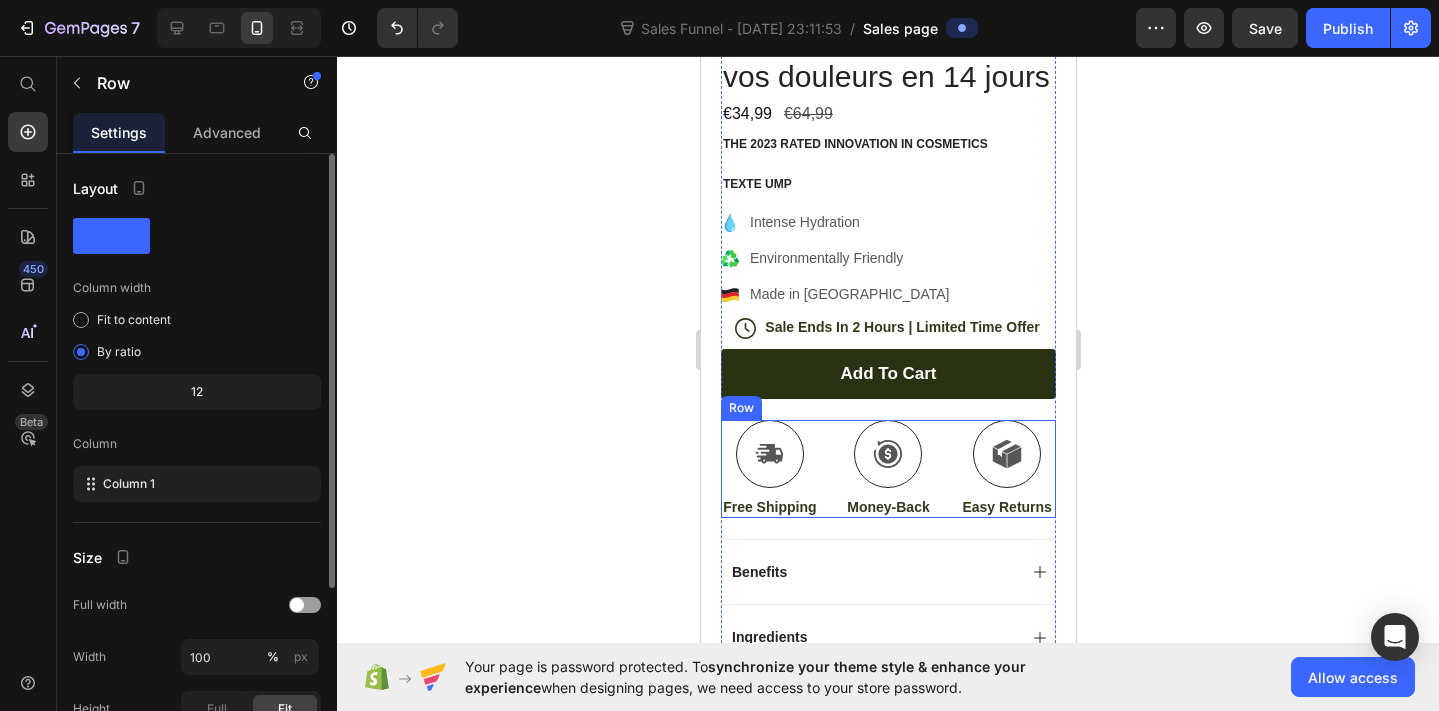 scroll, scrollTop: 867, scrollLeft: 0, axis: vertical 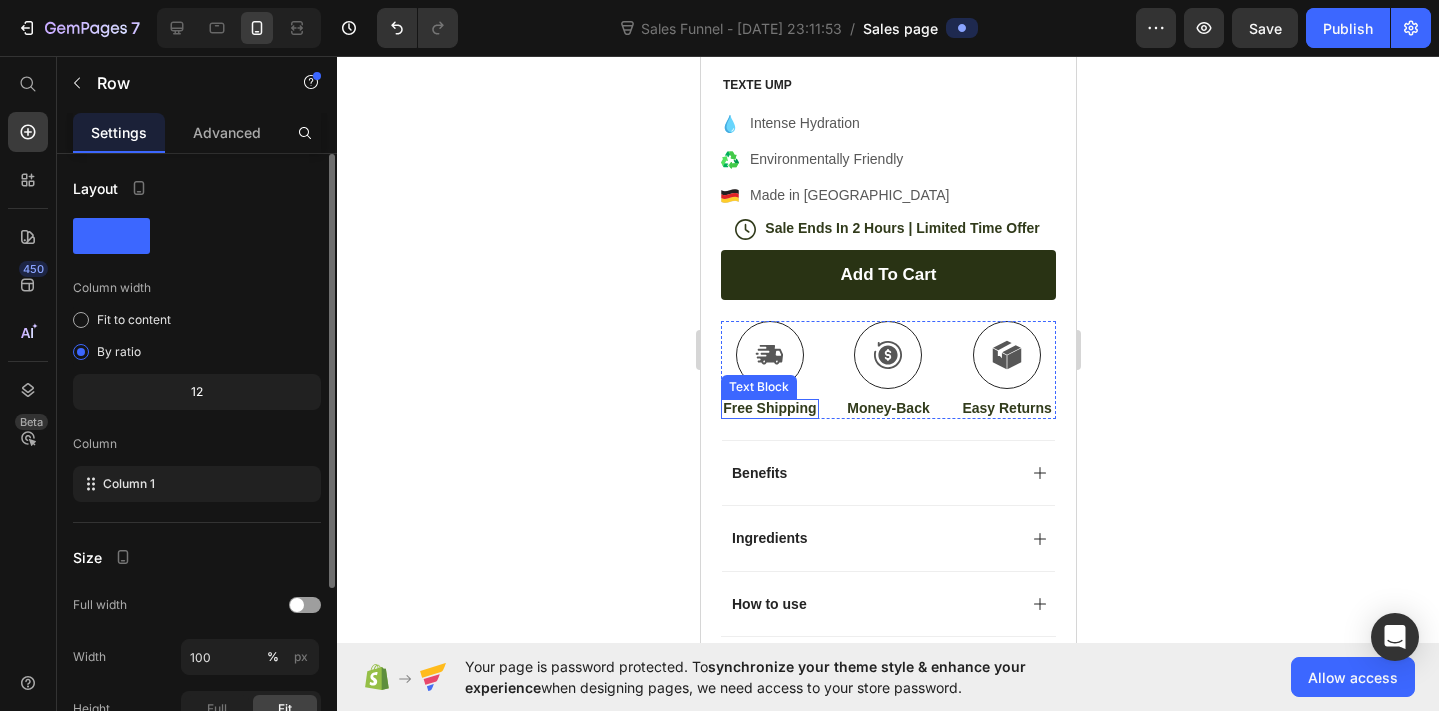 click on "Free Shipping" at bounding box center (769, 408) 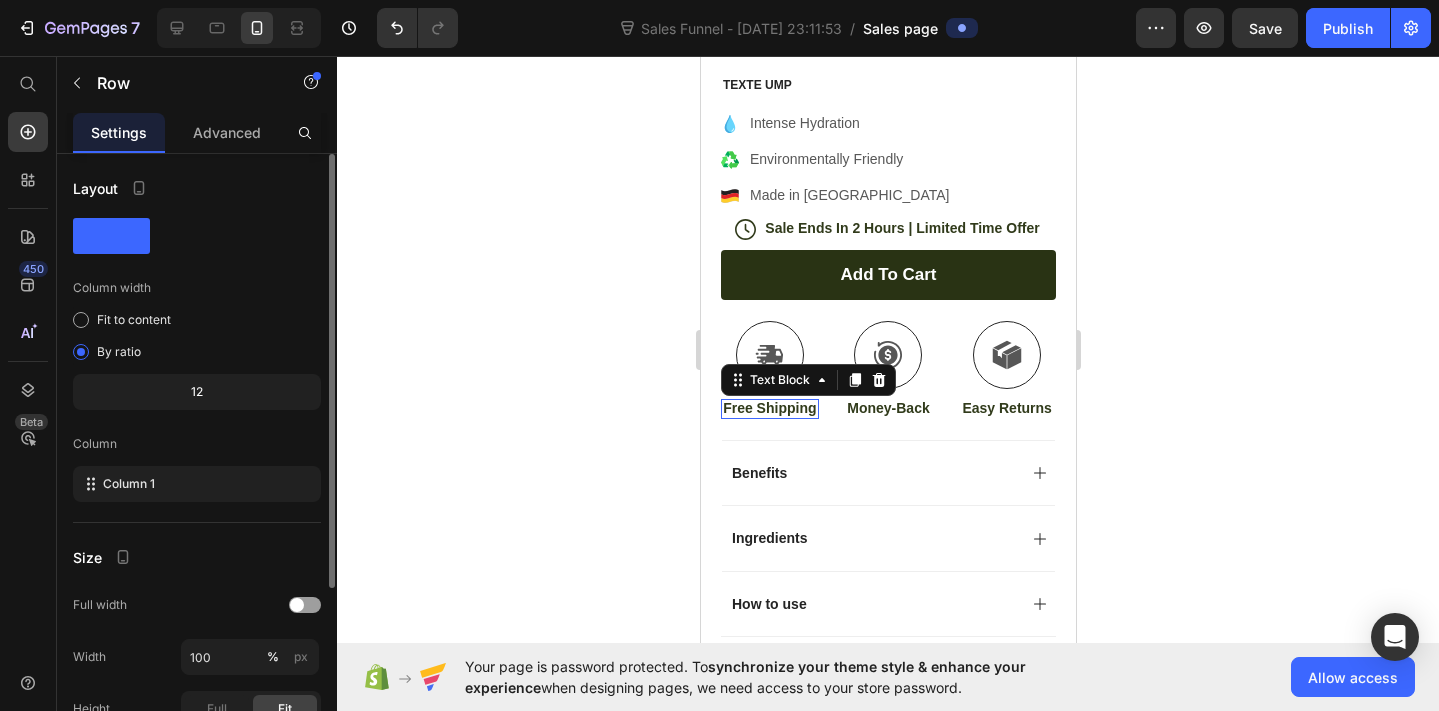 click on "Free Shipping" at bounding box center [769, 408] 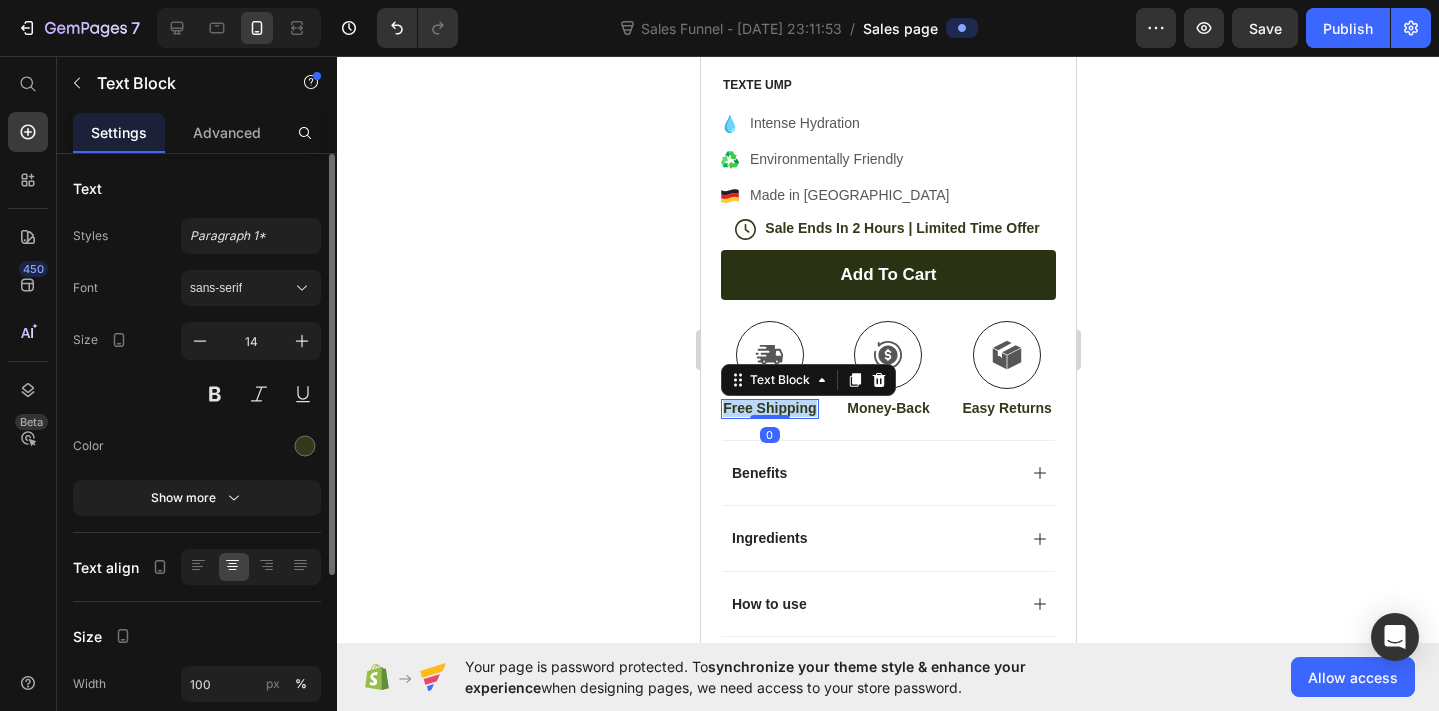 click on "Free Shipping" at bounding box center (769, 408) 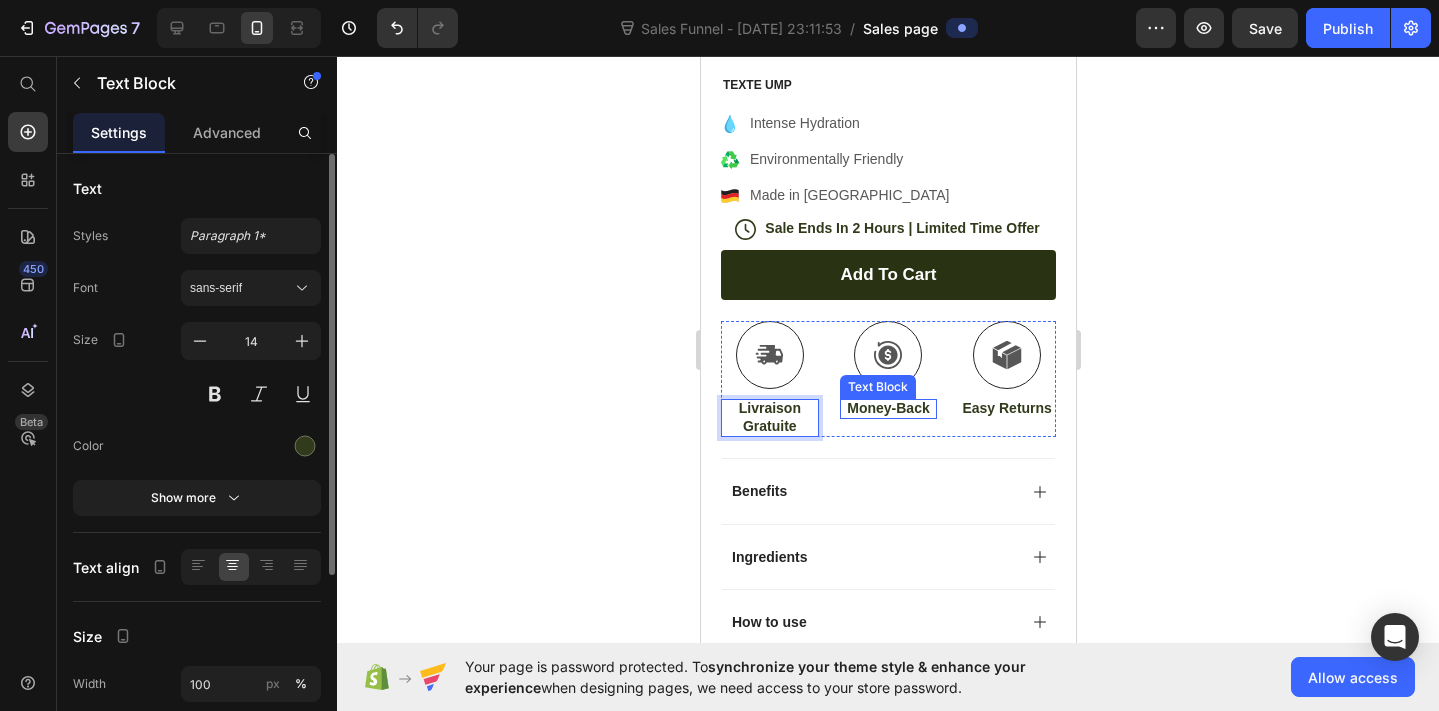 click on "Money-Back" at bounding box center [888, 408] 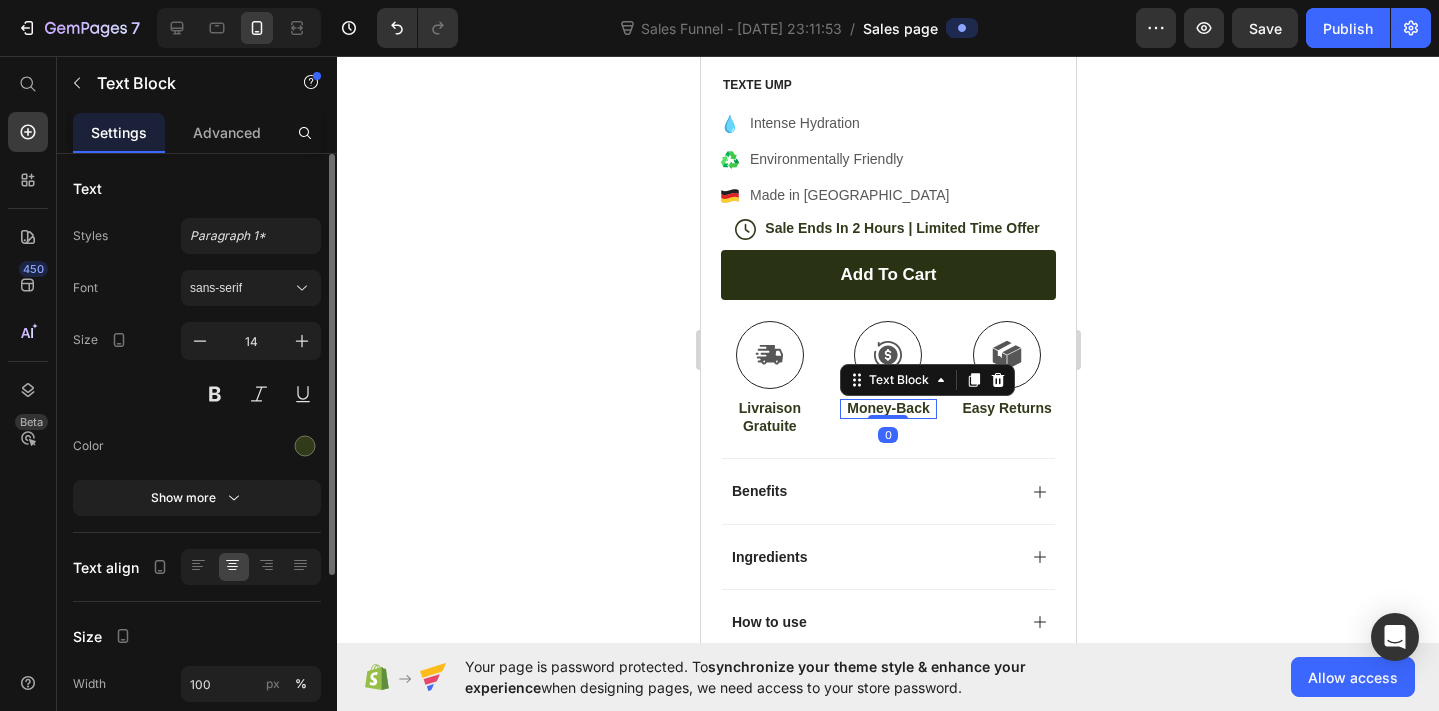 click on "Money-Back" at bounding box center [888, 408] 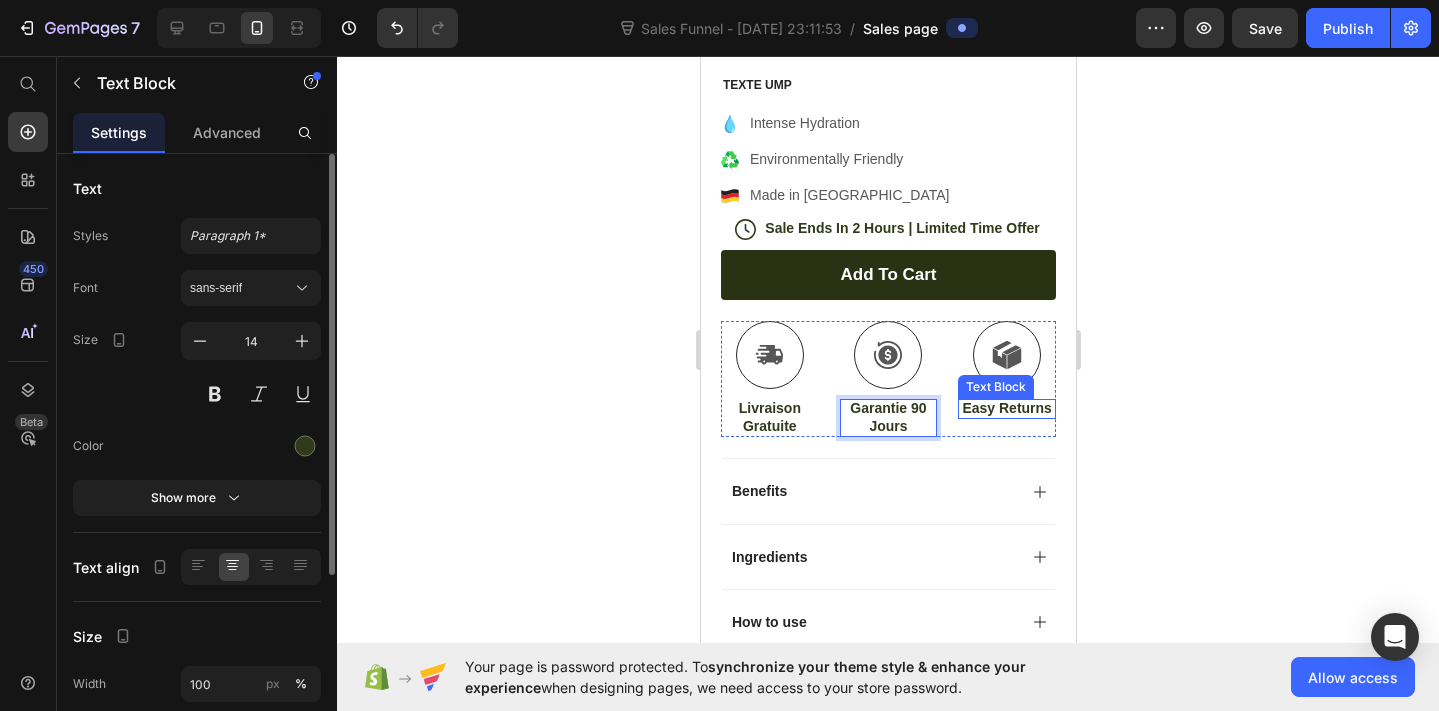 click on "Easy Returns" at bounding box center (1006, 408) 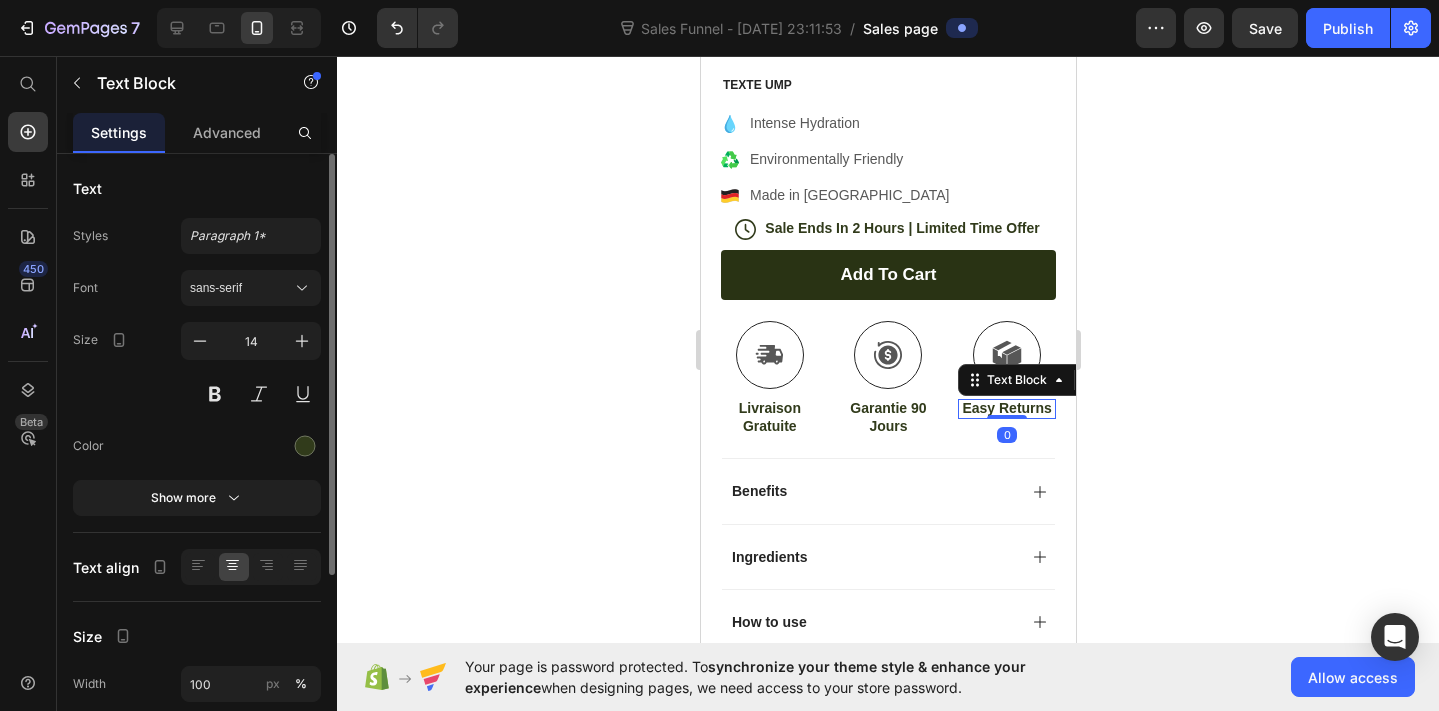 click on "Easy Returns" at bounding box center (1006, 408) 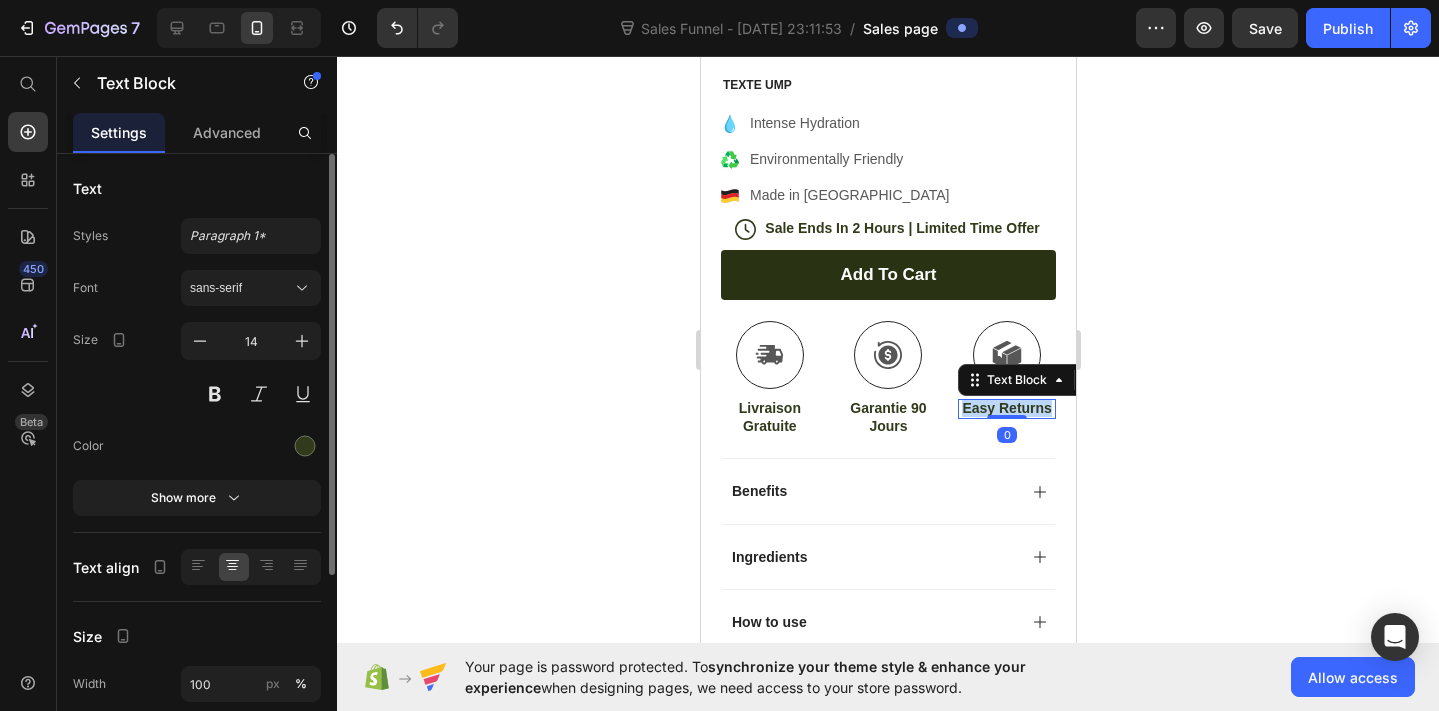 click on "Easy Returns" at bounding box center [1006, 408] 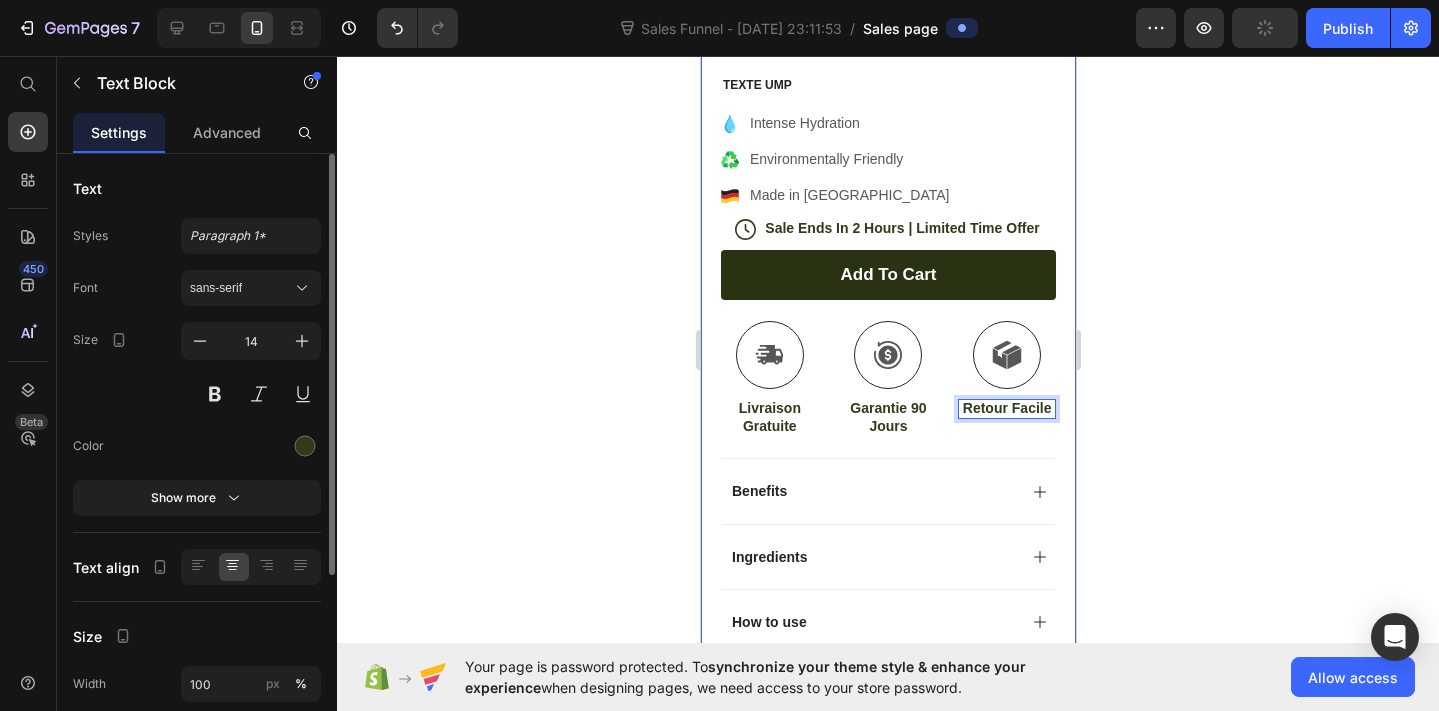 click 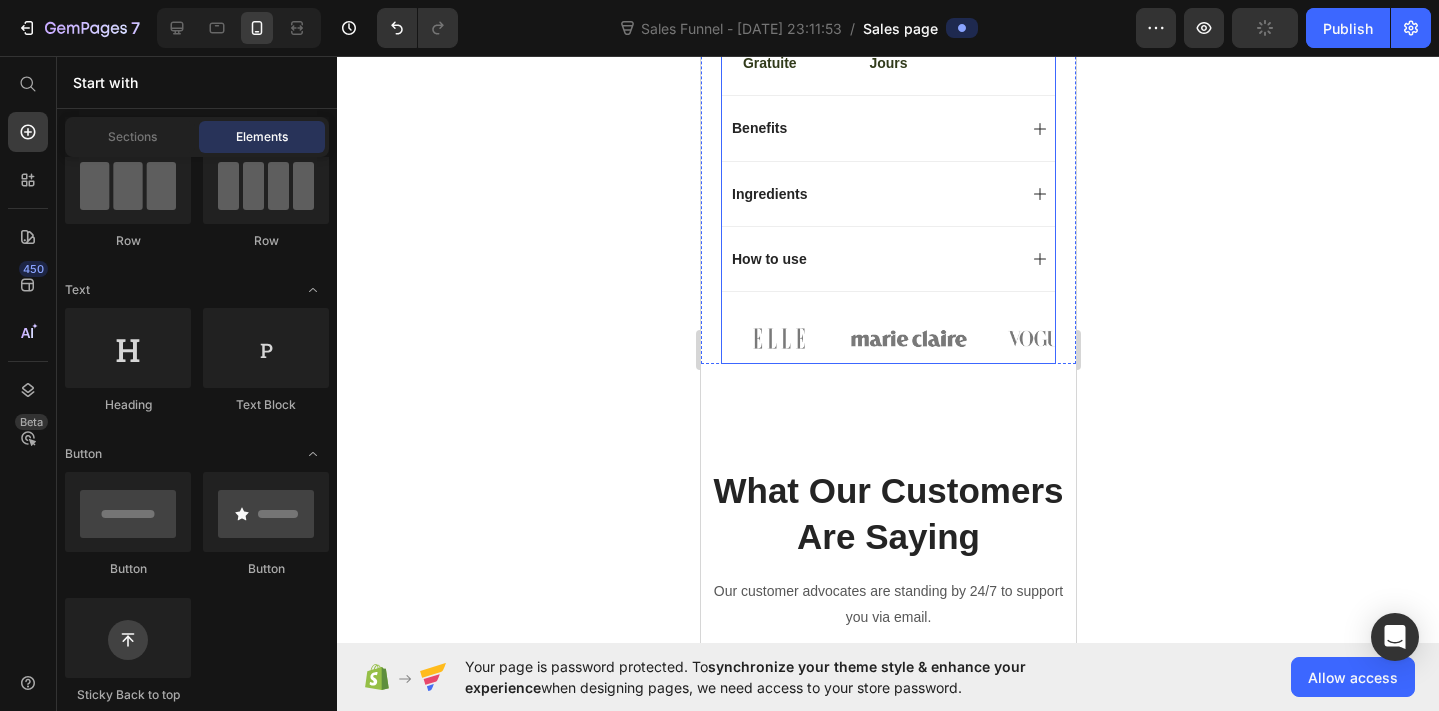 scroll, scrollTop: 1231, scrollLeft: 0, axis: vertical 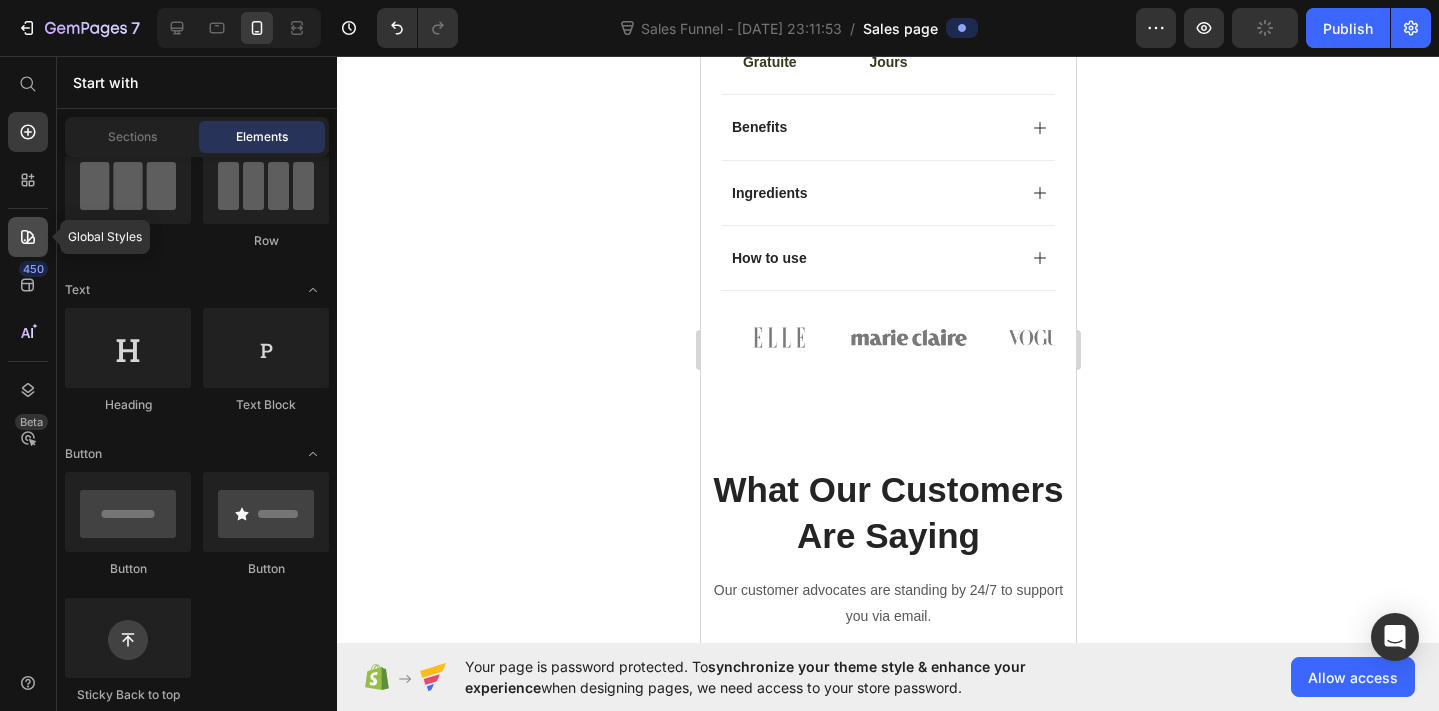 click 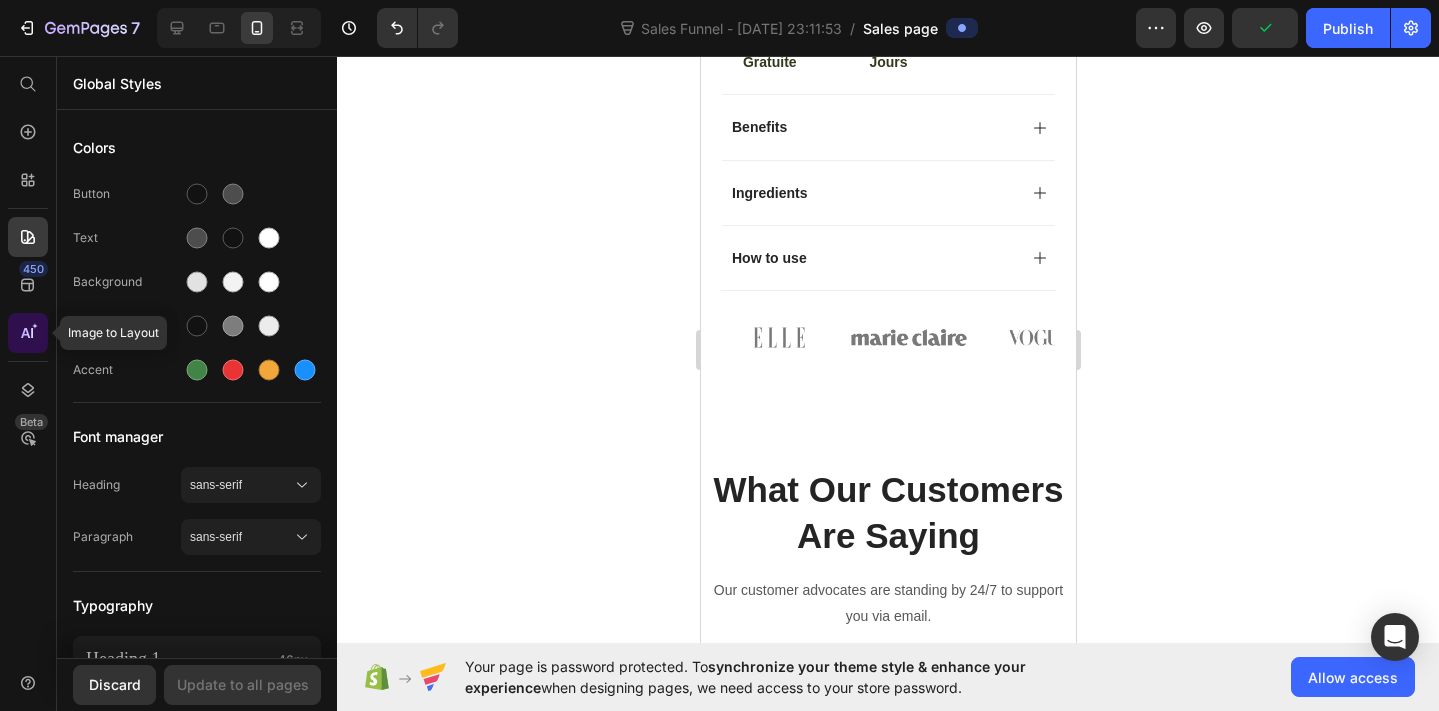 click 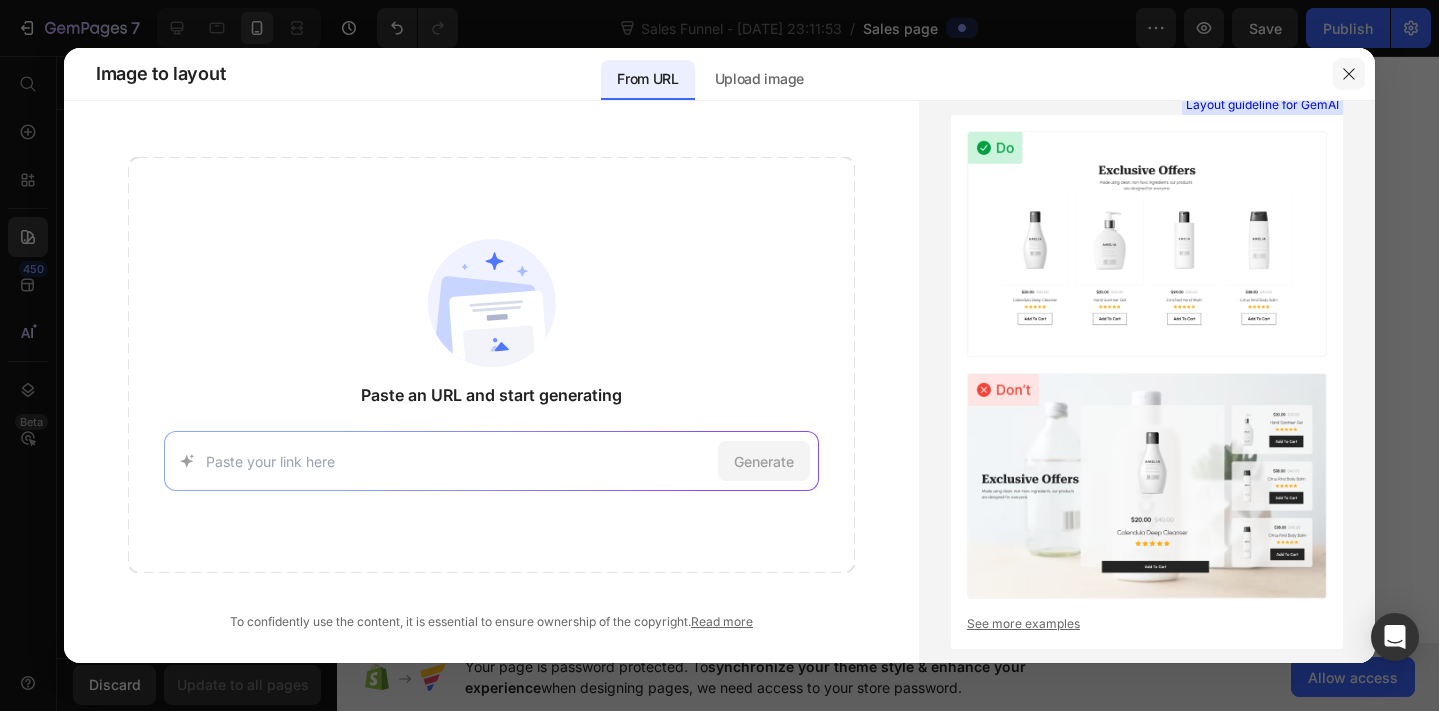 click 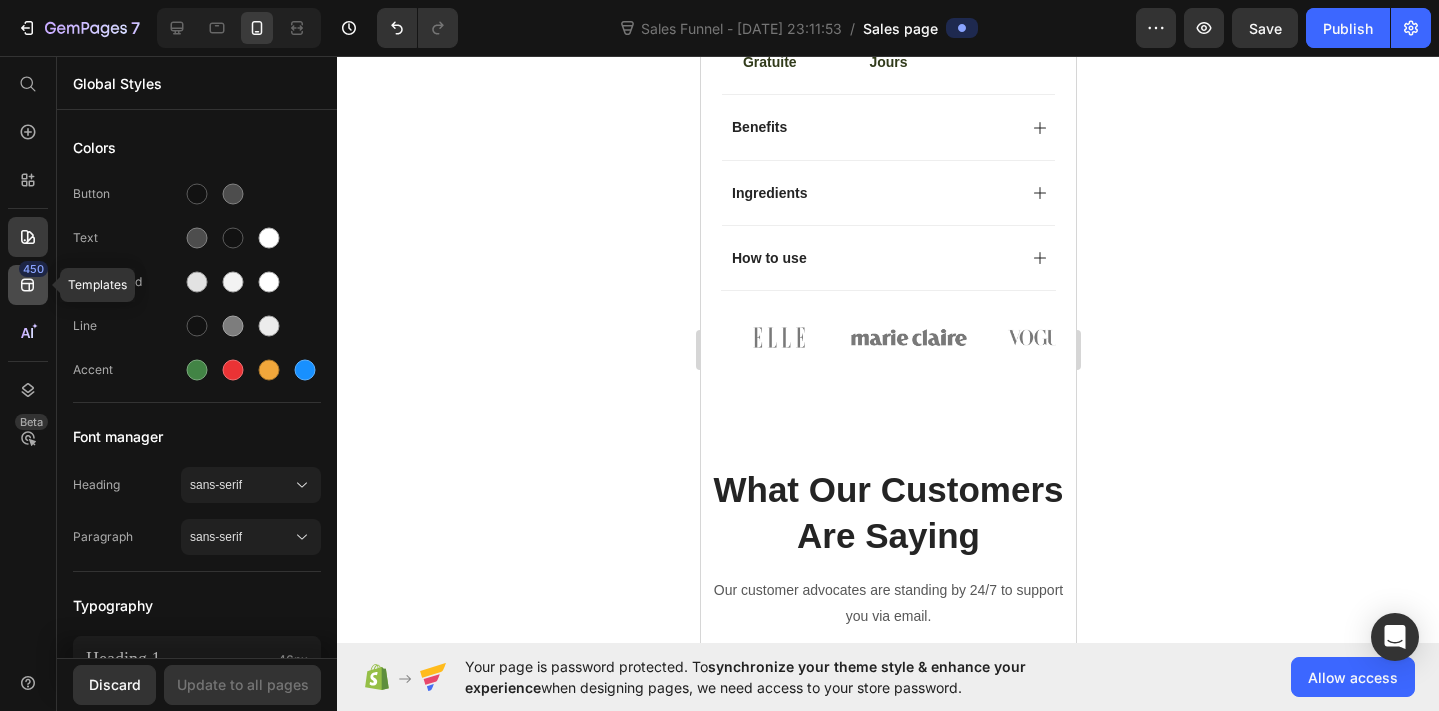 click on "450" 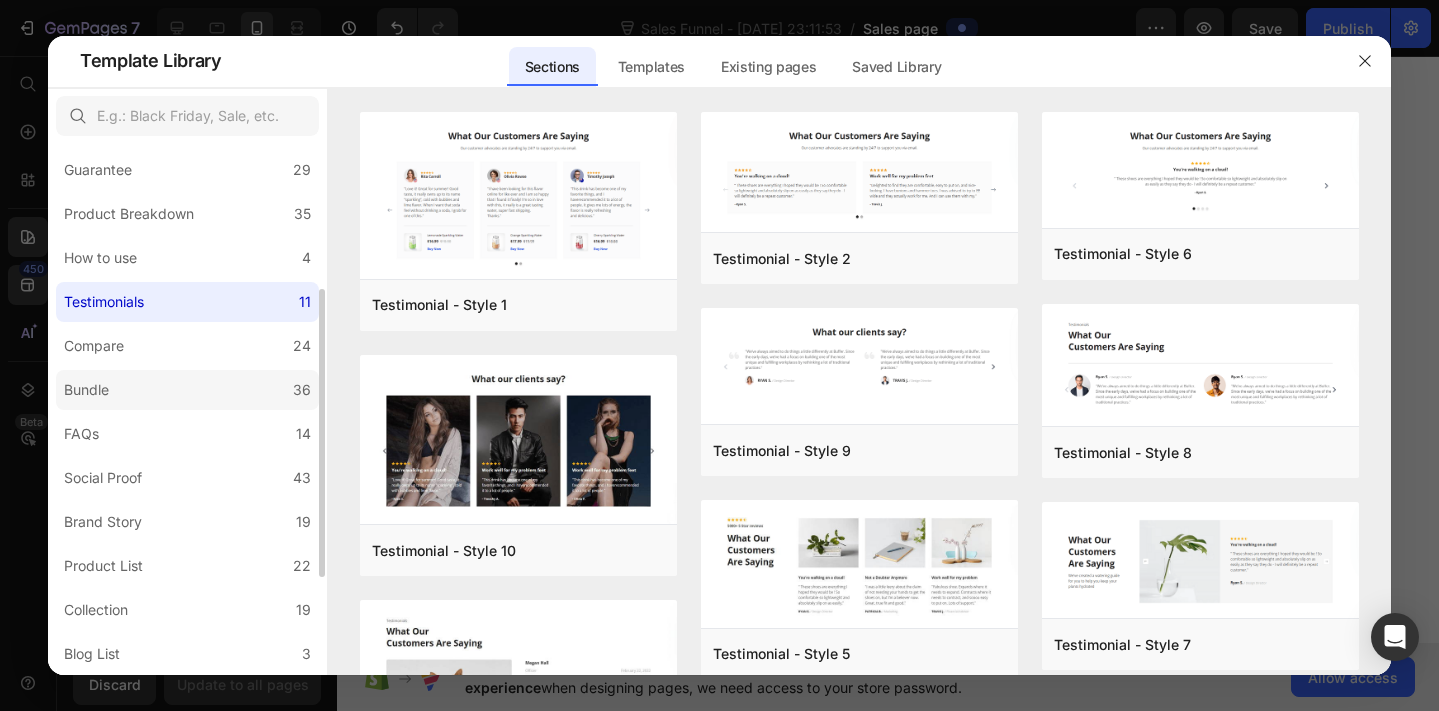 scroll, scrollTop: 264, scrollLeft: 0, axis: vertical 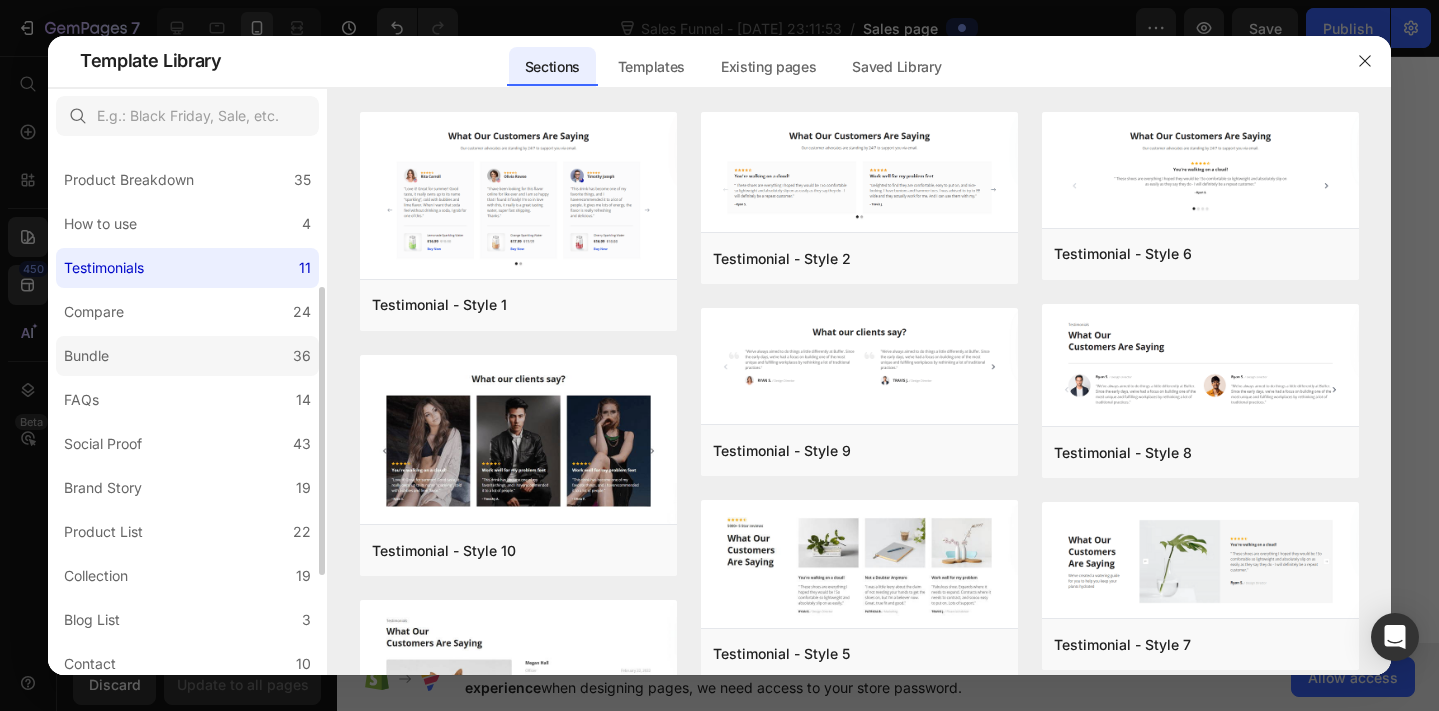 click on "Brand Story 19" 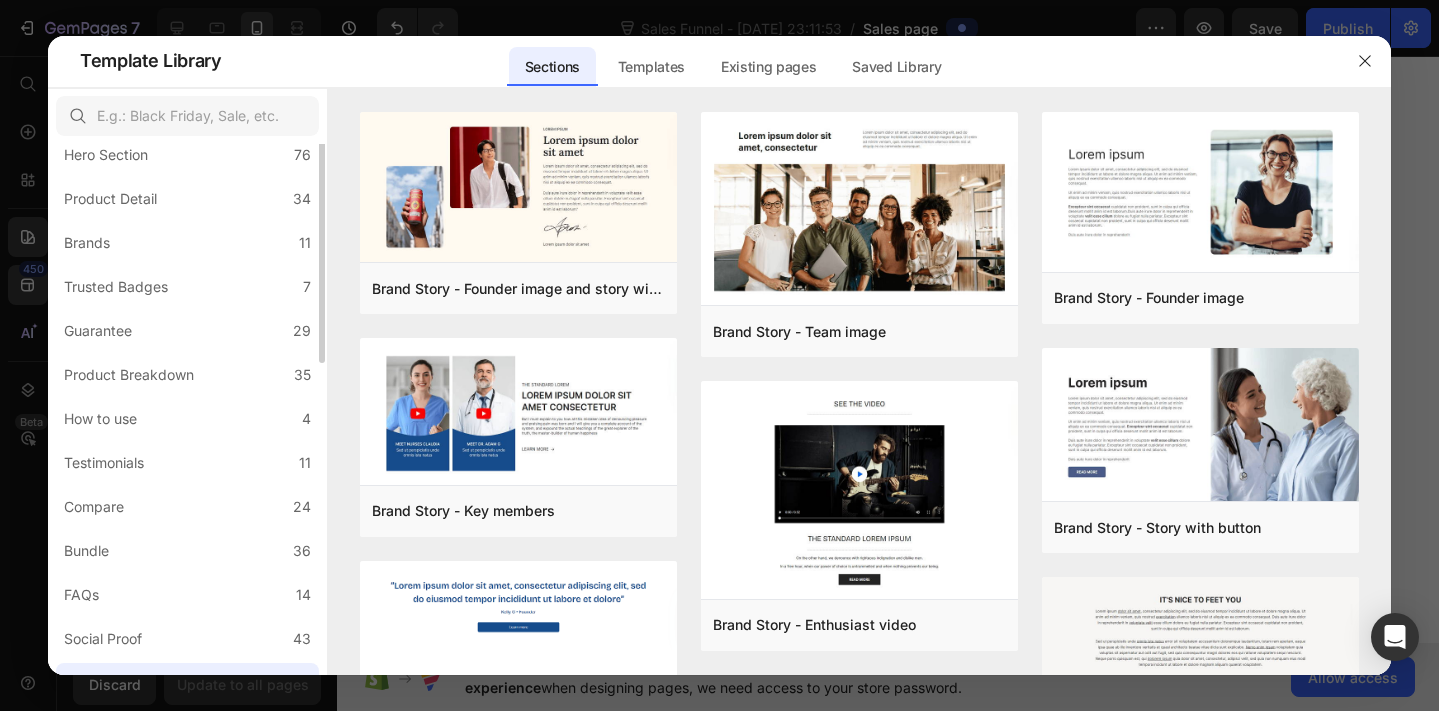 scroll, scrollTop: 0, scrollLeft: 0, axis: both 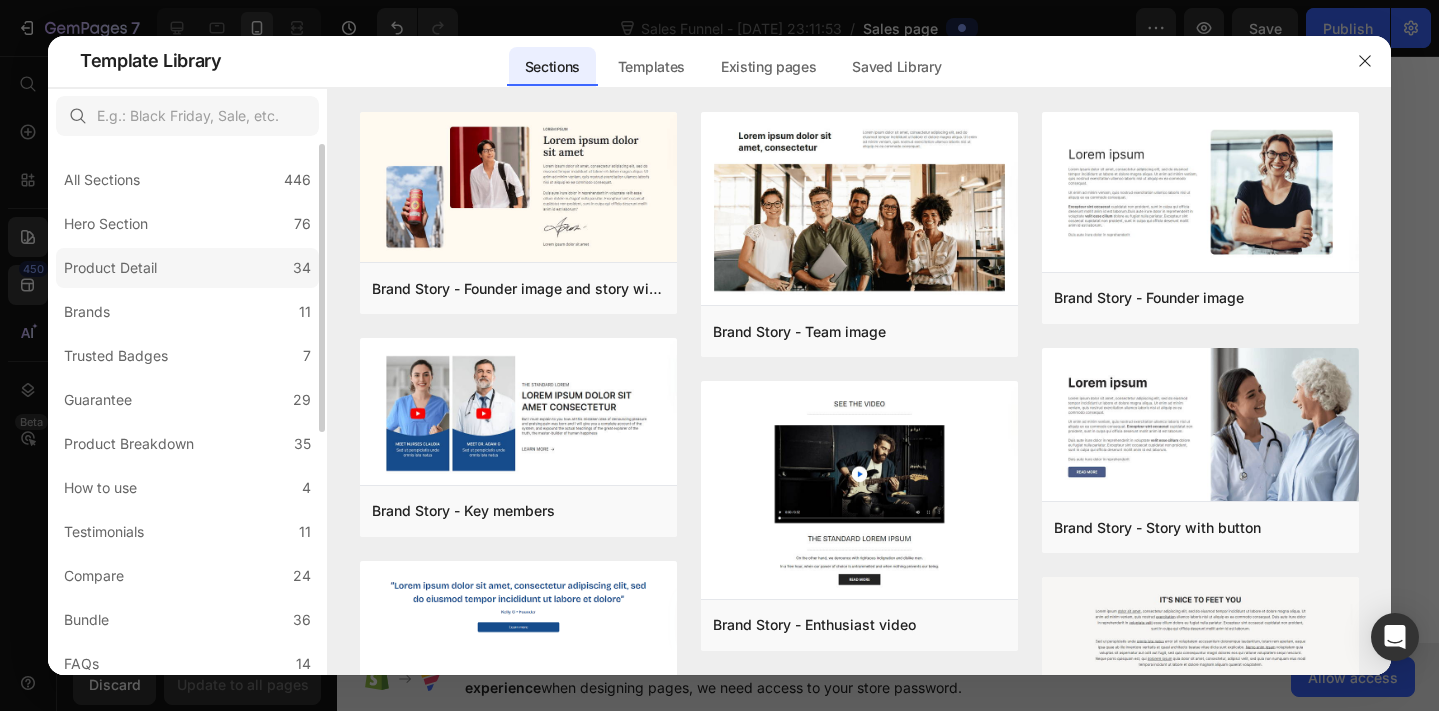 click on "Product Detail 34" 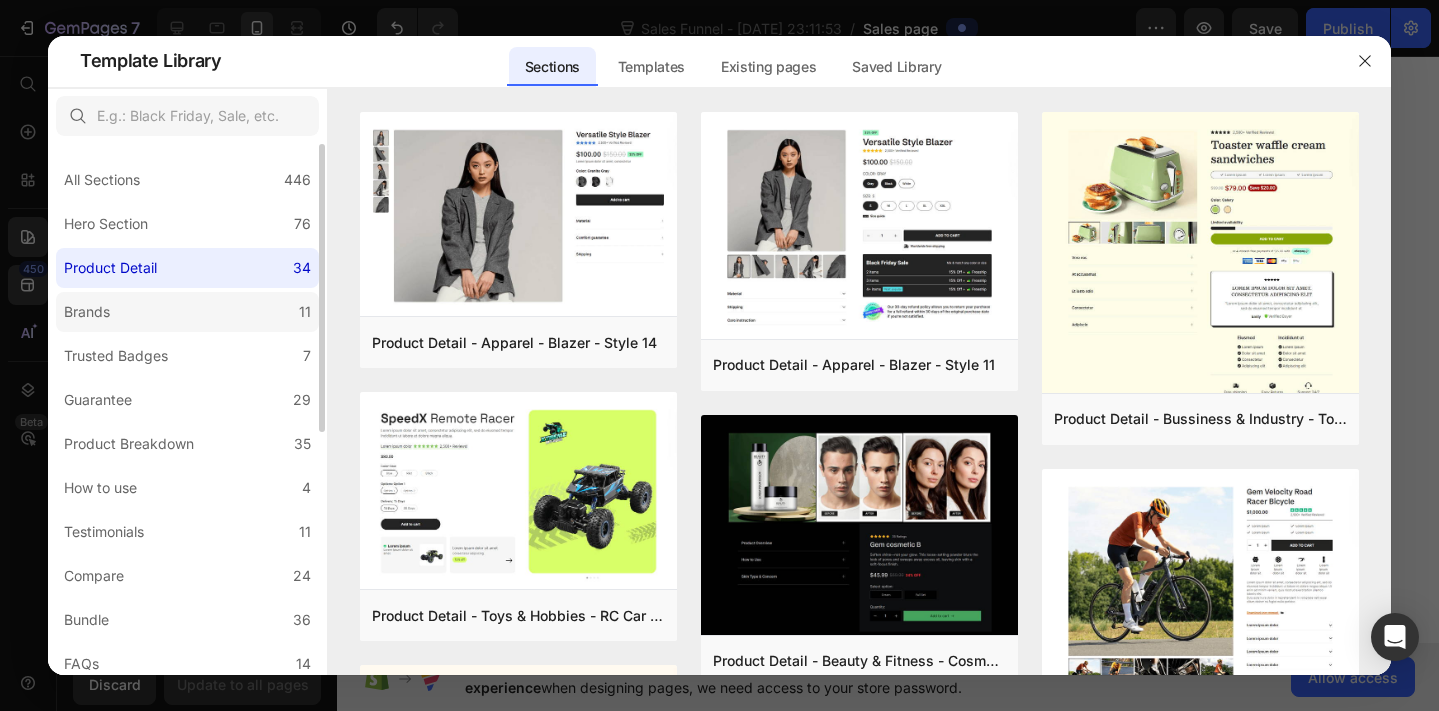click on "Brands 11" 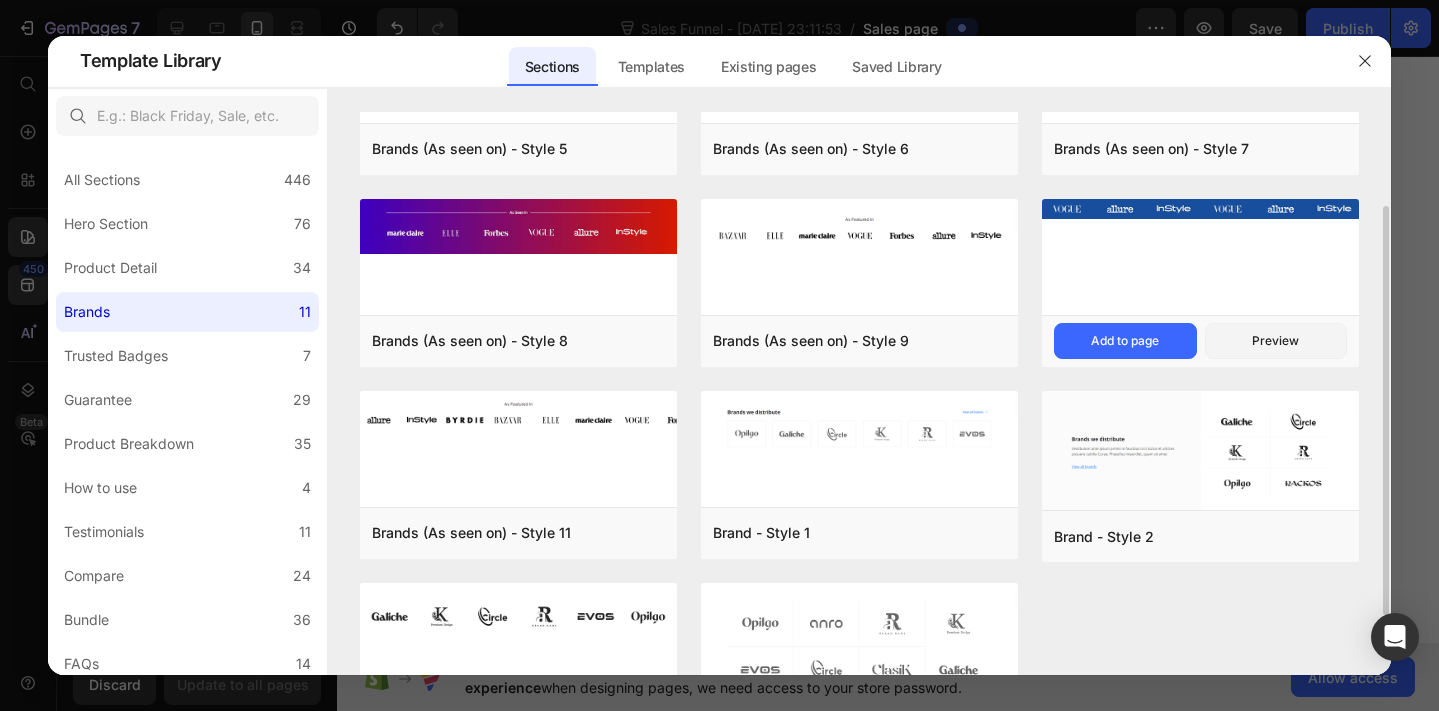 scroll, scrollTop: 115, scrollLeft: 0, axis: vertical 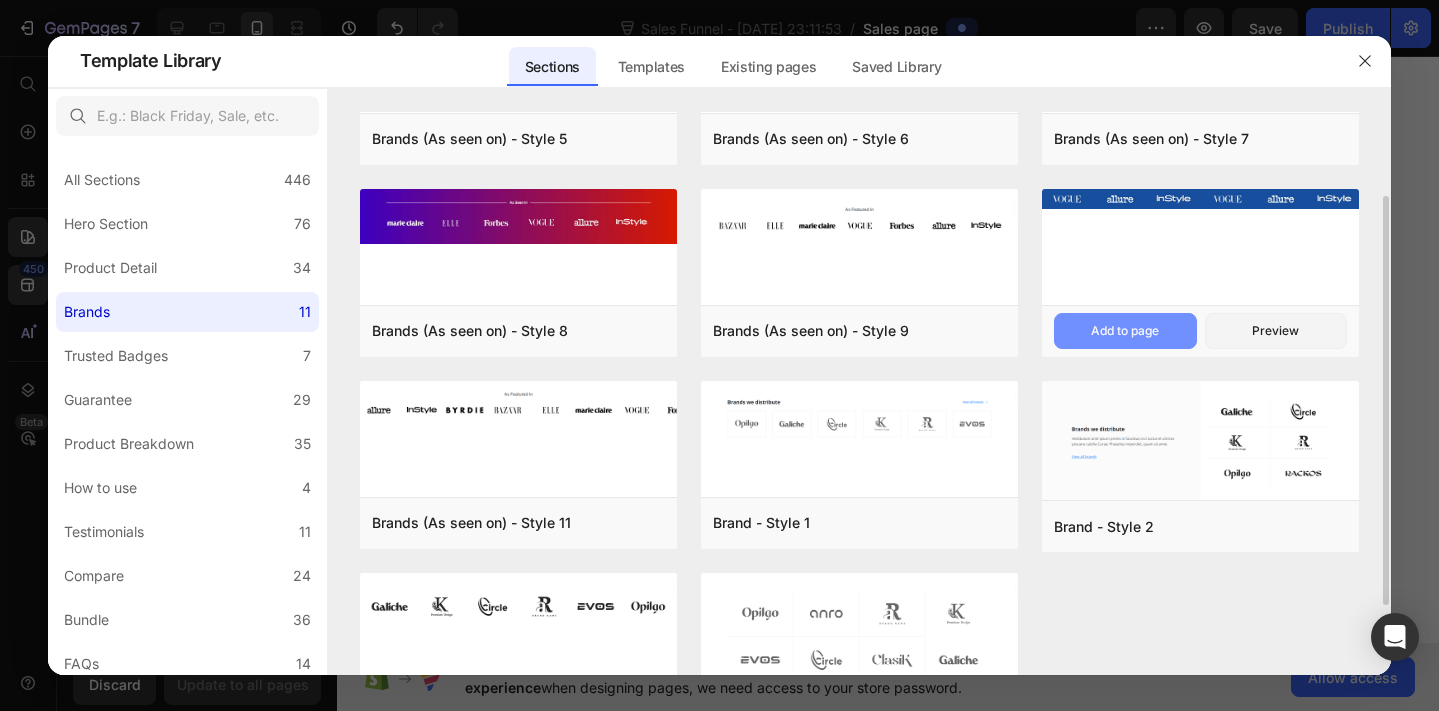 click on "Add to page" at bounding box center (1125, 331) 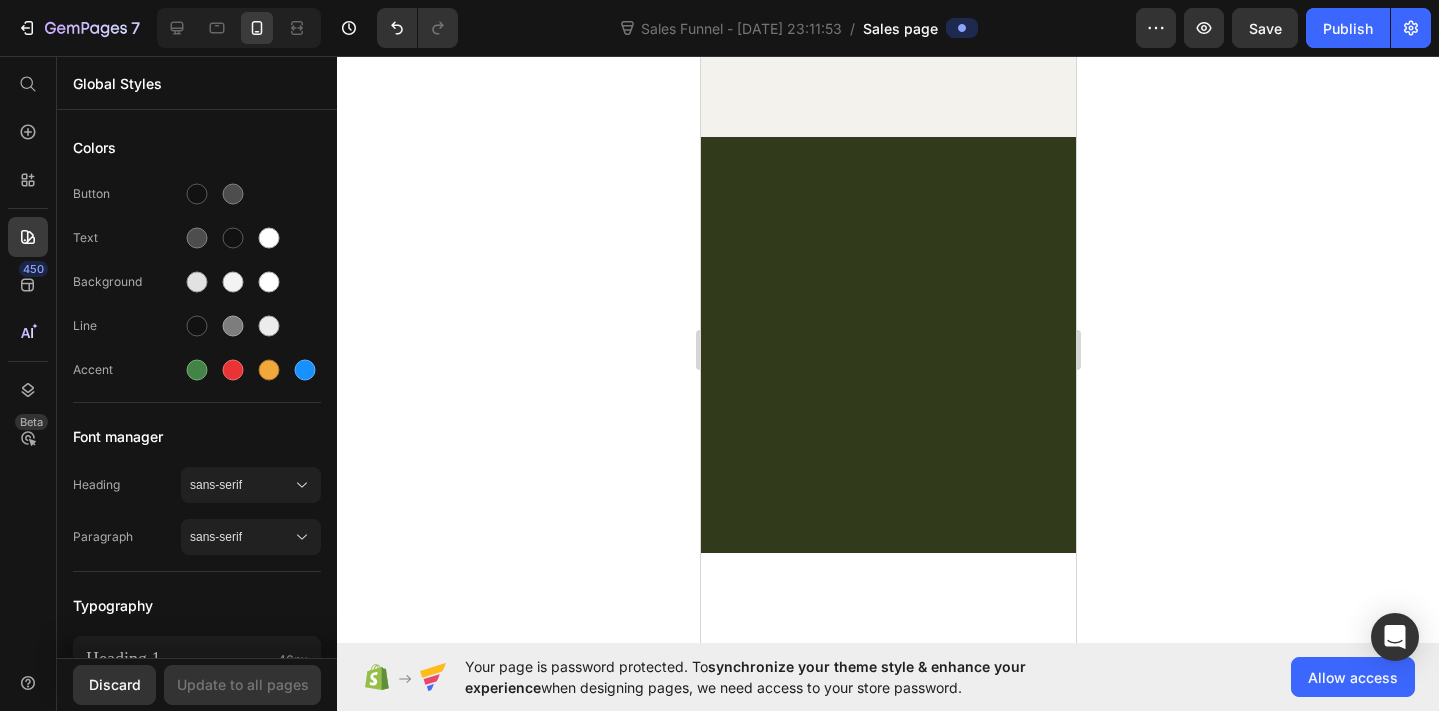 scroll, scrollTop: 9475, scrollLeft: 0, axis: vertical 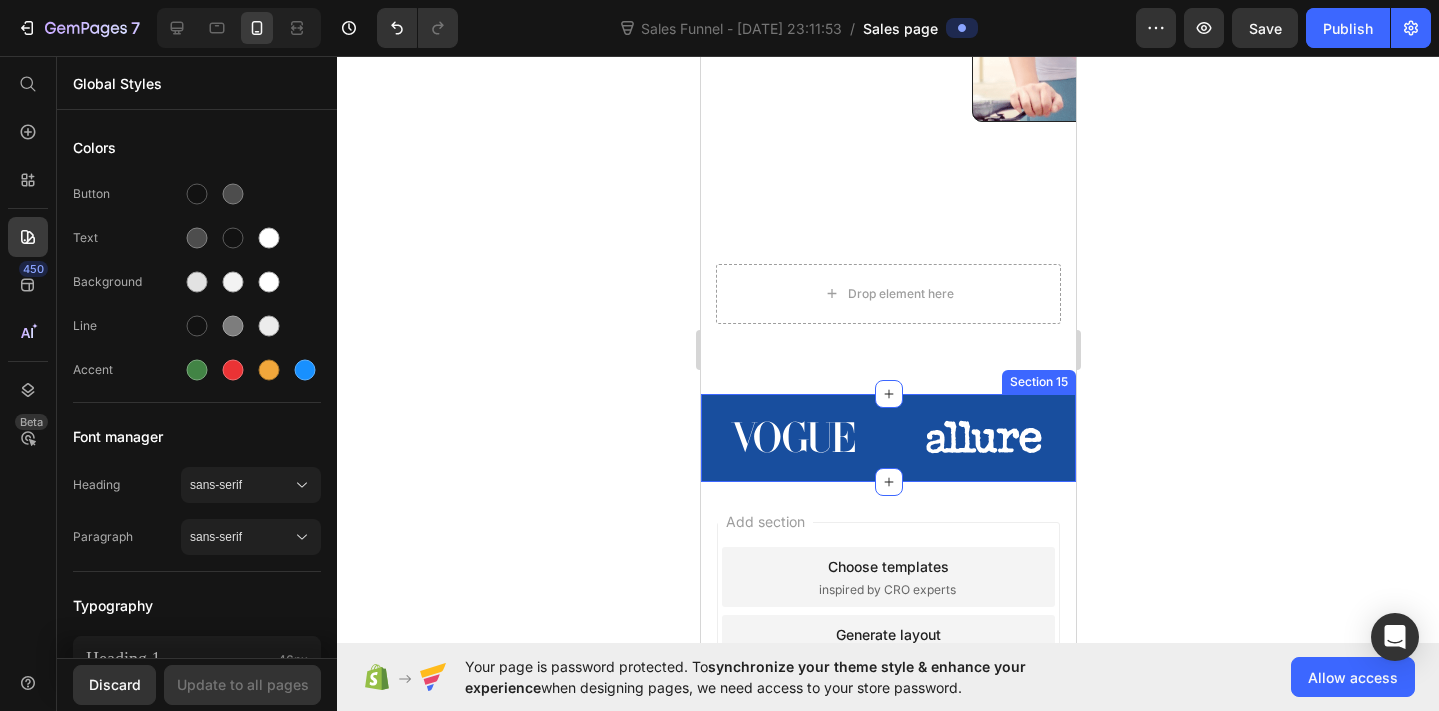 click on "Image Image Image Image Image Image Carousel Section 15" at bounding box center [887, 438] 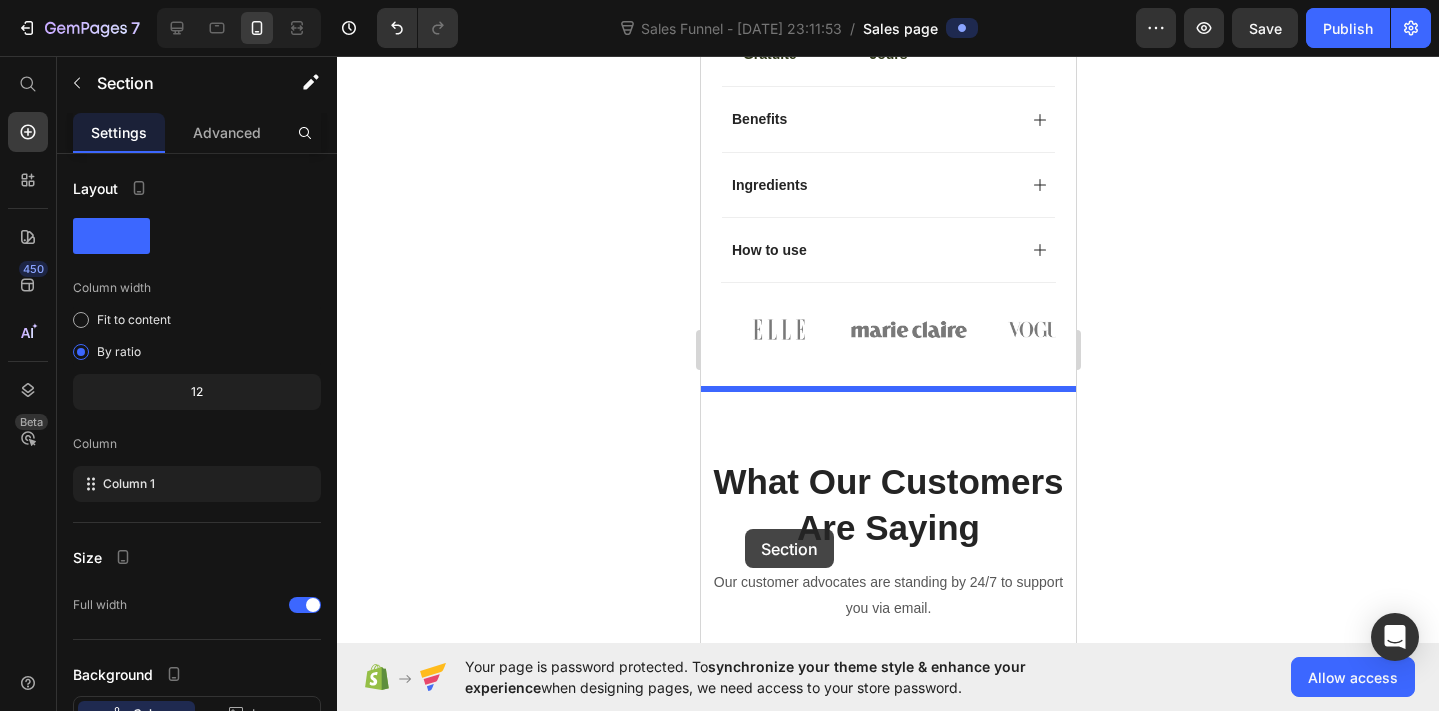 scroll, scrollTop: 1254, scrollLeft: 0, axis: vertical 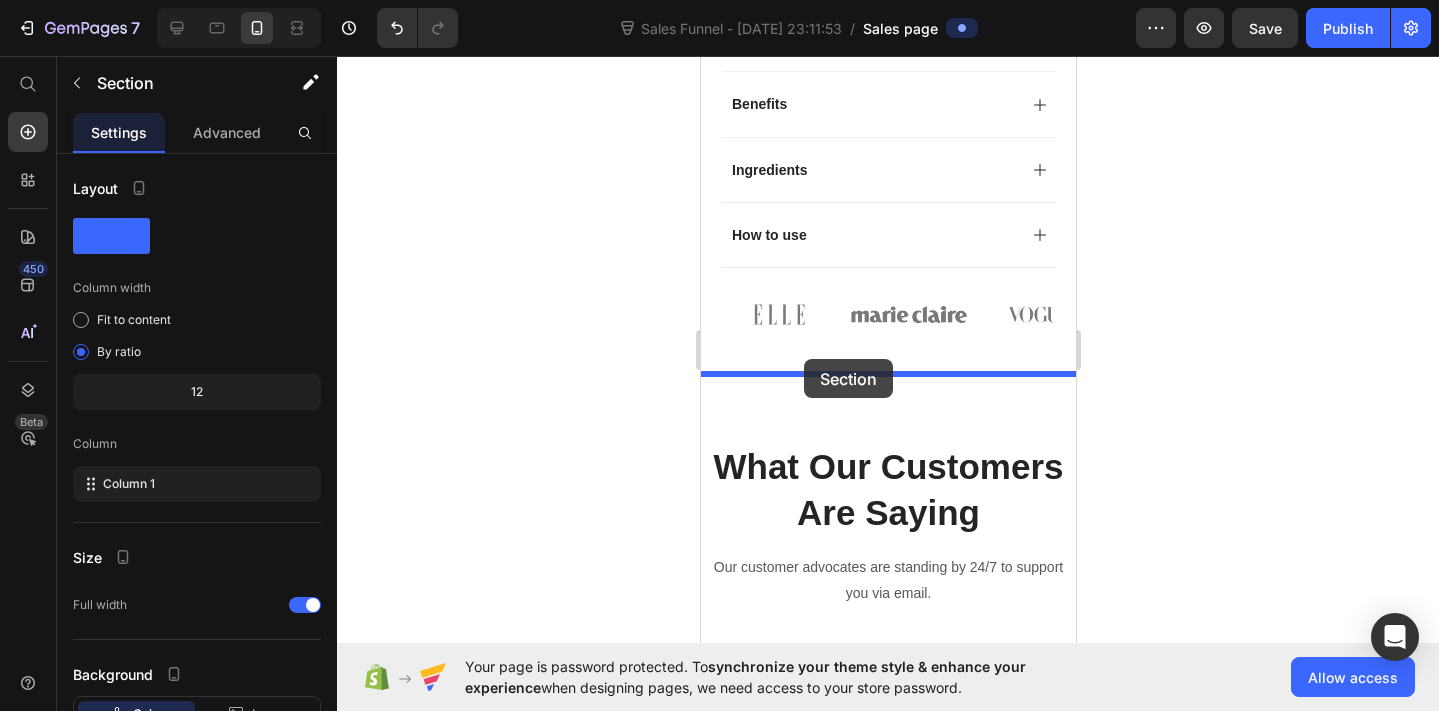 drag, startPoint x: 713, startPoint y: 439, endPoint x: 803, endPoint y: 359, distance: 120.41595 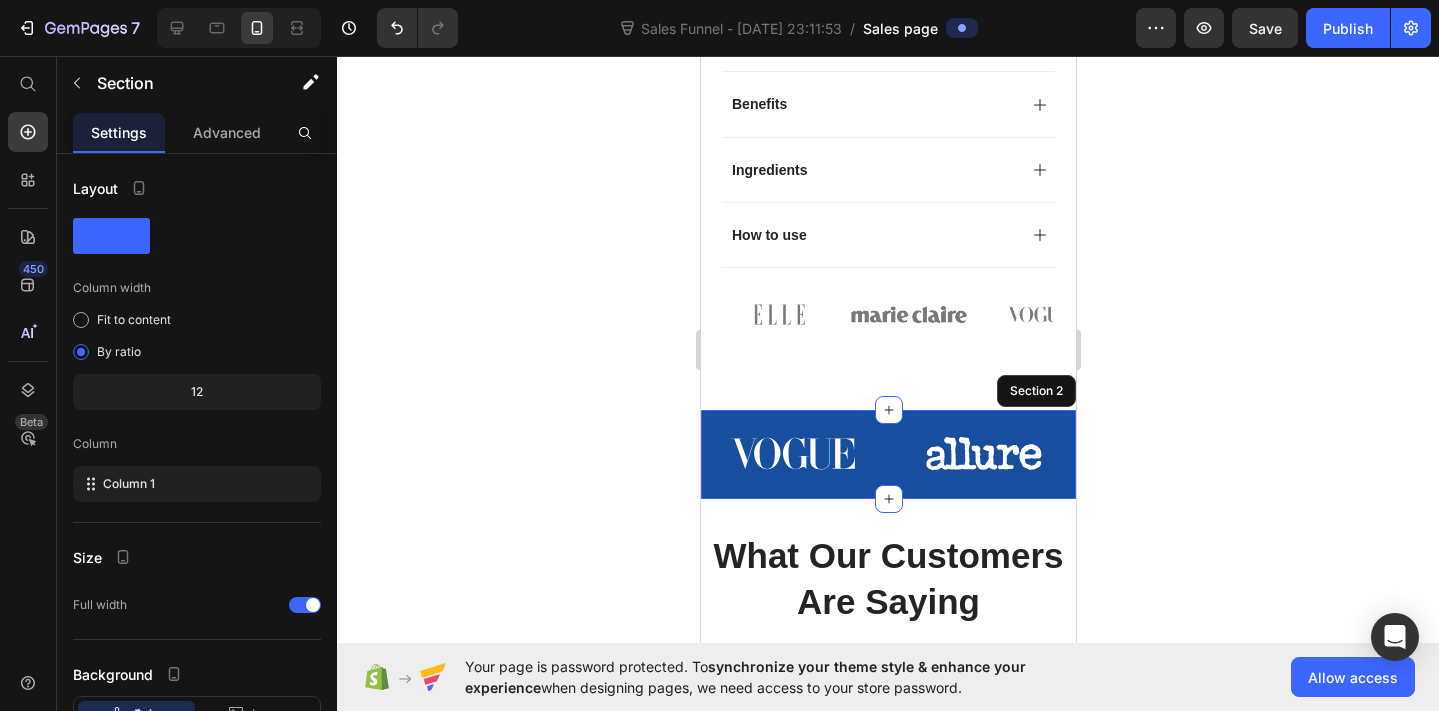 click at bounding box center (239, 28) 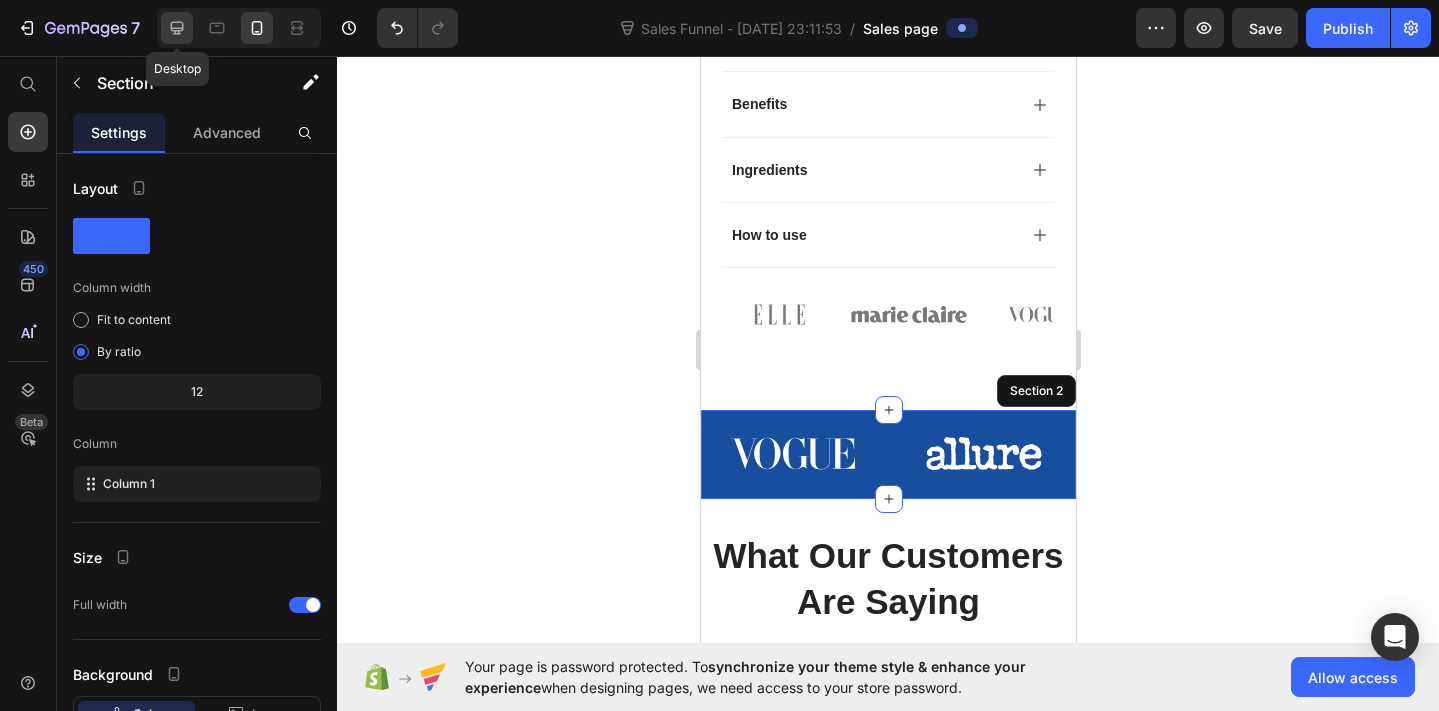 click 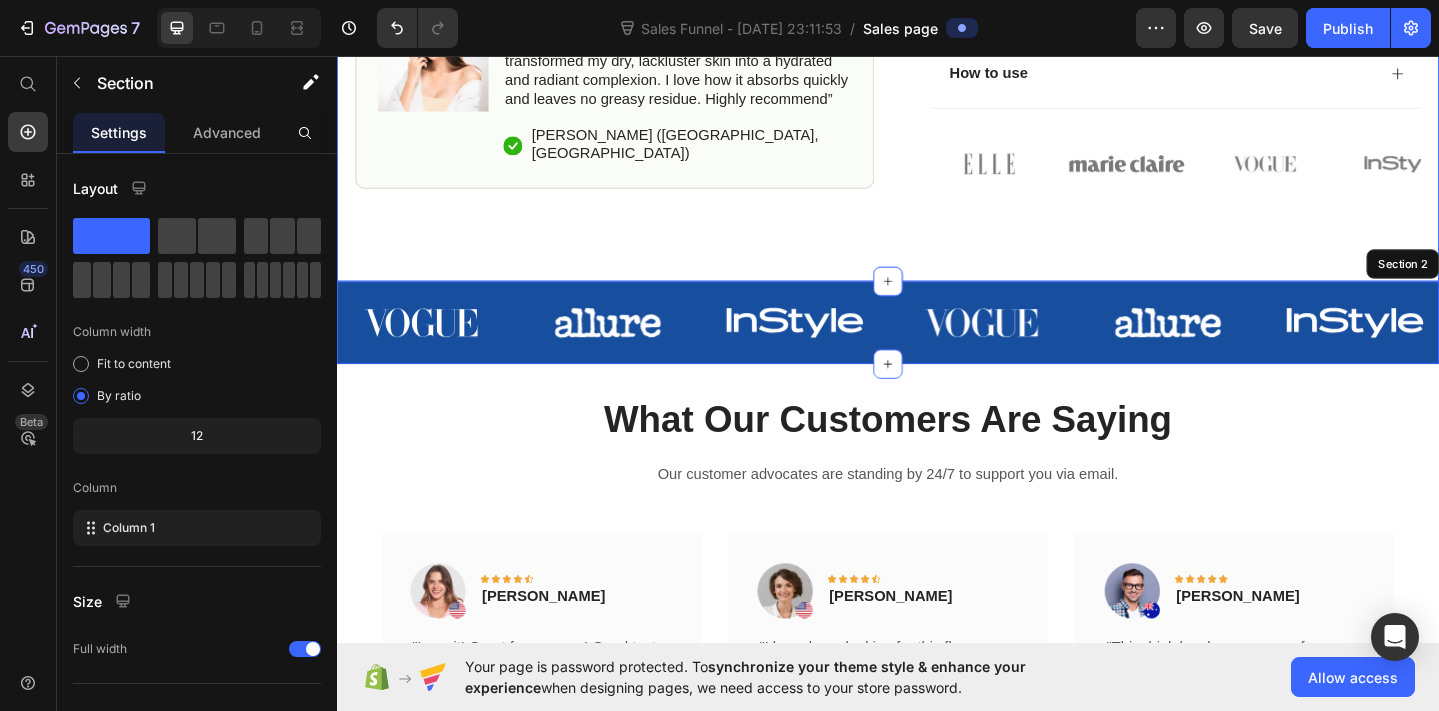 click on "Icon Free Shipping Today Only Text Block Row
Icon 84,000+ Happy Customer Text Block Row Carousel Row Icon Icon Icon Icon Icon Icon List (1349 Reviews) Text Block Row
Product Images Image “This skin cream is a game-changer! It has transformed my dry, lackluster skin into a hydrated and radiant complexion. I love how it absorbs quickly and leaves no greasy residue. Highly recommend” Text Block
Icon Hannah N. (Houston, USA) Text Block Row Row Image Icon Icon Icon Icon Icon Icon List “This skin cream is a game-changer! It has transformed my dry, lackluster skin into a hydrated and radiant complexion. I love how it absorbs quickly and leaves no greasy residue. Highly recommend” Text Block
Icon Hannah N. (Houston, USA) Text Block Row Row Row SciatiFIX™ - Soulagez vos douleurs en 14 jours Product Title €34,99 Product Price €64,99 Product Price Row The 2023 Rated Innovation in Cosmetics Text Block Texte UMp Text Block Text Block" at bounding box center (937, -301) 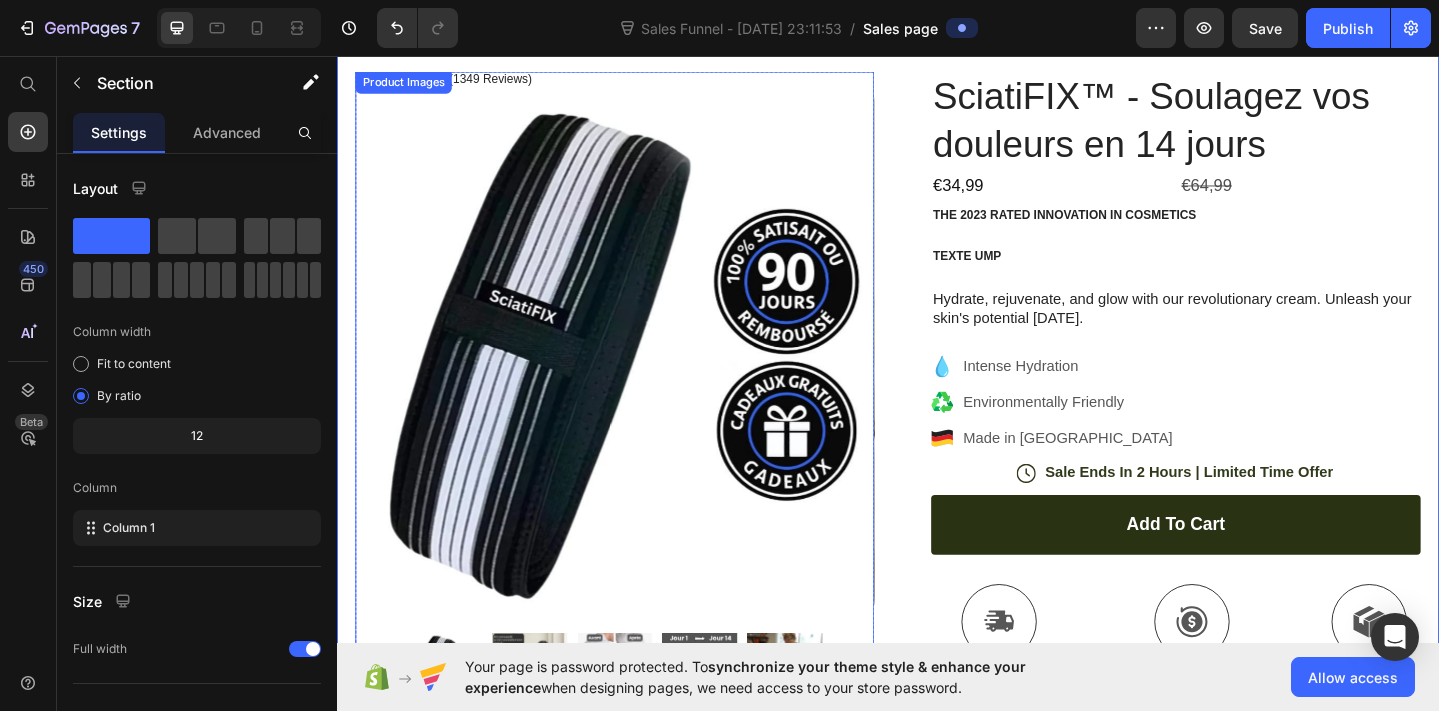 scroll, scrollTop: 0, scrollLeft: 0, axis: both 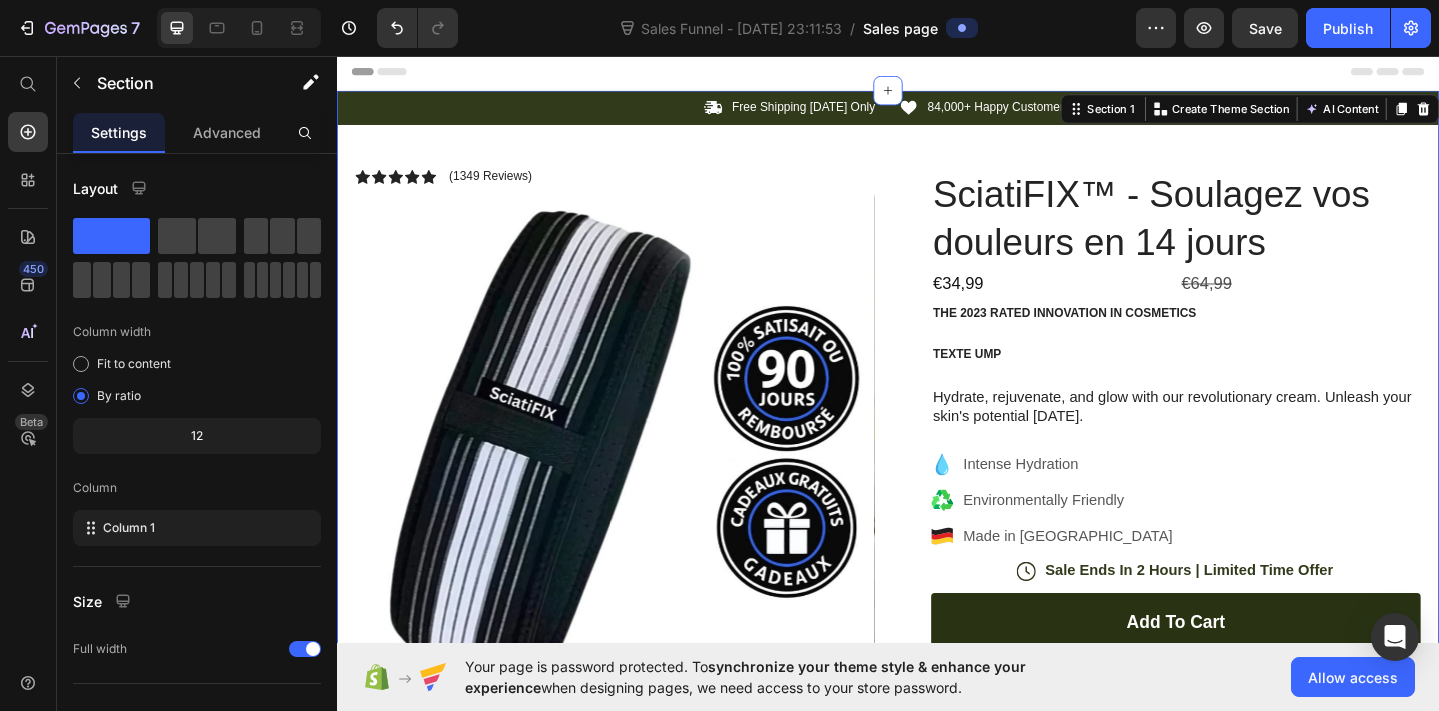 click on "Header" at bounding box center [937, 73] 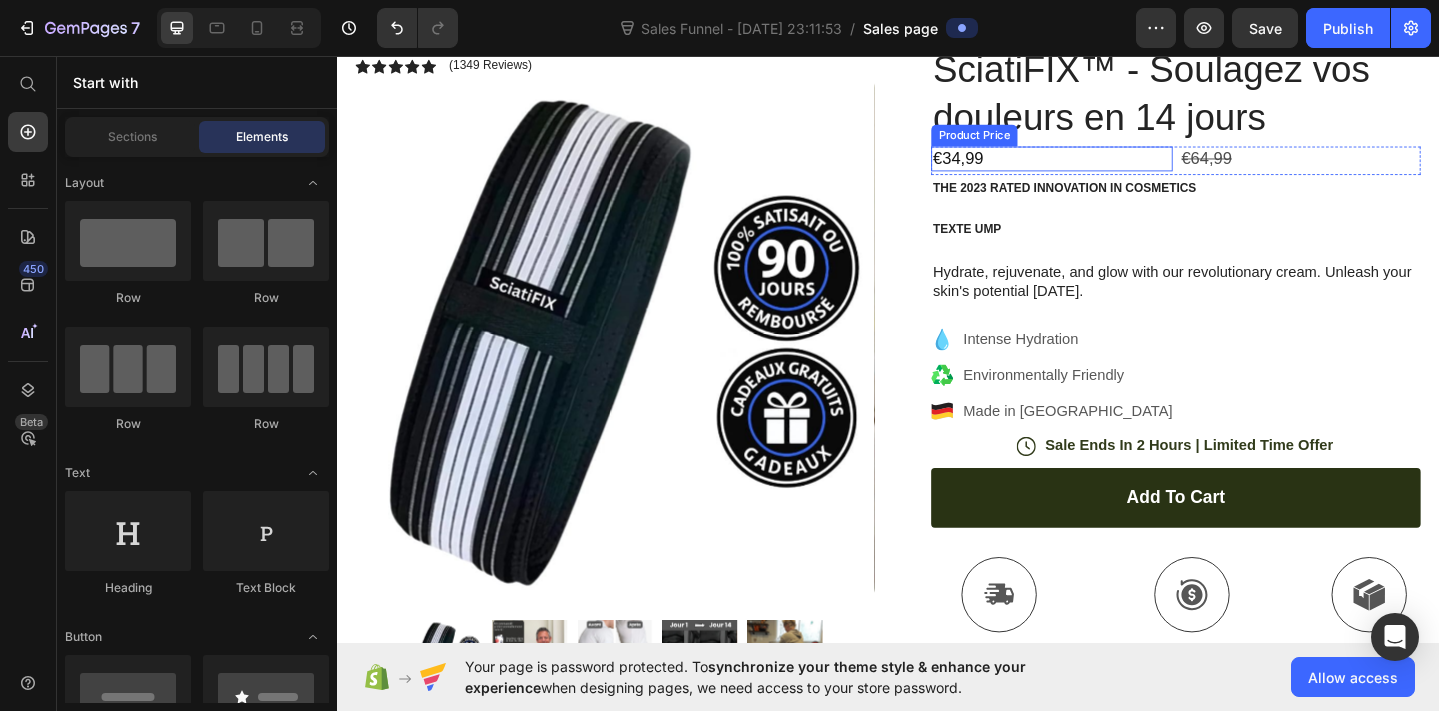 scroll, scrollTop: 0, scrollLeft: 0, axis: both 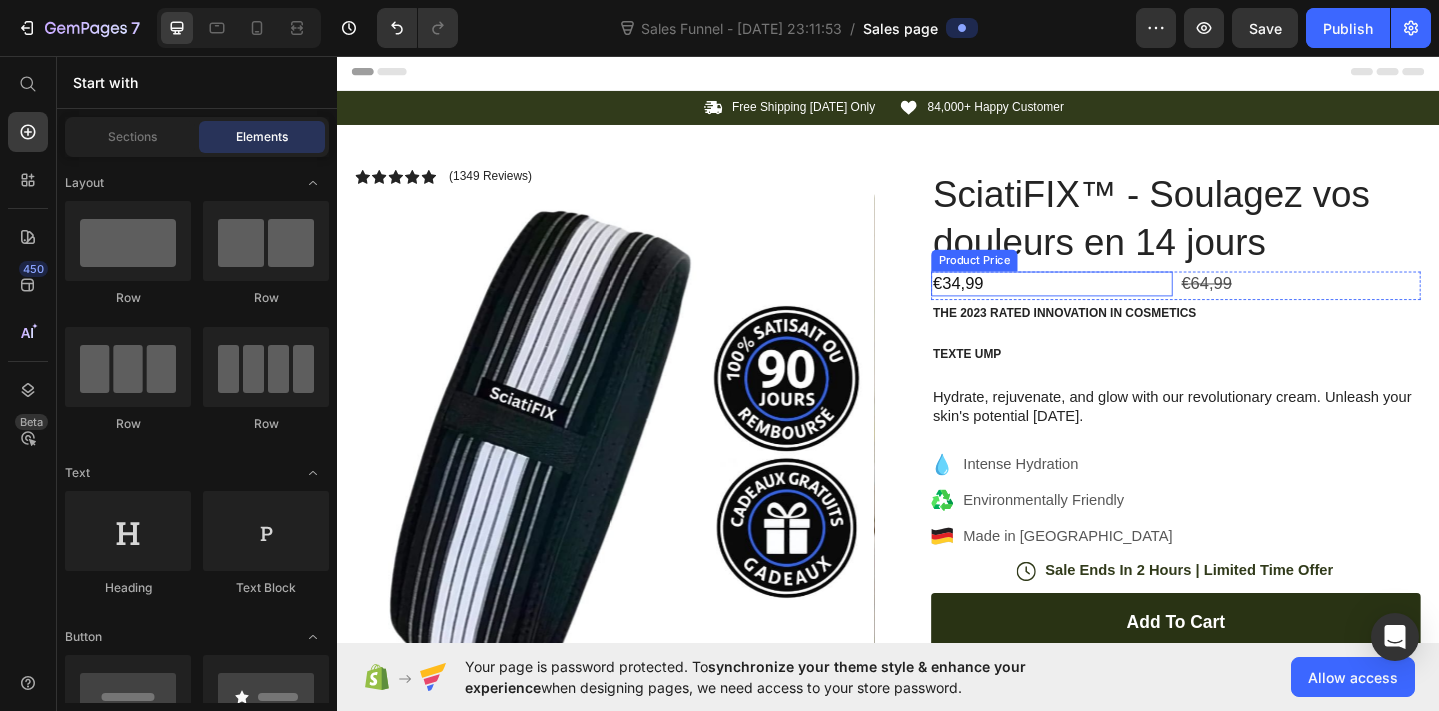 click on "€34,99" at bounding box center (1115, 304) 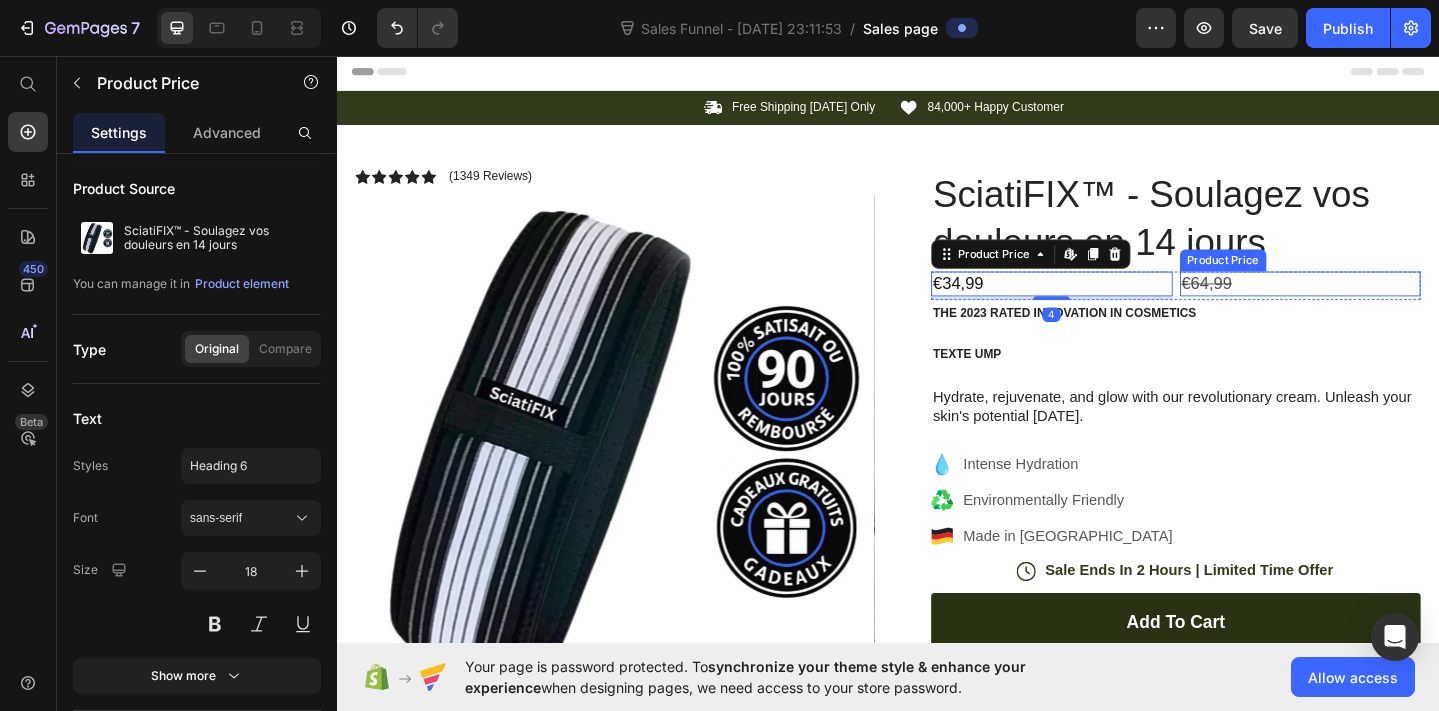click on "€64,99" at bounding box center (1386, 304) 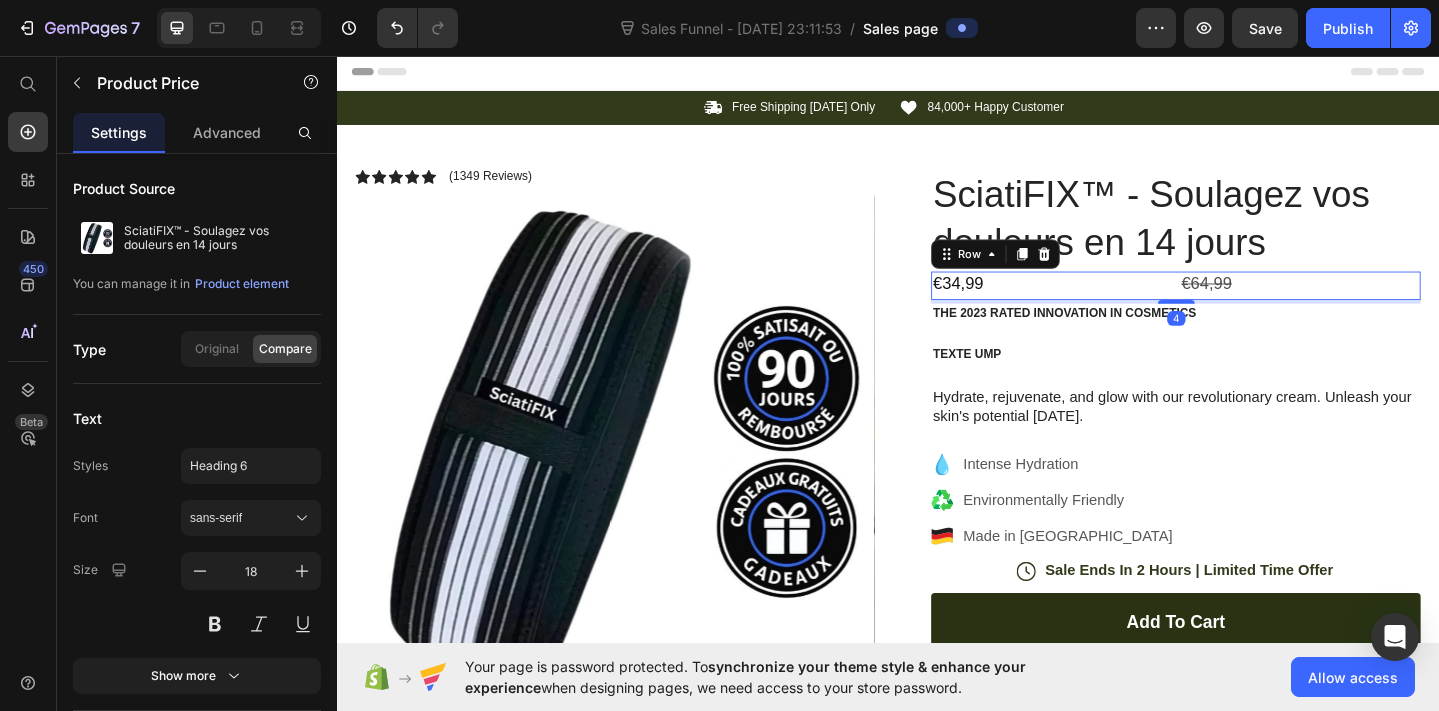 click on "€34,99 Product Price €64,99 Product Price Row   4" at bounding box center [1250, 306] 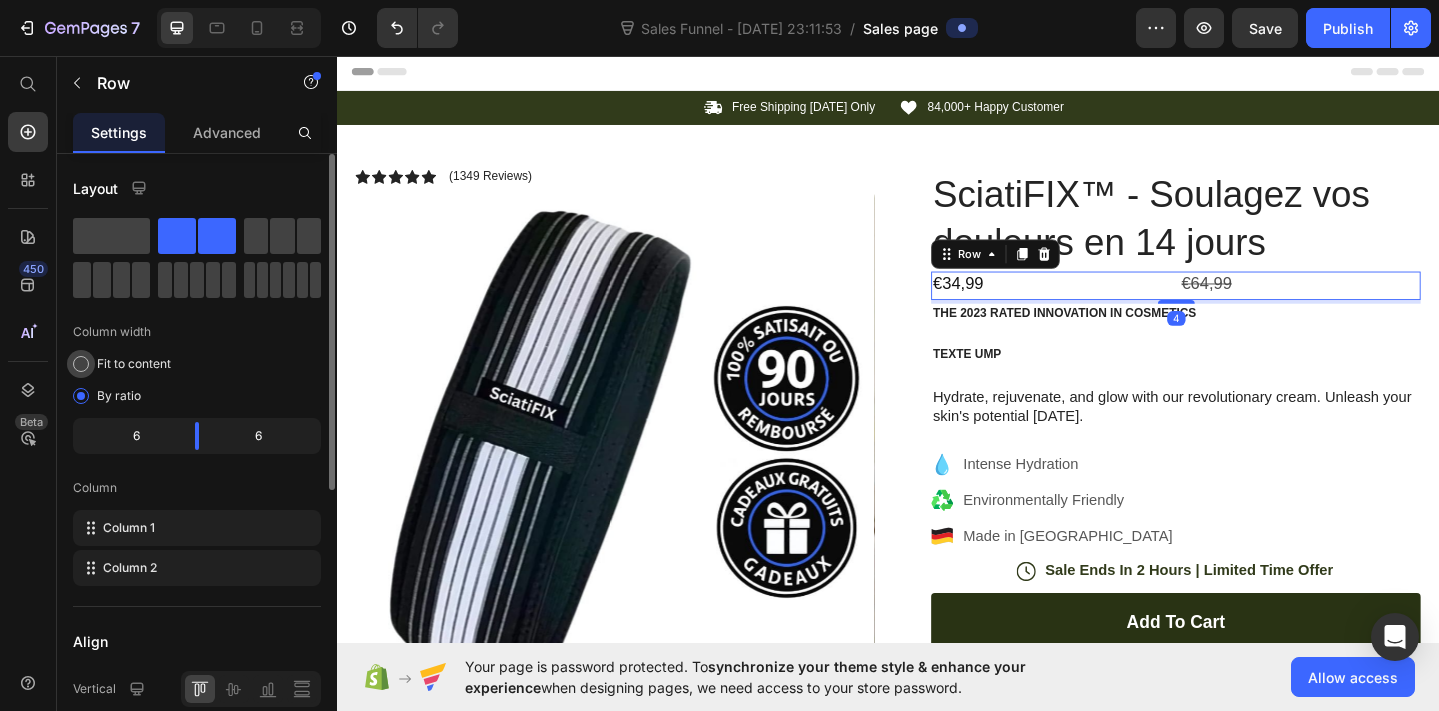 click on "Fit to content" 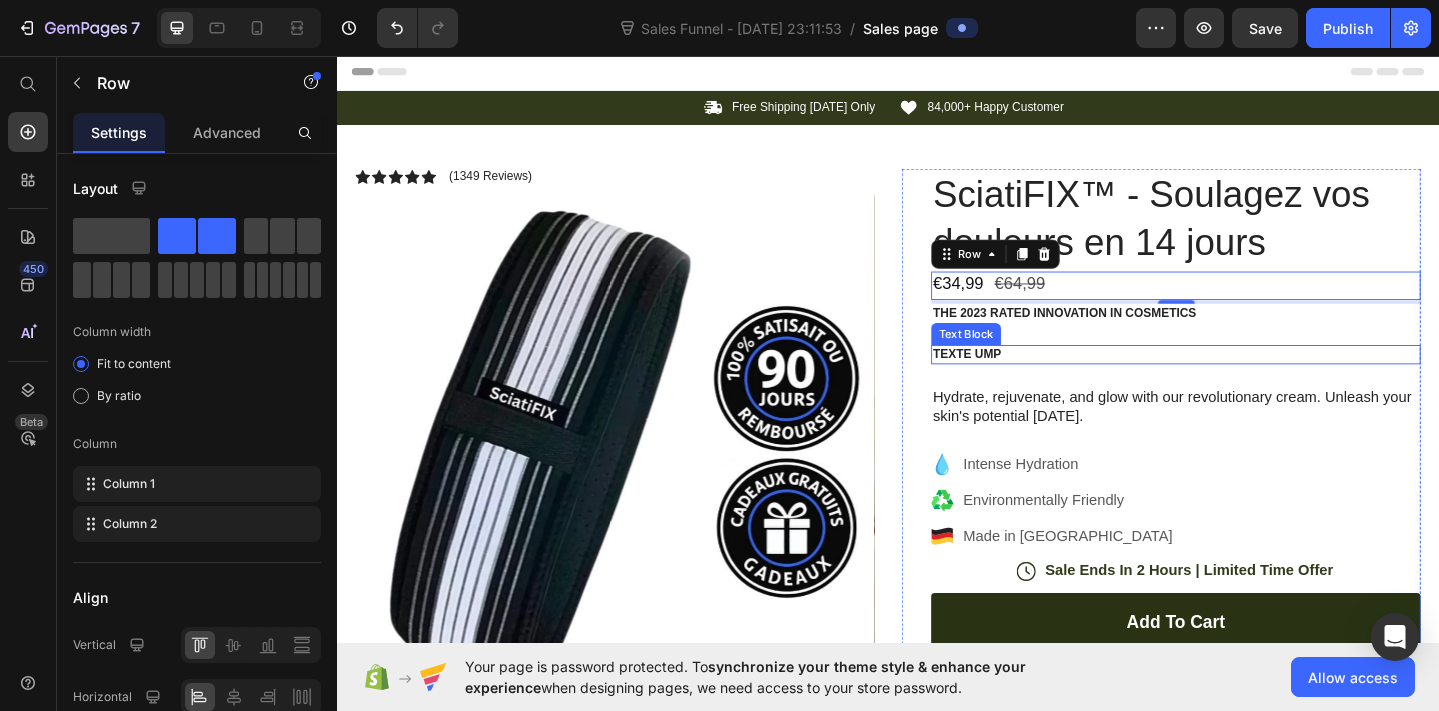 click on "Texte UMp" at bounding box center [1250, 381] 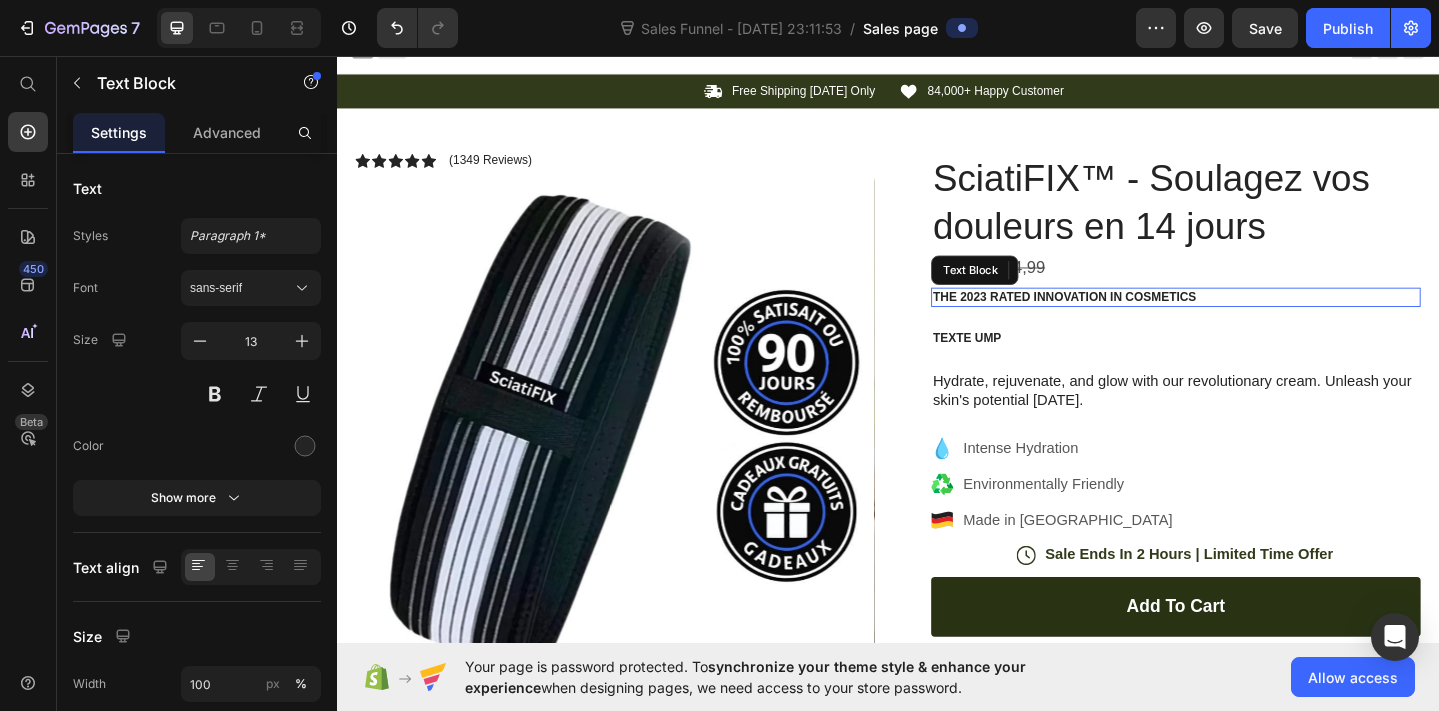 click on "The 2023 Rated Innovation in Cosmetics" at bounding box center [1250, 318] 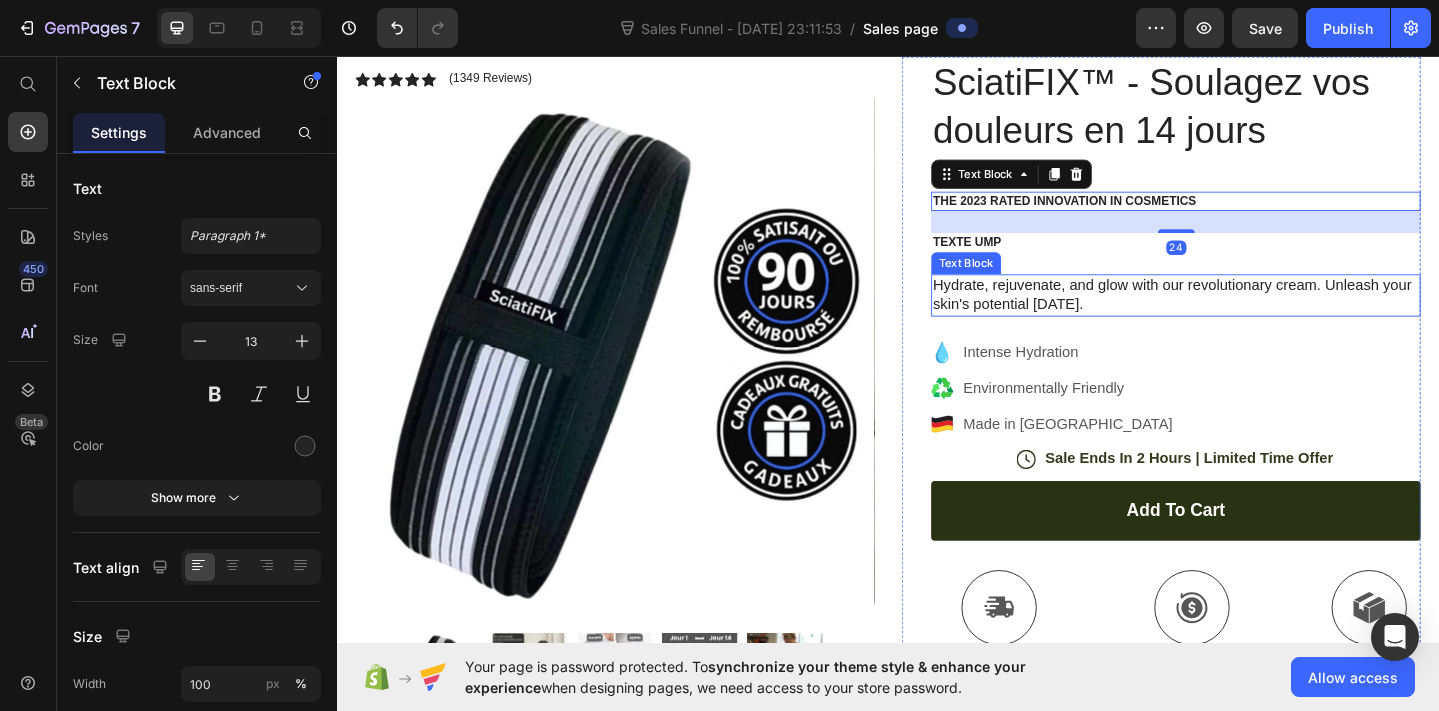 scroll, scrollTop: 126, scrollLeft: 0, axis: vertical 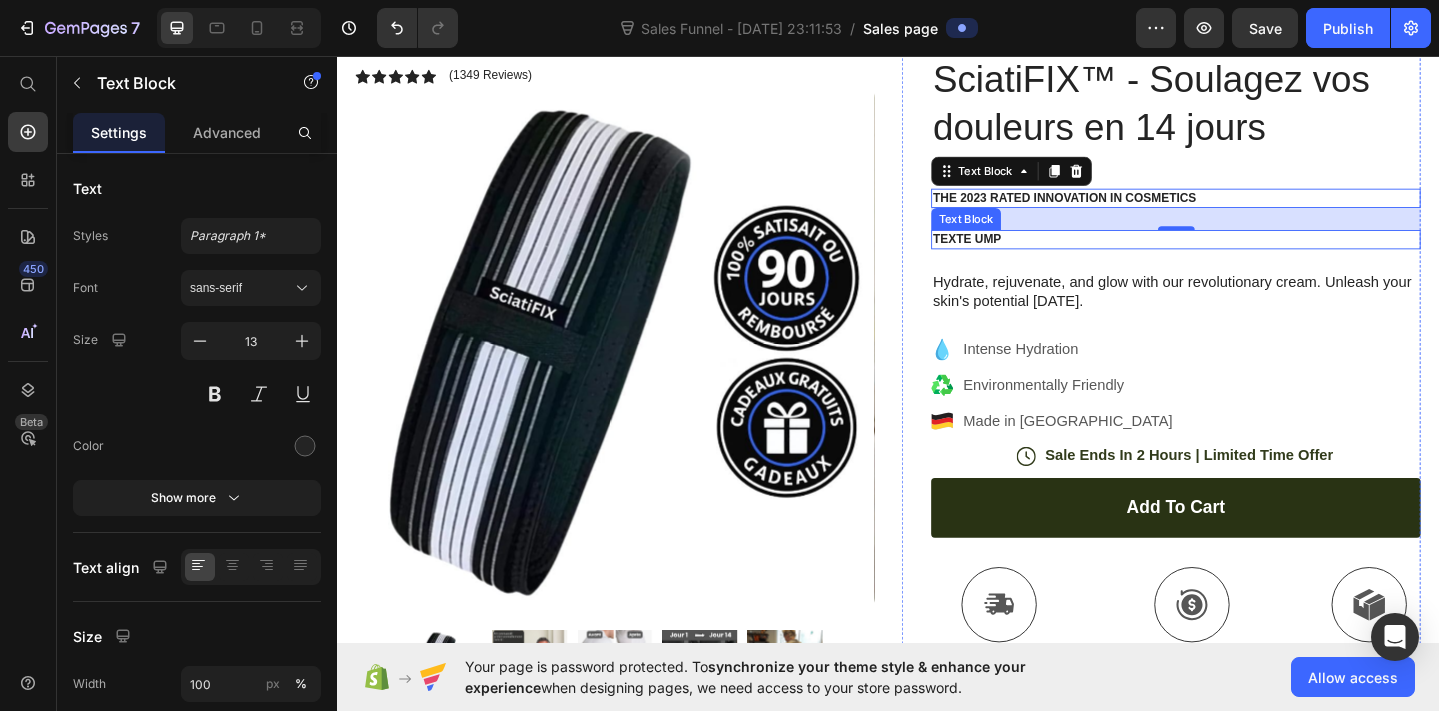 click on "Texte UMp" at bounding box center [1250, 255] 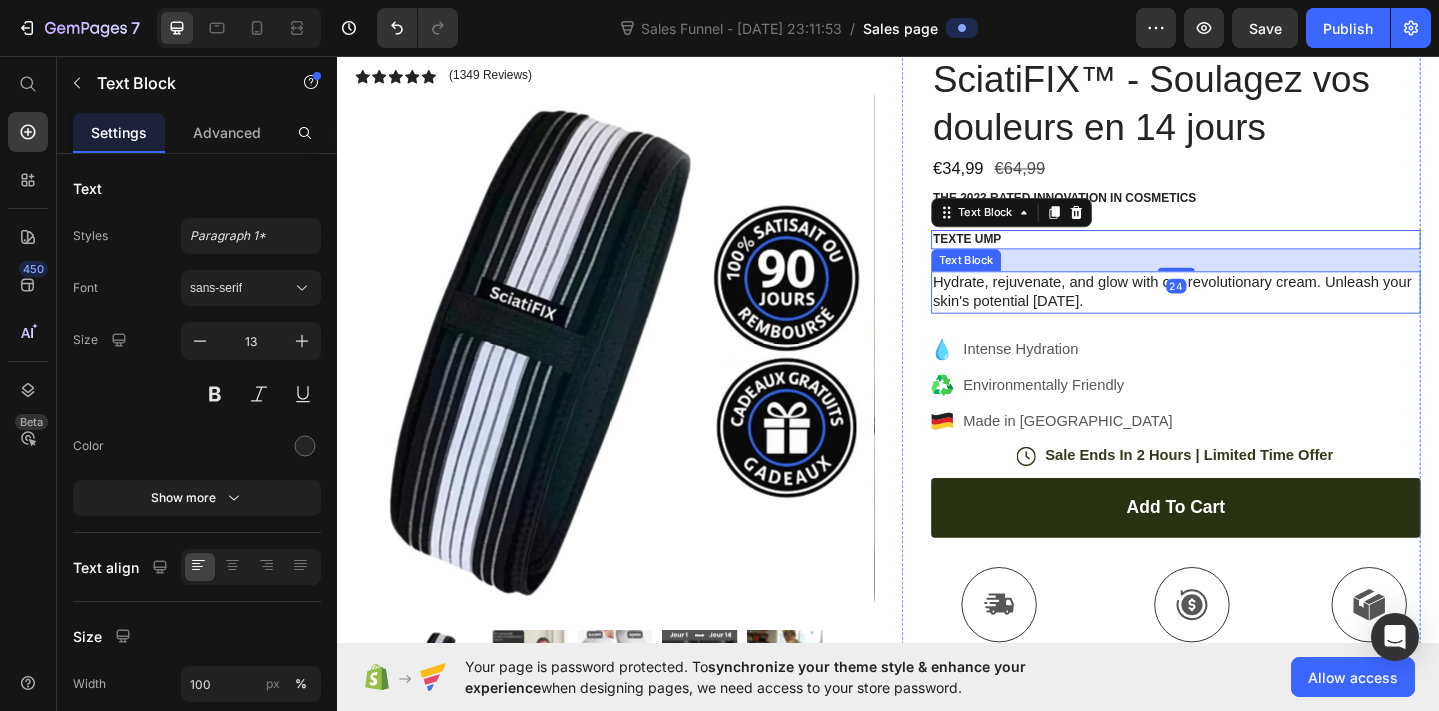 click on "Hydrate, rejuvenate, and glow with our revolutionary cream. Unleash your skin's potential [DATE]." at bounding box center (1250, 313) 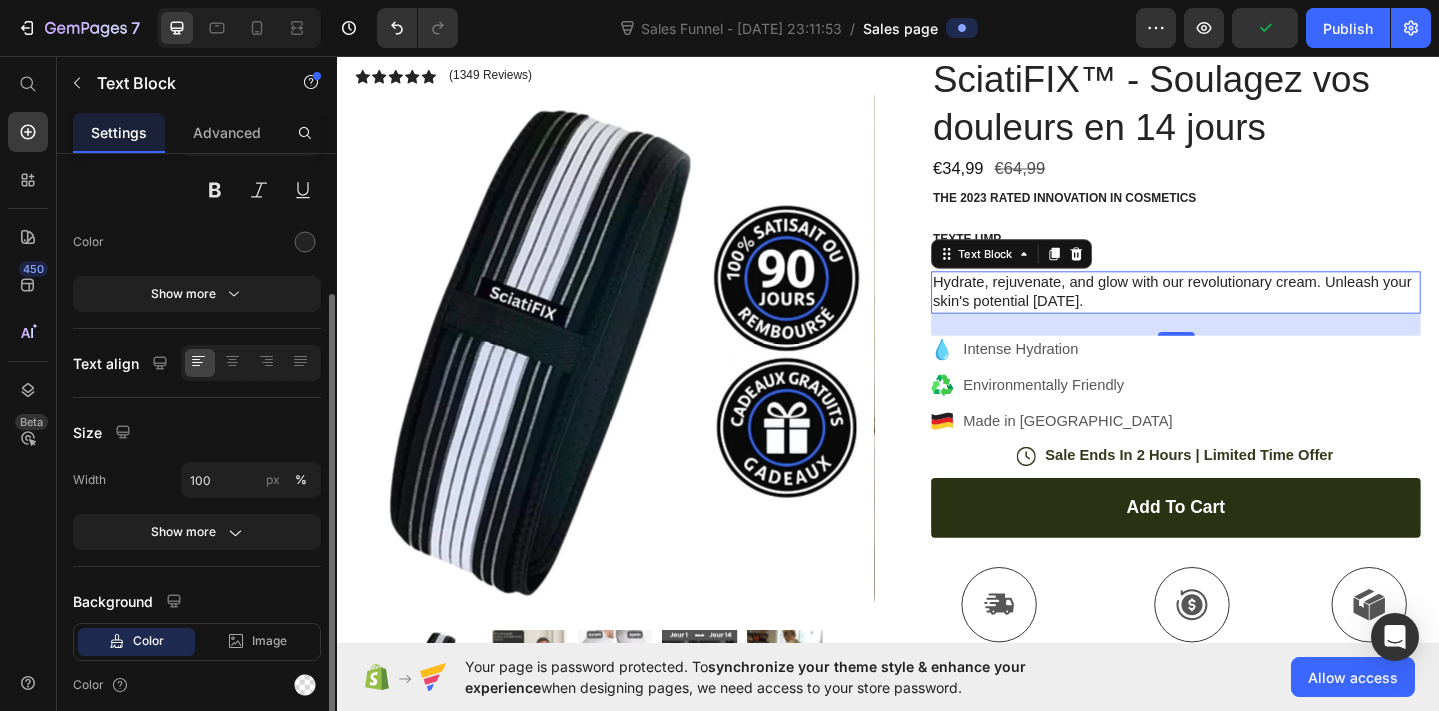 scroll, scrollTop: 281, scrollLeft: 0, axis: vertical 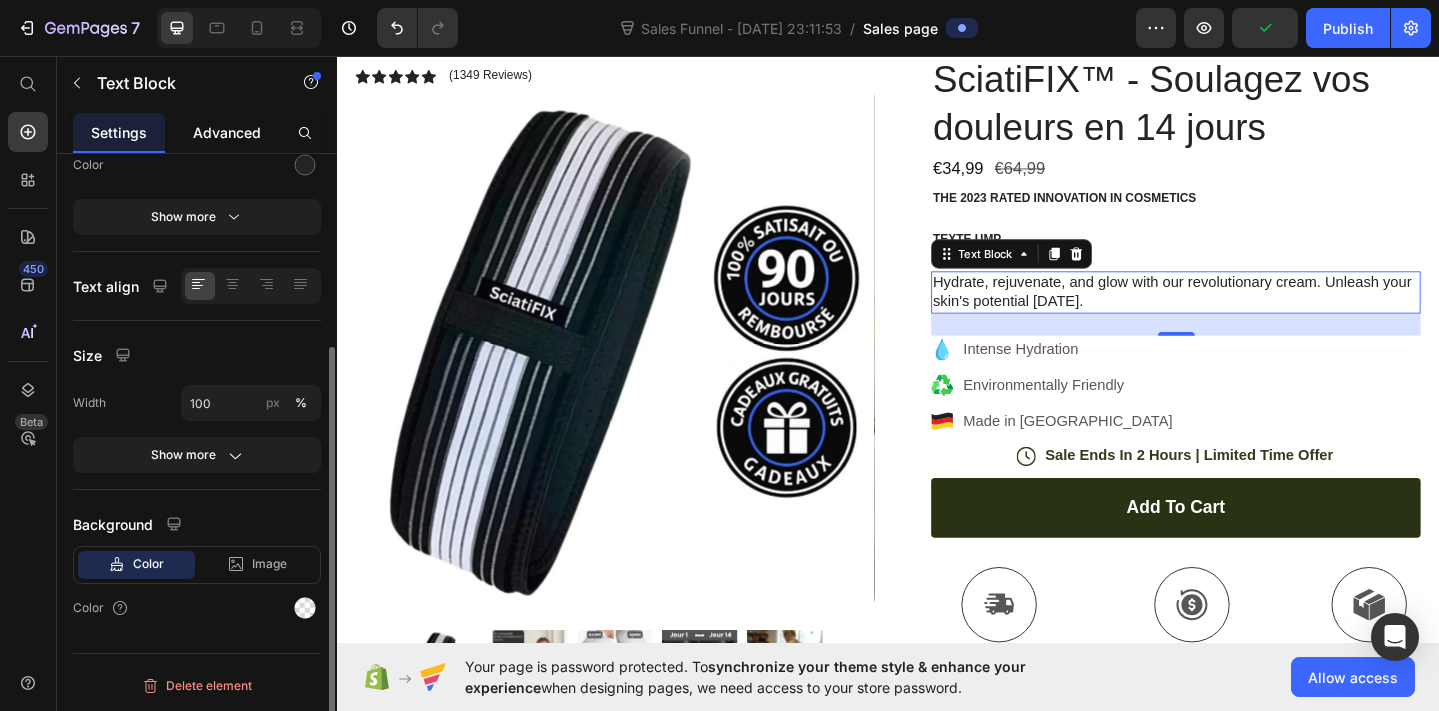 click on "Advanced" at bounding box center [227, 132] 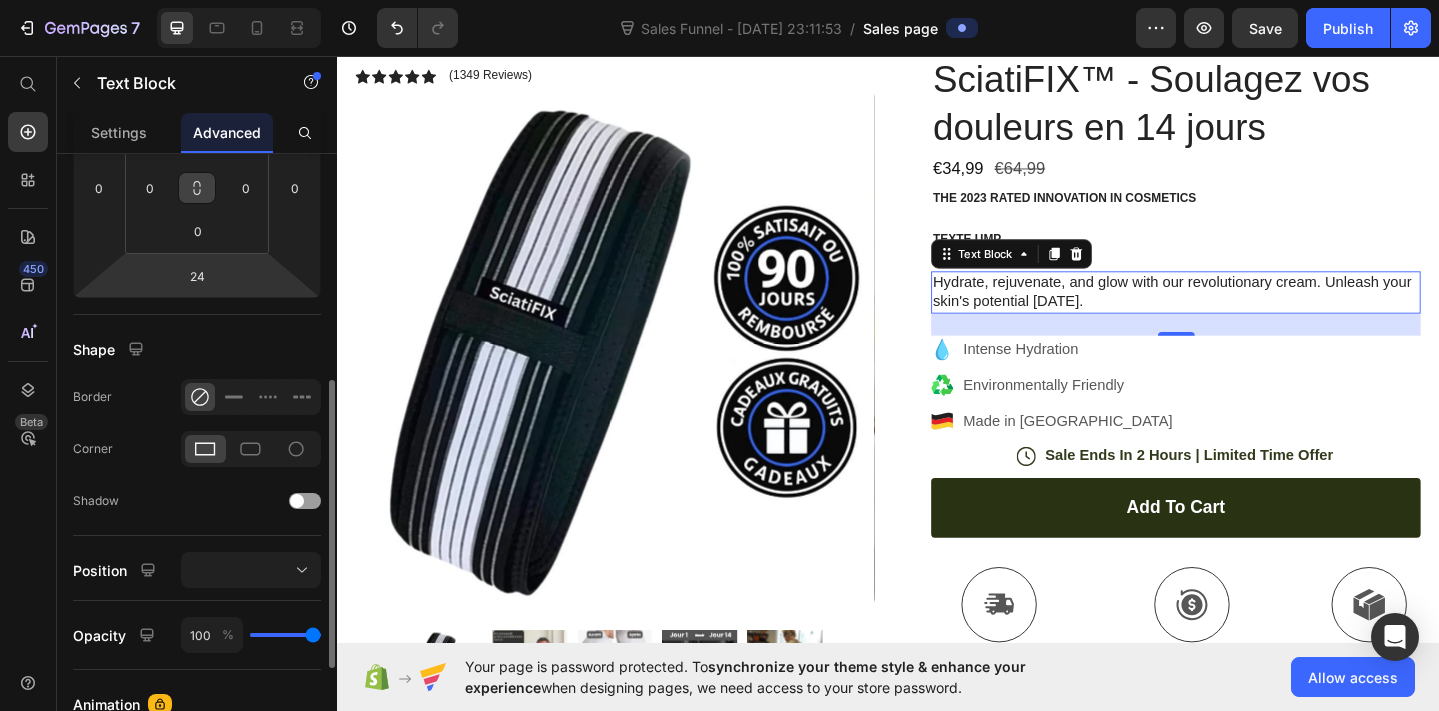 scroll, scrollTop: 0, scrollLeft: 0, axis: both 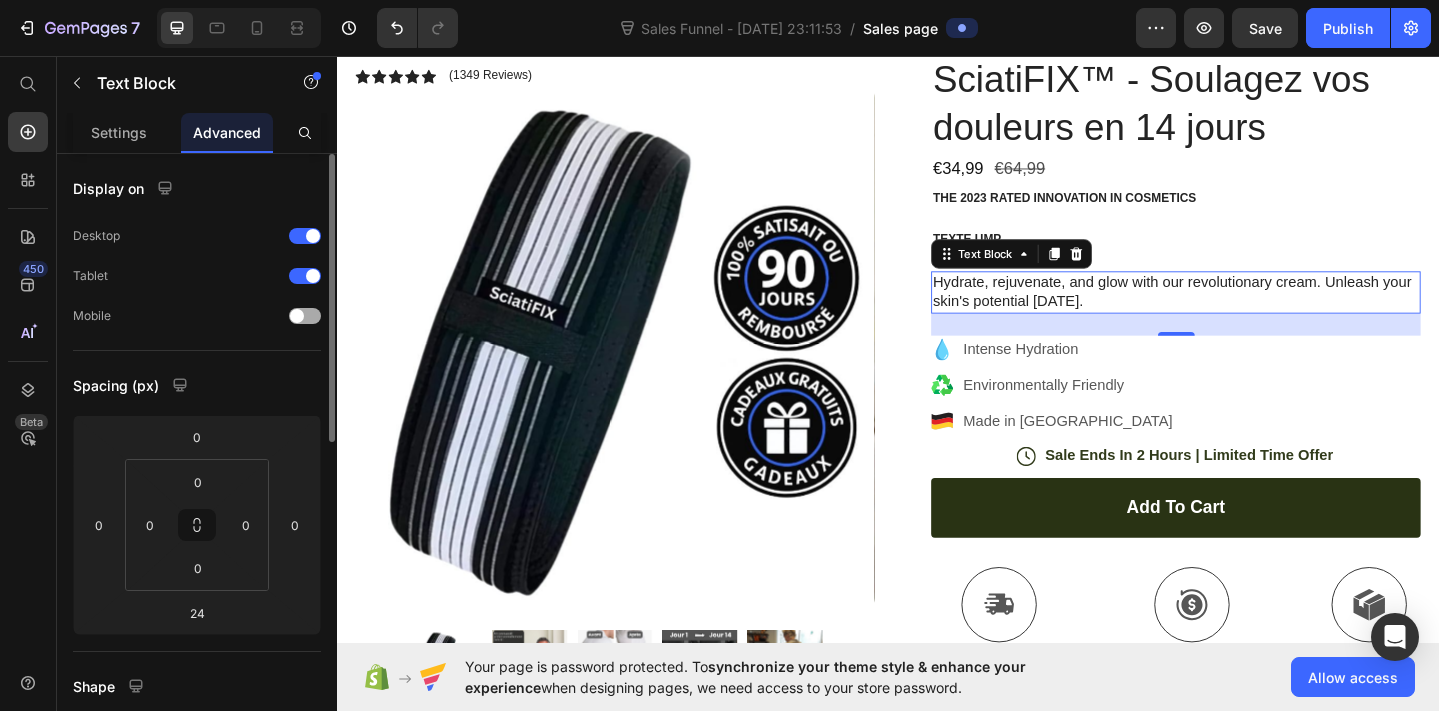 click at bounding box center (297, 316) 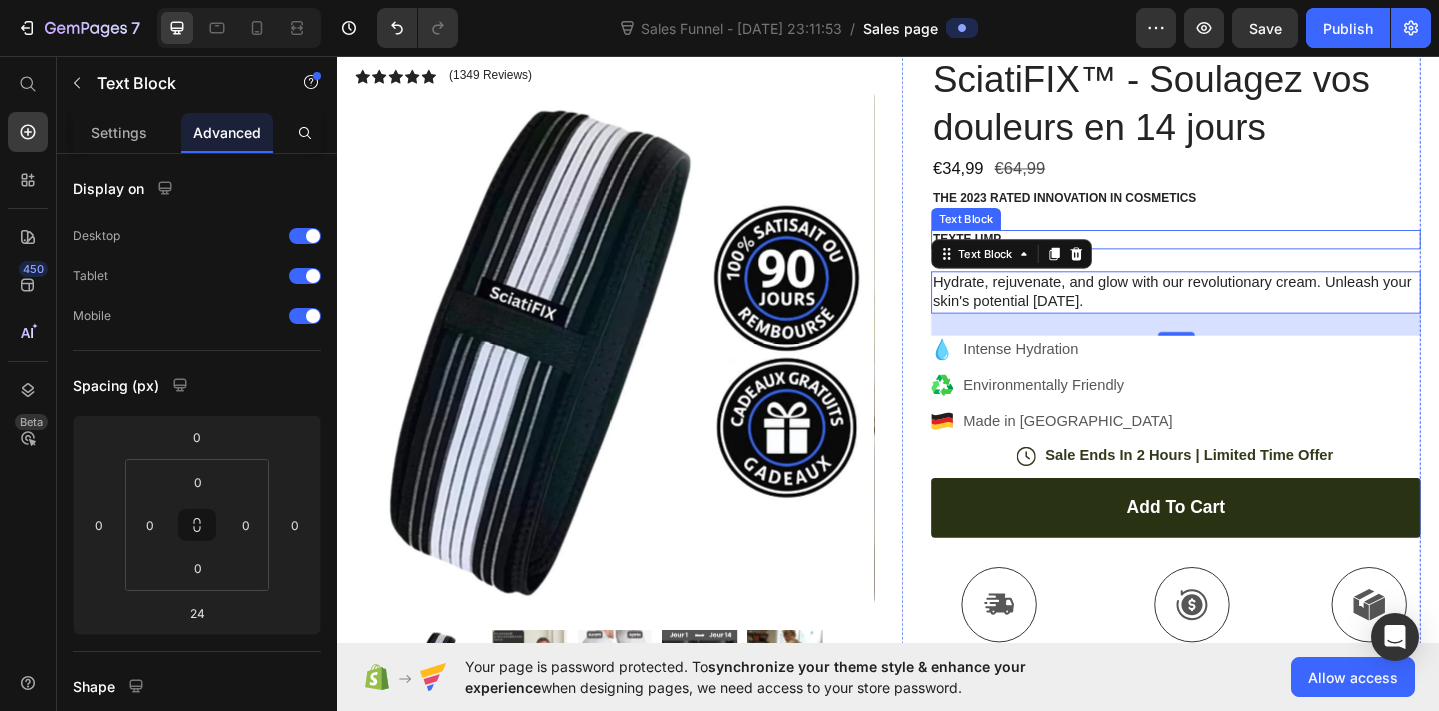 click on "Texte UMp" at bounding box center [1250, 255] 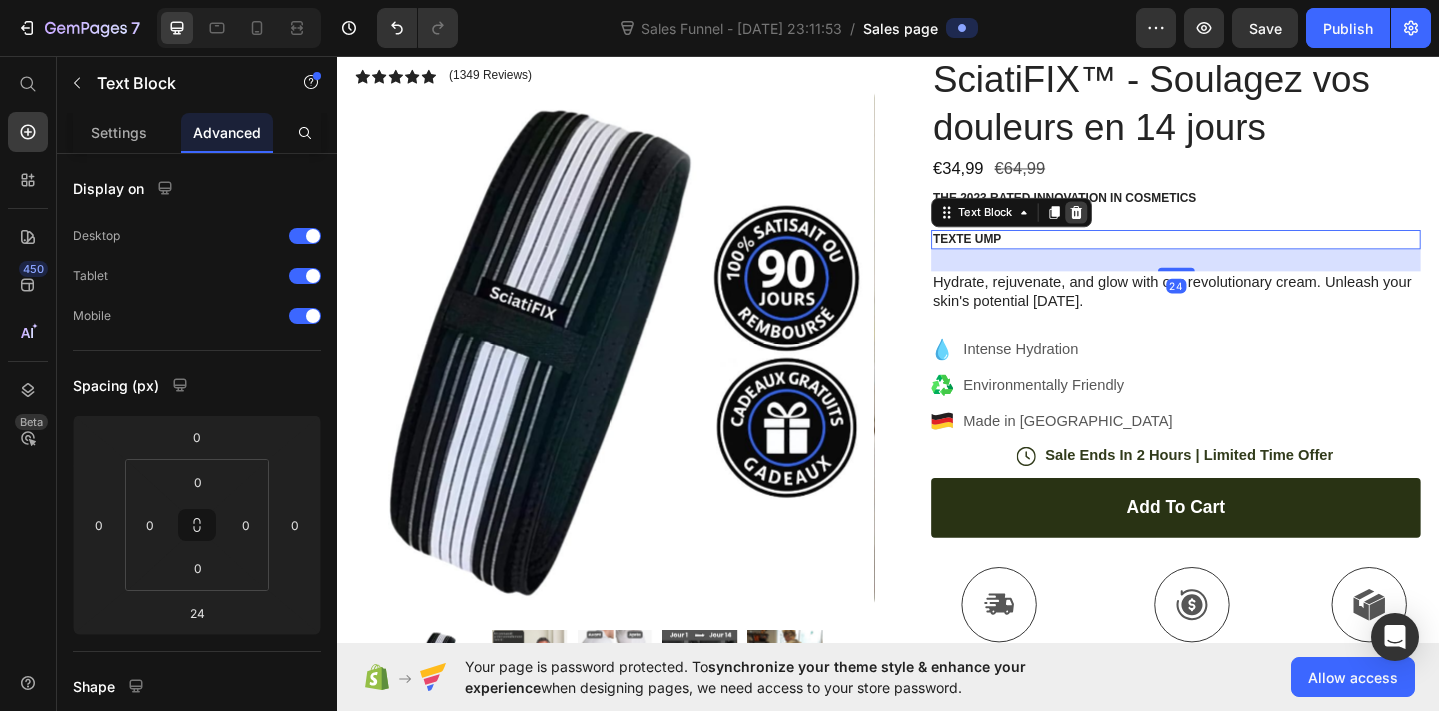 click 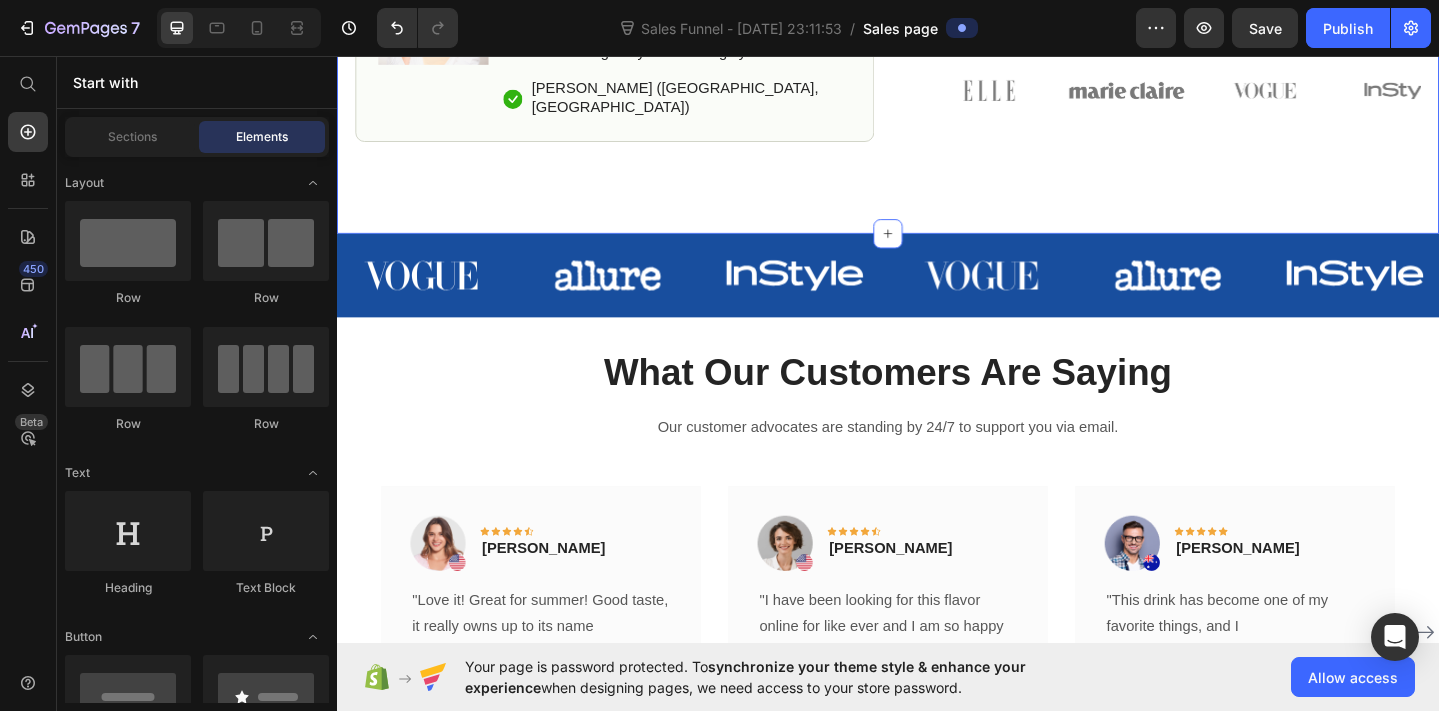 scroll, scrollTop: 1122, scrollLeft: 0, axis: vertical 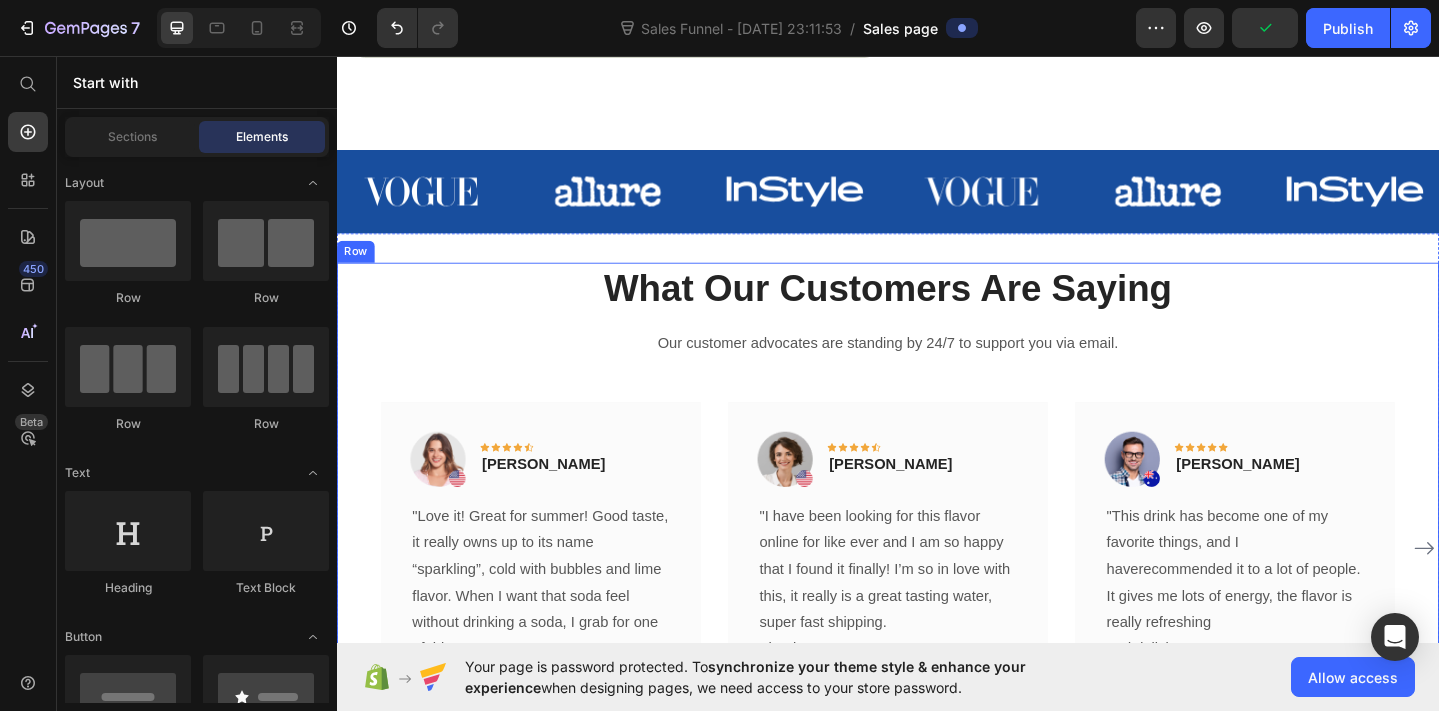 click on "What Our Customers Are Saying Heading Our customer advocates are standing by 24/7 to support you via email. Text block
Image
Icon
Icon
Icon
Icon
Icon Row Rita Carroll Text block Row "Love it! Great for summer! Good taste, it really owns up to its name “sparkling”, cold with bubbles and lime flavor. When I want that soda feel without drinking a soda, I grab for one of this." Text block Row Image
Icon
Icon
Icon
Icon
Icon Row Olivia Rowse Text block Row "I have been looking for this flavor online for like ever and I am so happy that I found it finally! I’m so in love with this, it really is a great tasting water, super fast shipping.  Thanks." Text block Row Image
Icon
Icon
Icon
Icon
Icon Row Timothy Joseph Text block Row and delicious." Text block Row" at bounding box center [937, 530] 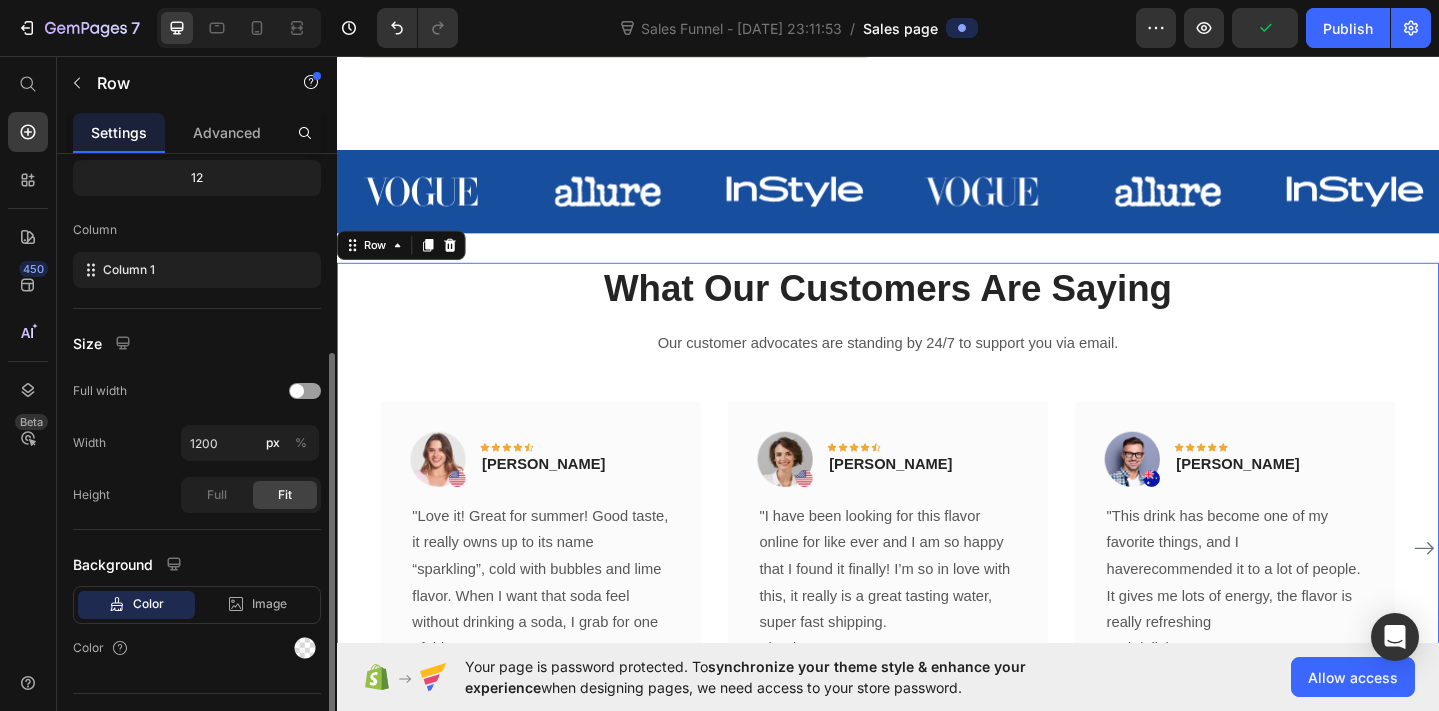 scroll, scrollTop: 298, scrollLeft: 0, axis: vertical 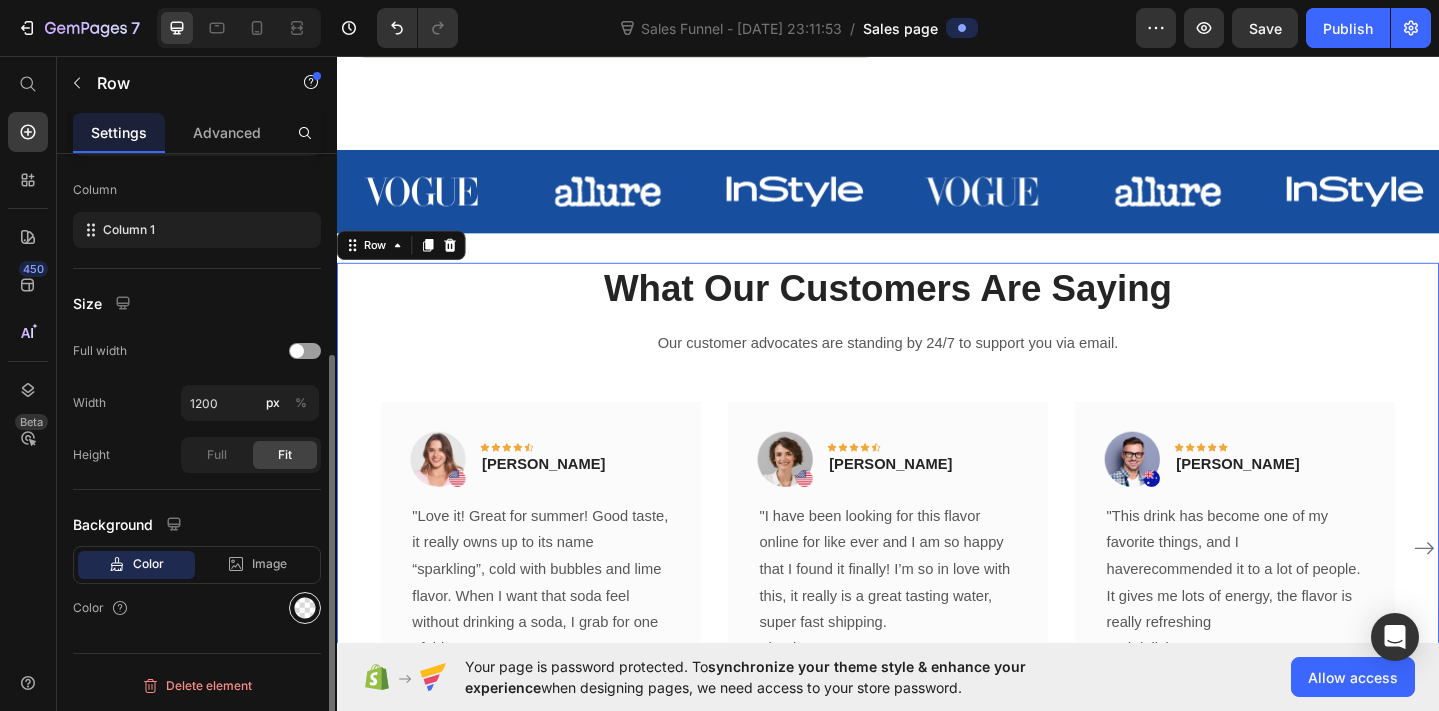 click at bounding box center [305, 608] 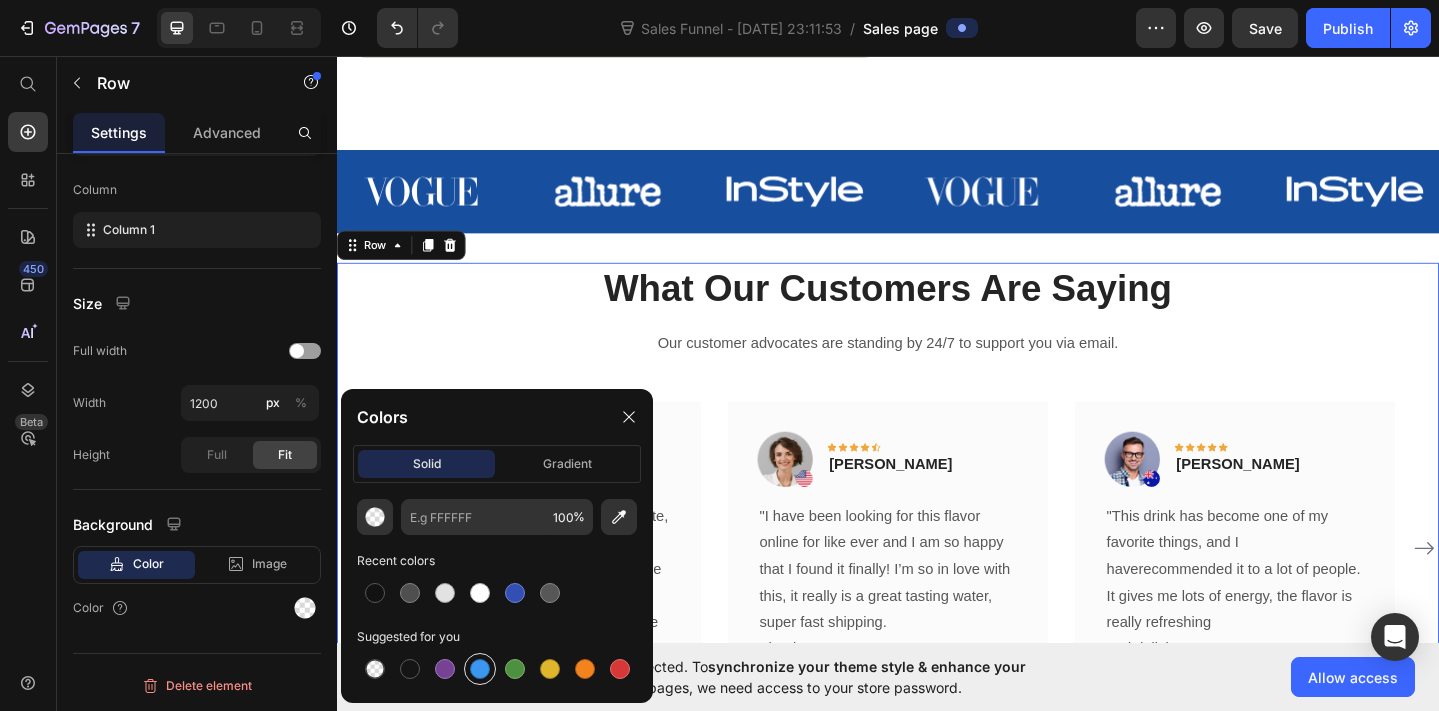 click at bounding box center (480, 669) 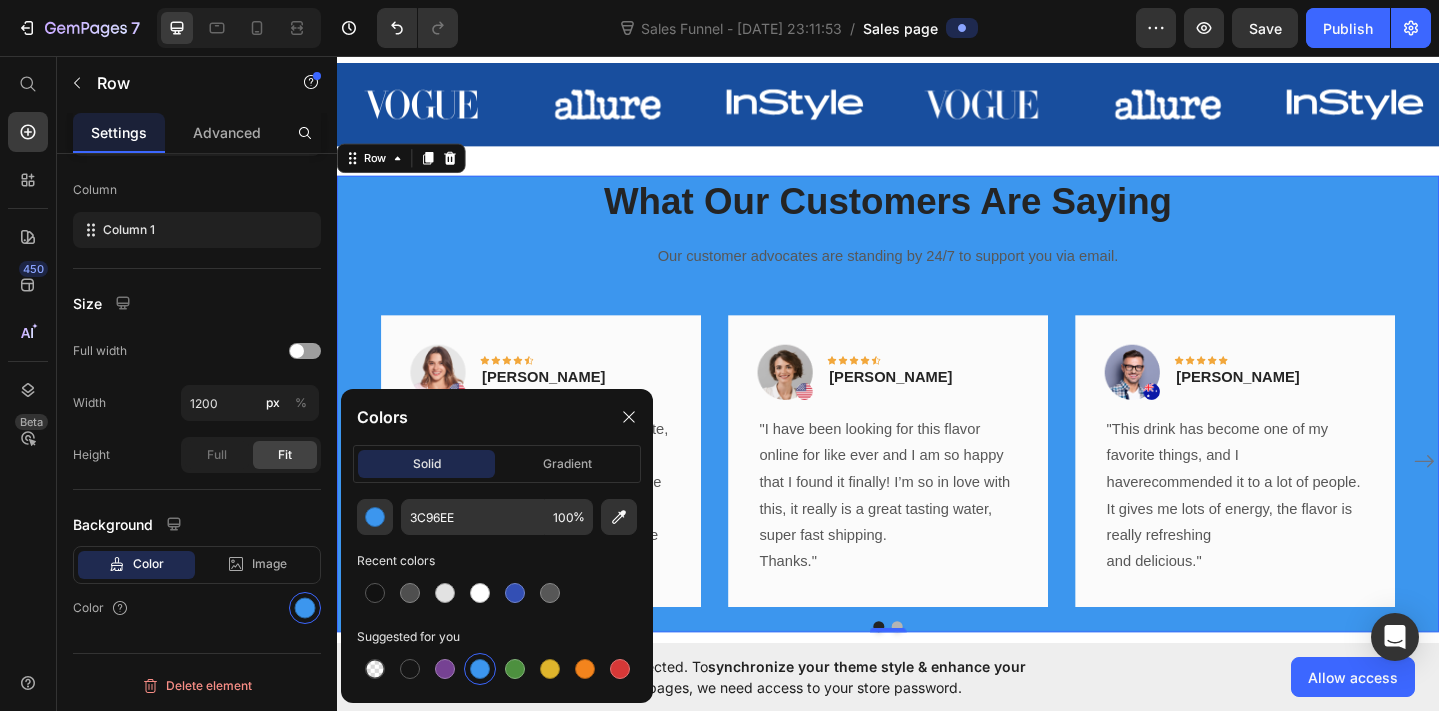 scroll, scrollTop: 1183, scrollLeft: 0, axis: vertical 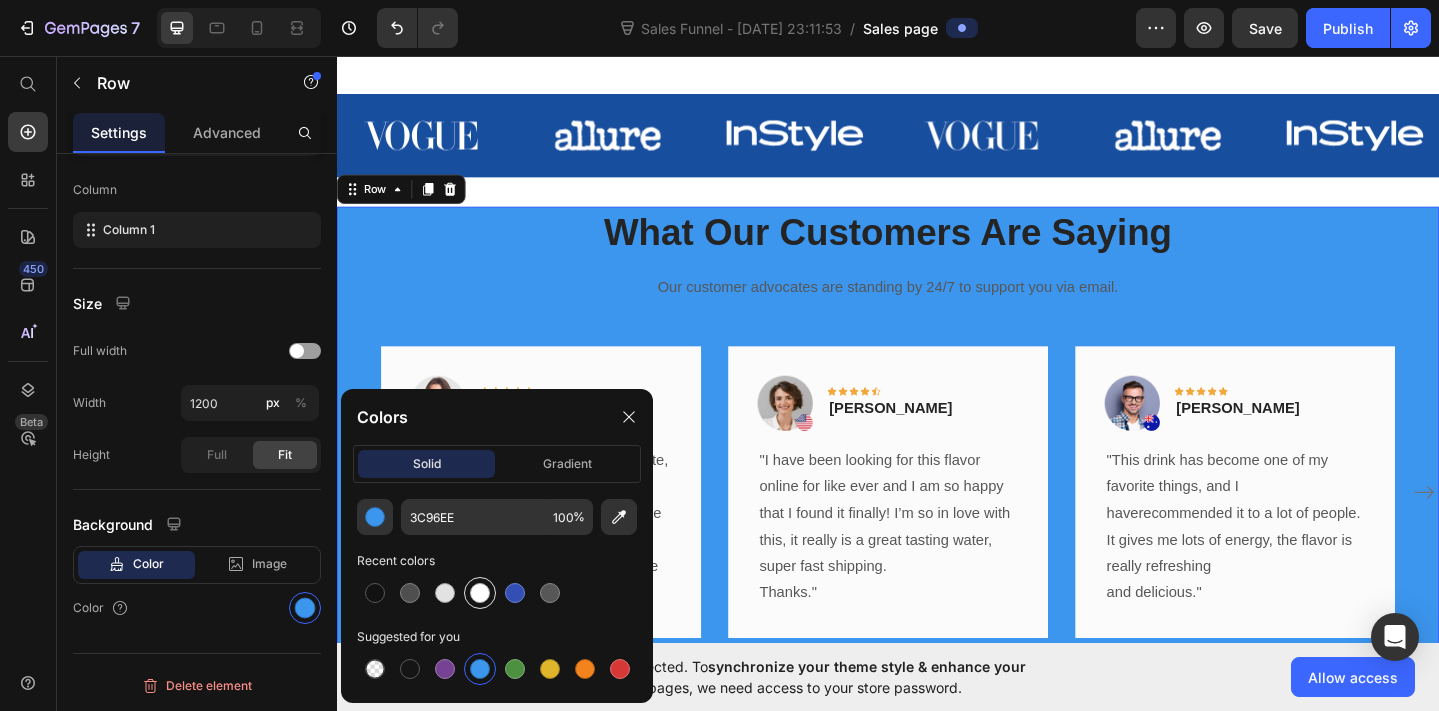 click at bounding box center (480, 593) 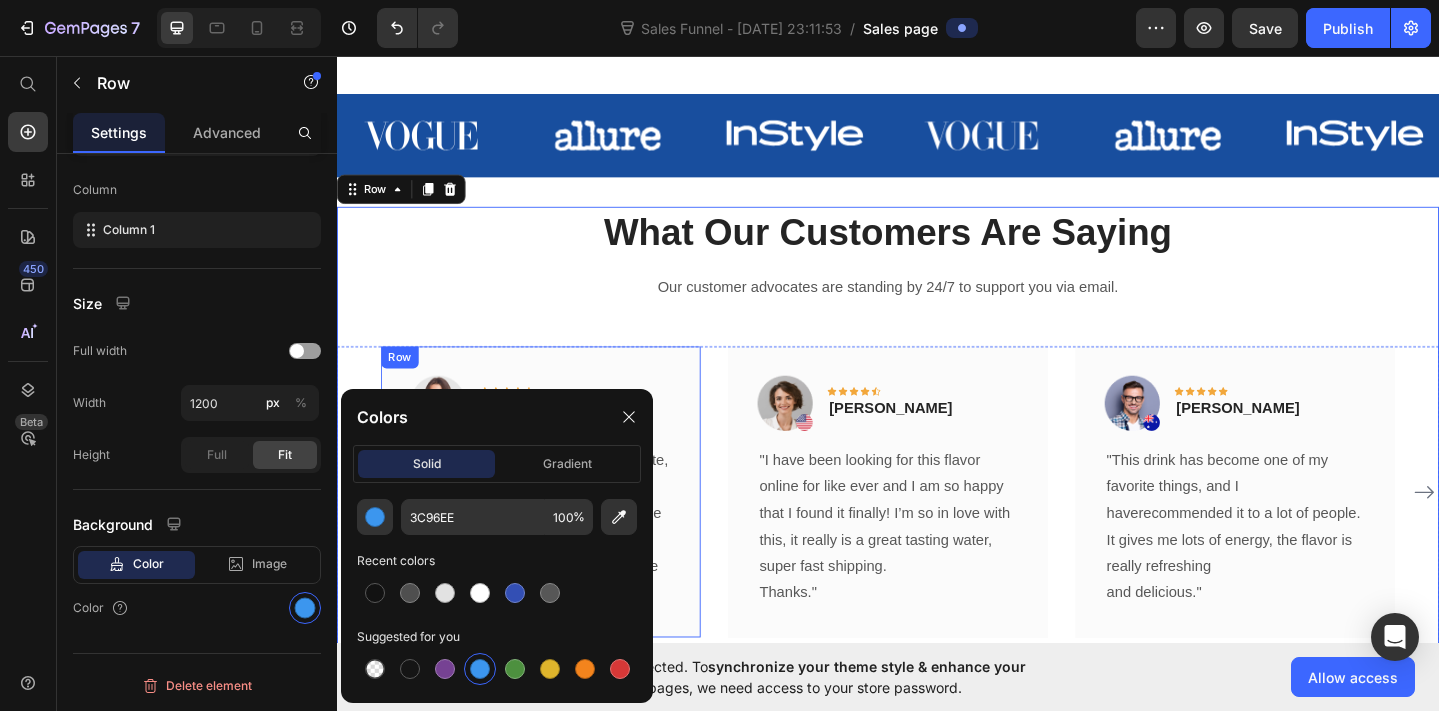 type on "FFFFFF" 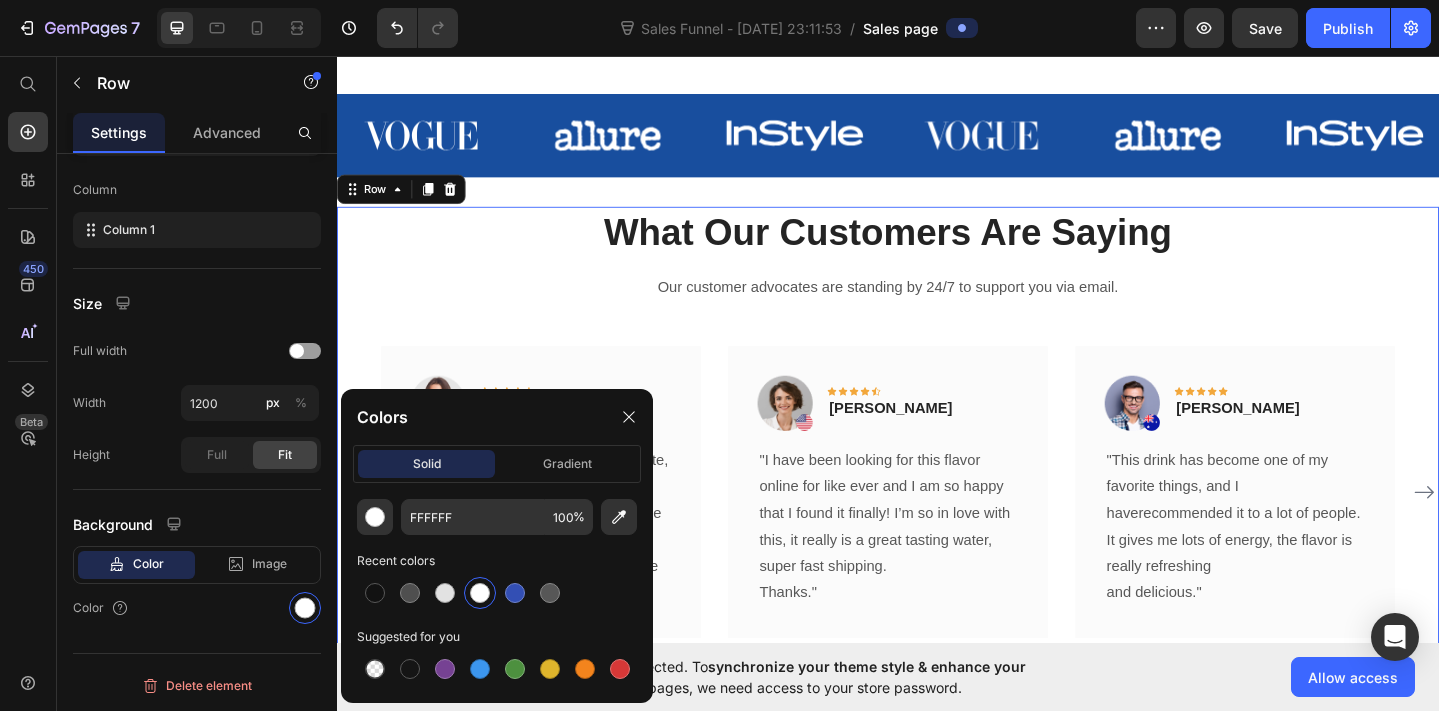 scroll, scrollTop: 1053, scrollLeft: 0, axis: vertical 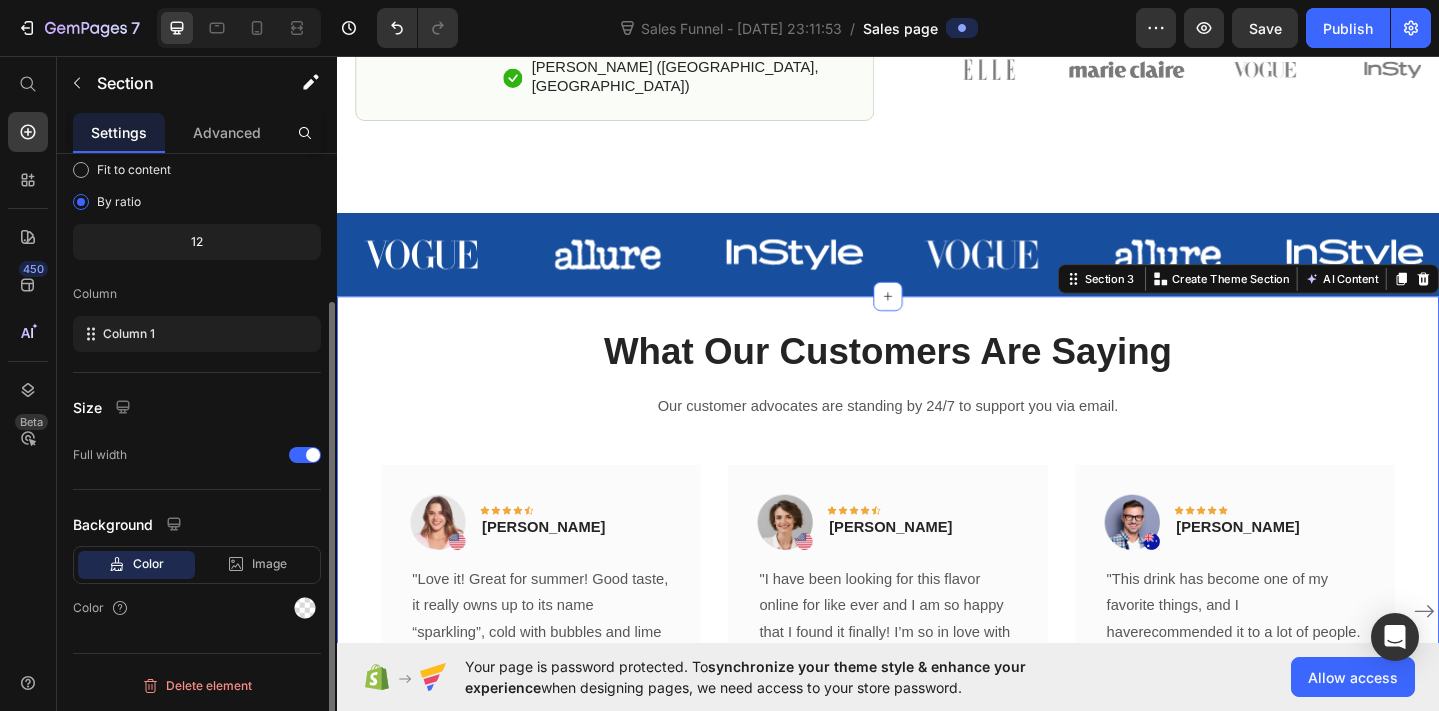 click on "What Our Customers Are Saying Heading Our customer advocates are standing by 24/7 to support you via email. Text block
Image
Icon
Icon
Icon
Icon
Icon Row Rita Carroll Text block Row "Love it! Great for summer! Good taste, it really owns up to its name “sparkling”, cold with bubbles and lime flavor. When I want that soda feel without drinking a soda, I grab for one of this." Text block Row Image
Icon
Icon
Icon
Icon
Icon Row Olivia Rowse Text block Row "I have been looking for this flavor online for like ever and I am so happy that I found it finally! I’m so in love with this, it really is a great tasting water, super fast shipping.  Thanks." Text block Row Image
Icon
Icon
Icon
Icon
Icon Row Timothy Joseph Text block Row and delicious." Text block Row" at bounding box center (937, 599) 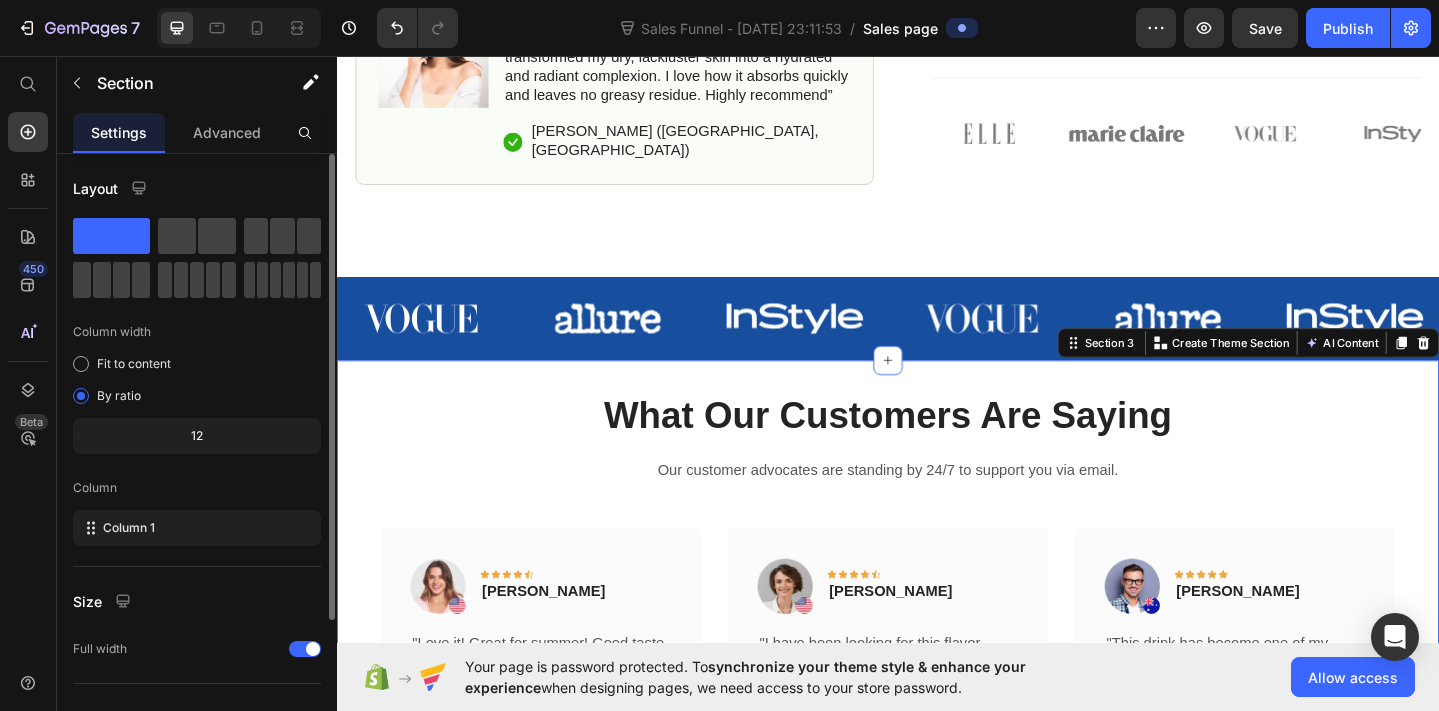 scroll, scrollTop: 846, scrollLeft: 0, axis: vertical 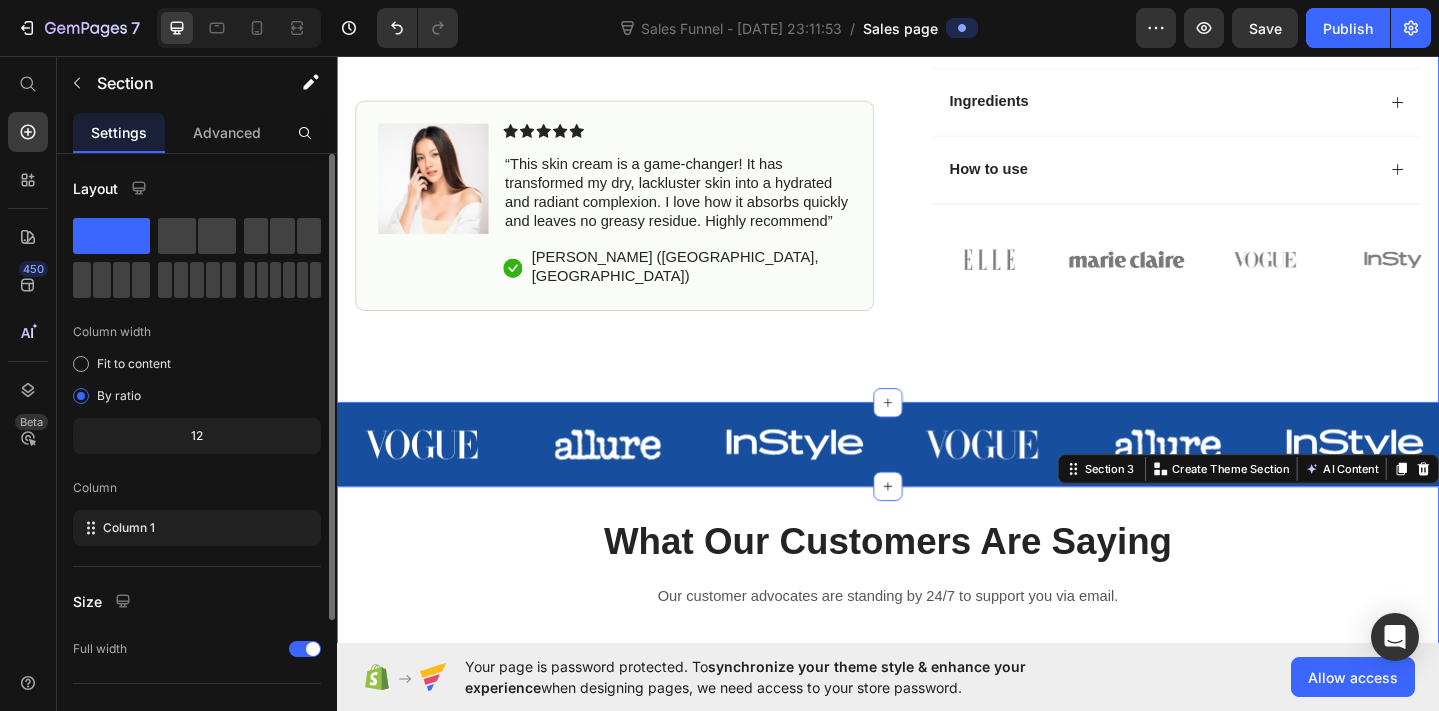 click on "Icon Free Shipping Today Only Text Block Row
Icon 84,000+ Happy Customer Text Block Row Carousel Row Icon Icon Icon Icon Icon Icon List (1349 Reviews) Text Block Row
Product Images Image “This skin cream is a game-changer! It has transformed my dry, lackluster skin into a hydrated and radiant complexion. I love how it absorbs quickly and leaves no greasy residue. Highly recommend” Text Block
Icon Hannah N. (Houston, USA) Text Block Row Row Image Icon Icon Icon Icon Icon Icon List “This skin cream is a game-changer! It has transformed my dry, lackluster skin into a hydrated and radiant complexion. I love how it absorbs quickly and leaves no greasy residue. Highly recommend” Text Block
Icon Hannah N. (Houston, USA) Text Block Row Row Row SciatiFIX™ - Soulagez vos douleurs en 14 jours Product Title €34,99 Product Price €64,99 Product Price Row The 2023 Rated Innovation in Cosmetics Text Block Text Block
Intense Hydration" at bounding box center [937, -159] 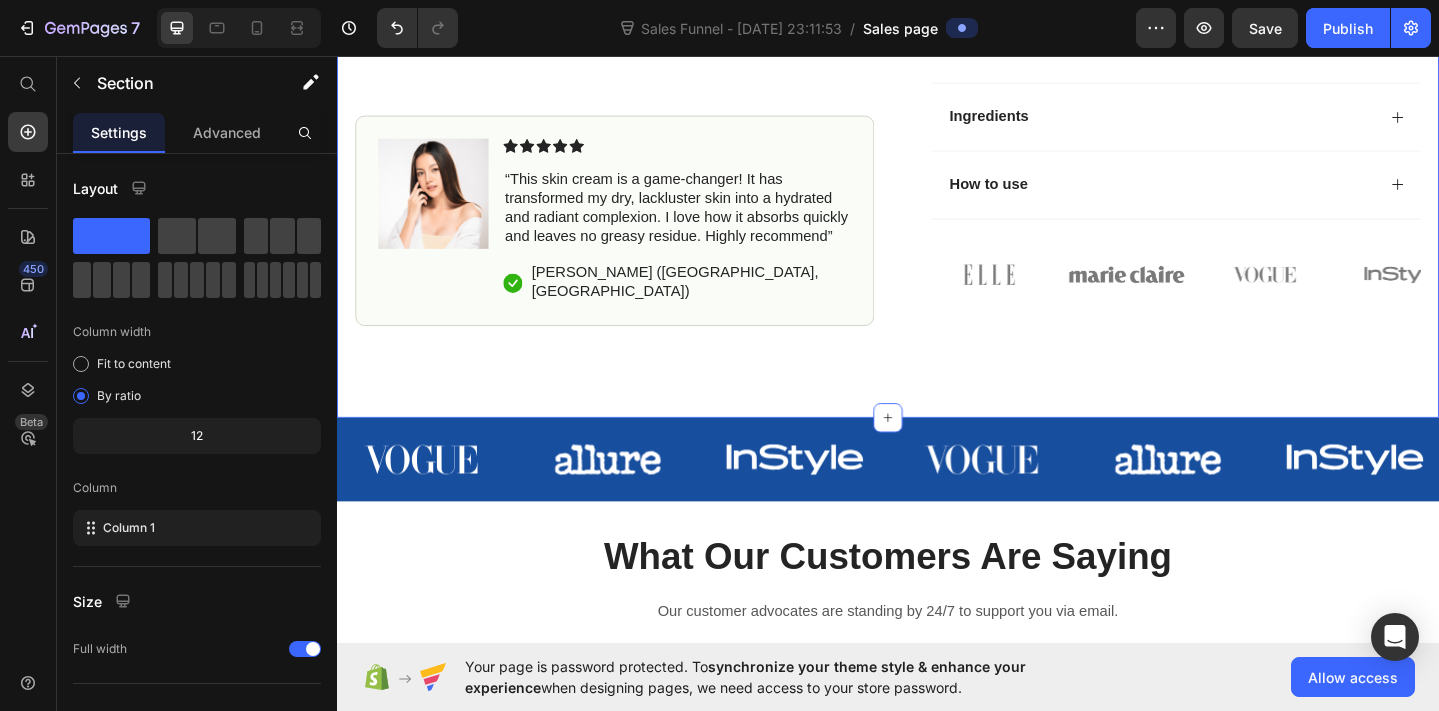 scroll, scrollTop: 828, scrollLeft: 0, axis: vertical 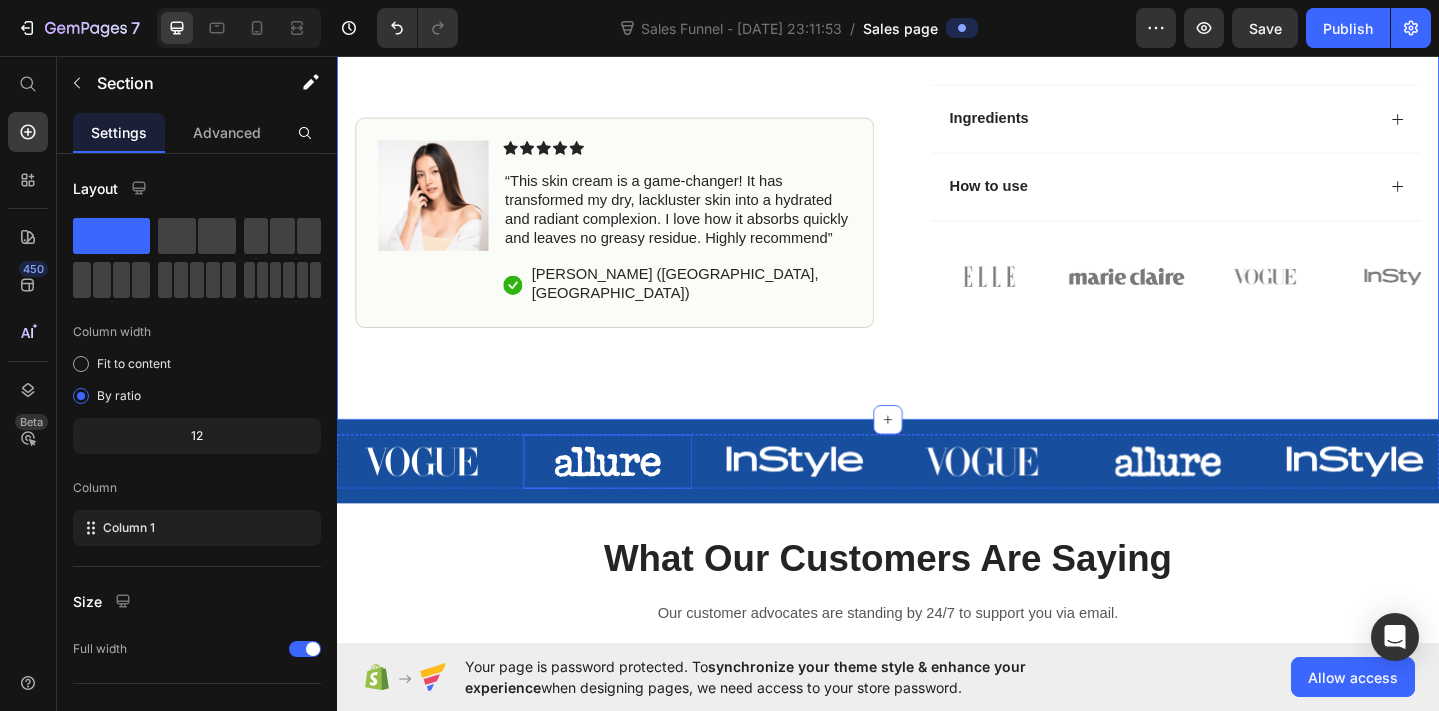 click at bounding box center (631, 497) 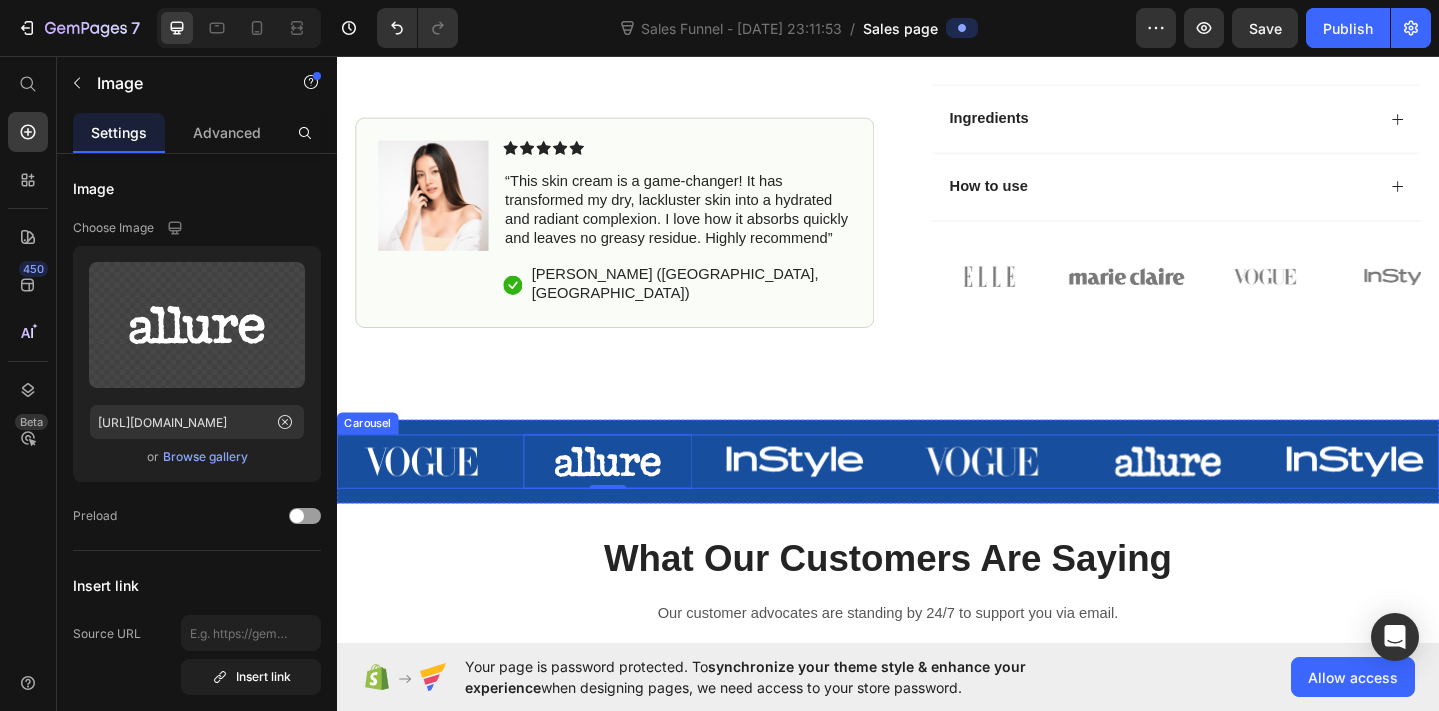 click on "Image Image   0 Image Image Image Image" at bounding box center [937, 497] 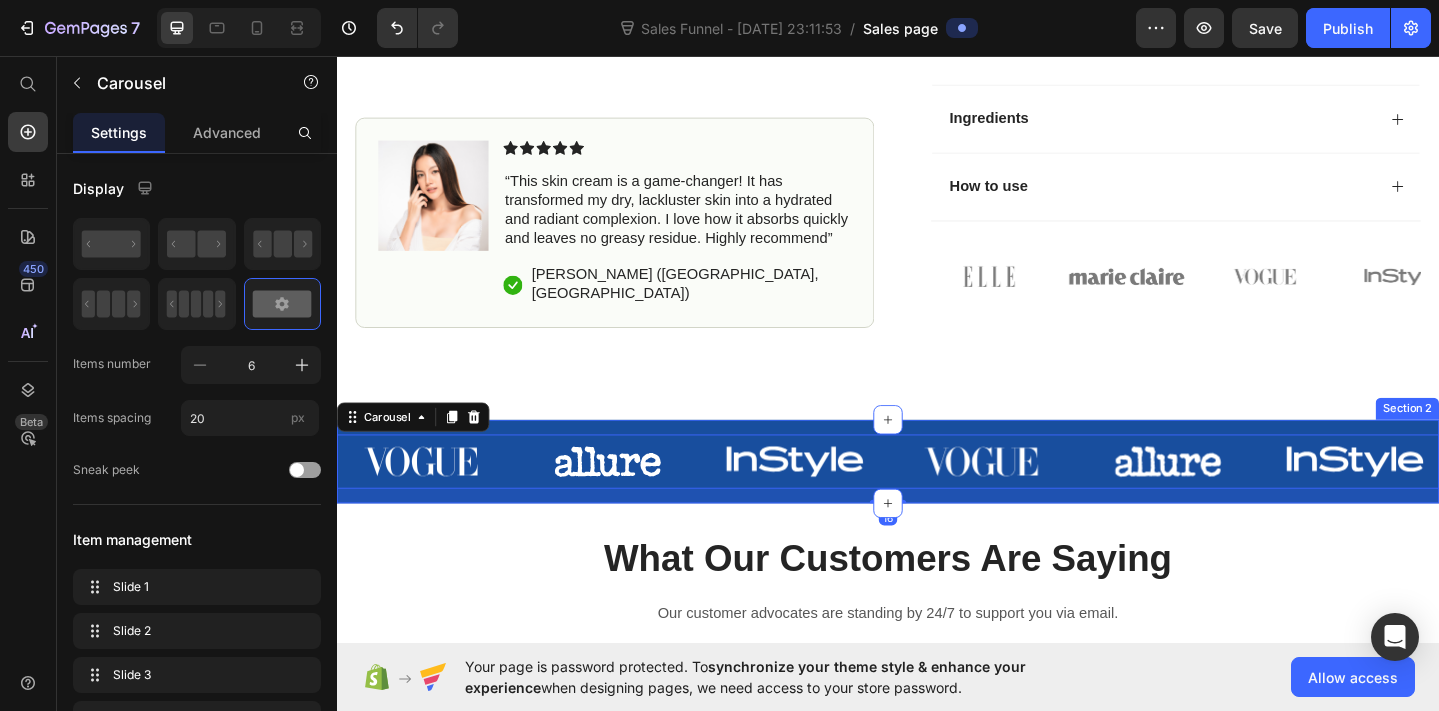 click on "Image Image Image Image Image Image Carousel   16 Section 2" at bounding box center [937, 497] 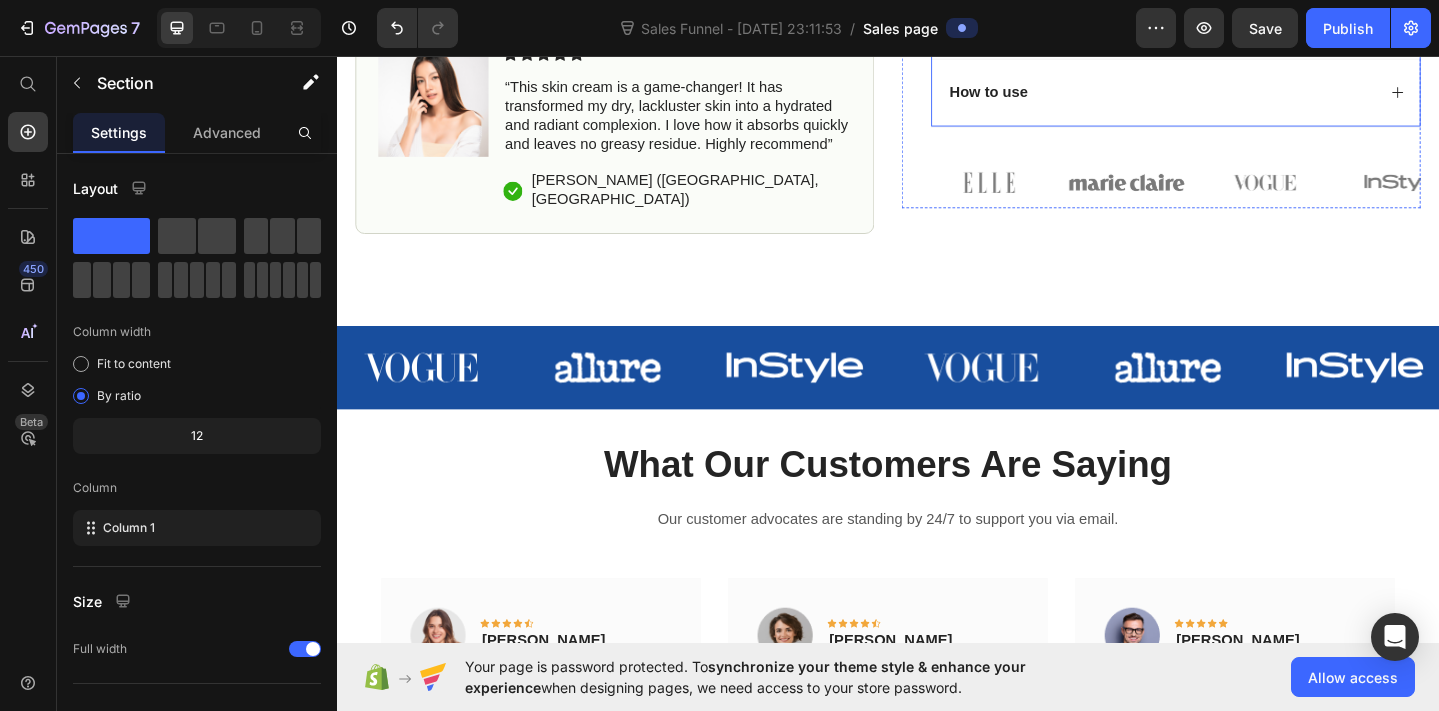 scroll, scrollTop: 952, scrollLeft: 0, axis: vertical 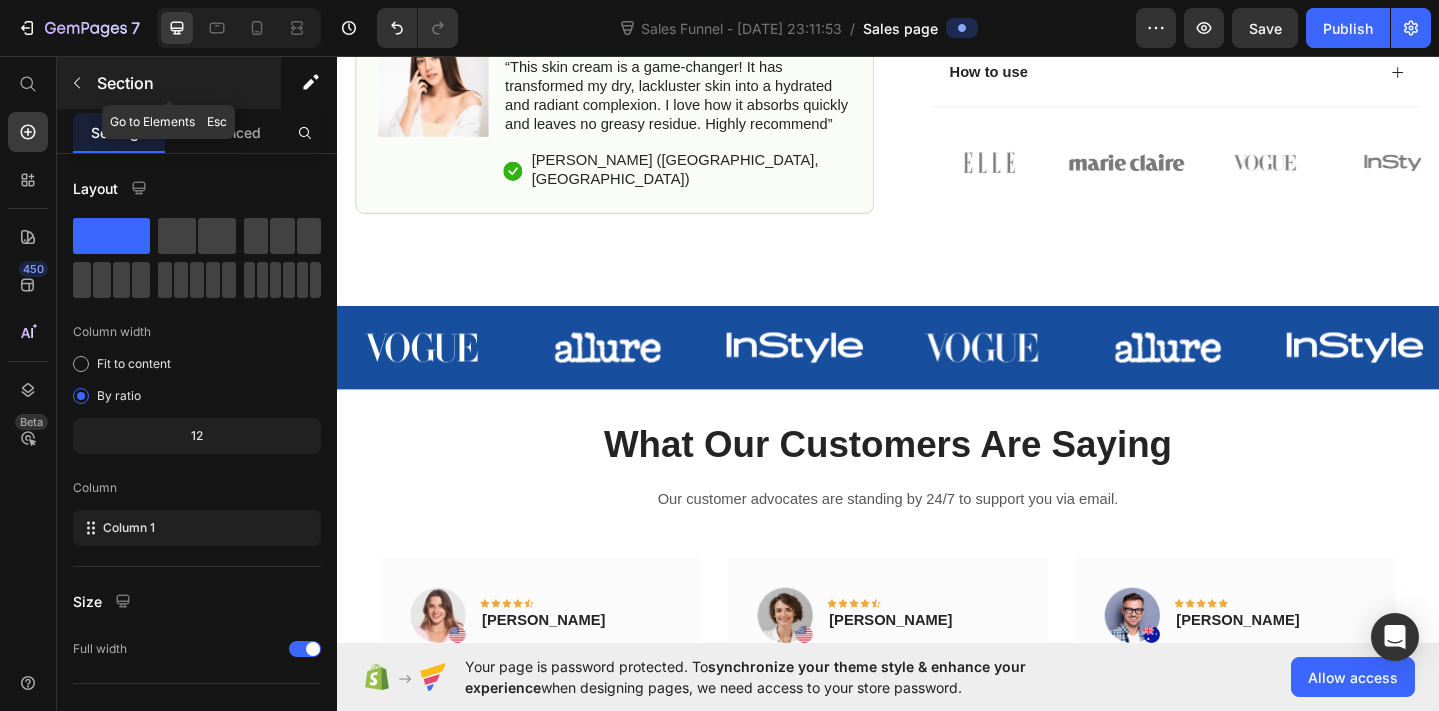 click at bounding box center (77, 83) 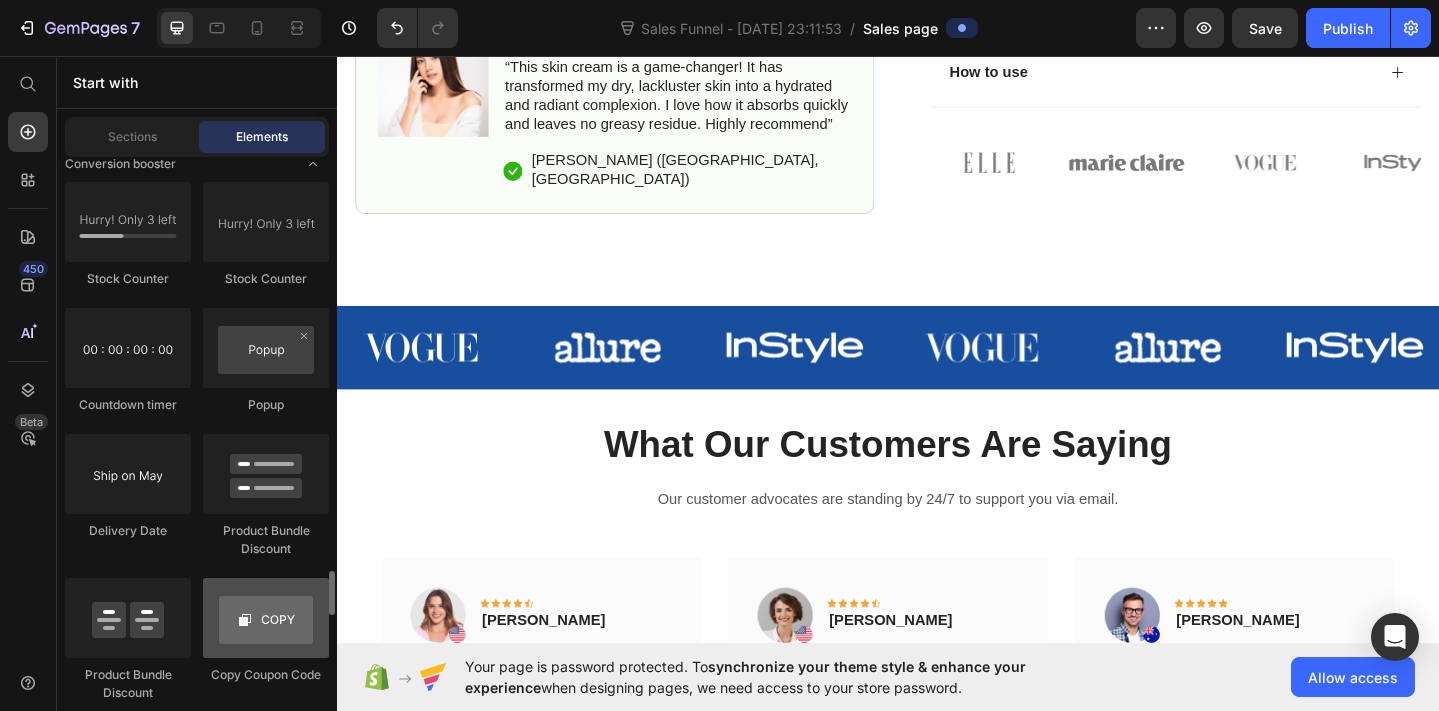 scroll, scrollTop: 4333, scrollLeft: 0, axis: vertical 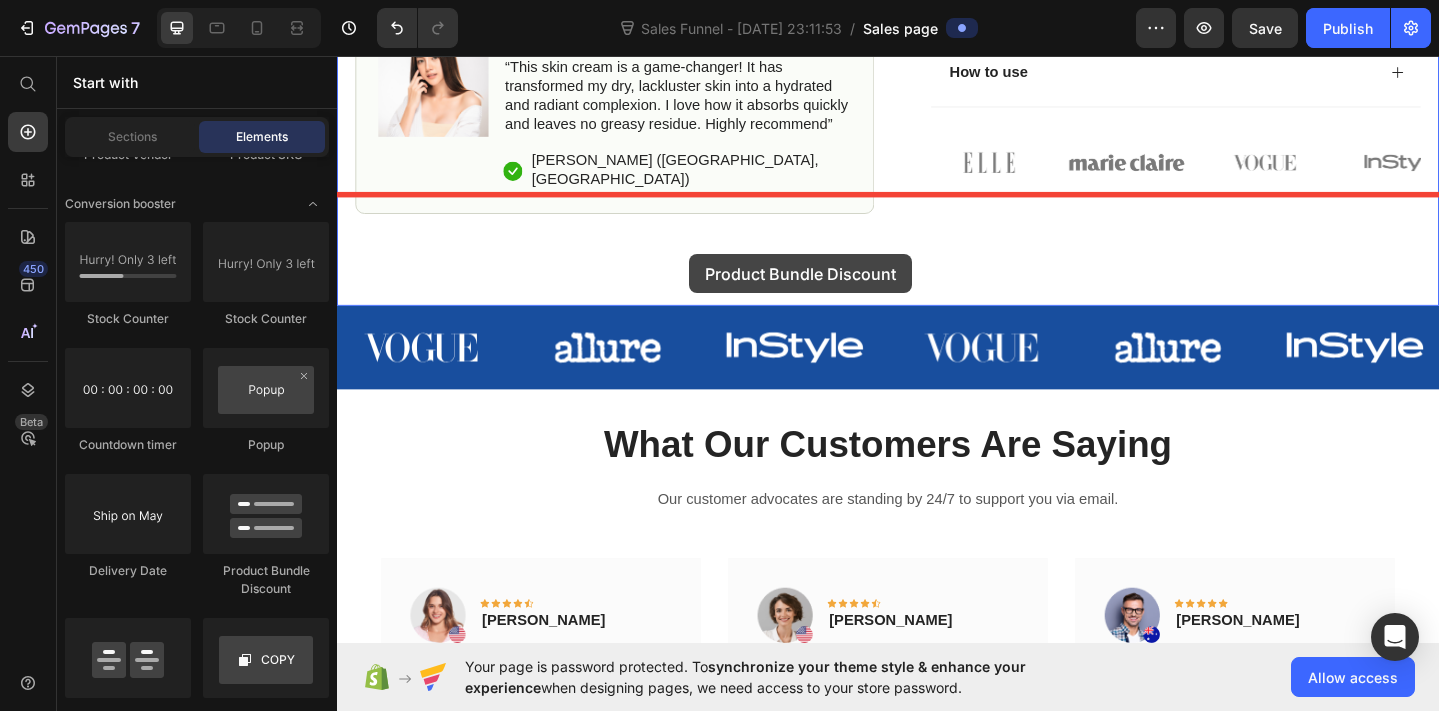 drag, startPoint x: 560, startPoint y: 575, endPoint x: 720, endPoint y: 272, distance: 342.64996 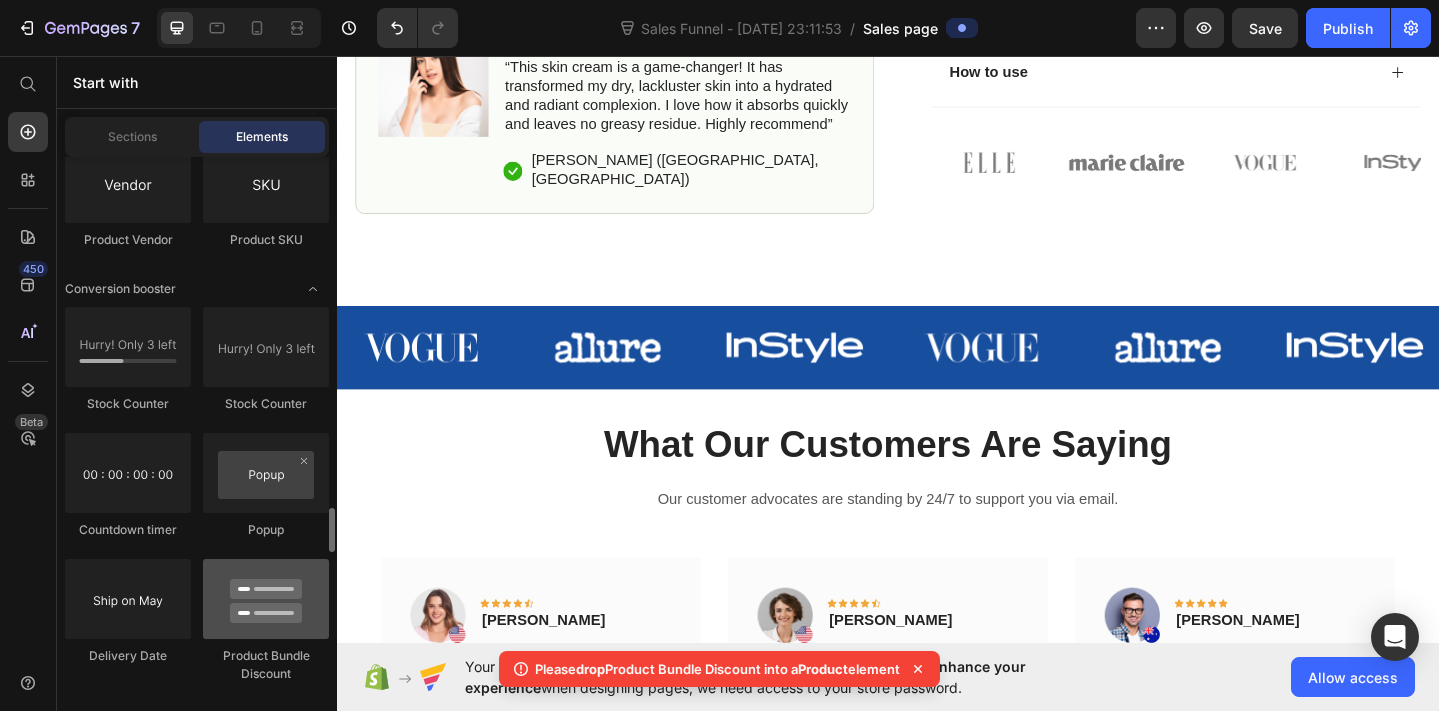 scroll, scrollTop: 4247, scrollLeft: 0, axis: vertical 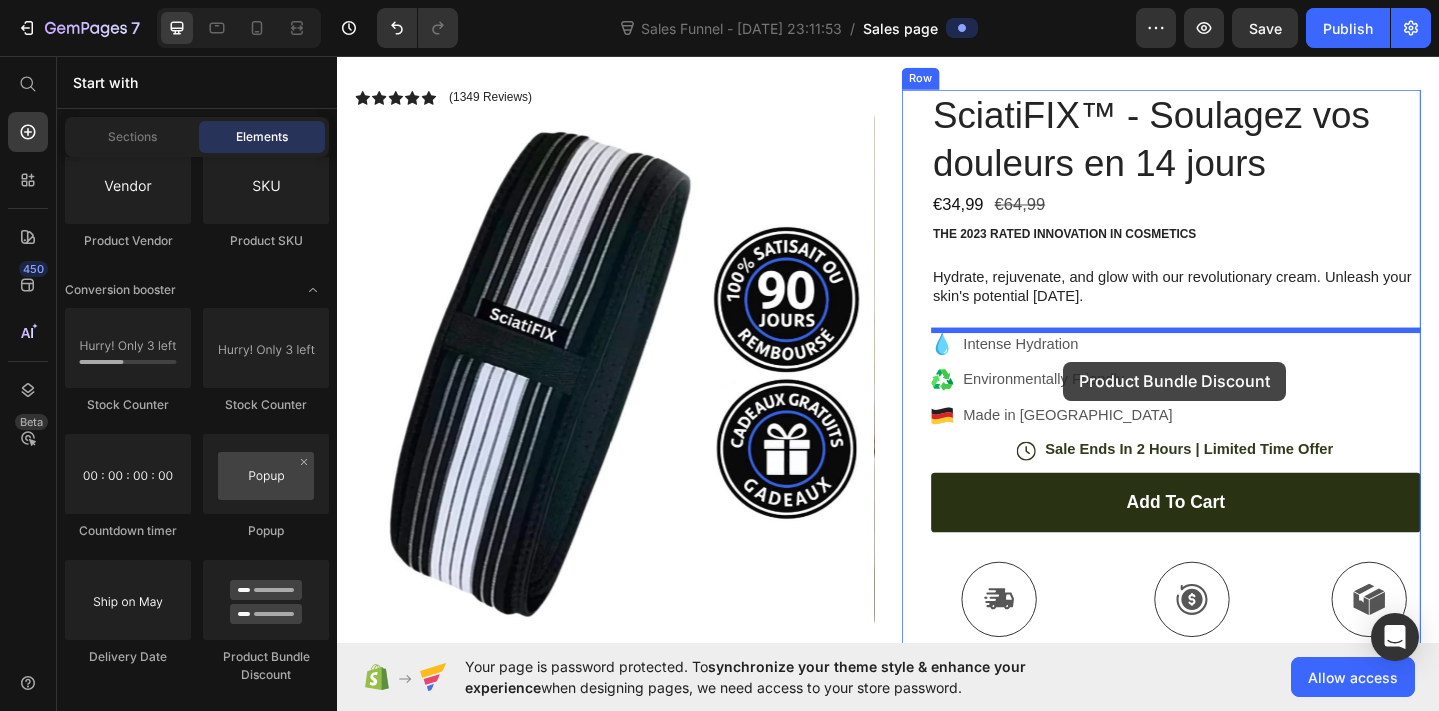 drag, startPoint x: 553, startPoint y: 662, endPoint x: 1113, endPoint y: 391, distance: 622.1262 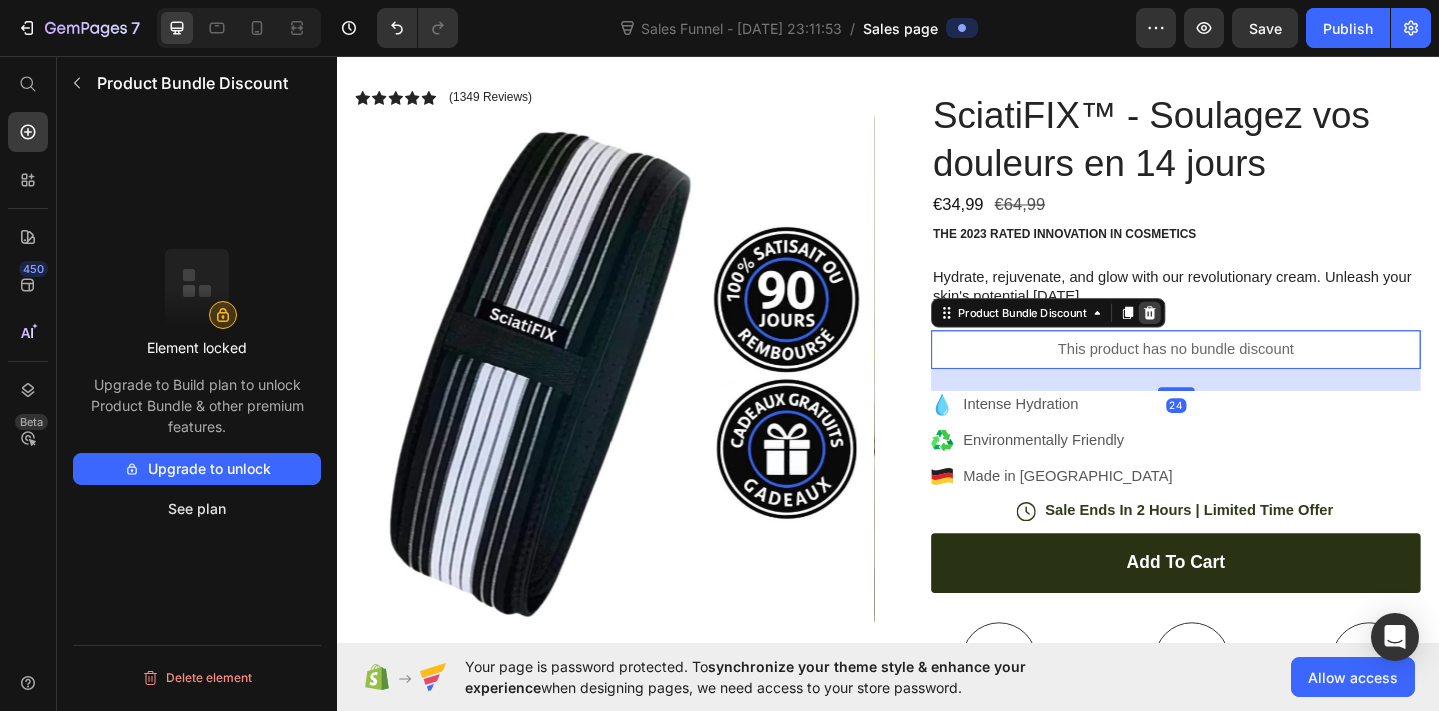 click 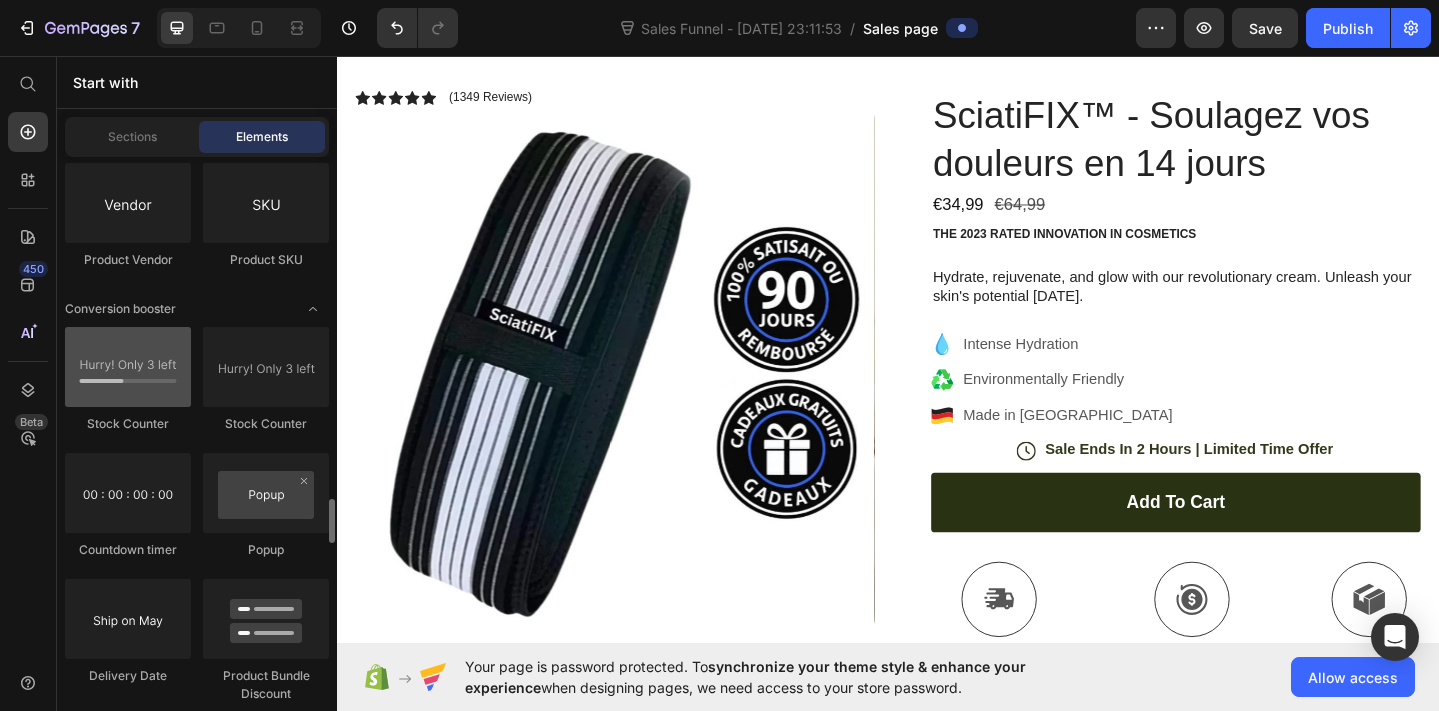 scroll, scrollTop: 4225, scrollLeft: 0, axis: vertical 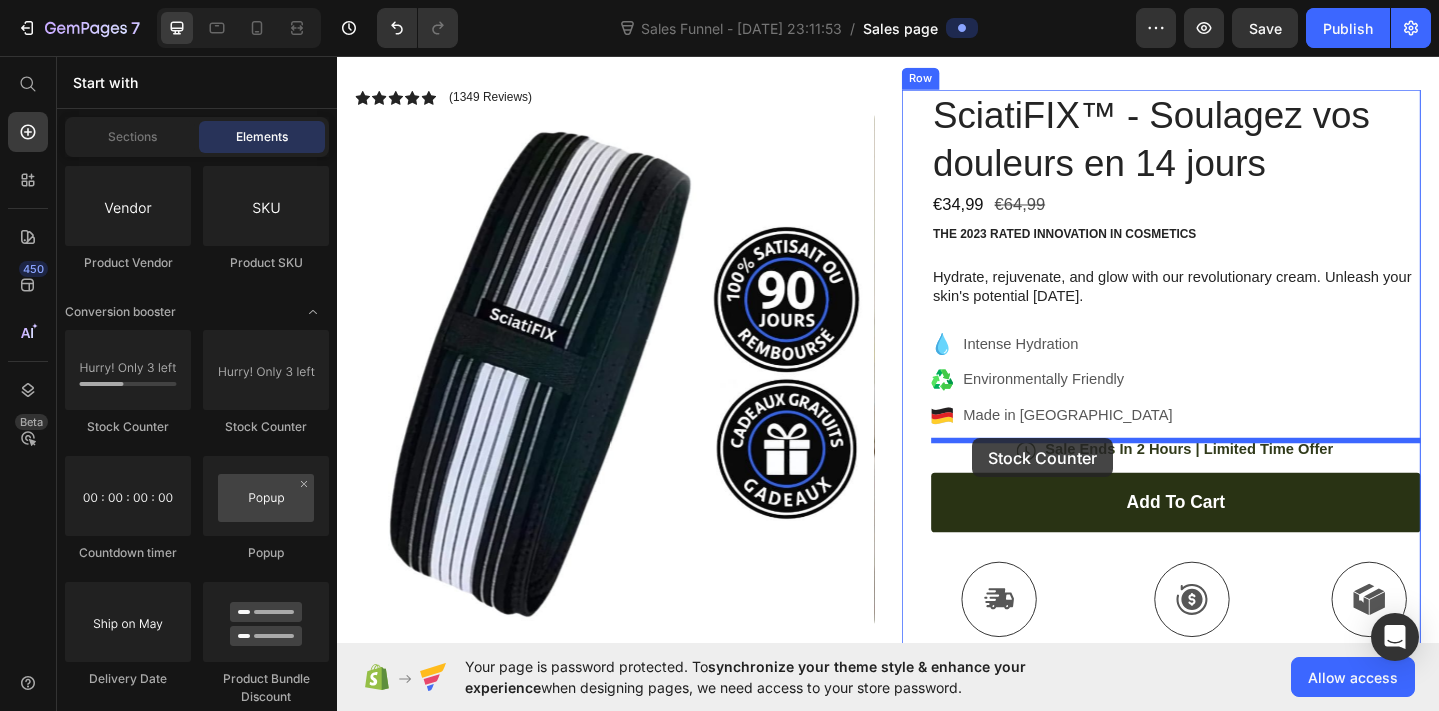 drag, startPoint x: 484, startPoint y: 426, endPoint x: 1028, endPoint y: 472, distance: 545.9414 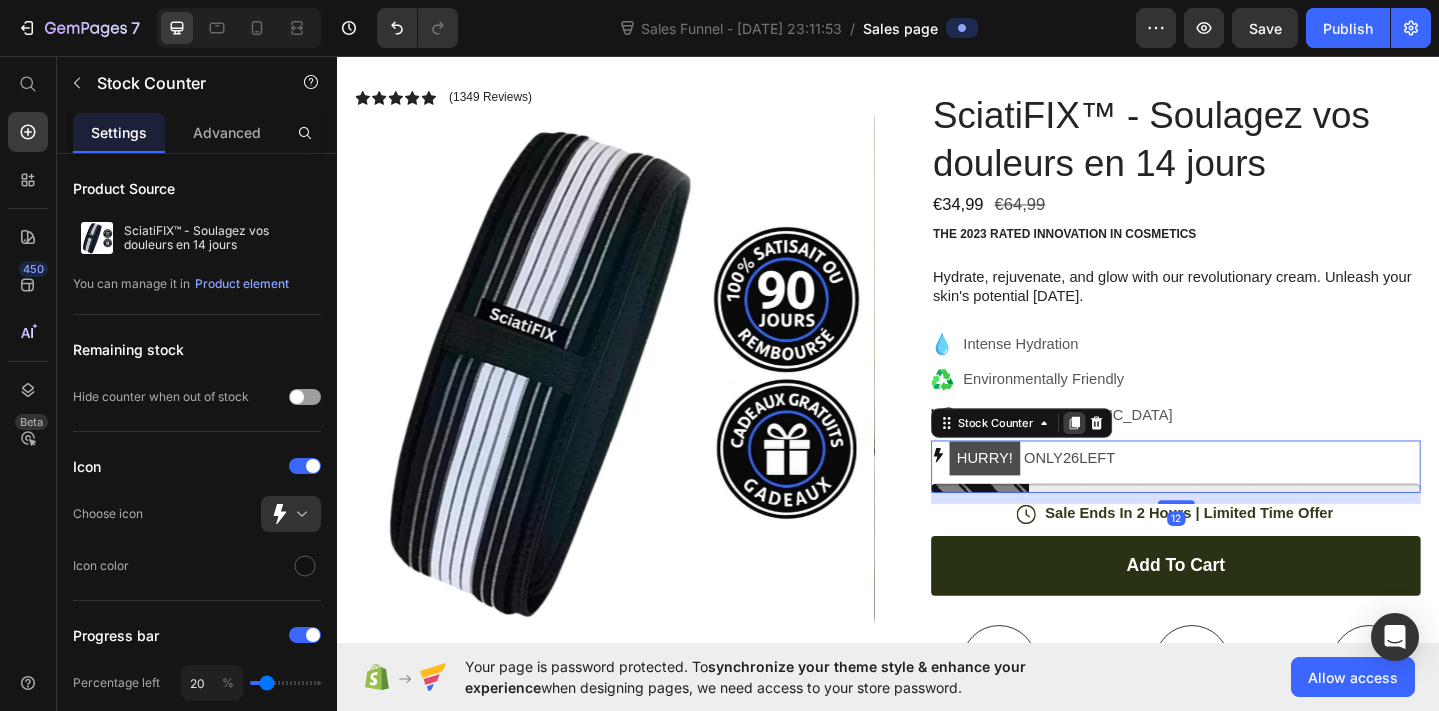 scroll, scrollTop: 102, scrollLeft: 0, axis: vertical 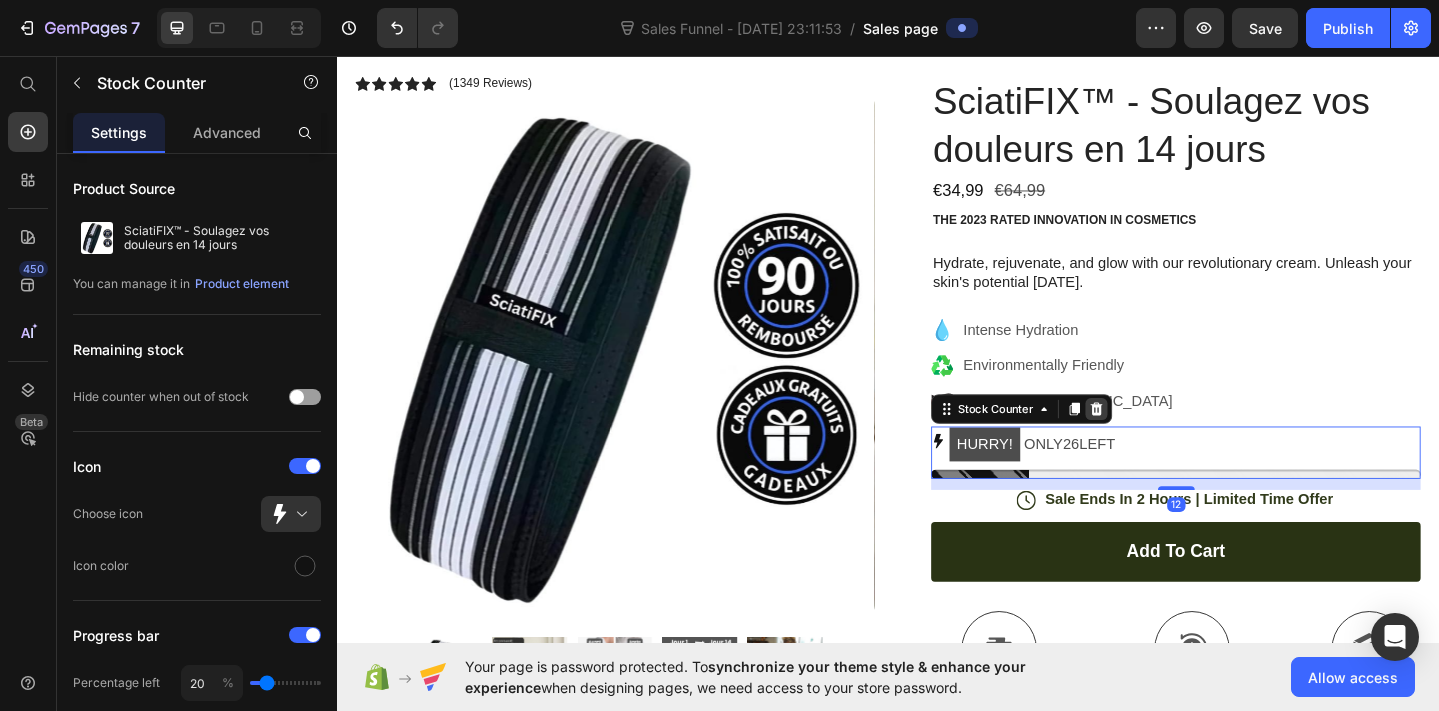 click 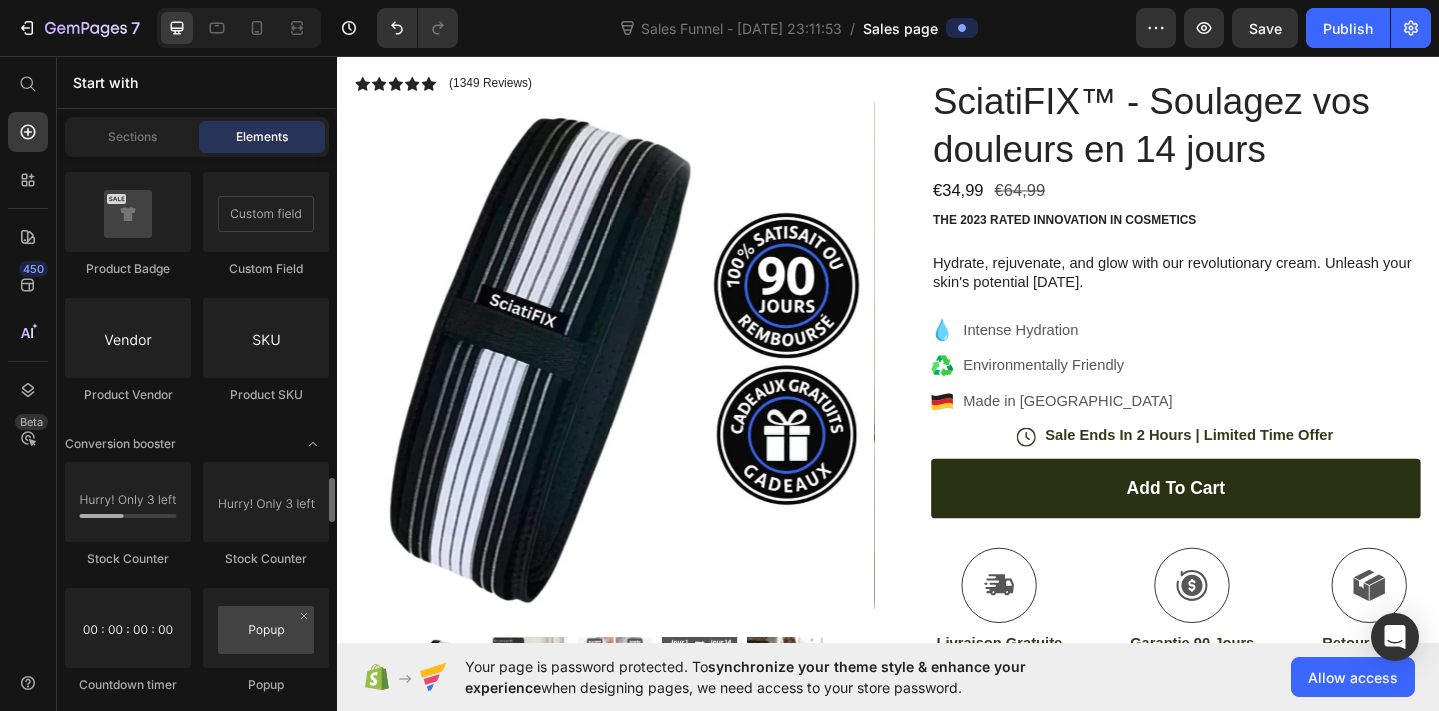 scroll, scrollTop: 4082, scrollLeft: 0, axis: vertical 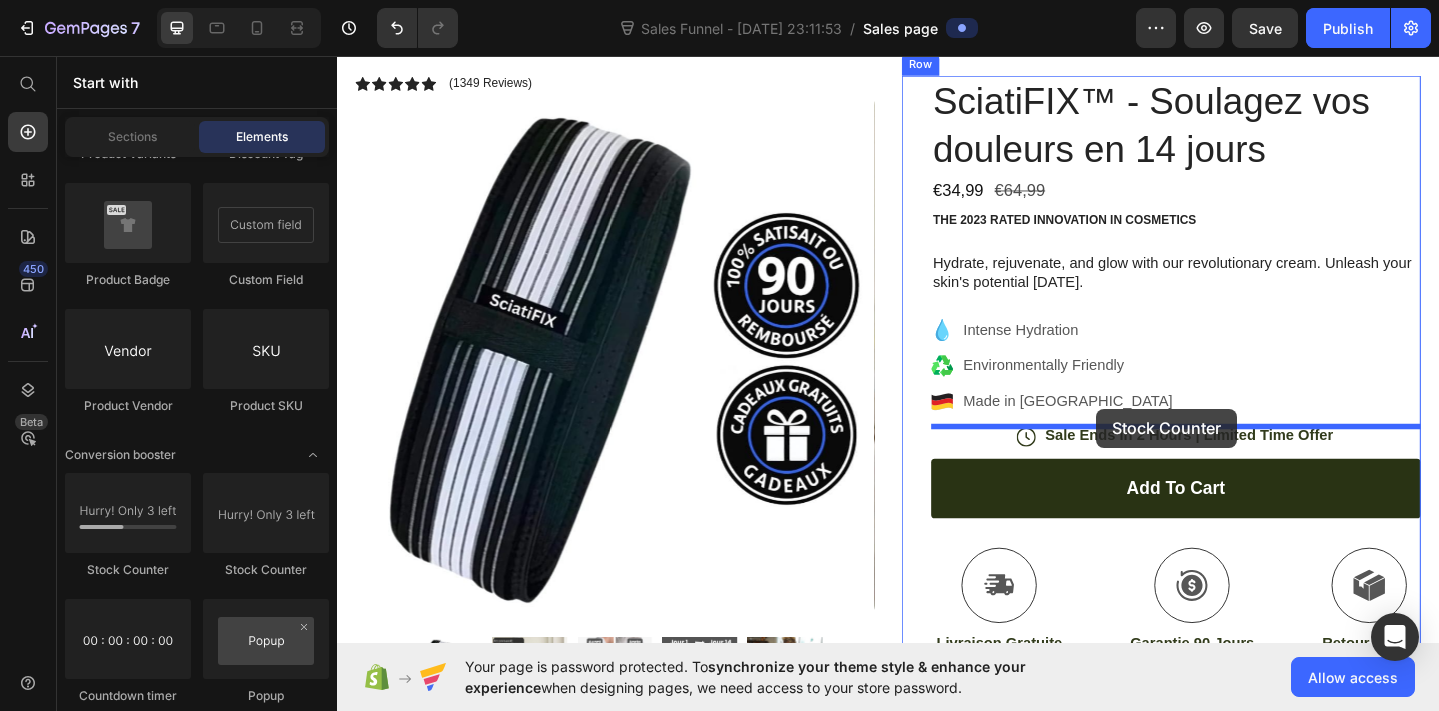 drag, startPoint x: 593, startPoint y: 606, endPoint x: 1159, endPoint y: 438, distance: 590.4066 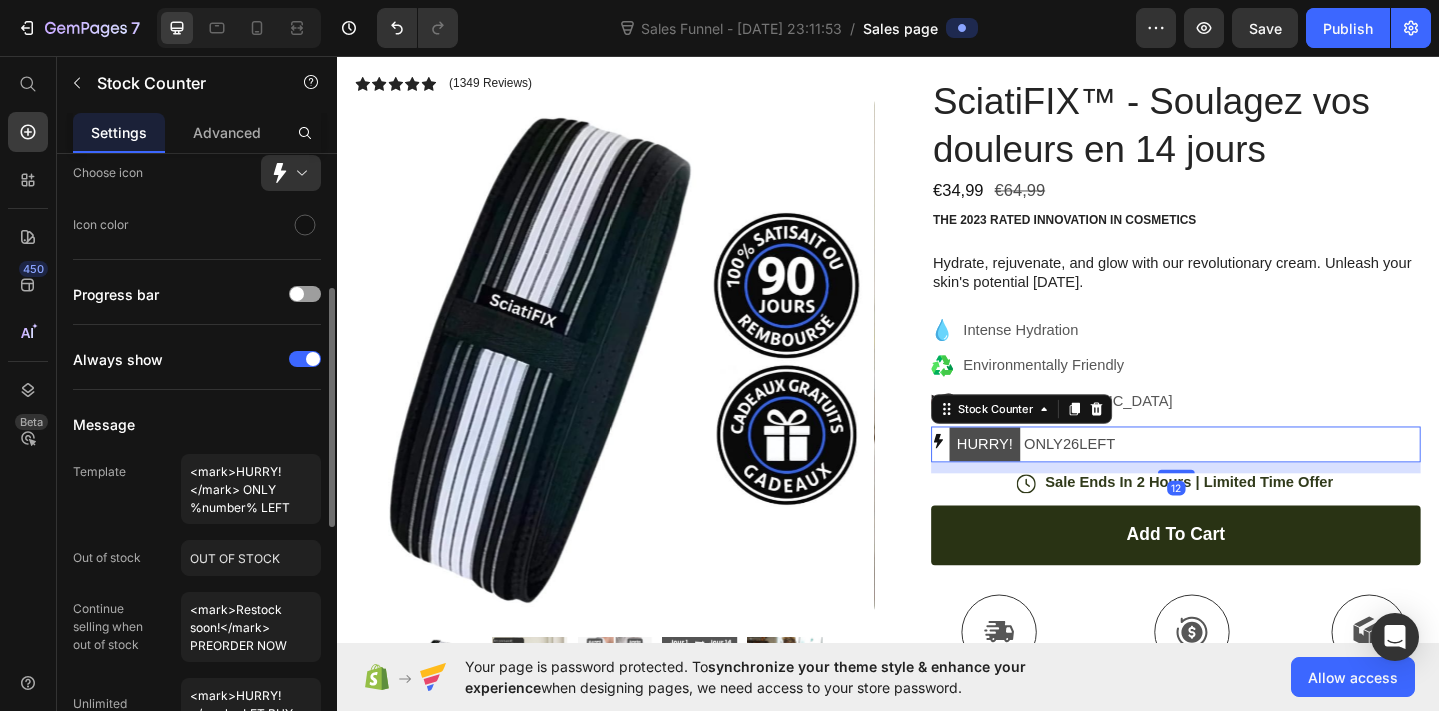 scroll, scrollTop: 0, scrollLeft: 0, axis: both 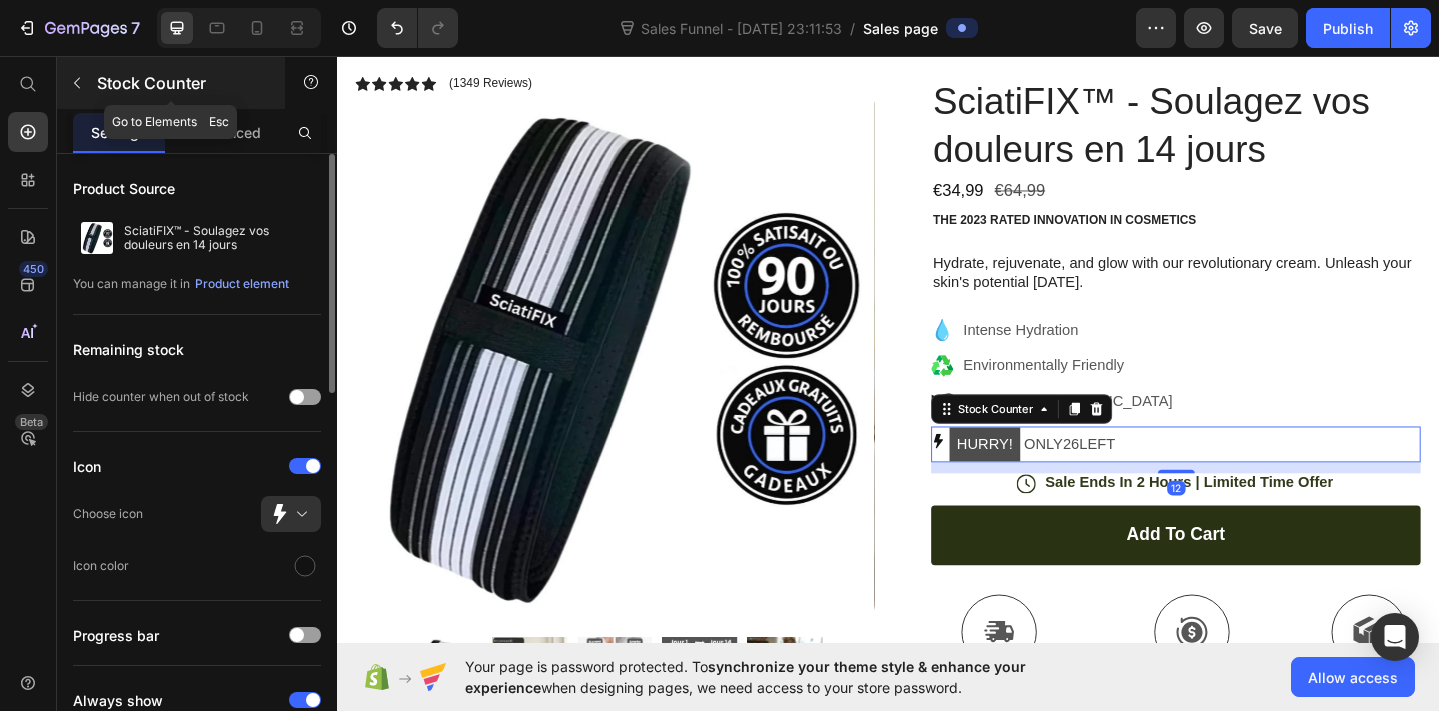 click at bounding box center (77, 83) 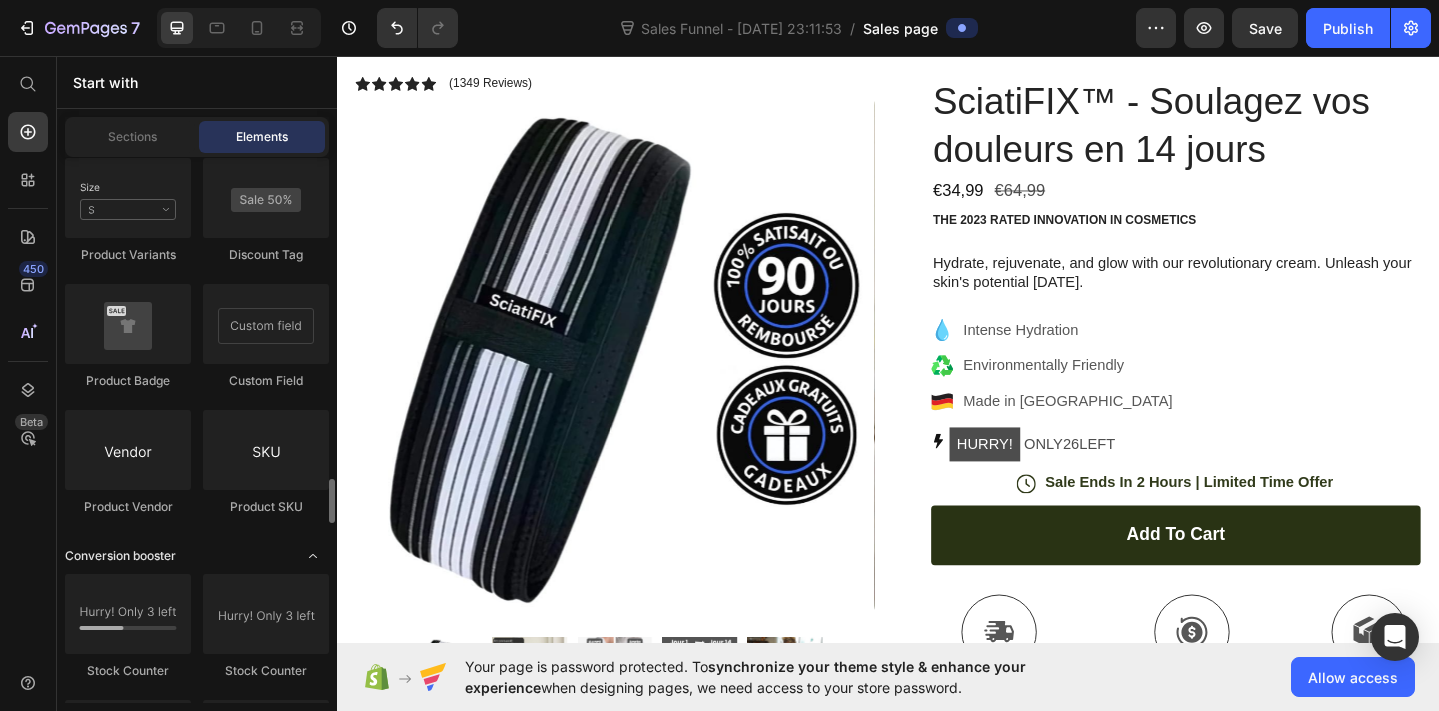 scroll, scrollTop: 3976, scrollLeft: 0, axis: vertical 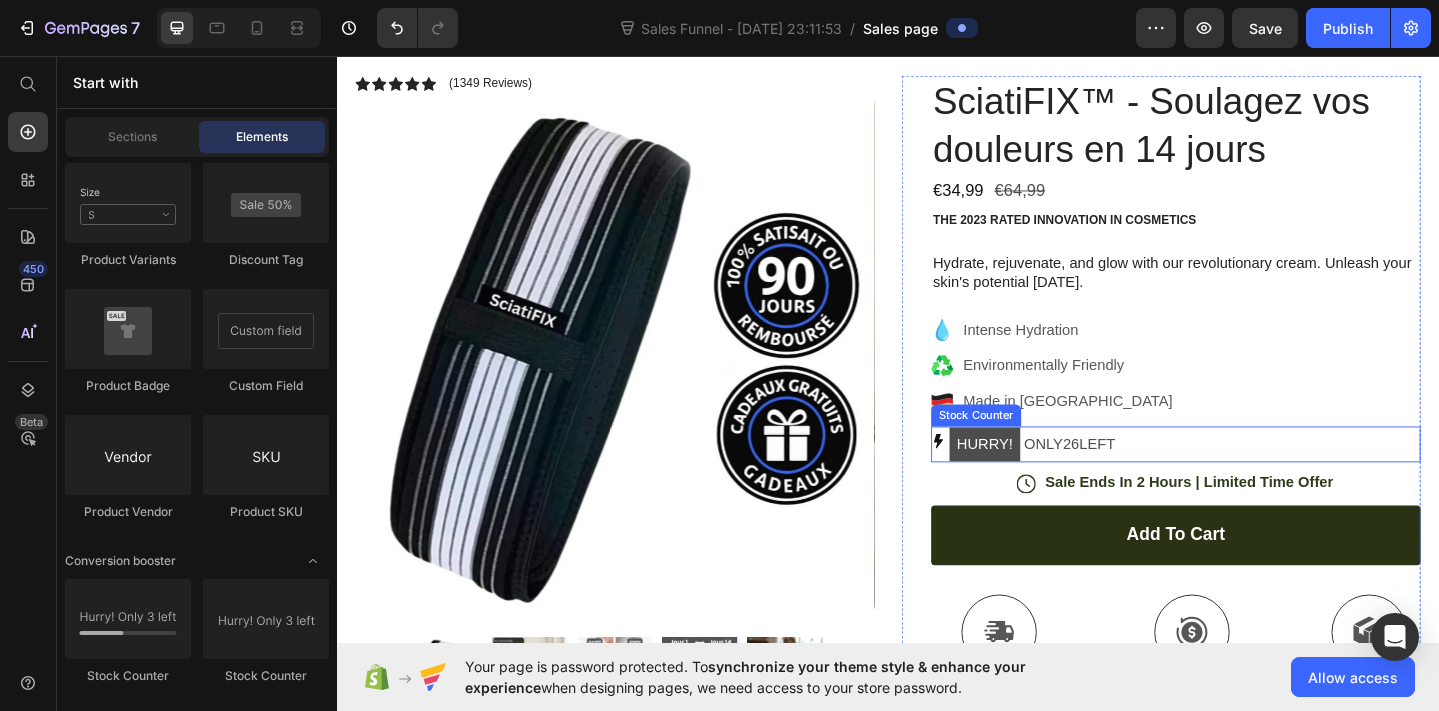 click on "HURRY!  ONLY  26  LEFT" at bounding box center [1250, 478] 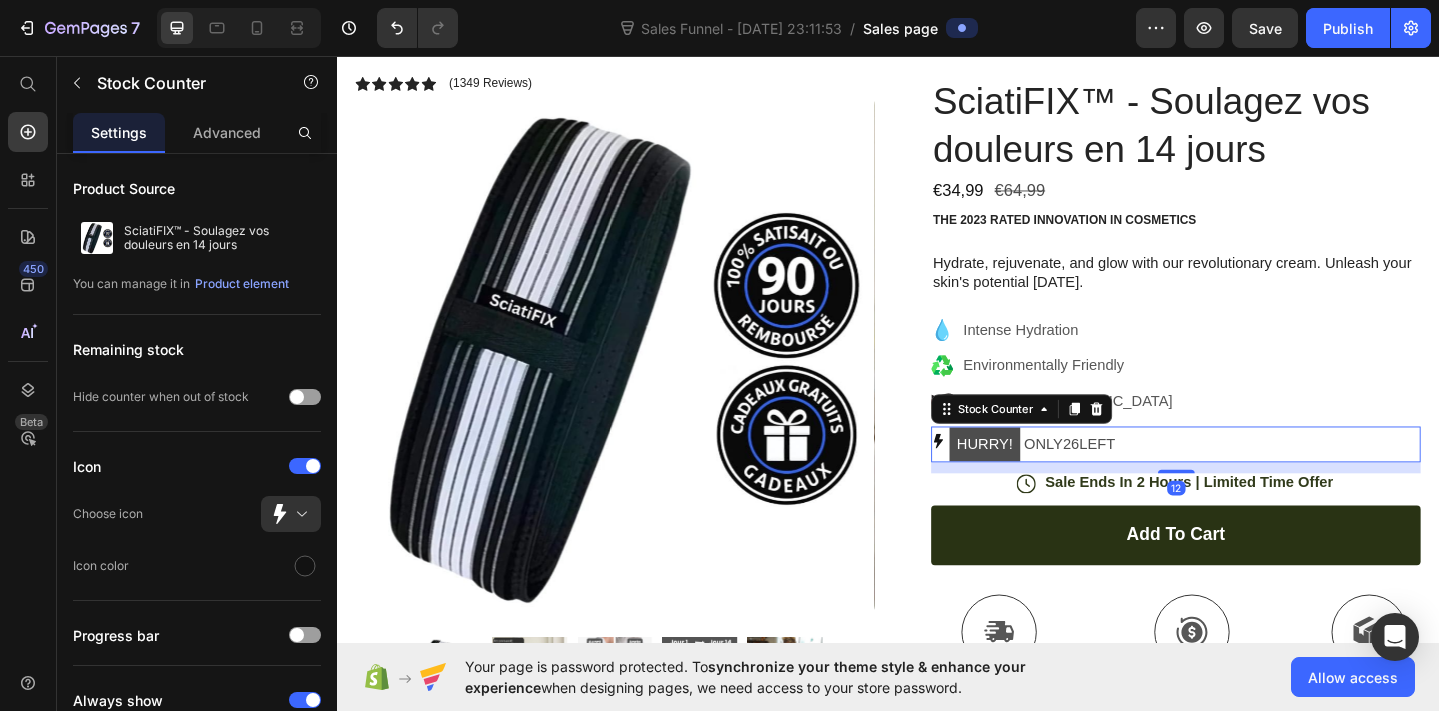 click 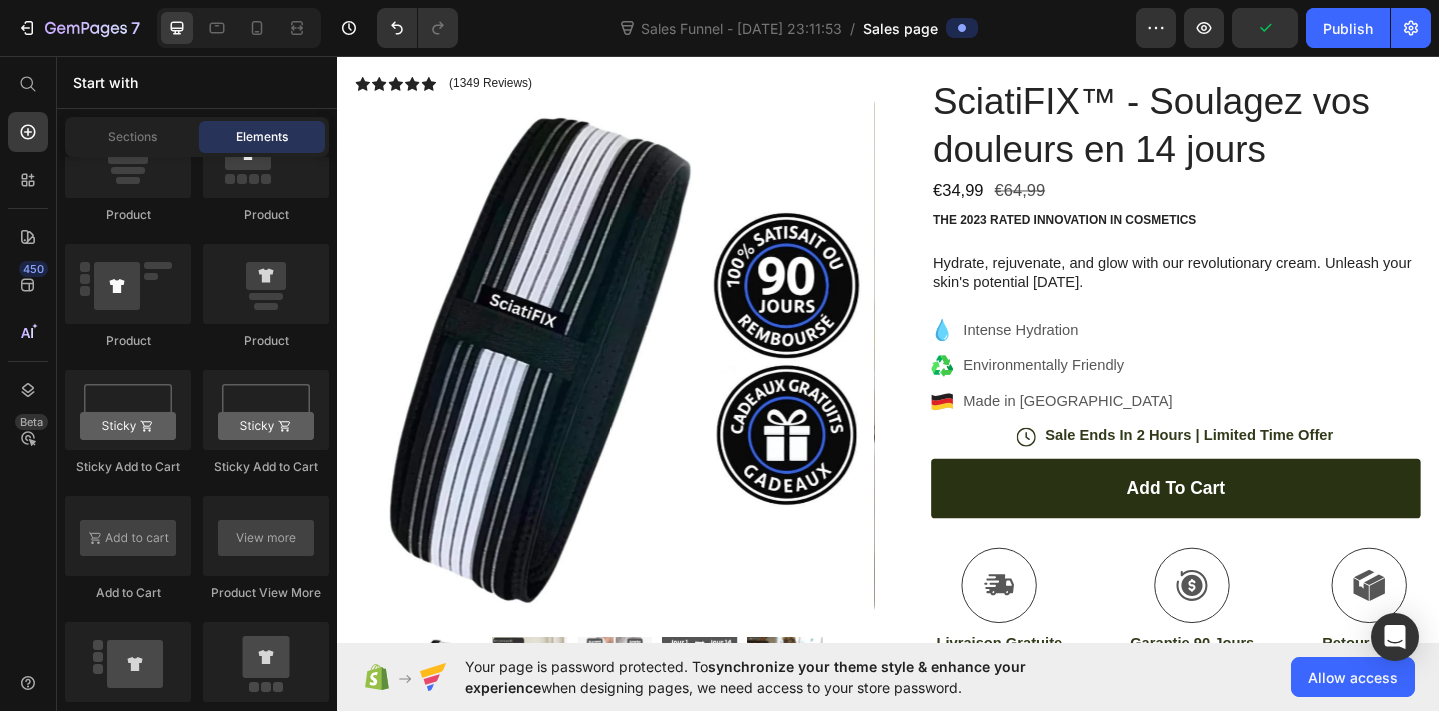 scroll, scrollTop: 2399, scrollLeft: 0, axis: vertical 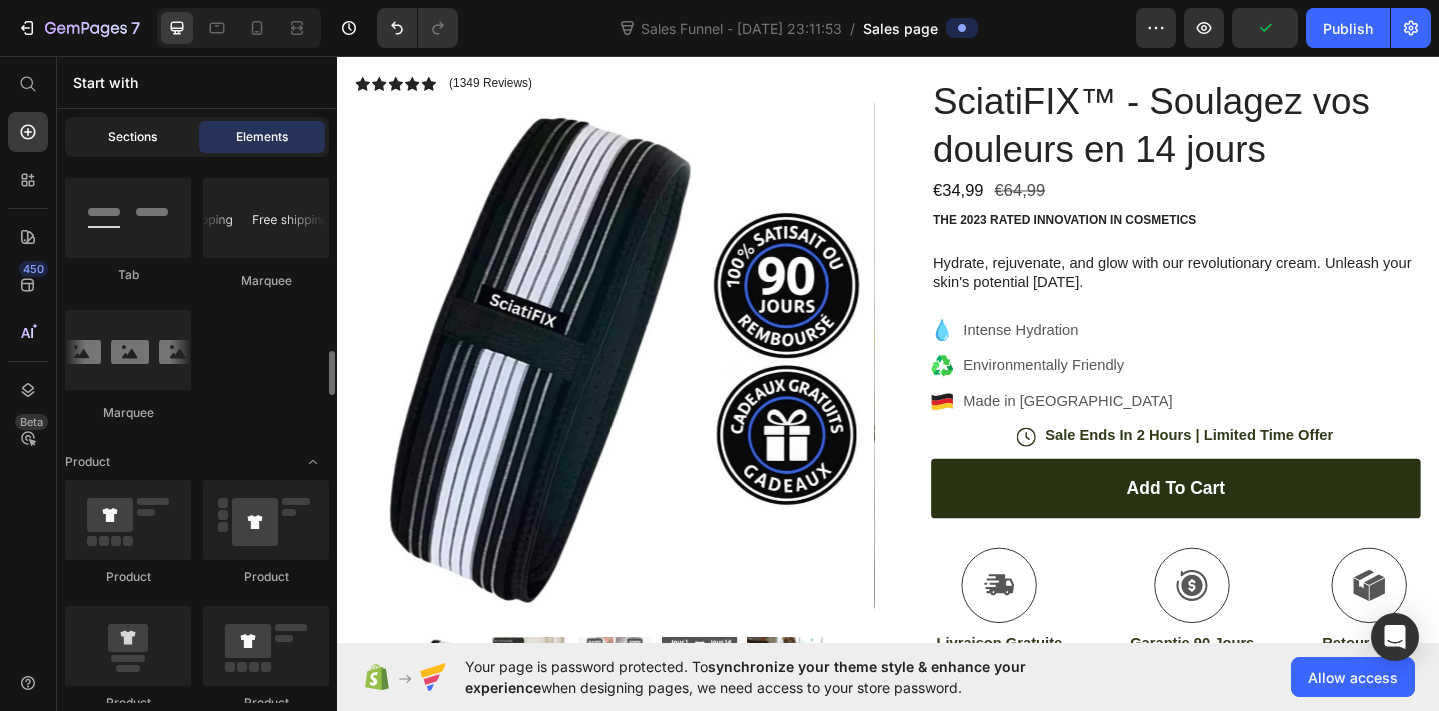 click on "Sections" at bounding box center [132, 137] 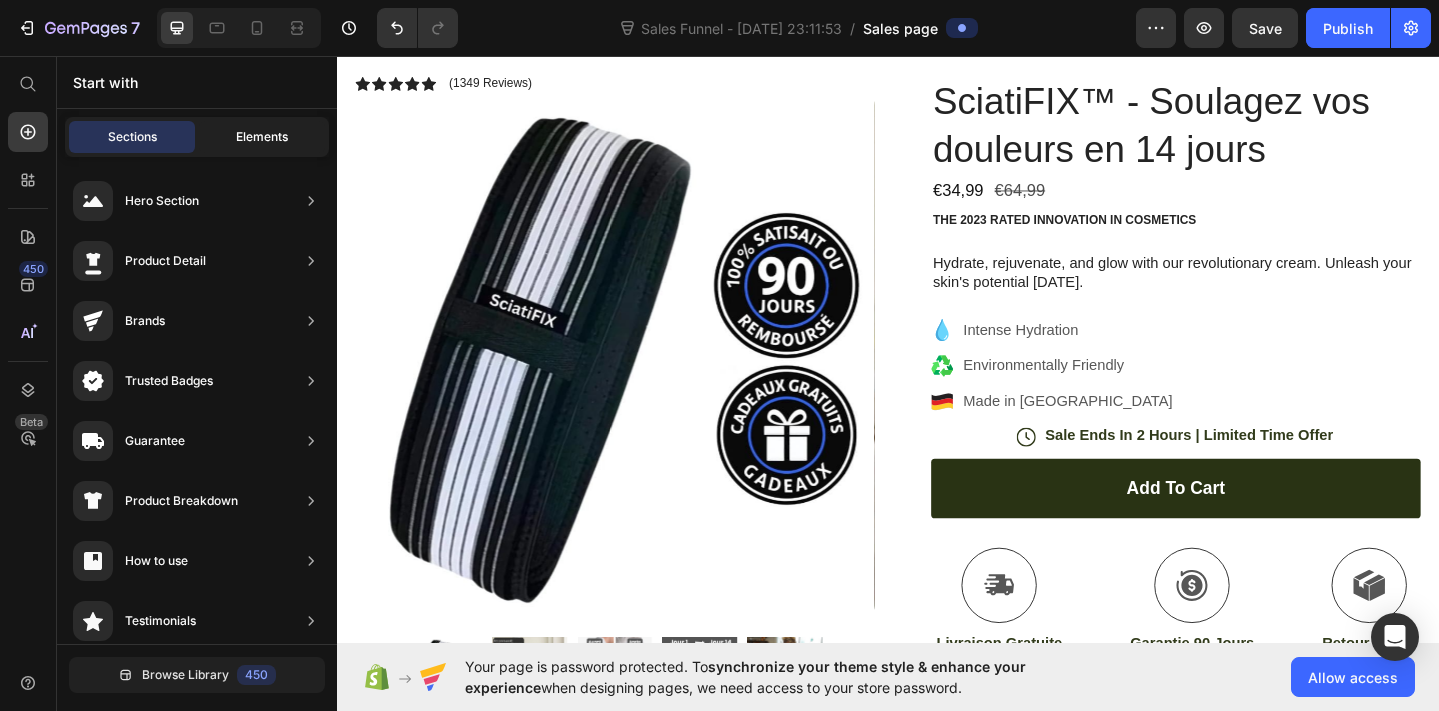 click on "Elements" at bounding box center (262, 137) 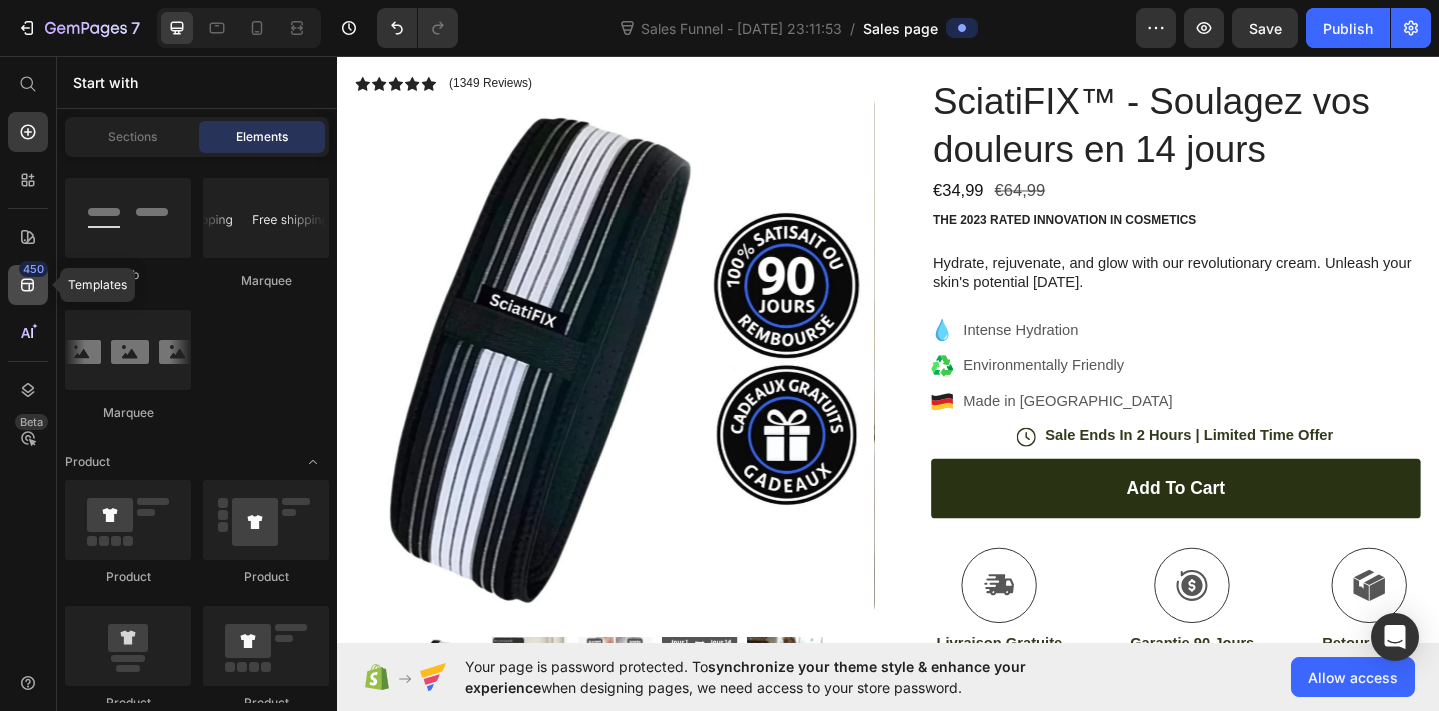 click 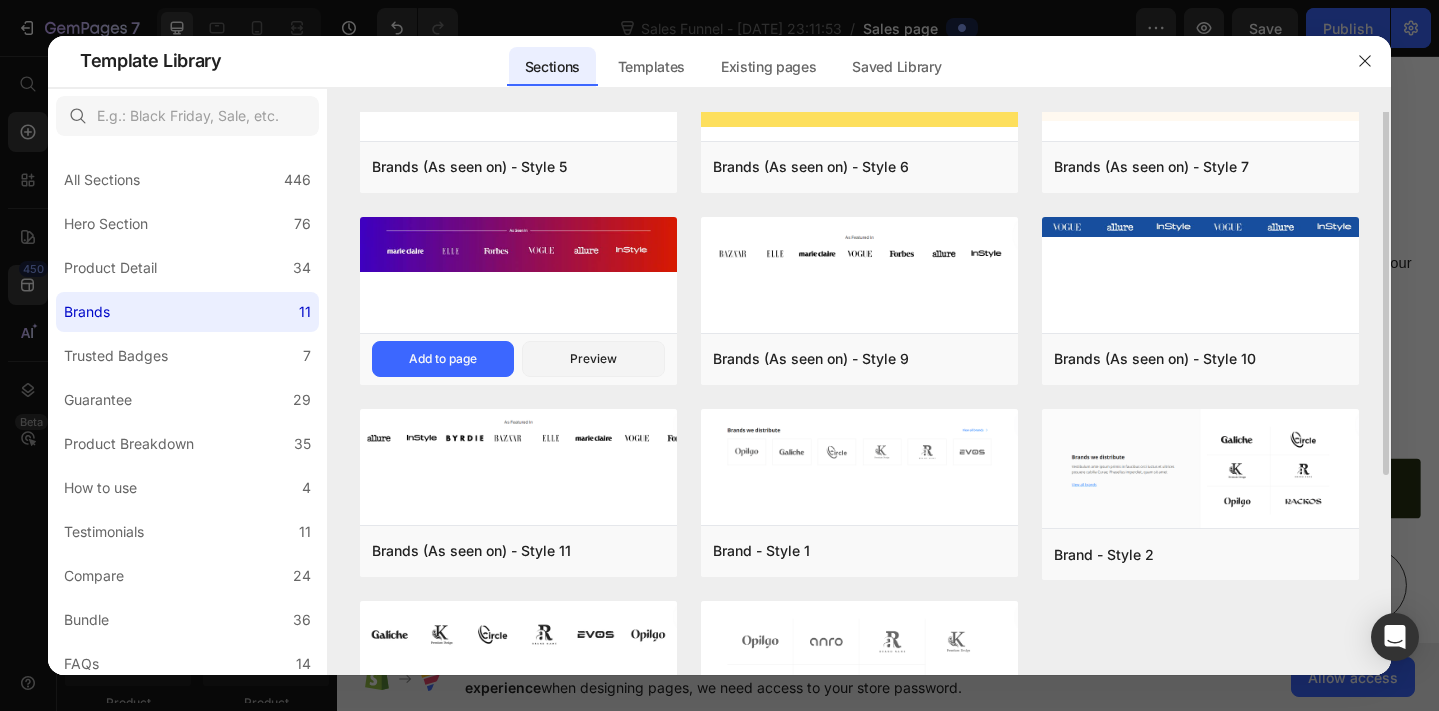 scroll, scrollTop: 0, scrollLeft: 0, axis: both 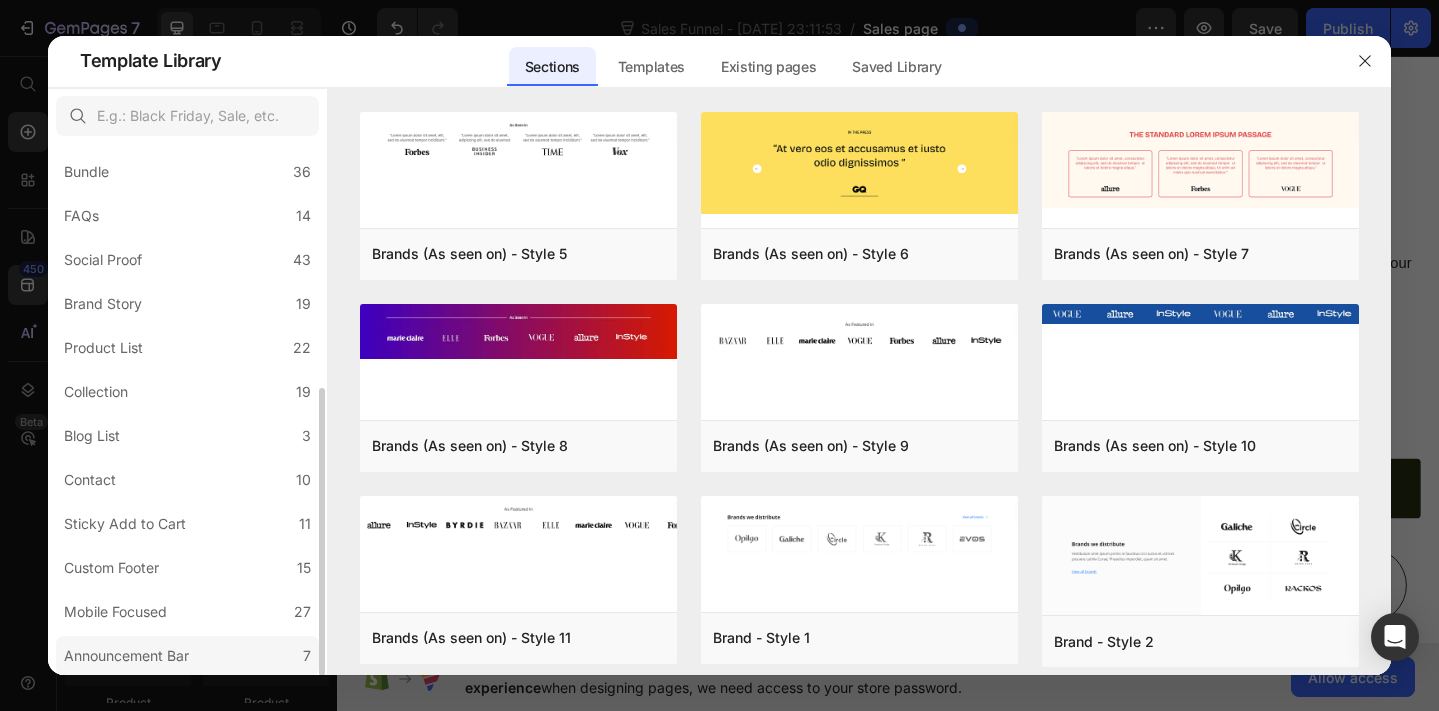 click on "Announcement Bar" at bounding box center (126, 656) 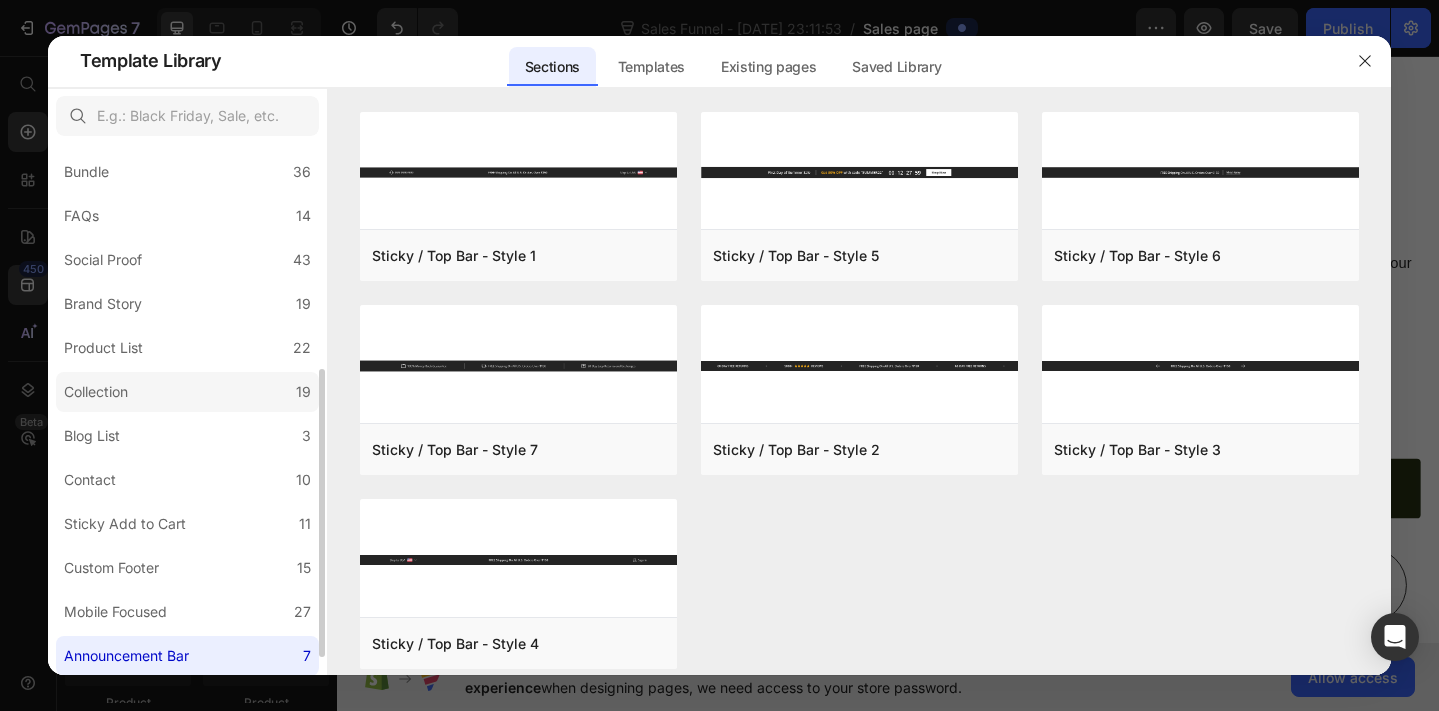 scroll, scrollTop: 435, scrollLeft: 0, axis: vertical 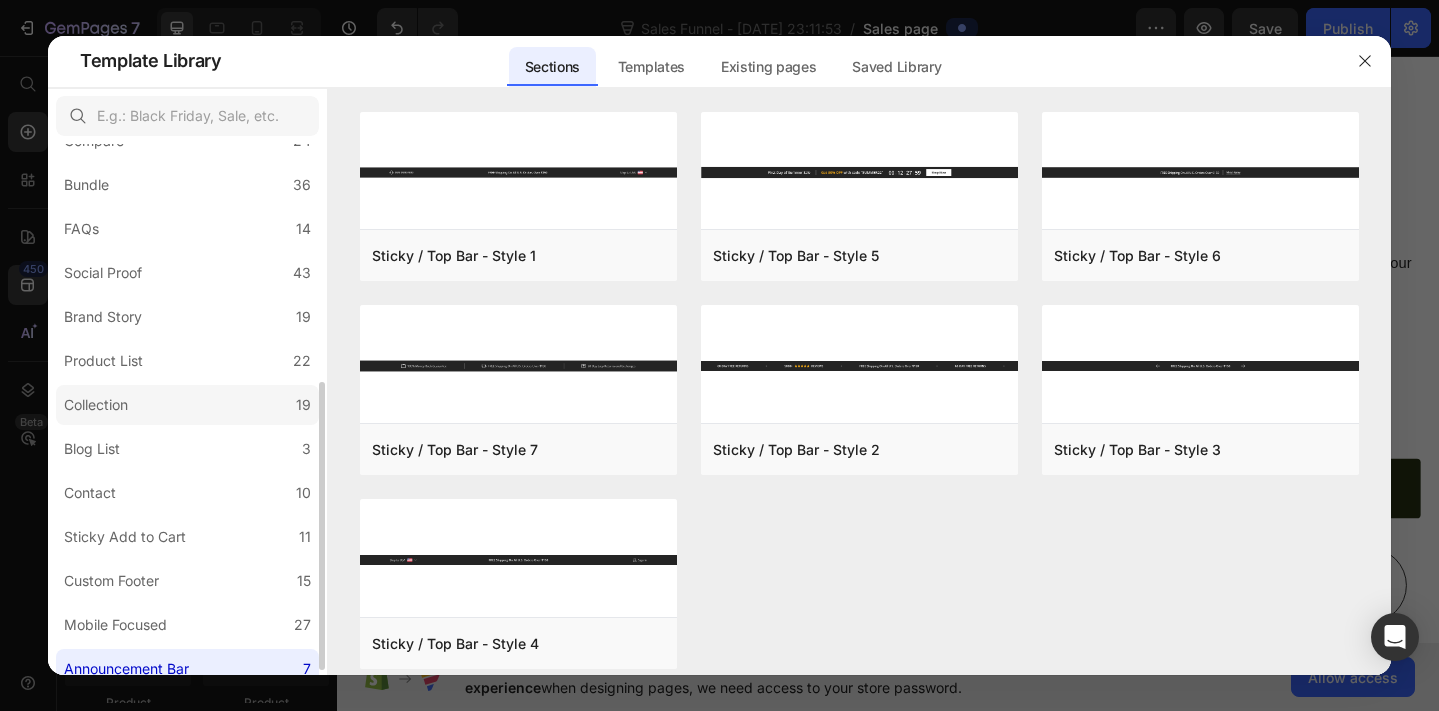 click on "Collection 19" 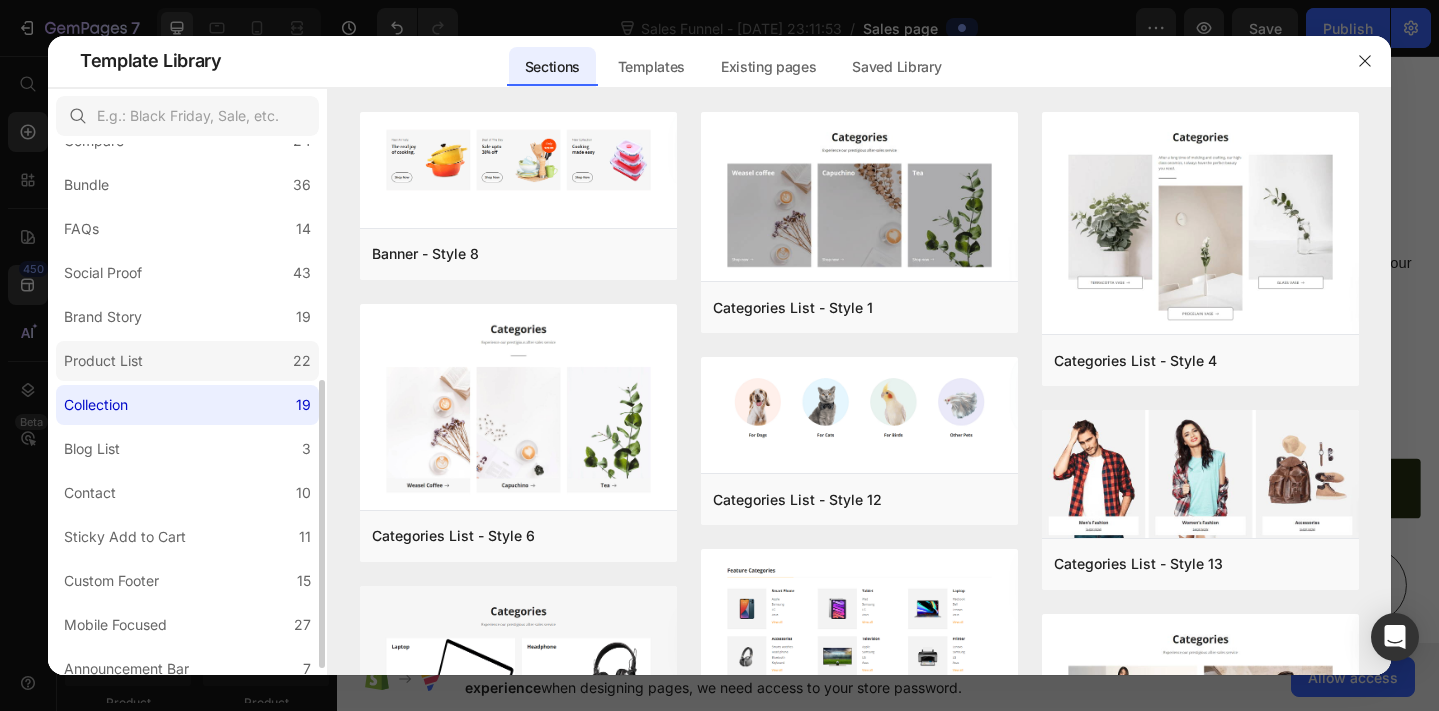 click on "Product List 22" 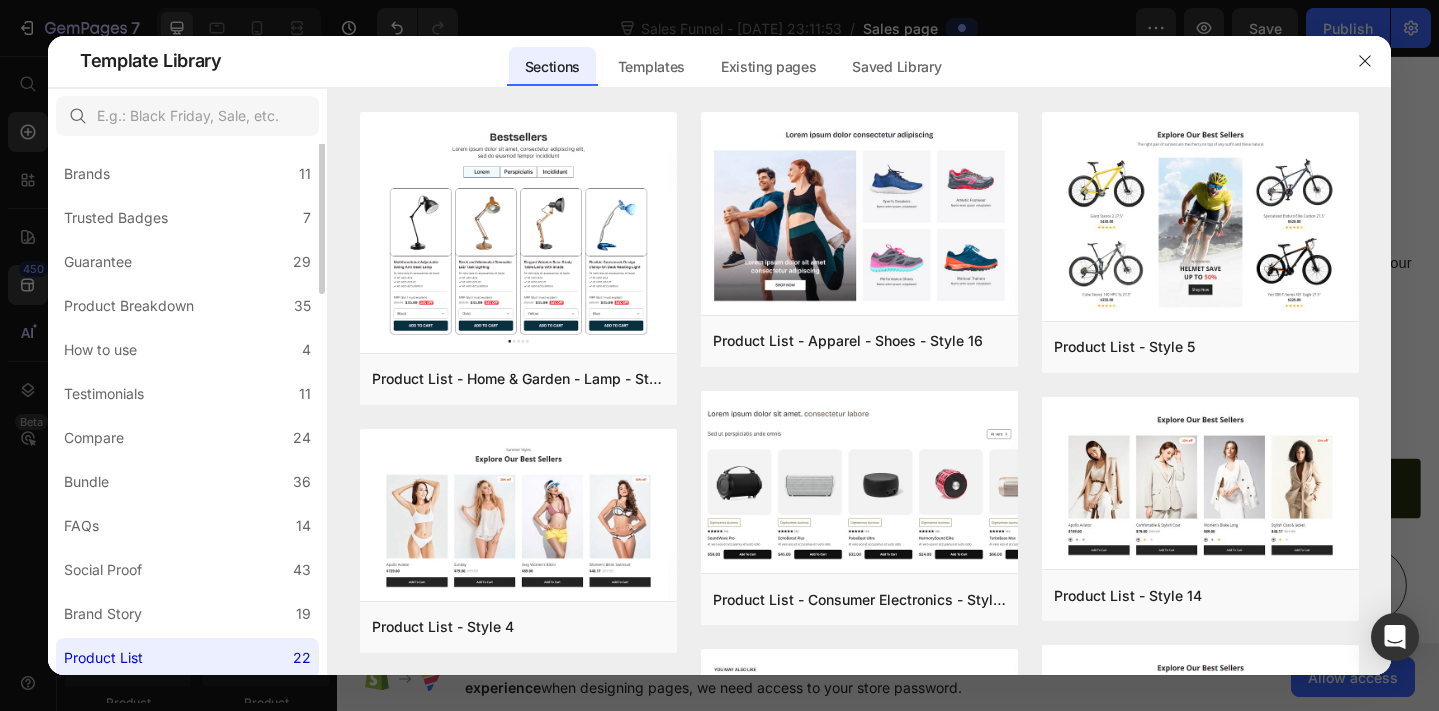 scroll, scrollTop: 0, scrollLeft: 0, axis: both 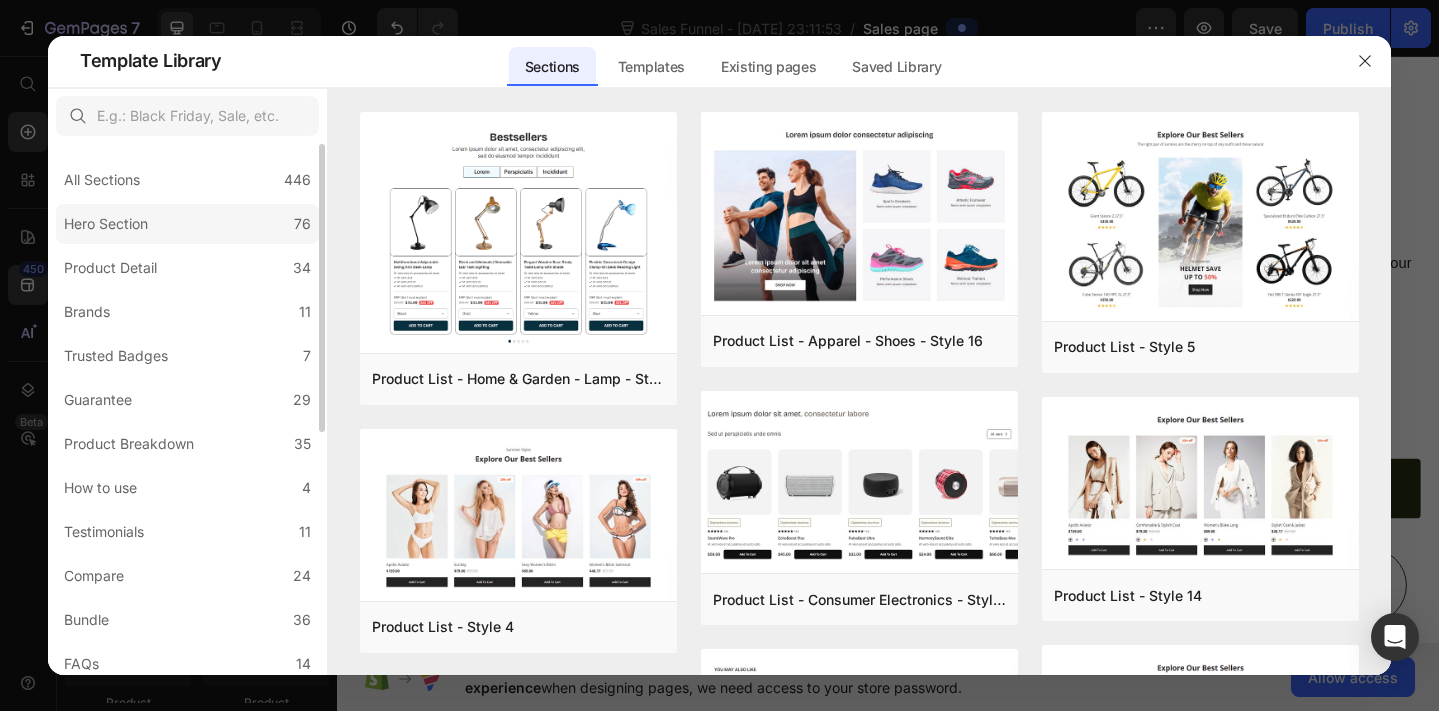 click on "Hero Section 76" 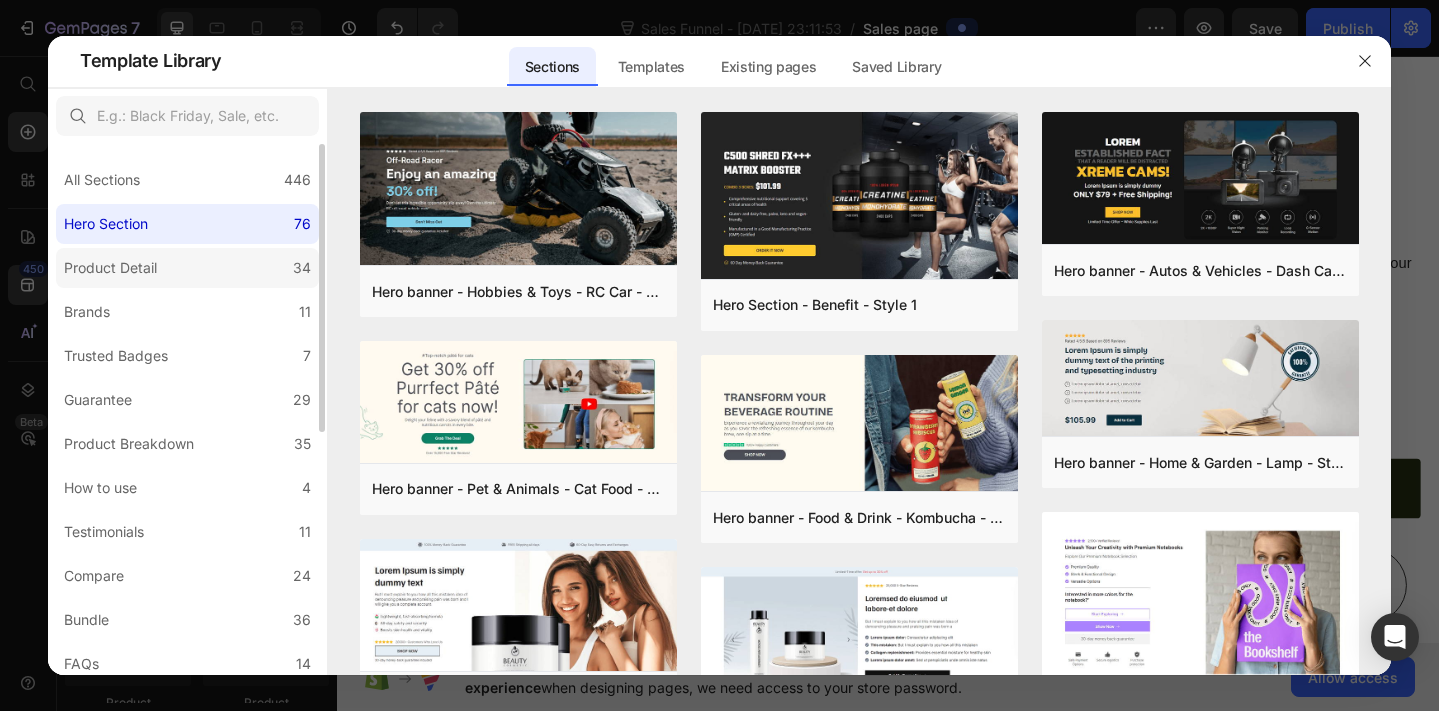 click on "Product Detail 34" 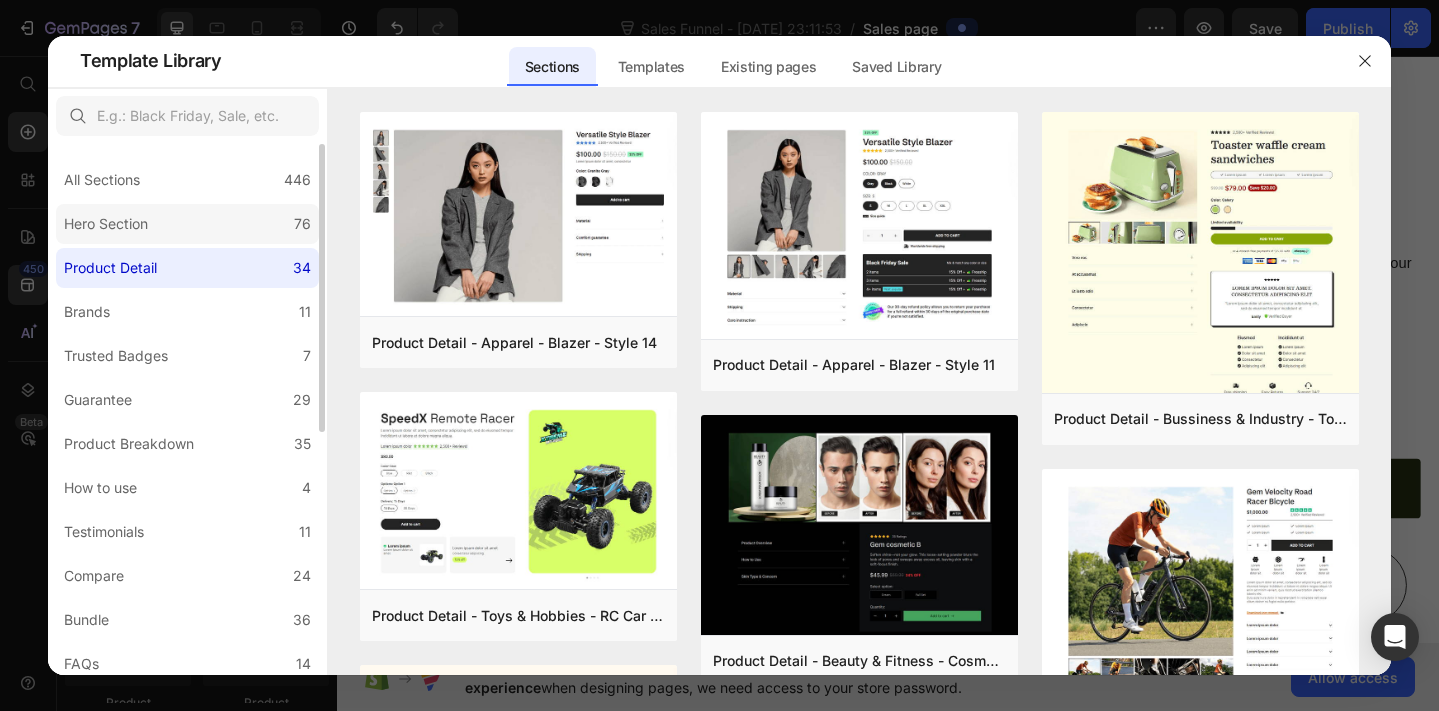 click on "Hero Section 76" 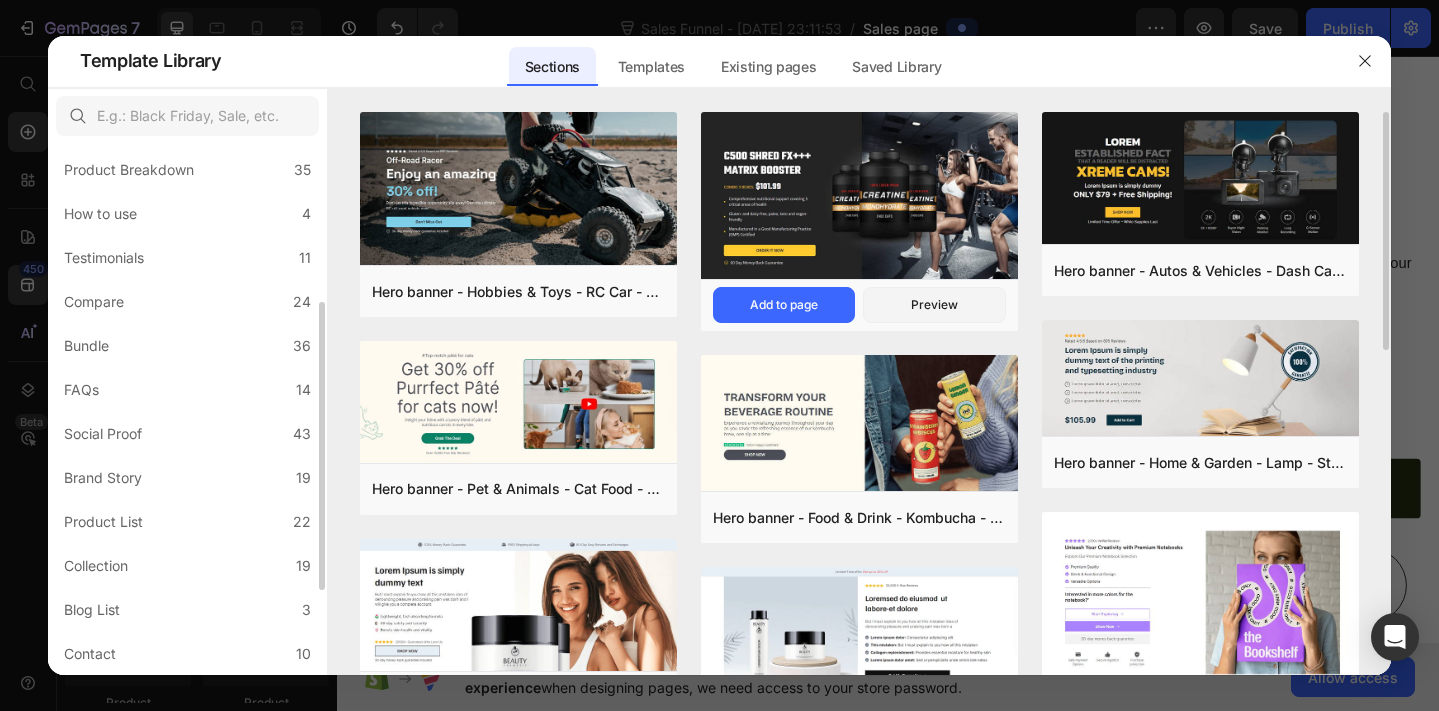 scroll, scrollTop: 280, scrollLeft: 0, axis: vertical 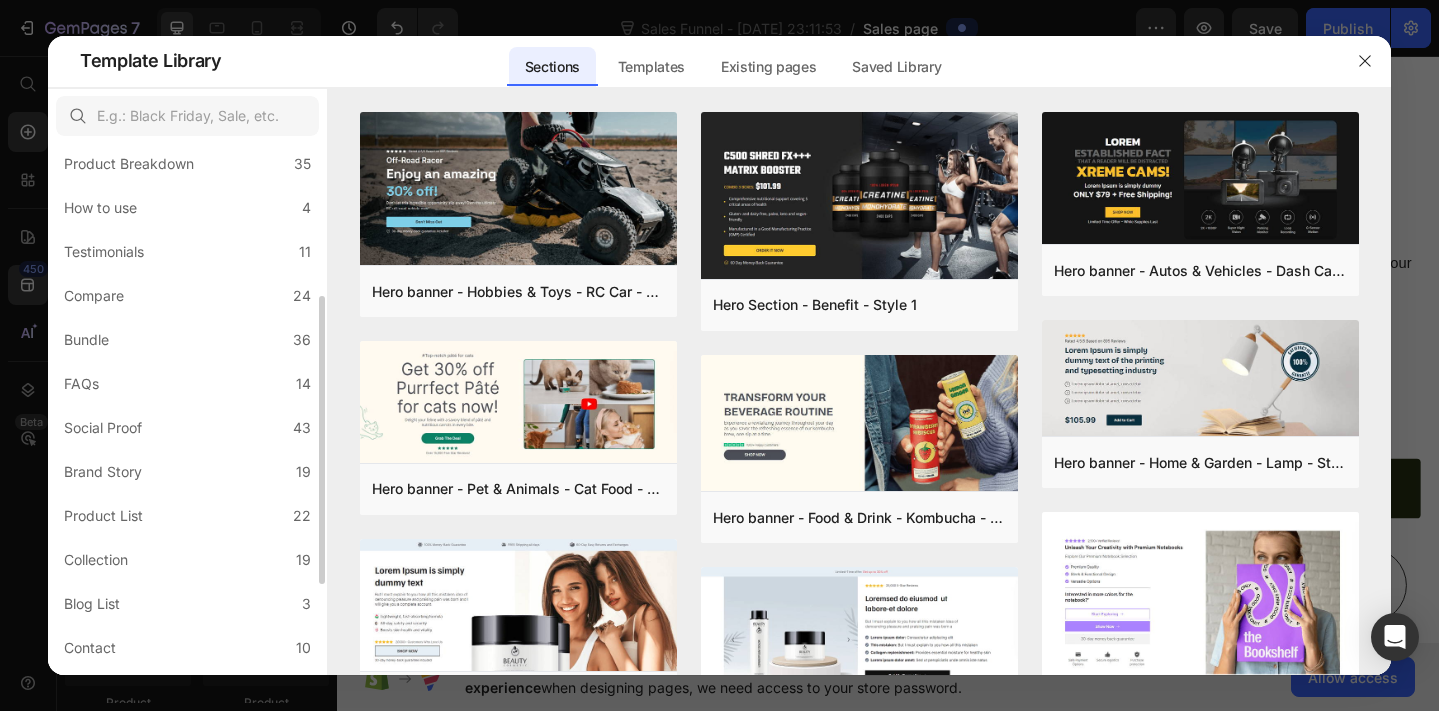 click at bounding box center (719, 355) 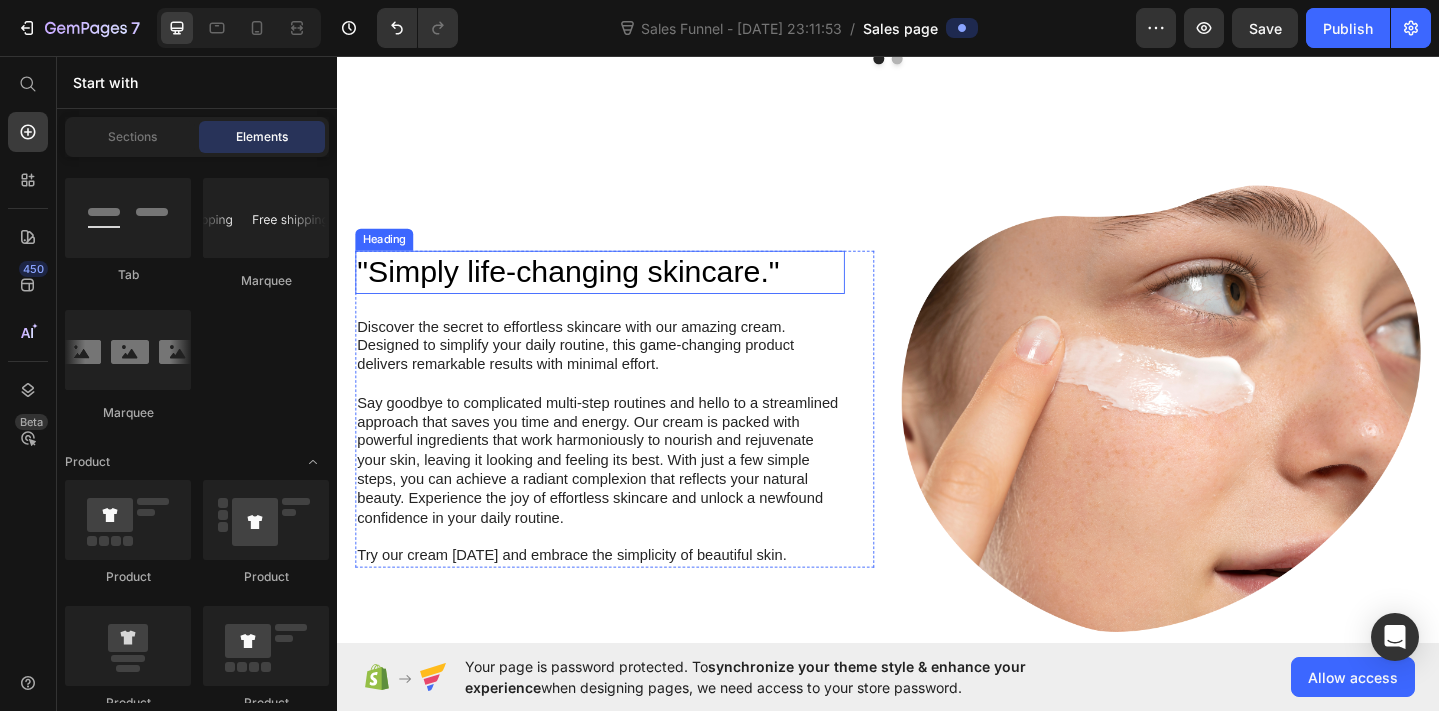 scroll, scrollTop: 1813, scrollLeft: 0, axis: vertical 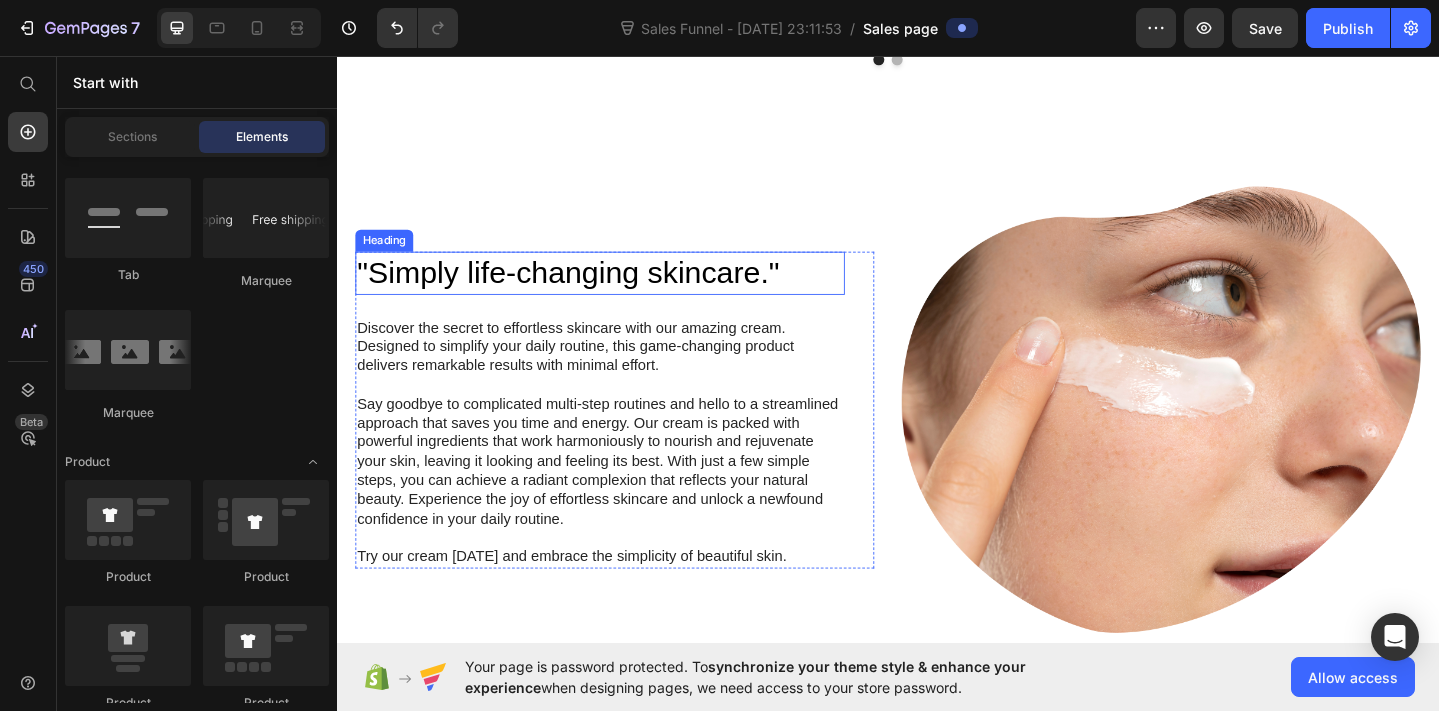 click on ""Simply life-changing skincare."" at bounding box center (623, 292) 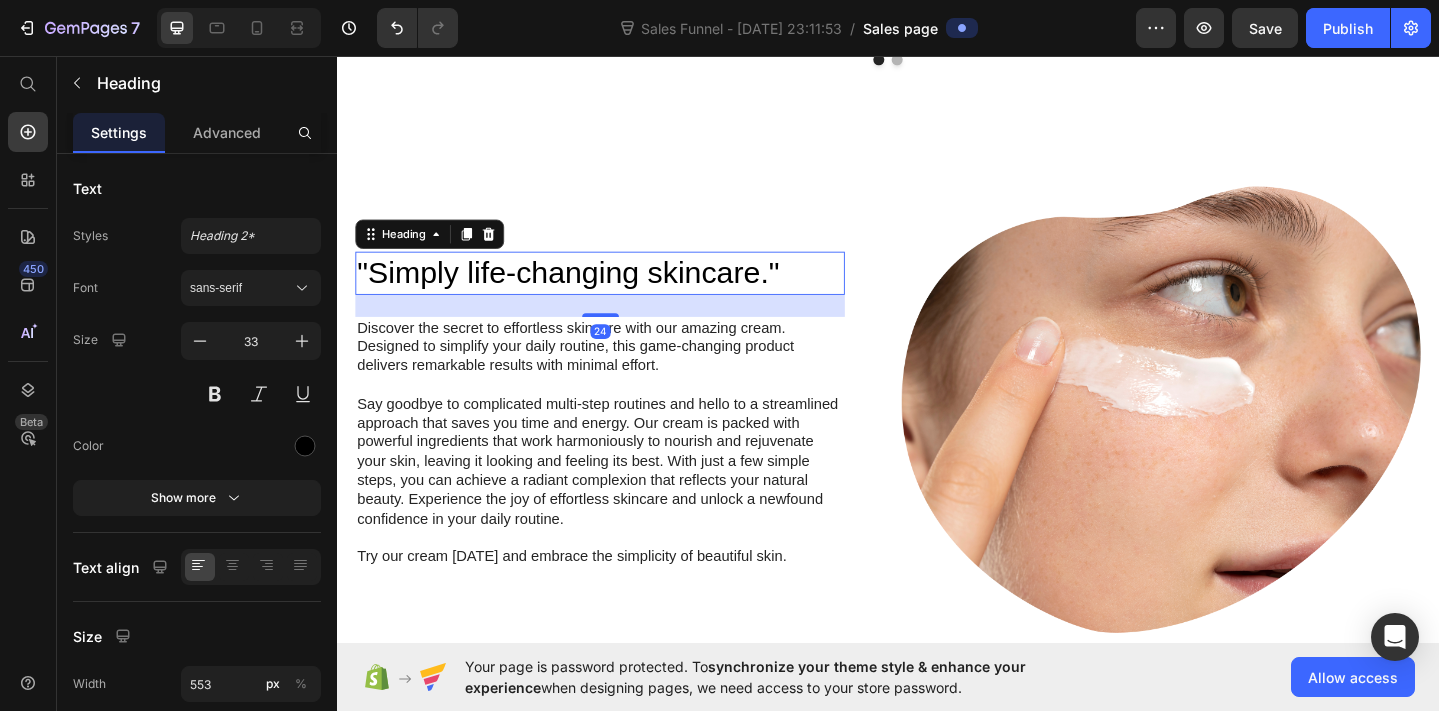 click on ""Simply life-changing skincare."" at bounding box center (623, 292) 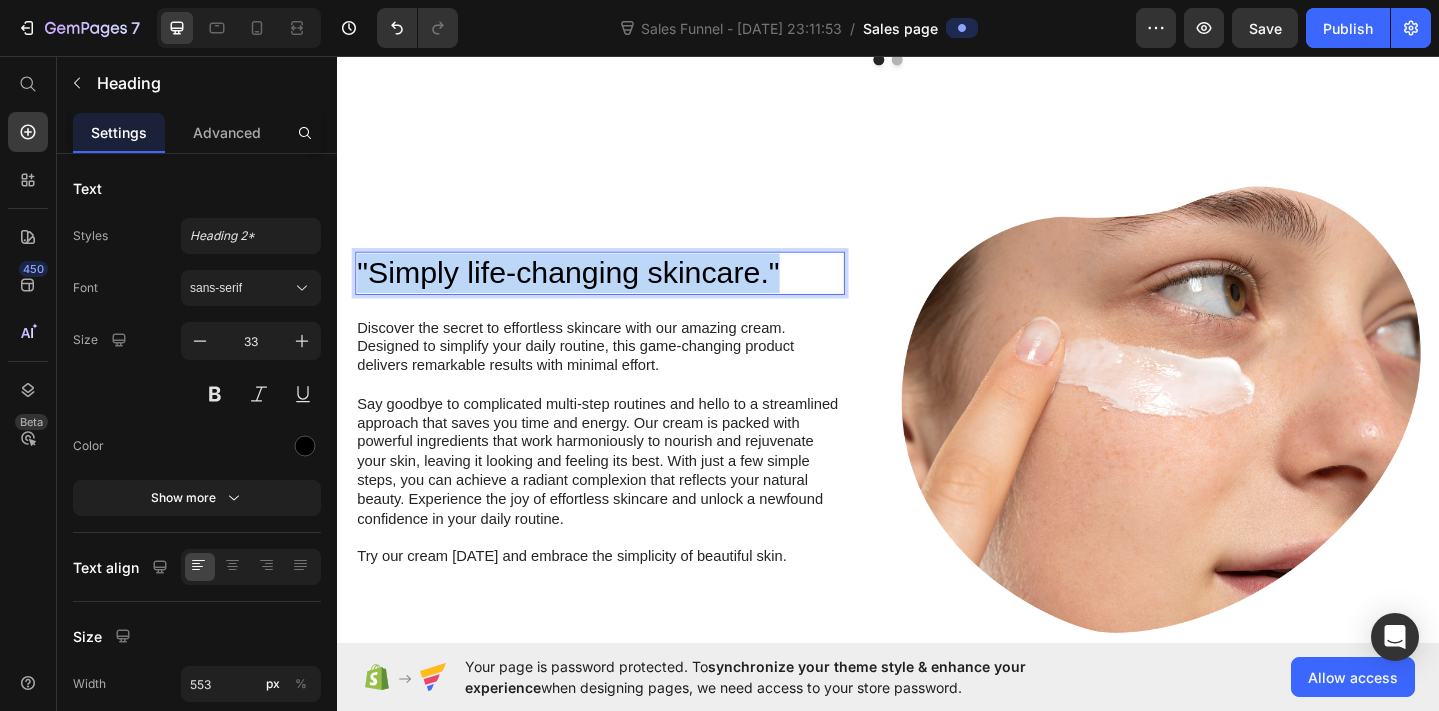 click on ""Simply life-changing skincare."" at bounding box center (623, 292) 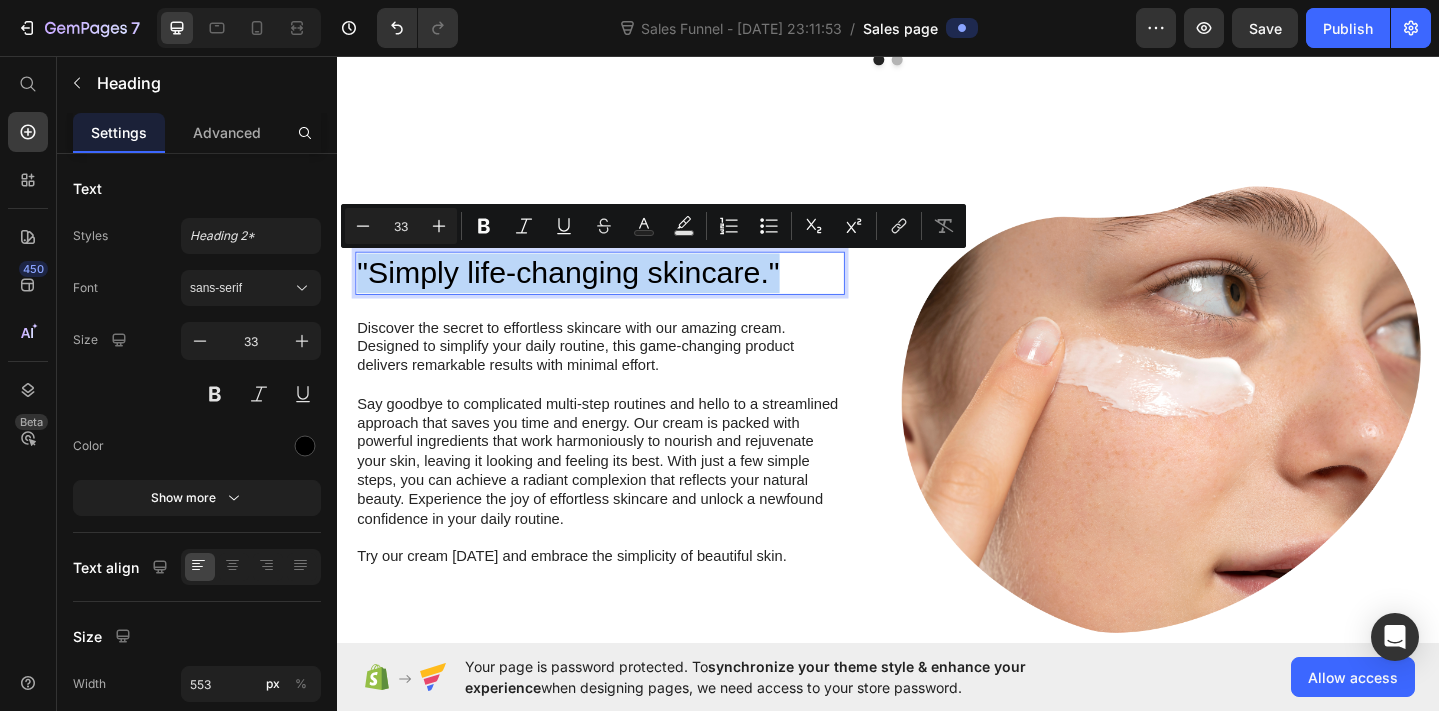 click on ""Simply life-changing skincare."" at bounding box center [623, 292] 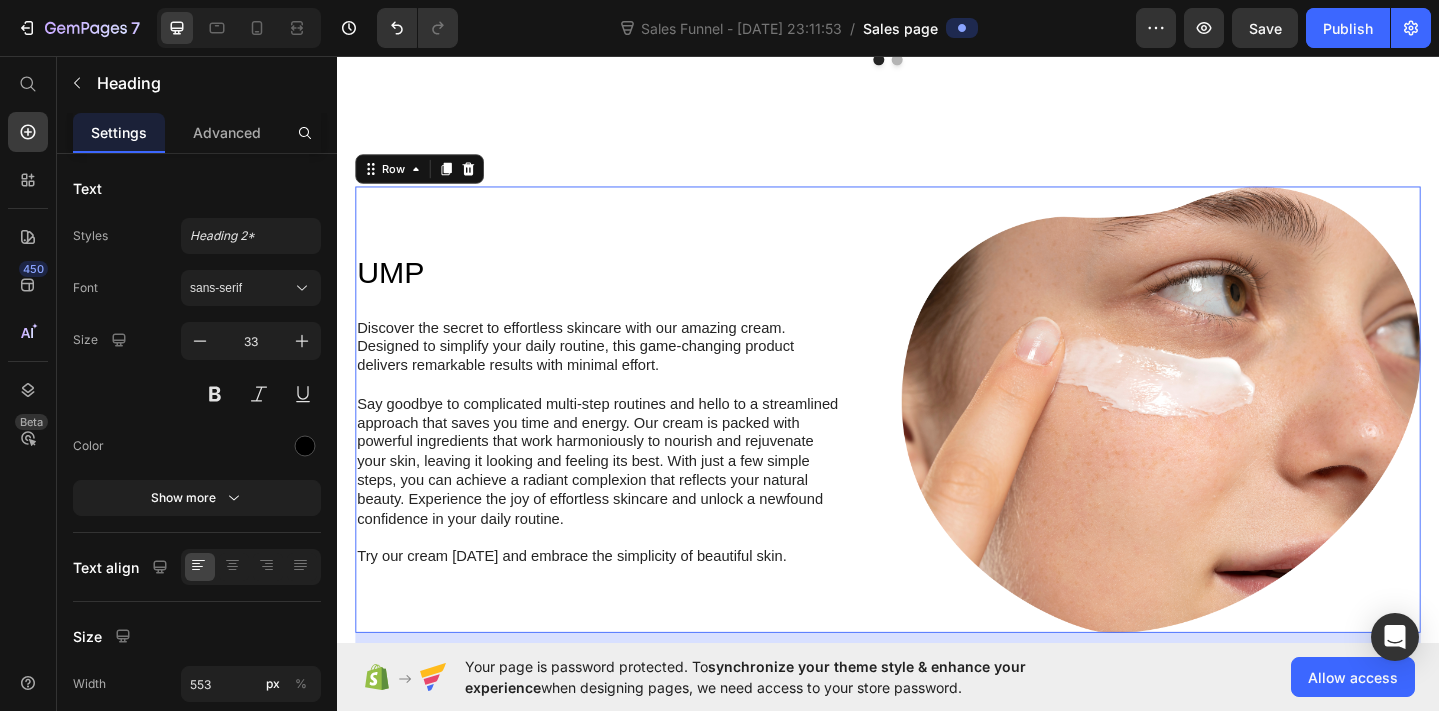 click on "UMP Heading Discover the secret to effortless skincare with our amazing cream. Designed to simplify your daily routine, this game-changing product delivers remarkable results with minimal effort.   Say goodbye to complicated multi-step routines and hello to a streamlined approach that saves you time and energy. Our cream is packed with powerful ingredients that work harmoniously to nourish and rejuvenate your skin, leaving it looking and feeling its best. With just a few simple steps, you can achieve a radiant complexion that reflects your natural beauty. Experience the joy of effortless skincare and unlock a newfound confidence in your daily routine.   Try our cream today and embrace the simplicity of beautiful skin. Text Block Row" at bounding box center [639, 441] 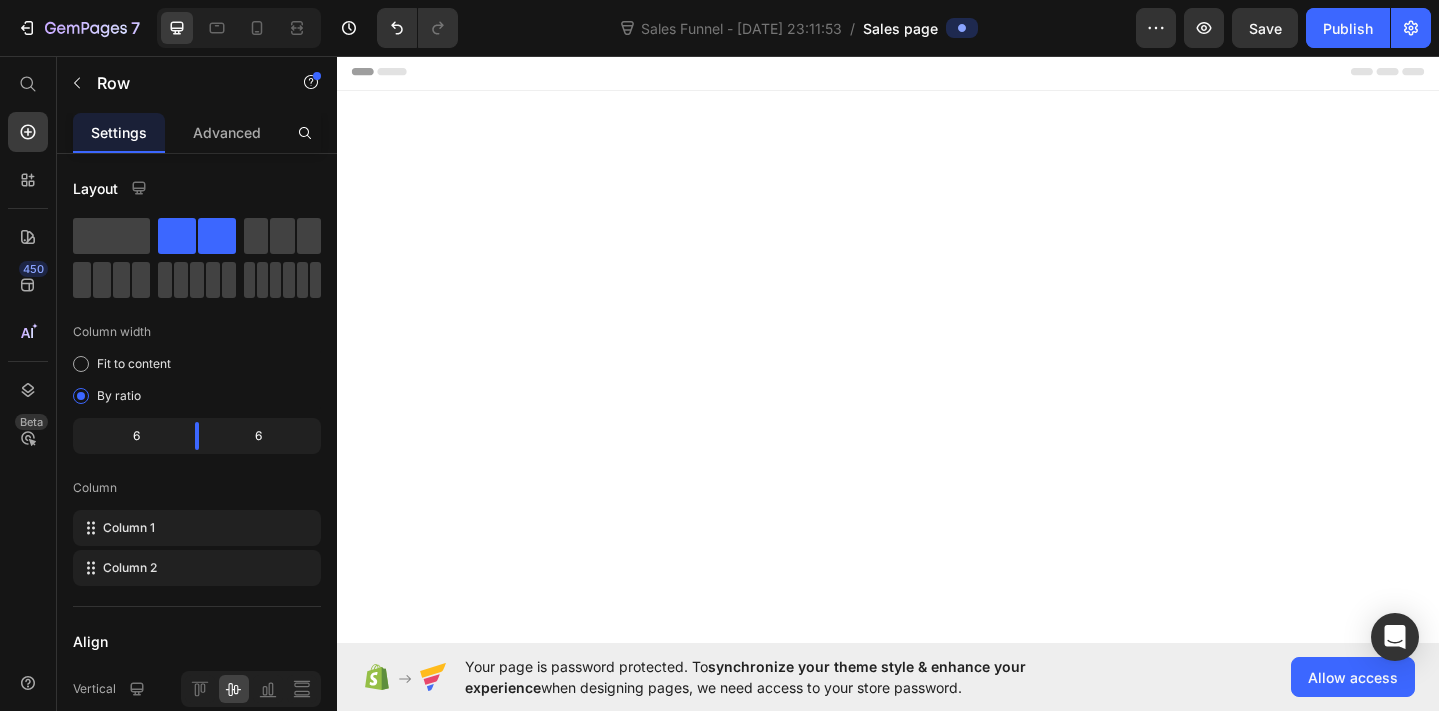scroll, scrollTop: 0, scrollLeft: 0, axis: both 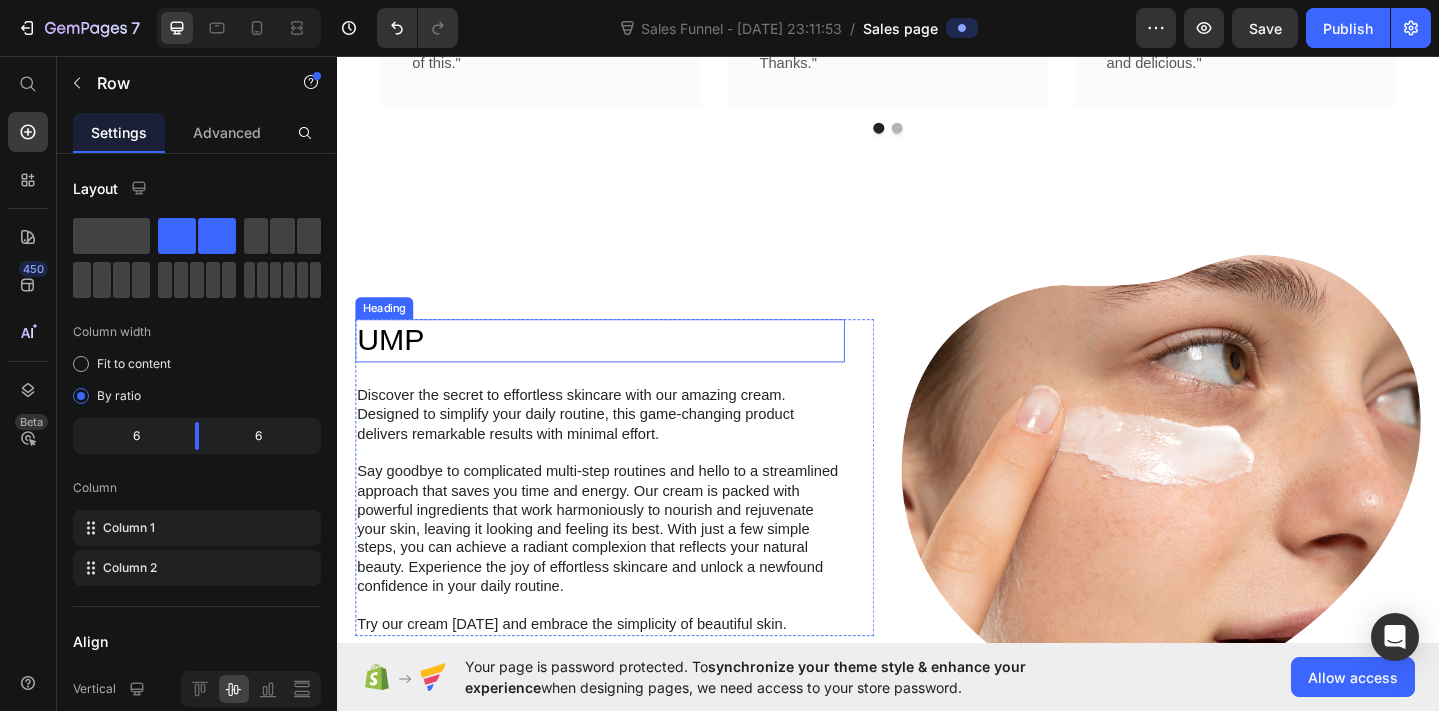 click on "UMP" at bounding box center (623, 365) 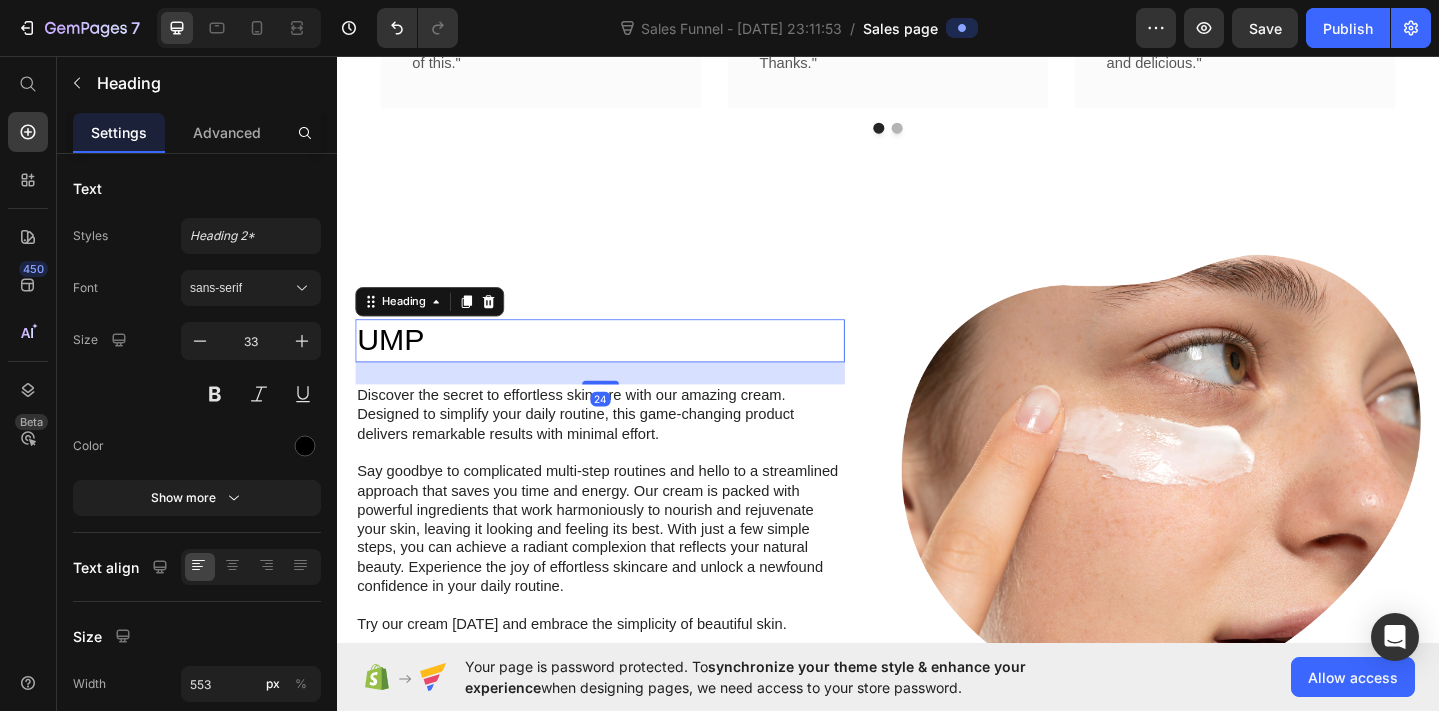 click on "UMP" at bounding box center [623, 365] 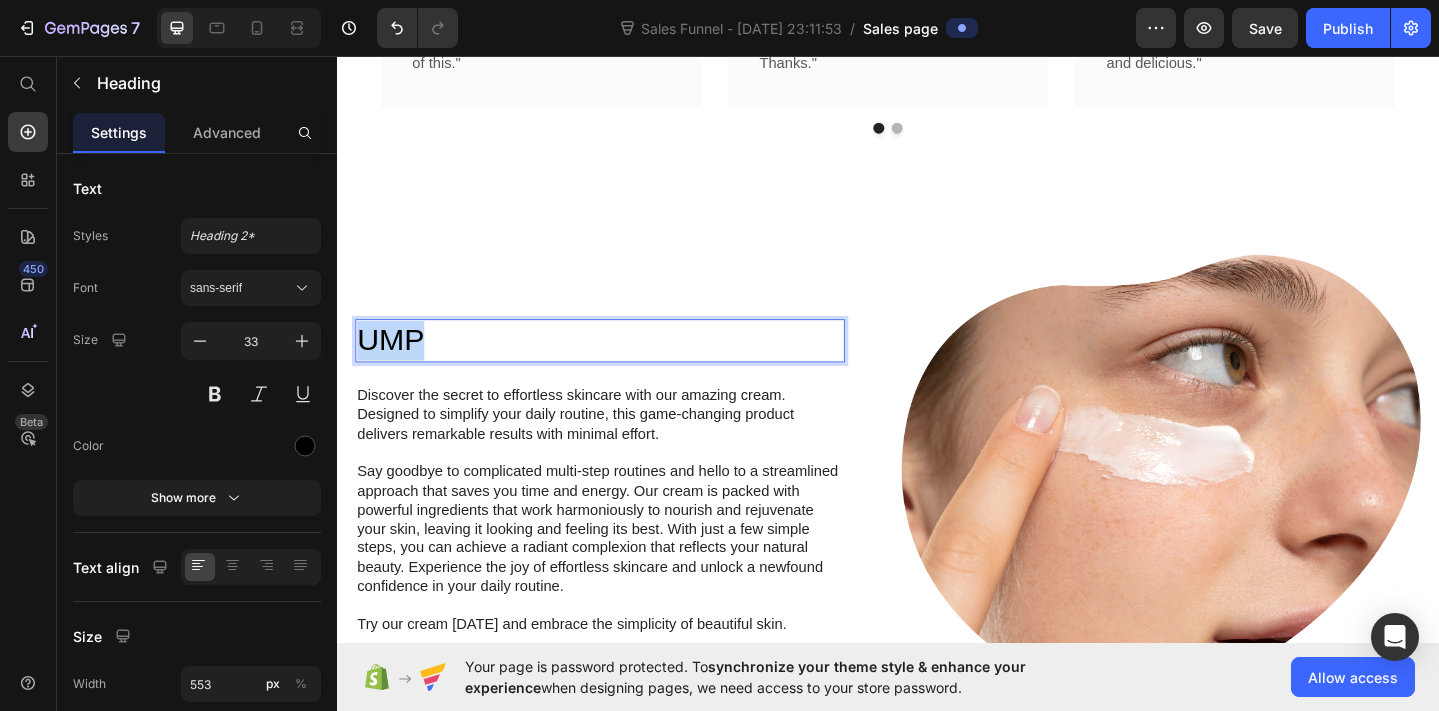 click on "UMP" at bounding box center [623, 365] 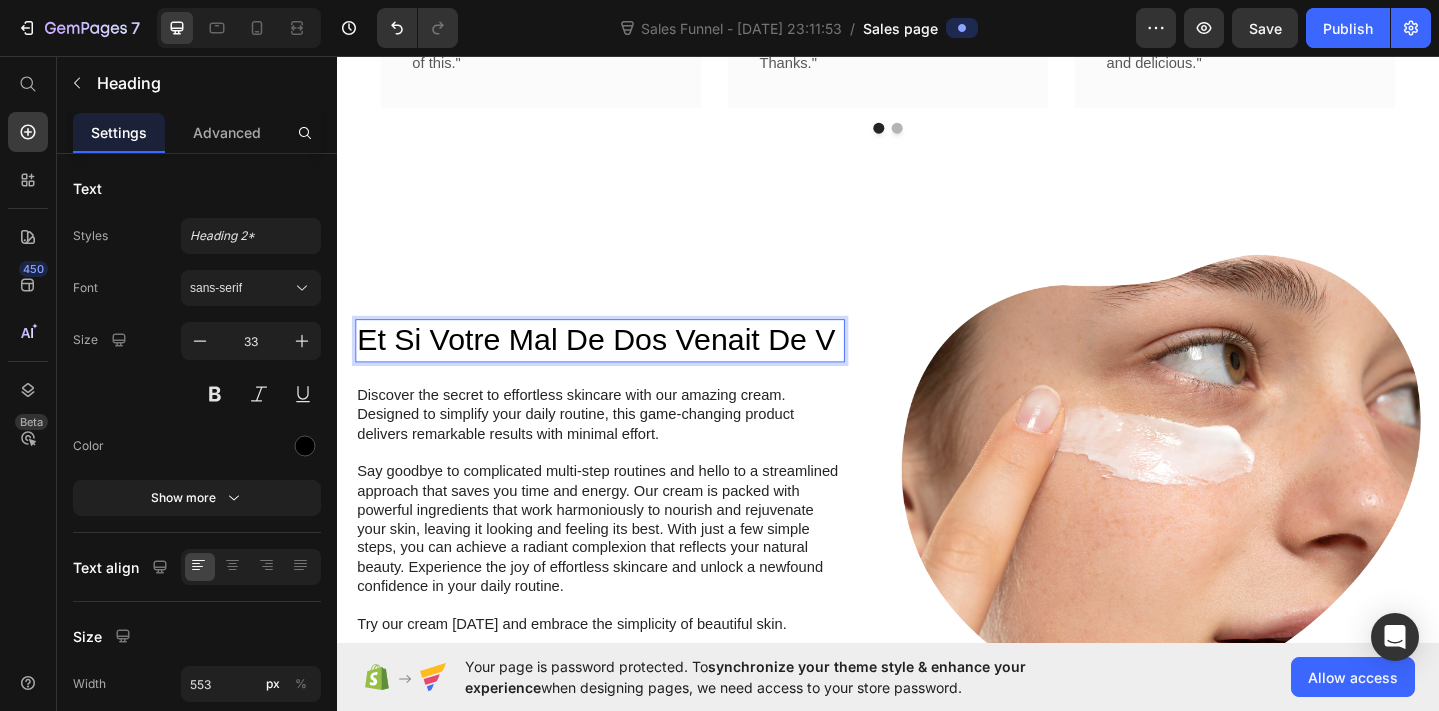 scroll, scrollTop: 1671, scrollLeft: 0, axis: vertical 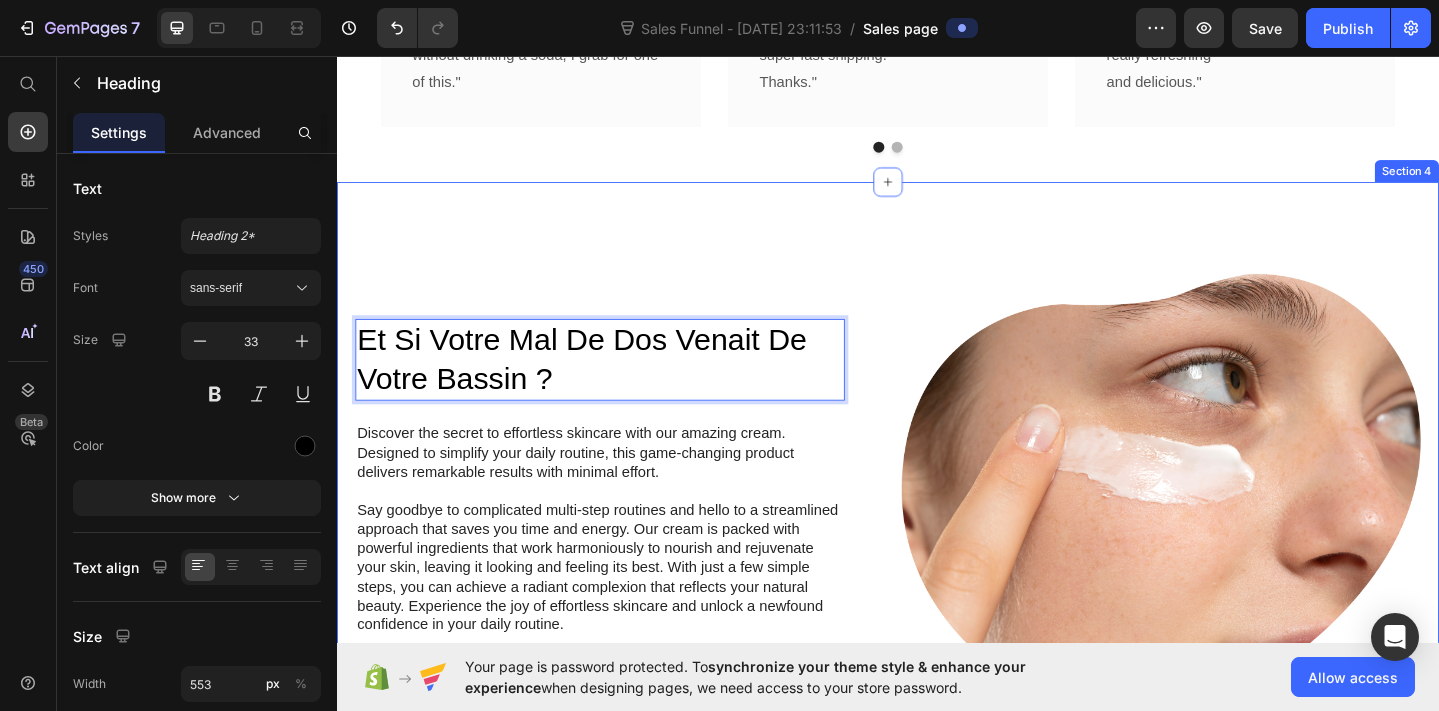 click on "Et Si Votre Mal De Dos Venait De Votre Bassin ? Heading   24 Discover the secret to effortless skincare with our amazing cream. Designed to simplify your daily routine, this game-changing product delivers remarkable results with minimal effort.   Say goodbye to complicated multi-step routines and hello to a streamlined approach that saves you time and energy. Our cream is packed with powerful ingredients that work harmoniously to nourish and rejuvenate your skin, leaving it looking and feeling its best. With just a few simple steps, you can achieve a radiant complexion that reflects your natural beauty. Experience the joy of effortless skincare and unlock a newfound confidence in your daily routine.   Try our cream [DATE] and embrace the simplicity of beautiful skin. Text Block Row Image Row ...and the best part is, you'll confidently strut [PERSON_NAME] with radiant and flawless skin Heading     Text Block Row Image Row Section 4" at bounding box center [937, 803] 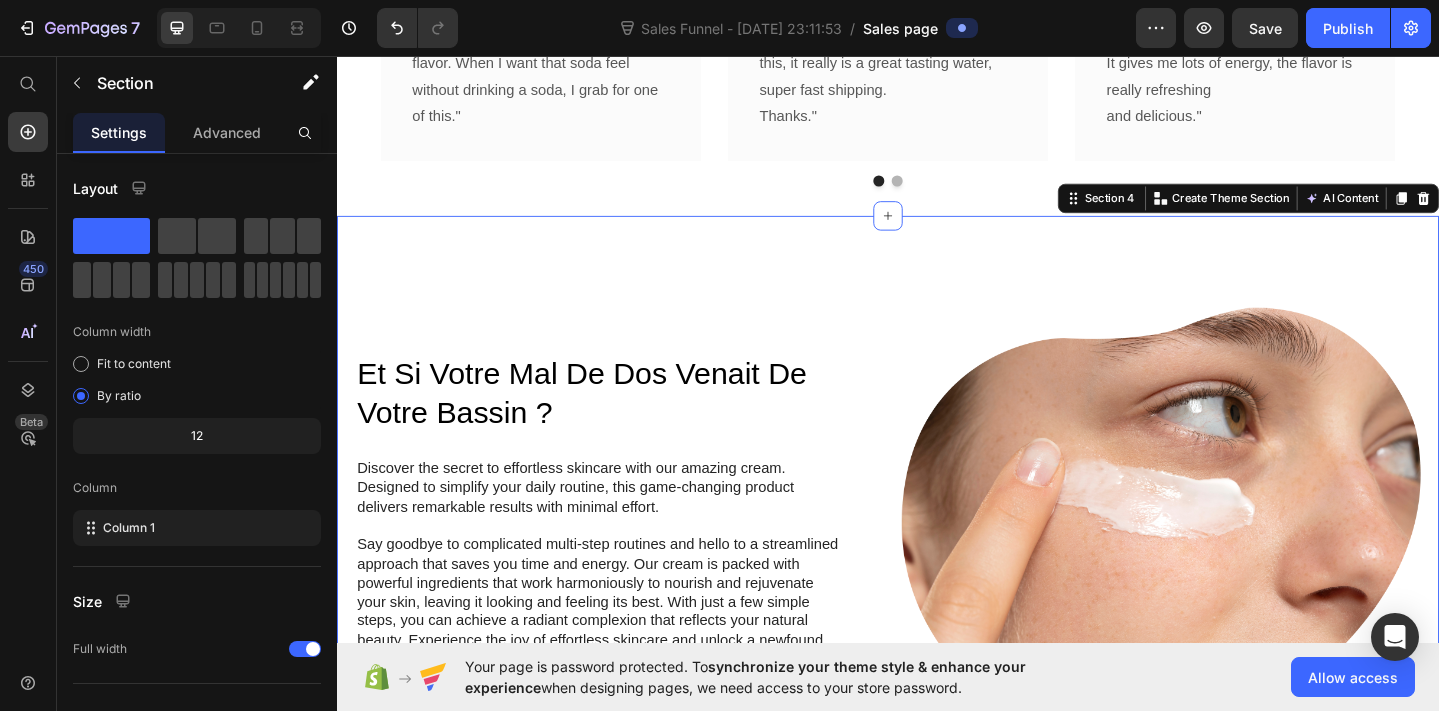 scroll, scrollTop: 1856, scrollLeft: 0, axis: vertical 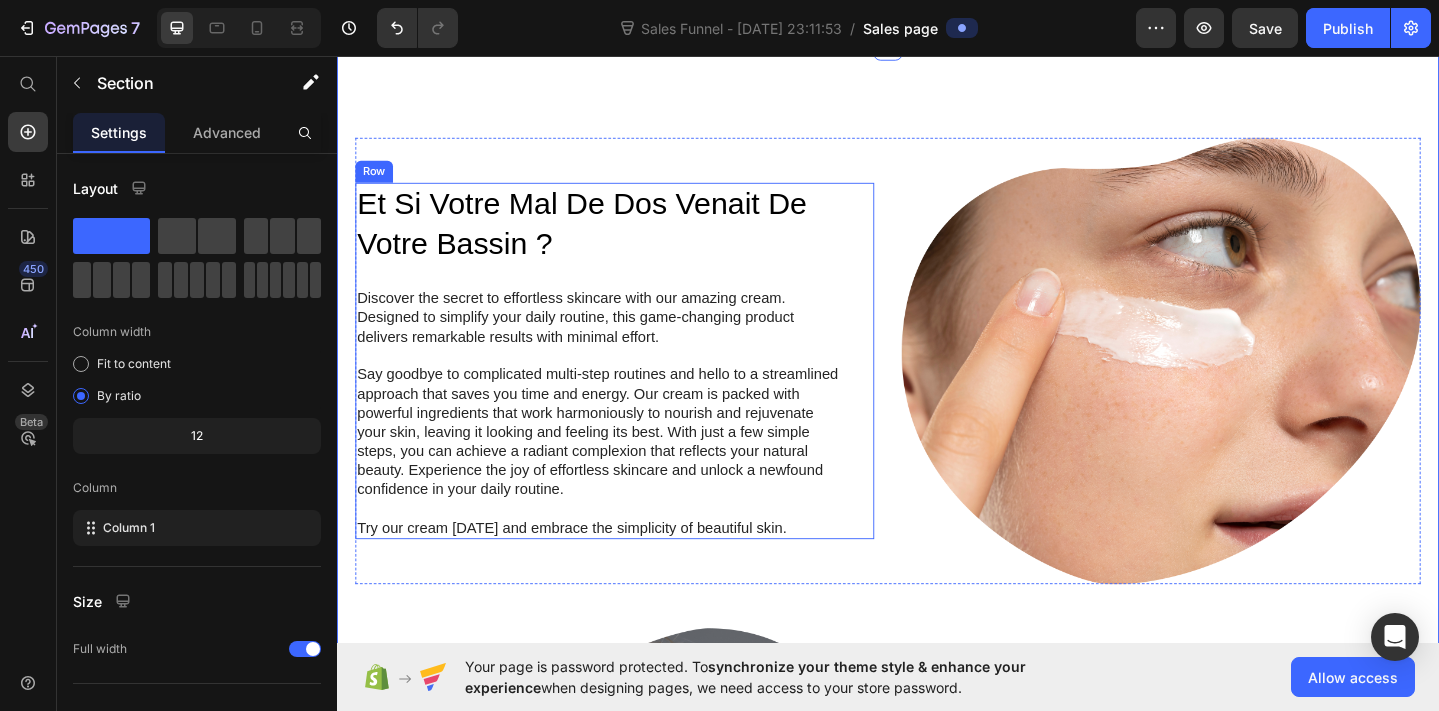 click on "Discover the secret to effortless skincare with our amazing cream. Designed to simplify your daily routine, this game-changing product delivers remarkable results with minimal effort." at bounding box center [623, 341] 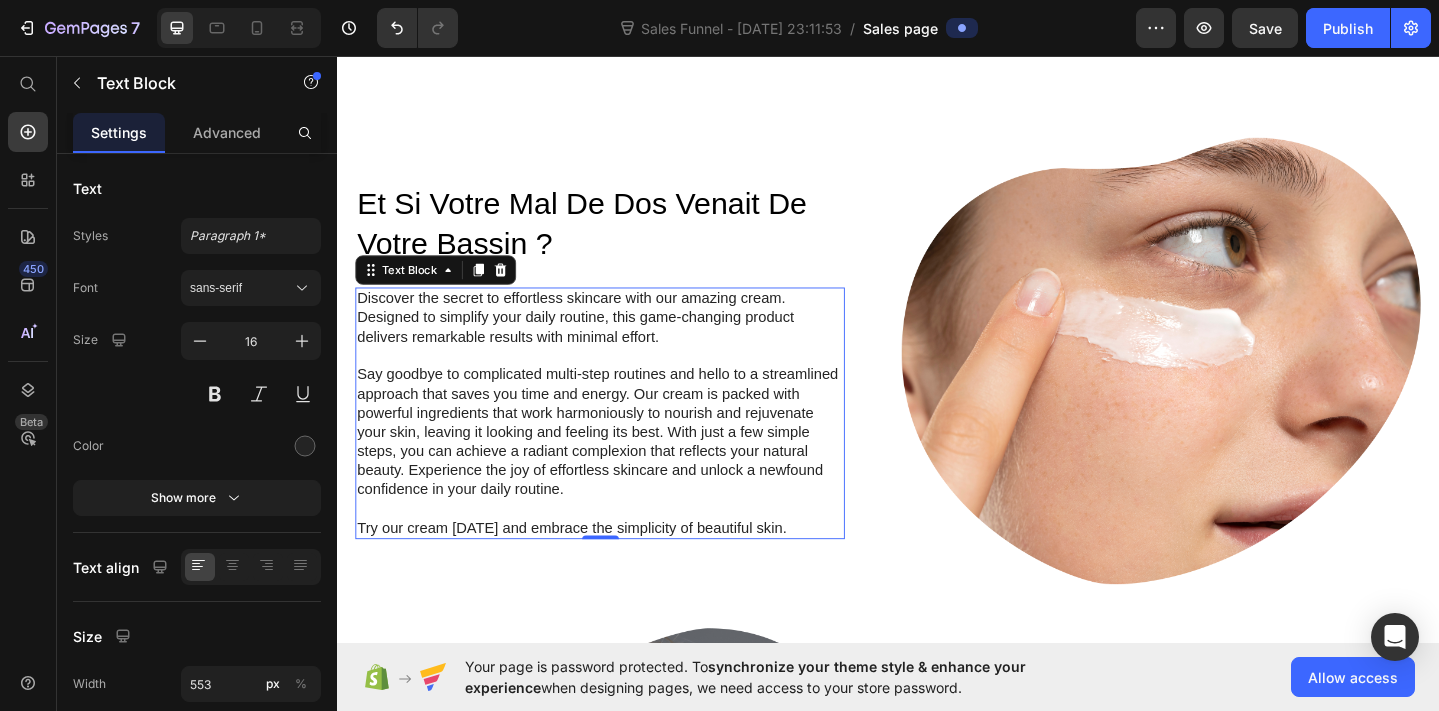 click on "Try our cream [DATE] and embrace the simplicity of beautiful skin." at bounding box center [623, 570] 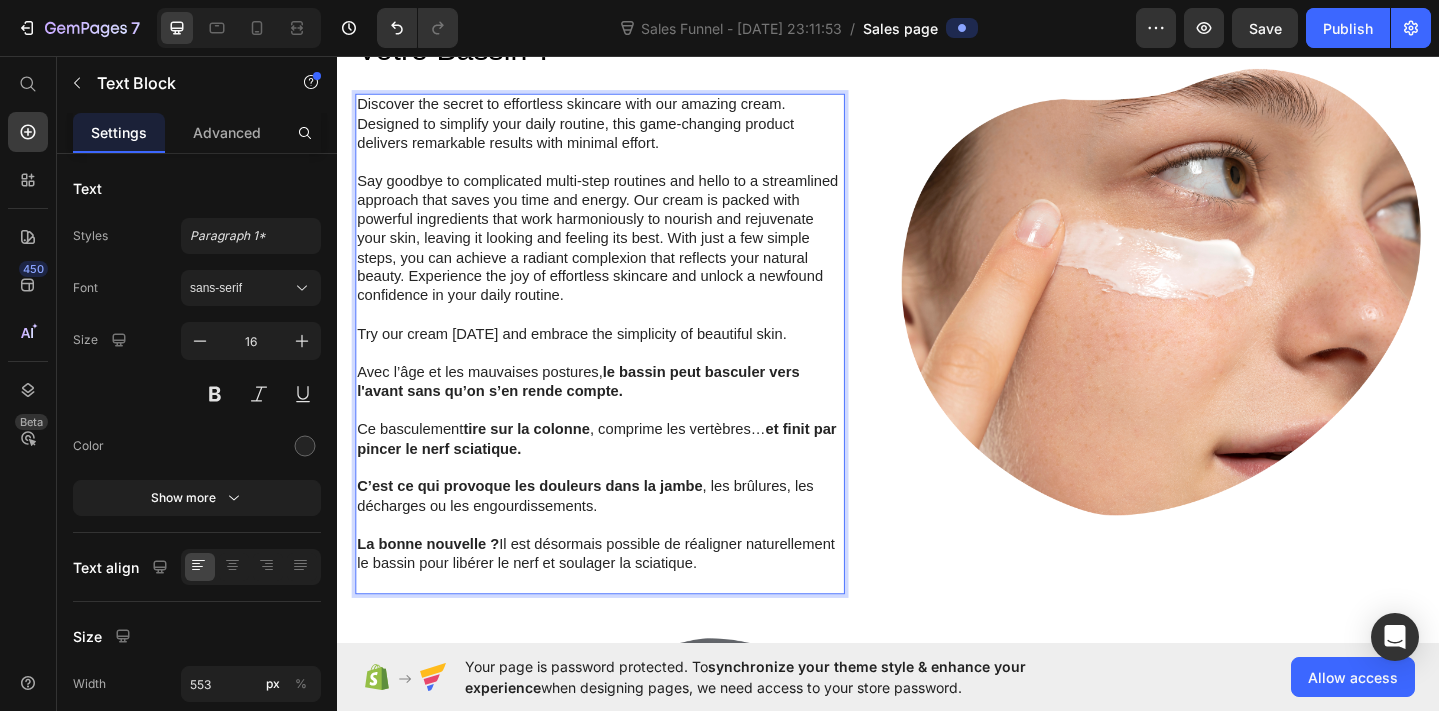 scroll, scrollTop: 2025, scrollLeft: 0, axis: vertical 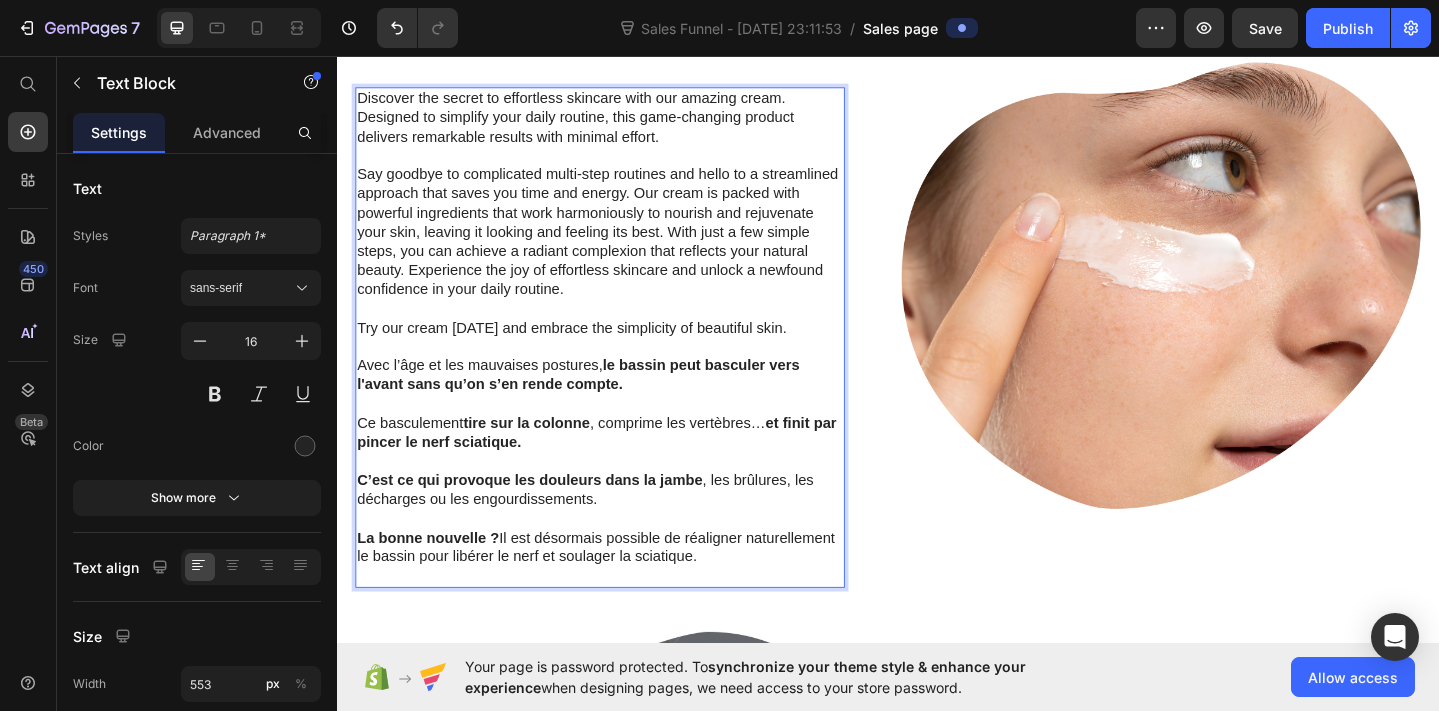 click on "Try our cream [DATE] and embrace the simplicity of beautiful skin." at bounding box center [623, 352] 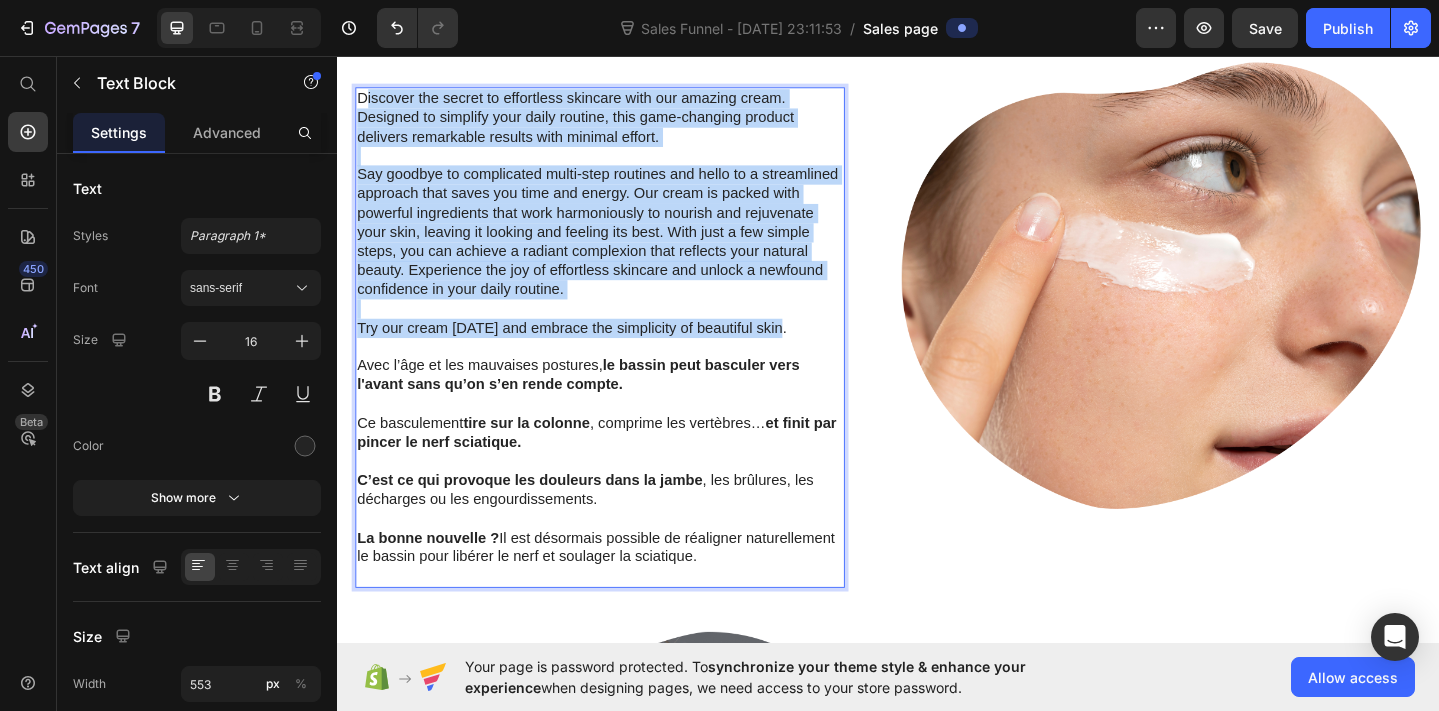 drag, startPoint x: 827, startPoint y: 371, endPoint x: 367, endPoint y: 113, distance: 527.41254 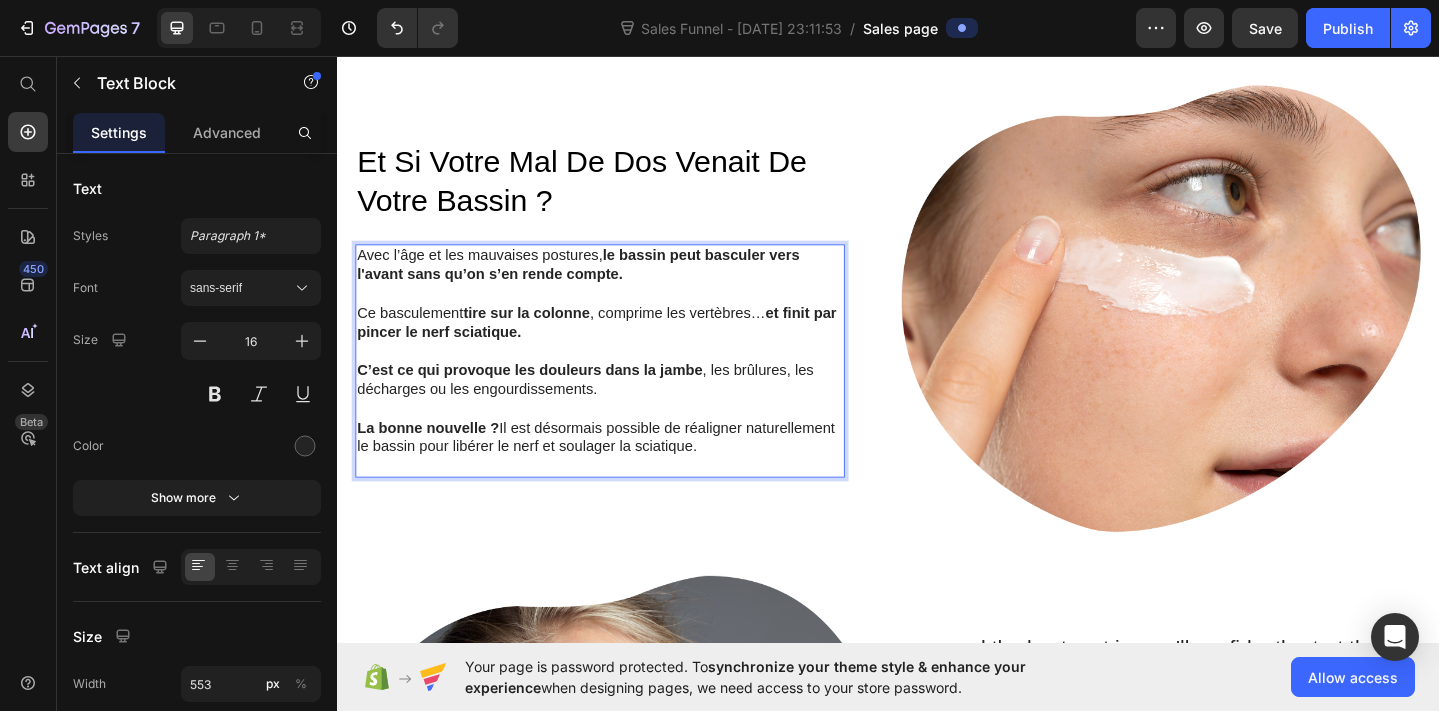 scroll, scrollTop: 1900, scrollLeft: 0, axis: vertical 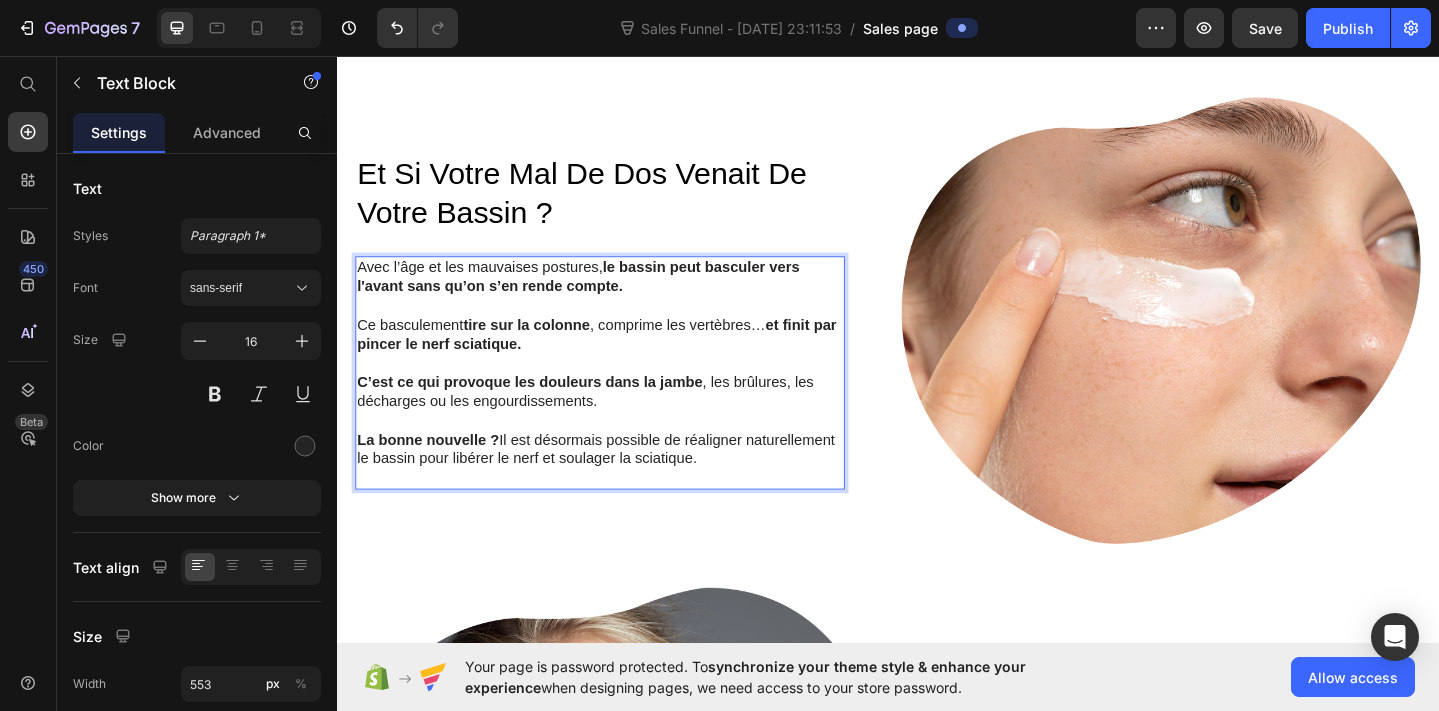 click on "le bassin peut basculer vers l'avant sans qu’on s’en rende compte." at bounding box center (600, 296) 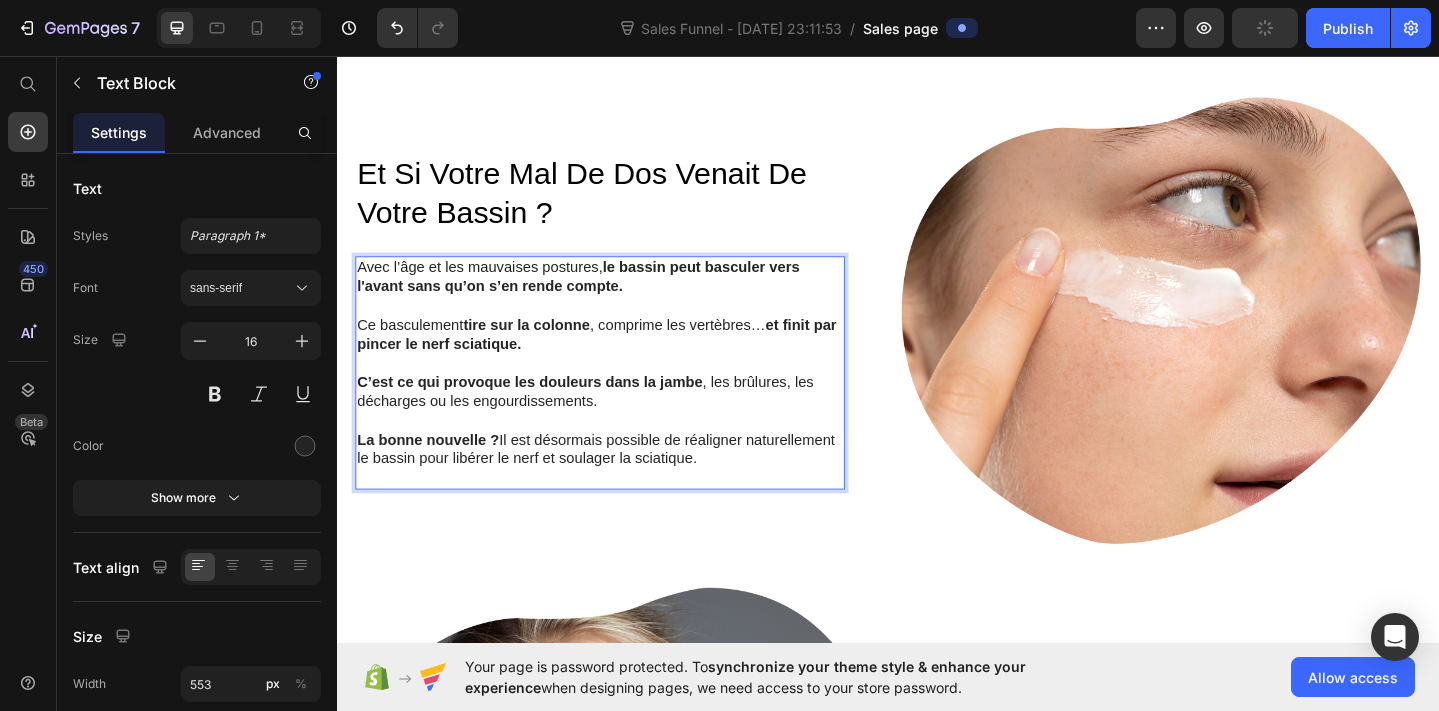 click on "le bassin peut basculer vers l'avant sans qu’on s’en rende compte." at bounding box center [600, 296] 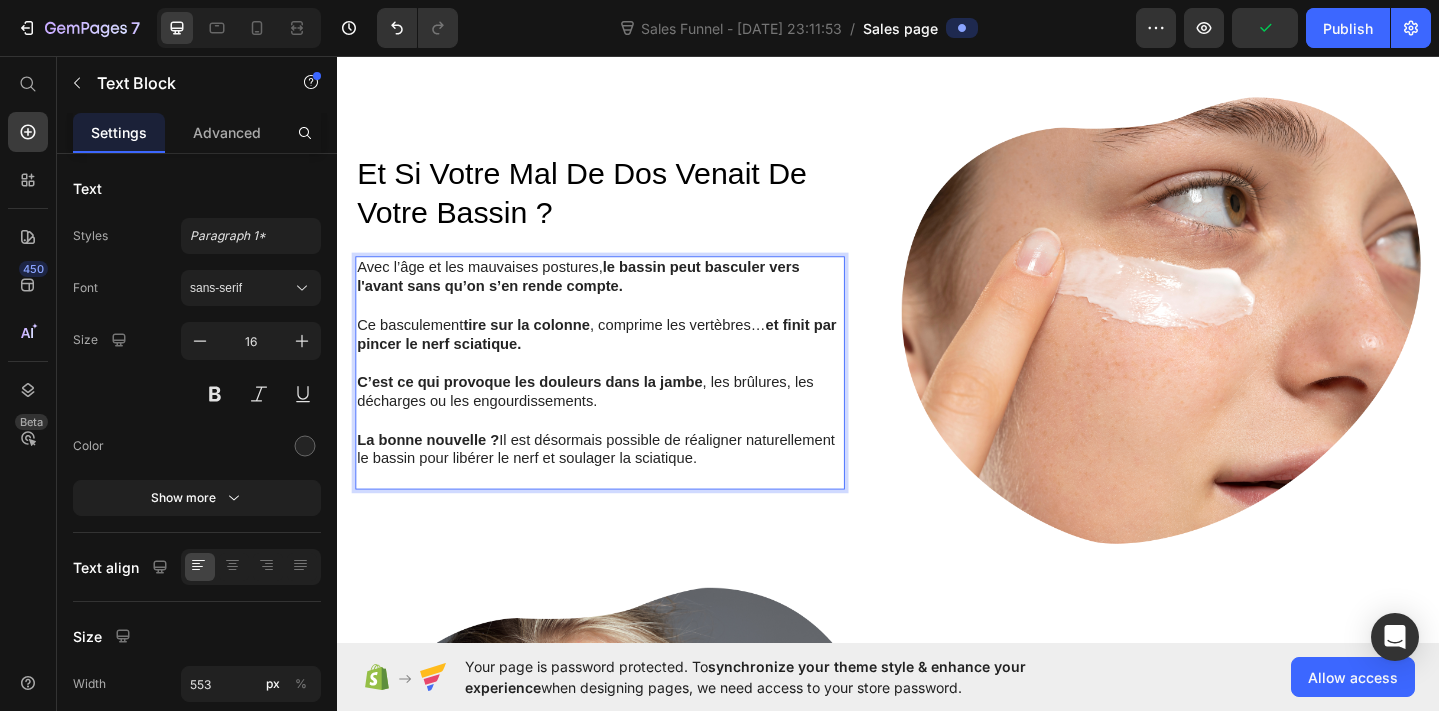 click on "tire sur la colonne" at bounding box center (544, 348) 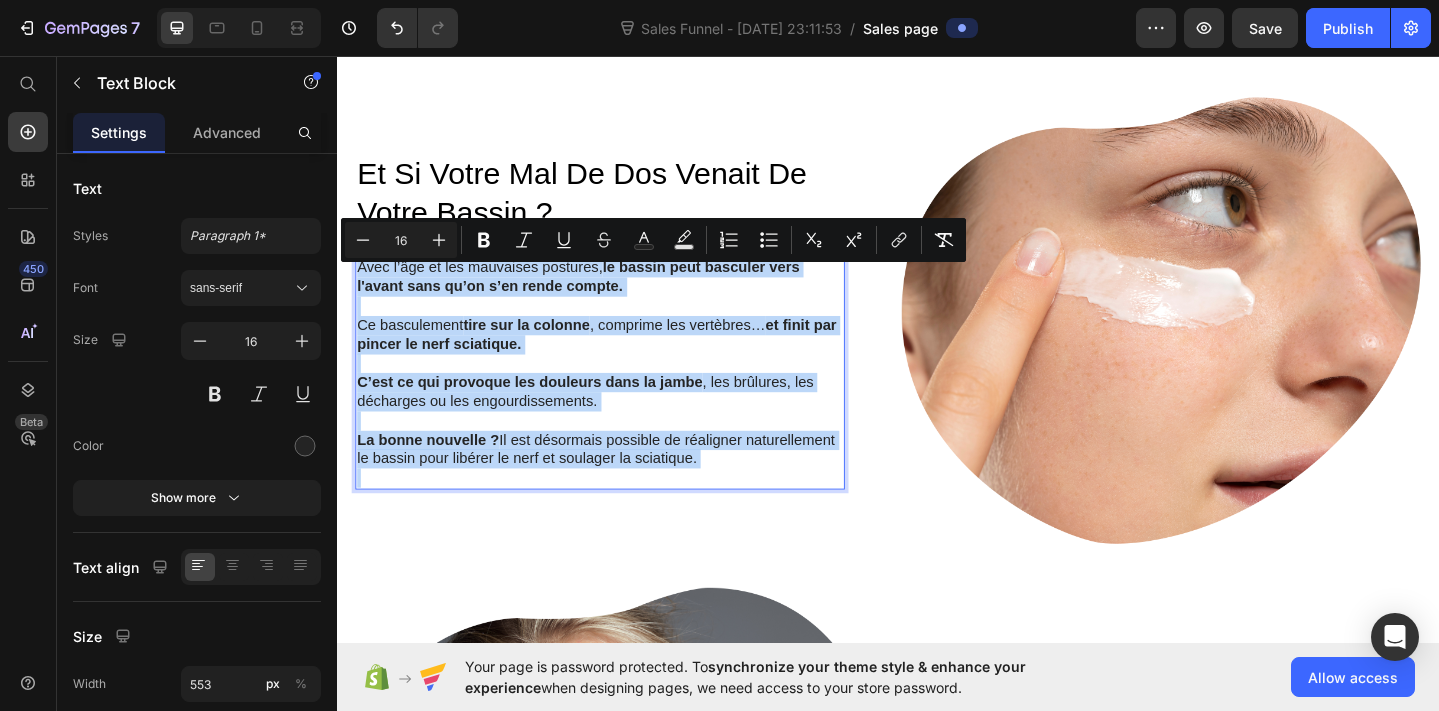drag, startPoint x: 744, startPoint y: 515, endPoint x: 362, endPoint y: 294, distance: 441.32187 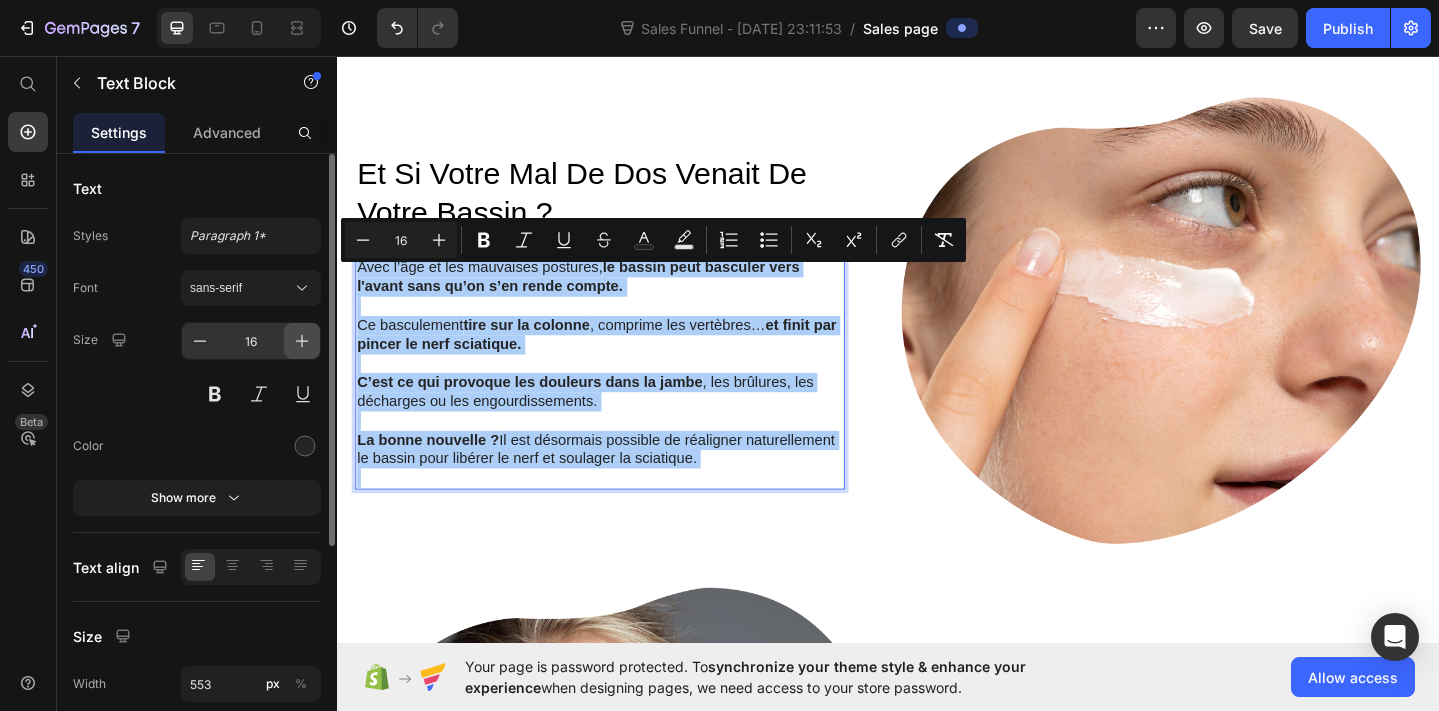 click 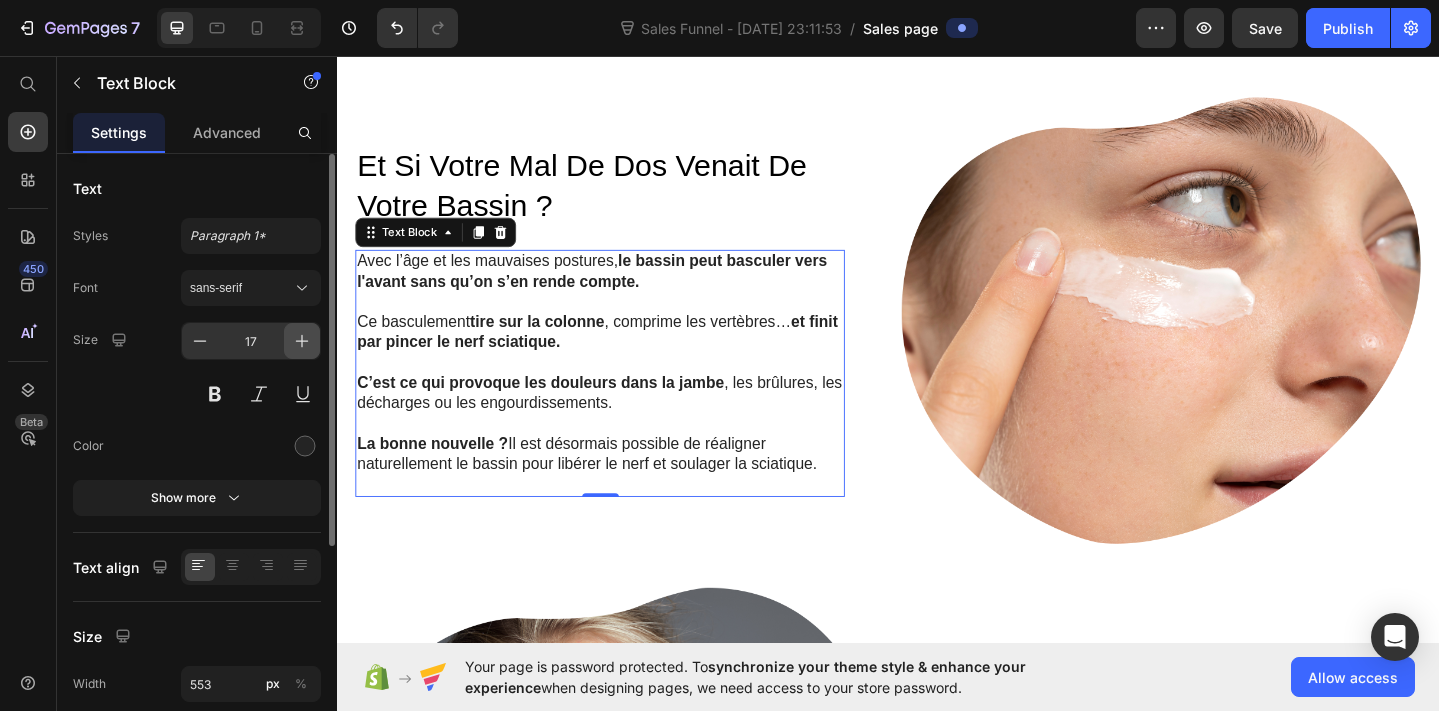 click 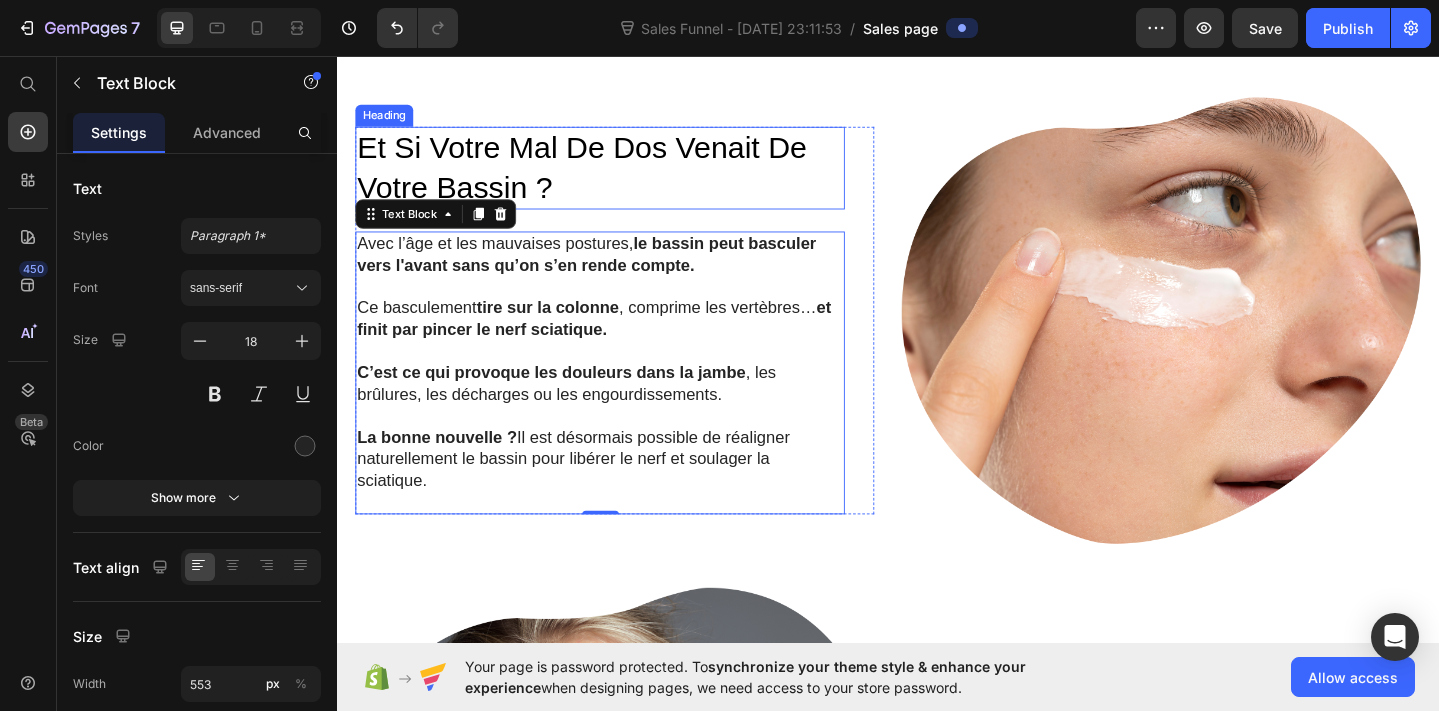 click on "Et Si Votre Mal De Dos Venait De Votre Bassin ?" at bounding box center (623, 178) 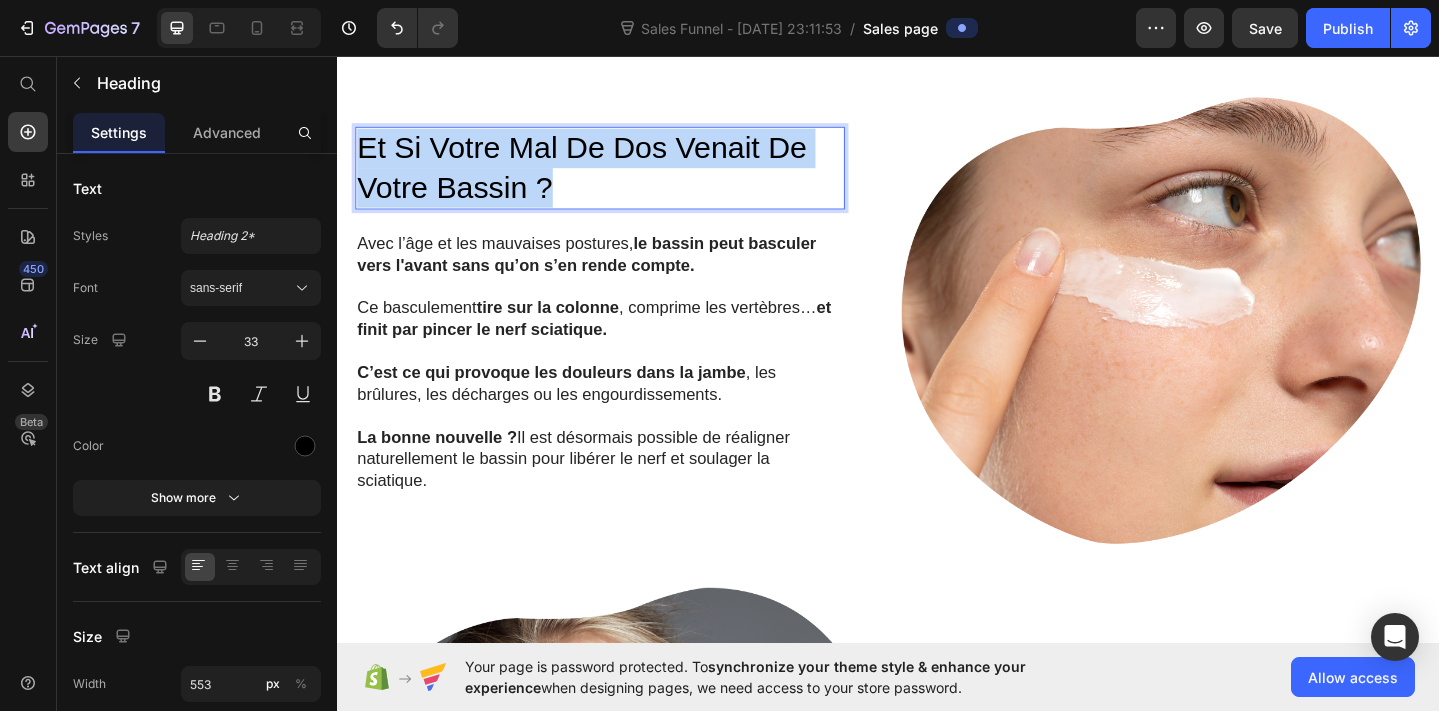 click on "Et Si Votre Mal De Dos Venait De Votre Bassin ?" at bounding box center [623, 178] 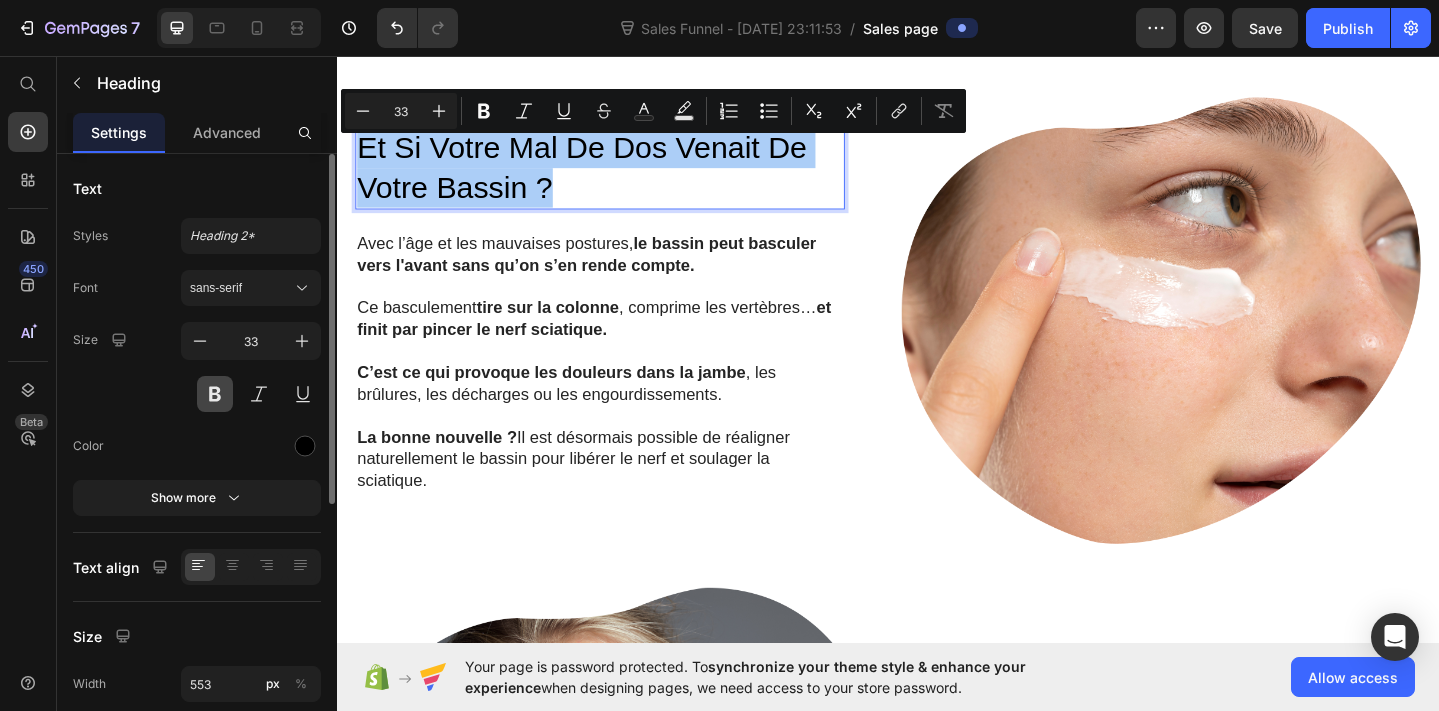click at bounding box center [215, 394] 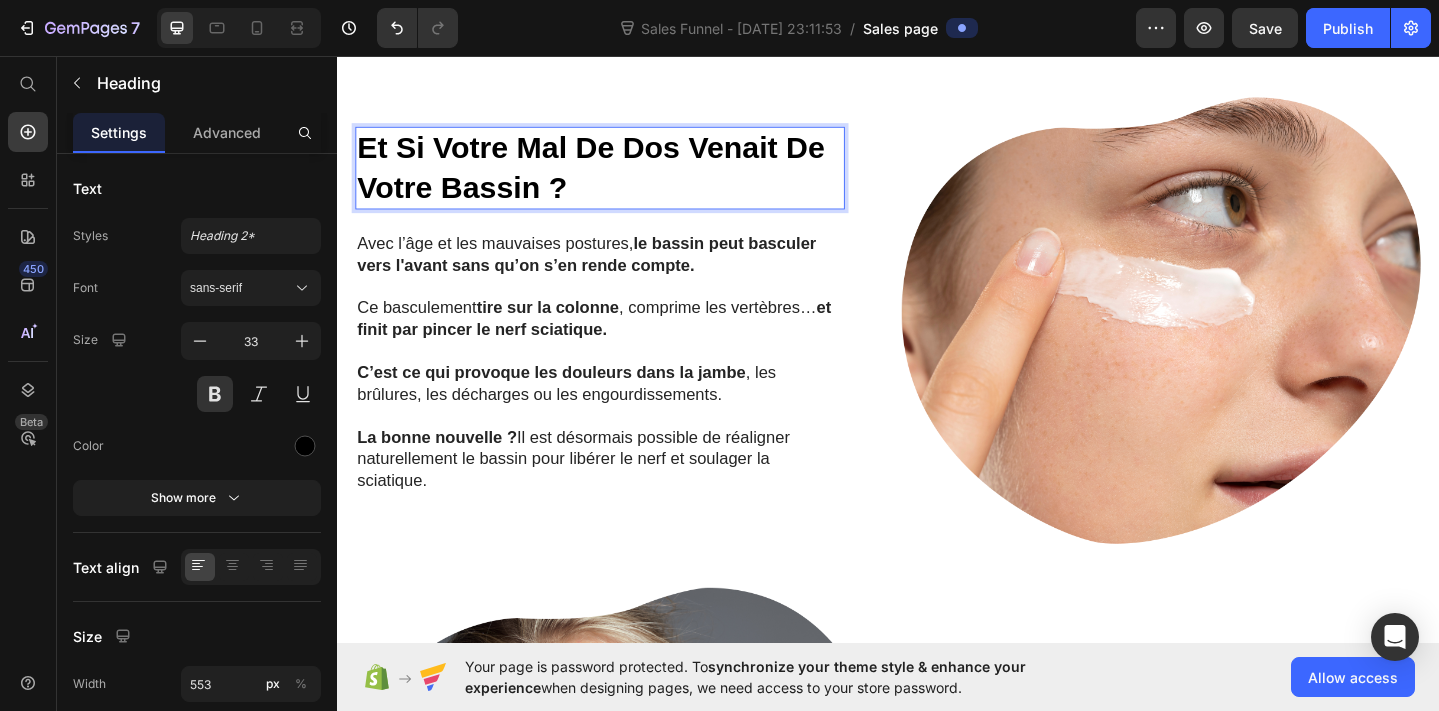 click on "Et Si Votre Mal De Dos Venait De Votre Bassin ?" at bounding box center (623, 178) 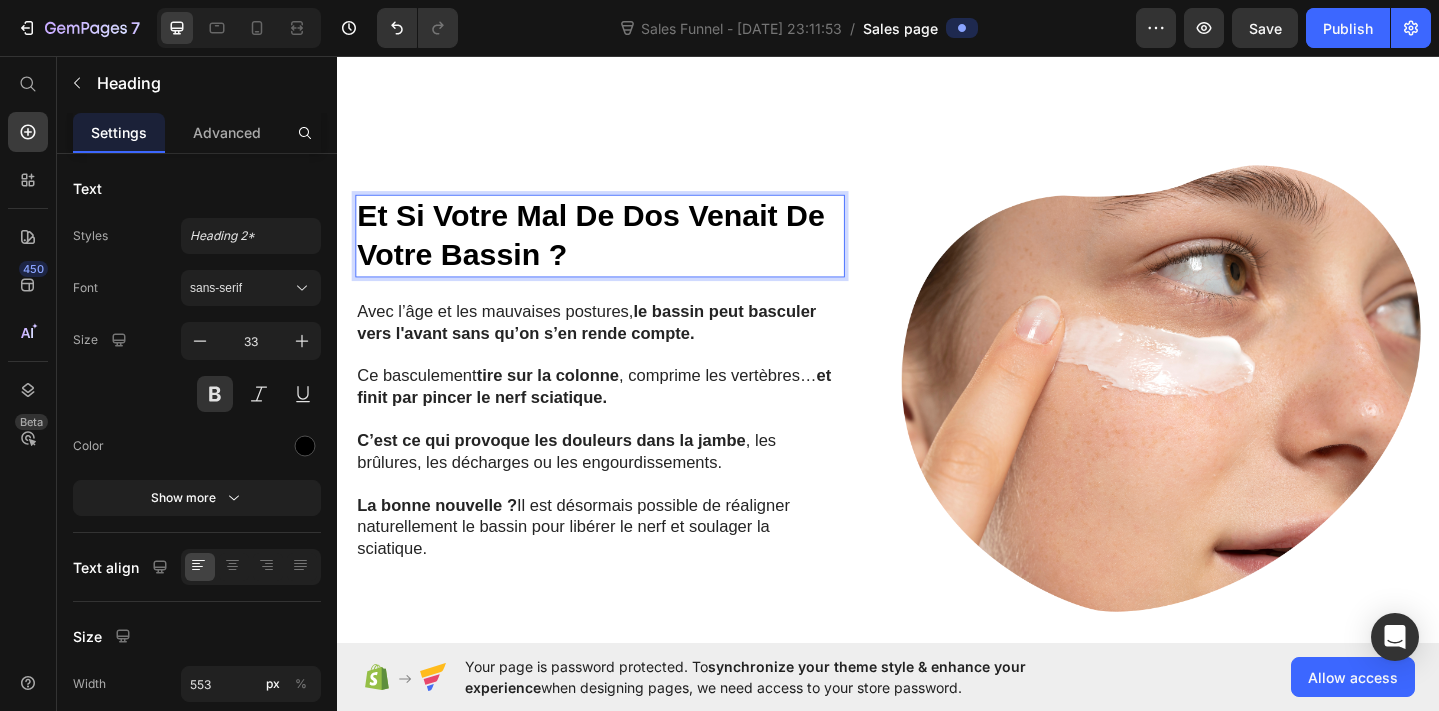 click on "Et Si Votre Mal De Dos Venait De Votre Bassin ? Heading   24 Avec l’âge et les mauvaises postures,  le bassin peut basculer vers l'avant sans qu’on s’en rende compte. Ce basculement  tire sur la colonne , comprime les vertèbres…  et finit par pincer le nerf sciatique. C’est ce qui provoque les douleurs dans la jambe , les brûlures, les décharges ou les engourdissements. La bonne nouvelle ?  Il est désormais possible de réaligner naturellement le bassin pour libérer le nerf et soulager la sciatique. Text Block Row Image Row ...and the best part is, you'll confidently strut [PERSON_NAME] with radiant and flawless skin Heading Imagine the empowering feeling of walking down [PERSON_NAME] with a newfound confidence and a radiant glow. Our skin cream is here to make that dream a reality. With its powerful formulation, it works tirelessly to rejuvenate your skin, addressing concerns such as dryness, dullness, and uneven texture.     Text Block Row Image Row Section 4" at bounding box center (937, 685) 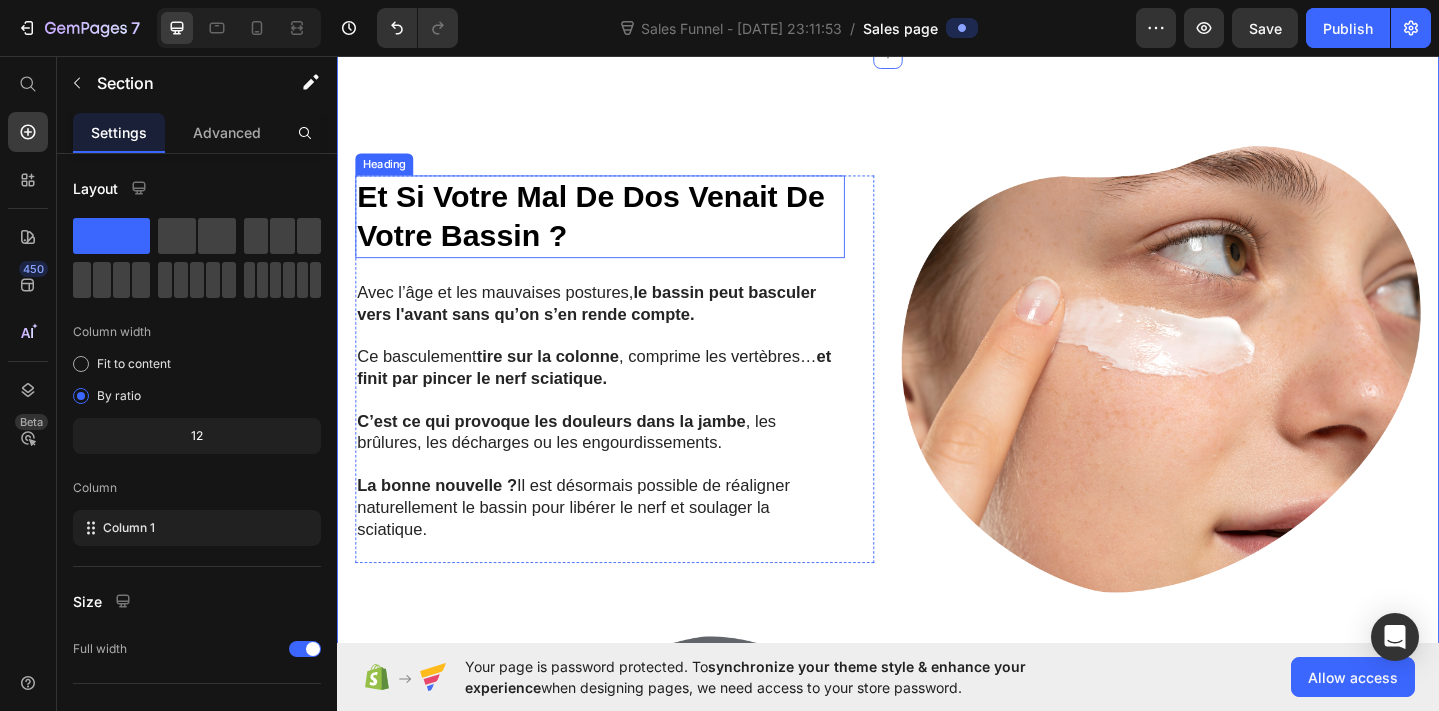 scroll, scrollTop: 1848, scrollLeft: 0, axis: vertical 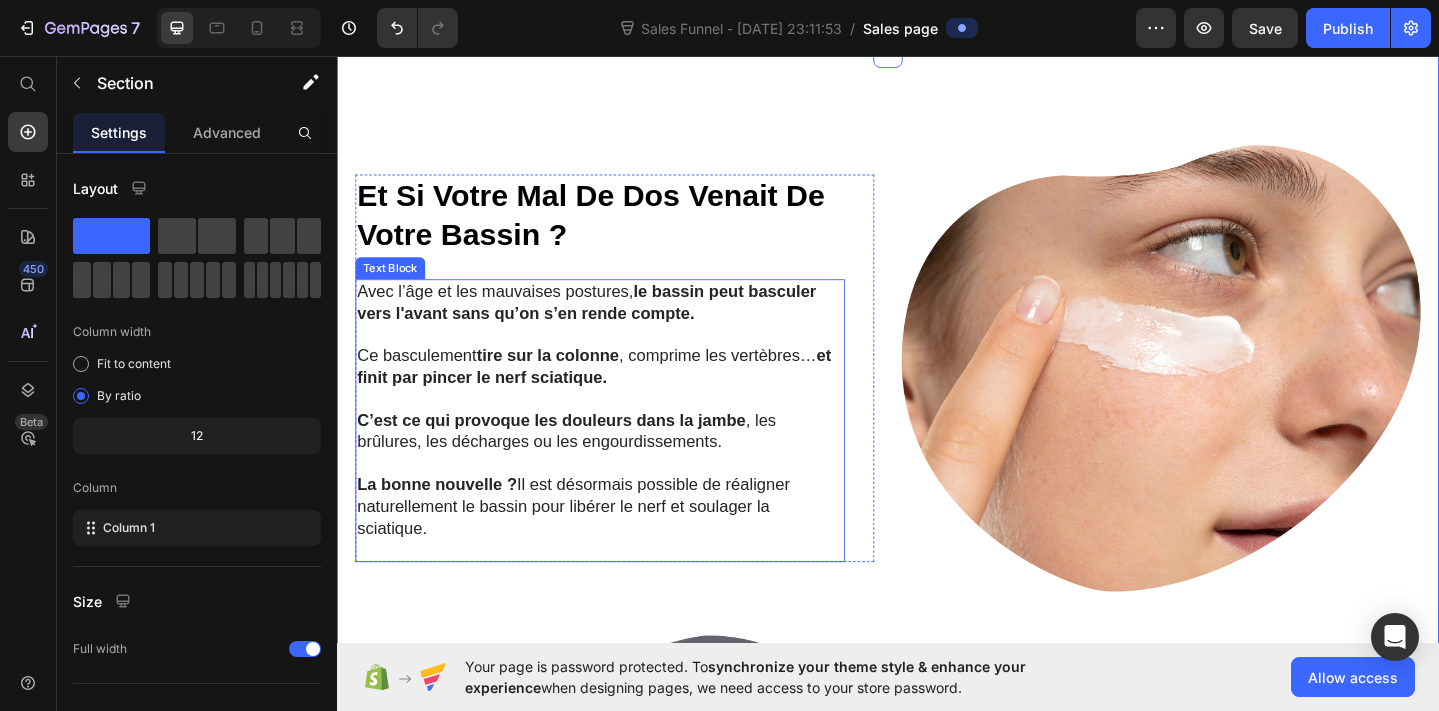 click on "Avec l’âge et les mauvaises postures,  le bassin peut basculer vers l'avant sans qu’on s’en rende compte." at bounding box center (623, 324) 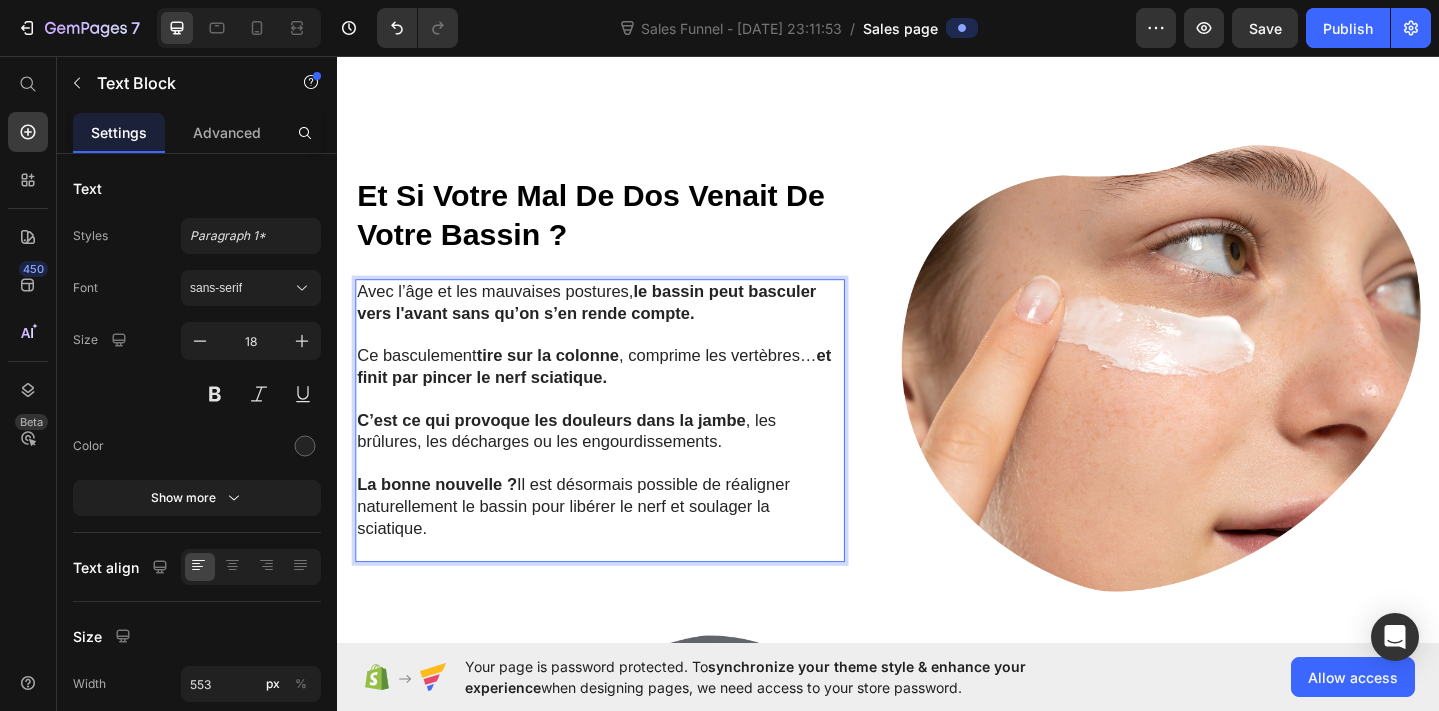click on "Avec l’âge et les mauvaises postures,  le bassin peut basculer vers l'avant sans qu’on s’en rende compte." at bounding box center (623, 324) 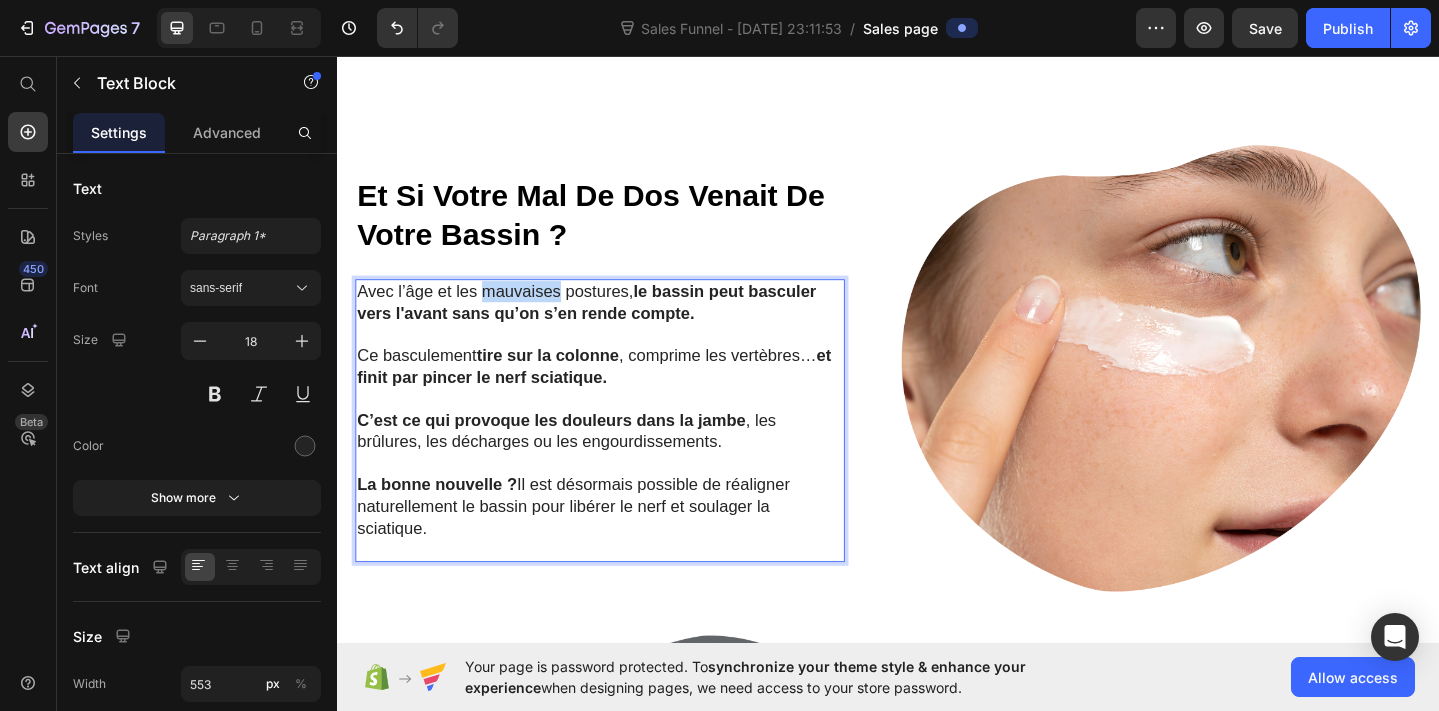 click on "Avec l’âge et les mauvaises postures,  le bassin peut basculer vers l'avant sans qu’on s’en rende compte." at bounding box center [623, 324] 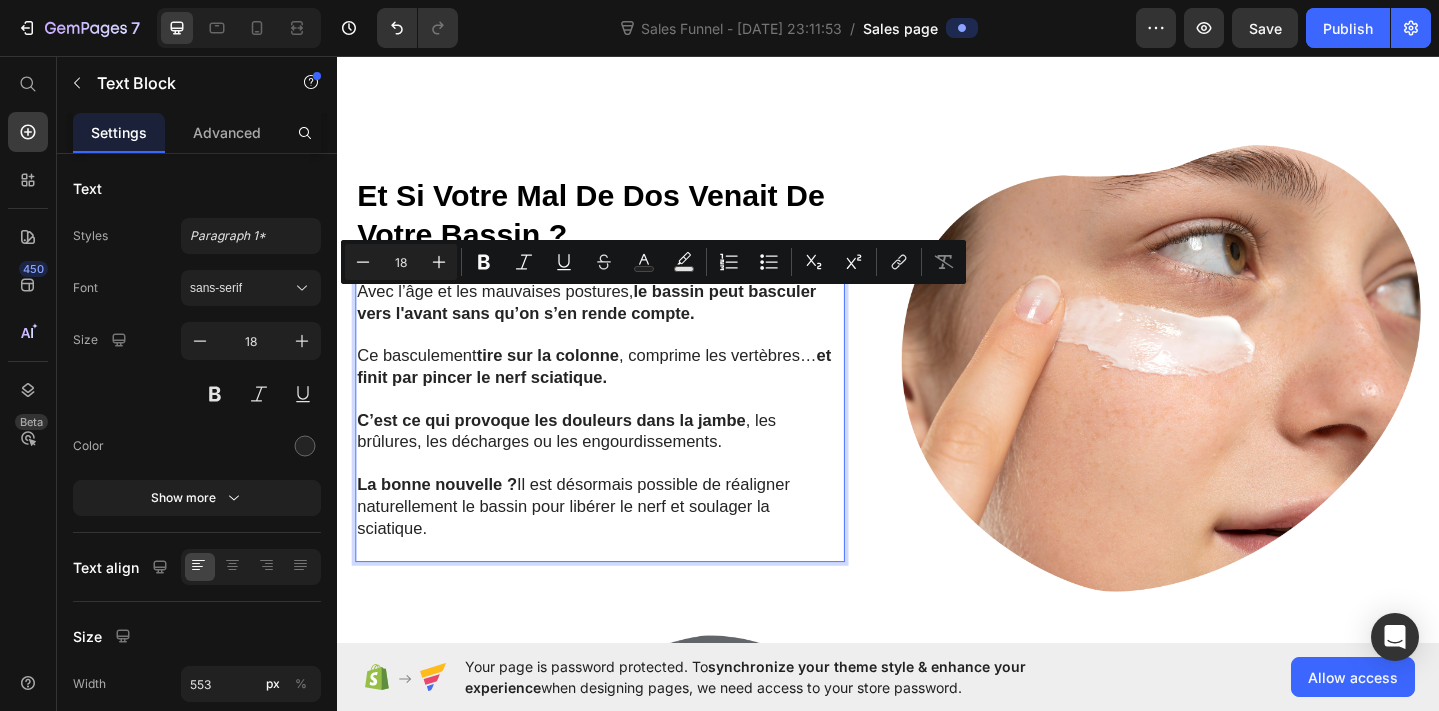 click on "Avec l’âge et les mauvaises postures,  le bassin peut basculer vers l'avant sans qu’on s’en rende compte." at bounding box center [623, 324] 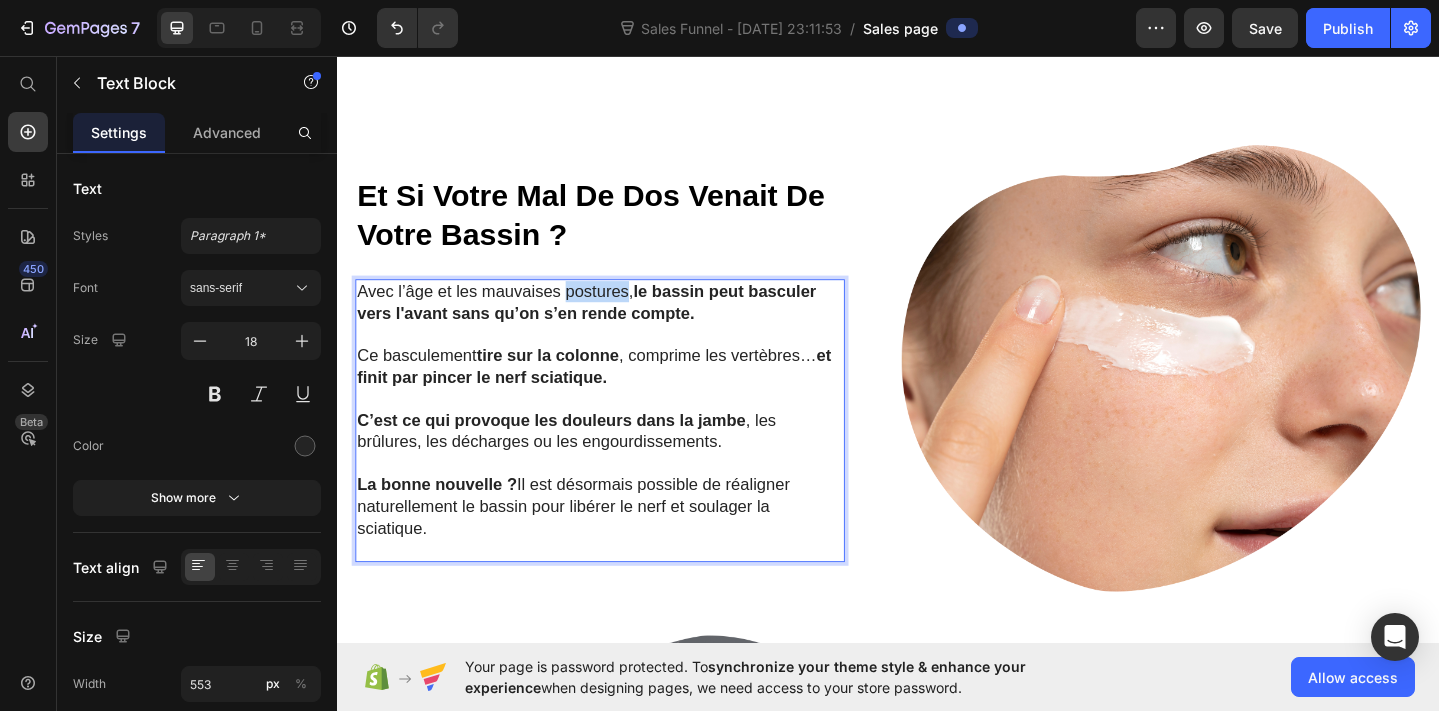 click on "Avec l’âge et les mauvaises postures,  le bassin peut basculer vers l'avant sans qu’on s’en rende compte." at bounding box center [623, 324] 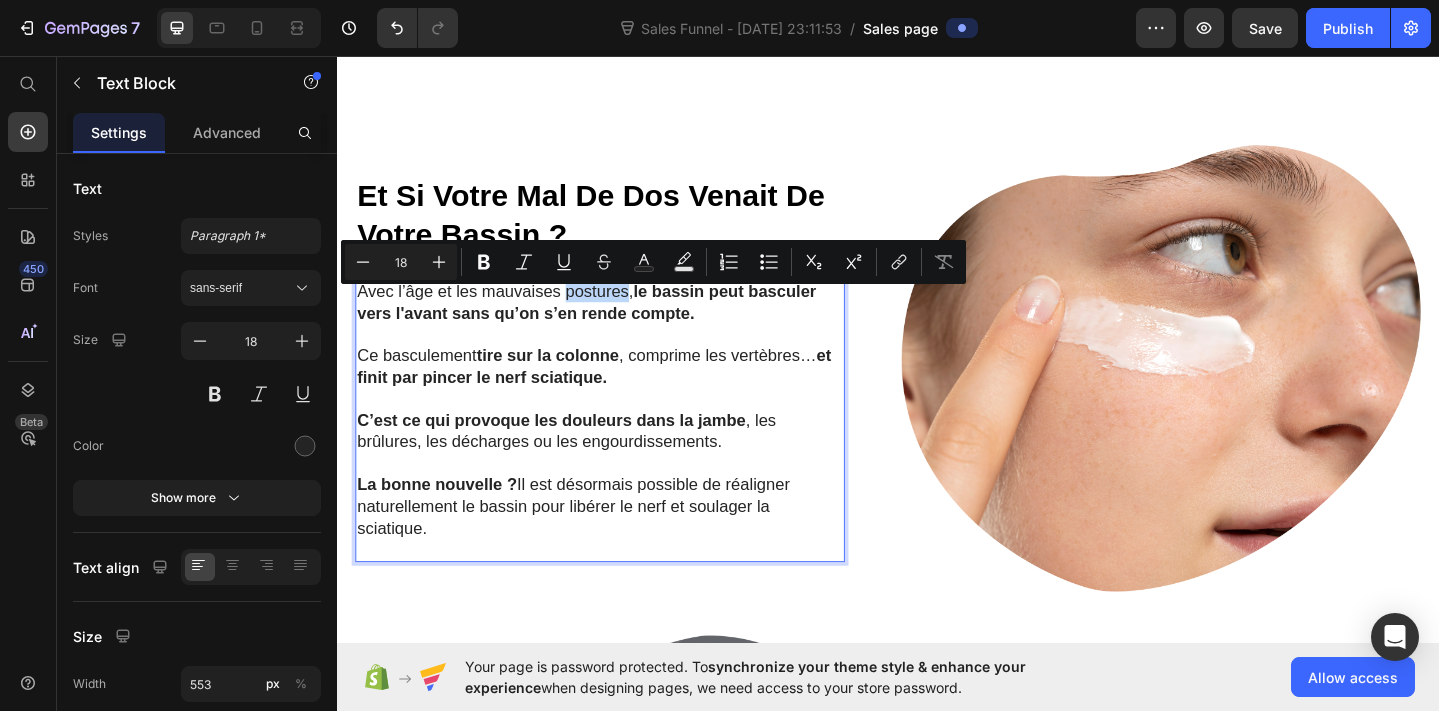click on "le bassin peut basculer vers l'avant sans qu’on s’en rende compte." at bounding box center [609, 323] 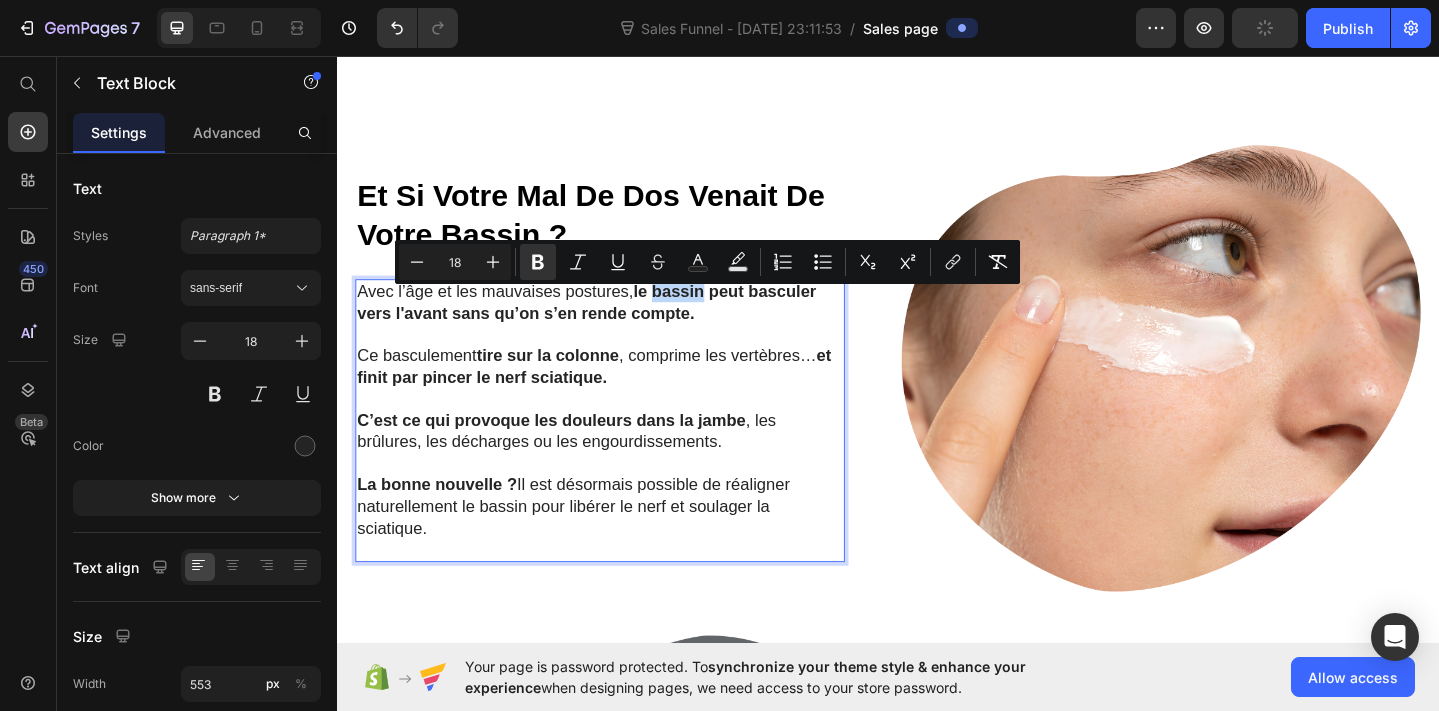 click on "Avec l’âge et les mauvaises postures,  le bassin peut basculer vers l'avant sans qu’on s’en rende compte." at bounding box center [623, 324] 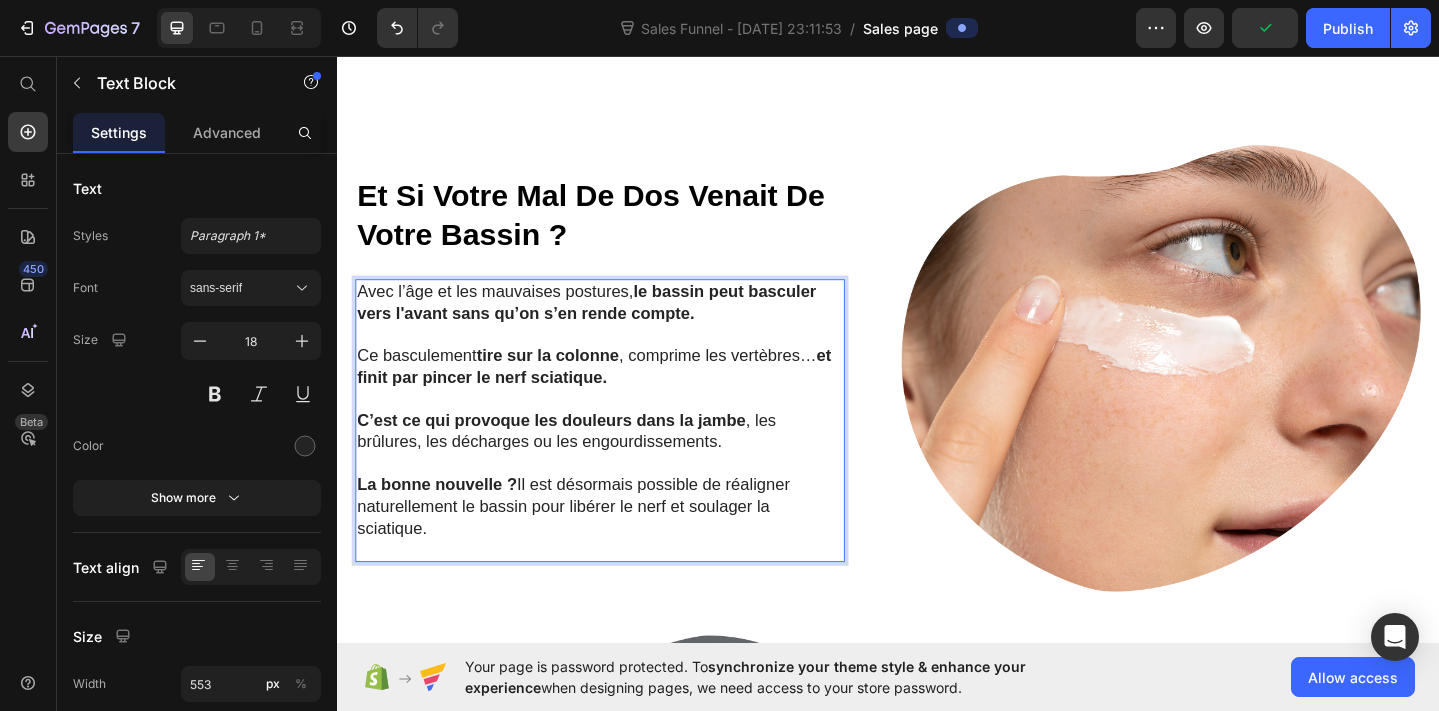 click on "le bassin peut basculer vers l'avant sans qu’on s’en rende compte." at bounding box center (609, 323) 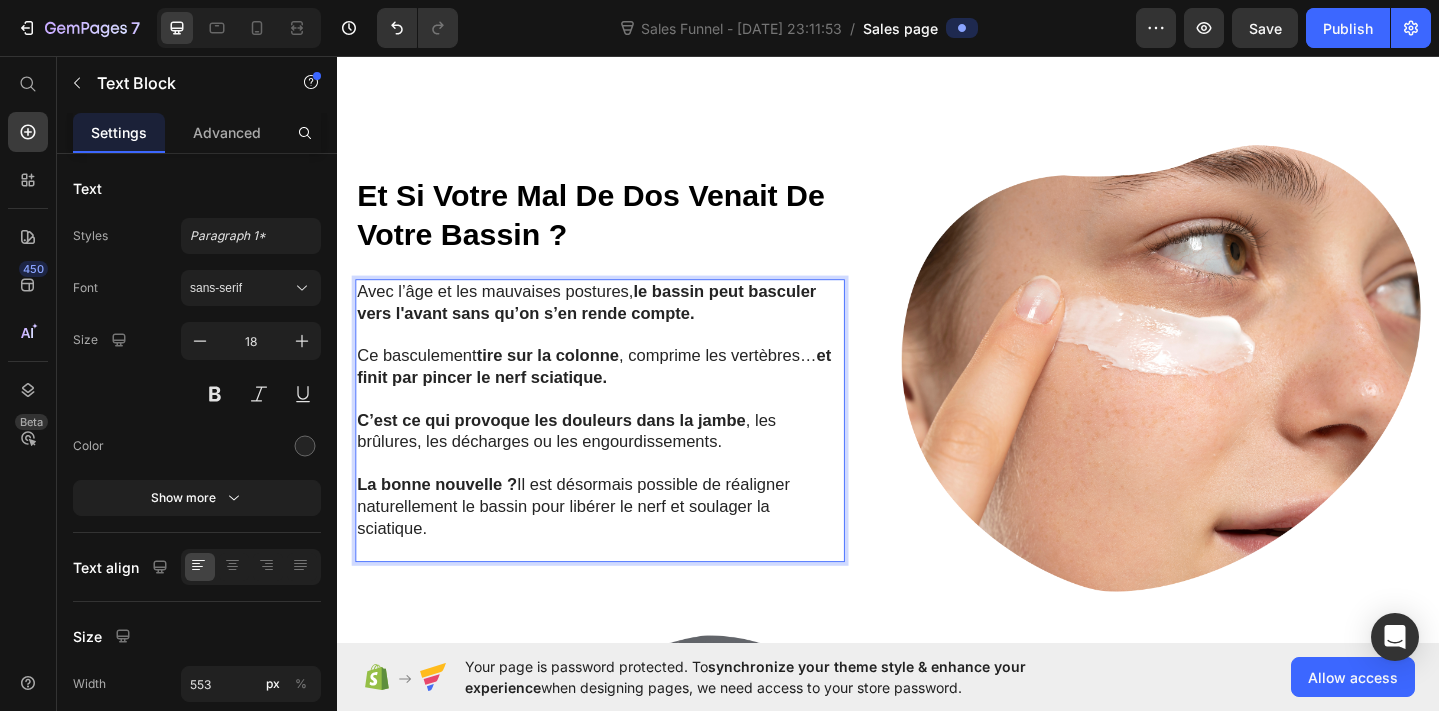 click on "le bassin peut basculer vers l'avant sans qu’on s’en rende compte." at bounding box center [609, 323] 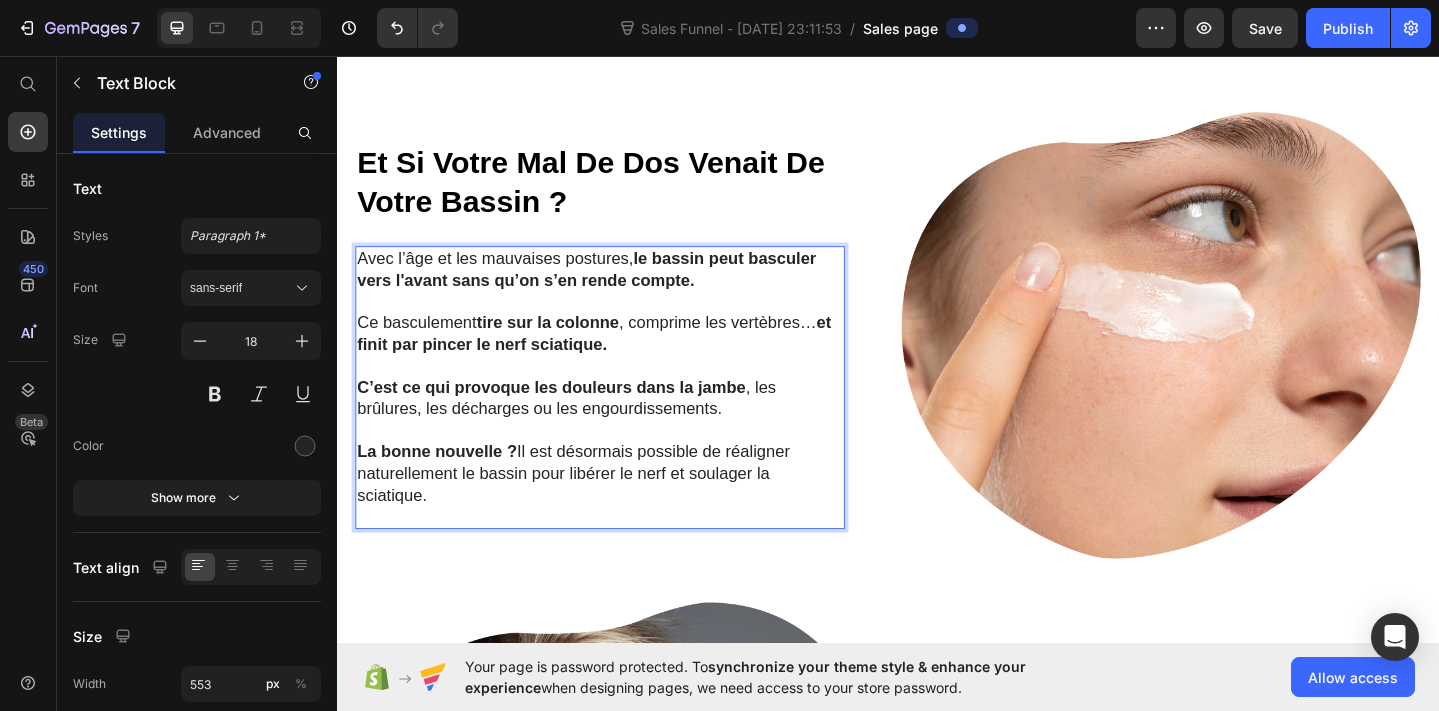 scroll, scrollTop: 1888, scrollLeft: 0, axis: vertical 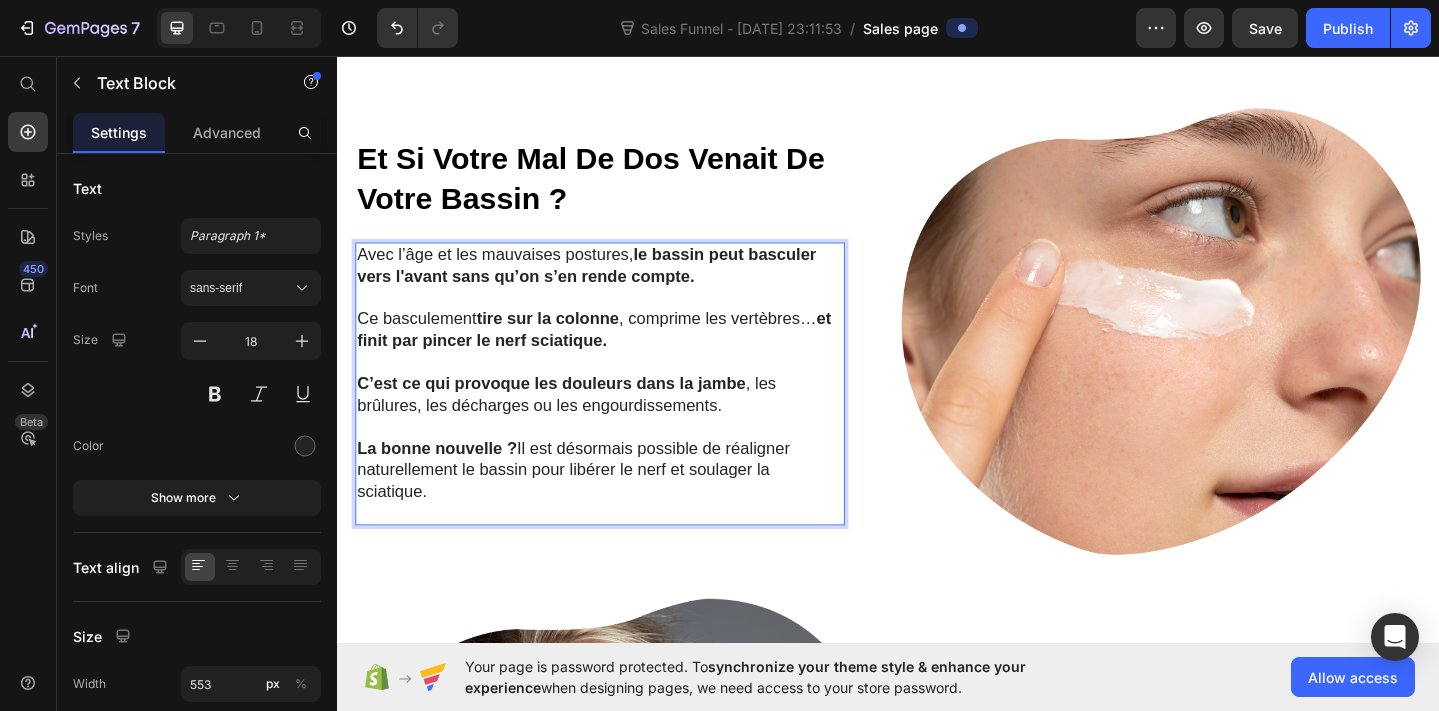 click on "tire sur la colonne" at bounding box center (566, 342) 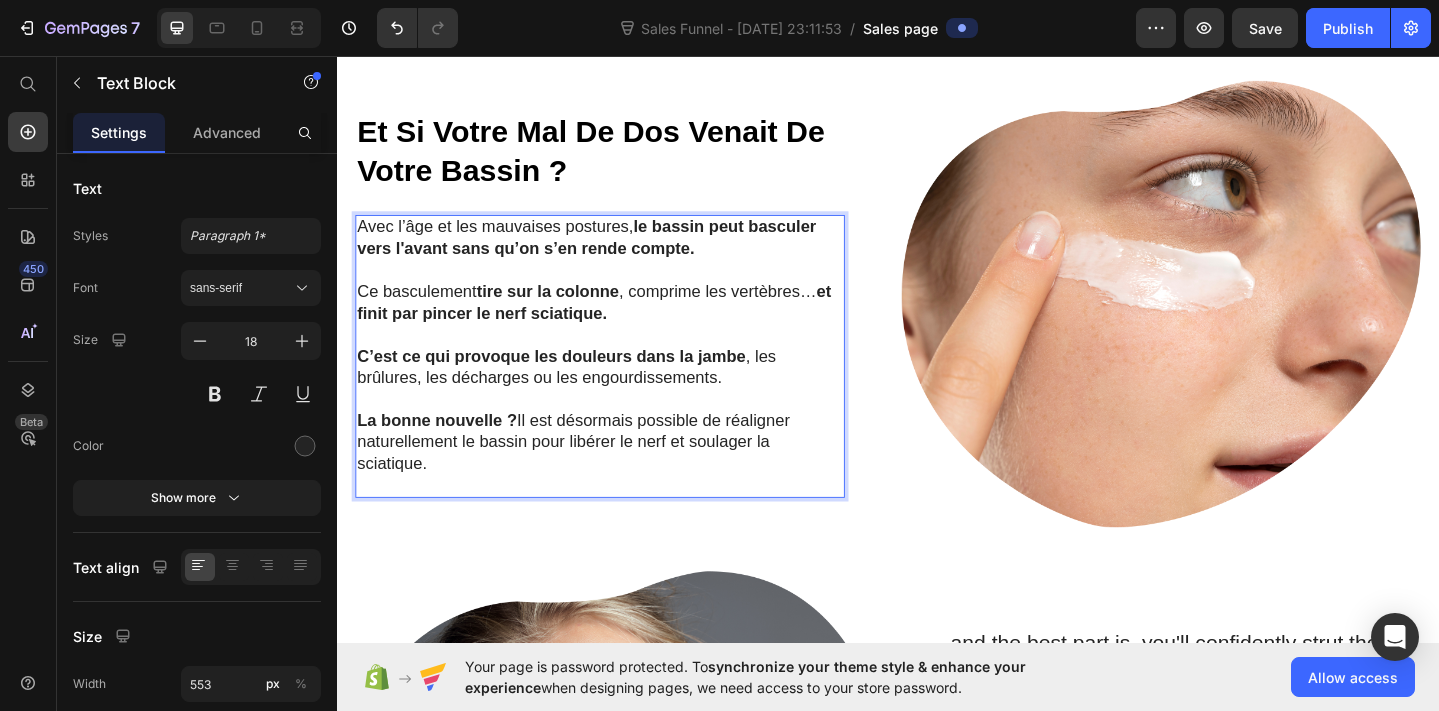 scroll, scrollTop: 1925, scrollLeft: 0, axis: vertical 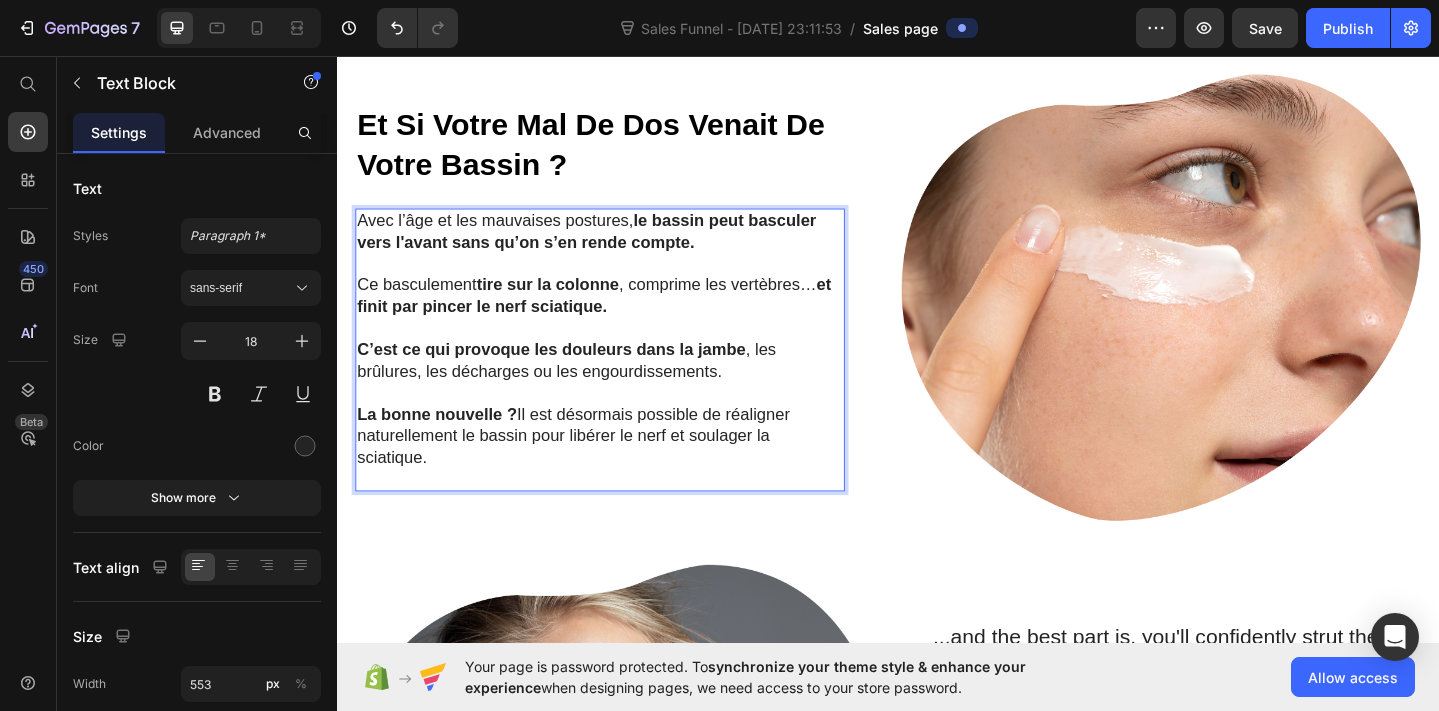 click on "C’est ce qui provoque les douleurs dans la jambe" at bounding box center (570, 376) 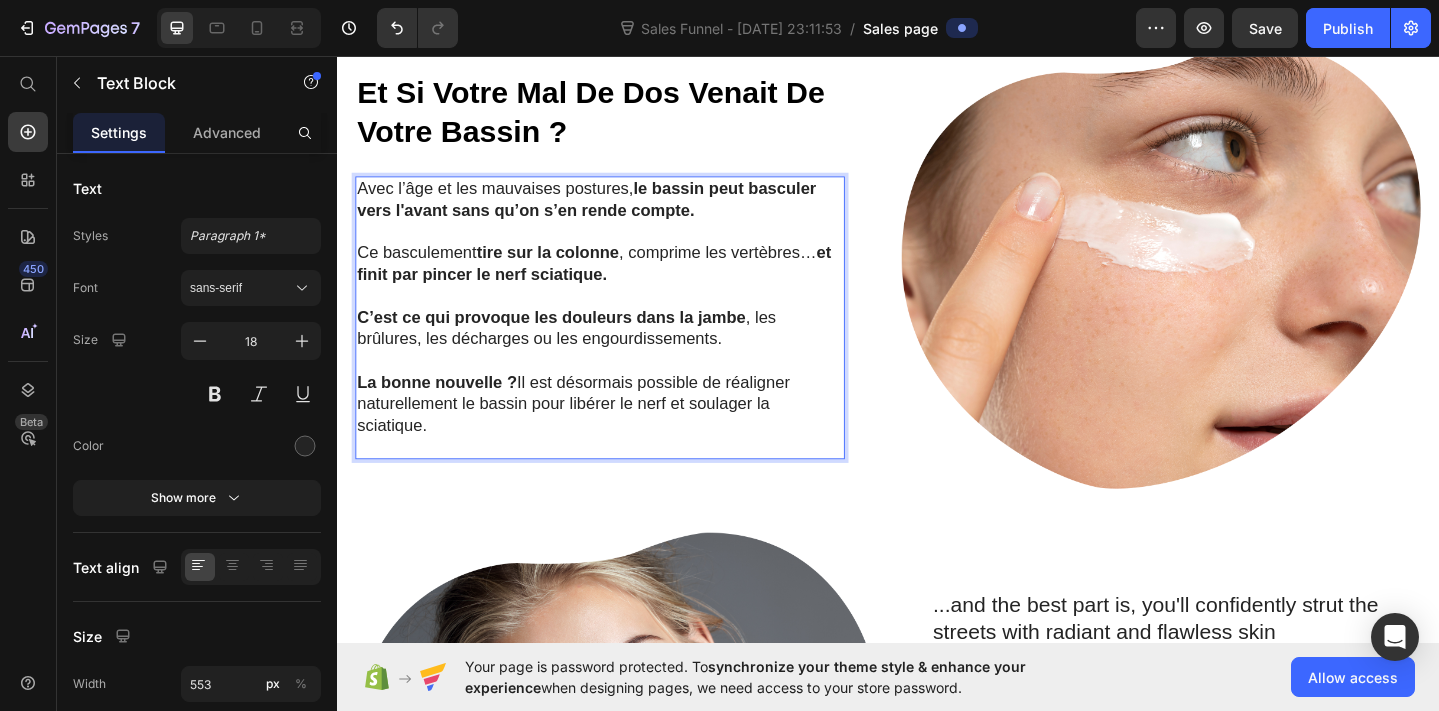 click on "C’est ce qui provoque les douleurs dans la jambe , les brûlures, les décharges ou les engourdissements." at bounding box center (623, 353) 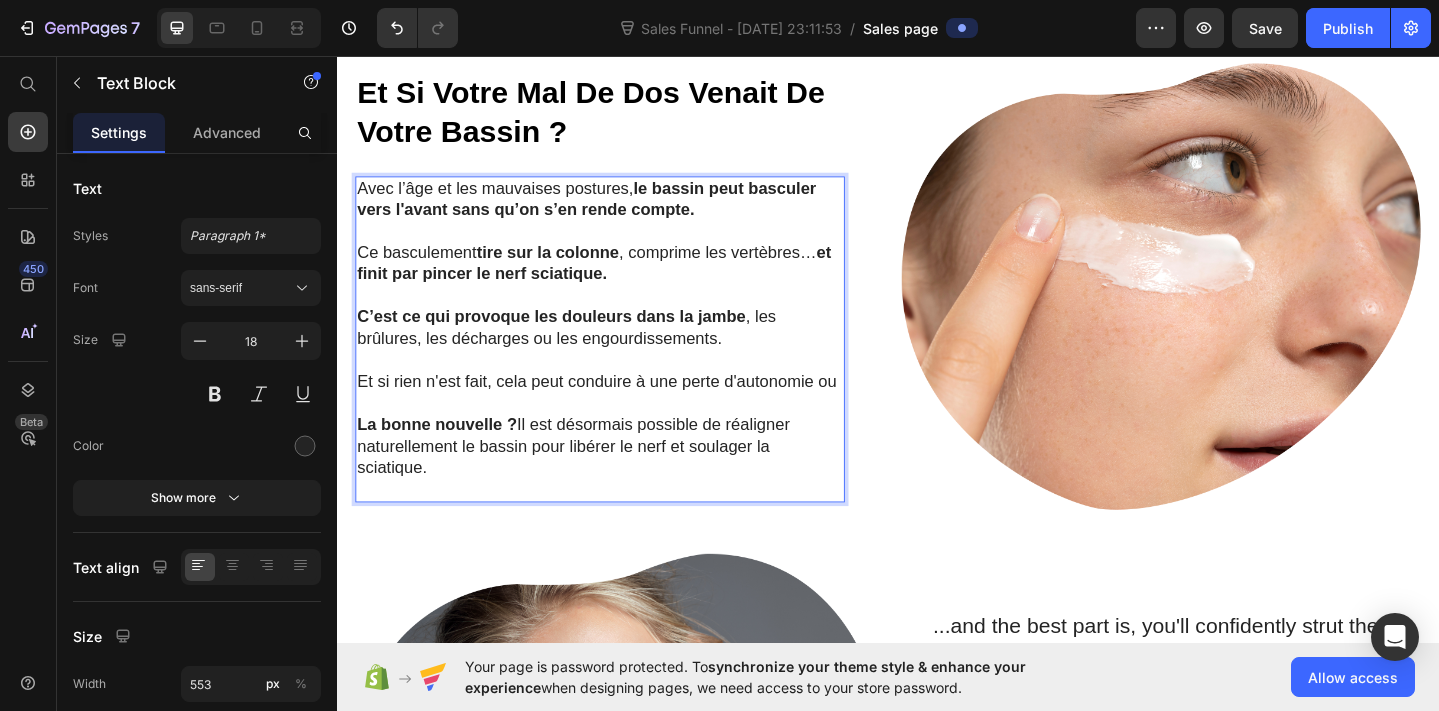 scroll, scrollTop: 1928, scrollLeft: 0, axis: vertical 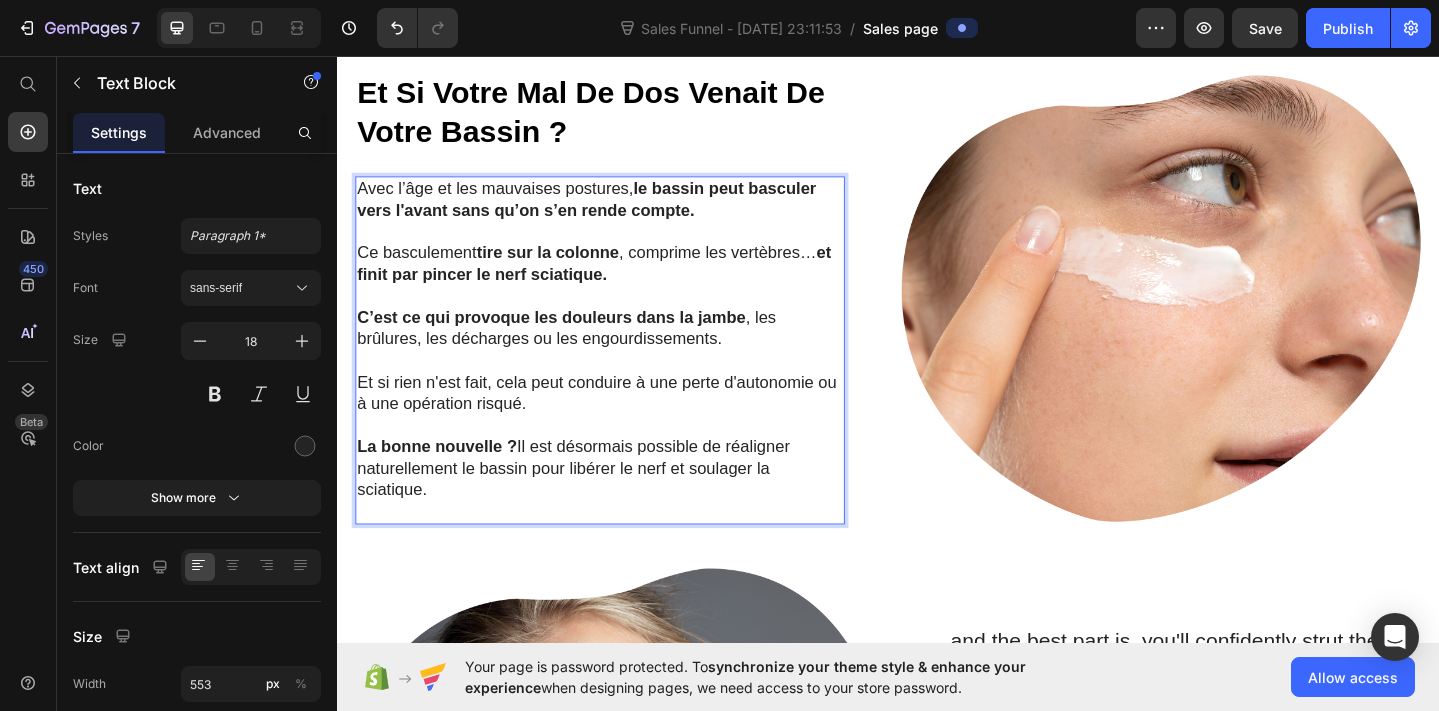 click on "Et si rien n'est fait, cela peut conduire à une perte d'autonomie ou à une opération risqué." at bounding box center (623, 423) 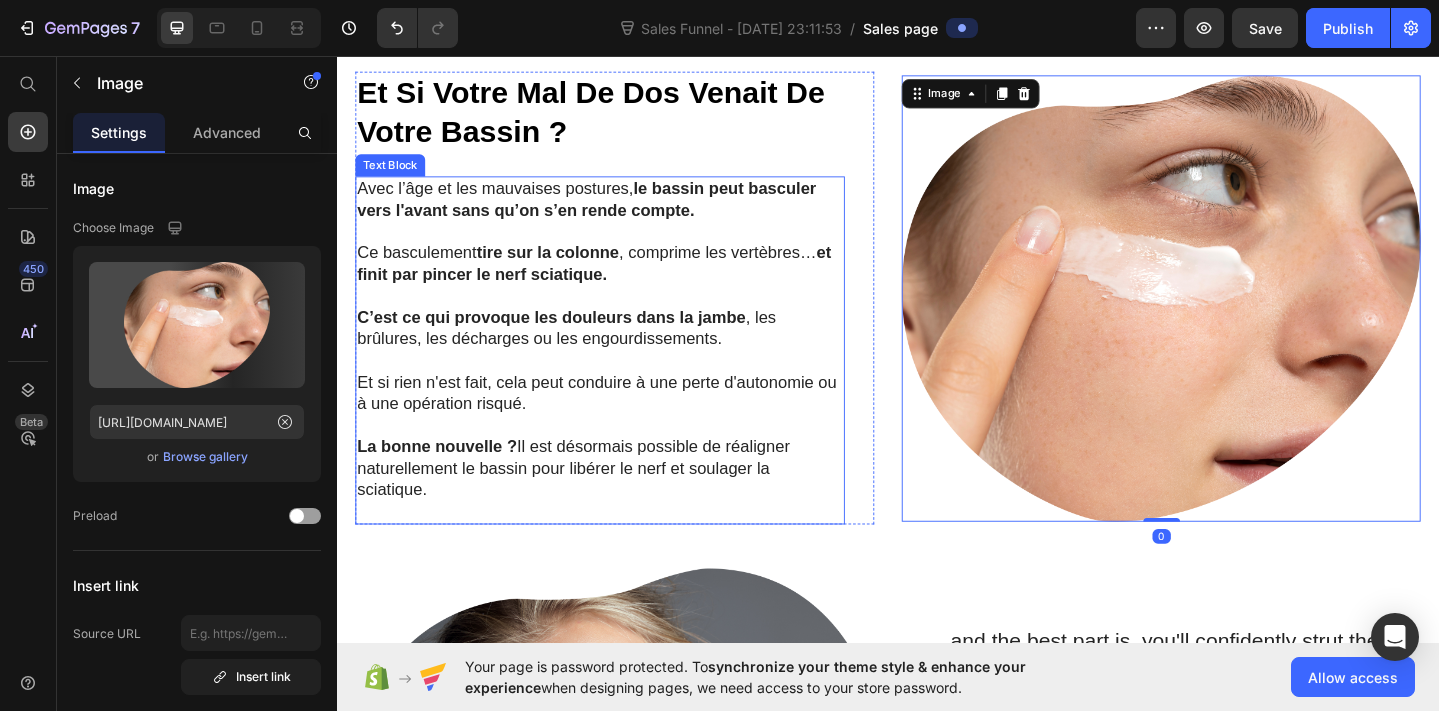 click on "La bonne nouvelle ?  Il est désormais possible de réaligner naturellement le bassin pour libérer le nerf et soulager la sciatique." at bounding box center (623, 505) 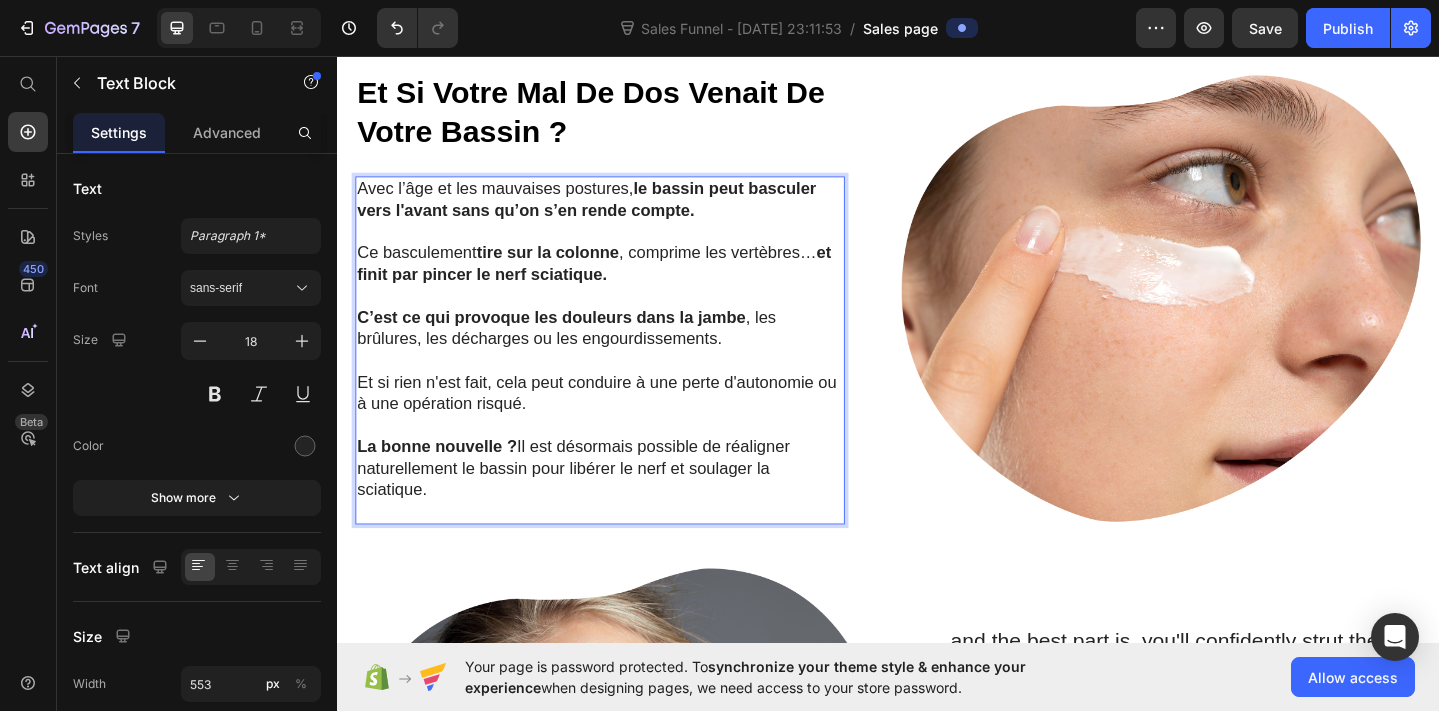 click at bounding box center [1234, 320] 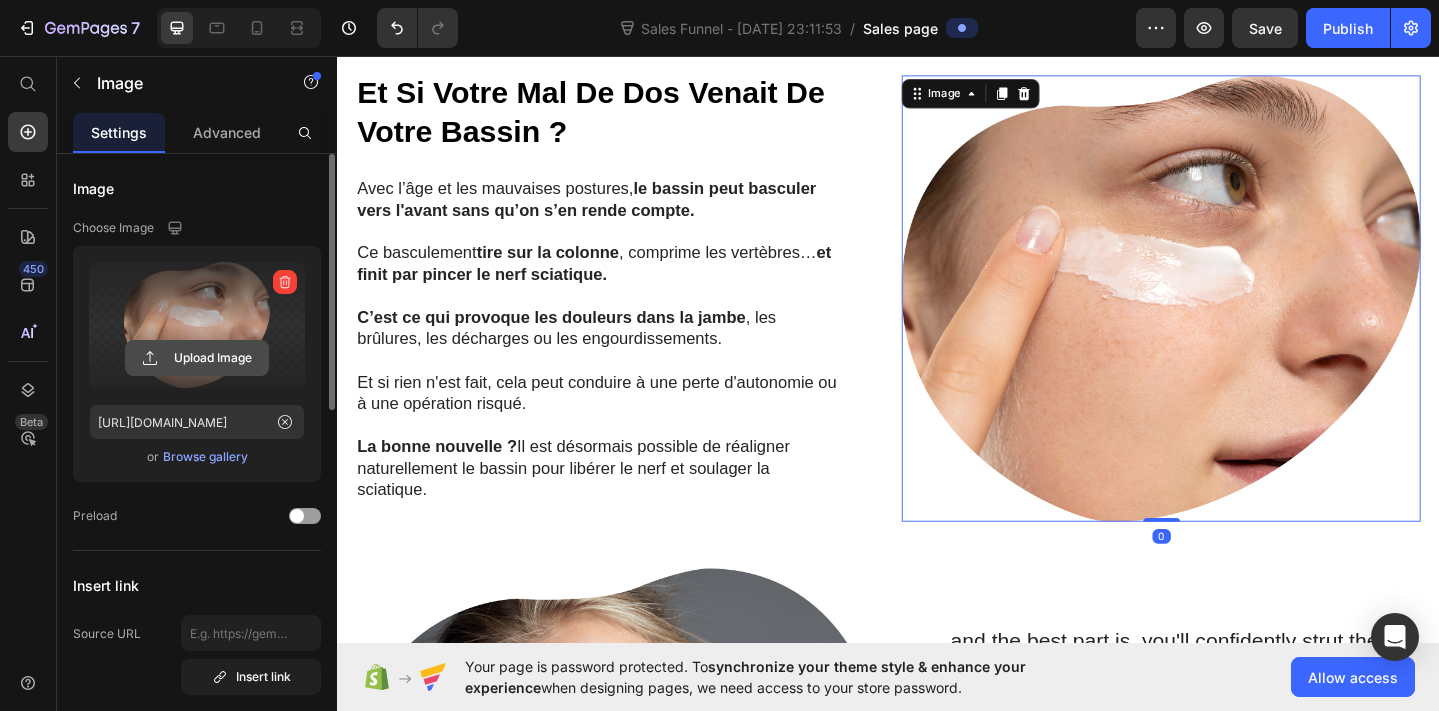 click 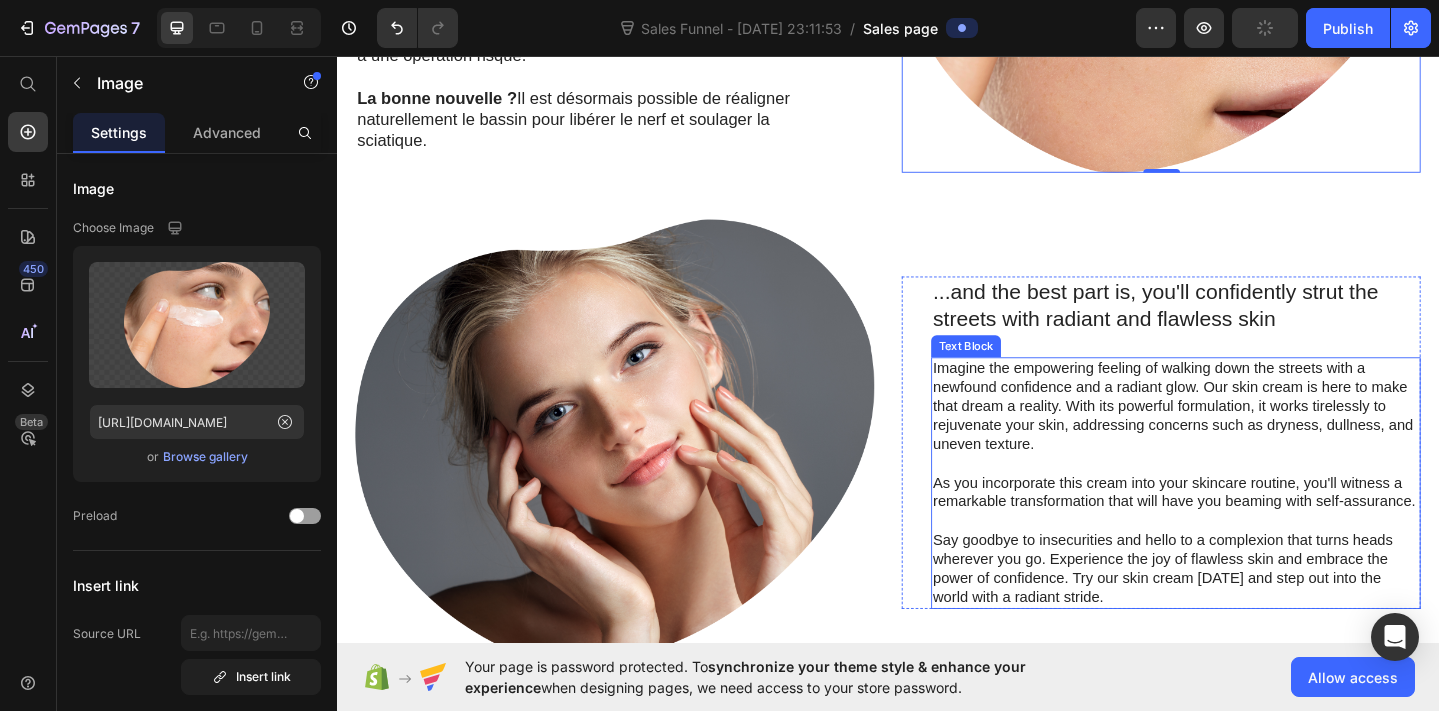 scroll, scrollTop: 2319, scrollLeft: 0, axis: vertical 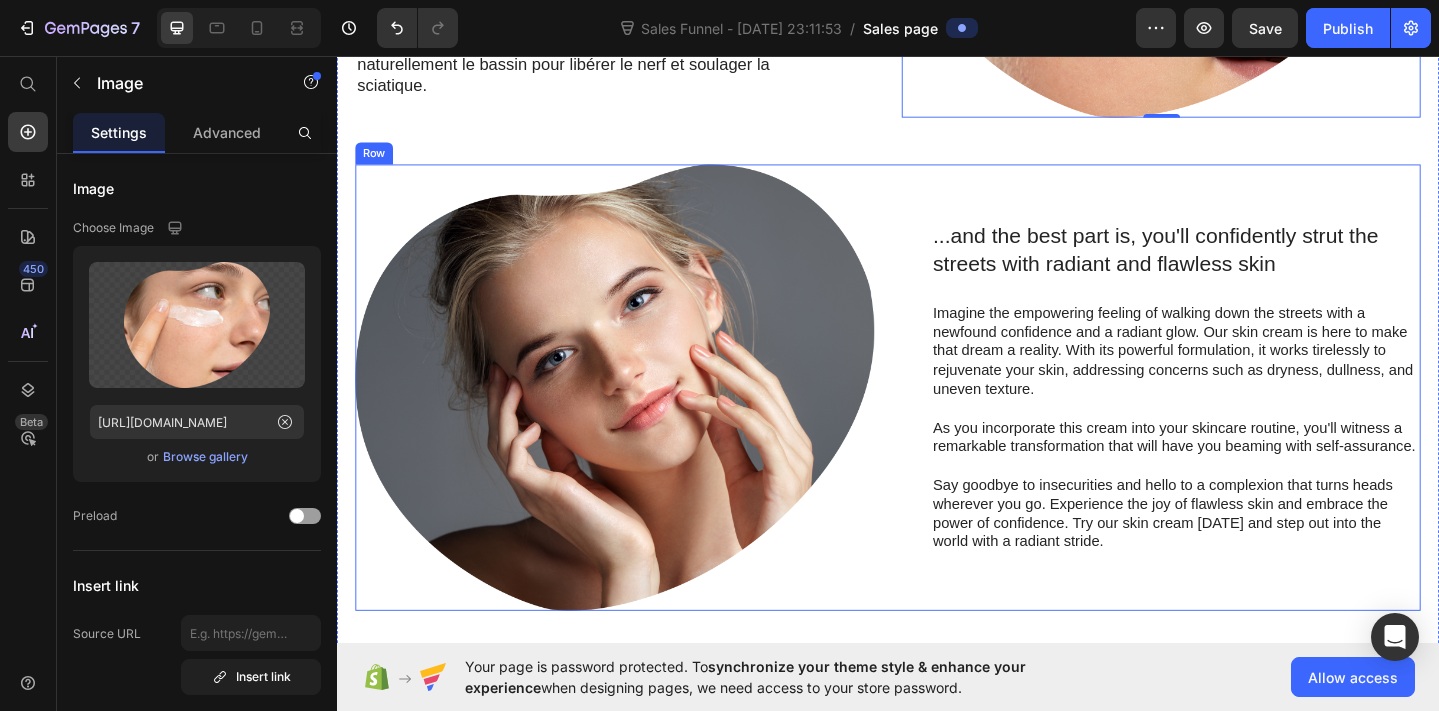 click on "...and the best part is, you'll confidently strut the streets with radiant and flawless skin" at bounding box center [1250, 268] 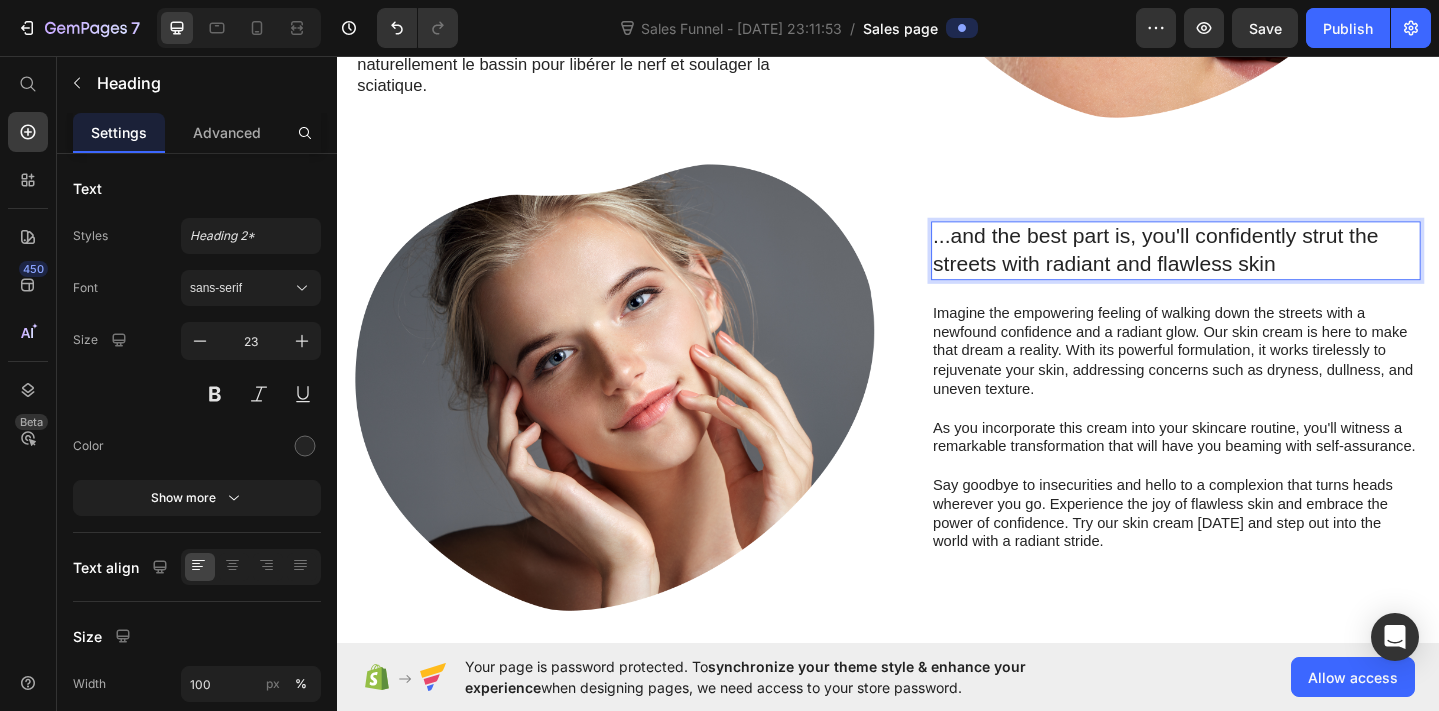 click on "...and the best part is, you'll confidently strut the streets with radiant and flawless skin" at bounding box center [1250, 268] 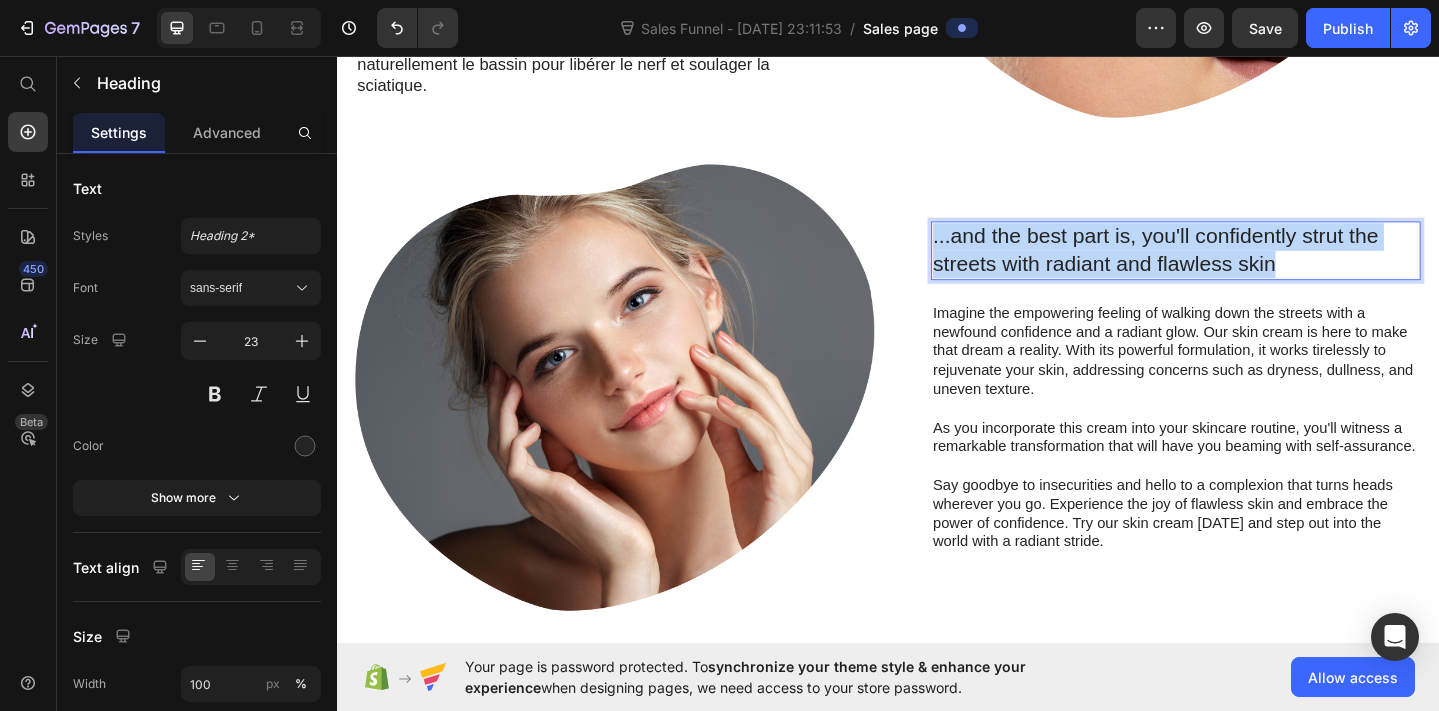 click on "...and the best part is, you'll confidently strut the streets with radiant and flawless skin" at bounding box center [1250, 268] 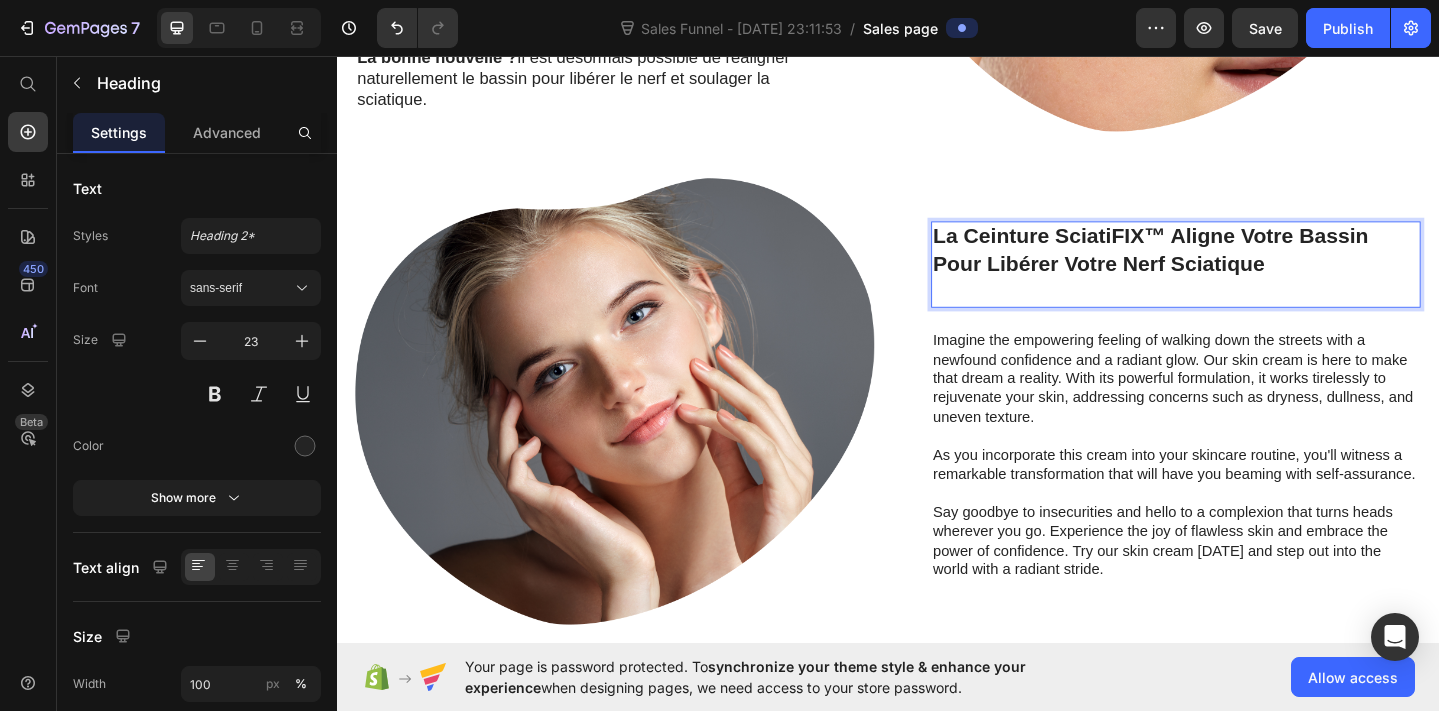 scroll, scrollTop: 2319, scrollLeft: 0, axis: vertical 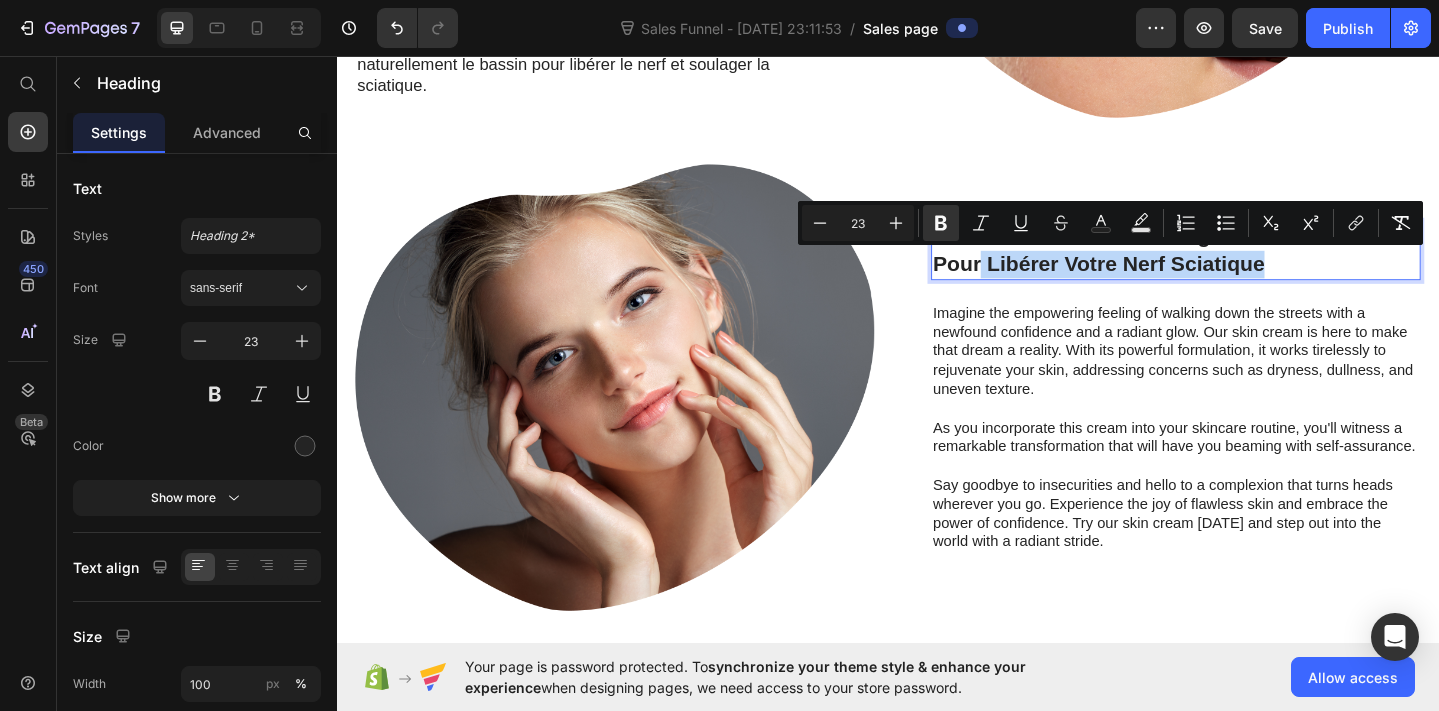drag, startPoint x: 1347, startPoint y: 279, endPoint x: 1043, endPoint y: 281, distance: 304.0066 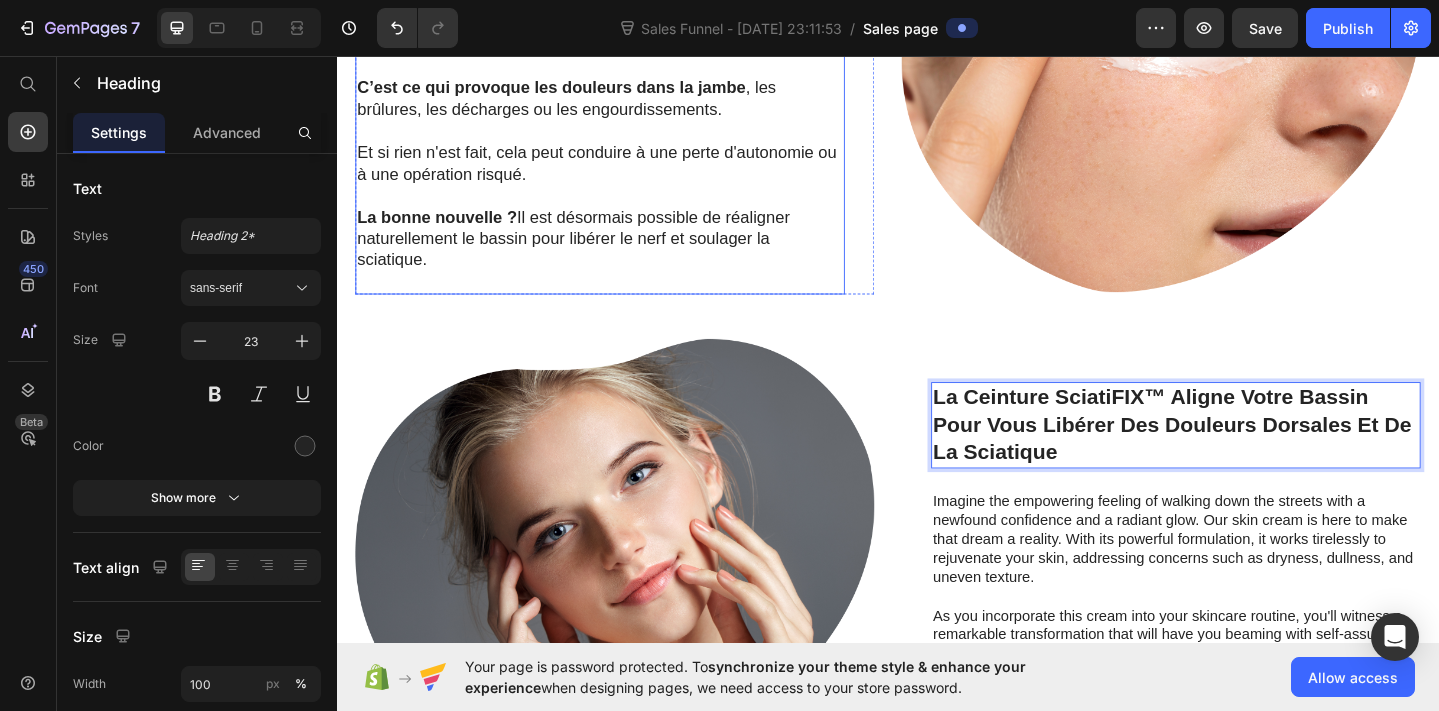 scroll, scrollTop: 1824, scrollLeft: 0, axis: vertical 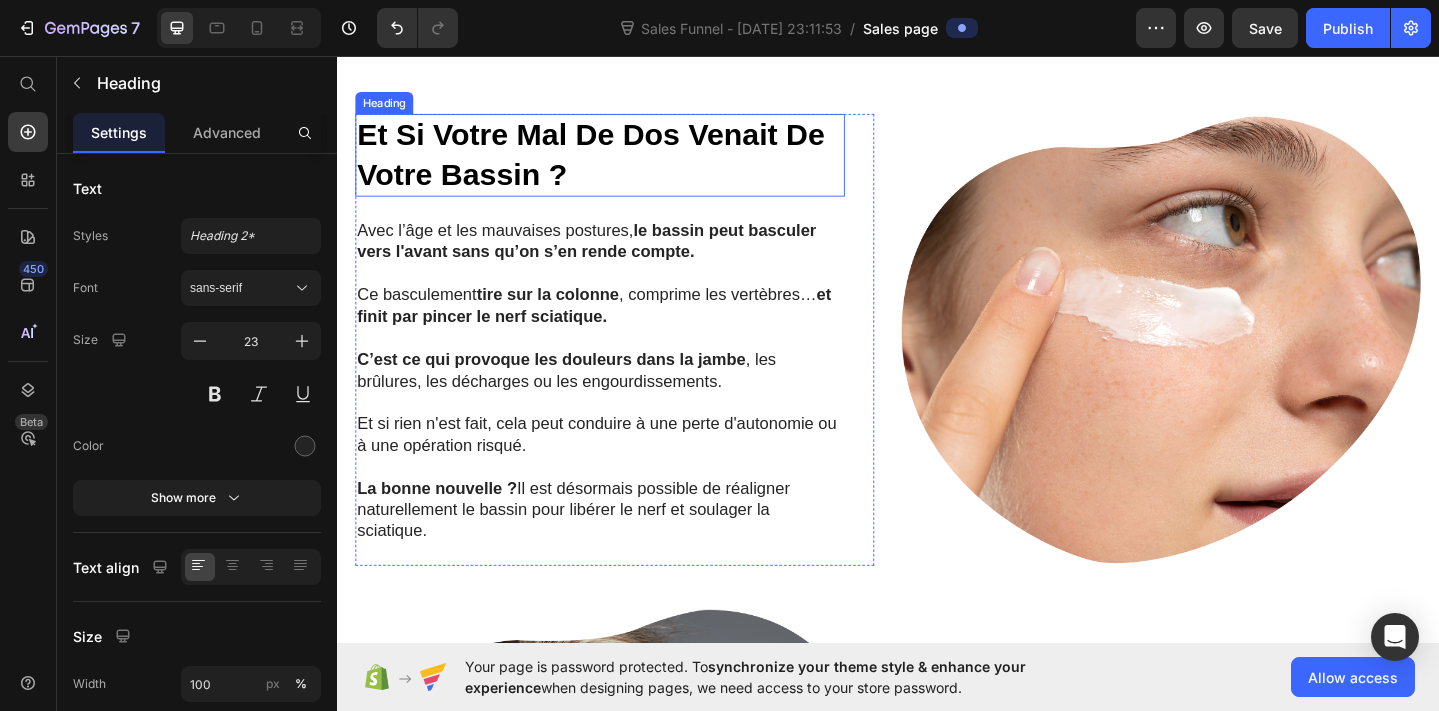 click on "Et Si Votre Mal De Dos Venait De Votre Bassin ?" at bounding box center (623, 164) 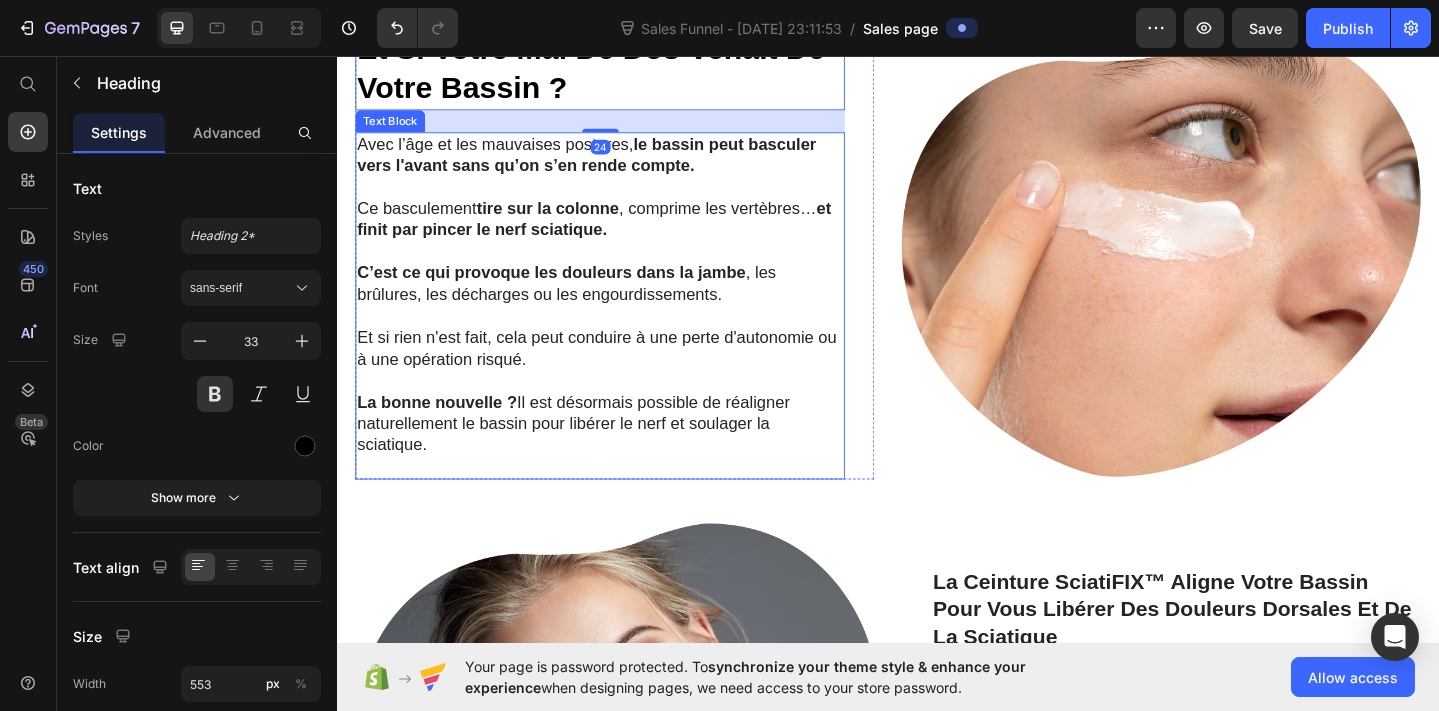 scroll, scrollTop: 1793, scrollLeft: 0, axis: vertical 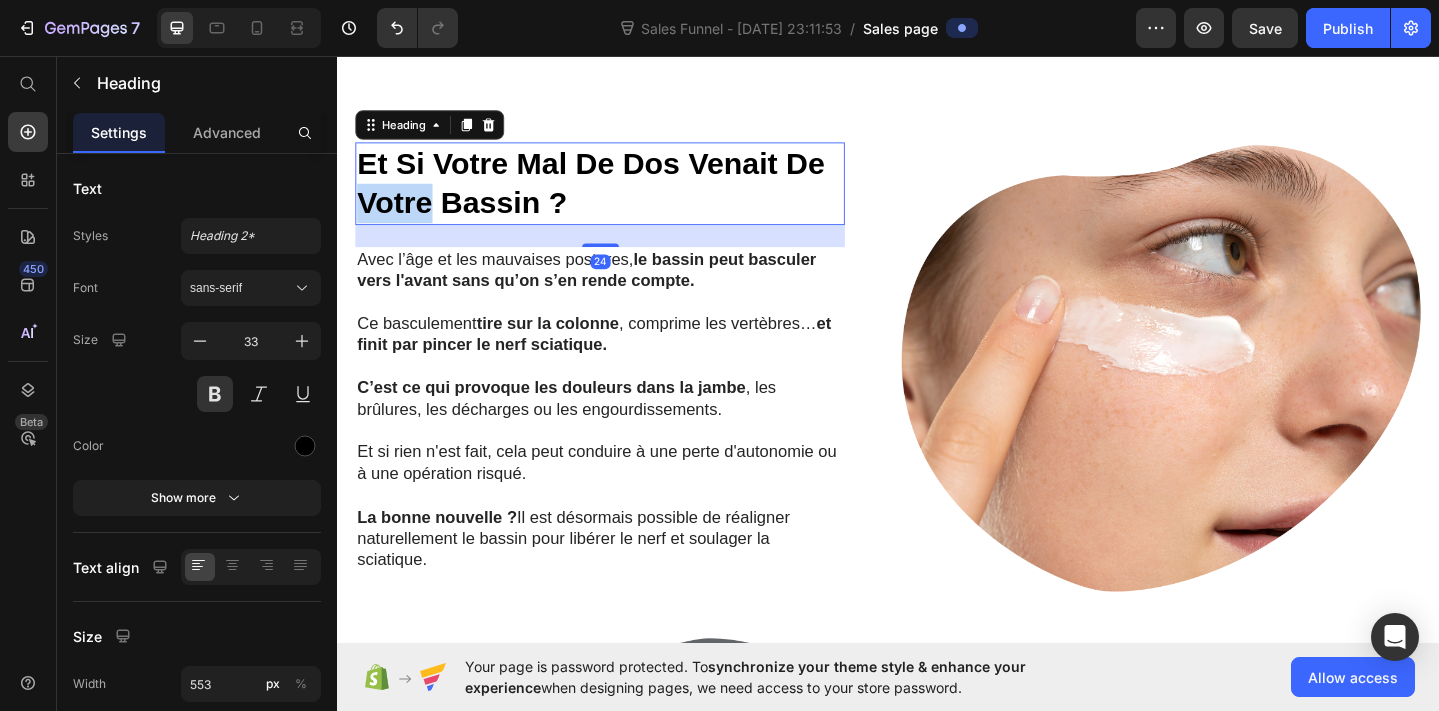 click on "Et Si Votre Mal De Dos Venait De Votre Bassin ?" at bounding box center (623, 195) 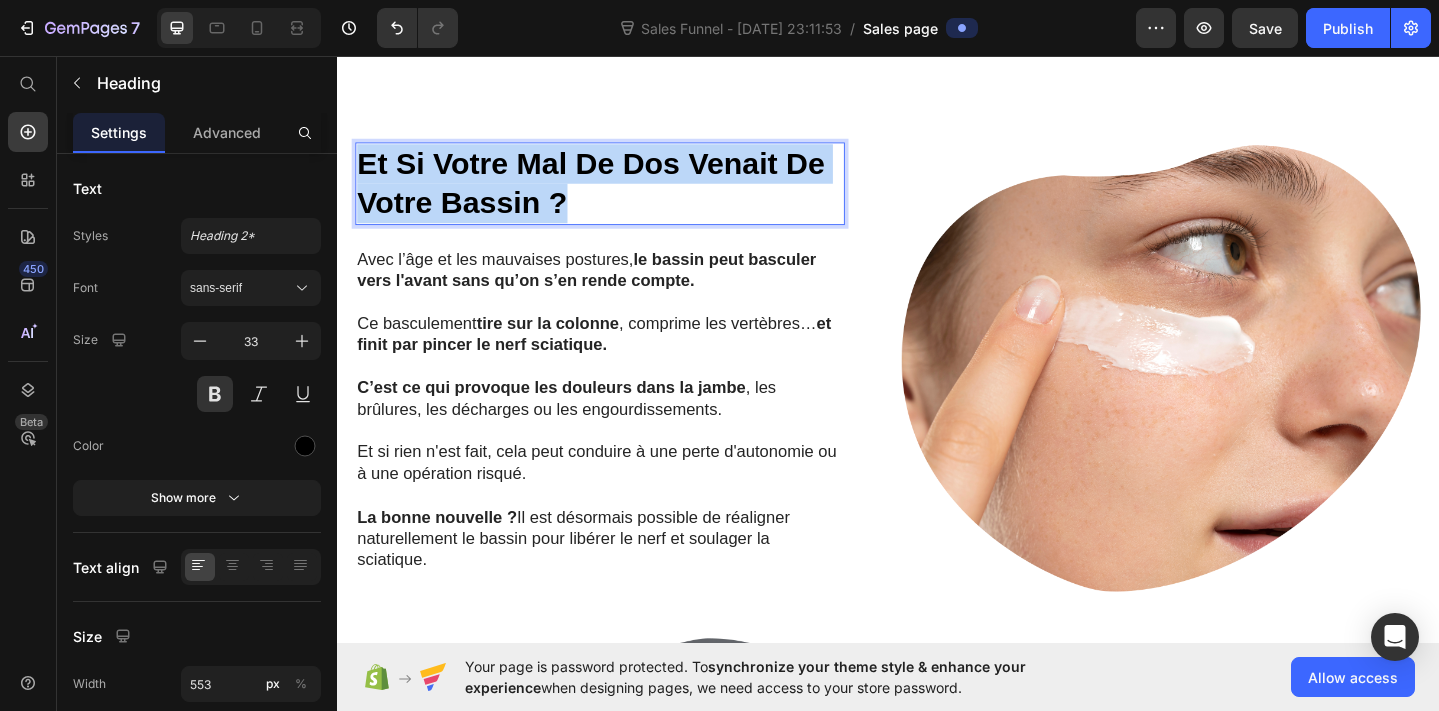 drag, startPoint x: 418, startPoint y: 271, endPoint x: 617, endPoint y: 430, distance: 254.71945 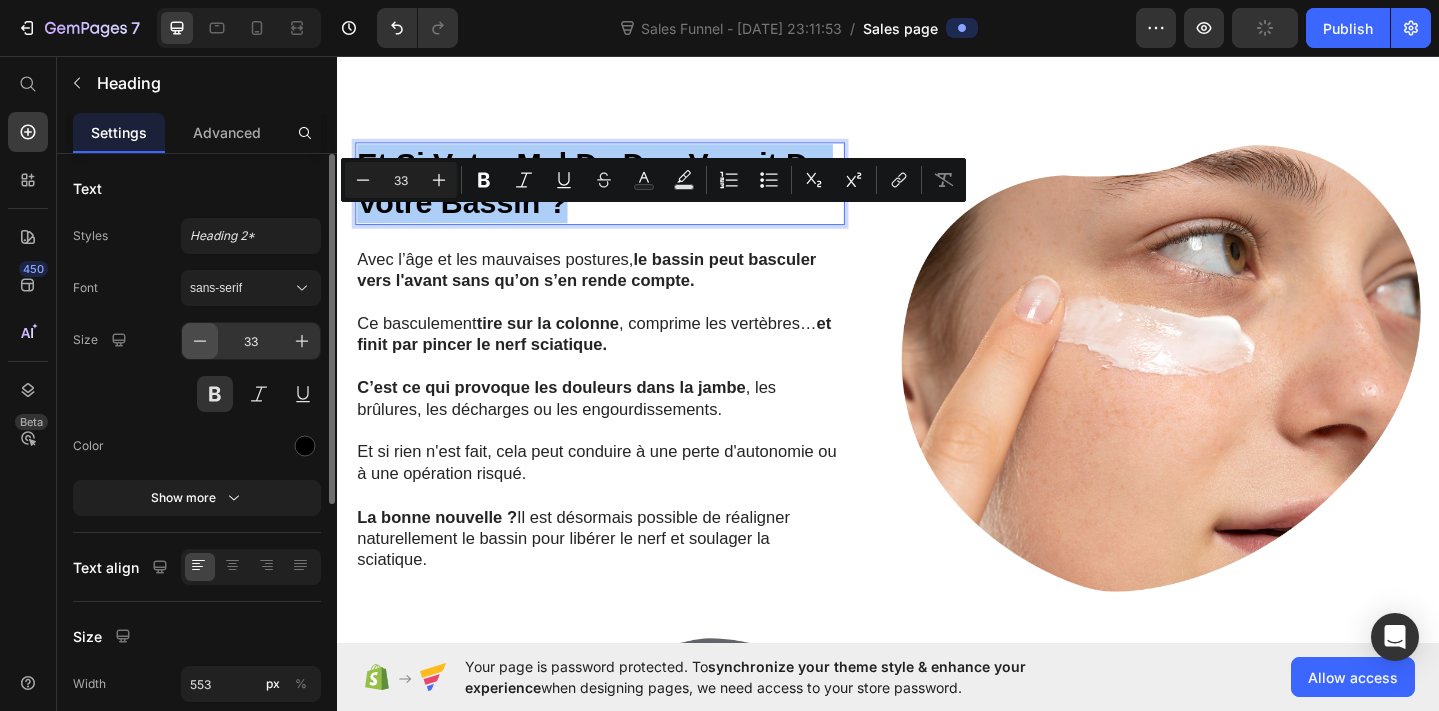 click 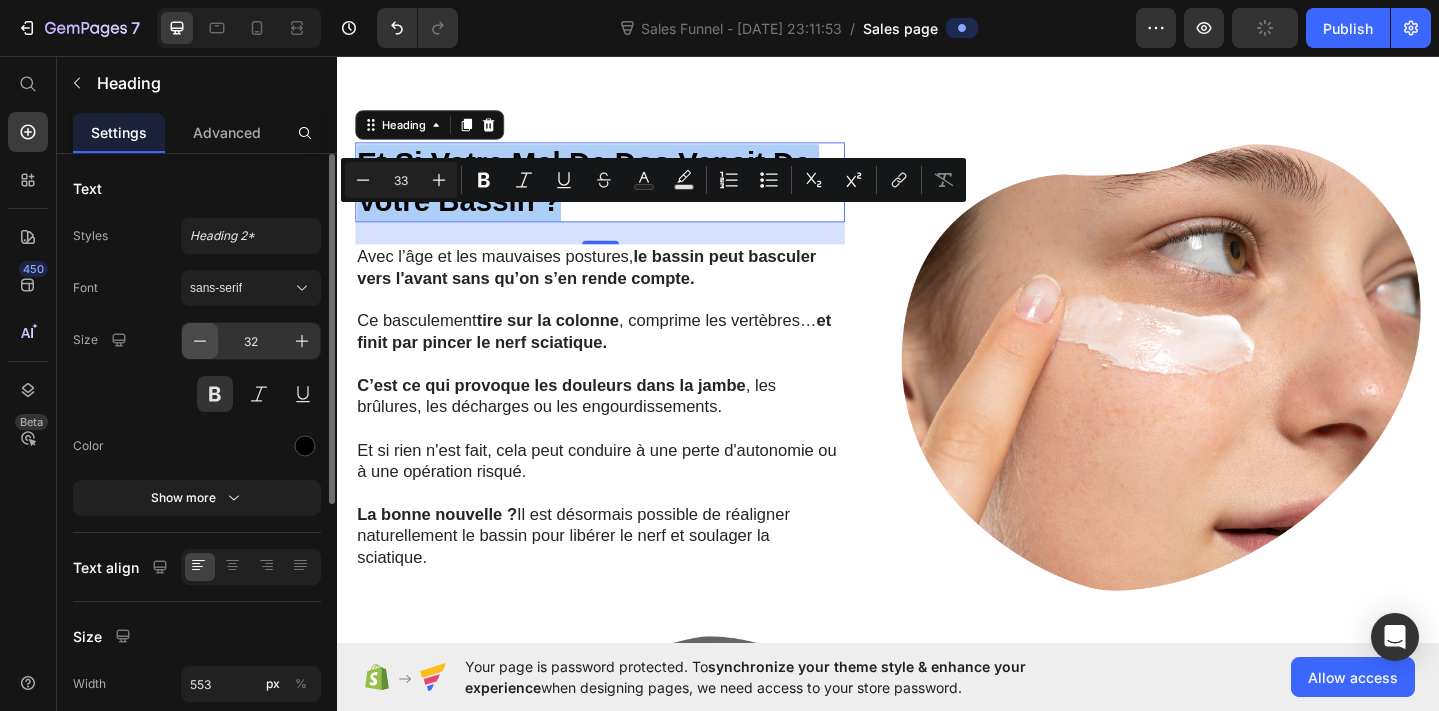 click 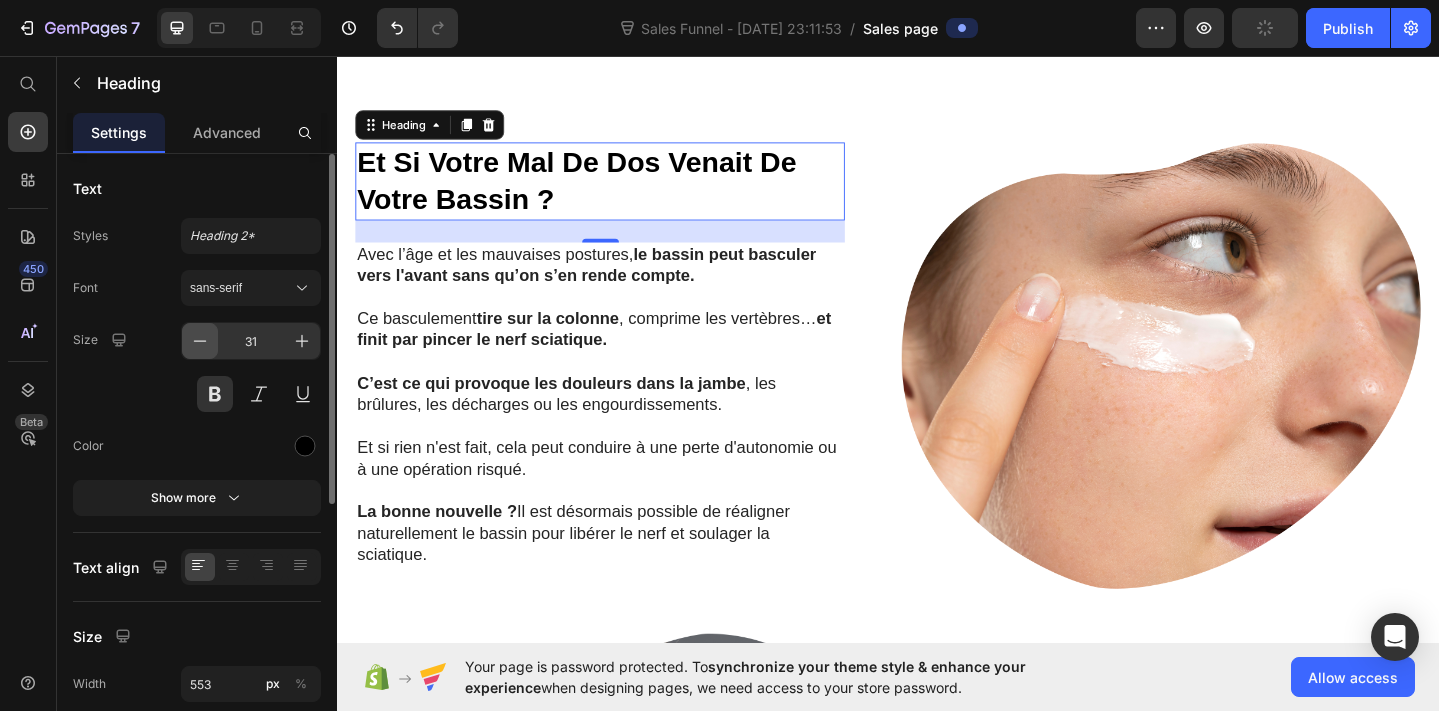 click 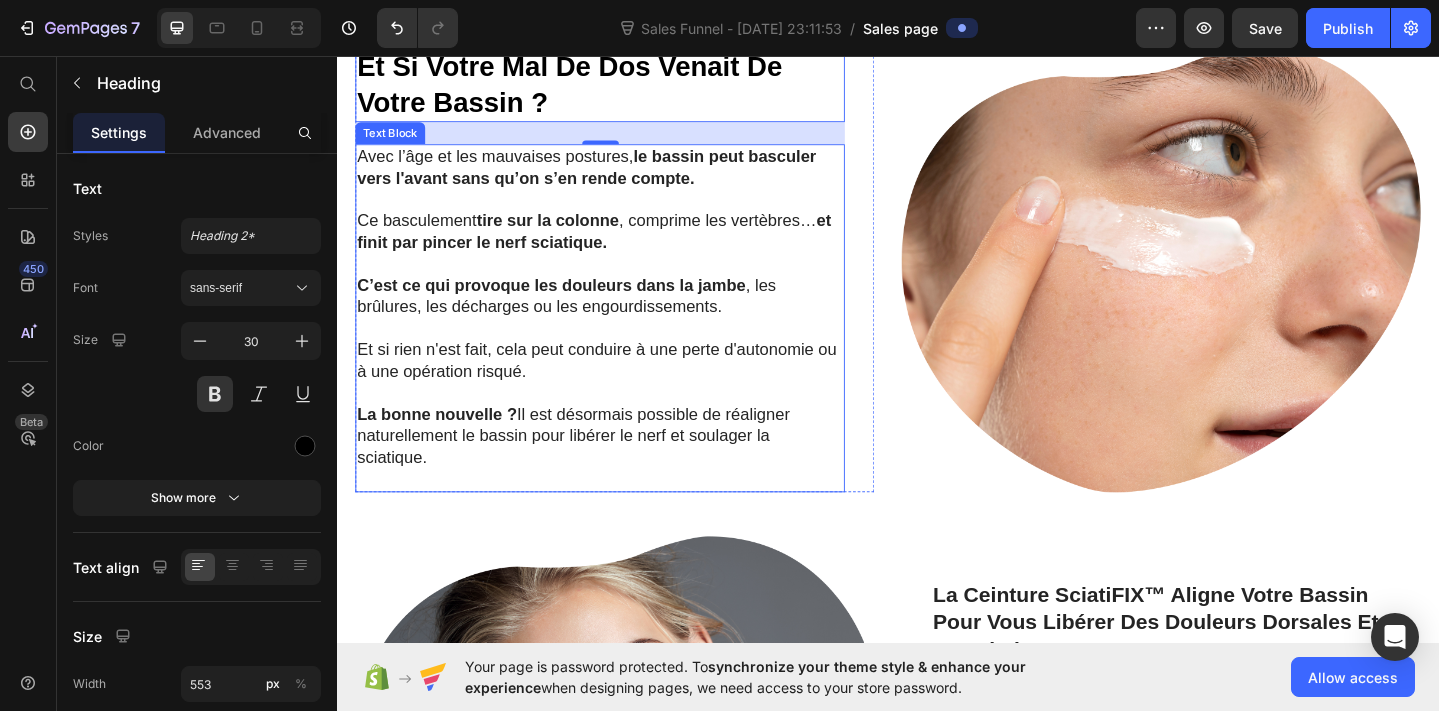 scroll, scrollTop: 2093, scrollLeft: 0, axis: vertical 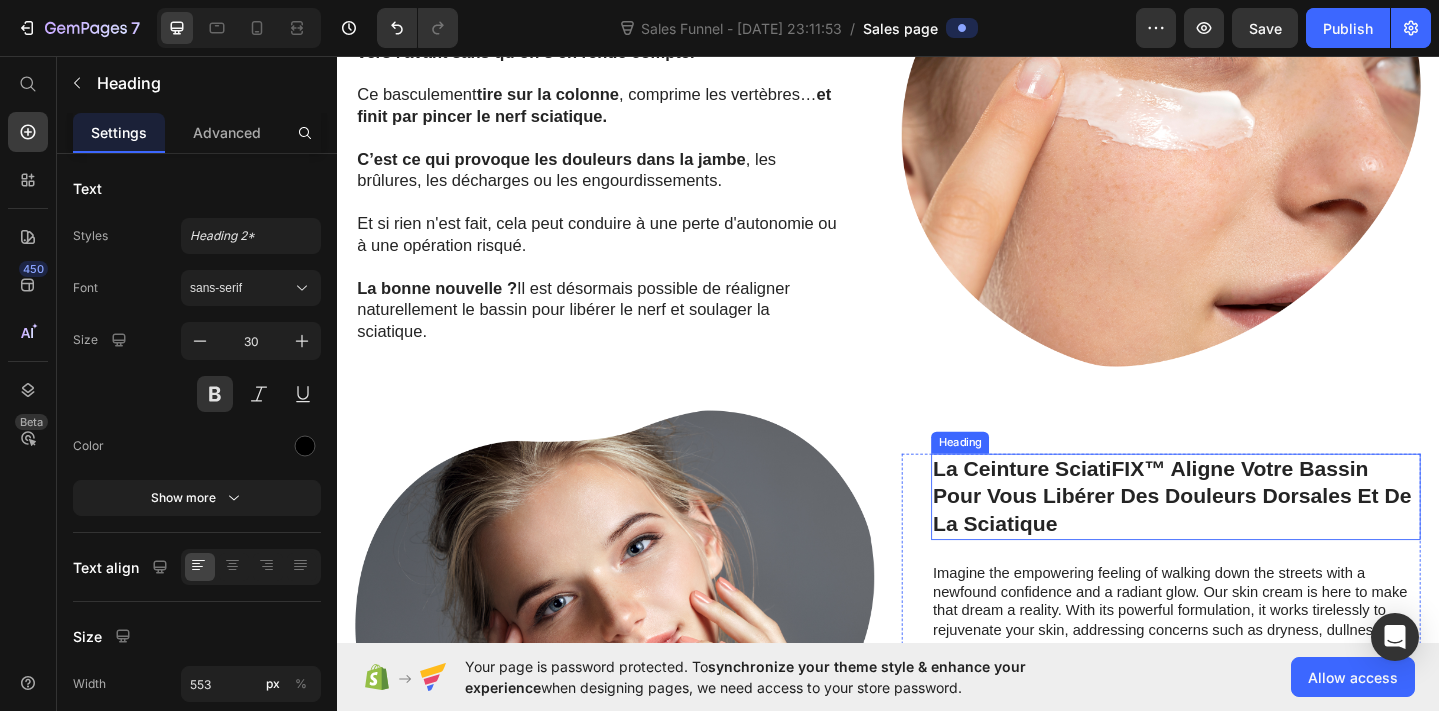 click on "La Ceinture SciatiFIX™ Aligne Votre Bassin Pour Vous Libérer Des Douleurs Dorsales Et De La Sciatique" at bounding box center (1246, 535) 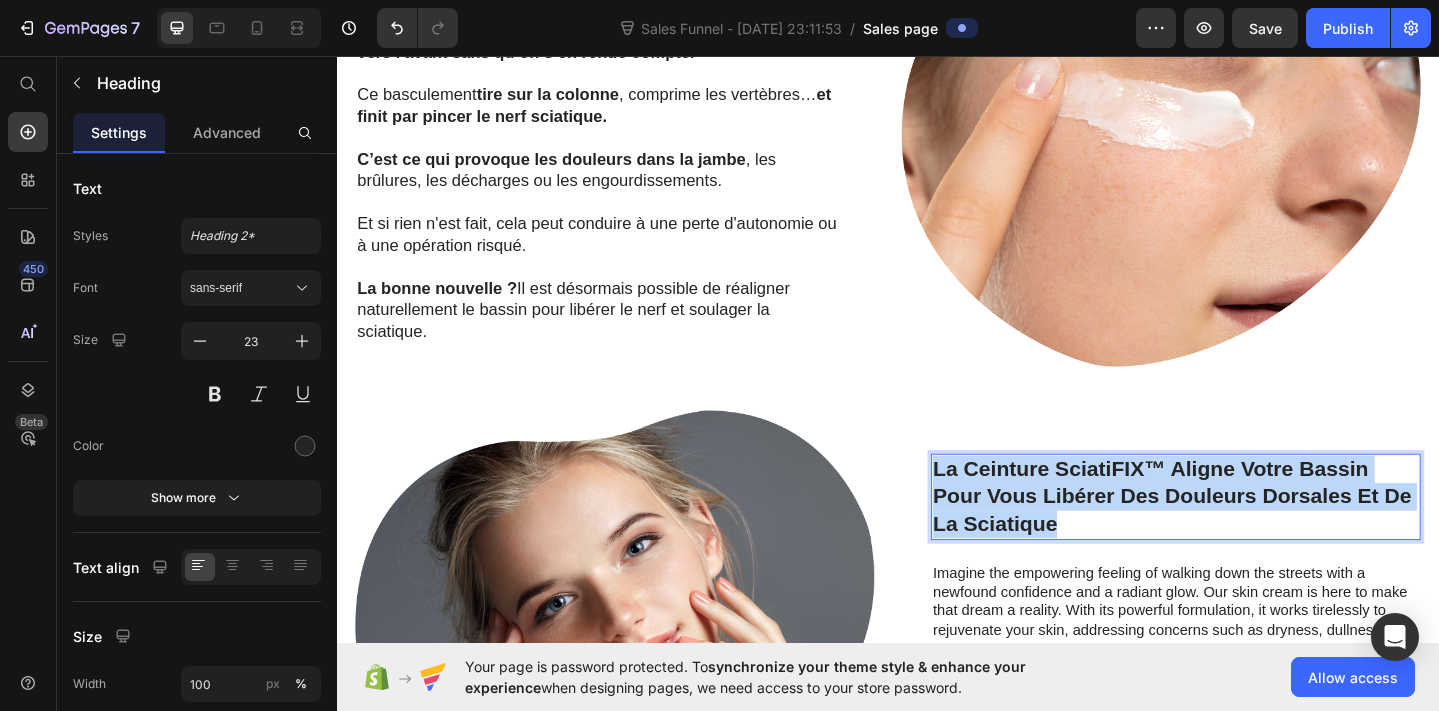 click on "La Ceinture SciatiFIX™ Aligne Votre Bassin Pour Vous Libérer Des Douleurs Dorsales Et De La Sciatique" at bounding box center (1246, 535) 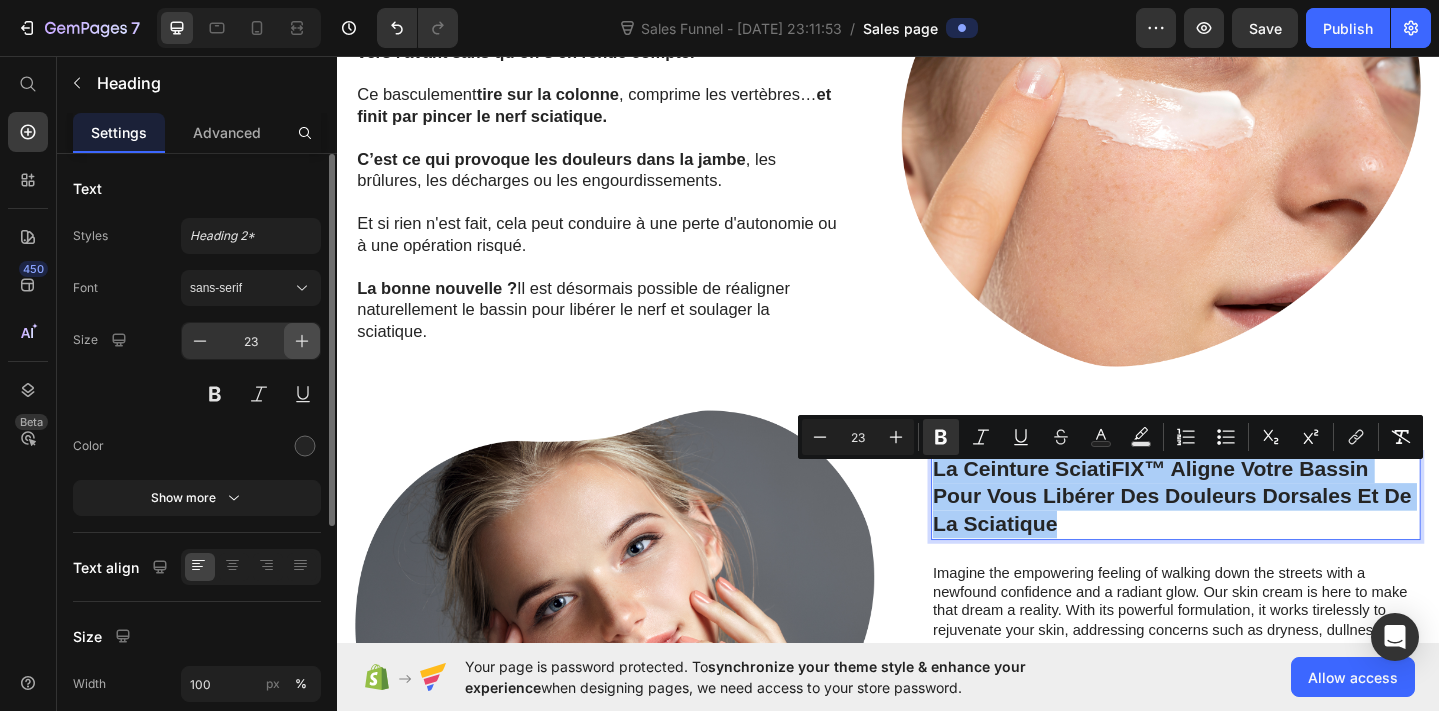 click 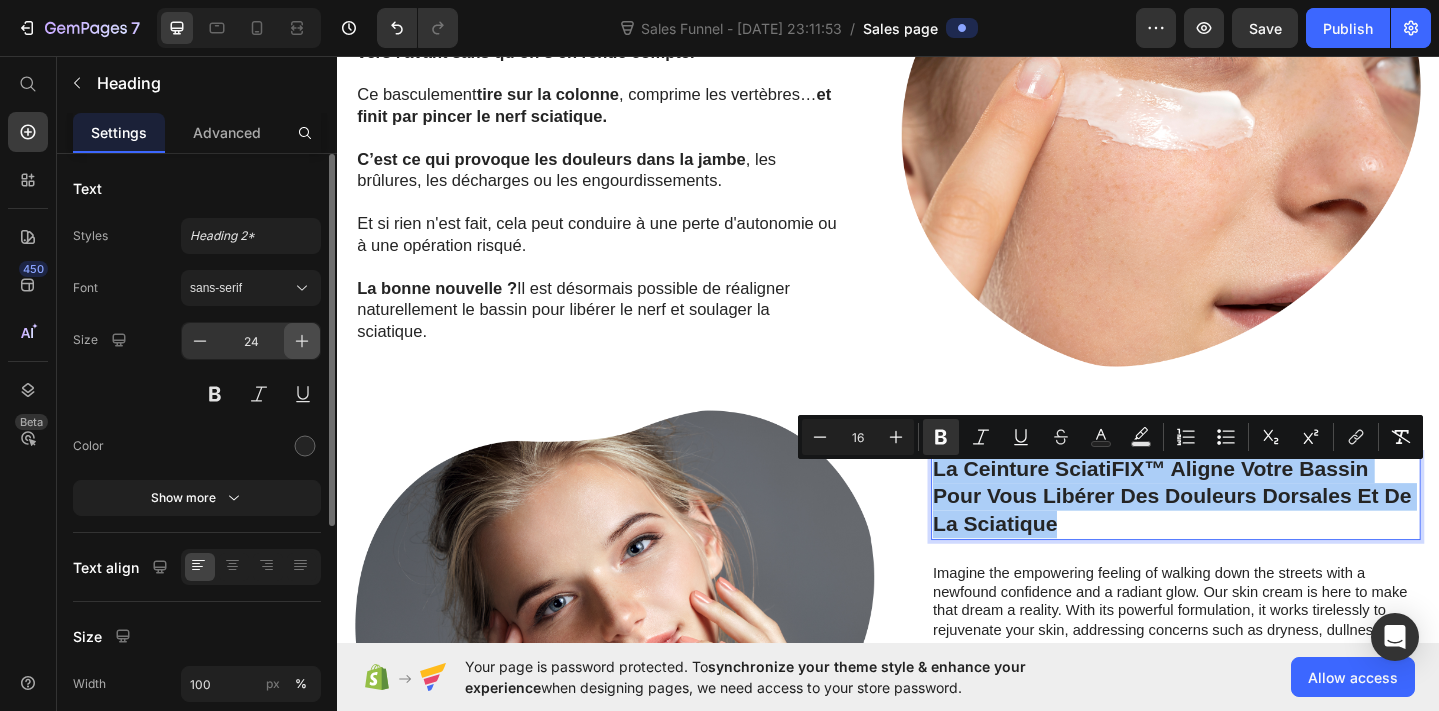 click 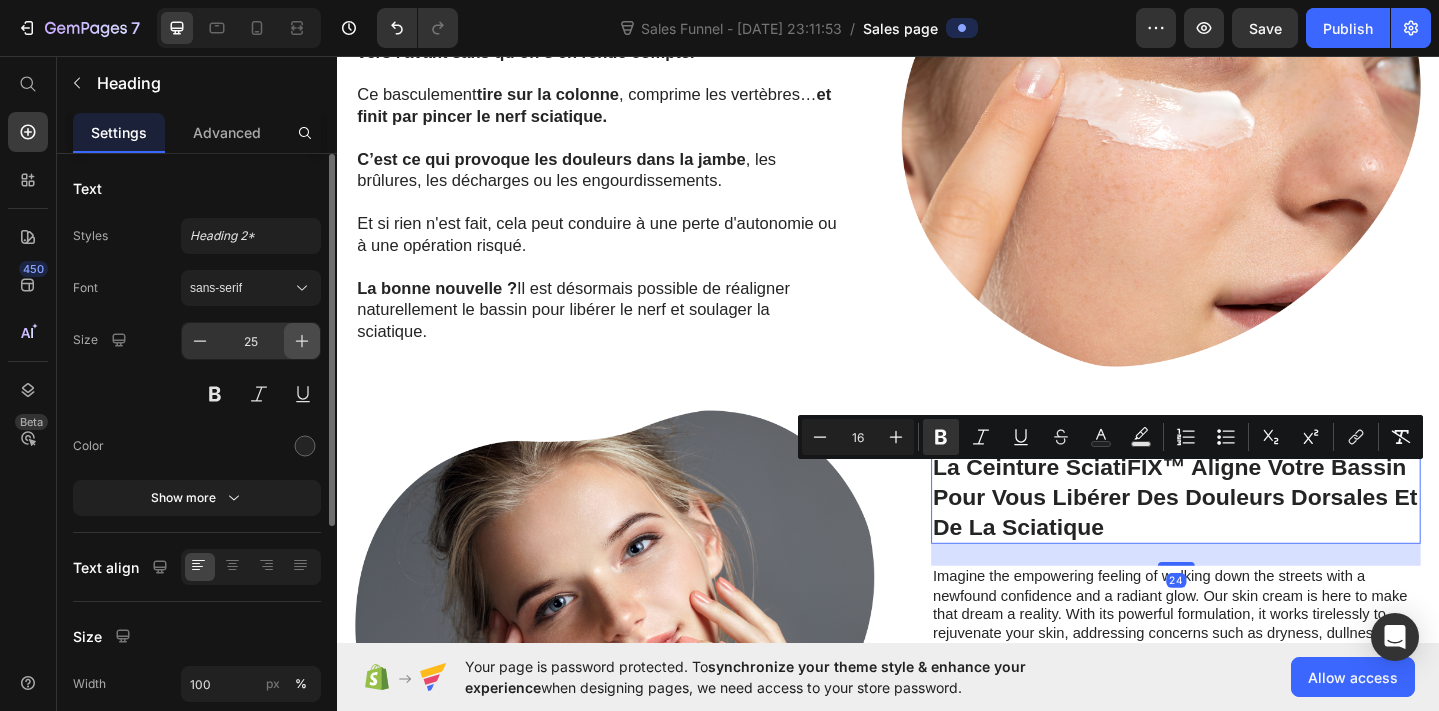 click 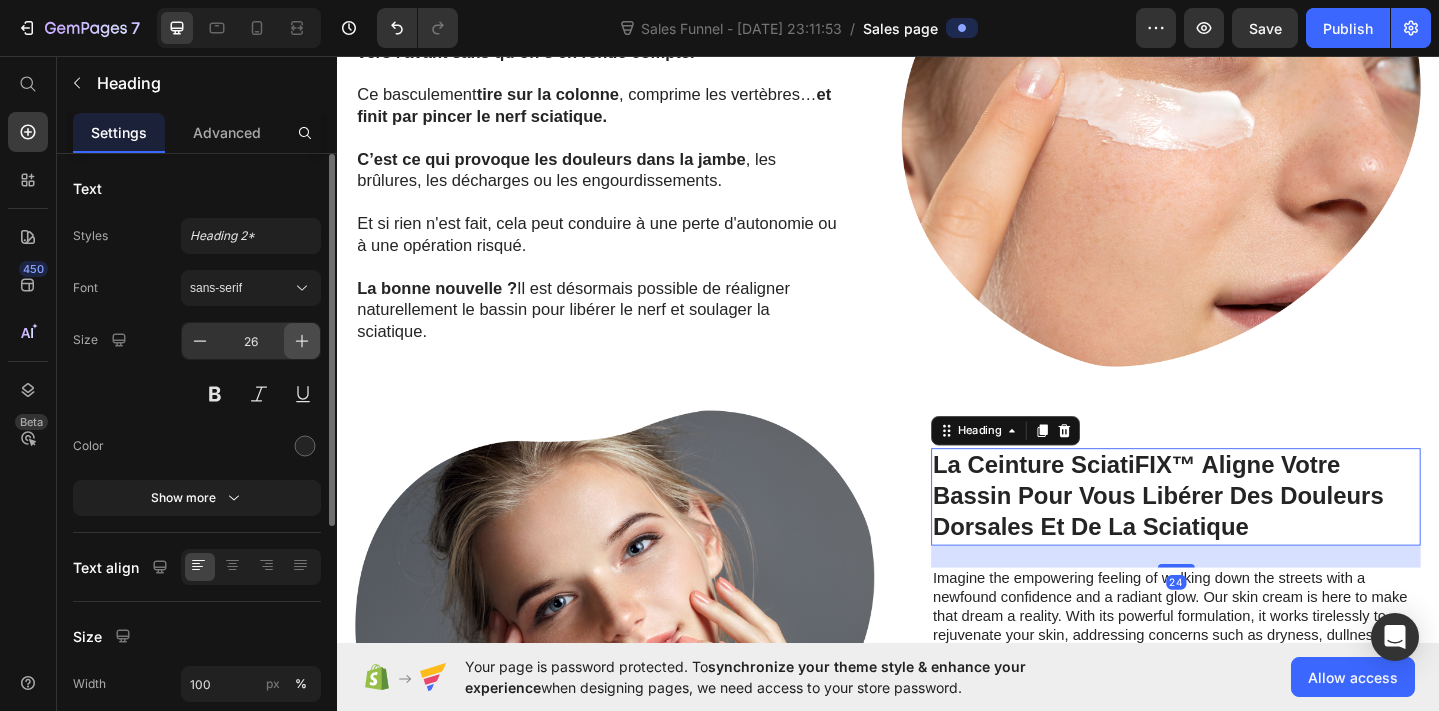 click 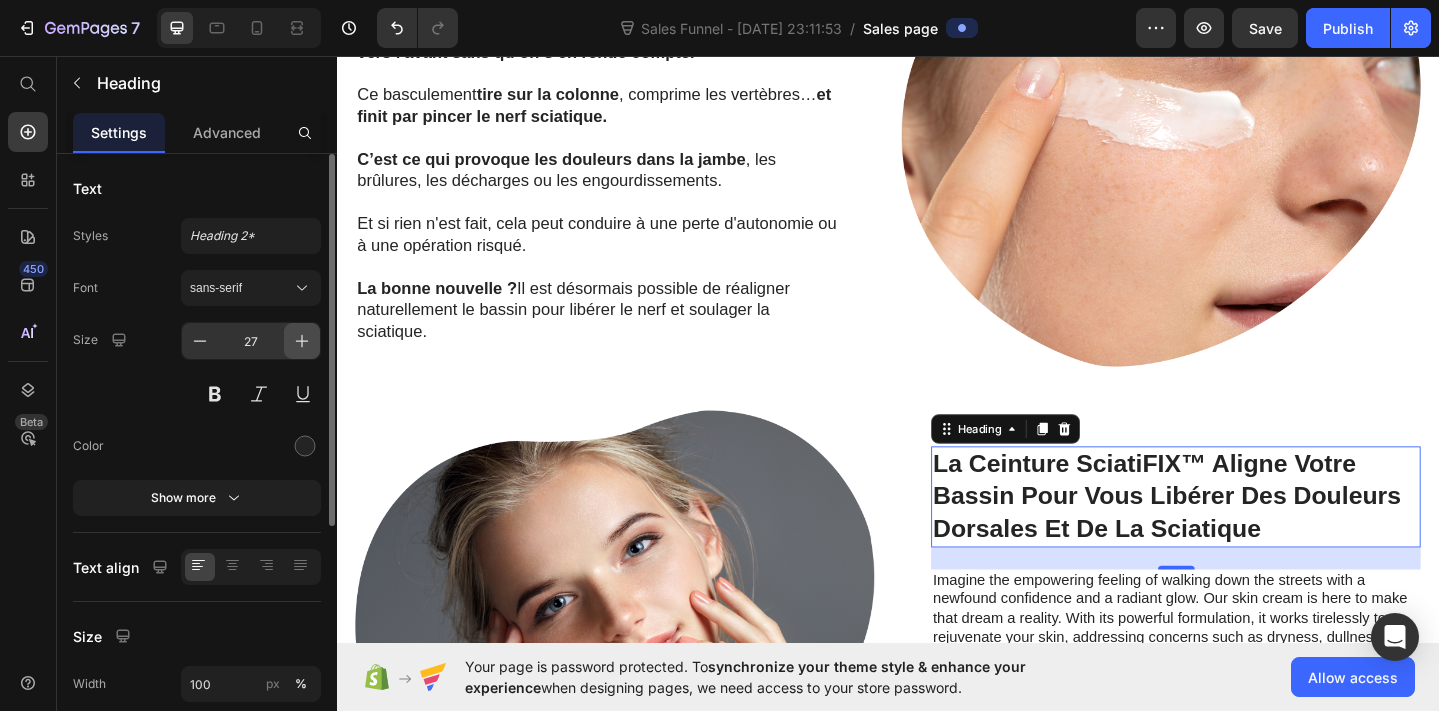click 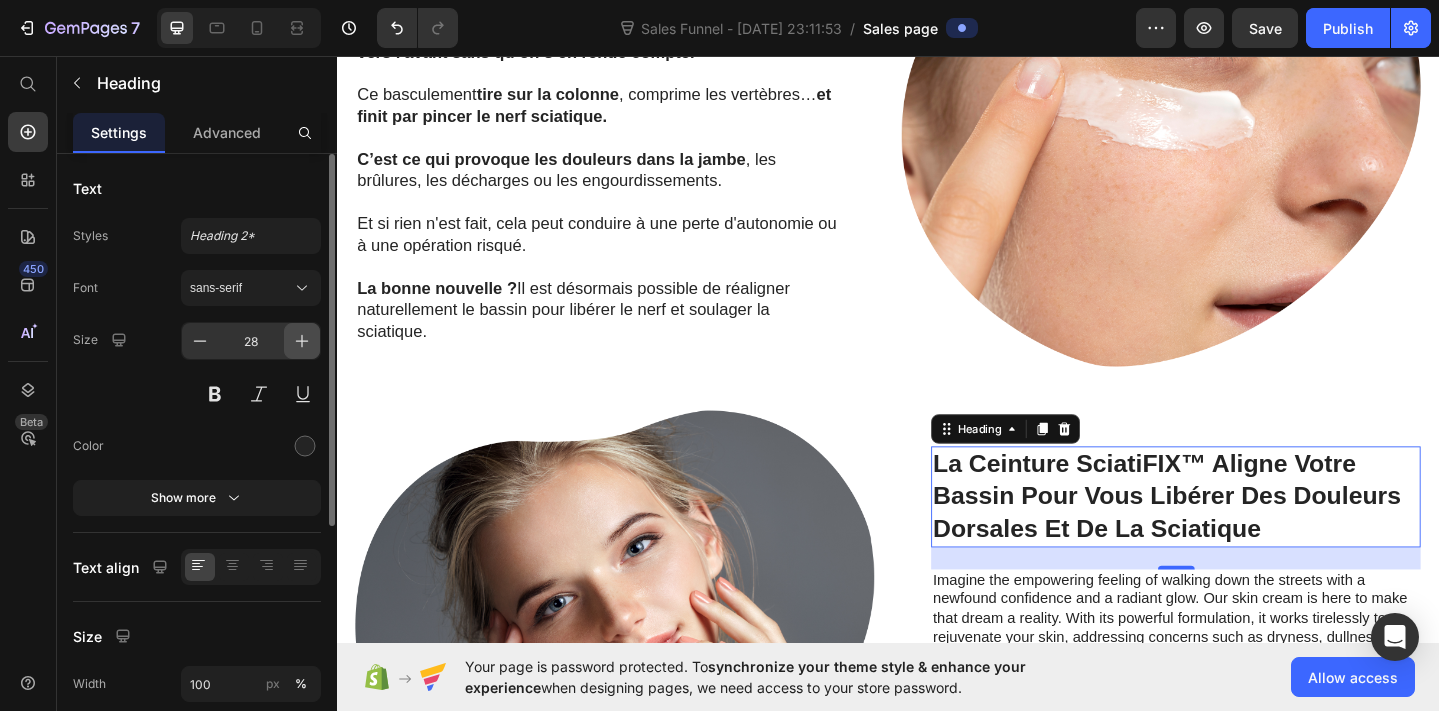 click 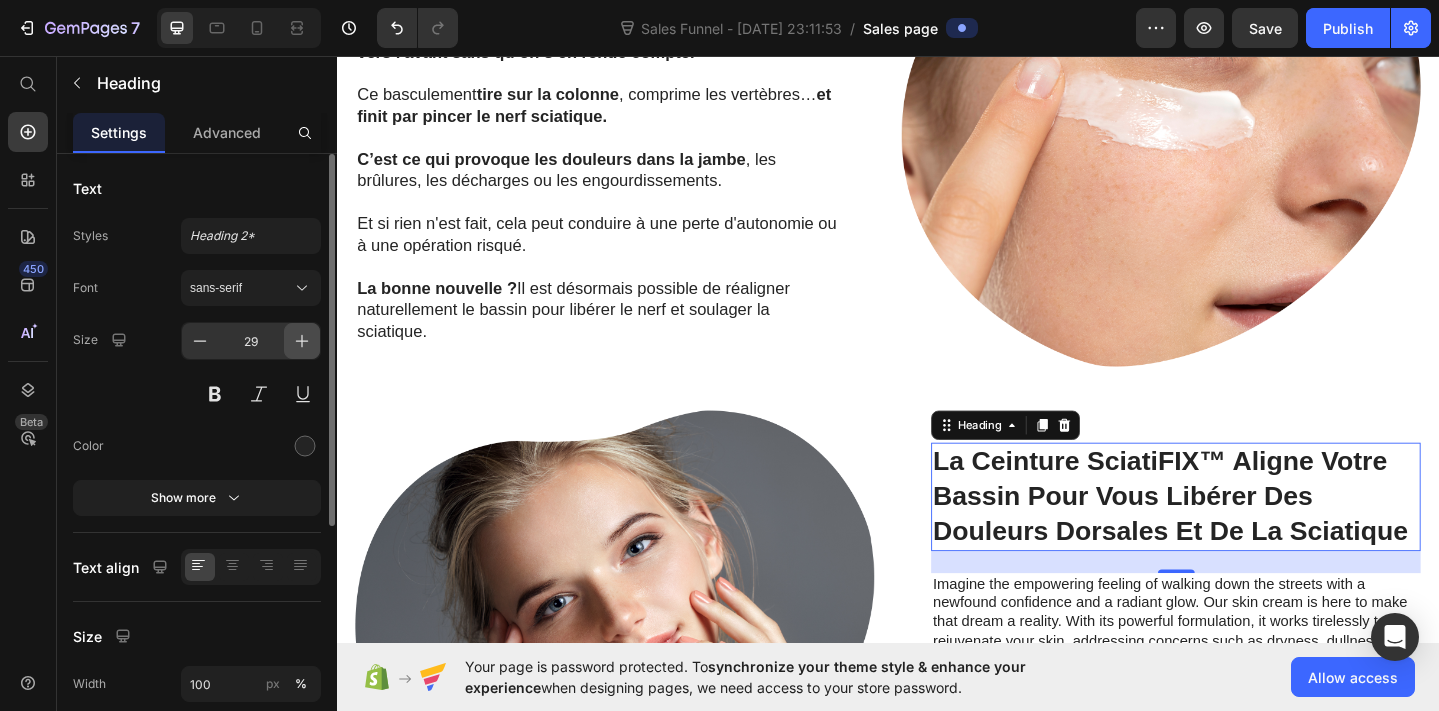 click 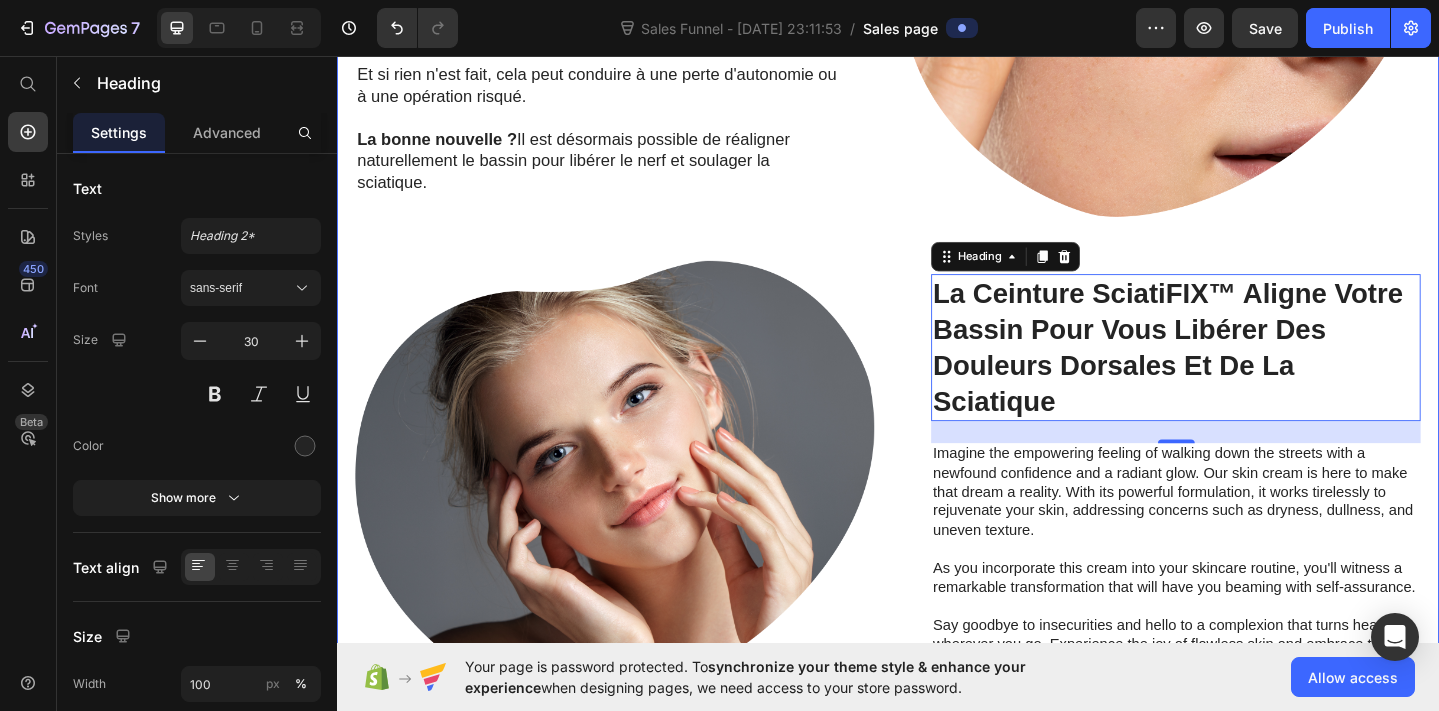 scroll, scrollTop: 2257, scrollLeft: 0, axis: vertical 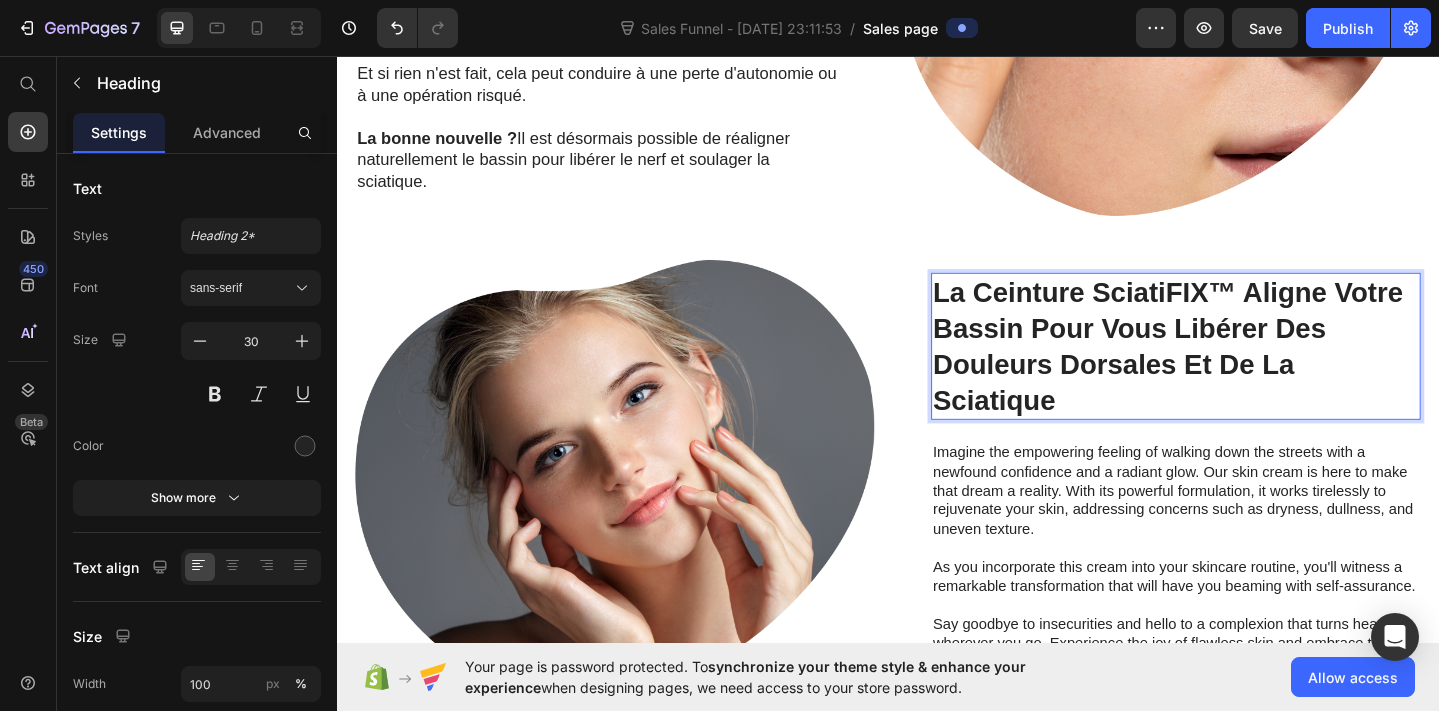 click on "La Ceinture SciatiFIX™ Aligne Votre Bassin Pour Vous Libérer Des Douleurs Dorsales Et De La Sciatique" at bounding box center (1250, 372) 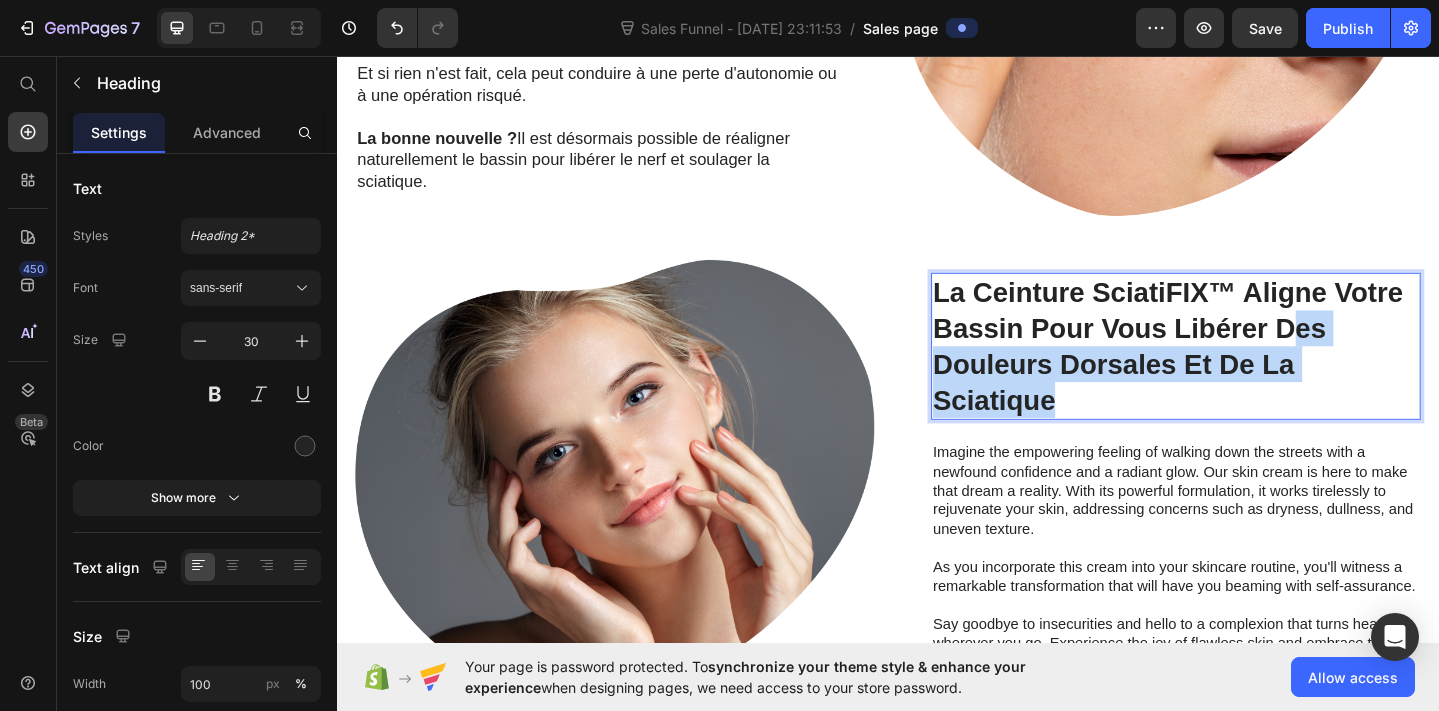 drag, startPoint x: 1191, startPoint y: 425, endPoint x: 1370, endPoint y: 373, distance: 186.4001 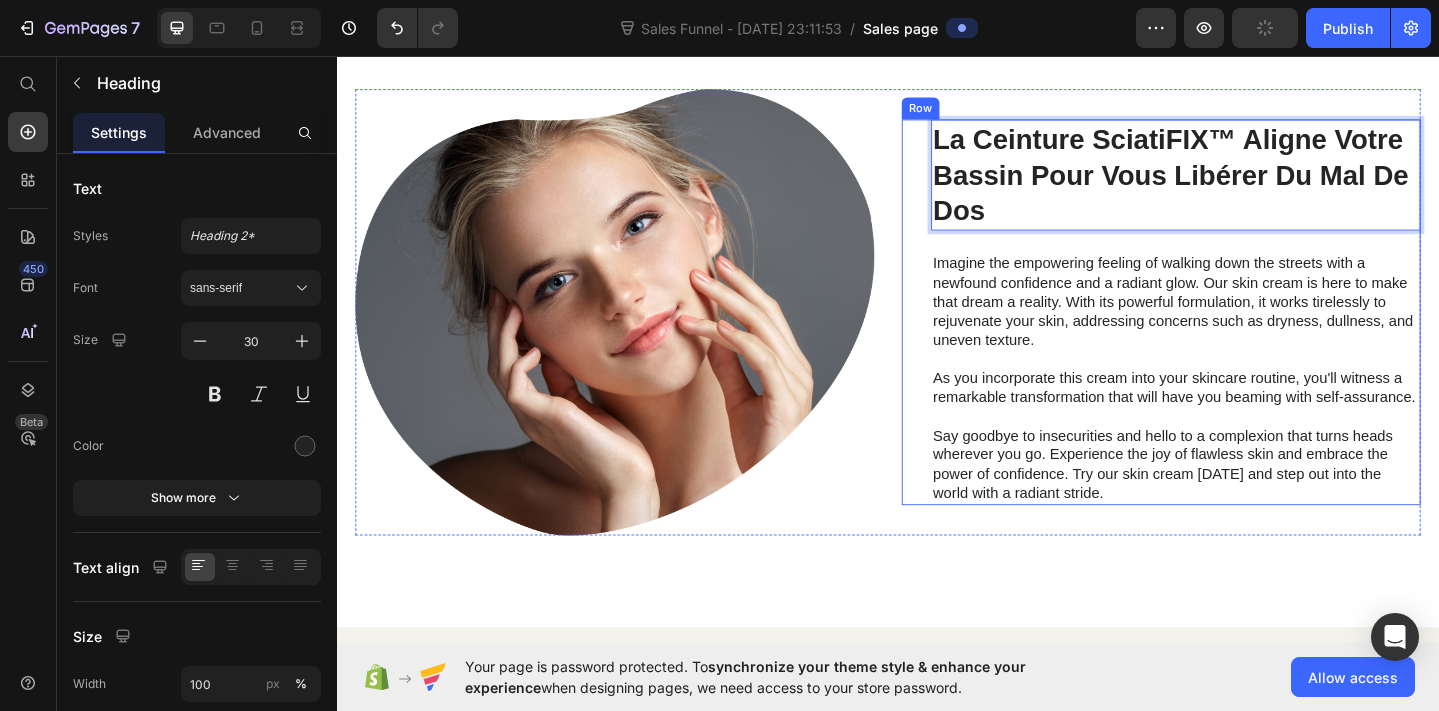 scroll, scrollTop: 2472, scrollLeft: 0, axis: vertical 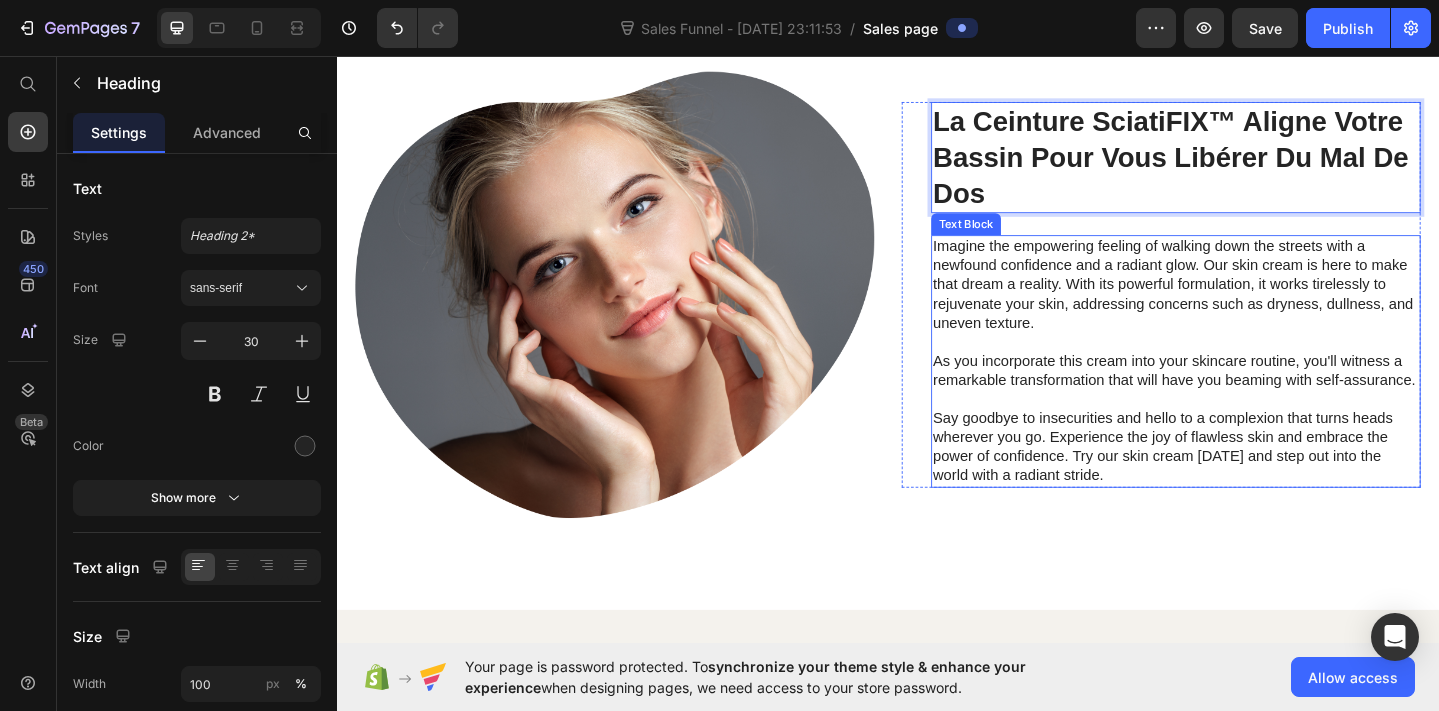 click on "As you incorporate this cream into your skincare routine, you'll witness a remarkable transformation that will have you beaming with self-assurance." at bounding box center (1250, 399) 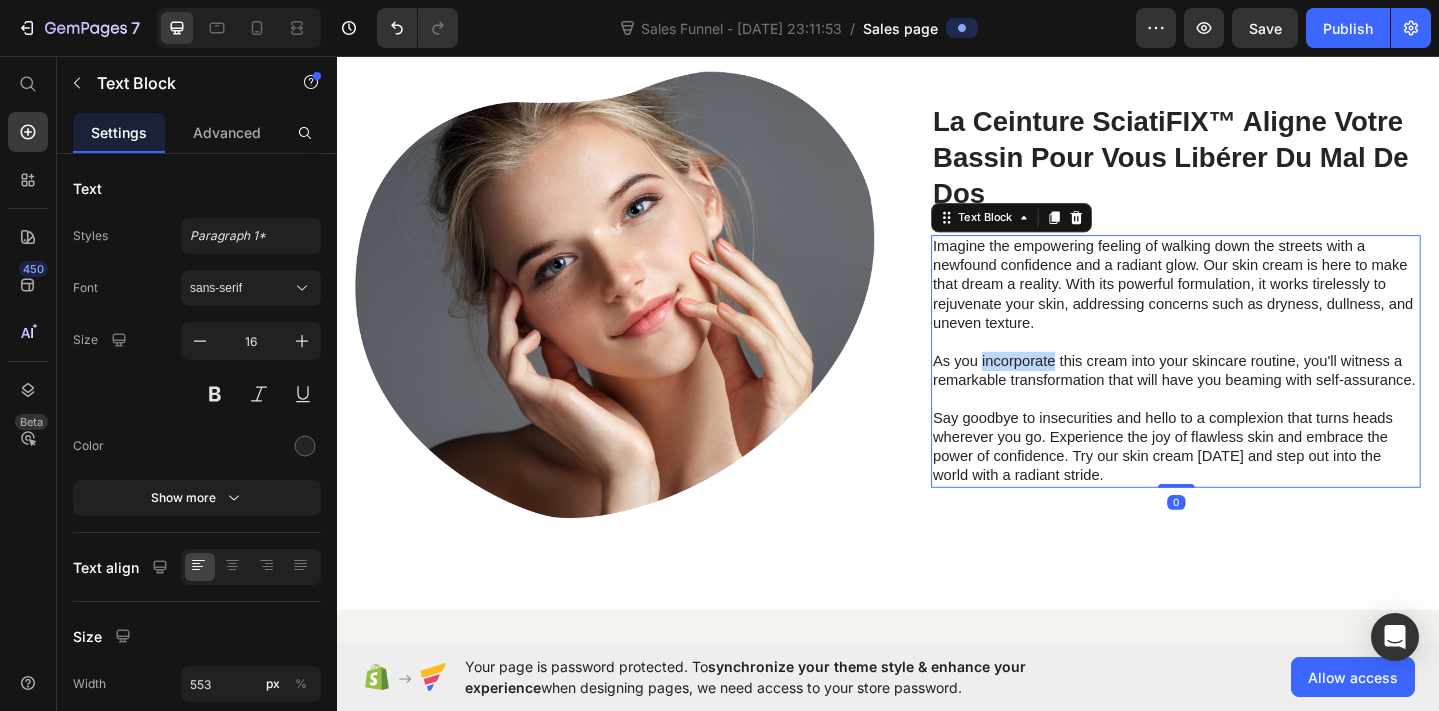 click on "As you incorporate this cream into your skincare routine, you'll witness a remarkable transformation that will have you beaming with self-assurance." at bounding box center [1250, 399] 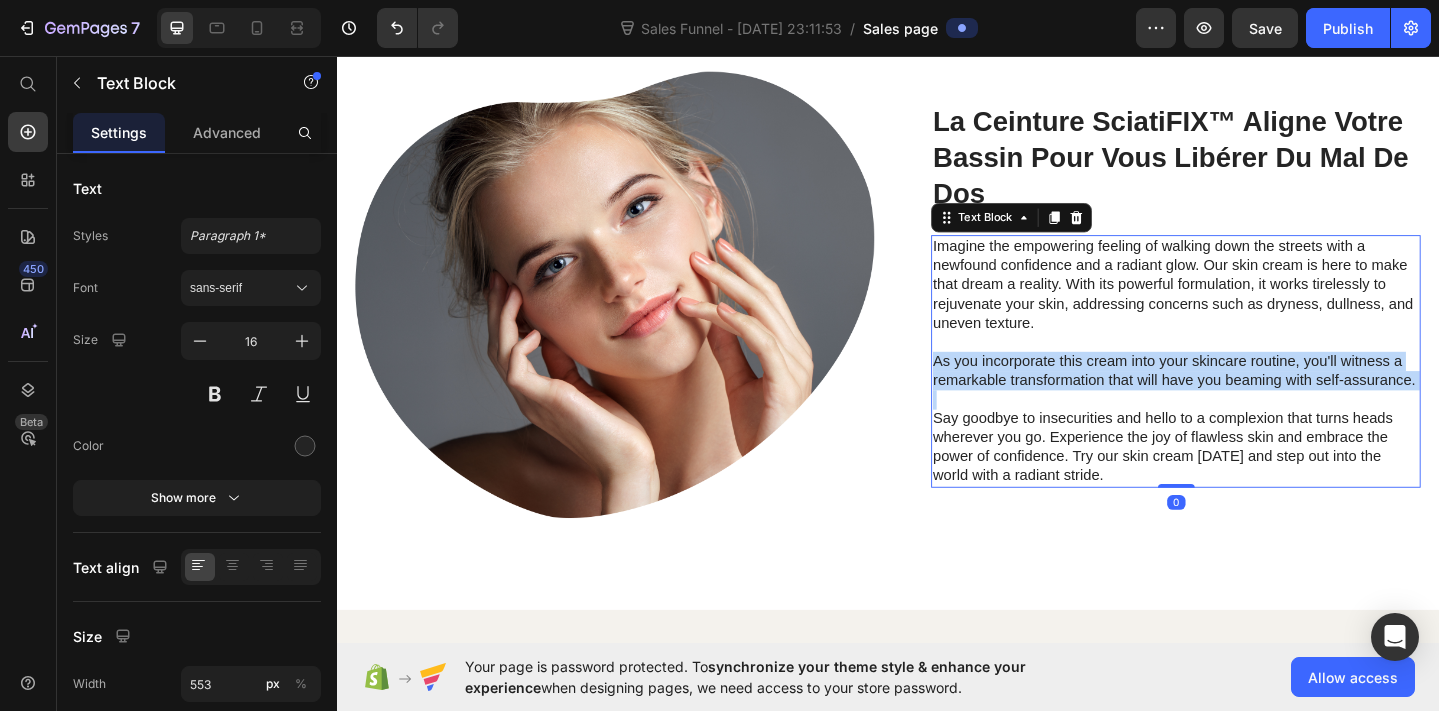 click on "As you incorporate this cream into your skincare routine, you'll witness a remarkable transformation that will have you beaming with self-assurance." at bounding box center [1250, 399] 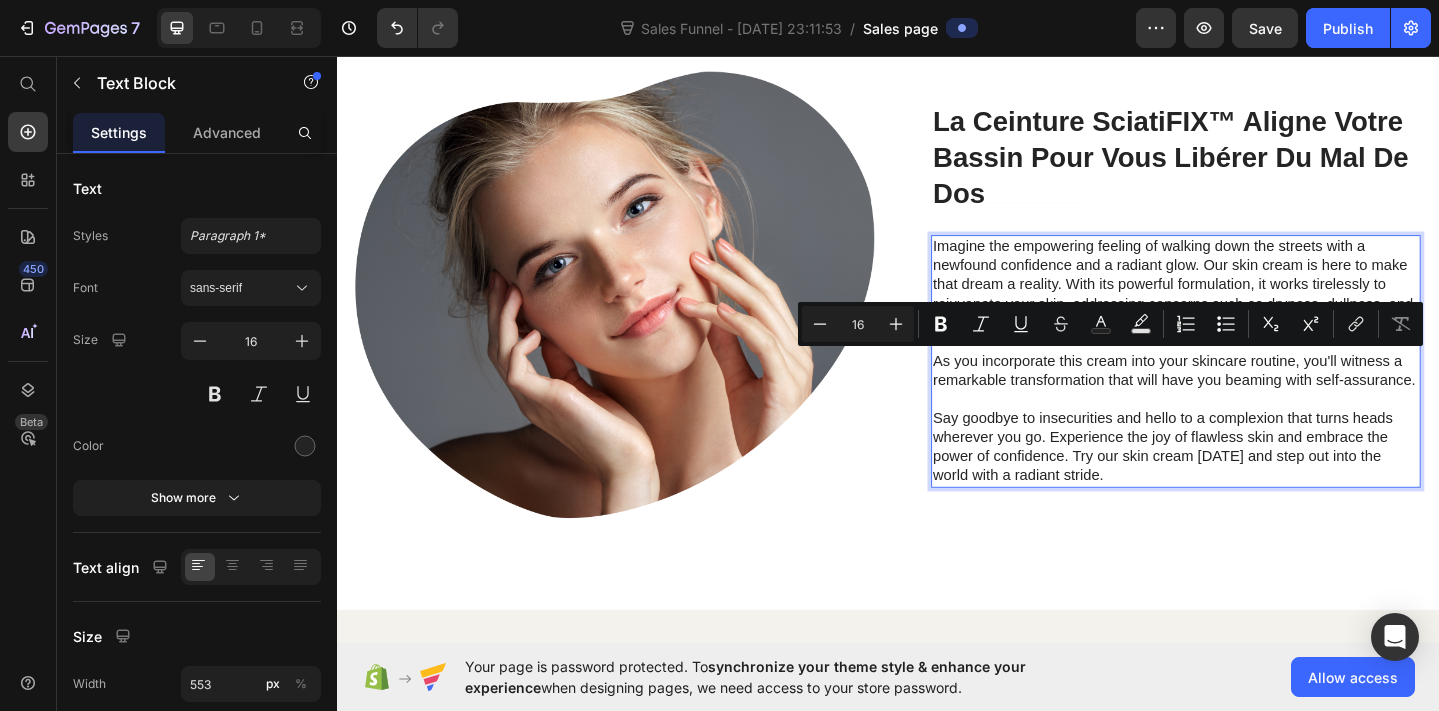 click on "Say goodbye to insecurities and hello to a complexion that turns heads wherever you go. Experience the joy of flawless skin and embrace the power of confidence. Try our skin cream [DATE] and step out into the world with a radiant stride." at bounding box center (1250, 482) 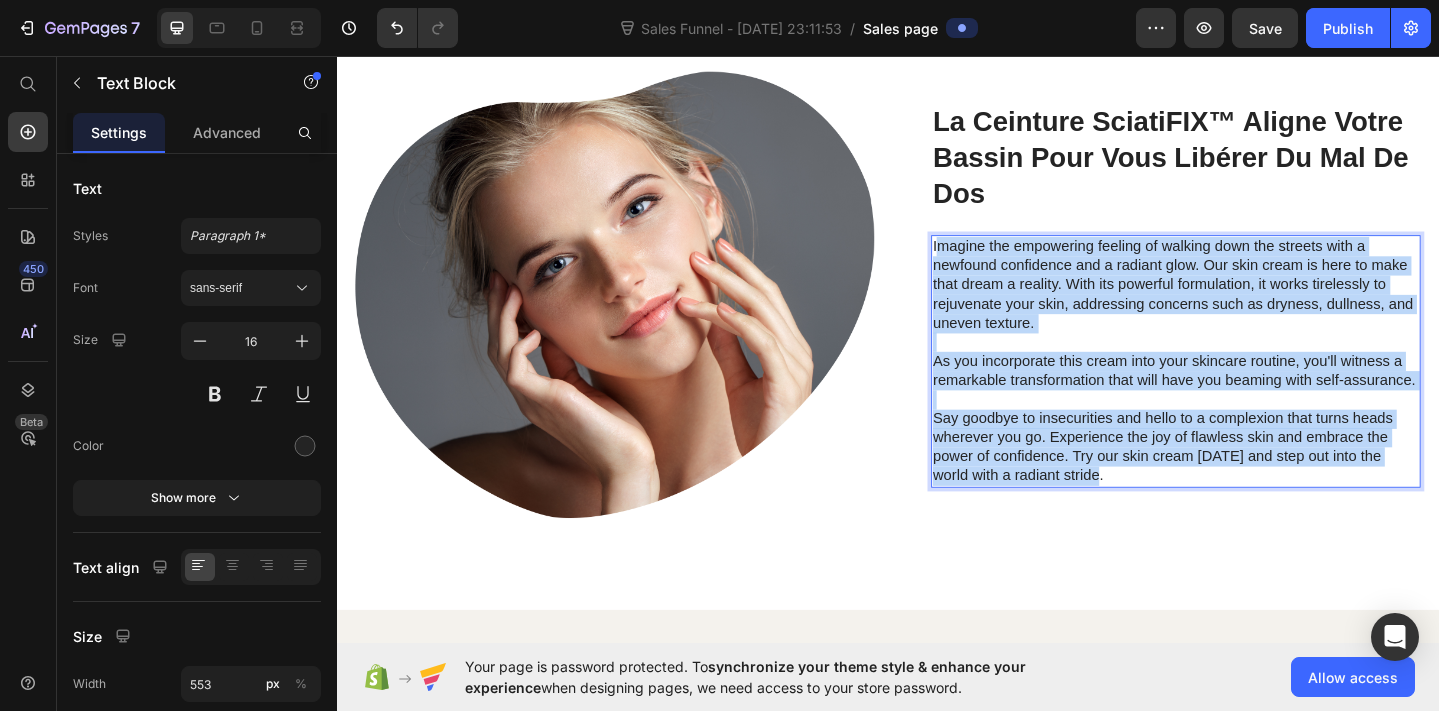 drag, startPoint x: 1147, startPoint y: 511, endPoint x: 989, endPoint y: 259, distance: 297.4357 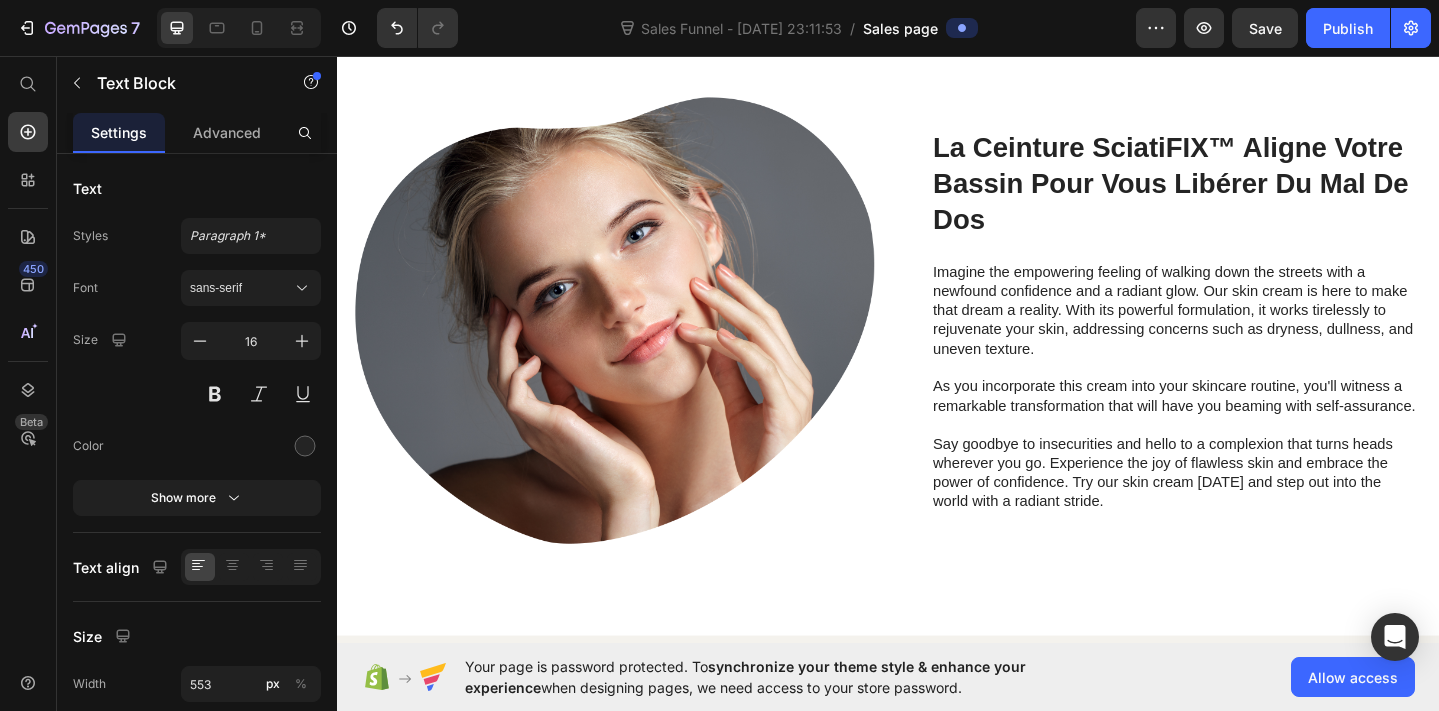 scroll, scrollTop: 2469, scrollLeft: 0, axis: vertical 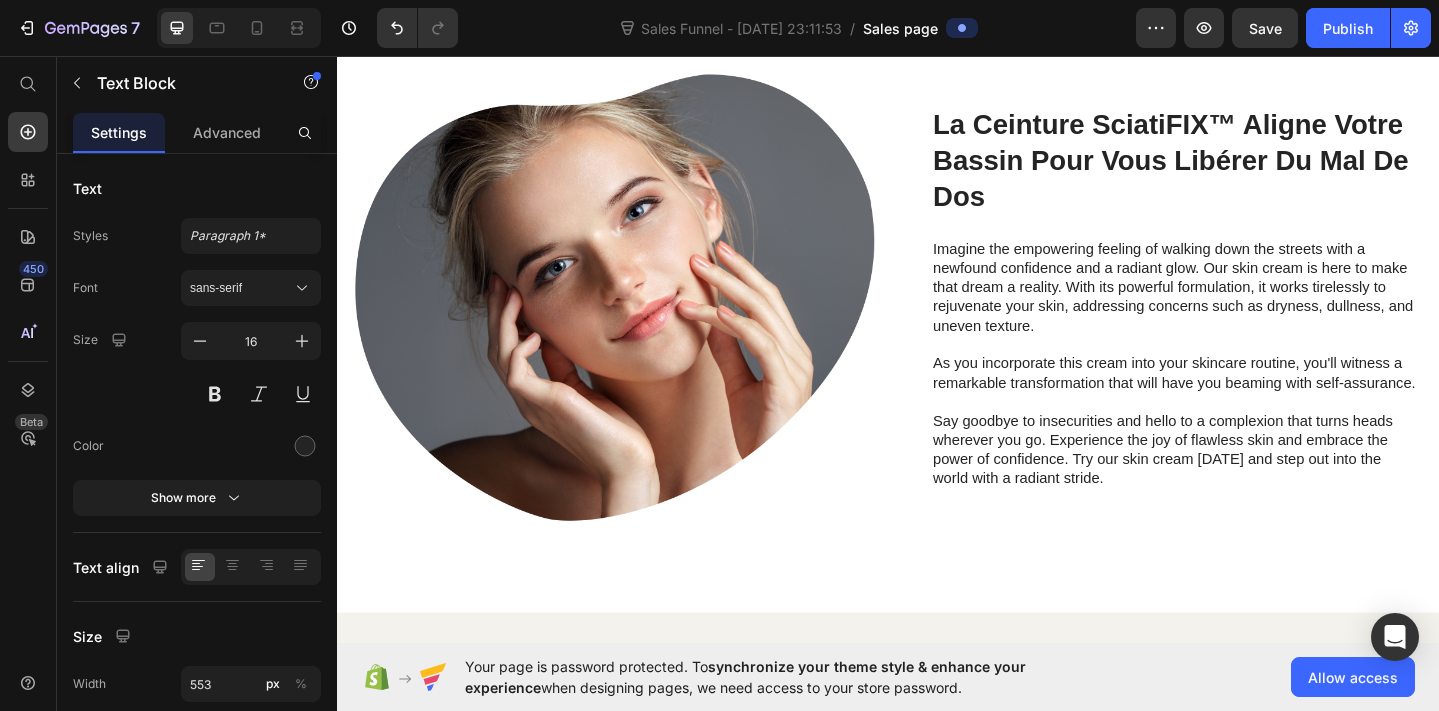 click on "As you incorporate this cream into your skincare routine, you'll witness a remarkable transformation that will have you beaming with self-assurance." at bounding box center [1250, 402] 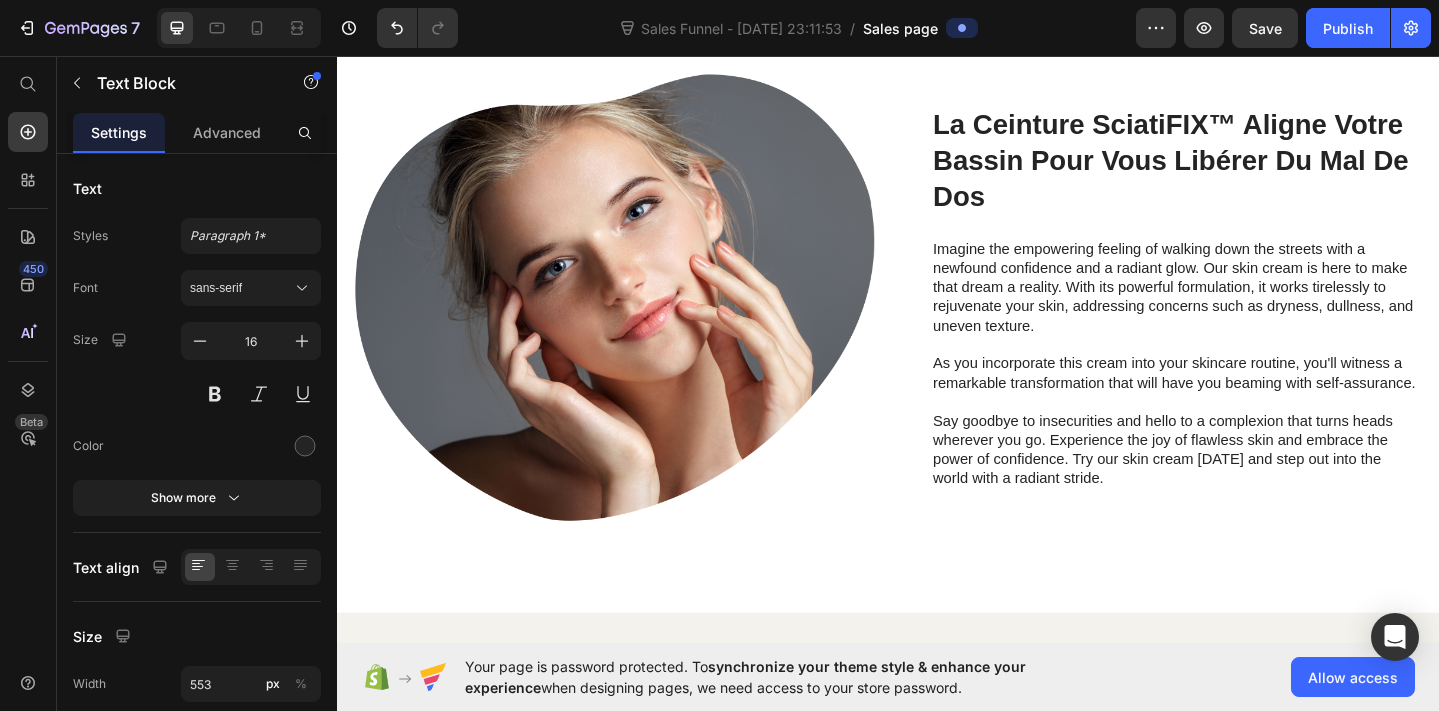 click on "Imagine the empowering feeling of walking down the streets with a newfound confidence and a radiant glow. Our skin cream is here to make that dream a reality. With its powerful formulation, it works tirelessly to rejuvenate your skin, addressing concerns such as dryness, dullness, and uneven texture." at bounding box center (1250, 308) 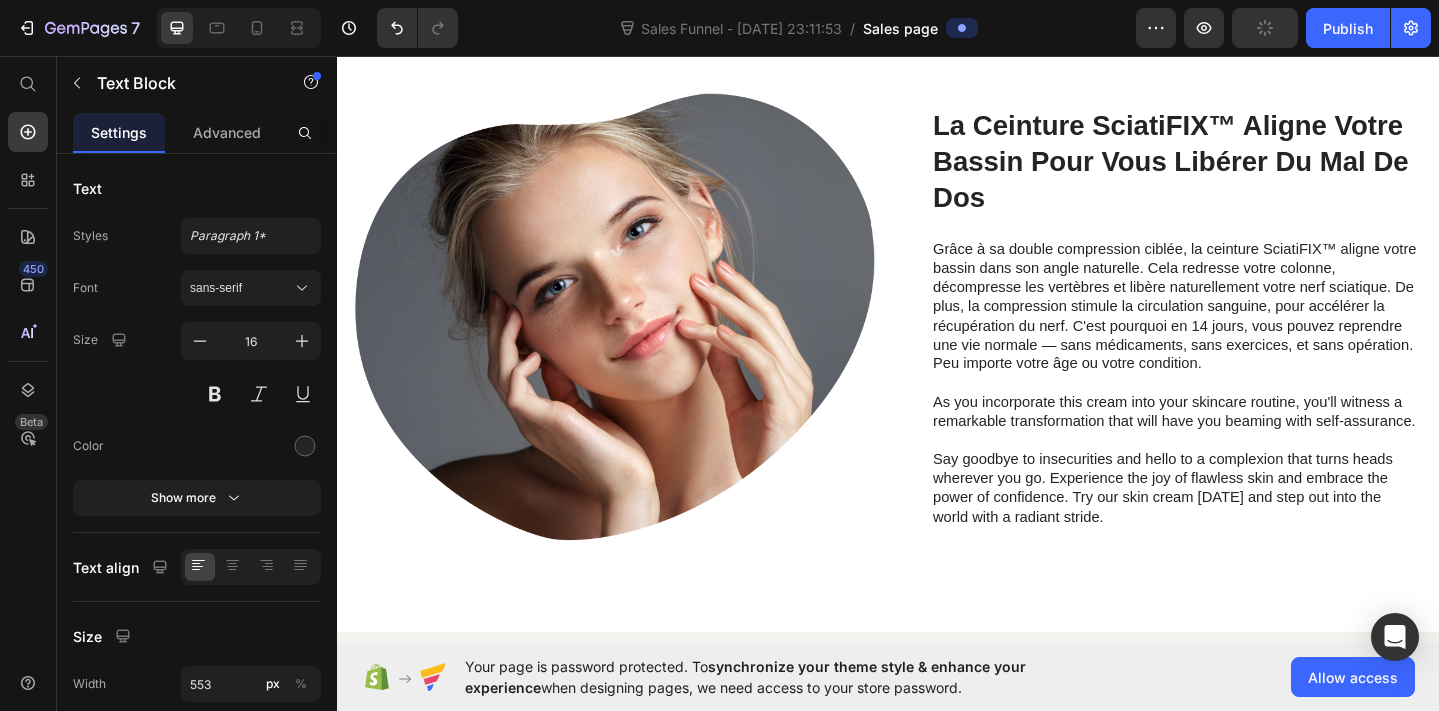 scroll, scrollTop: 2456, scrollLeft: 0, axis: vertical 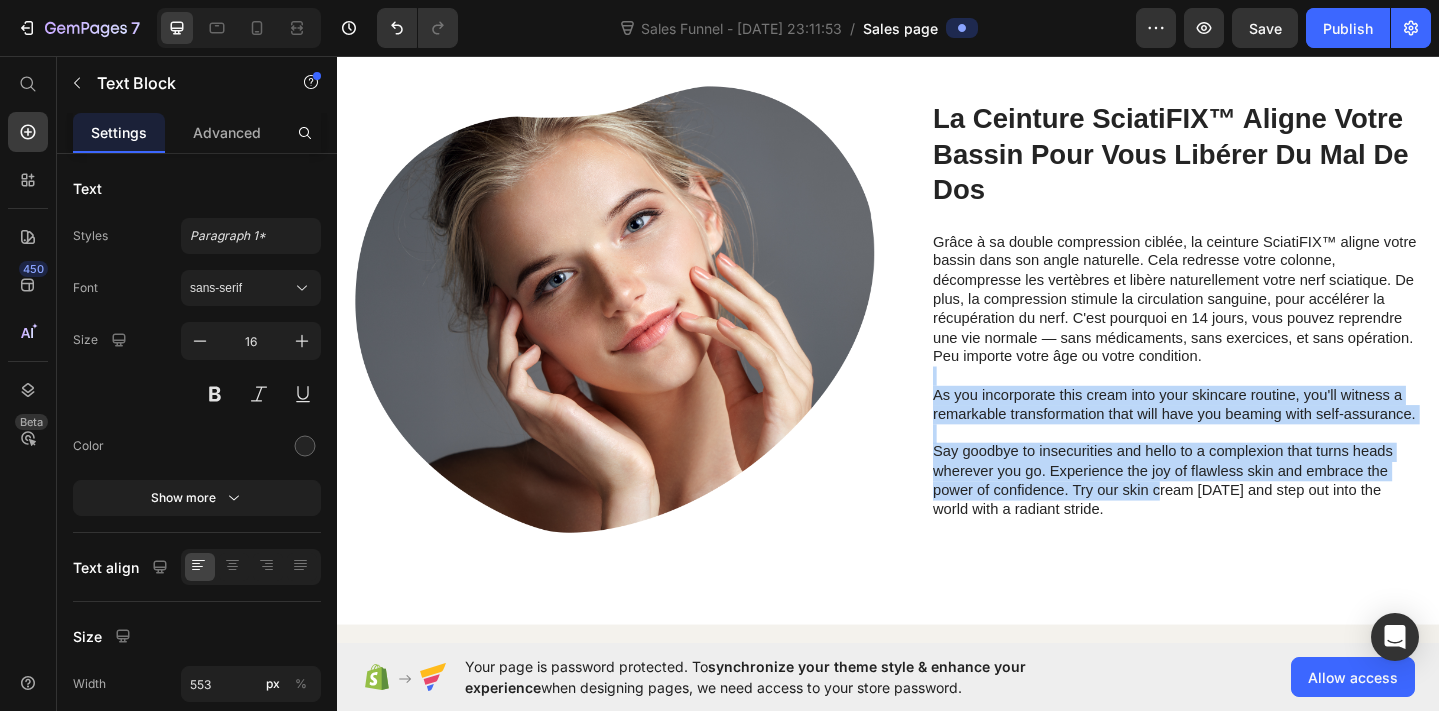 drag, startPoint x: 1318, startPoint y: 389, endPoint x: 1232, endPoint y: 537, distance: 171.17242 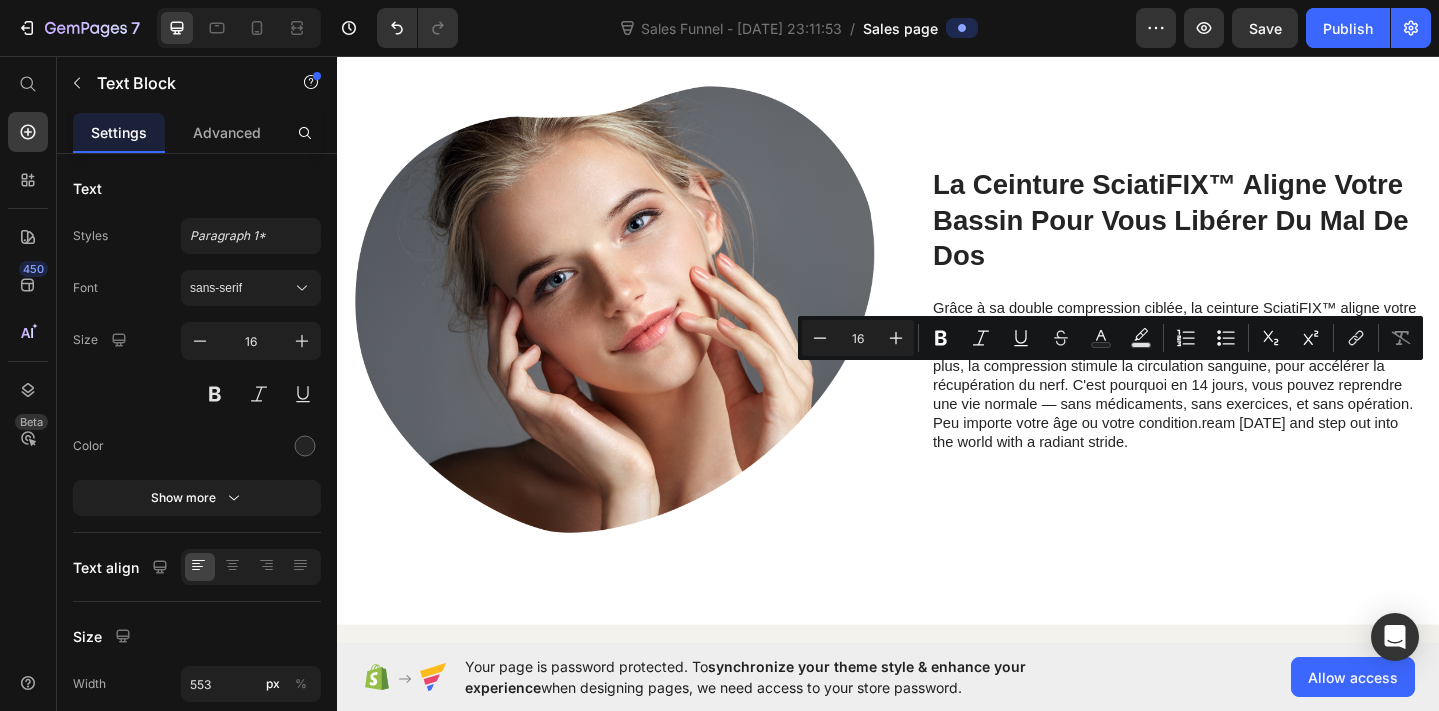 scroll, scrollTop: 2529, scrollLeft: 0, axis: vertical 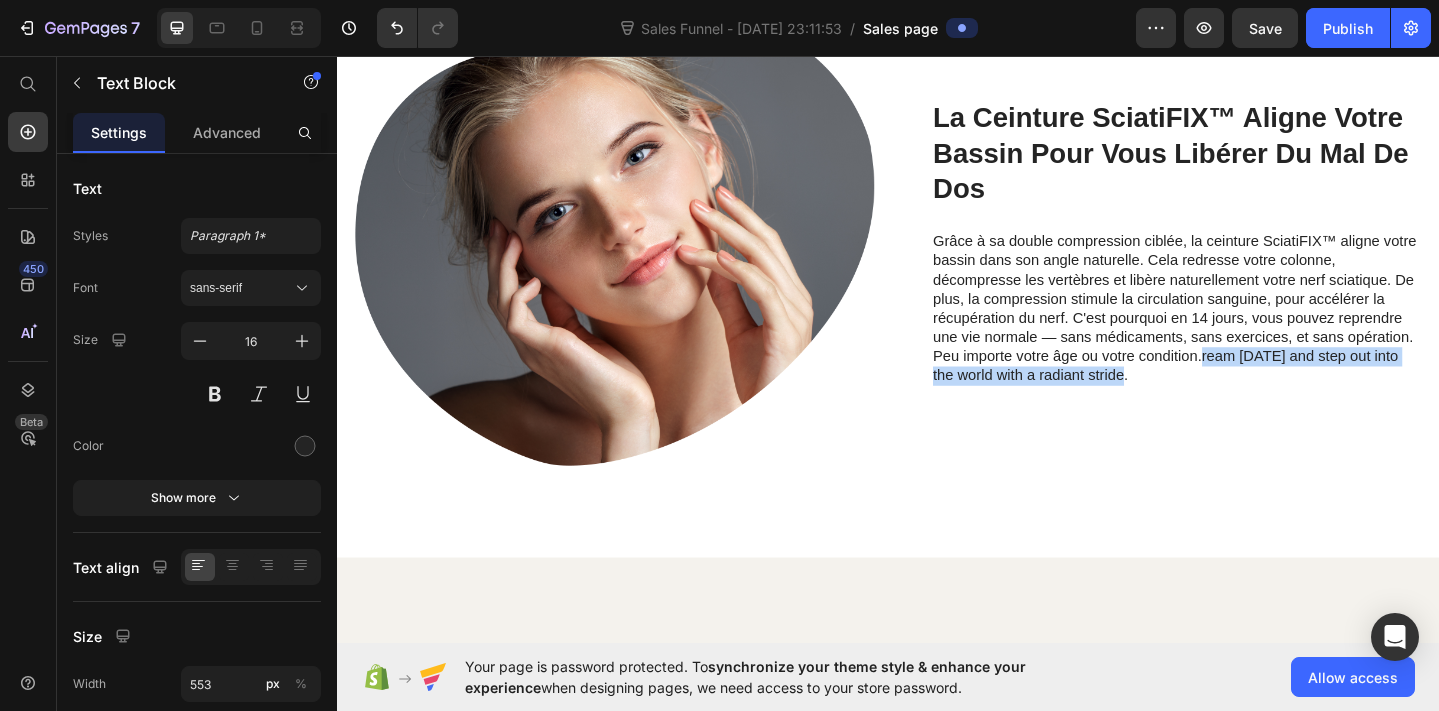 drag, startPoint x: 1279, startPoint y: 384, endPoint x: 1279, endPoint y: 410, distance: 26 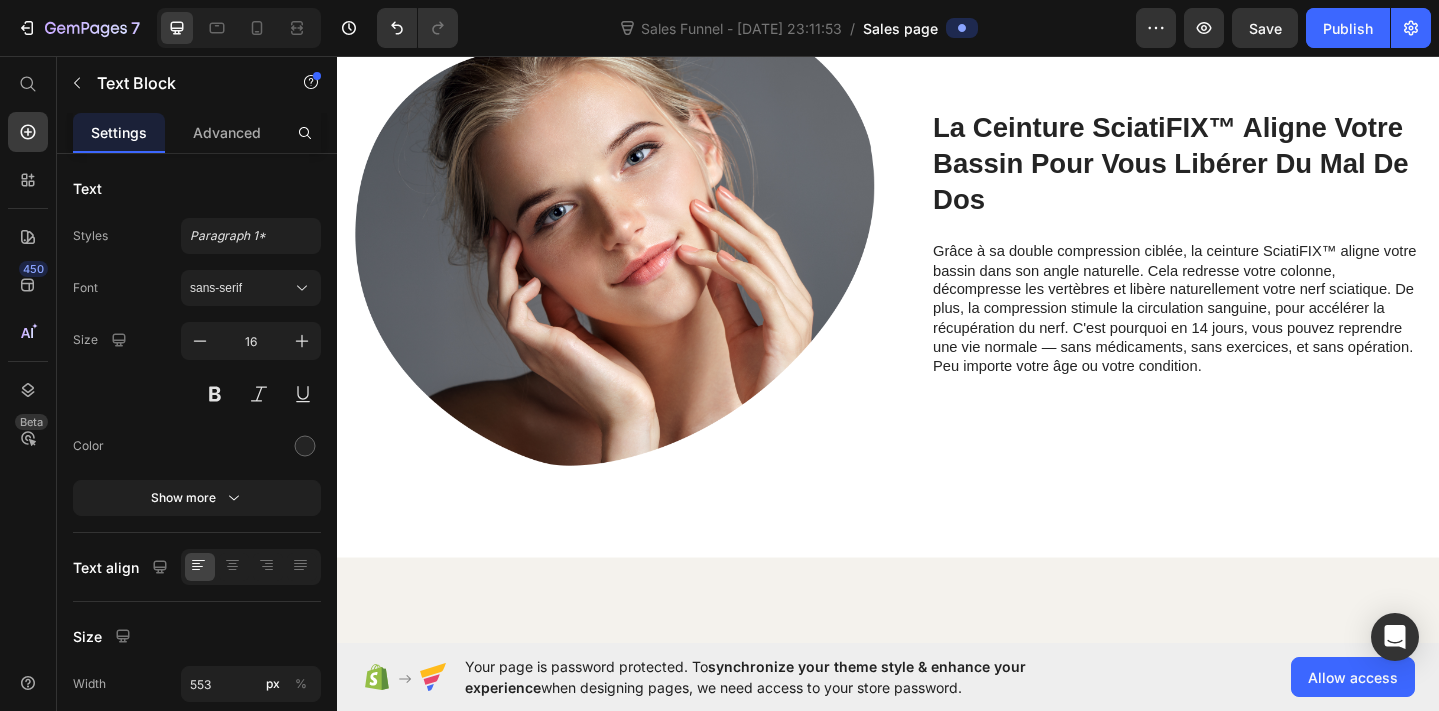 scroll, scrollTop: 2539, scrollLeft: 0, axis: vertical 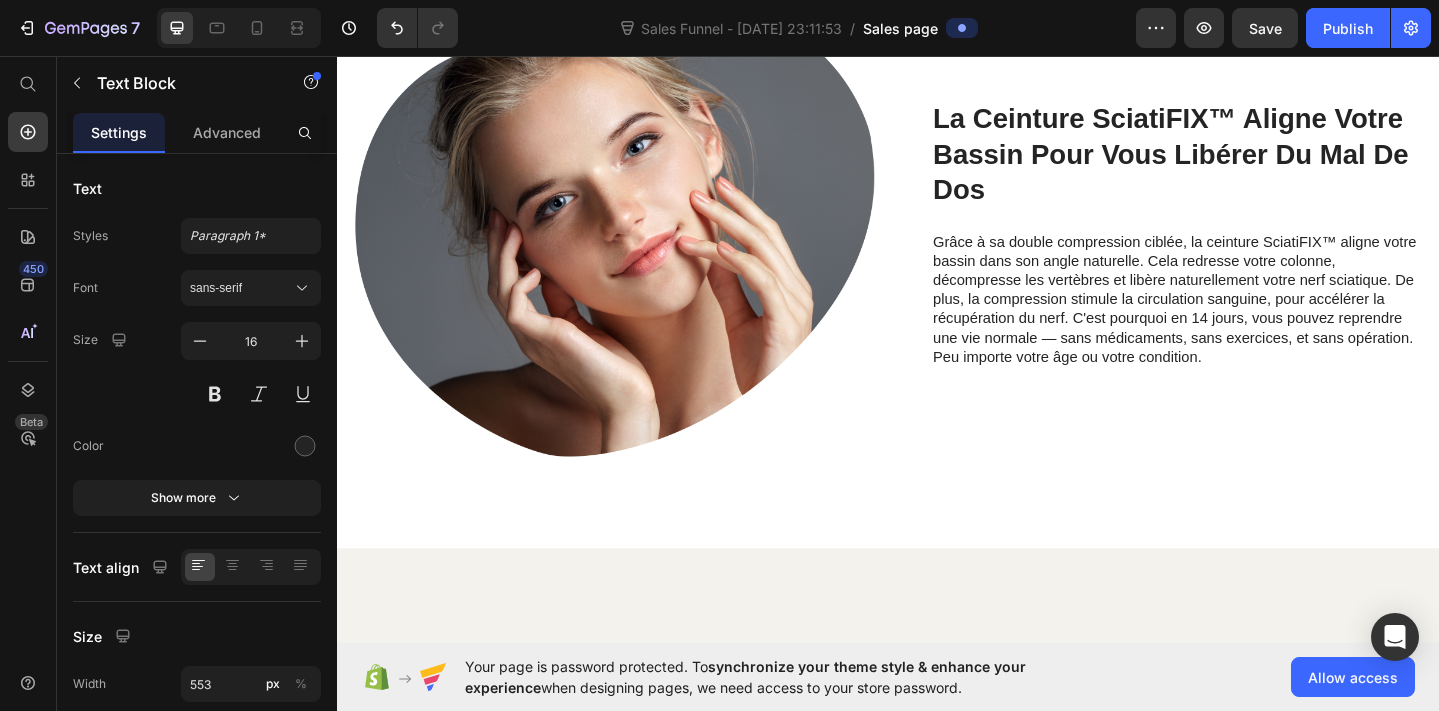 click on "Grâce à sa double compression ciblée, la ceinture SciatiFIX™ aligne votre bassin dans son angle naturelle. Cela redresse votre colonne, décompresse les vertèbres et libère naturellement votre nerf sciatique. De plus, la compression stimule la circulation sanguine, pour accélérer la récupération du nerf. C'est pourquoi en 14 jours, vous pouvez reprendre une vie normale — sans médicaments, sans exercices, et sans opération. Peu importe votre âge ou votre condition." at bounding box center (1250, 322) 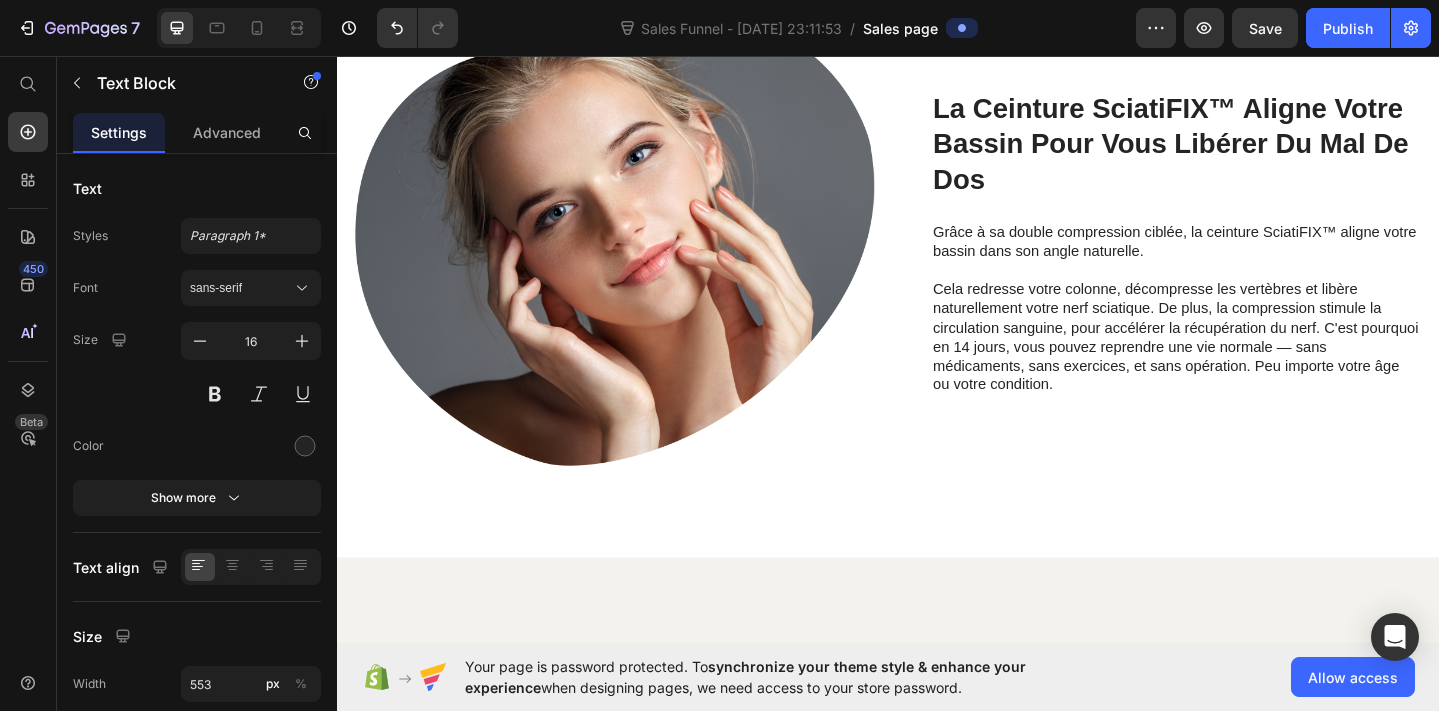 scroll, scrollTop: 2518, scrollLeft: 0, axis: vertical 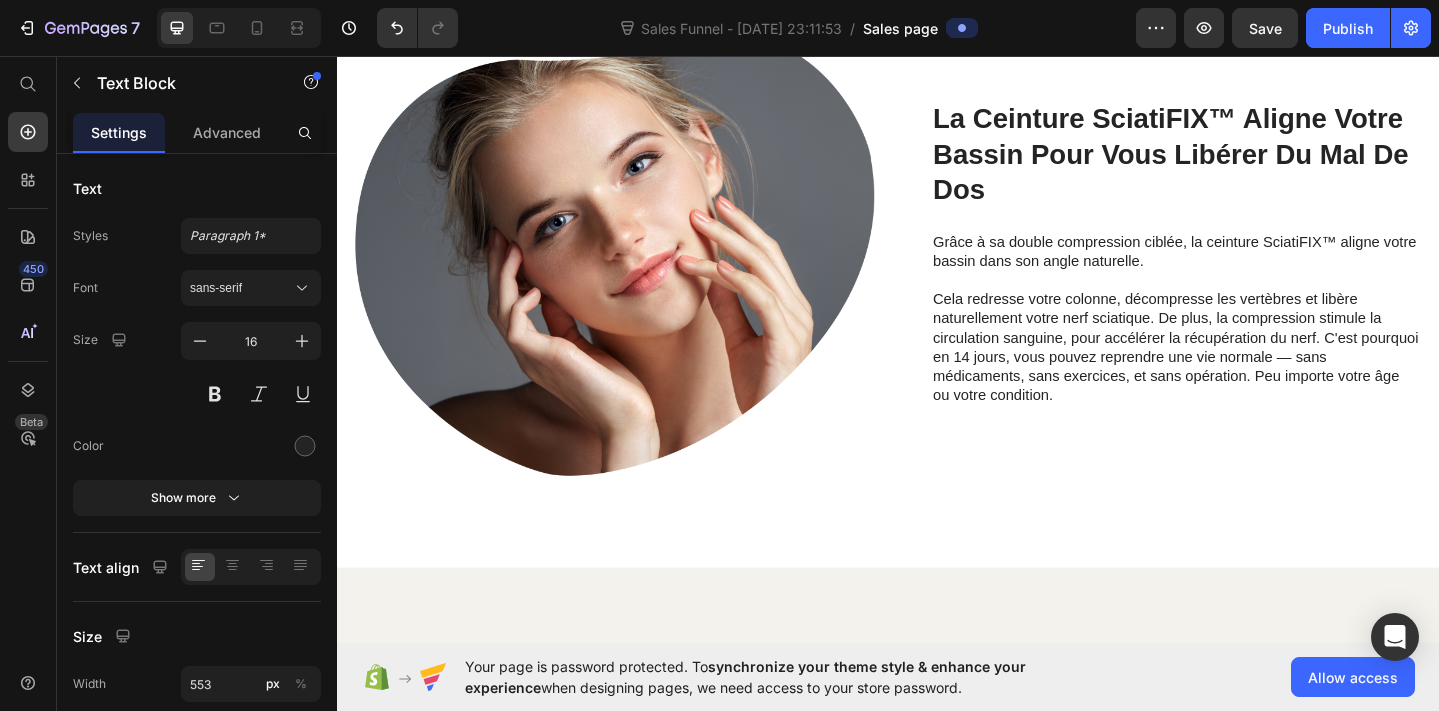 click on "Cela redresse votre colonne, décompresse les vertèbres et libère naturellement votre nerf sciatique. De plus, la compression stimule la circulation sanguine, pour accélérer la récupération du nerf. C'est pourquoi en 14 jours, vous pouvez reprendre une vie normale — sans médicaments, sans exercices, et sans opération. Peu importe votre âge ou votre condition." at bounding box center [1250, 373] 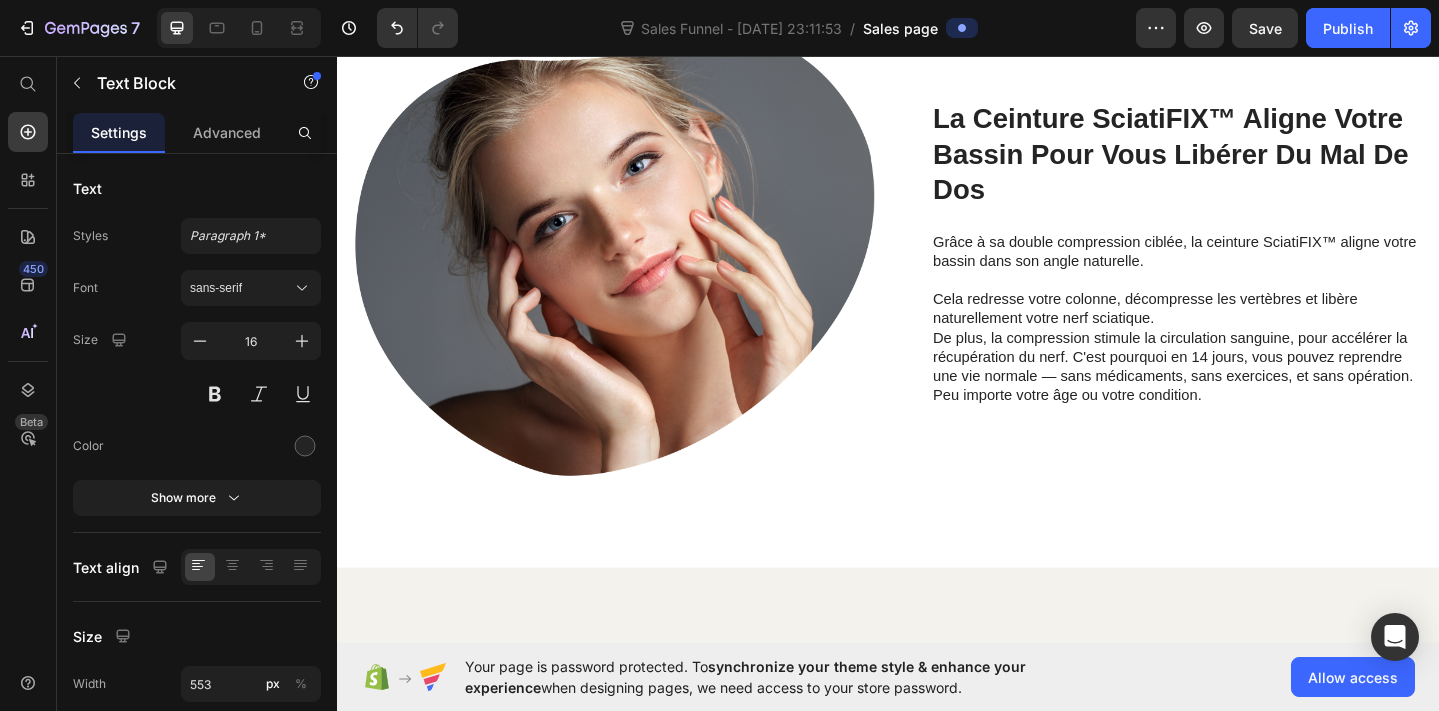 scroll, scrollTop: 2508, scrollLeft: 0, axis: vertical 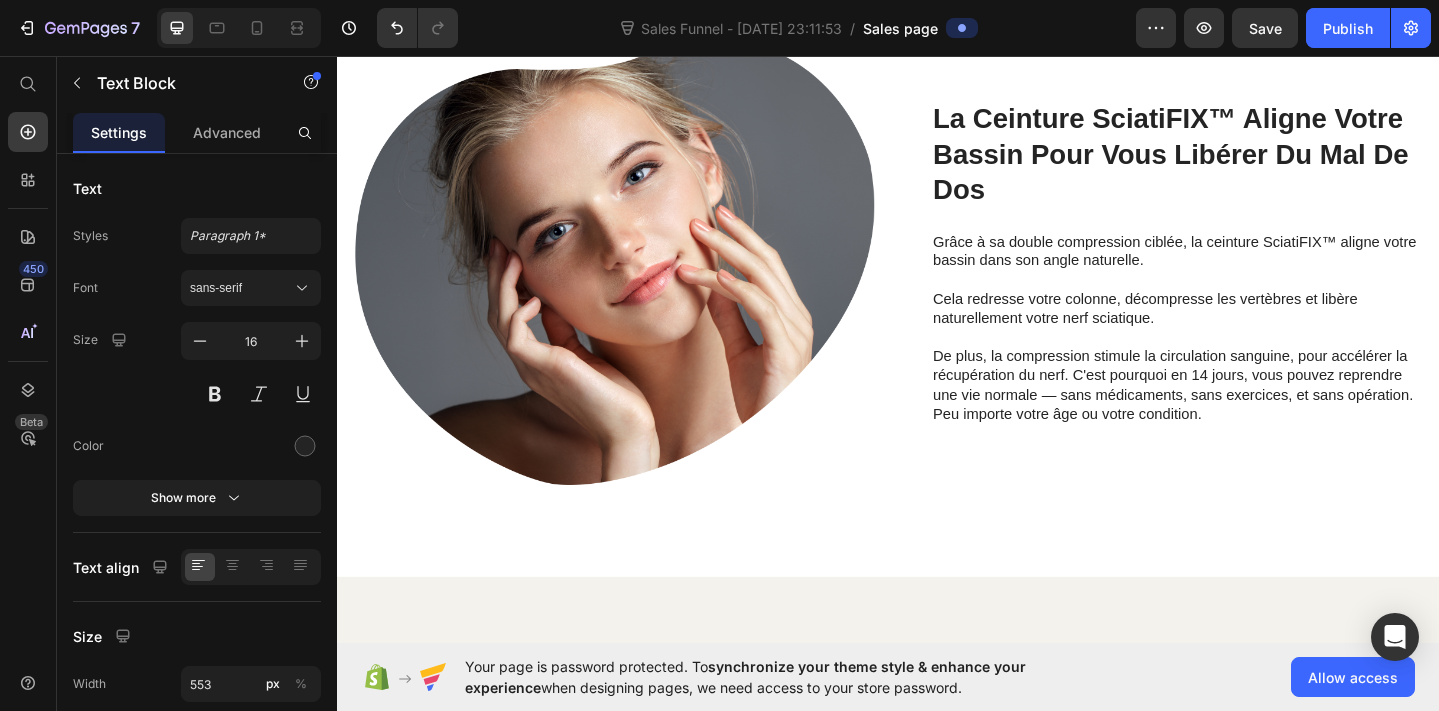 click on "De plus, la compression stimule la circulation sanguine, pour accélérer la récupération du nerf. C'est pourquoi en 14 jours, vous pouvez reprendre une vie normale — sans médicaments, sans exercices, et sans opération. Peu importe votre âge ou votre condition." at bounding box center (1250, 414) 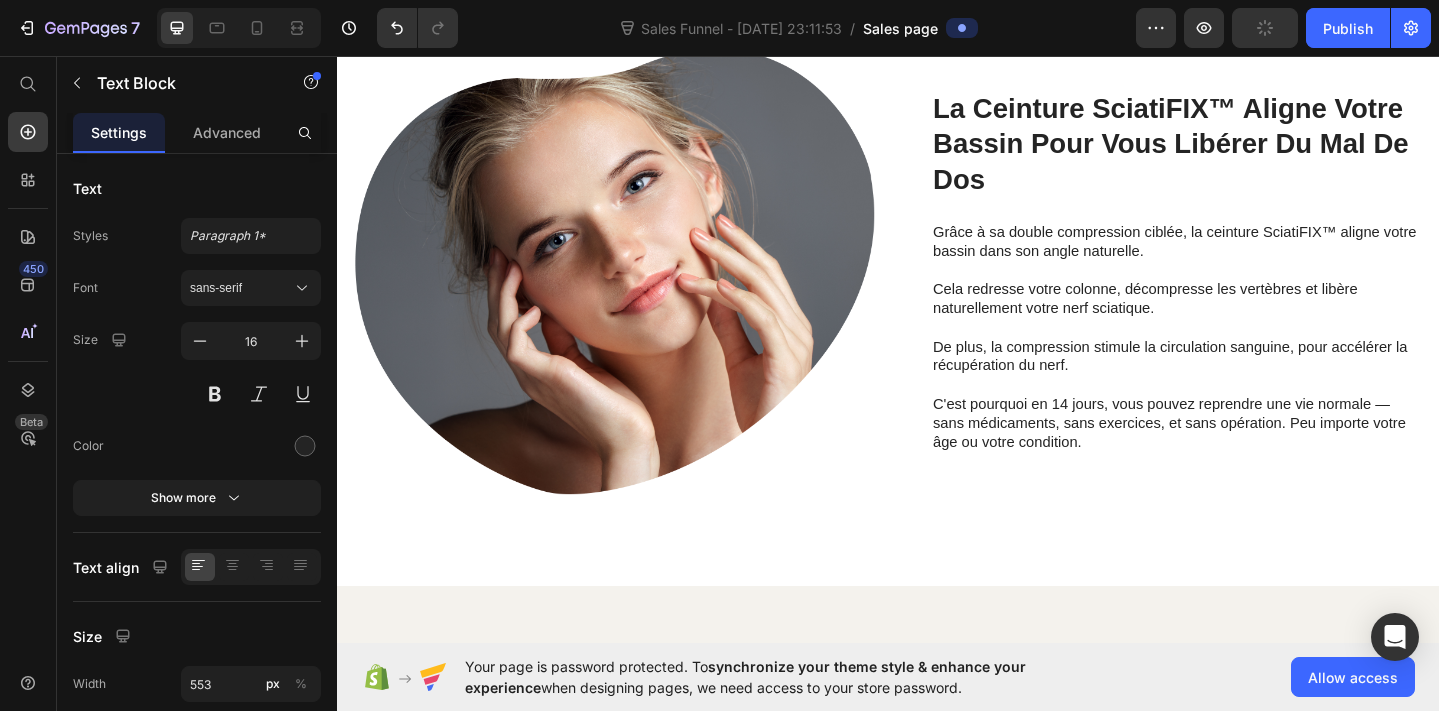 scroll, scrollTop: 2487, scrollLeft: 0, axis: vertical 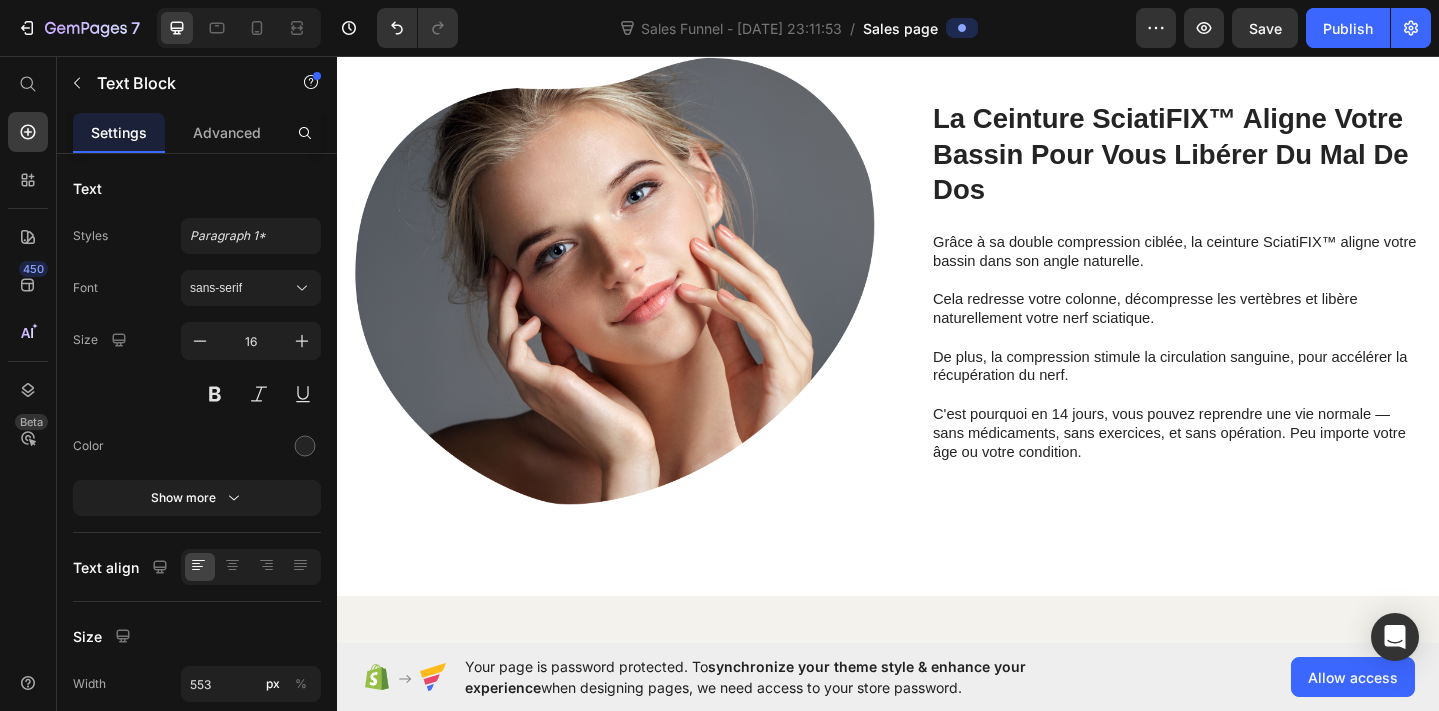 click on "C'est pourquoi en 14 jours, vous pouvez reprendre une vie normale — sans médicaments, sans exercices, et sans opération. Peu importe votre âge ou votre condition." at bounding box center (1250, 467) 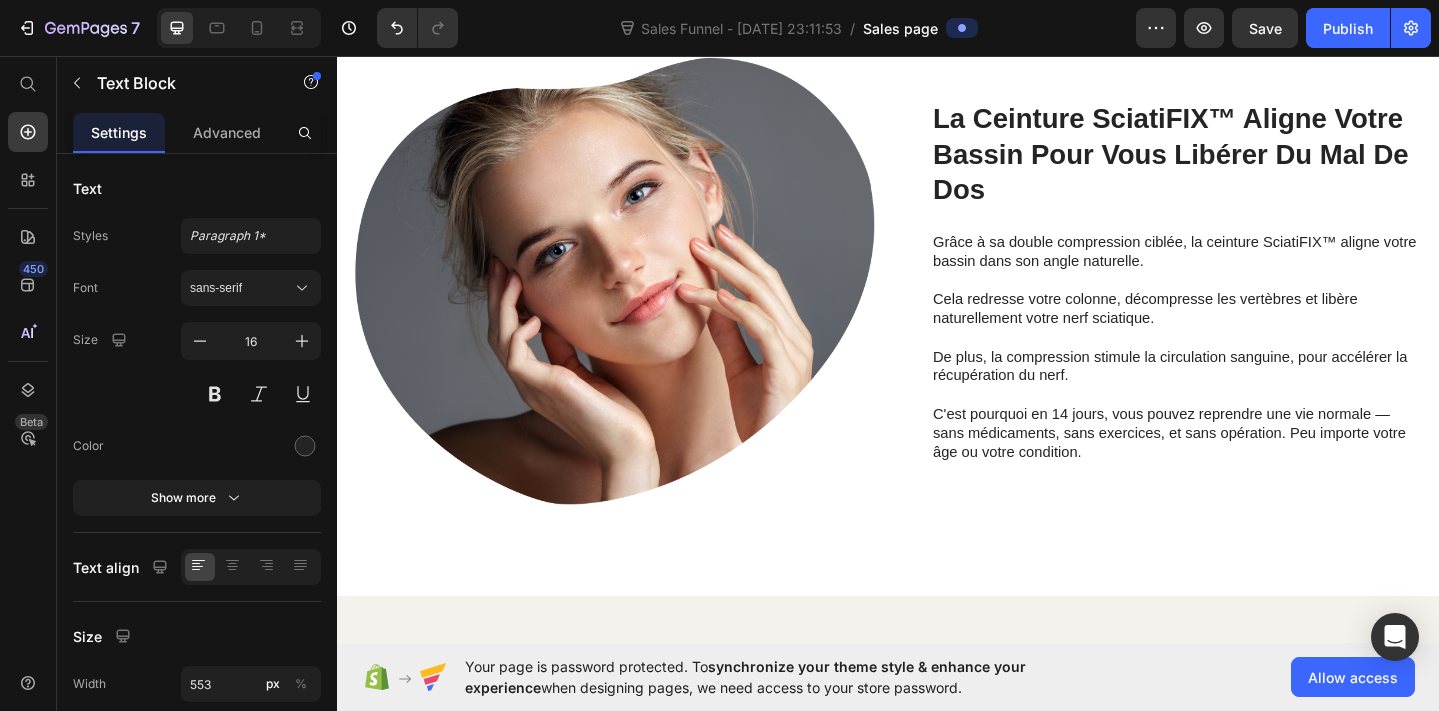 click on "Cela redresse votre colonne, décompresse les vertèbres et libère naturellement votre nerf sciatique." at bounding box center (1250, 332) 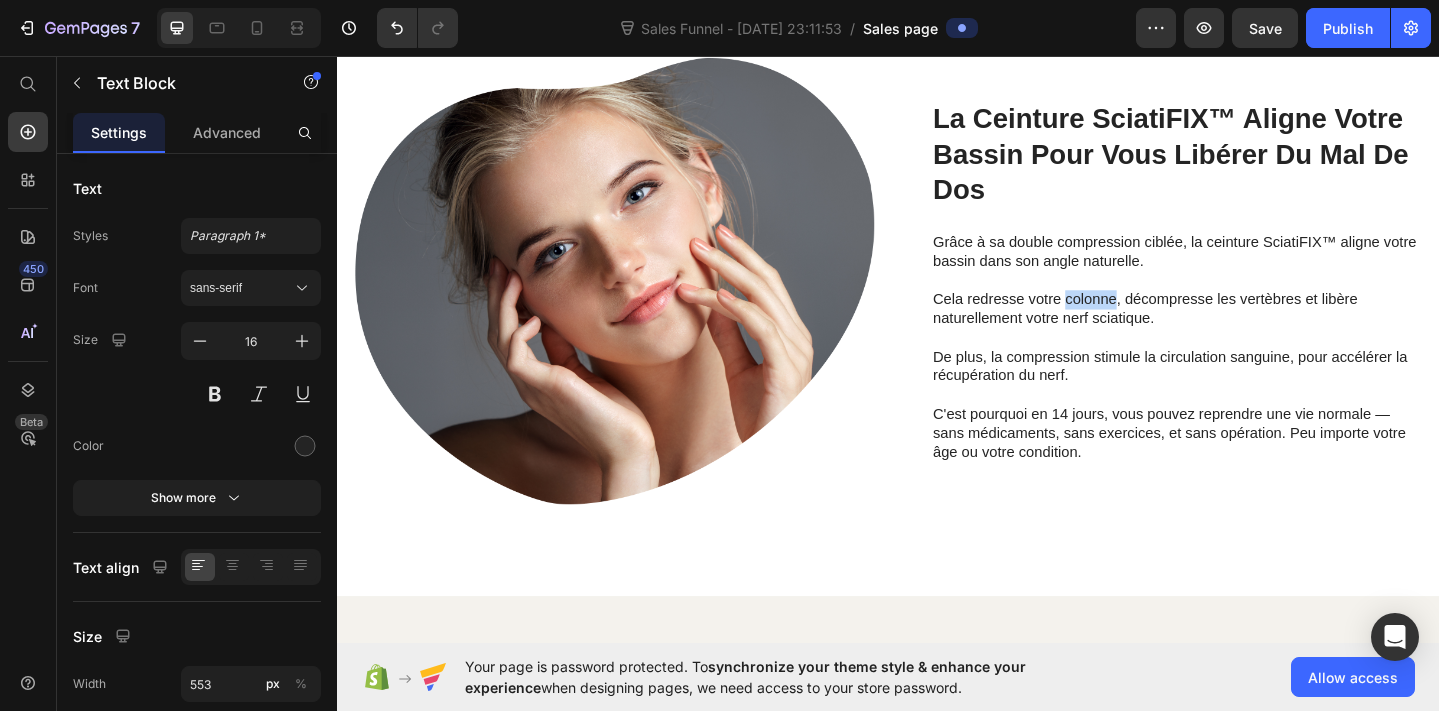 click on "Cela redresse votre colonne, décompresse les vertèbres et libère naturellement votre nerf sciatique." at bounding box center (1250, 332) 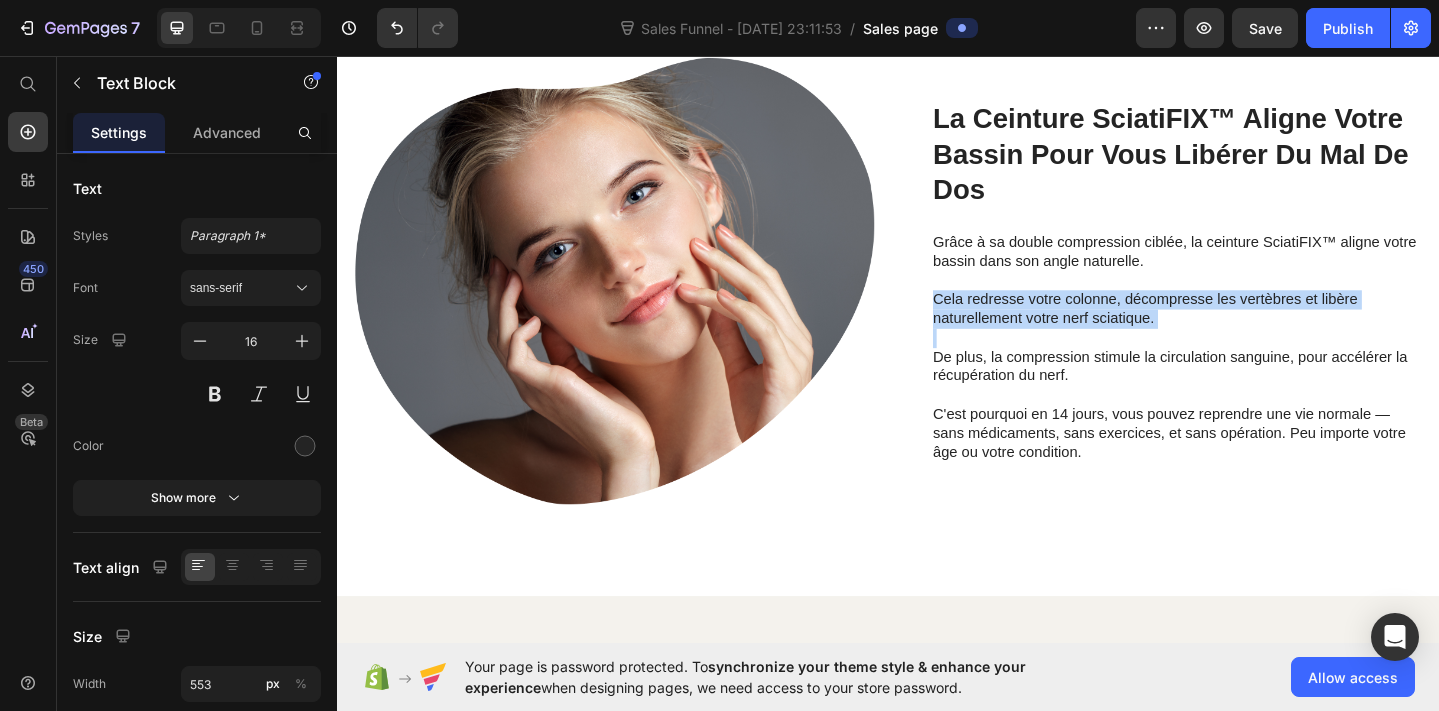 click on "Cela redresse votre colonne, décompresse les vertèbres et libère naturellement votre nerf sciatique." at bounding box center [1250, 332] 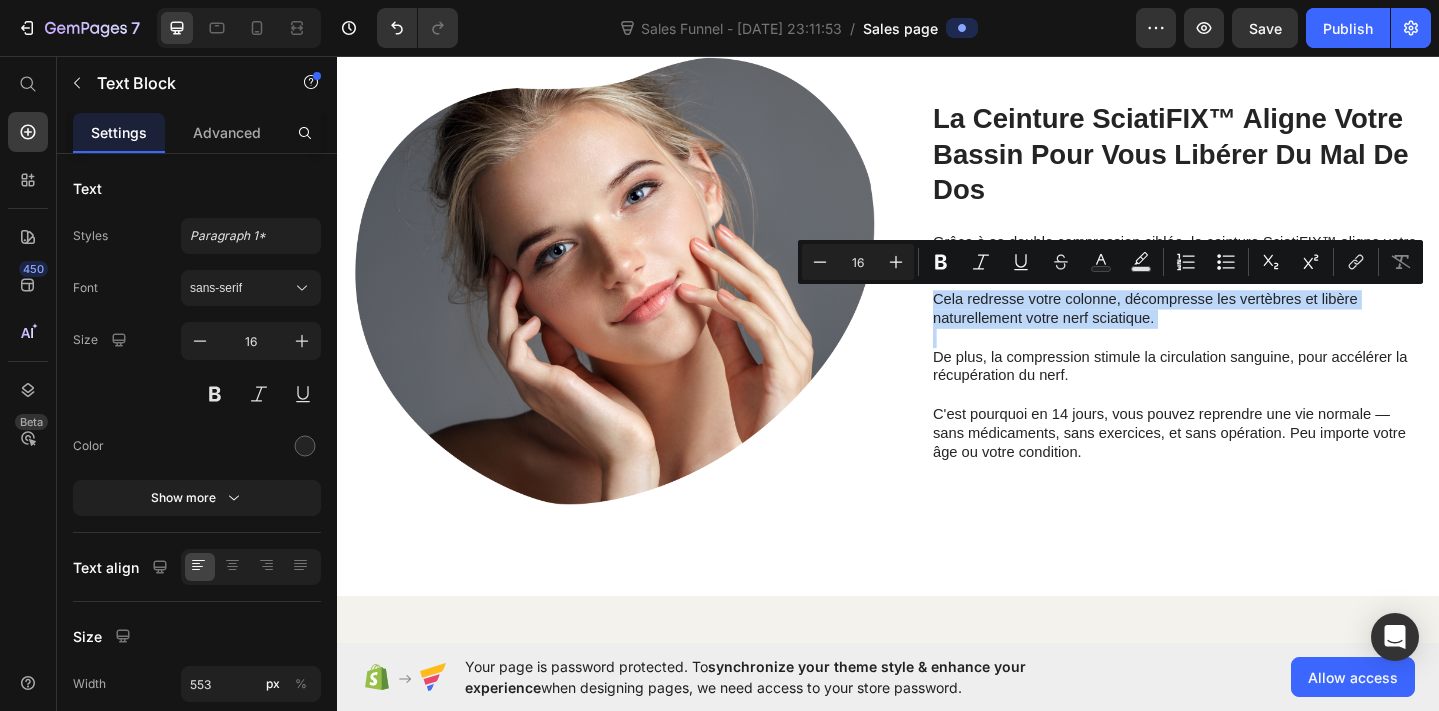 click at bounding box center [1250, 363] 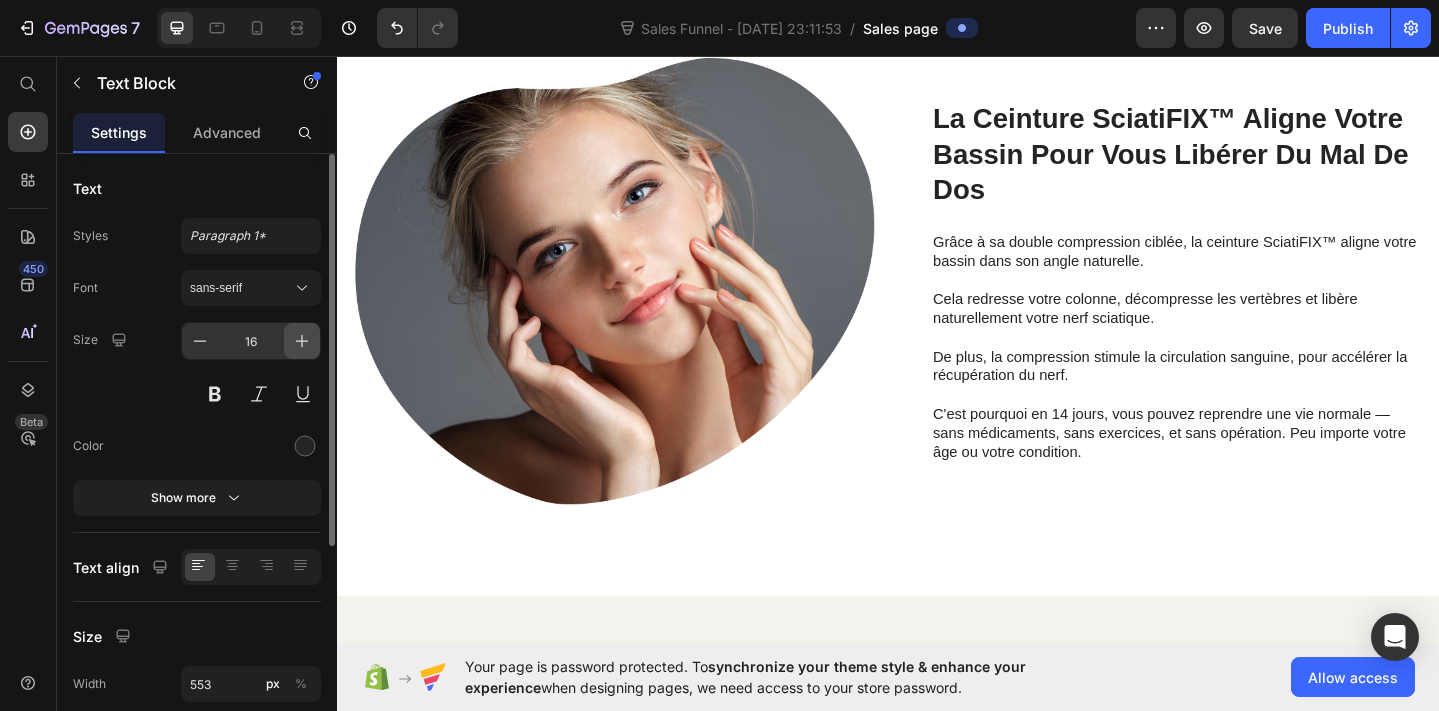 click 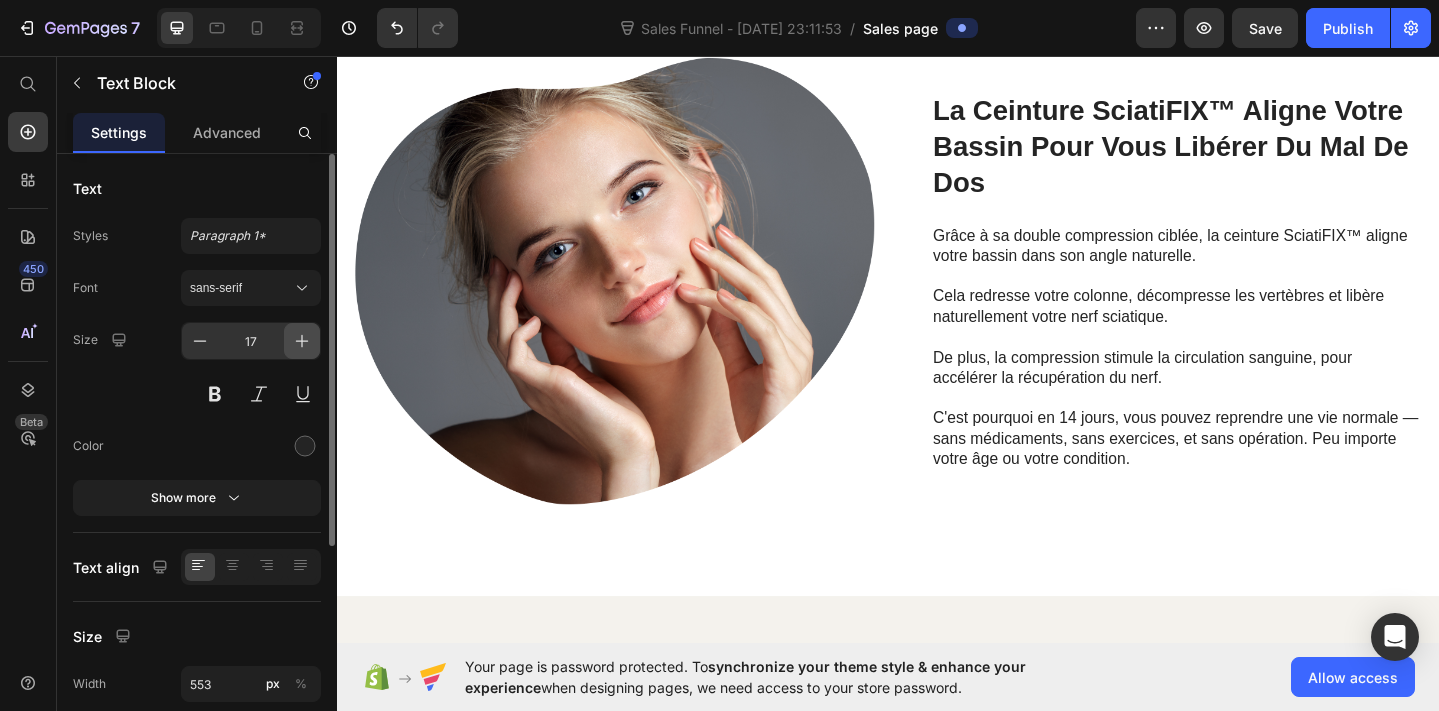 click 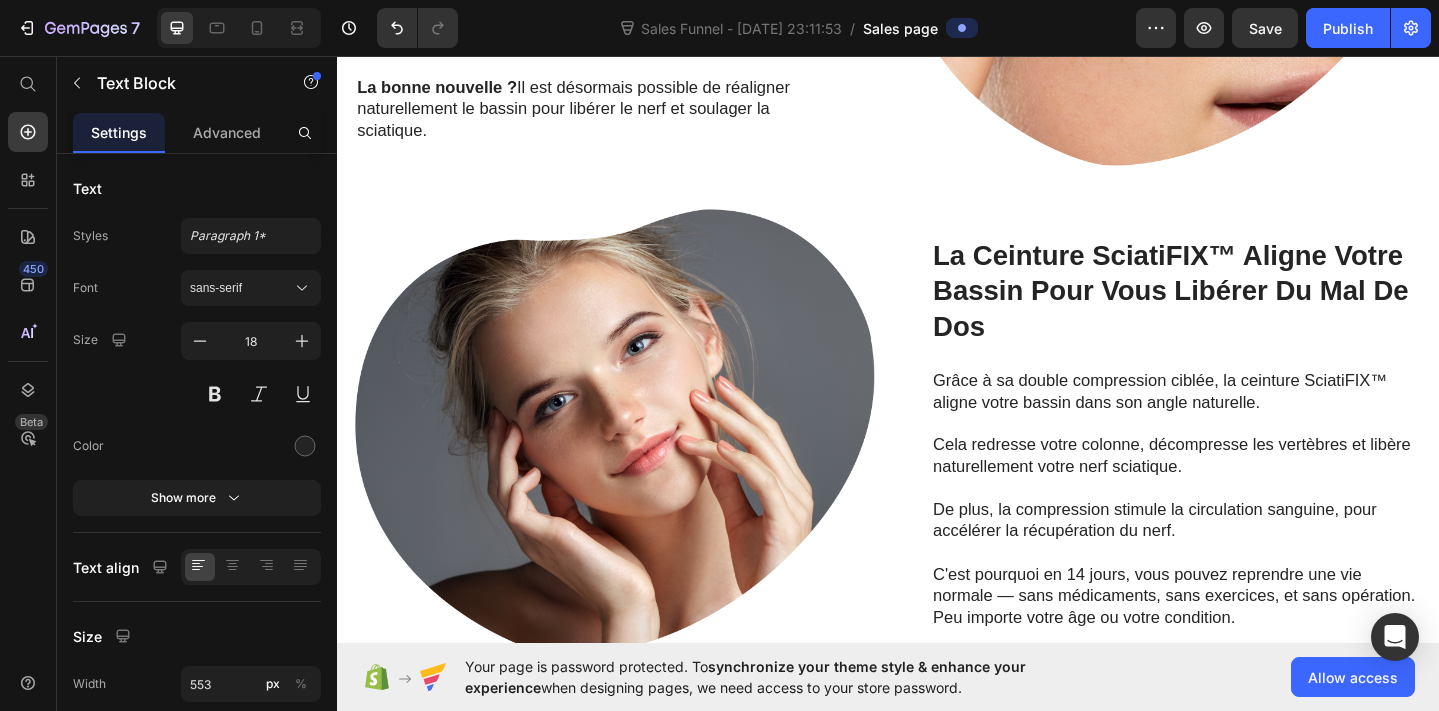 scroll, scrollTop: 2321, scrollLeft: 0, axis: vertical 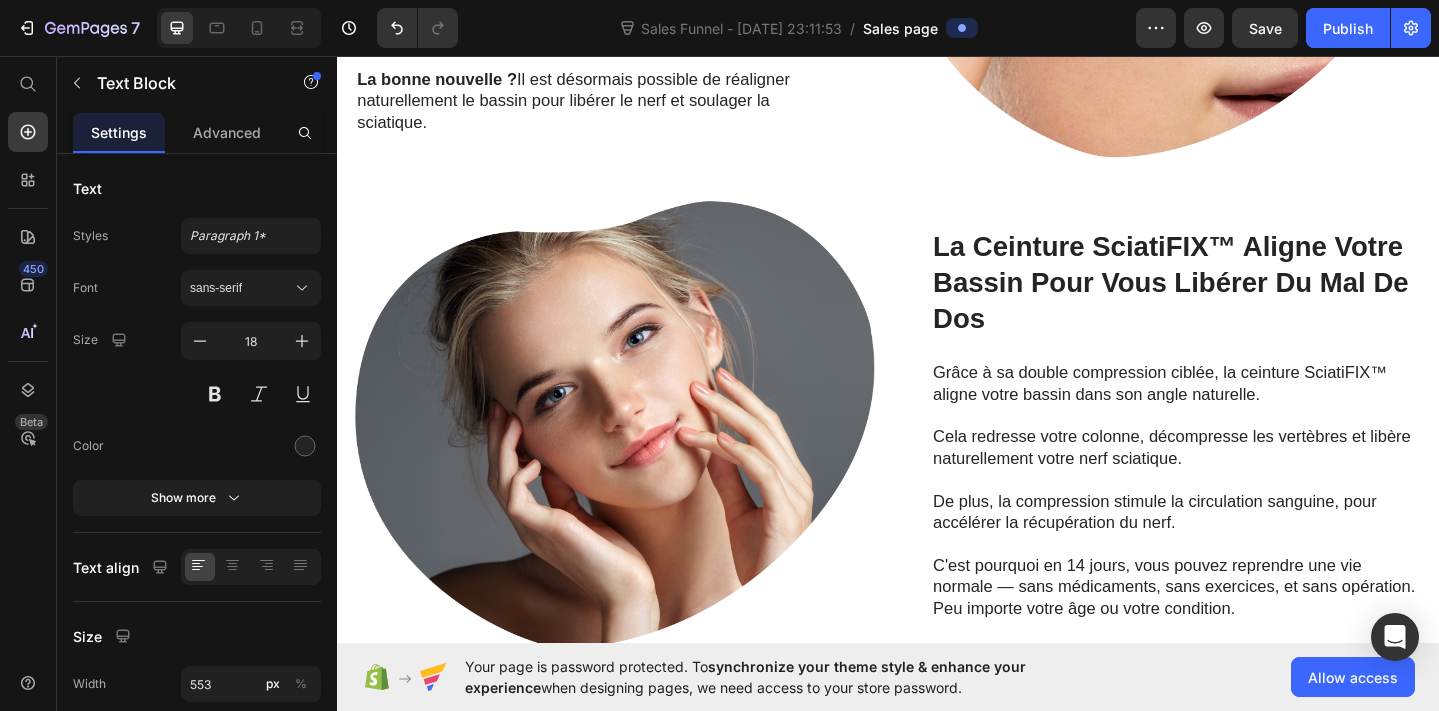 click on "Grâce à sa double compression ciblée, la ceinture SciatiFIX™ aligne votre bassin dans son angle naturelle." at bounding box center [1250, 412] 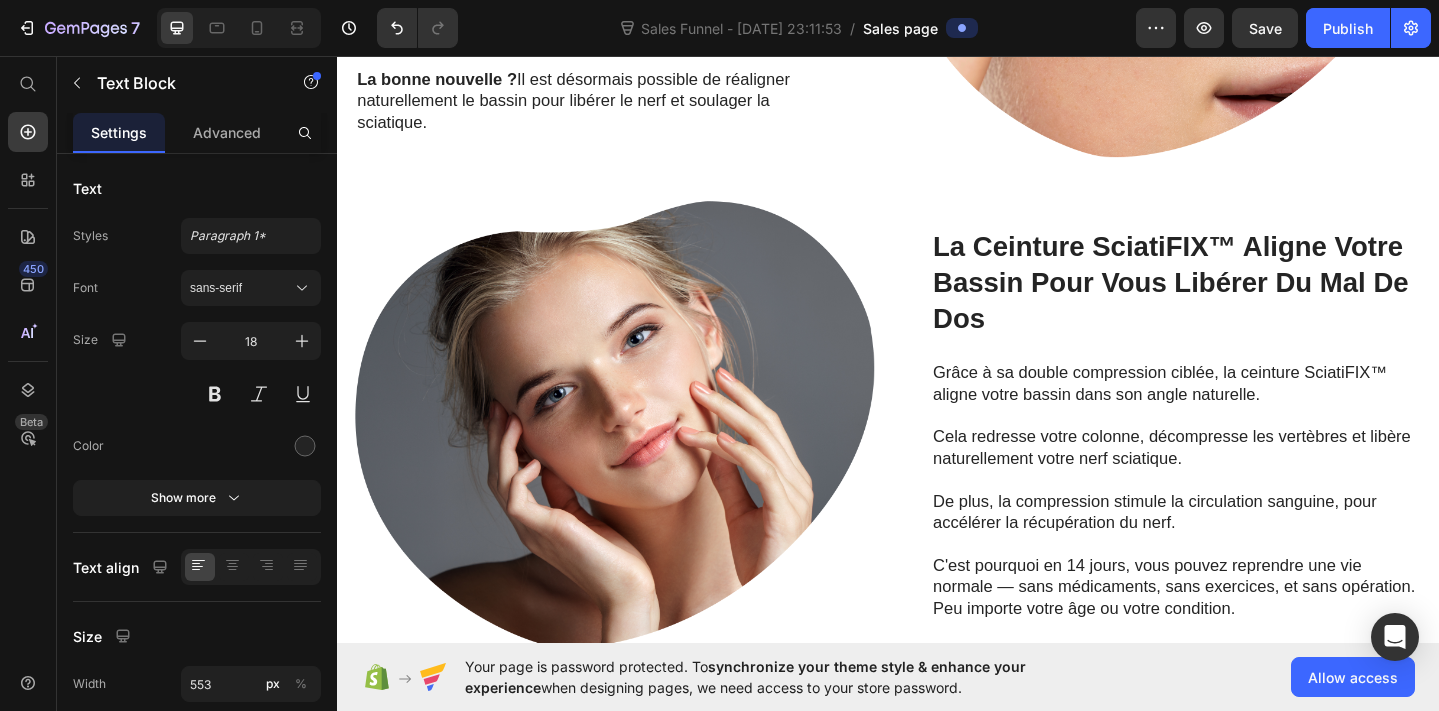 drag, startPoint x: 1357, startPoint y: 438, endPoint x: 988, endPoint y: 439, distance: 369.00134 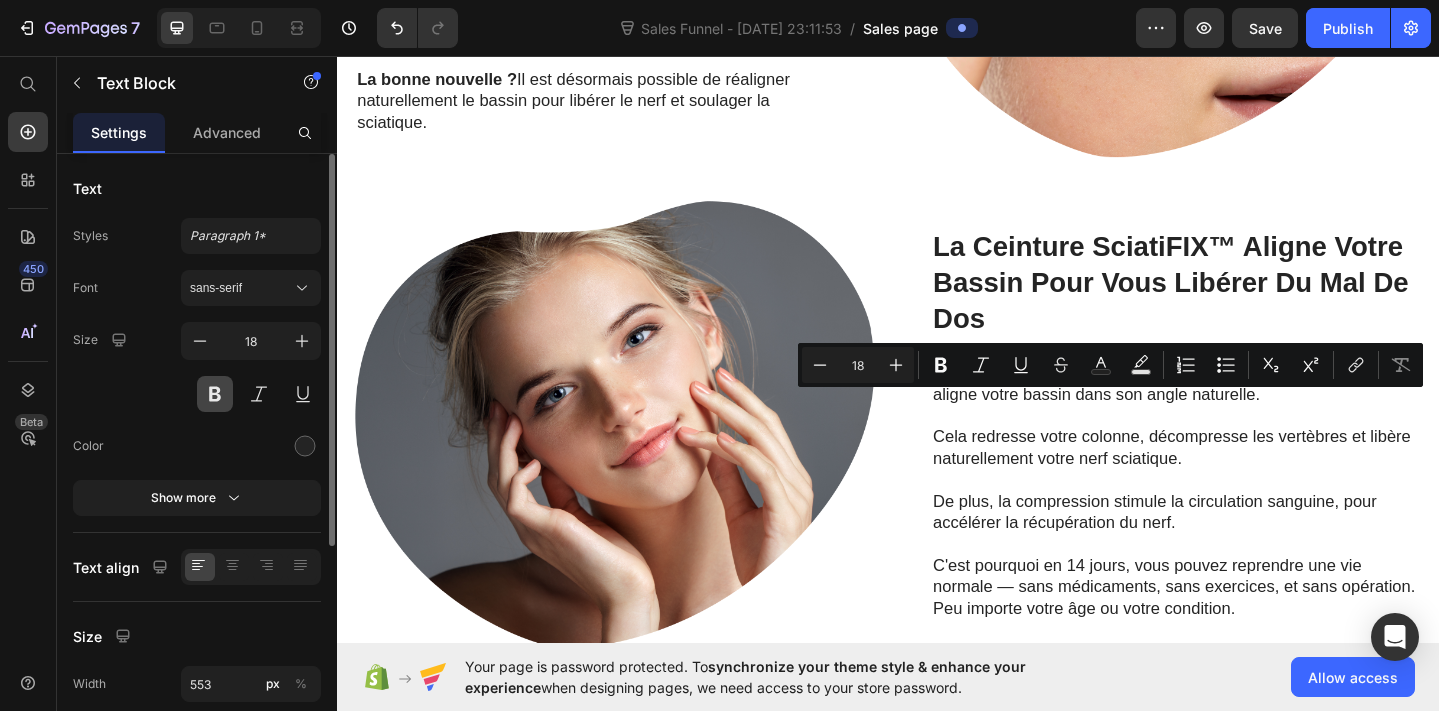 click at bounding box center (215, 394) 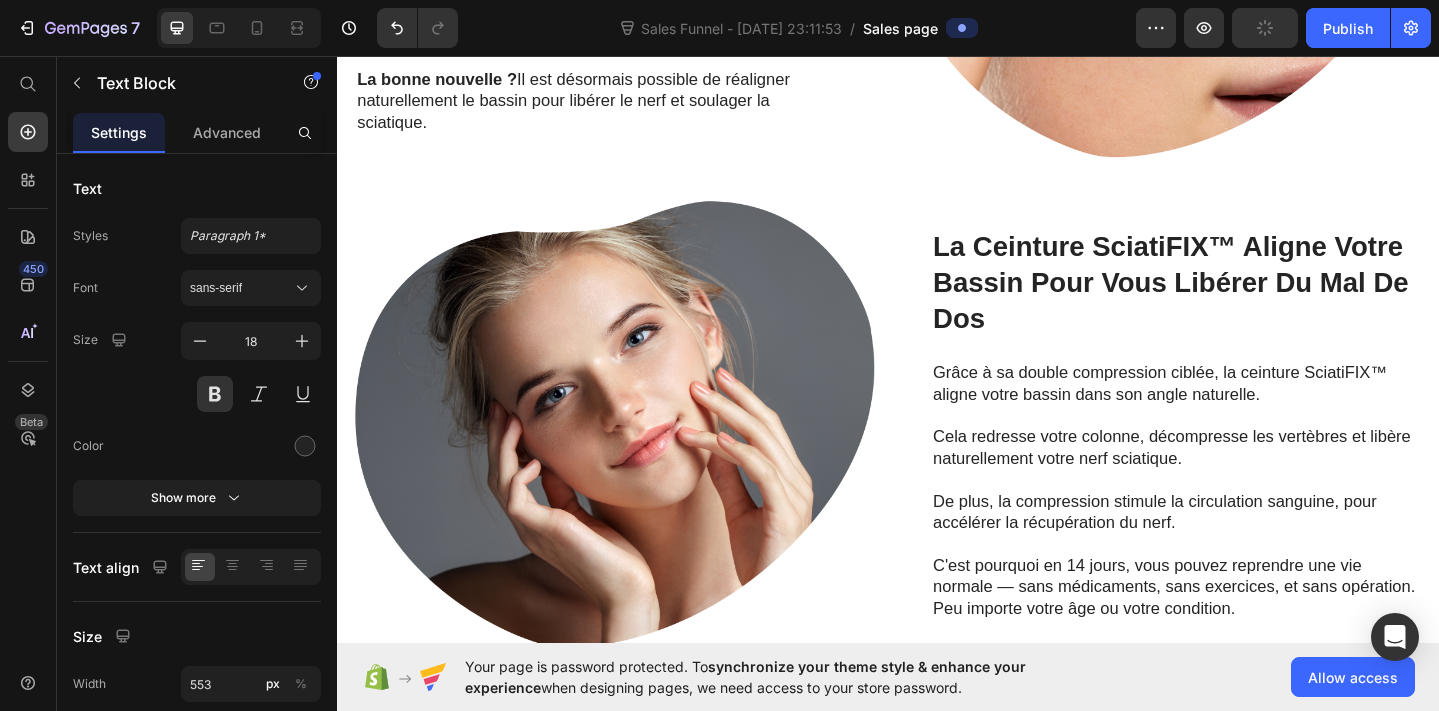 scroll, scrollTop: 2359, scrollLeft: 0, axis: vertical 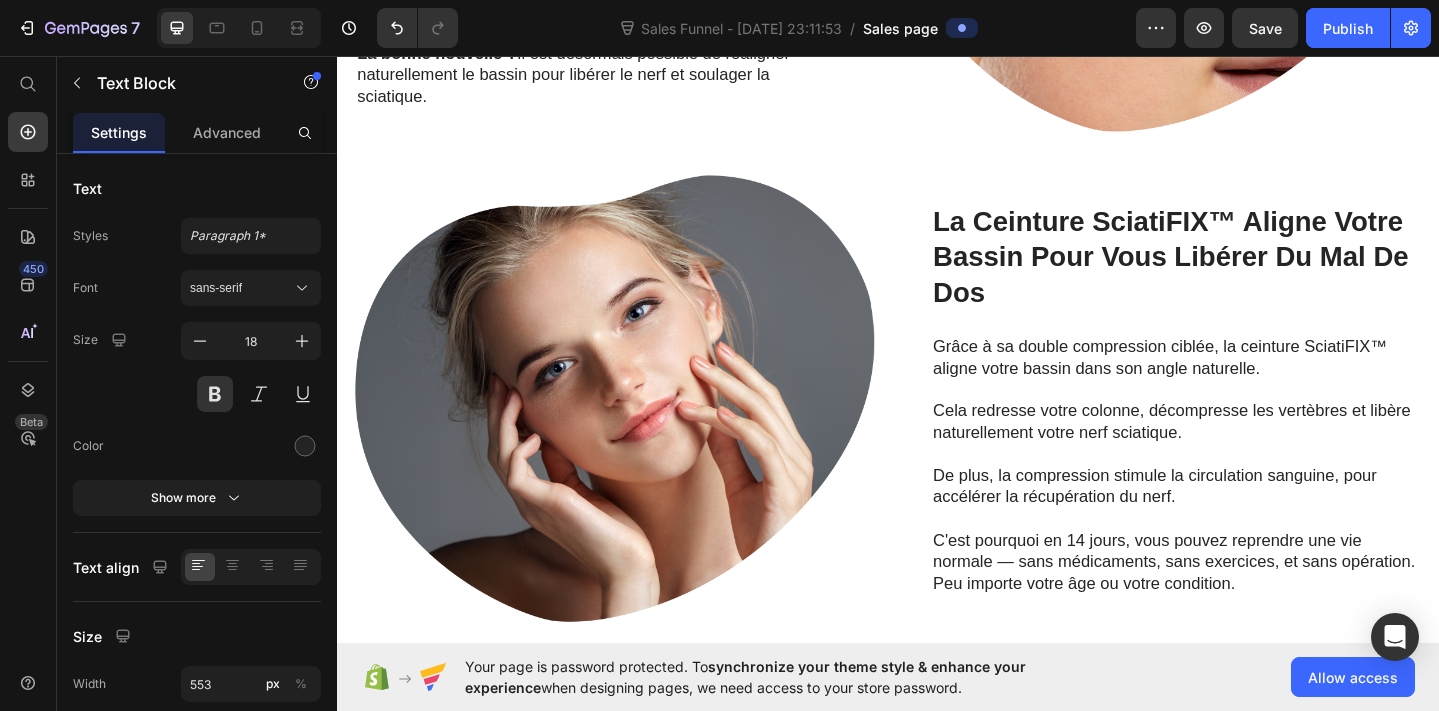 click on "Cela redresse votre colonne, décompresse les vertèbres et libère naturellement votre nerf sciatique." at bounding box center [1250, 454] 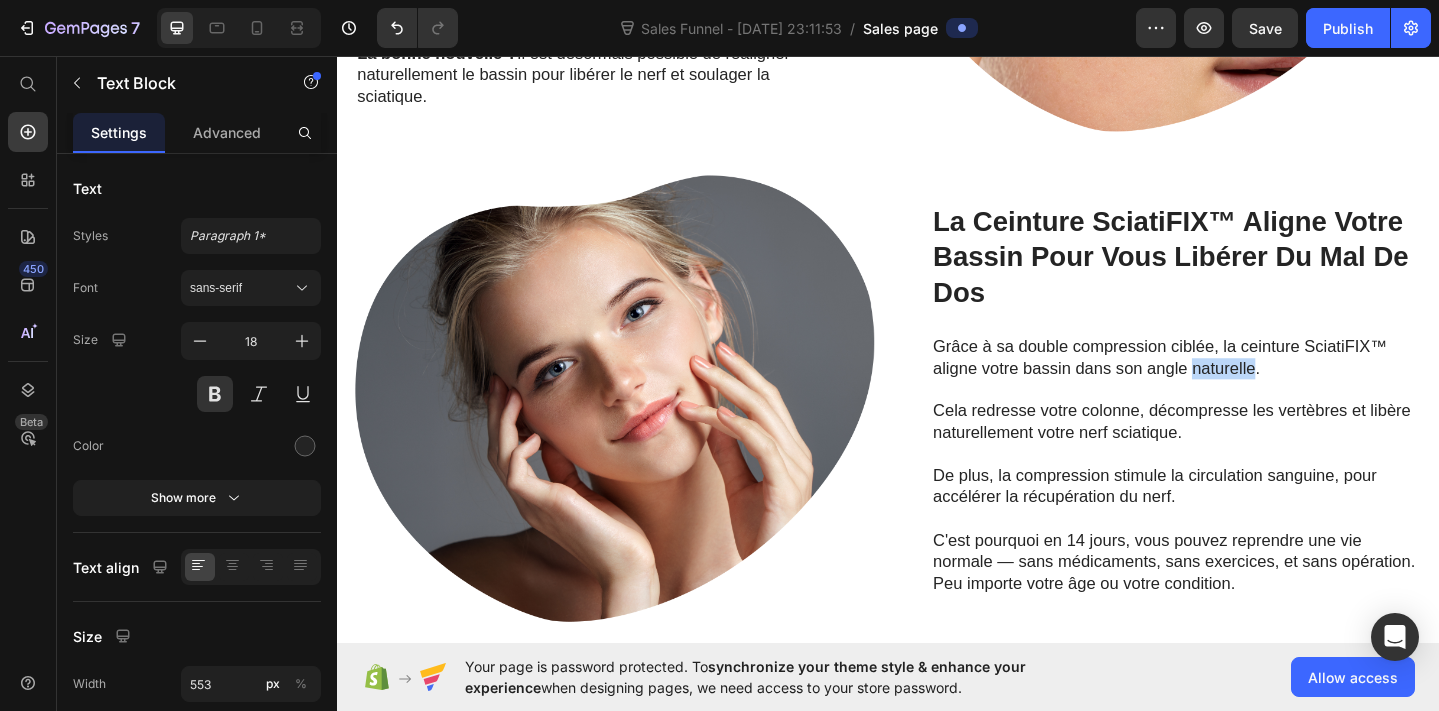 click on "Grâce à sa double compression ciblée, la ceinture SciatiFIX™ aligne votre bassin dans son angle naturelle." at bounding box center [1250, 384] 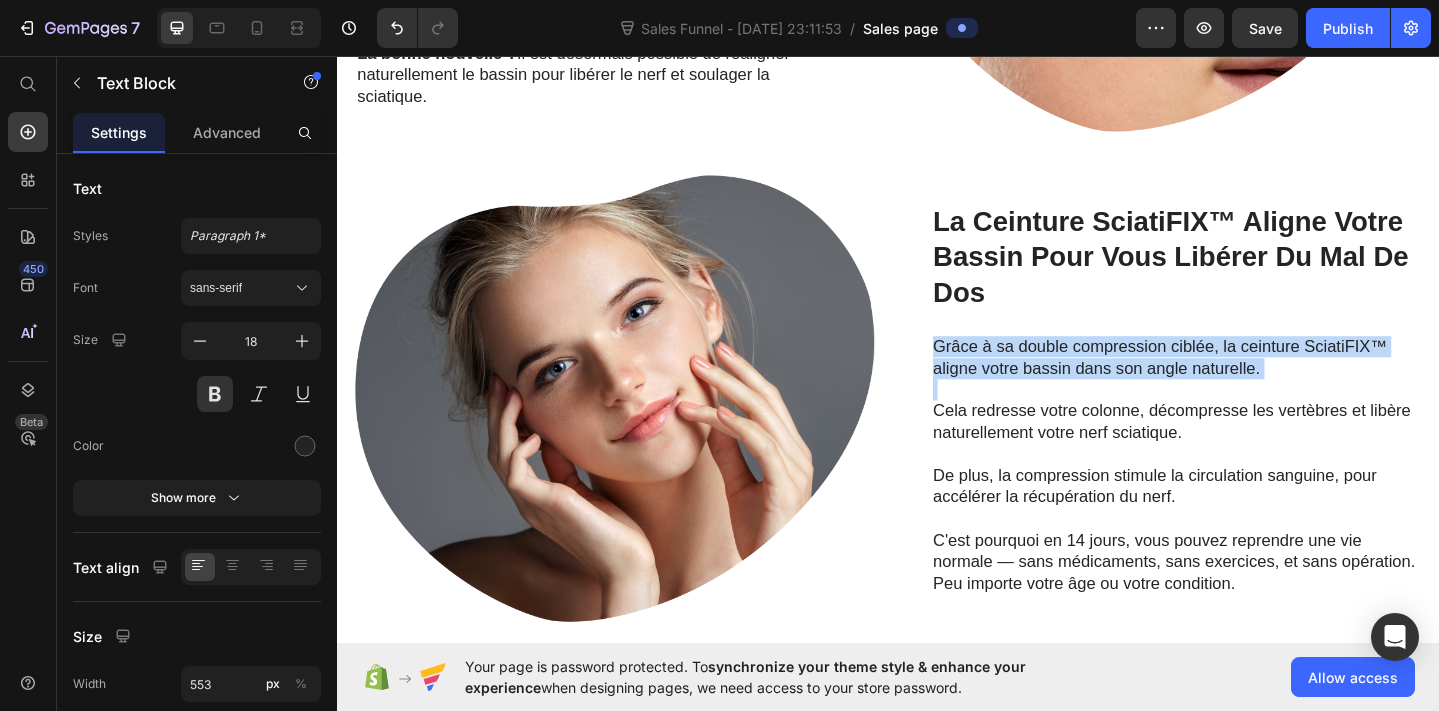 click on "Grâce à sa double compression ciblée, la ceinture SciatiFIX™ aligne votre bassin dans son angle naturelle." at bounding box center [1250, 384] 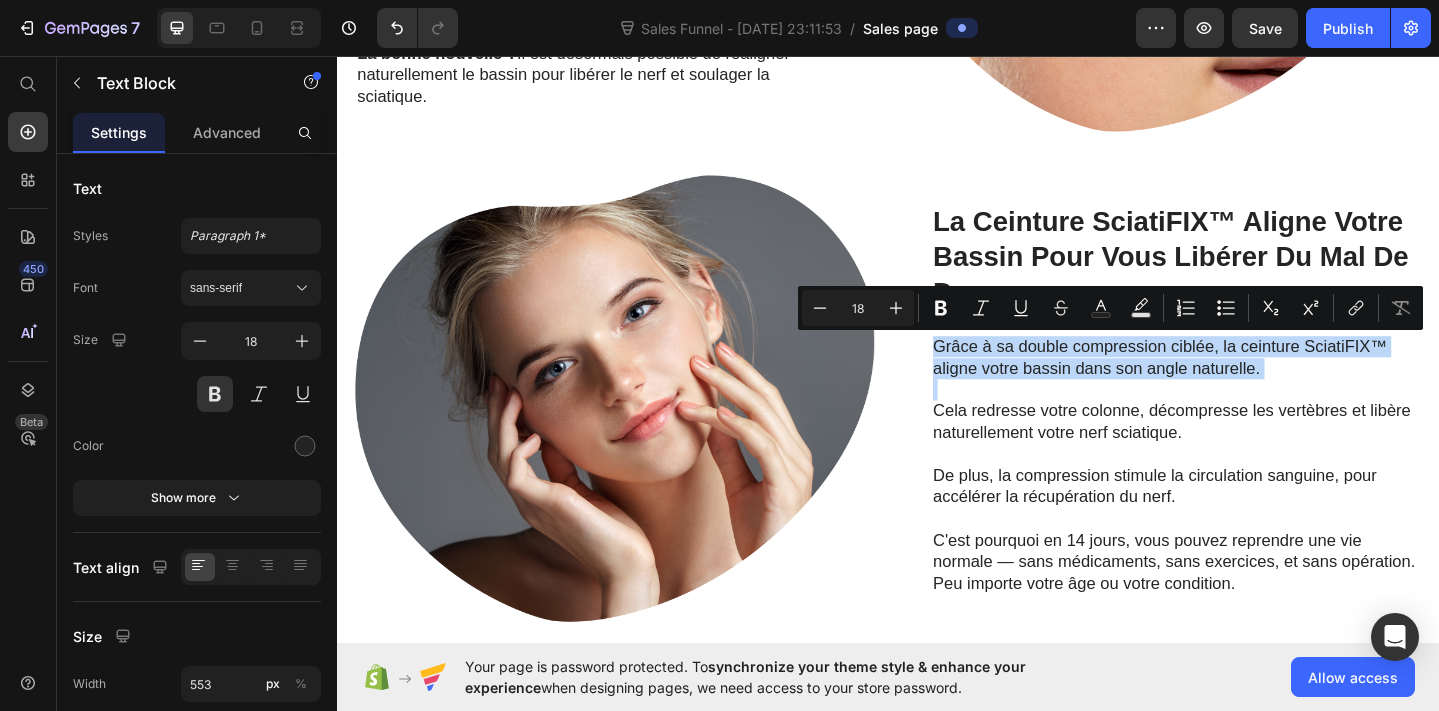 click on "Grâce à sa double compression ciblée, la ceinture SciatiFIX™ aligne votre bassin dans son angle naturelle." at bounding box center (1250, 384) 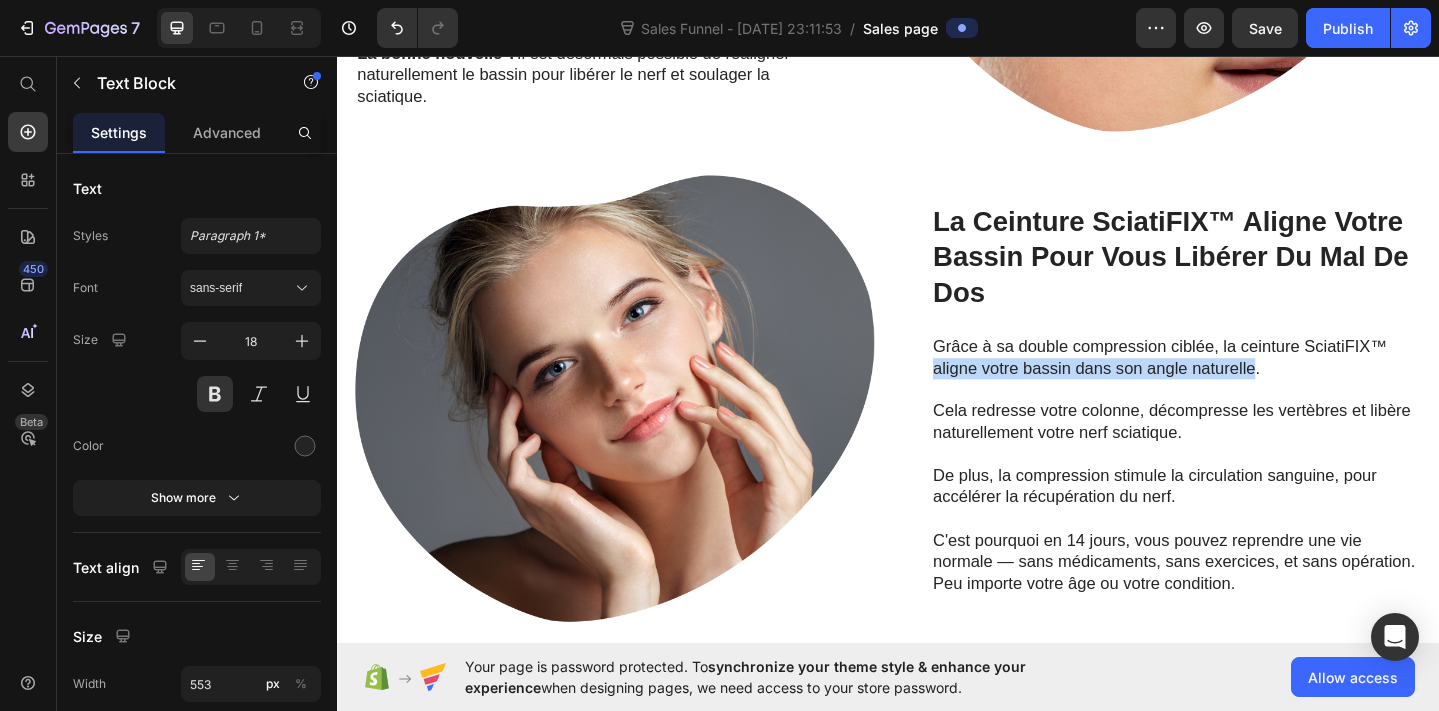 drag, startPoint x: 1337, startPoint y: 395, endPoint x: 988, endPoint y: 393, distance: 349.00574 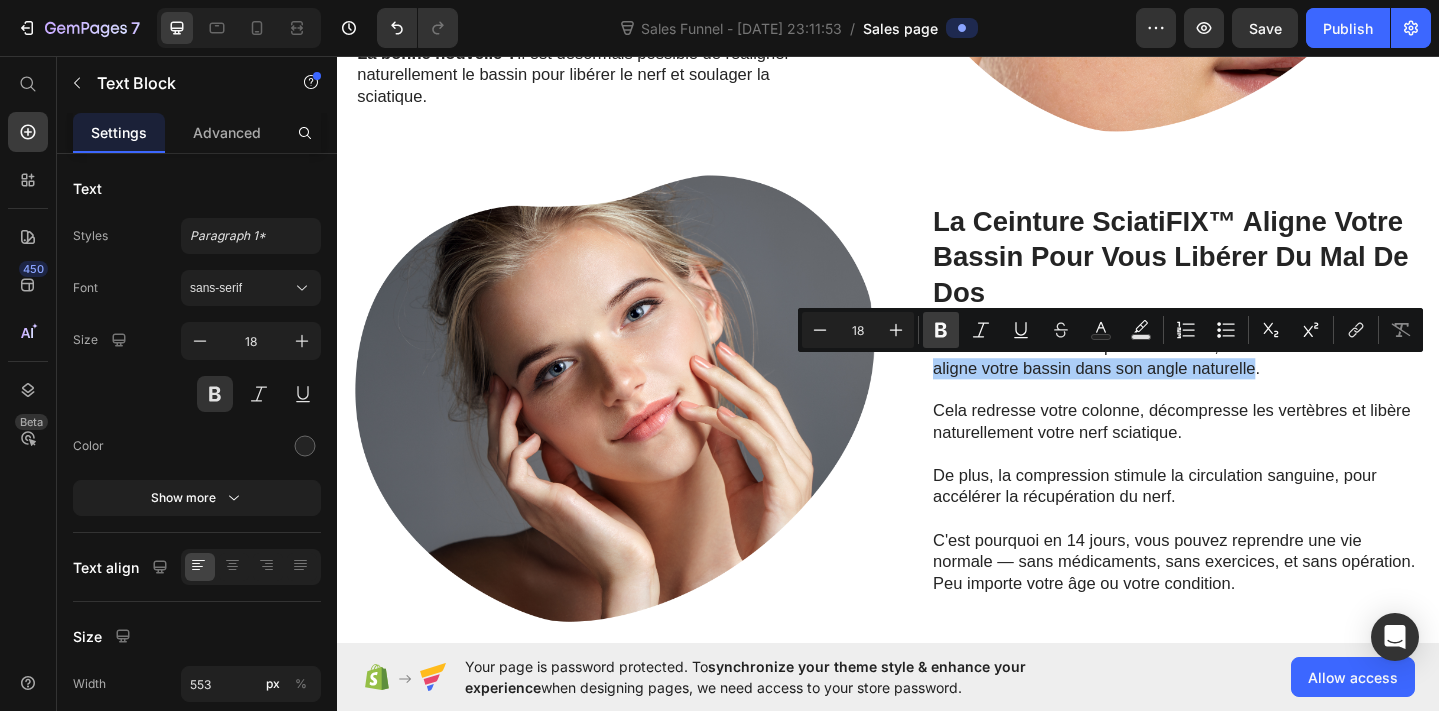 click 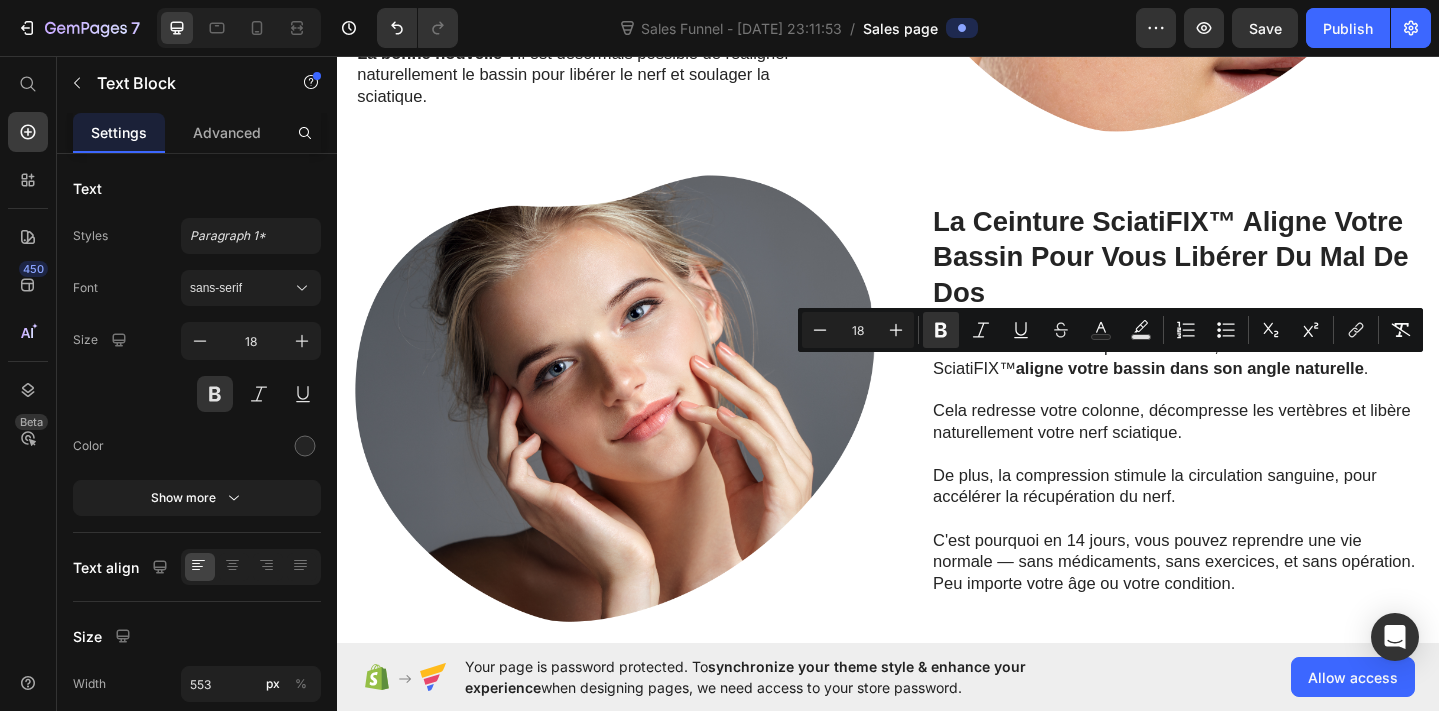 click on "Cela redresse votre colonne, décompresse les vertèbres et libère naturellement votre nerf sciatique." at bounding box center (1250, 454) 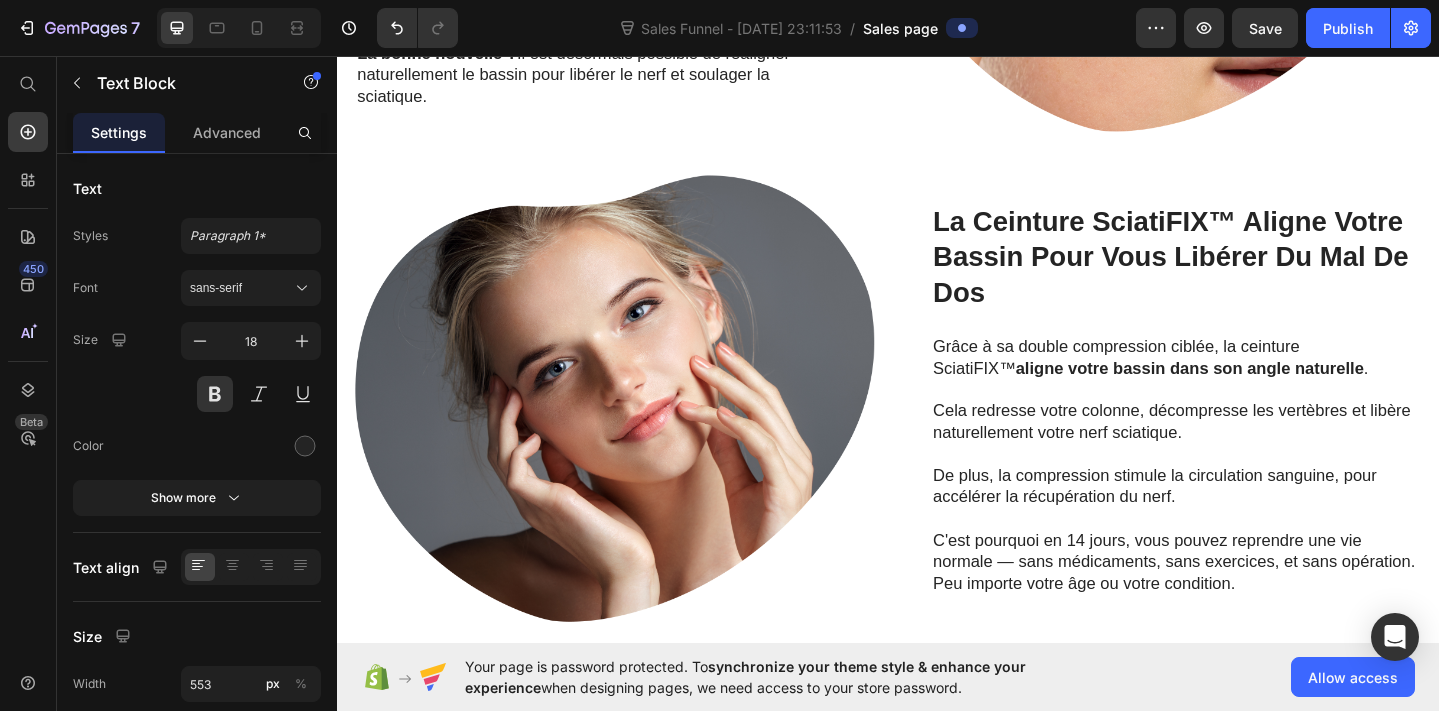drag, startPoint x: 1458, startPoint y: 441, endPoint x: 1460, endPoint y: 463, distance: 22.090721 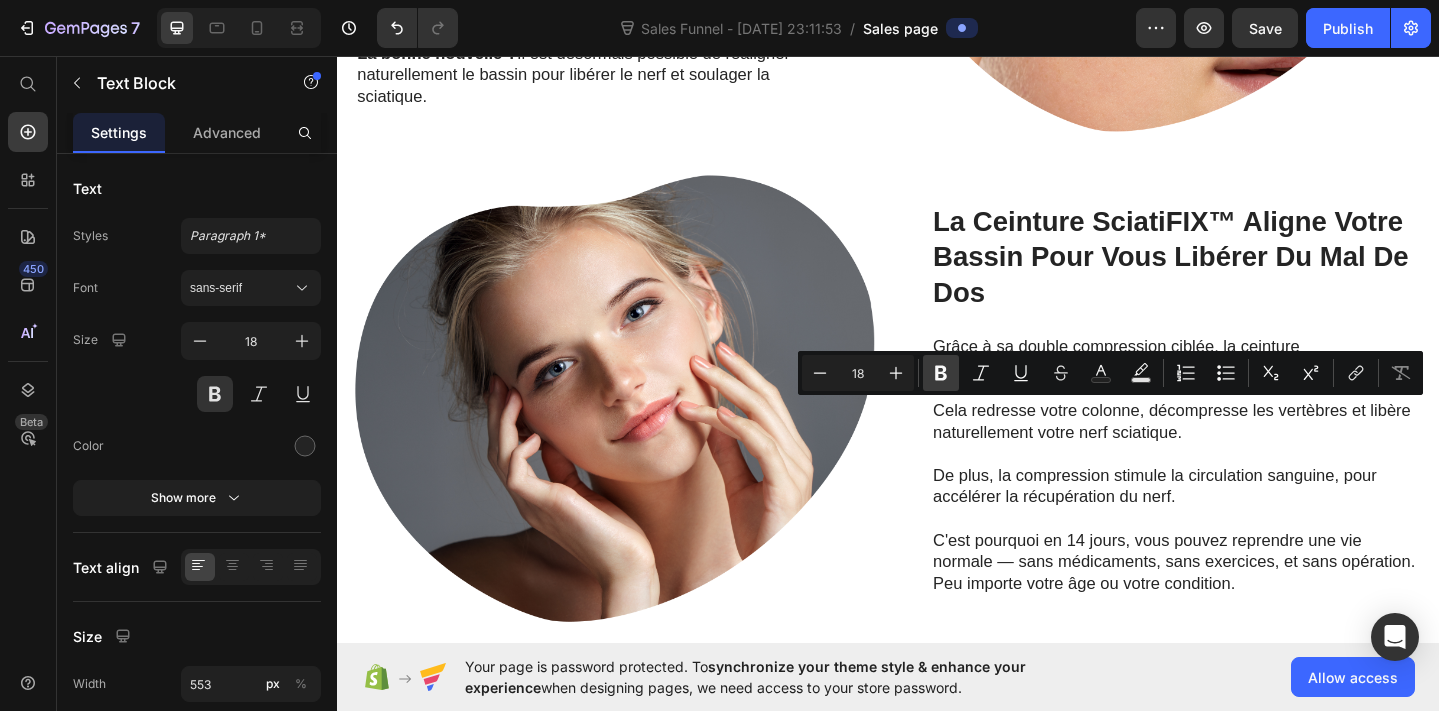 click 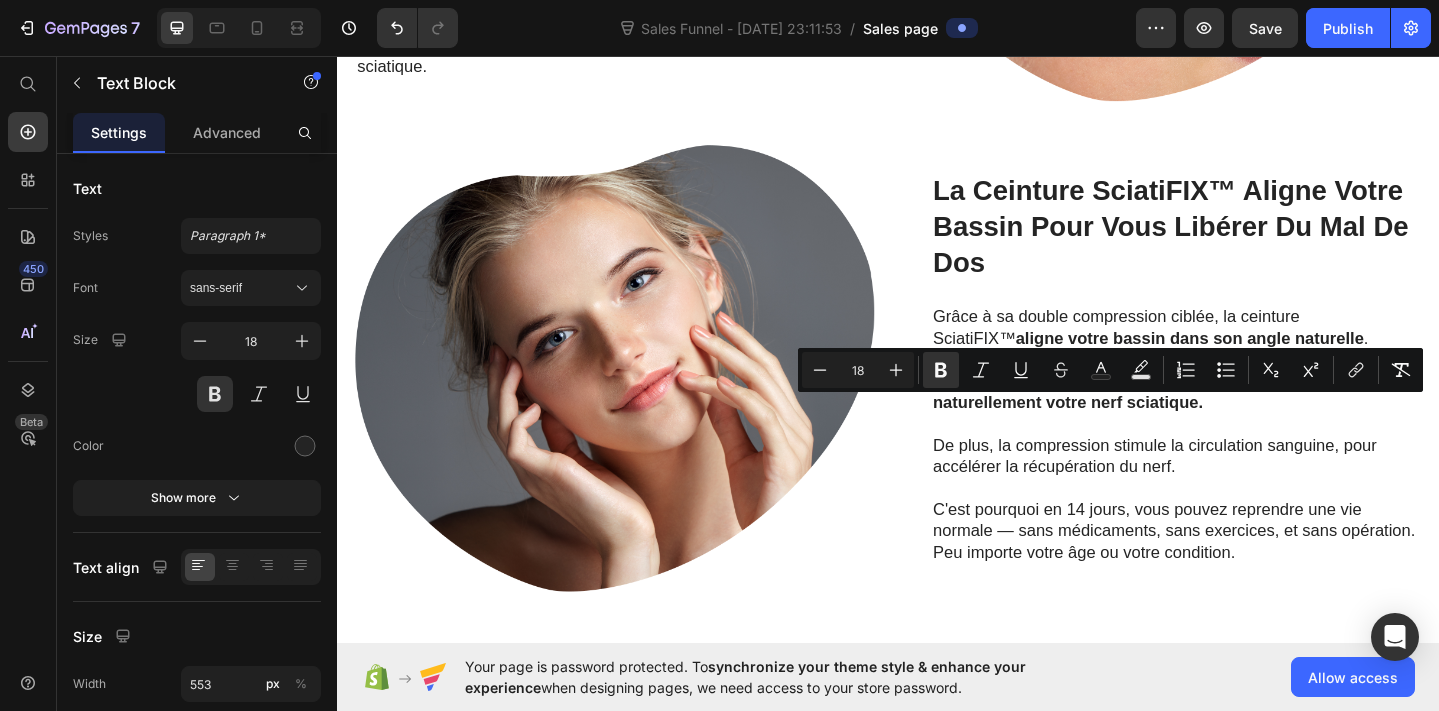 scroll, scrollTop: 2393, scrollLeft: 0, axis: vertical 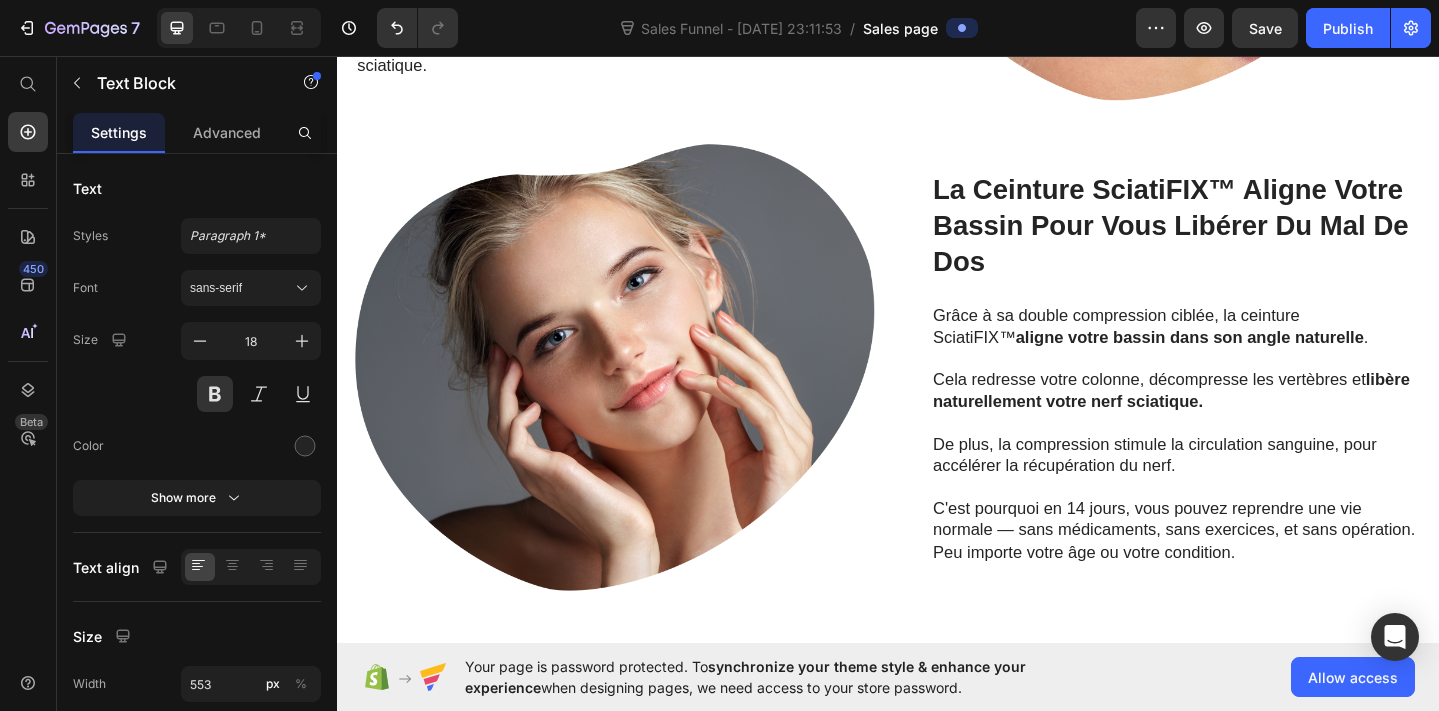 click on "De plus, la compression stimule la circulation sanguine, pour accélérer la récupération du nerf." at bounding box center (1250, 491) 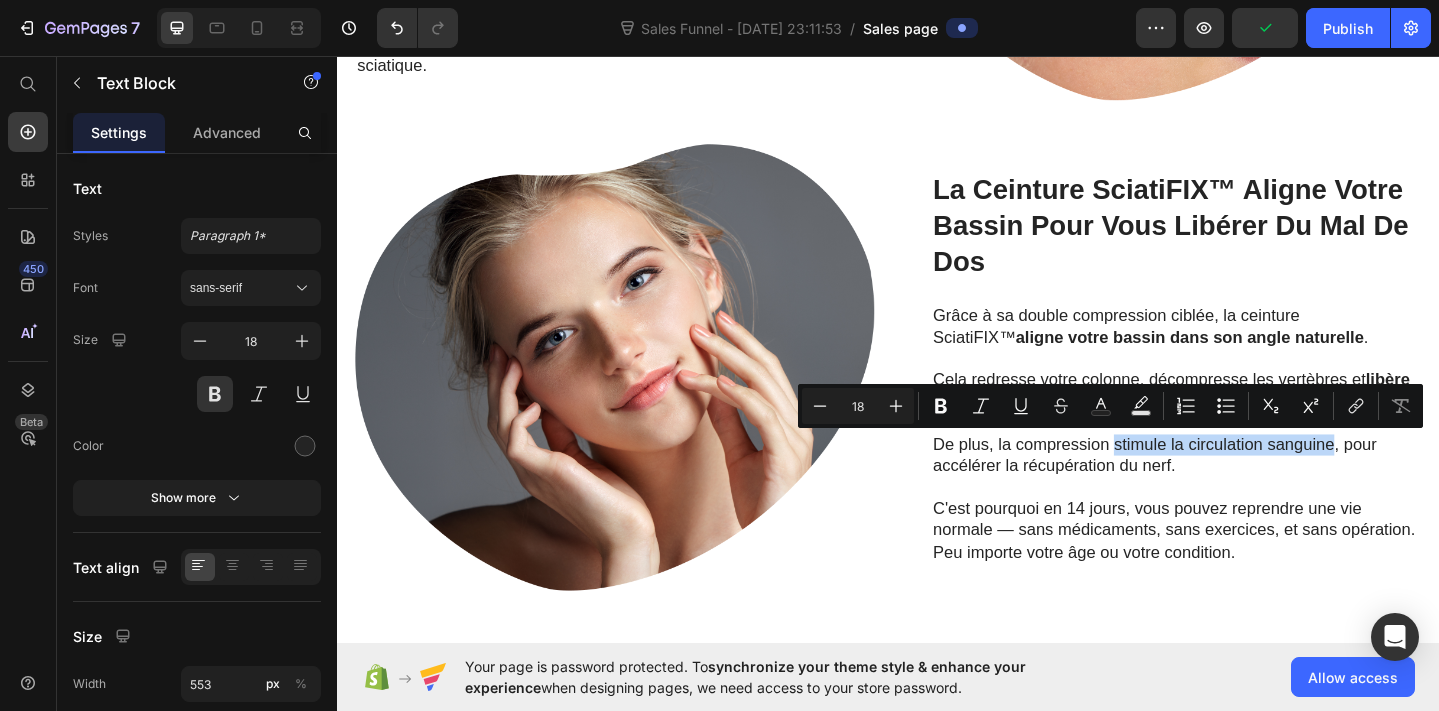drag, startPoint x: 1186, startPoint y: 476, endPoint x: 1420, endPoint y: 479, distance: 234.01923 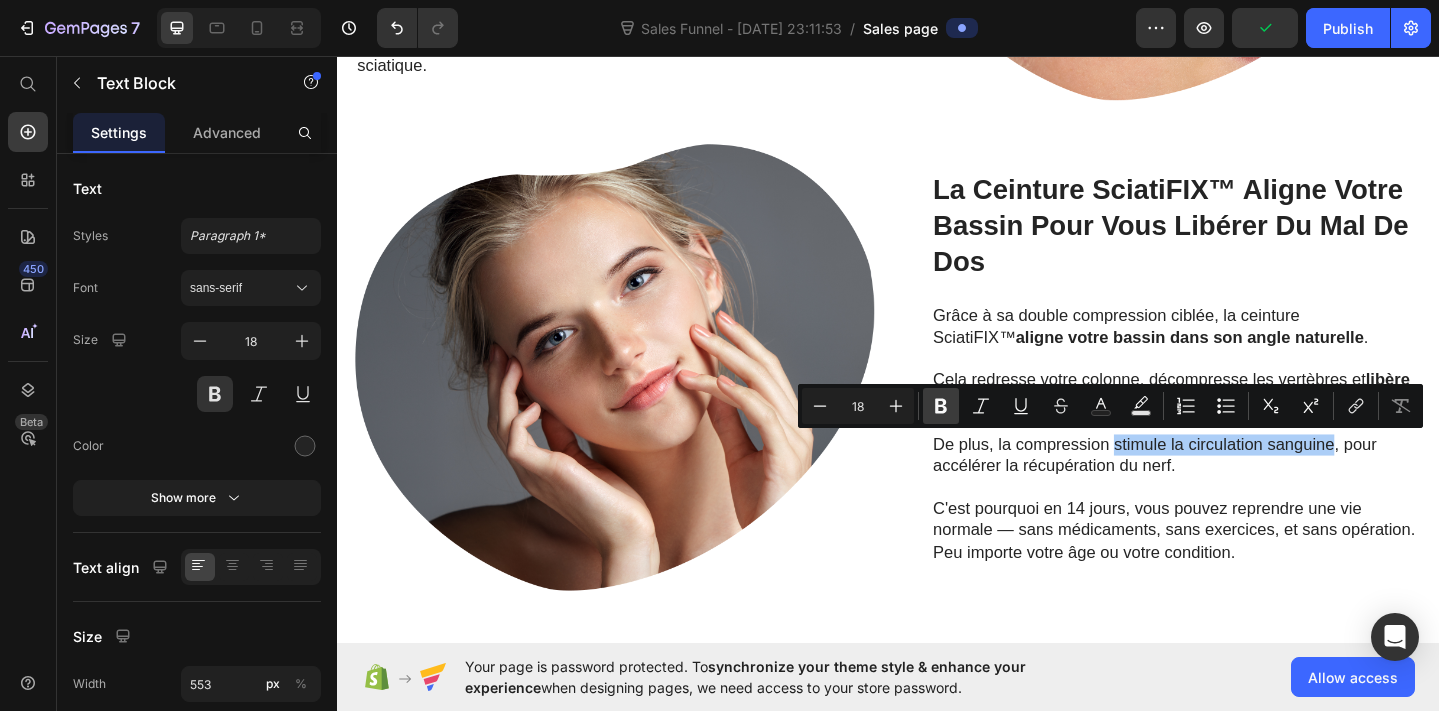 click 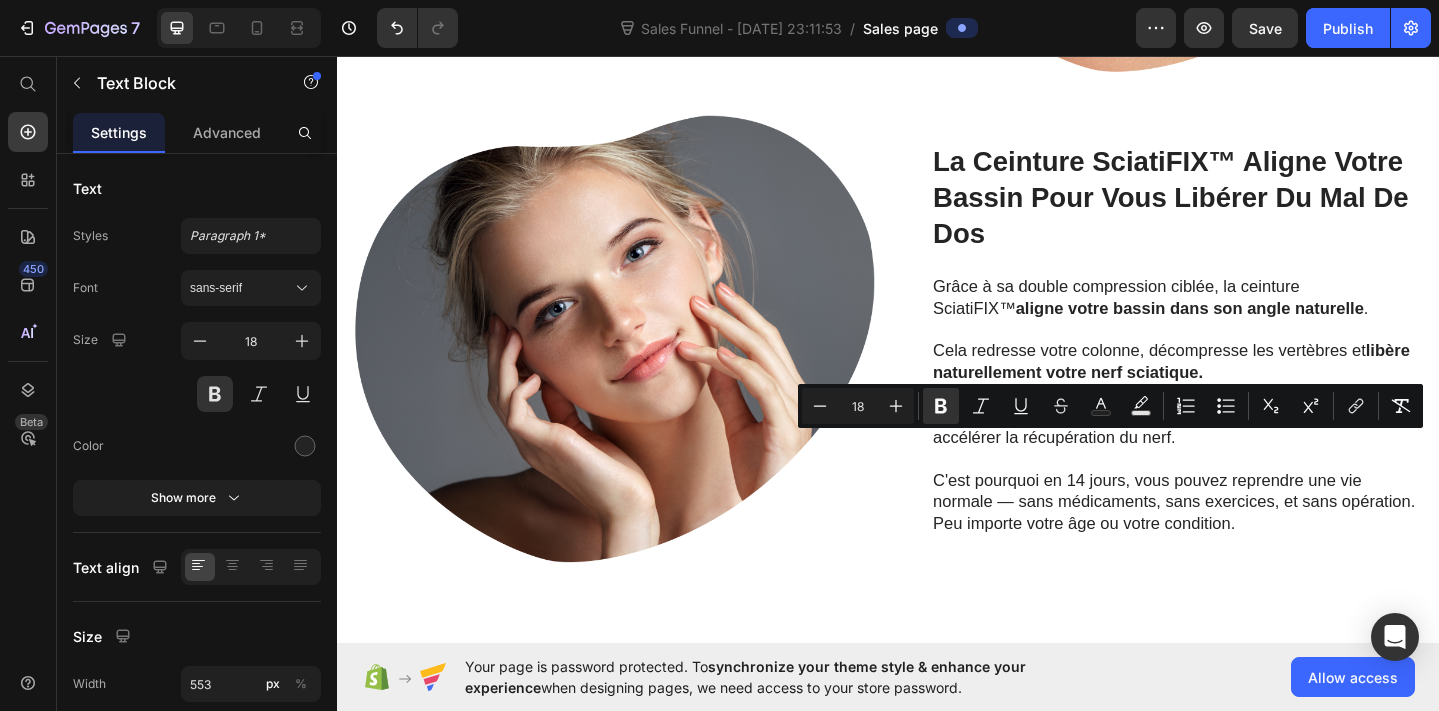 scroll, scrollTop: 2429, scrollLeft: 0, axis: vertical 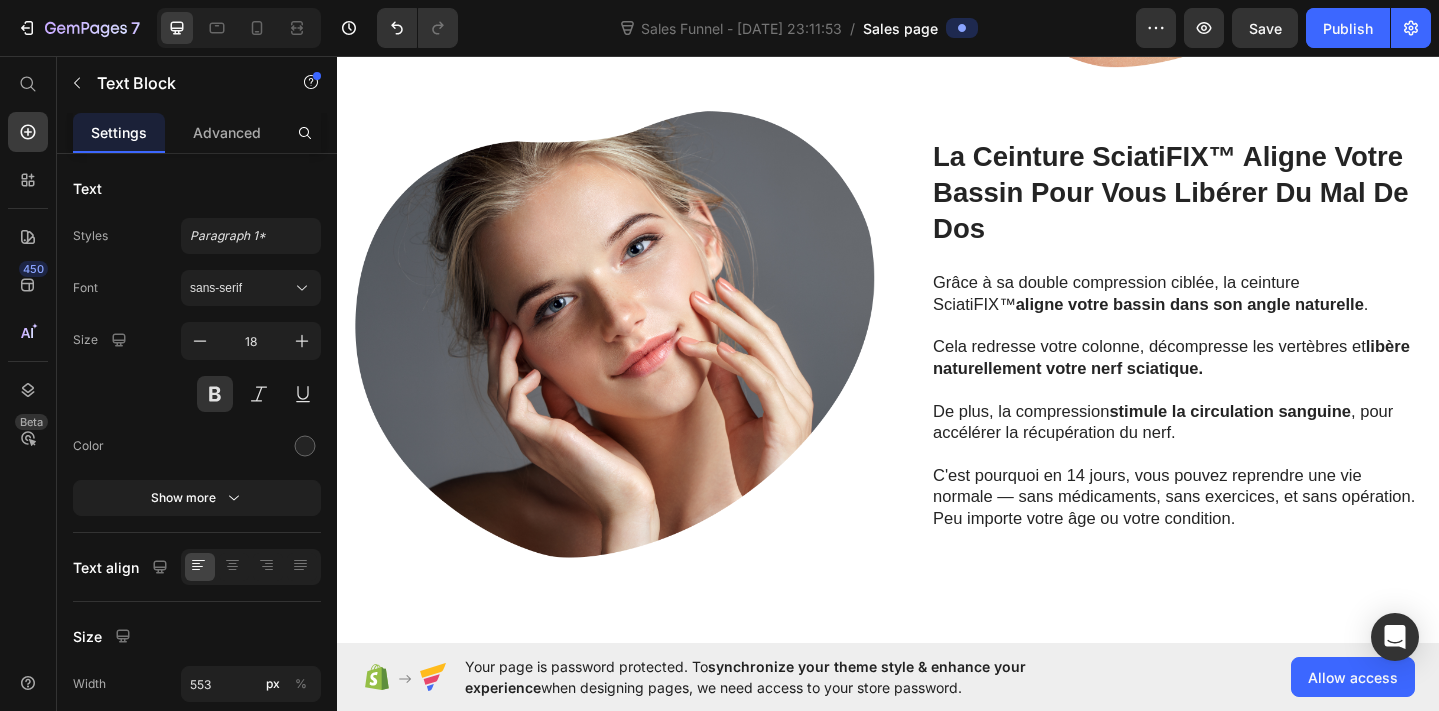 click on "C'est pourquoi en 14 jours, vous pouvez reprendre une vie normale — sans médicaments, sans exercices, et sans opération. Peu importe votre âge ou votre condition." at bounding box center [1250, 537] 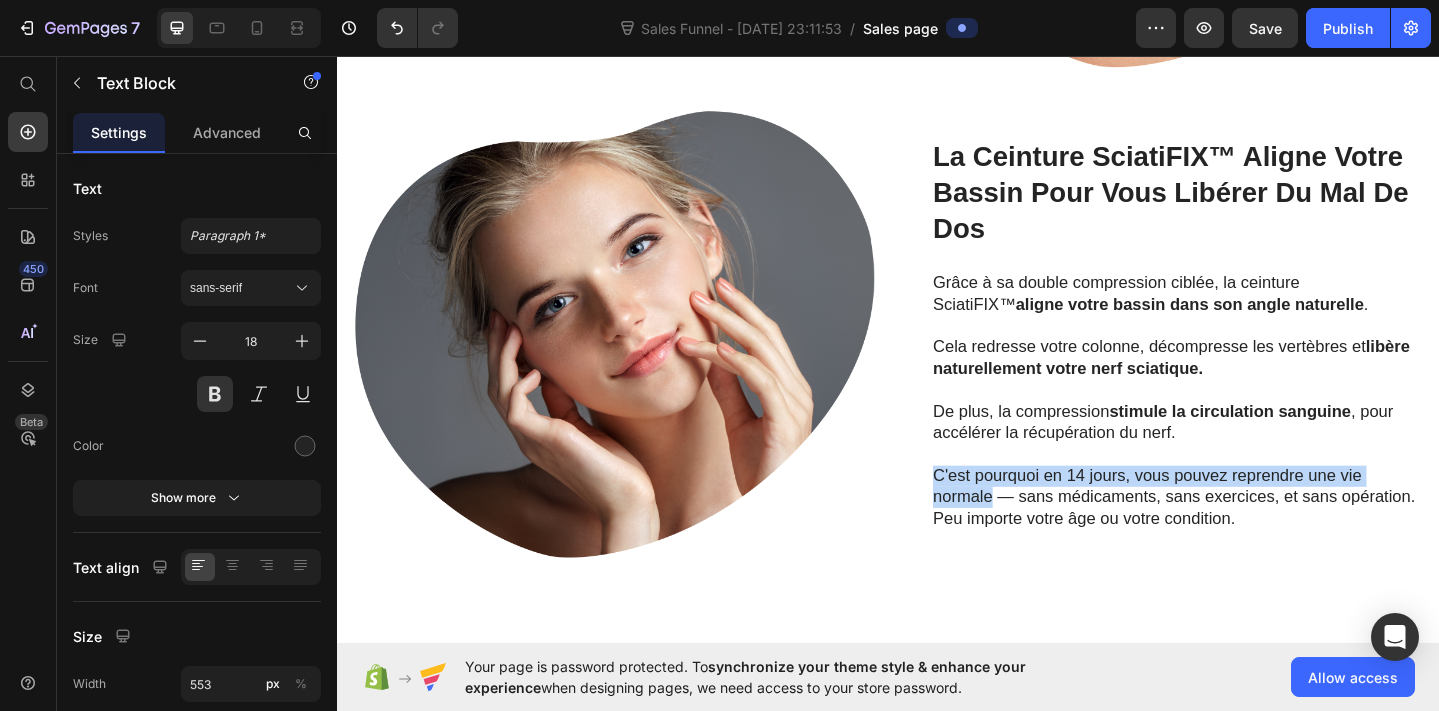 drag, startPoint x: 1048, startPoint y: 536, endPoint x: 988, endPoint y: 515, distance: 63.56886 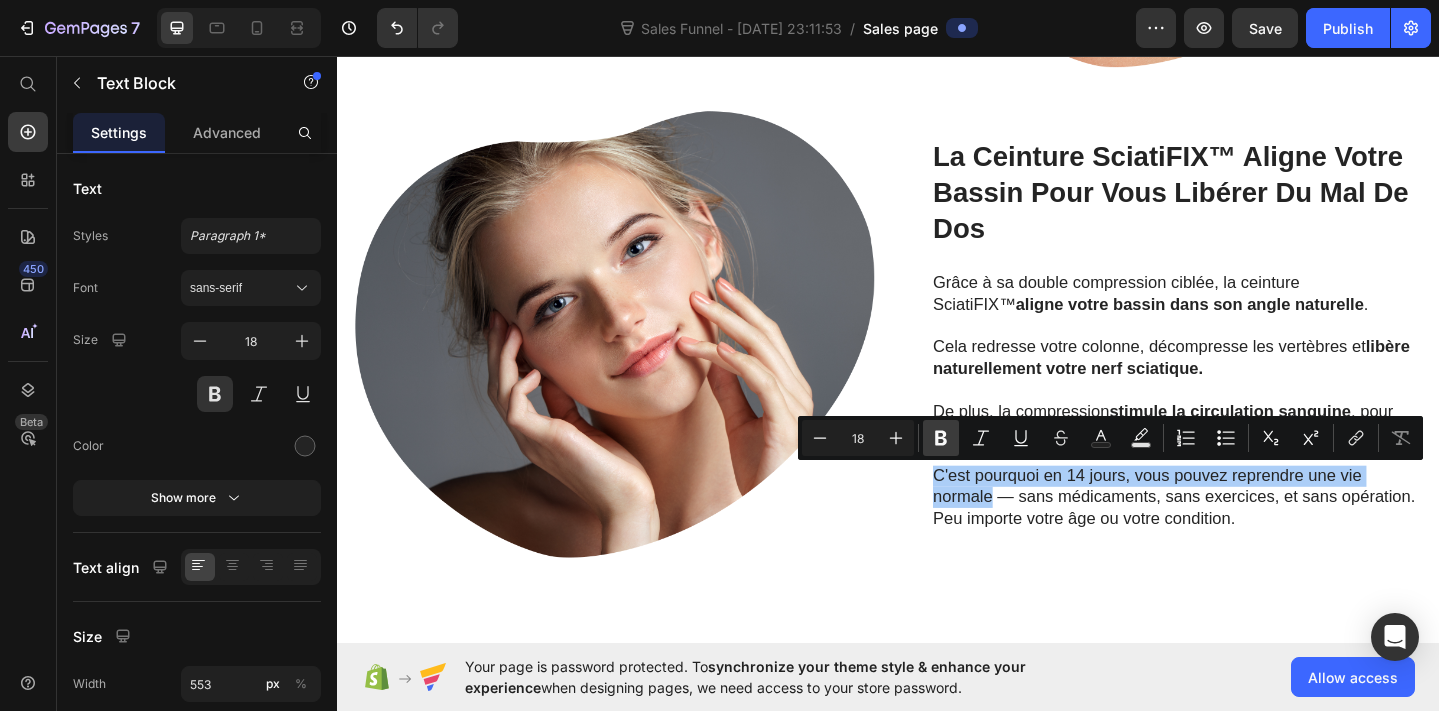 click on "Bold" at bounding box center (941, 438) 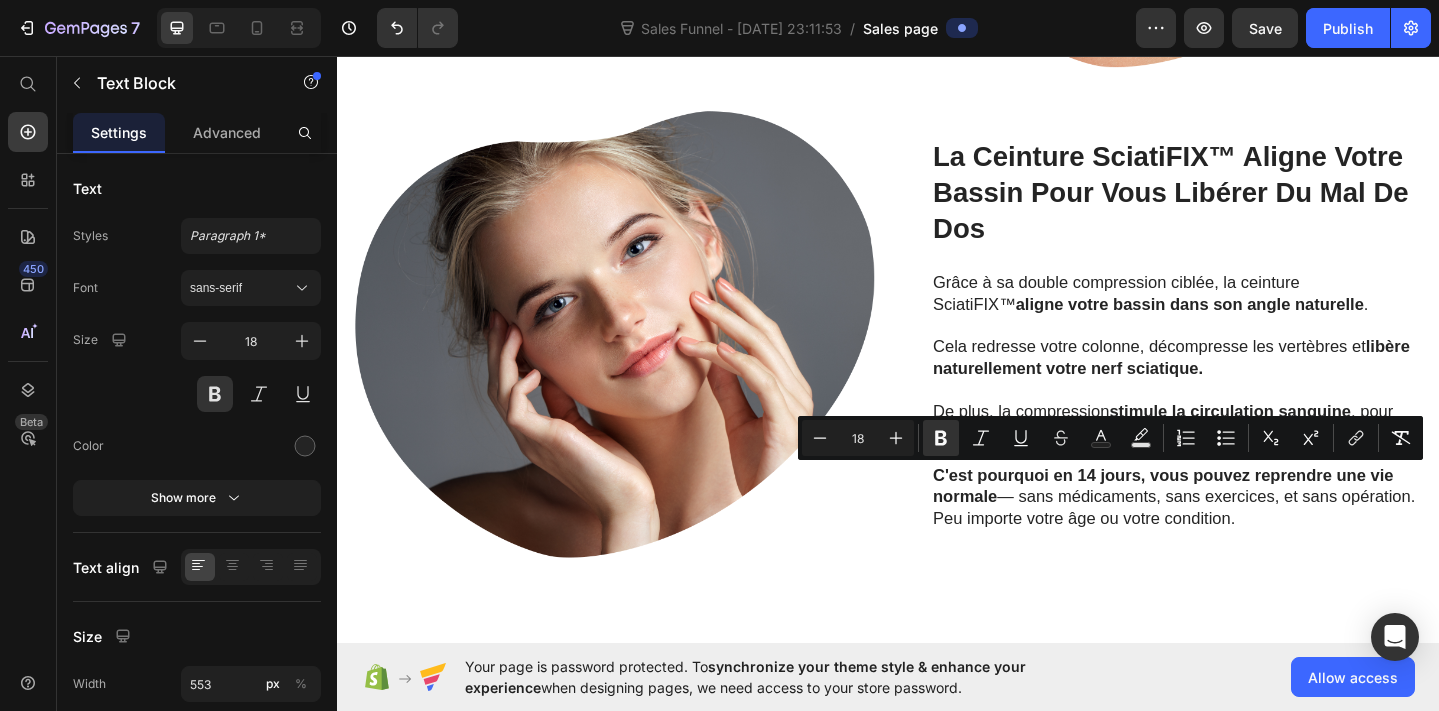 click on "C'est pourquoi en 14 jours, vous pouvez reprendre une vie normale  — sans médicaments, sans exercices, et sans opération. Peu importe votre âge ou votre condition." at bounding box center [1250, 537] 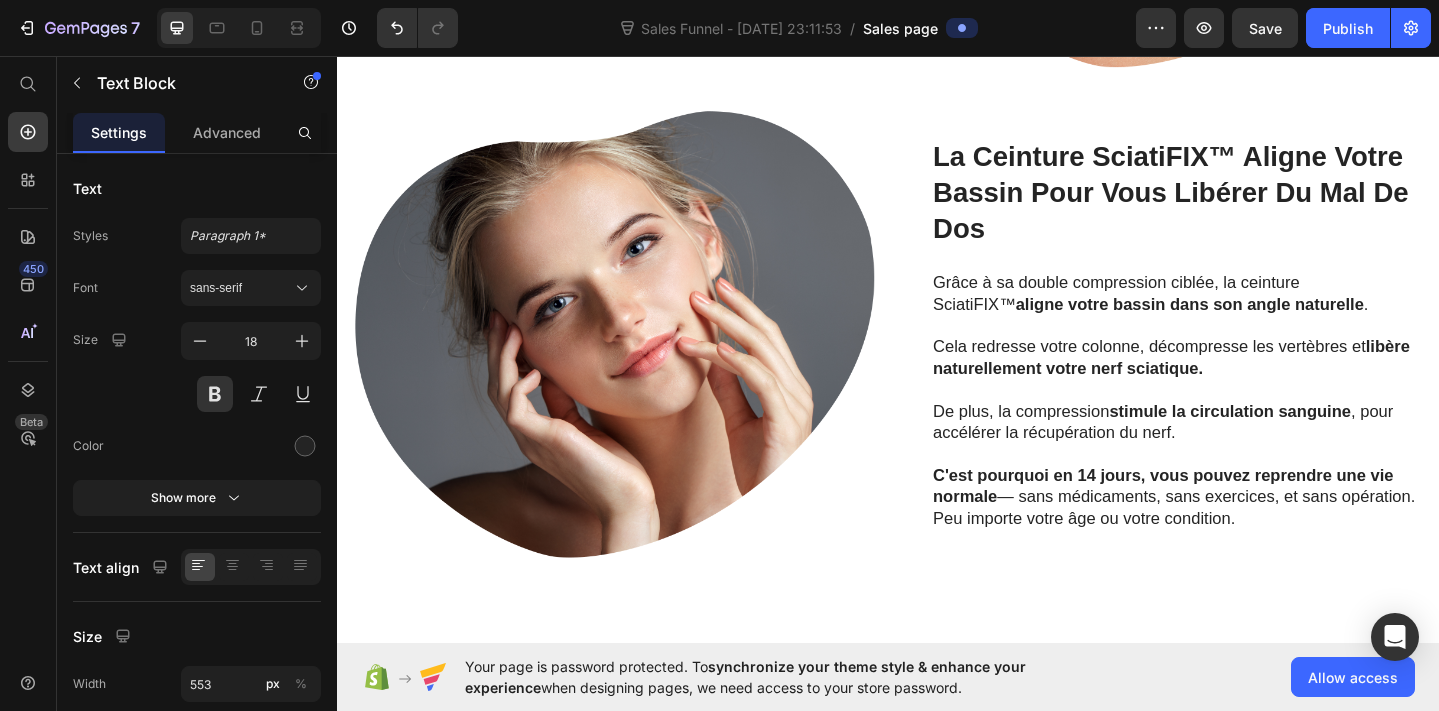 click on "C'est pourquoi en 14 jours, vous pouvez reprendre une vie normale  — sans médicaments, sans exercices, et sans opération. Peu importe votre âge ou votre condition." at bounding box center (1250, 537) 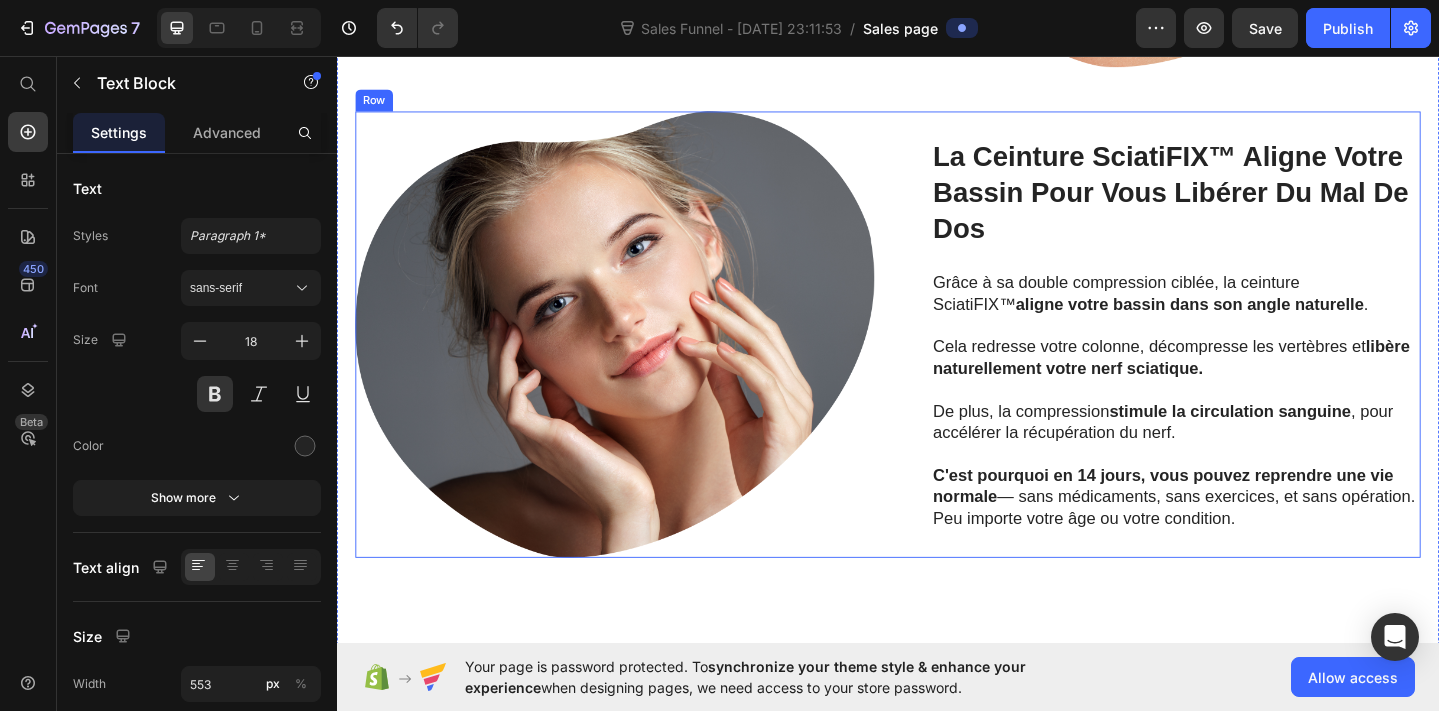 click on "La Ceinture SciatiFIX™ Aligne Votre Bassin Pour Vous Libérer Du Mal De Dos Heading Grâce à sa double compression ciblée, la ceinture SciatiFIX™  aligne votre bassin dans son angle naturelle .  Cela redresse votre colonne, décompresse les vertèbres et  libère naturellement votre nerf sciatique.  De plus, la compression  stimule la circulation sanguine , pour accélérer la récupération du nerf.  C'est pourquoi en 14 jours, vous pouvez reprendre une vie normale  — sans médicaments, sans exercices, et sans opération. Peu importe votre âge ou votre condition. Text Block Row" at bounding box center (1234, 359) 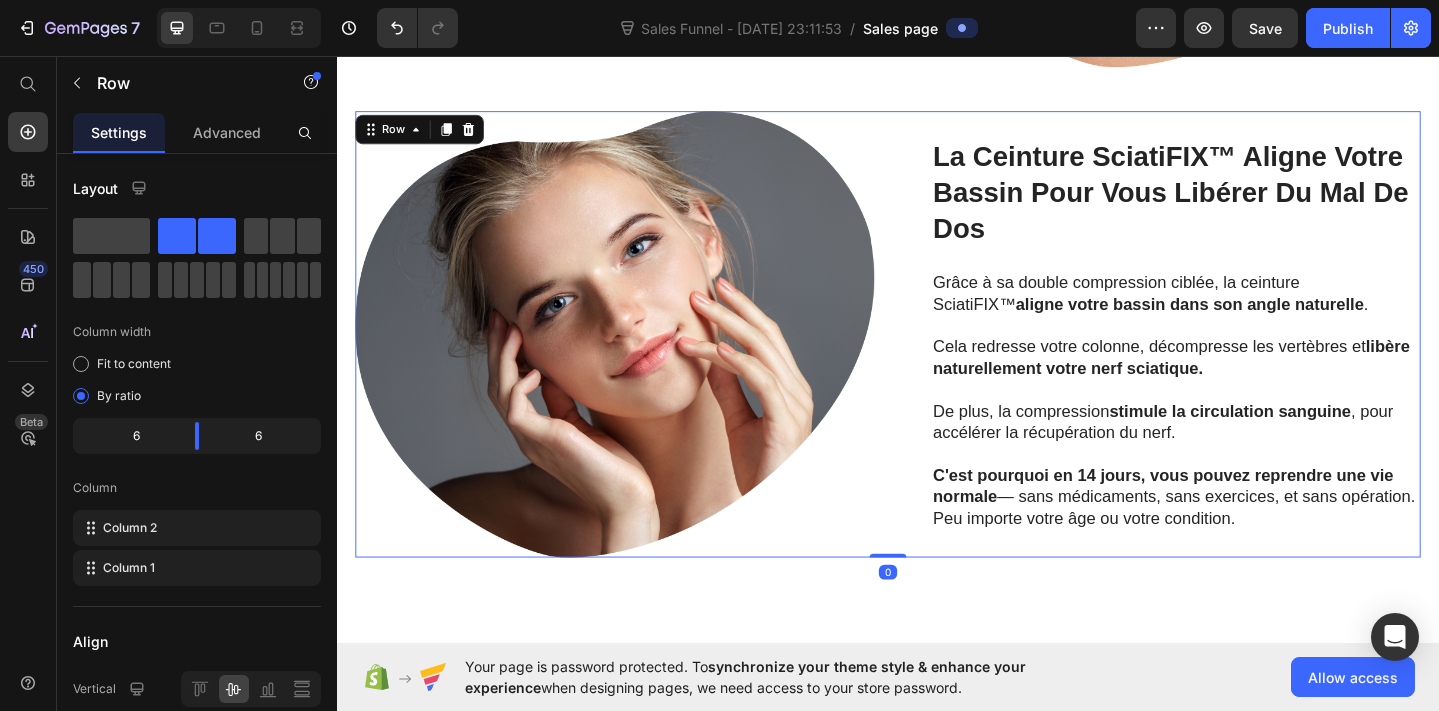 scroll, scrollTop: 0, scrollLeft: 0, axis: both 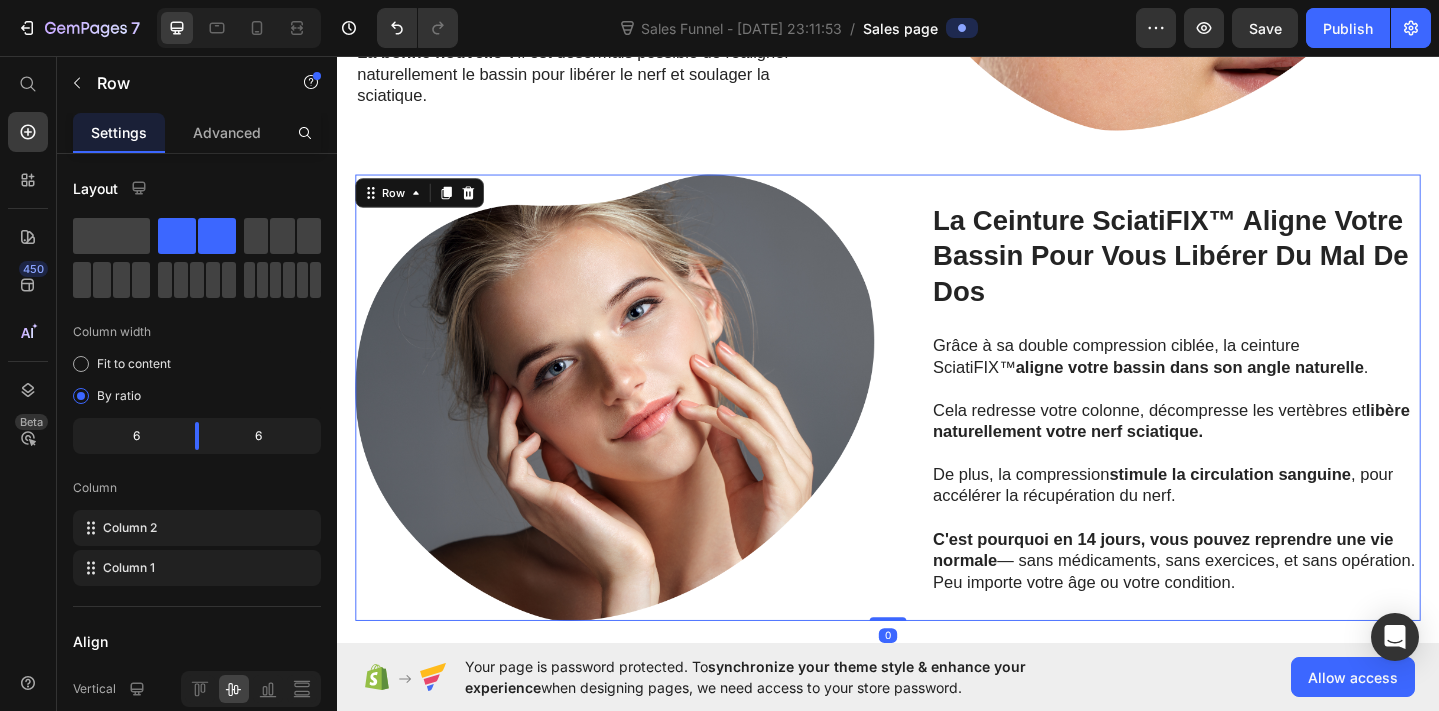 click at bounding box center (1234, -105) 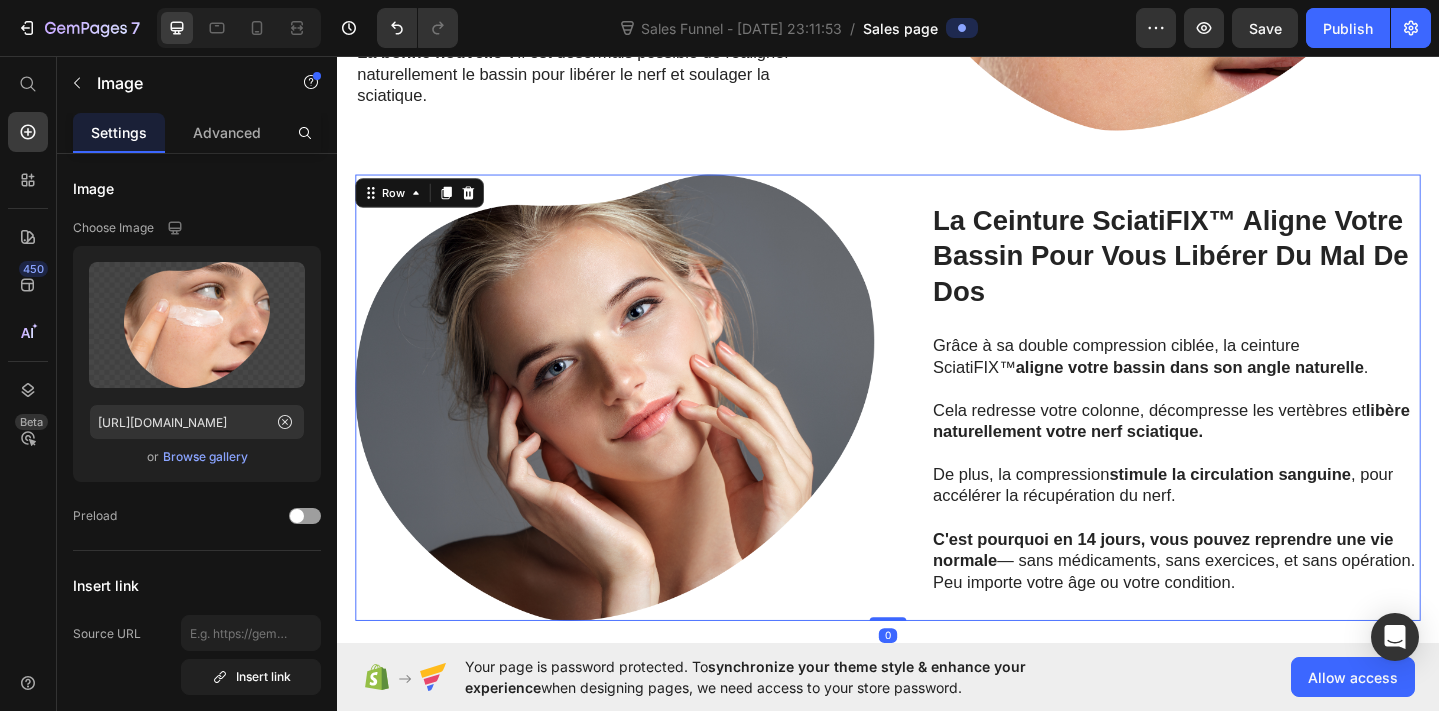 scroll, scrollTop: 2181, scrollLeft: 0, axis: vertical 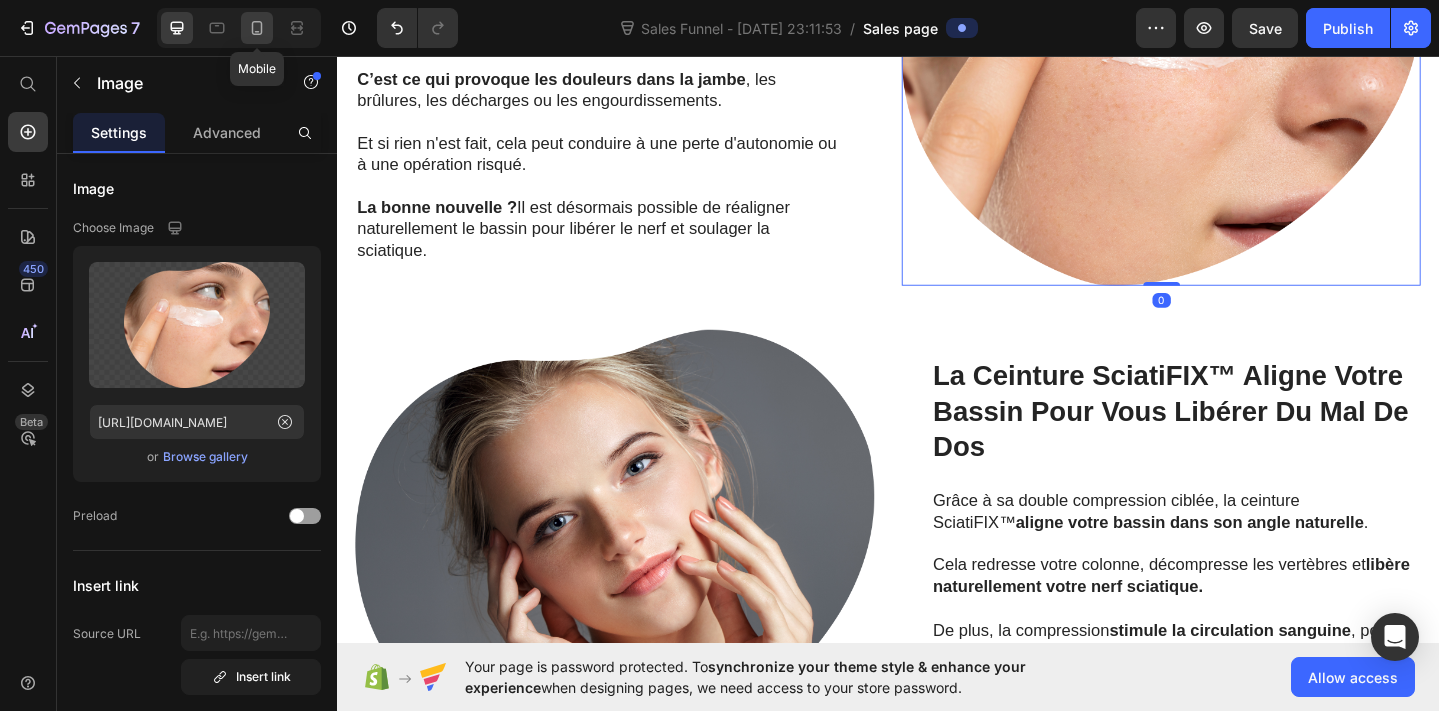 click 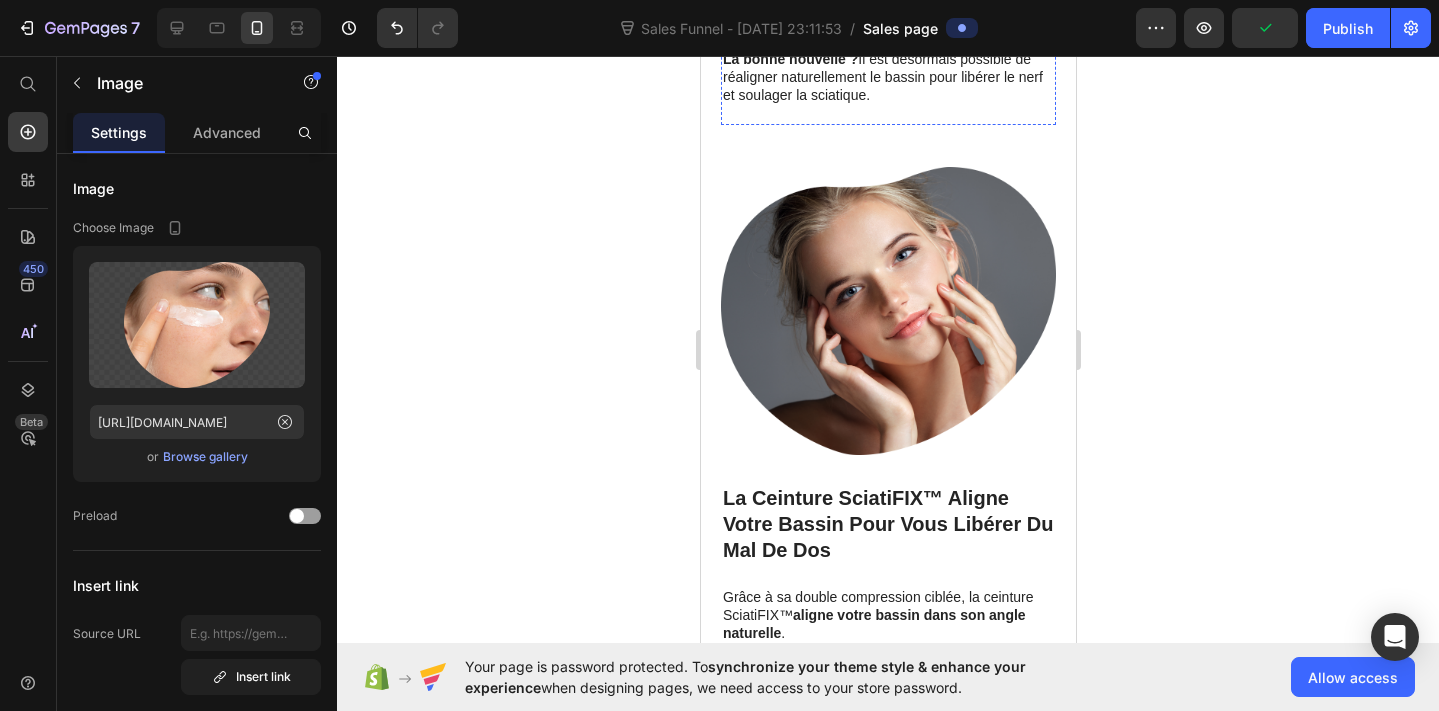 scroll, scrollTop: 3341, scrollLeft: 0, axis: vertical 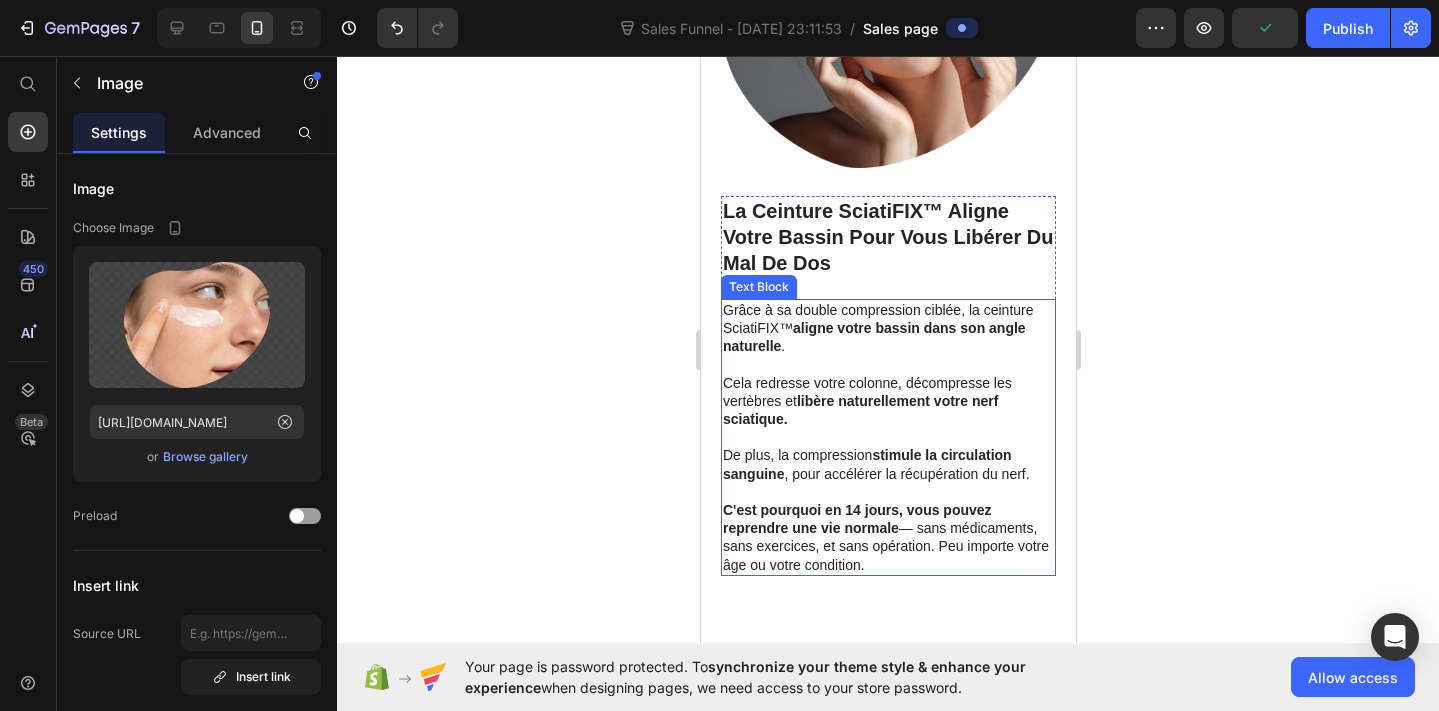 click on "aligne votre bassin dans son angle naturelle" at bounding box center [873, 337] 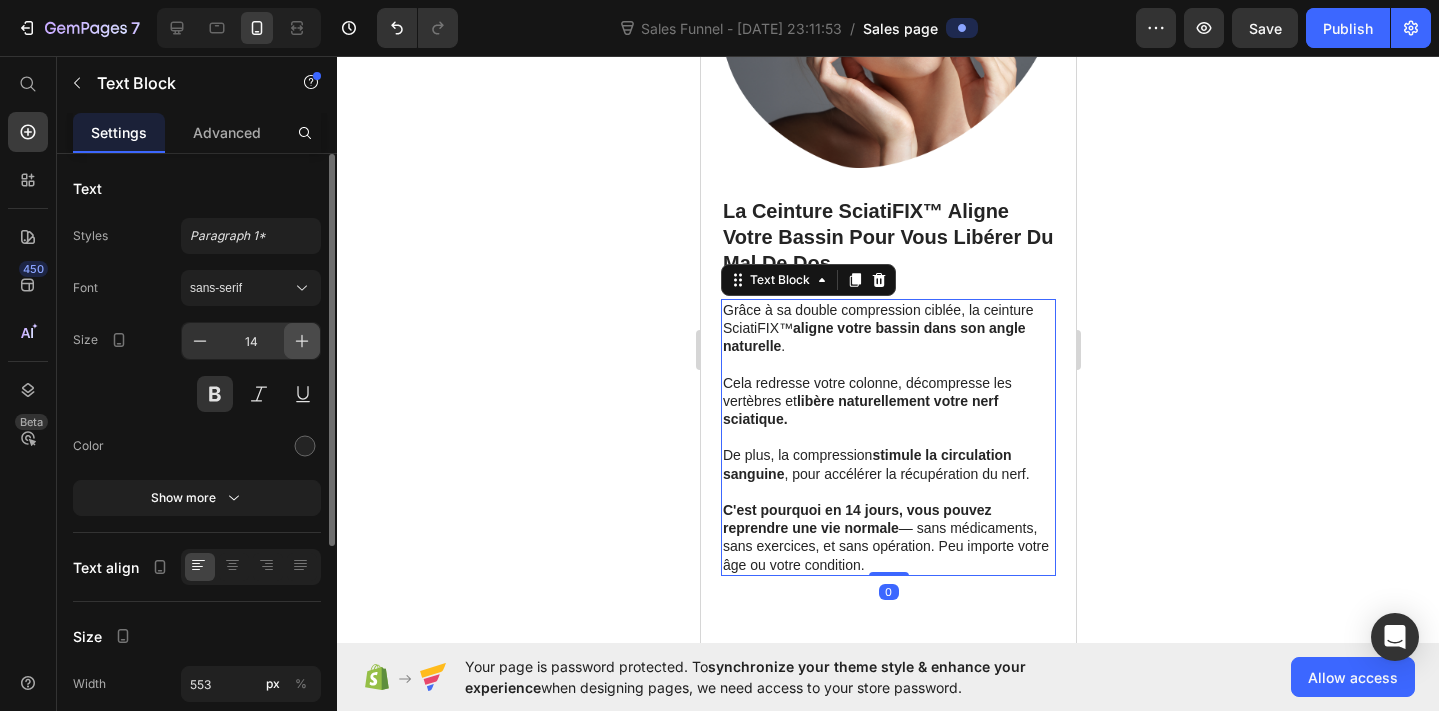 click 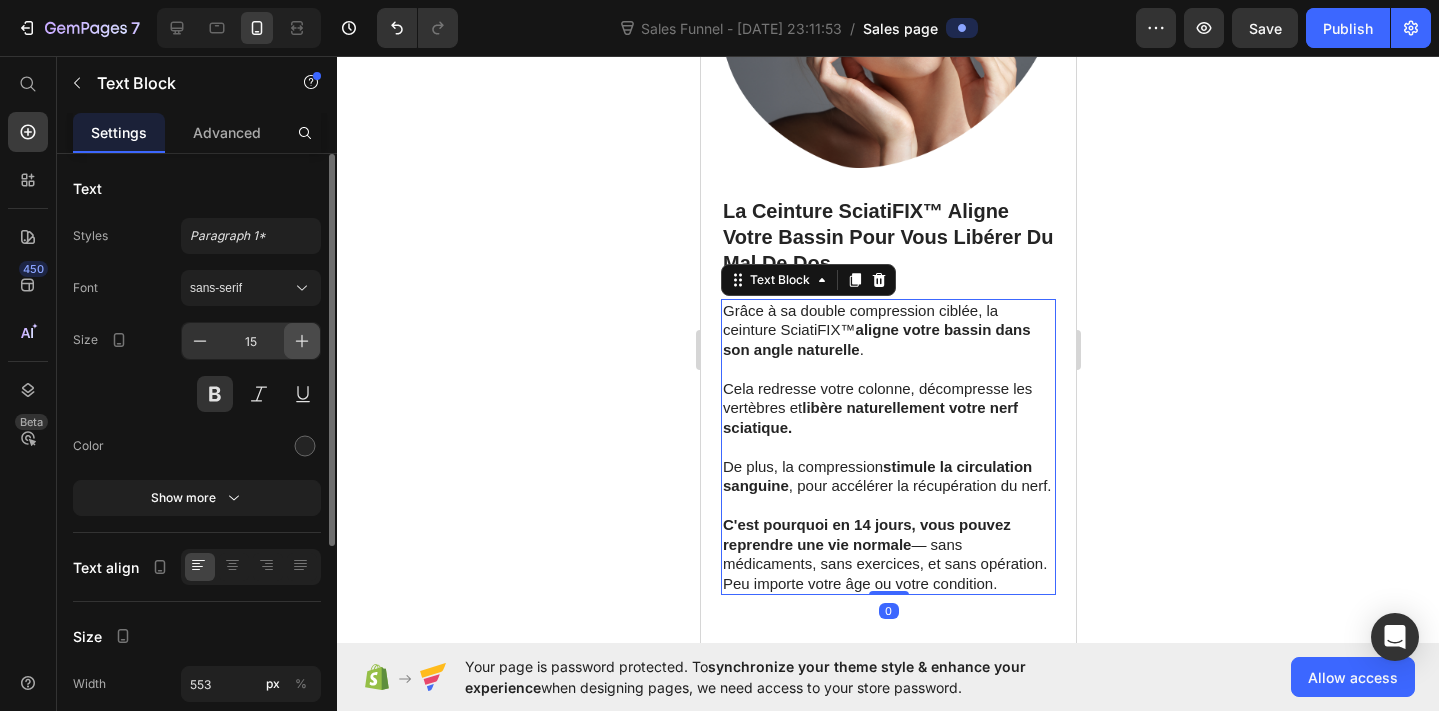 click 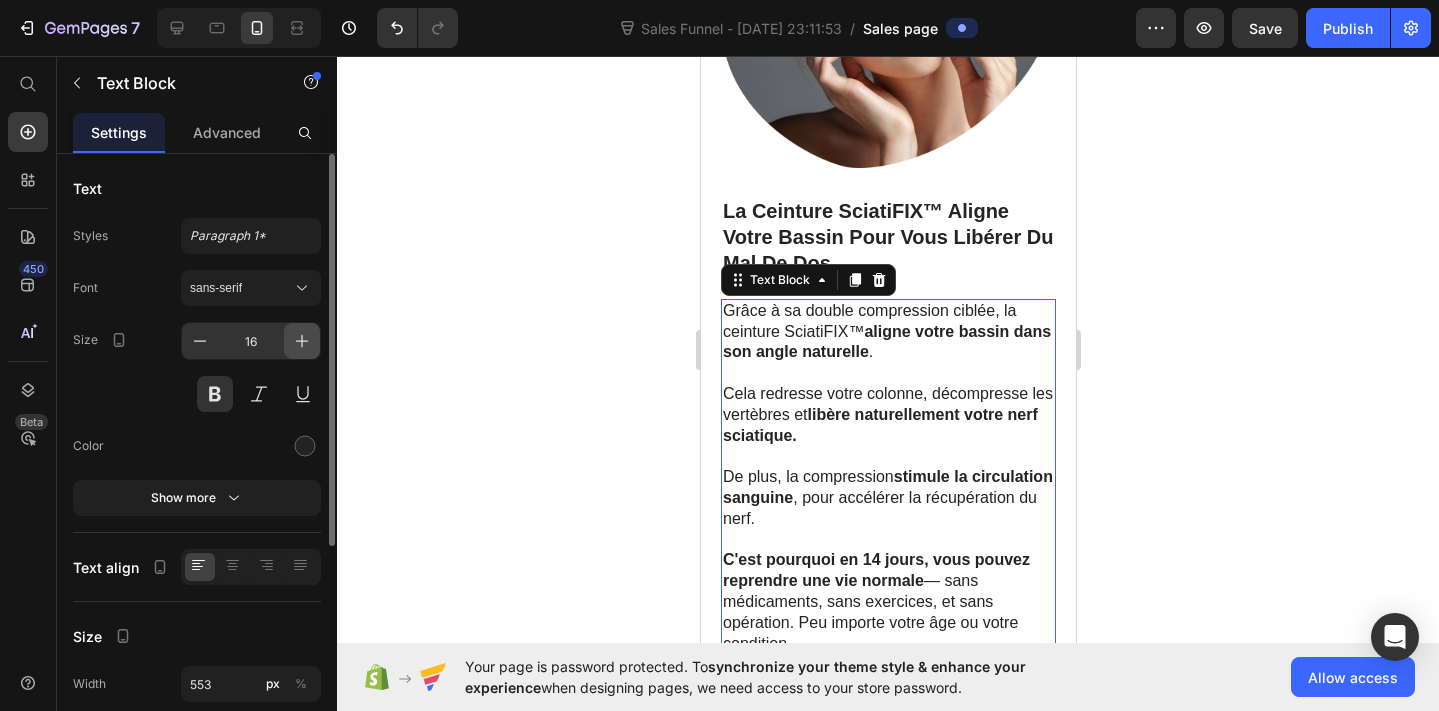 click 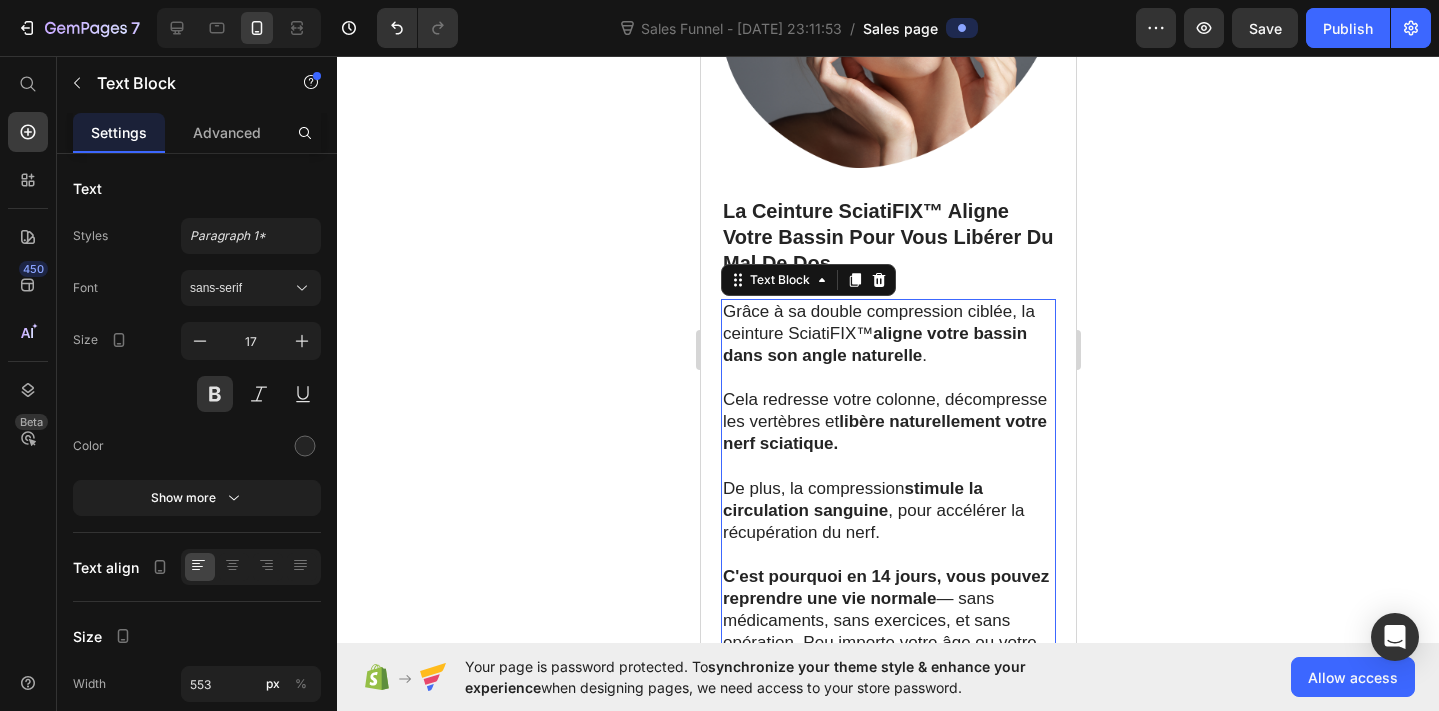 click 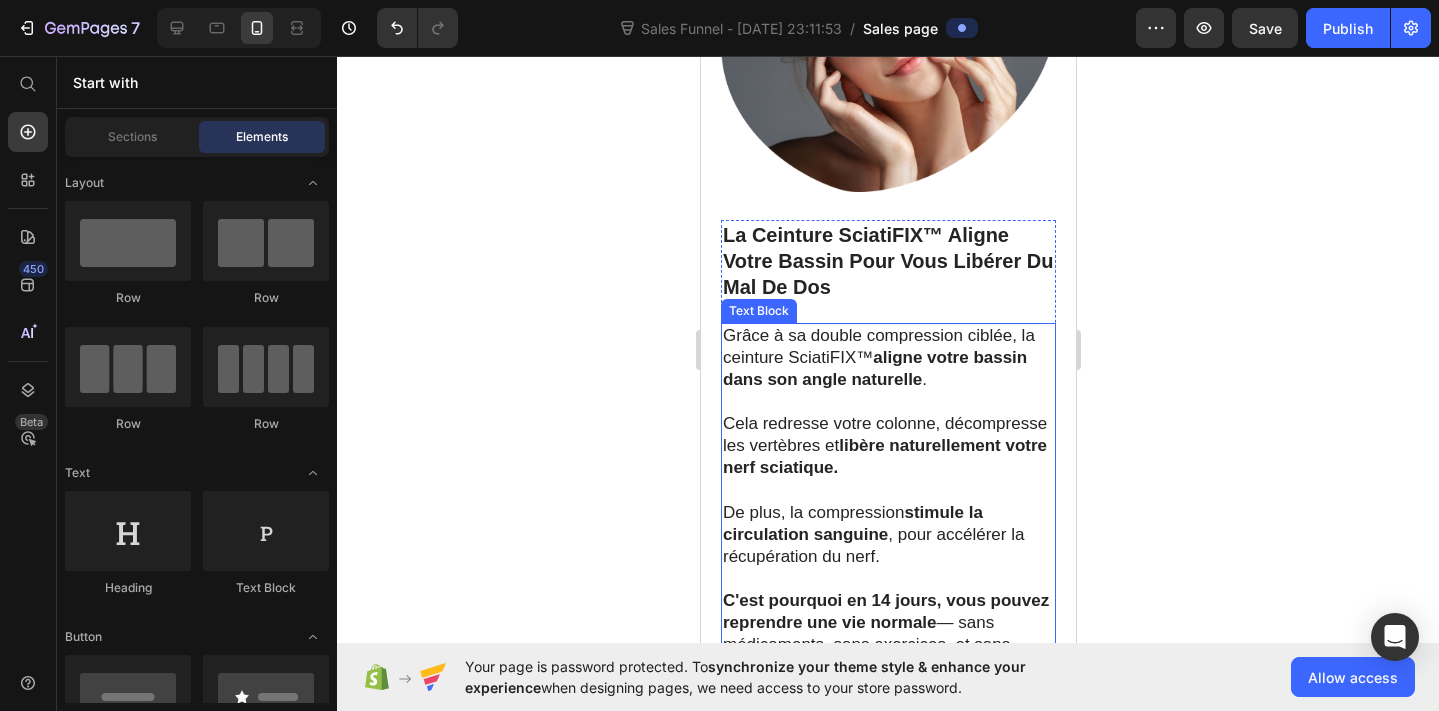scroll, scrollTop: 2386, scrollLeft: 0, axis: vertical 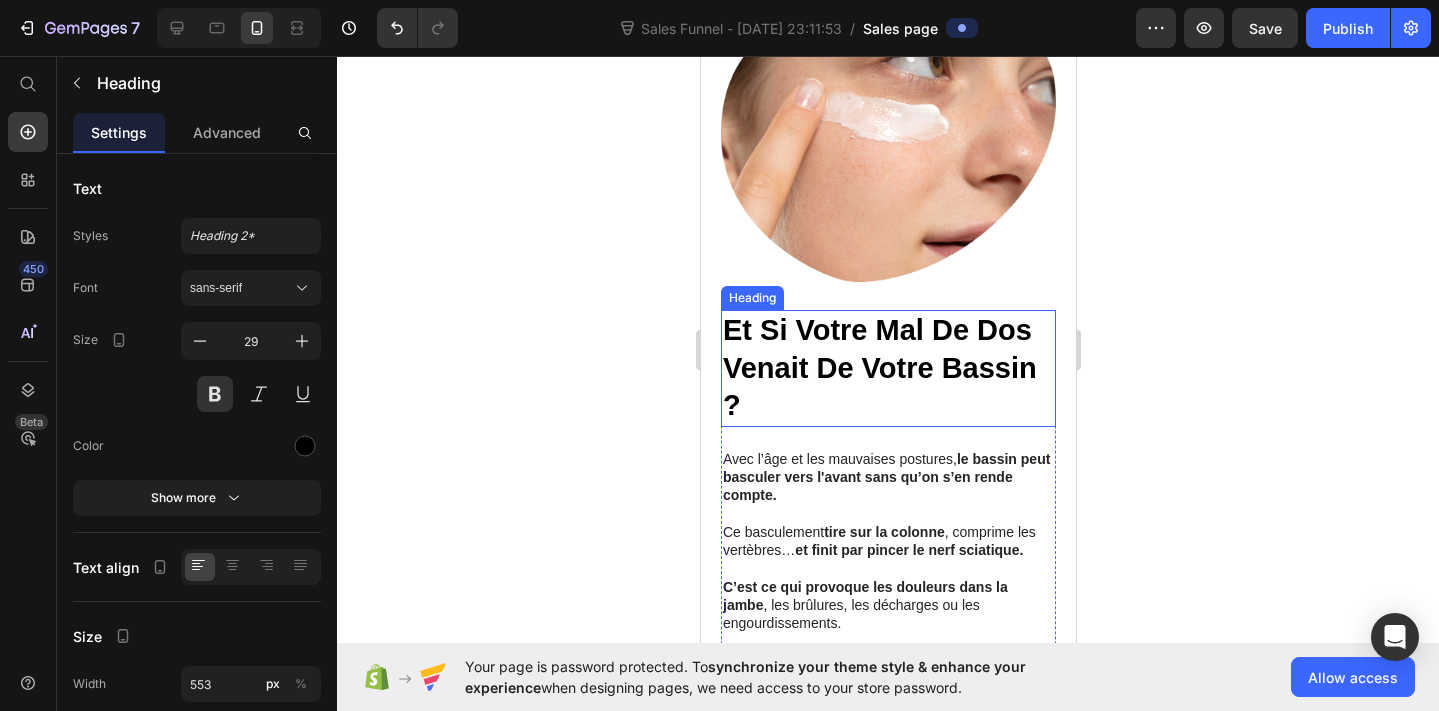 click on "Et Si Votre Mal De Dos Venait De Votre Bassin ?" at bounding box center (887, 368) 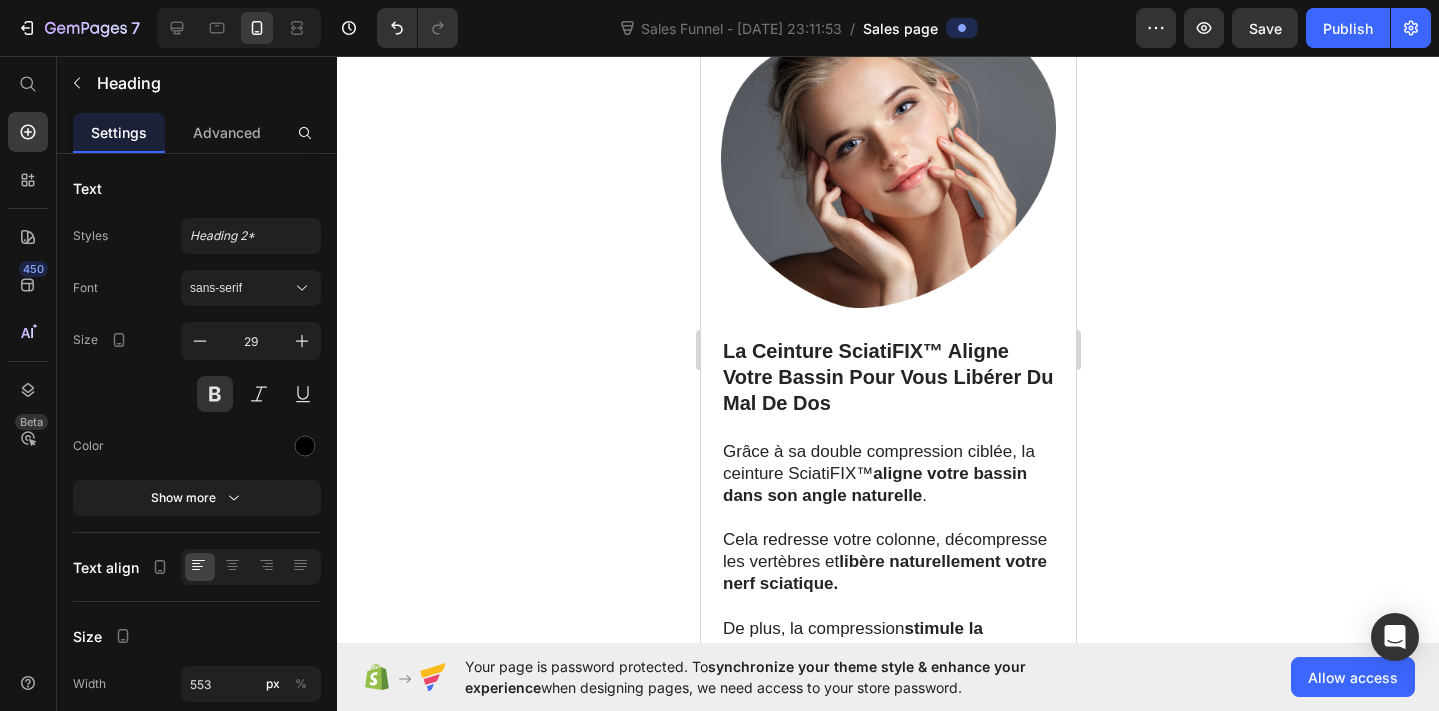 scroll, scrollTop: 3210, scrollLeft: 0, axis: vertical 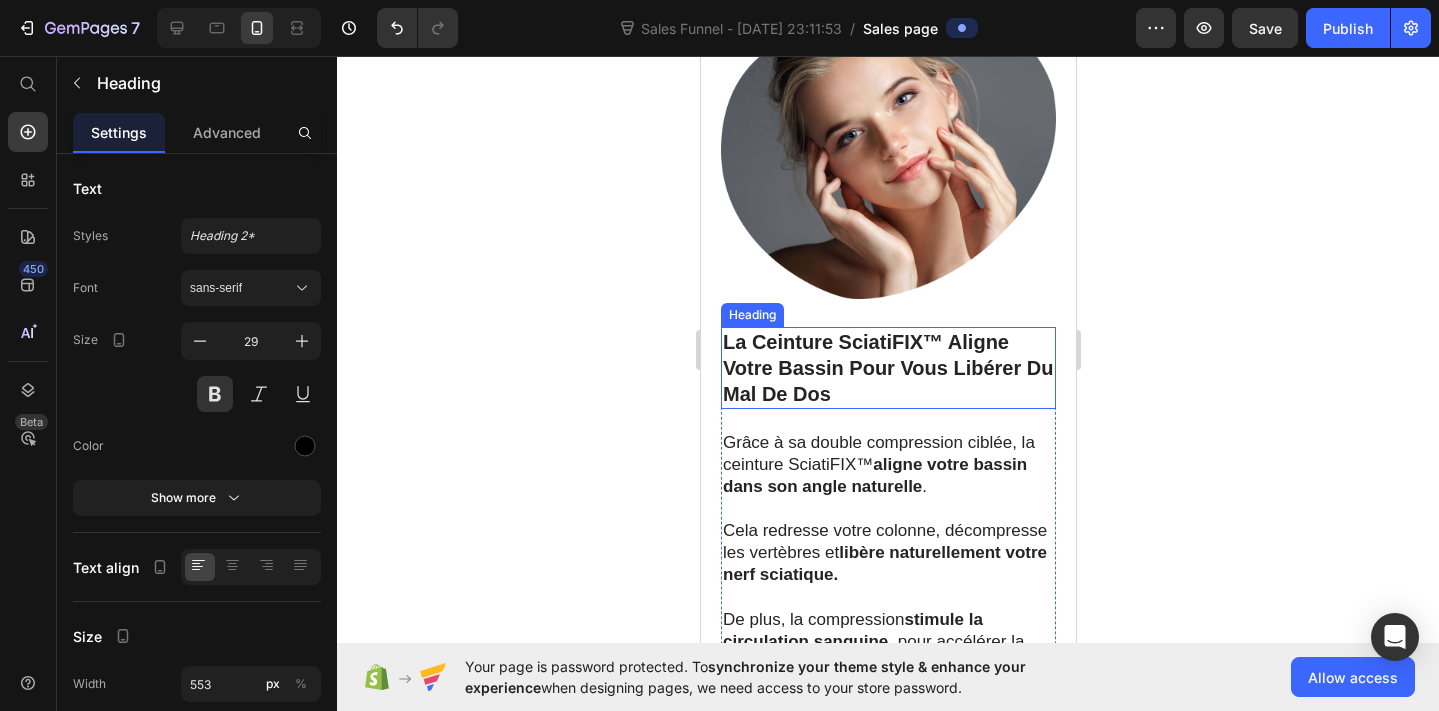 click on "La Ceinture SciatiFIX™ Aligne Votre Bassin Pour Vous Libérer Du Mal De Dos" at bounding box center [887, 368] 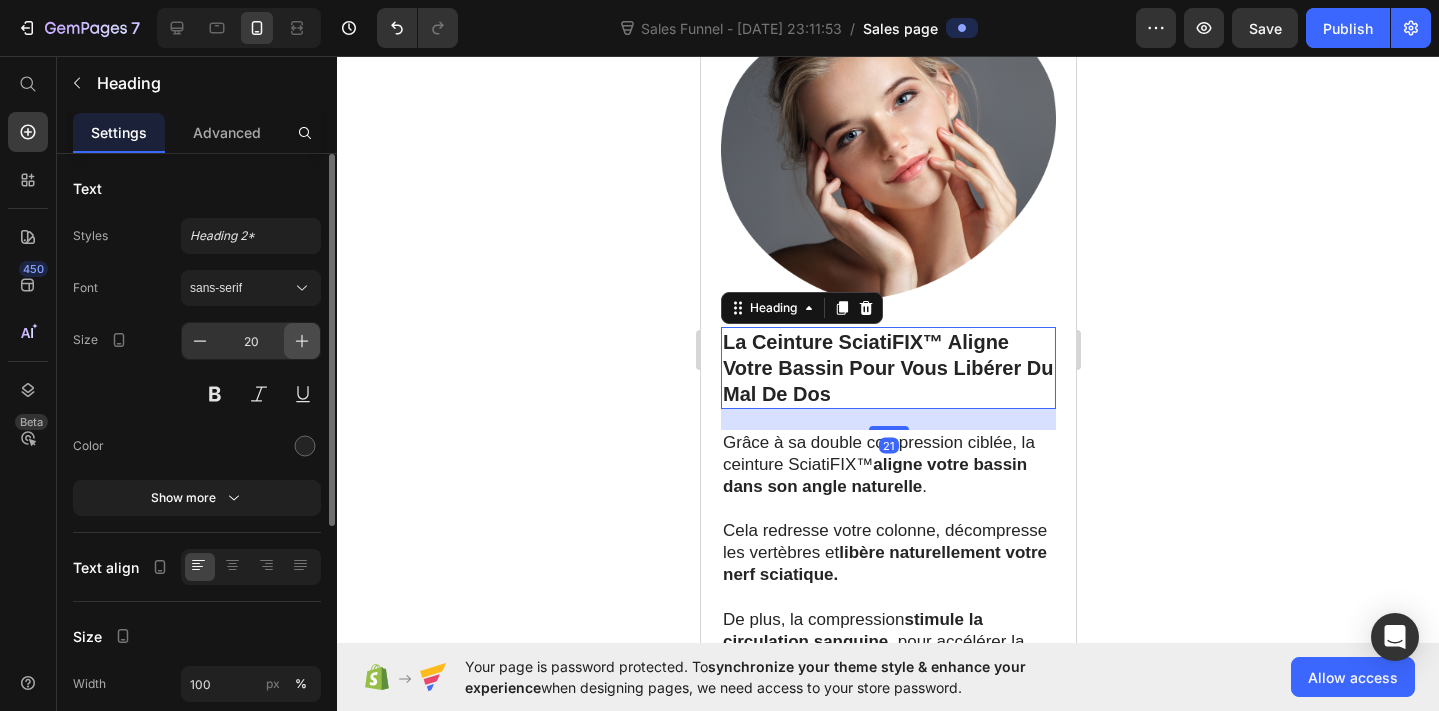 click 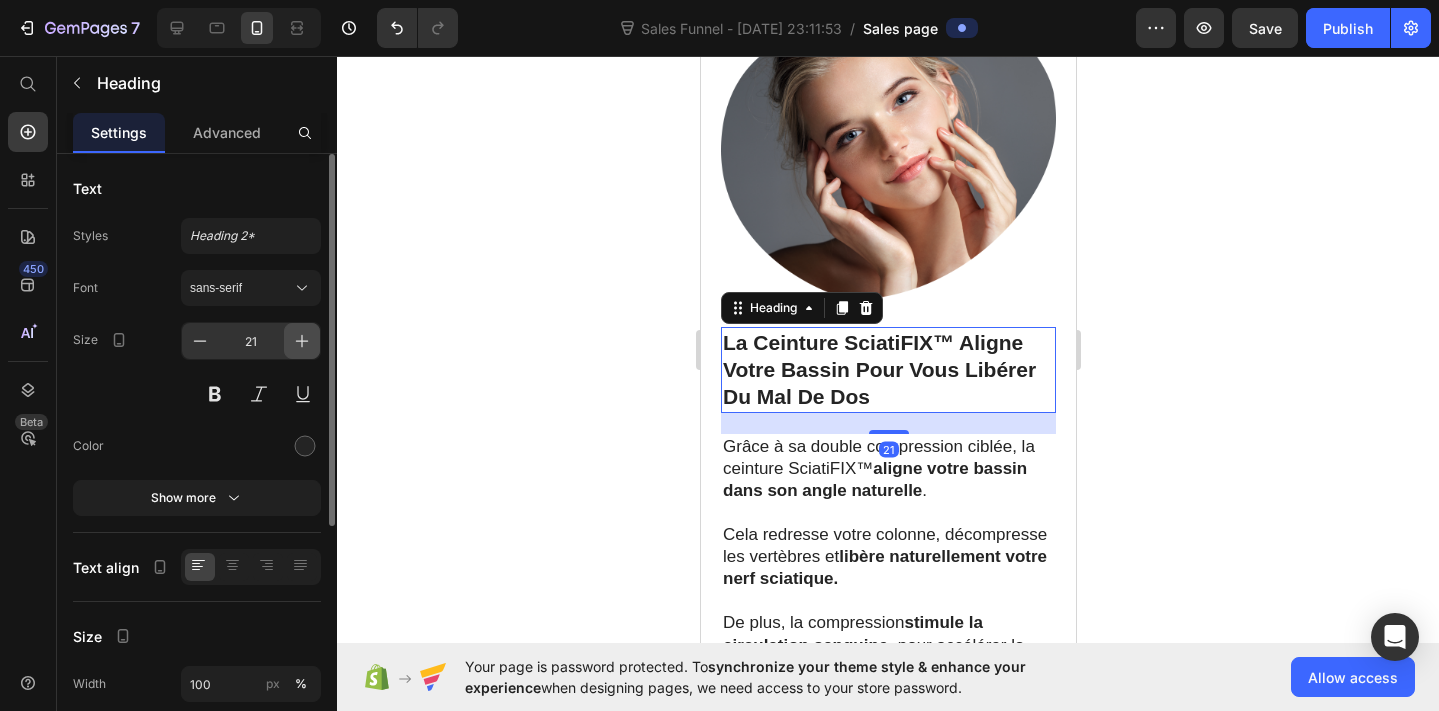 click 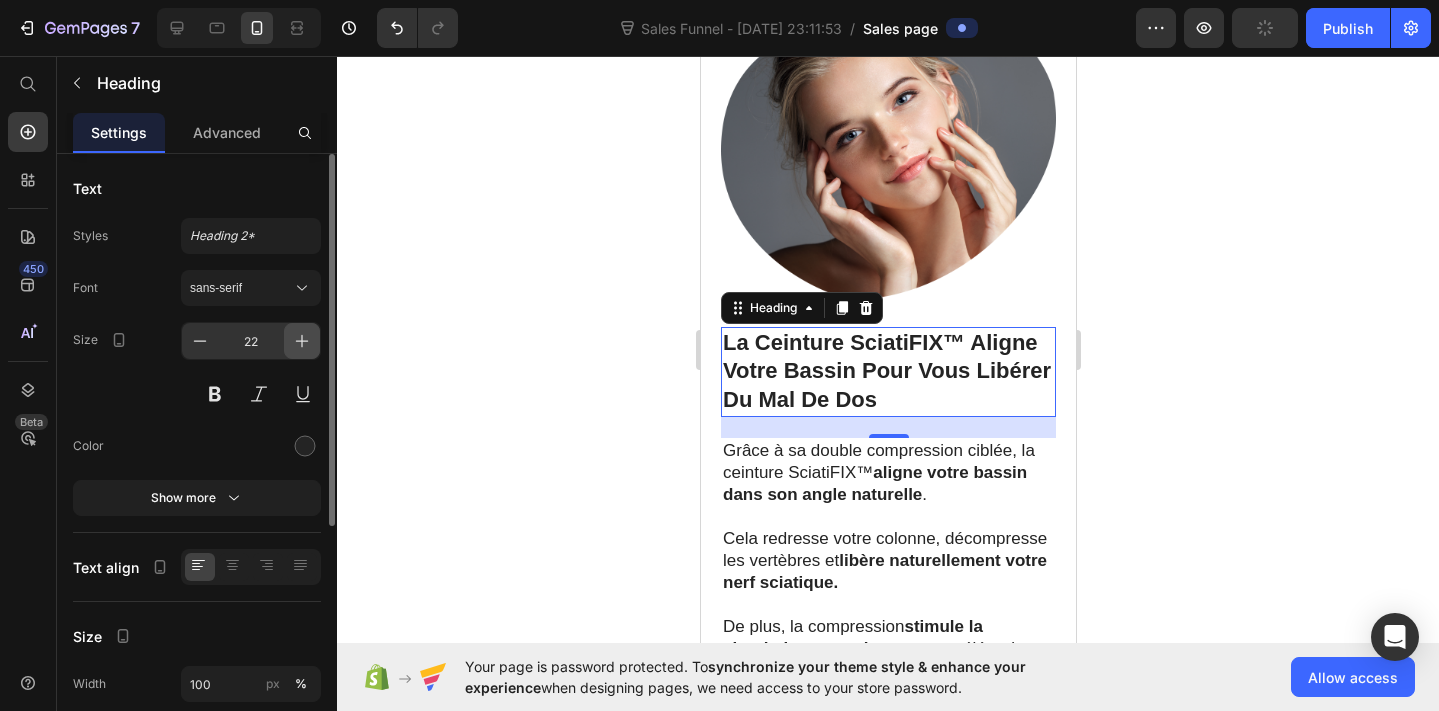 click 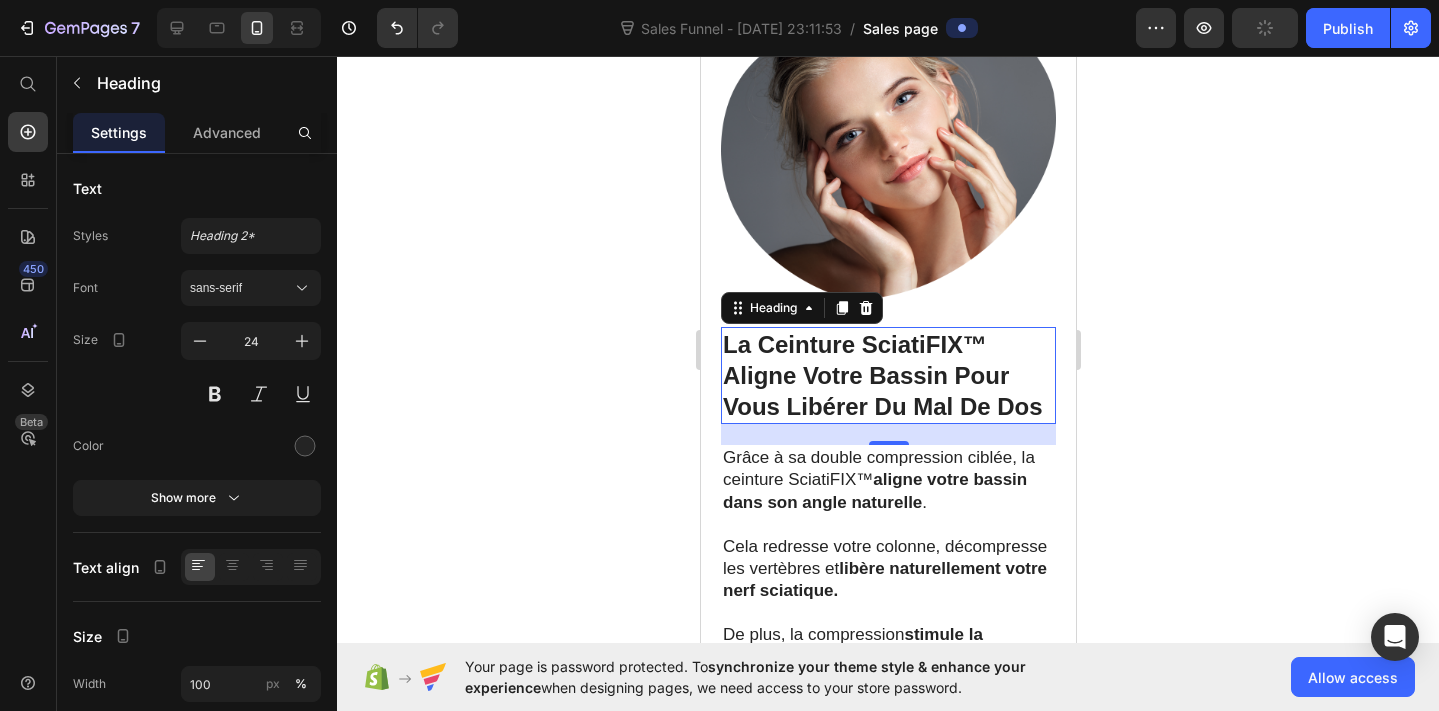 click 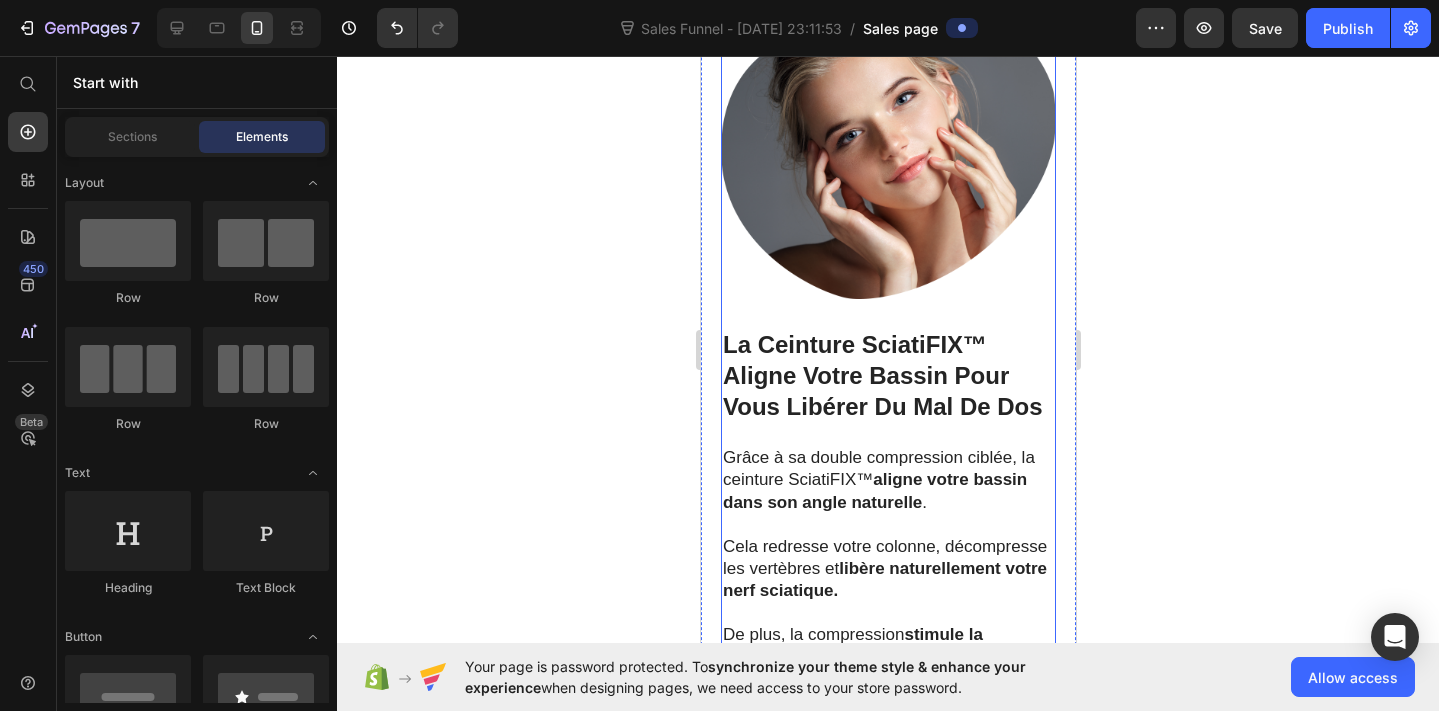 click on "La Ceinture SciatiFIX™ Aligne Votre Bassin Pour Vous Libérer Du Mal De Dos" at bounding box center (882, 375) 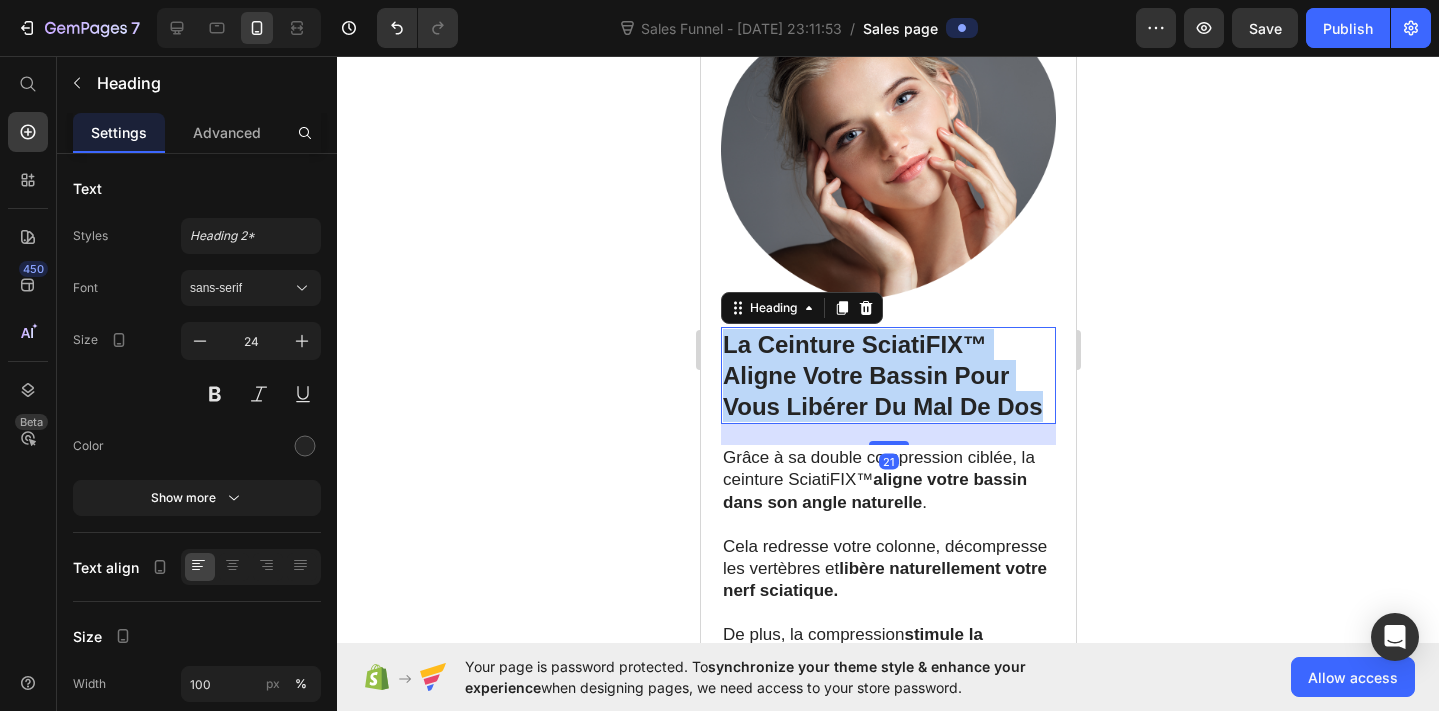 click on "La Ceinture SciatiFIX™ Aligne Votre Bassin Pour Vous Libérer Du Mal De Dos" at bounding box center [882, 375] 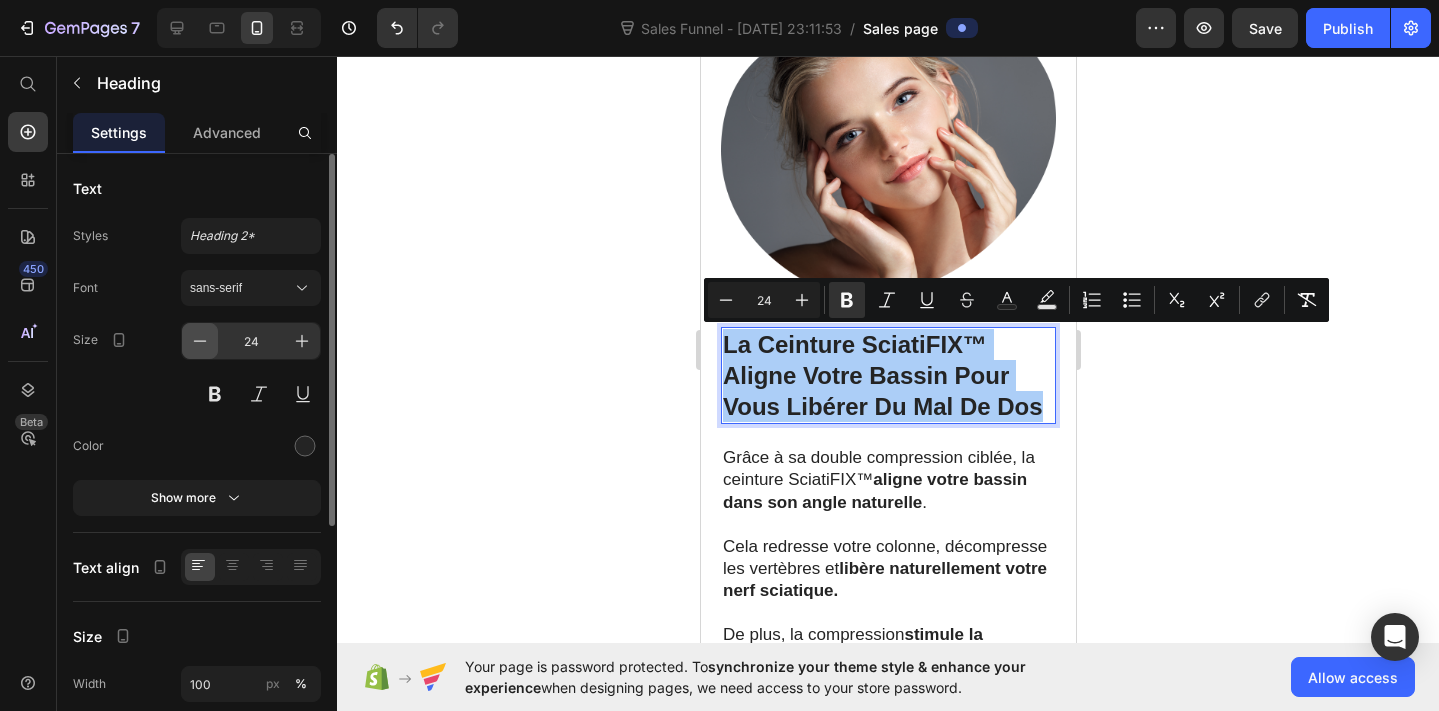 click at bounding box center (200, 341) 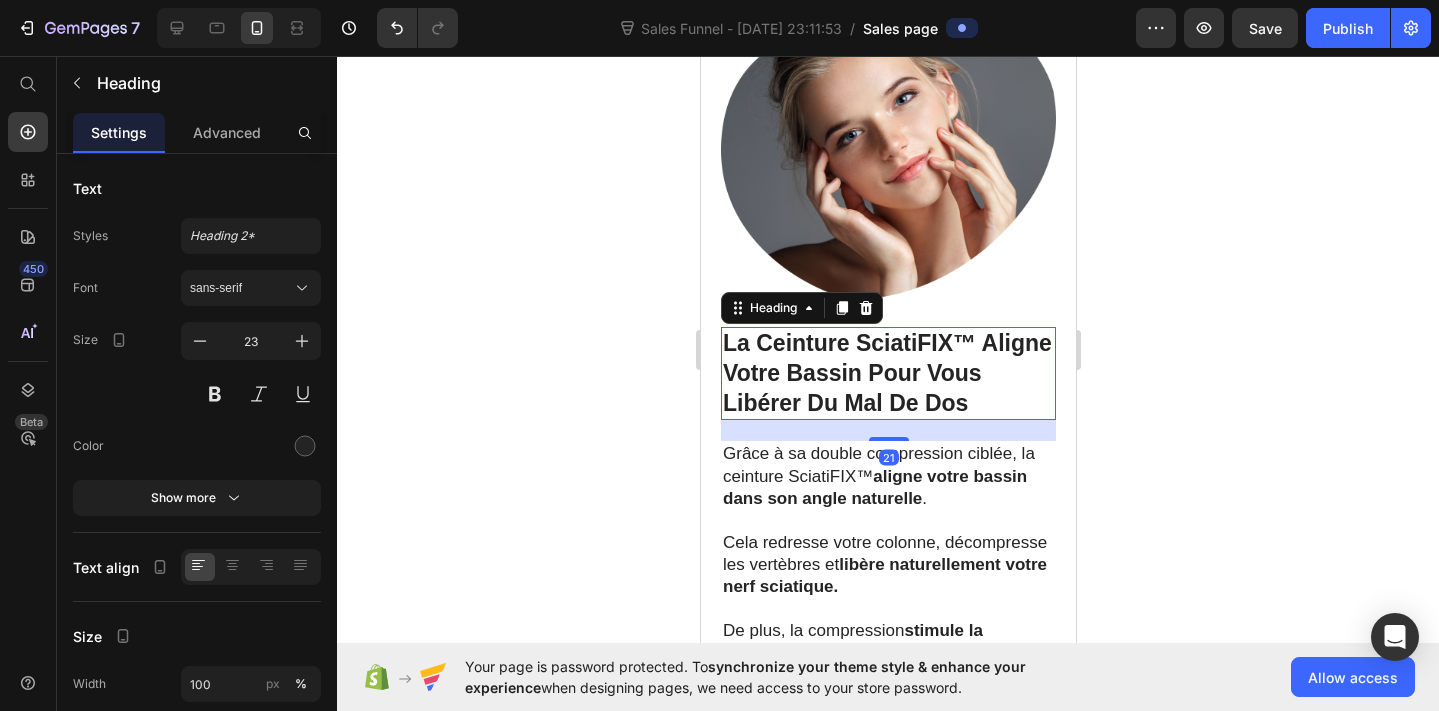 click 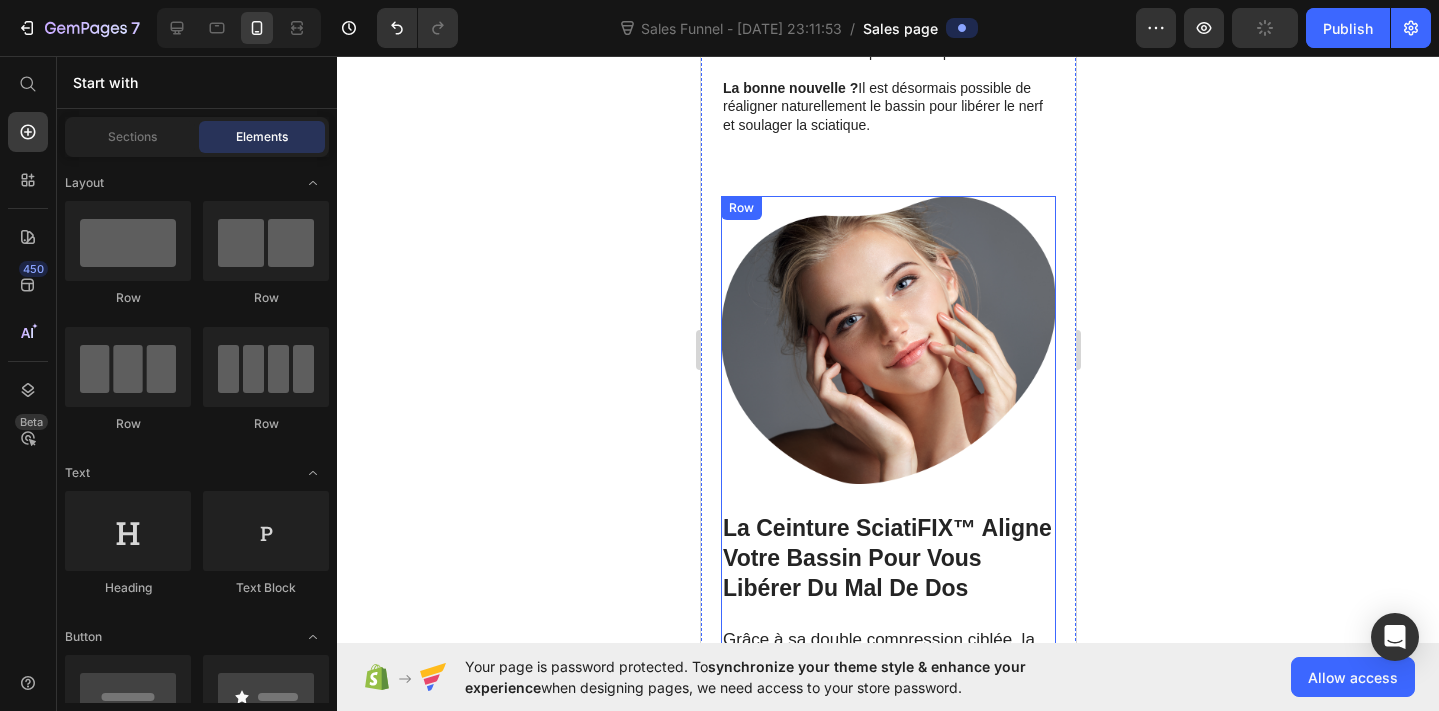scroll, scrollTop: 2295, scrollLeft: 0, axis: vertical 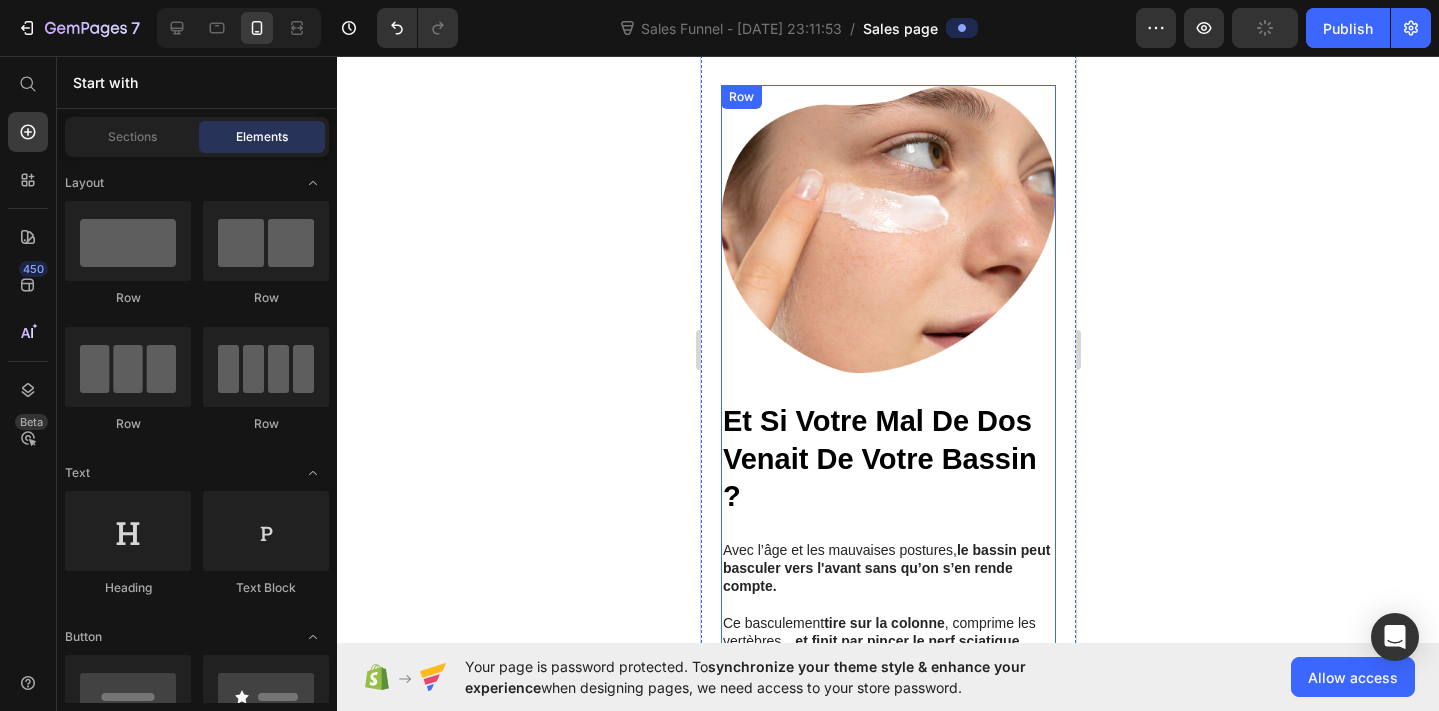 click on "Et Si Votre Mal De Dos Venait De Votre Bassin ?" at bounding box center [887, 459] 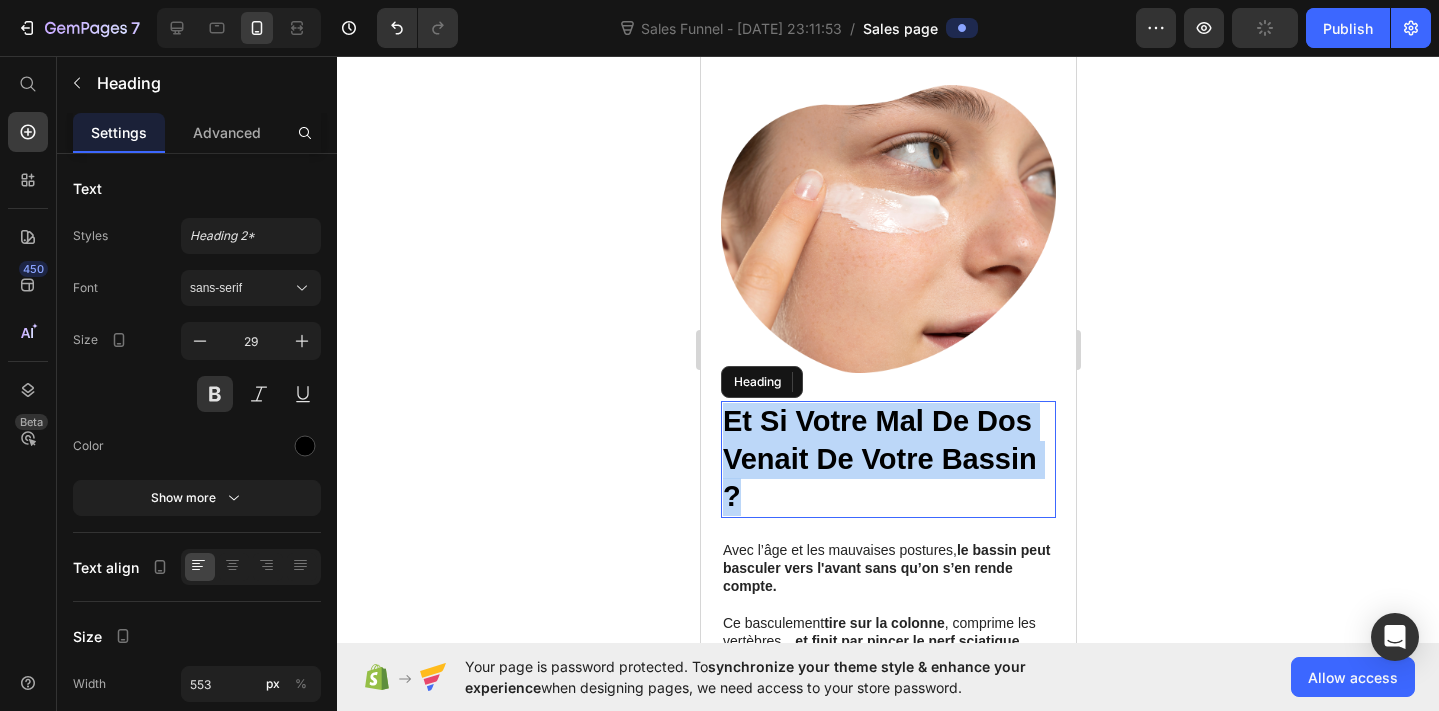 click on "Et Si Votre Mal De Dos Venait De Votre Bassin ?" at bounding box center [887, 459] 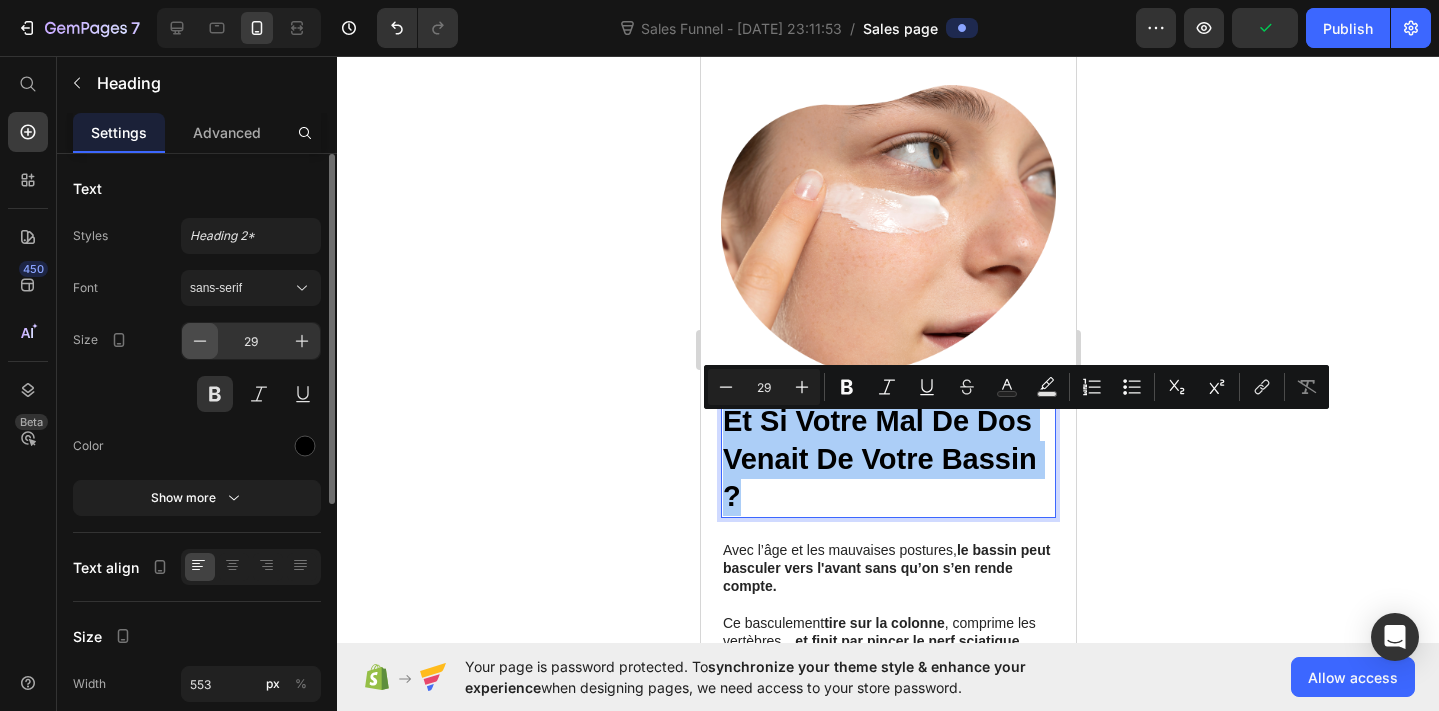 click 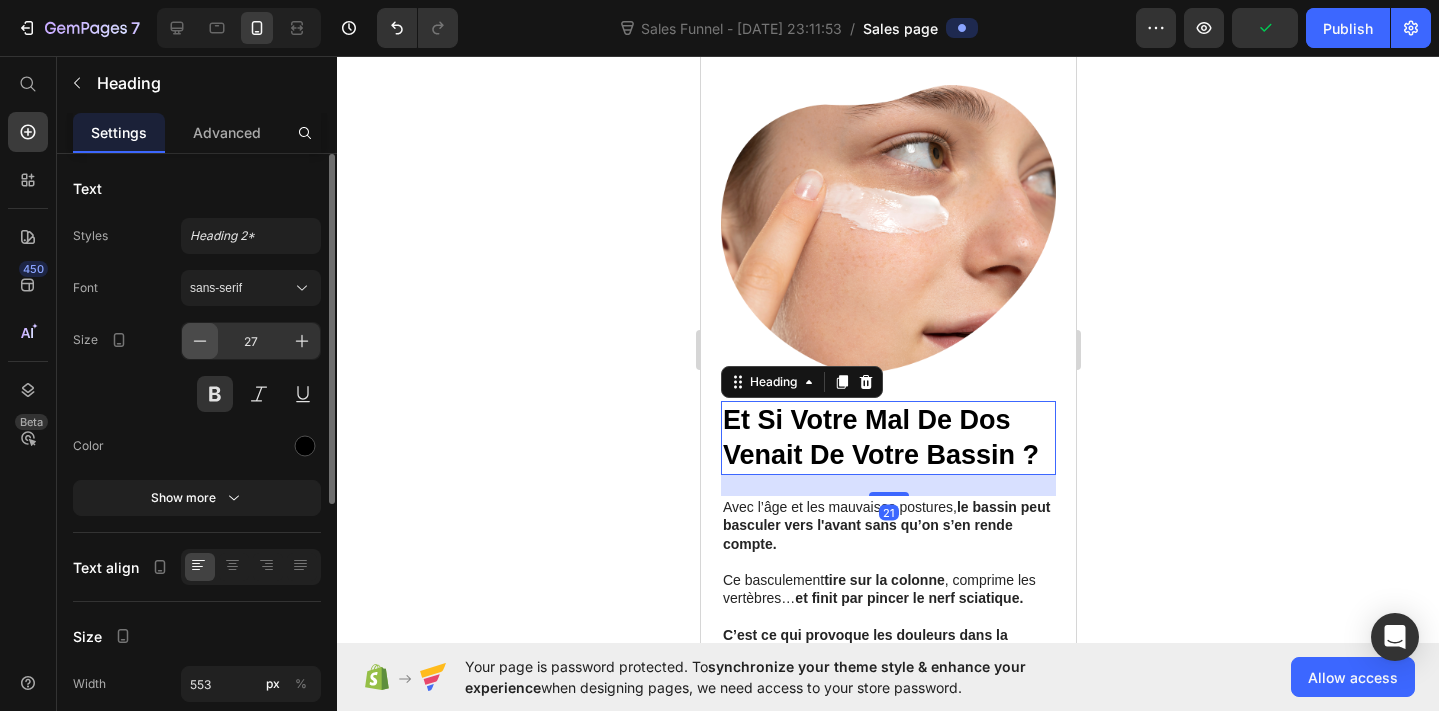 click 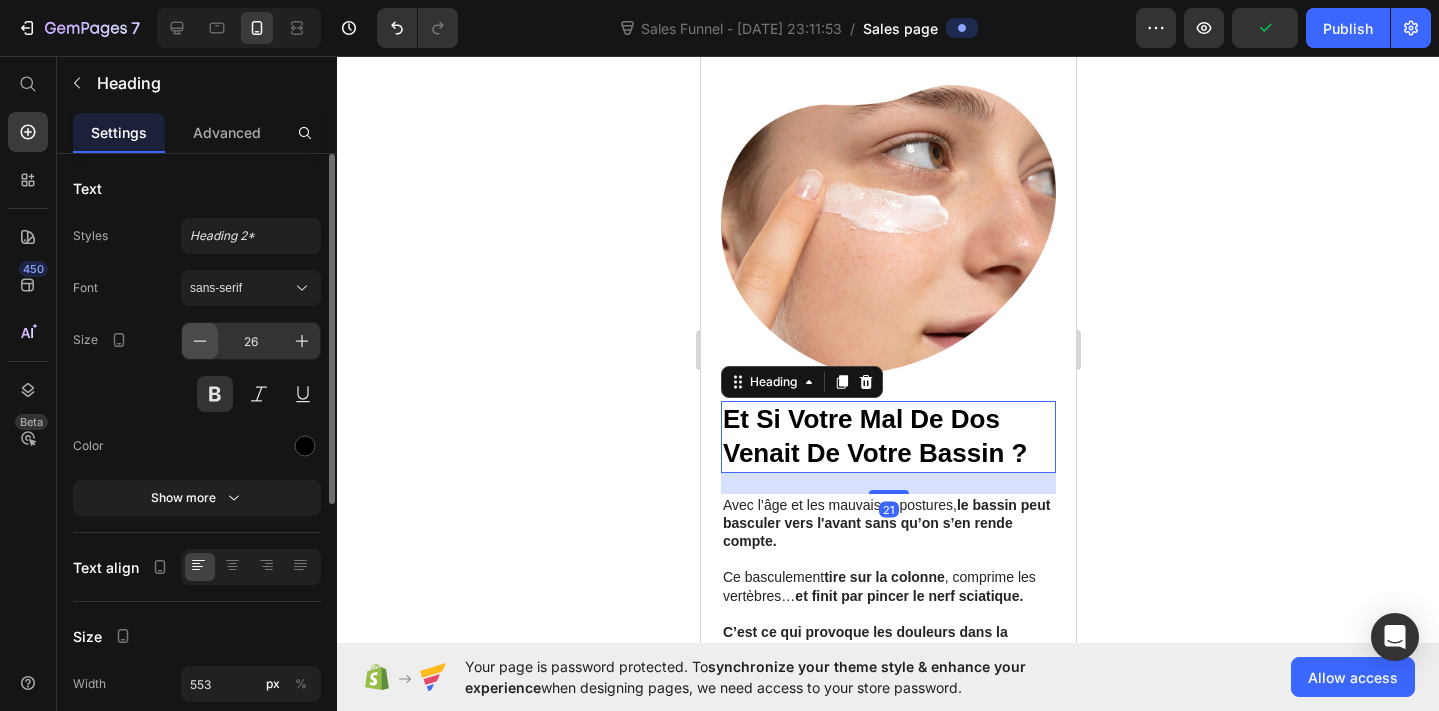 click 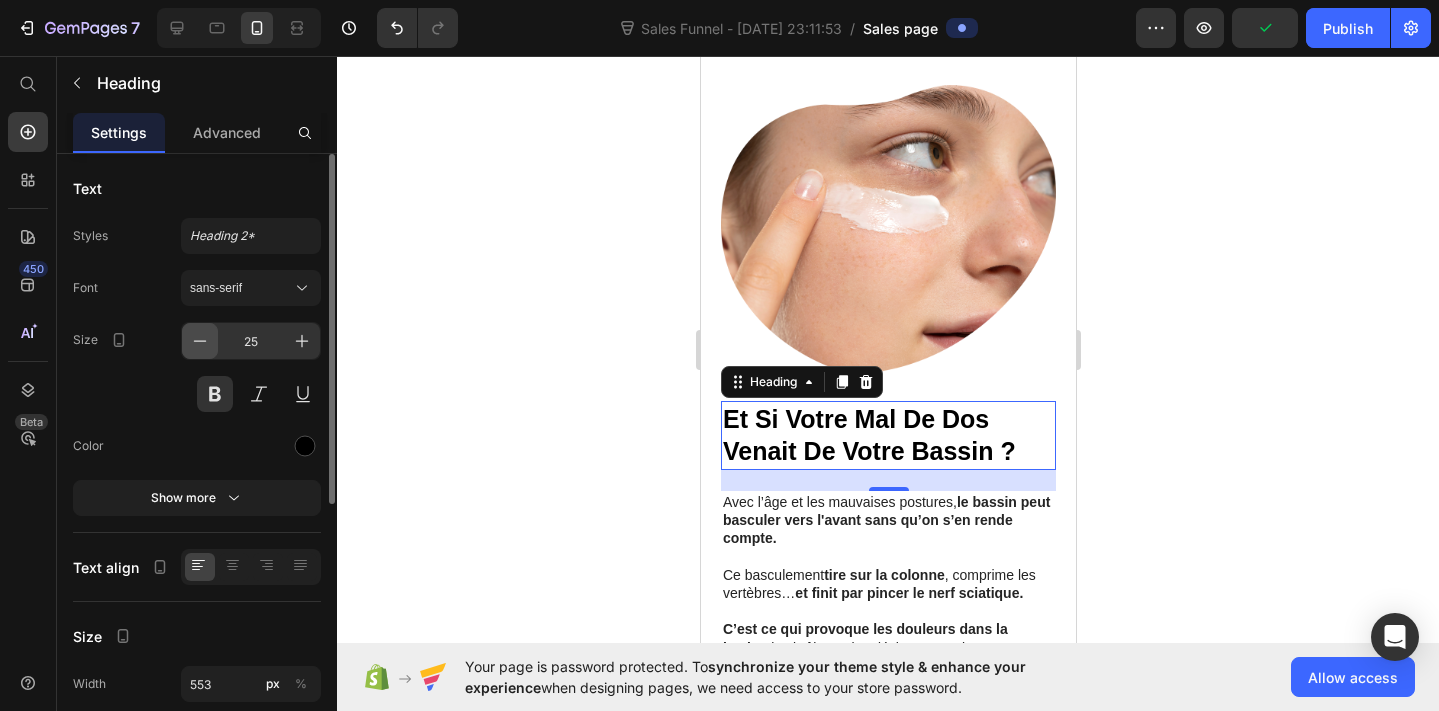 click 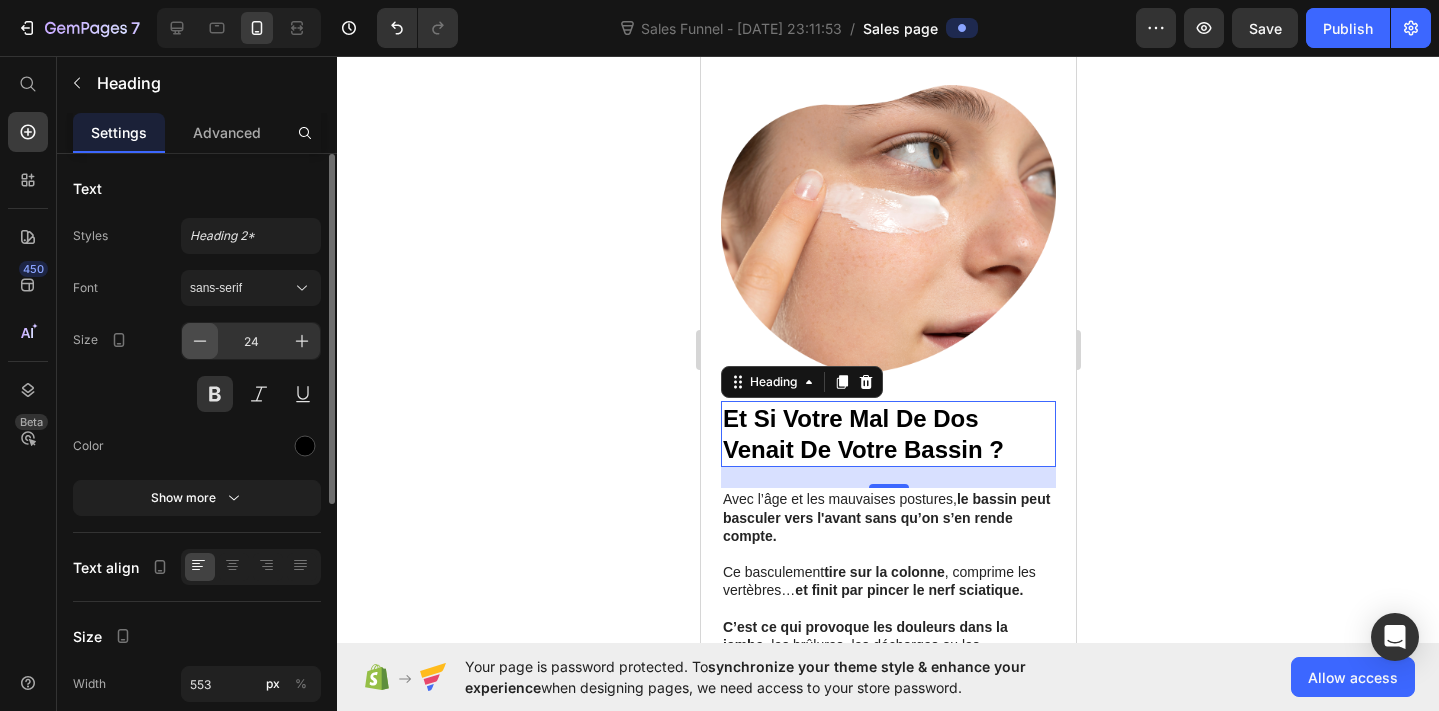 click 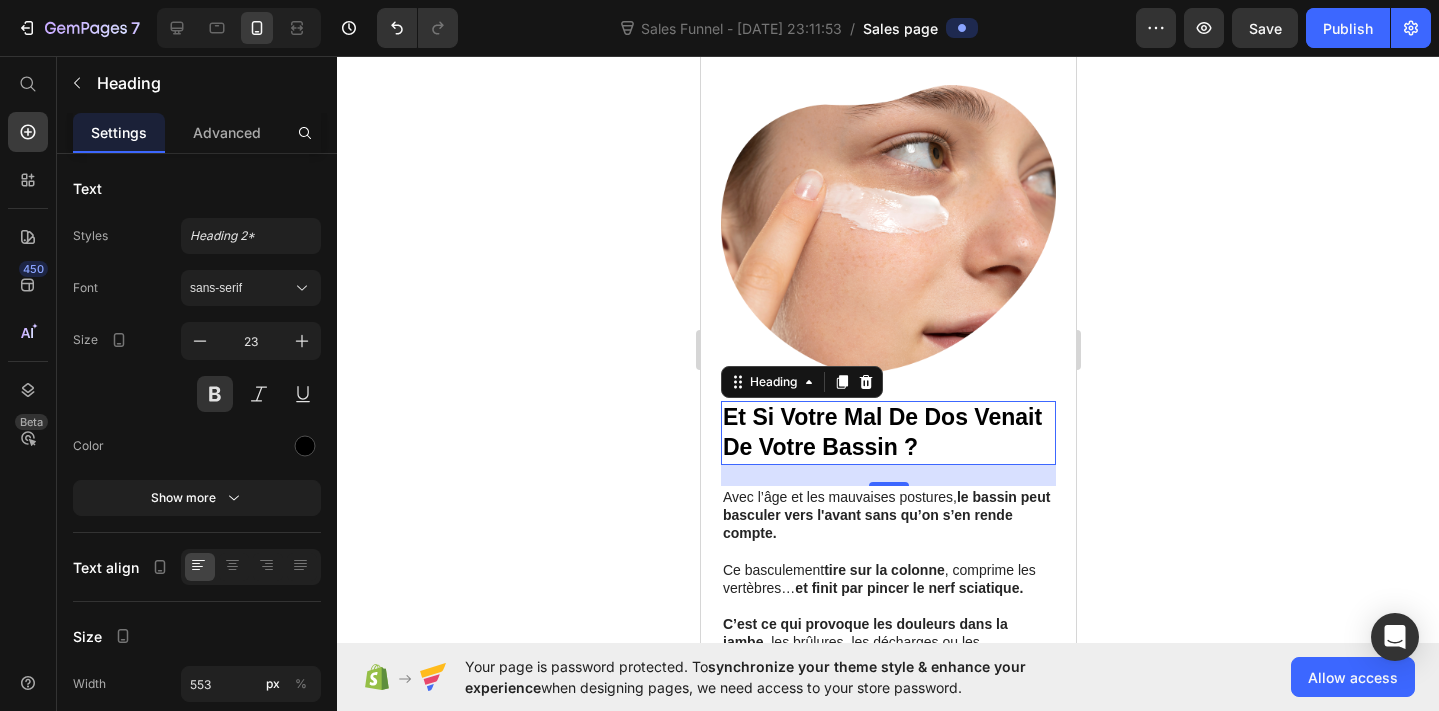 click 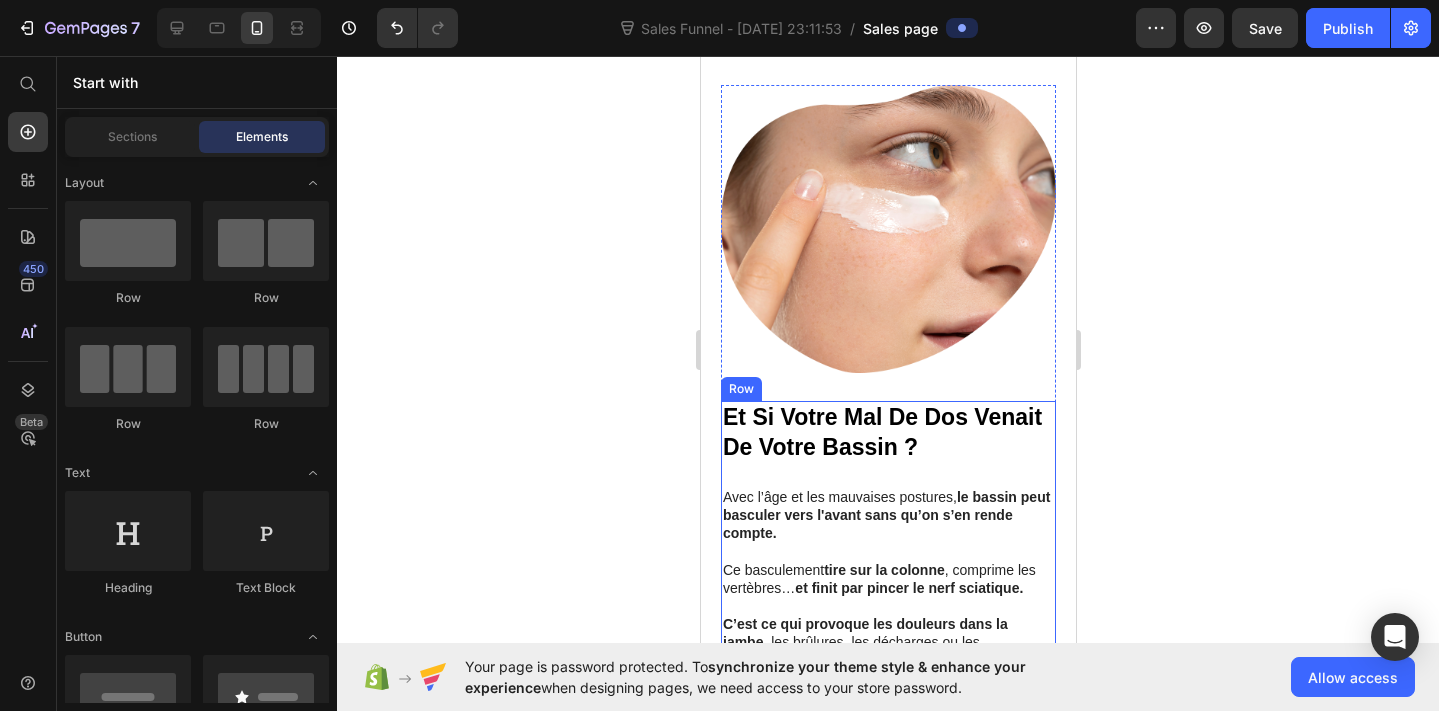 scroll, scrollTop: 2409, scrollLeft: 0, axis: vertical 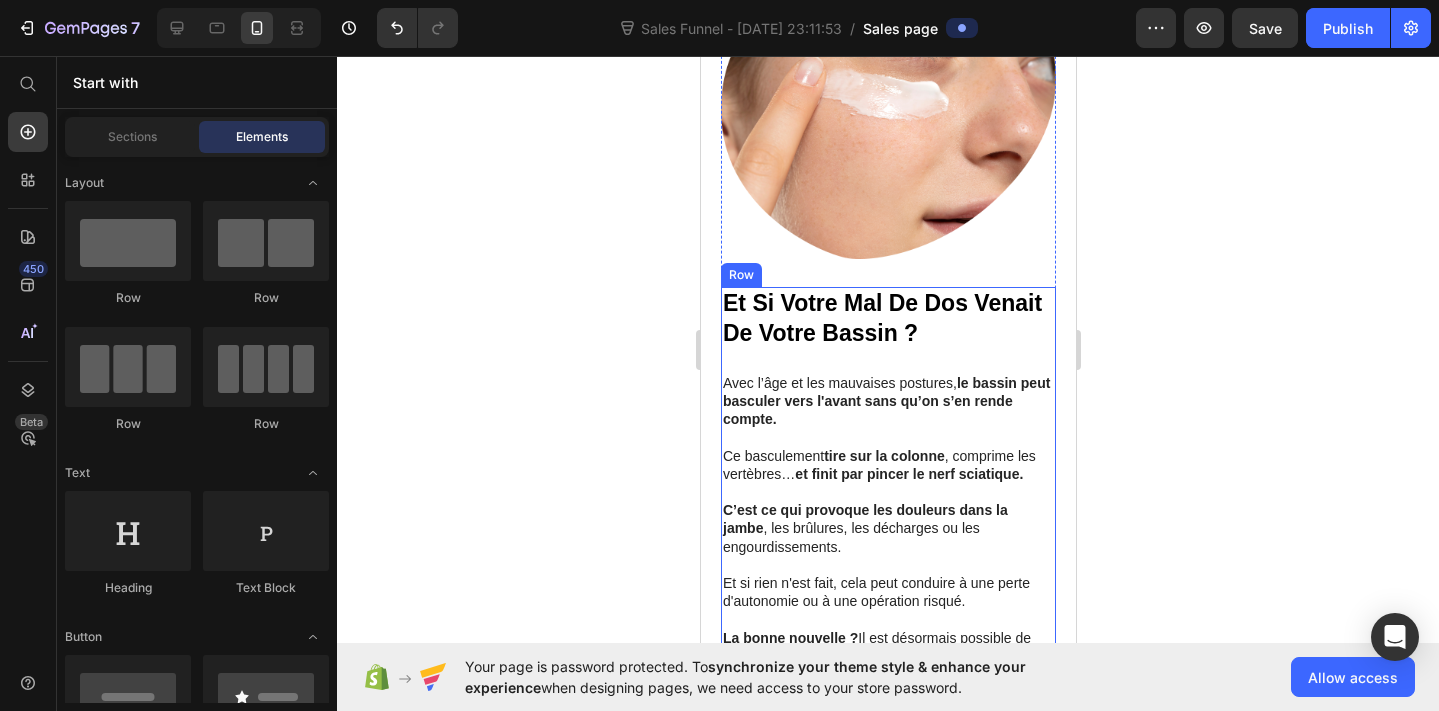 click on "Ce basculement  tire sur la colonne , comprime les vertèbres…  et finit par pincer le nerf sciatique." at bounding box center [887, 465] 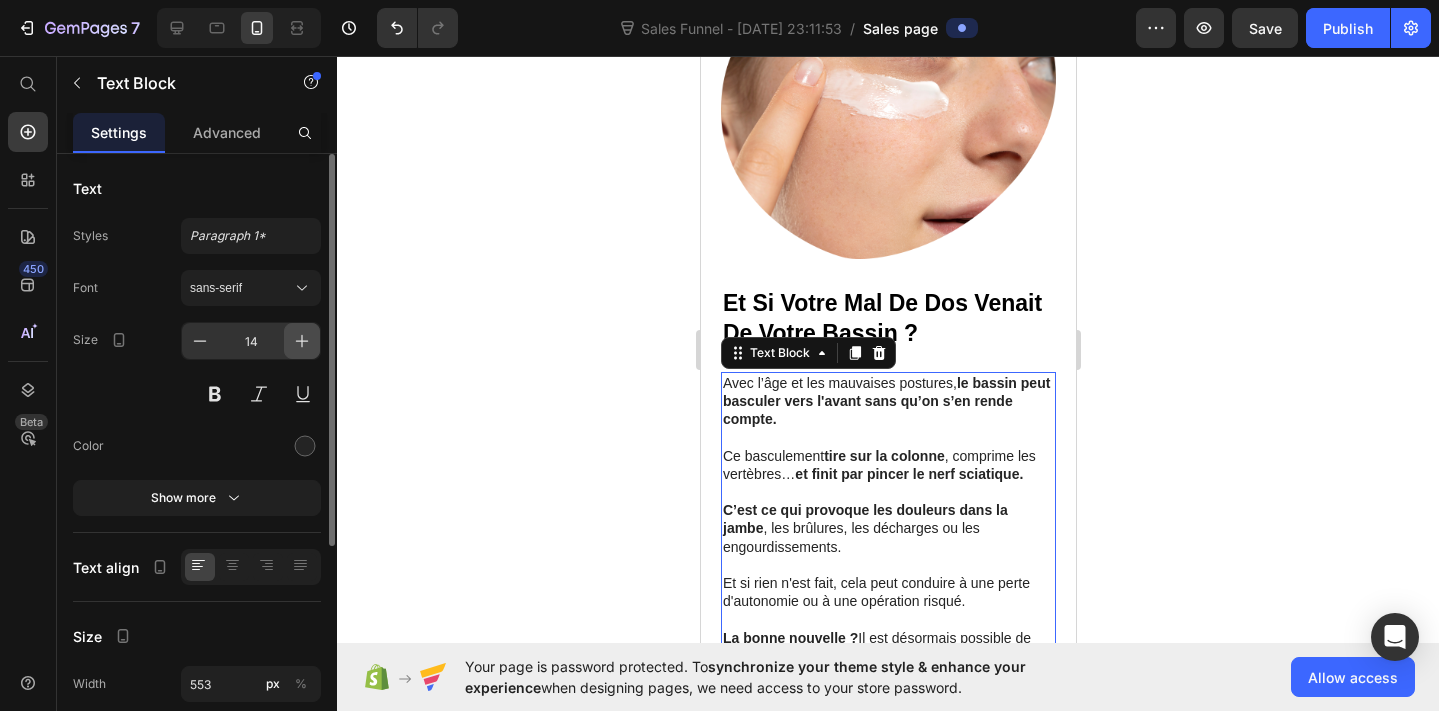 click 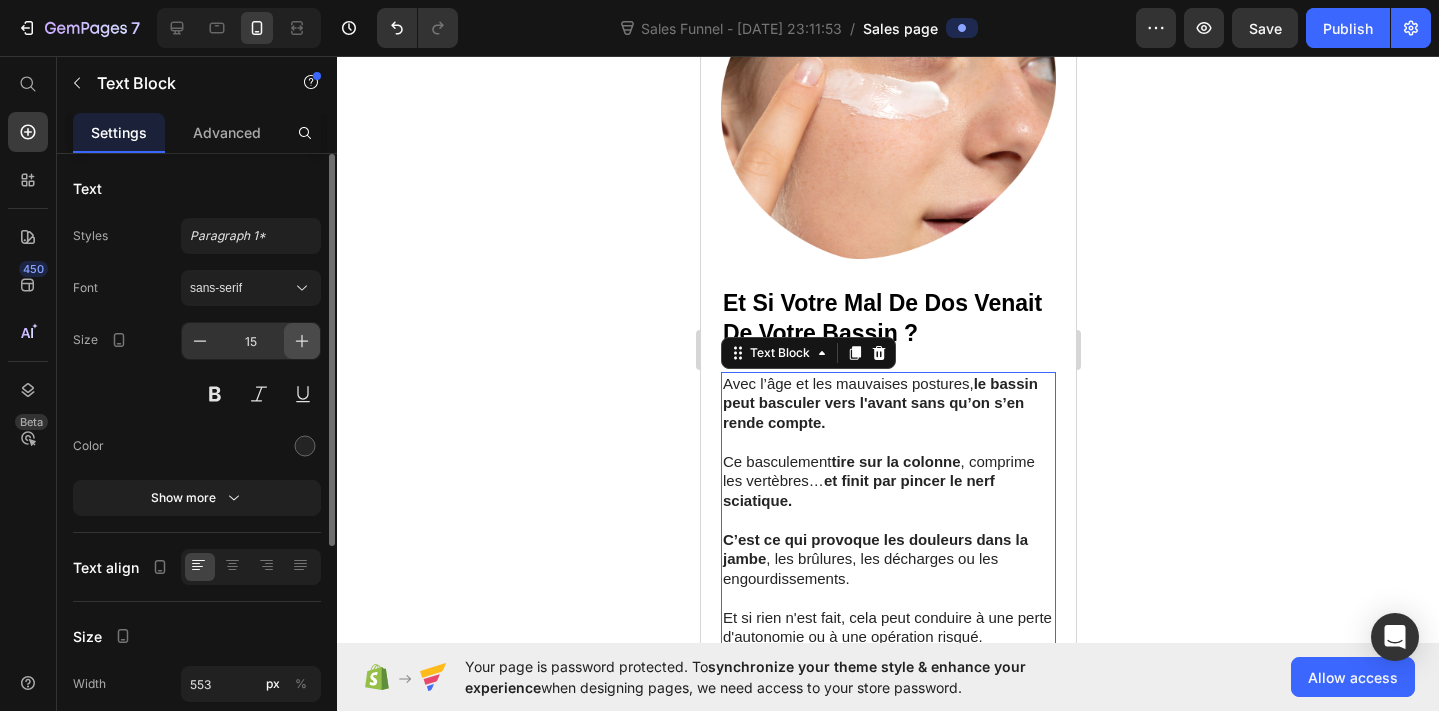 click 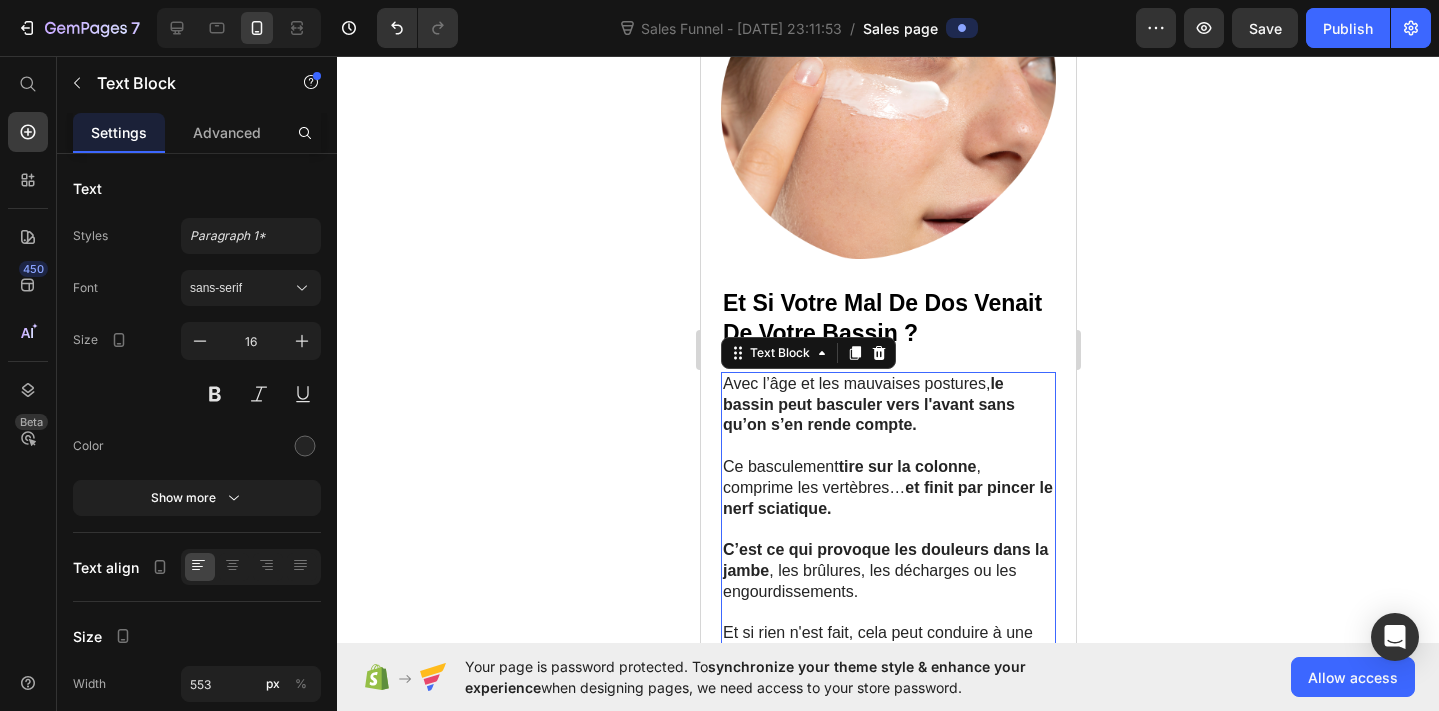 click 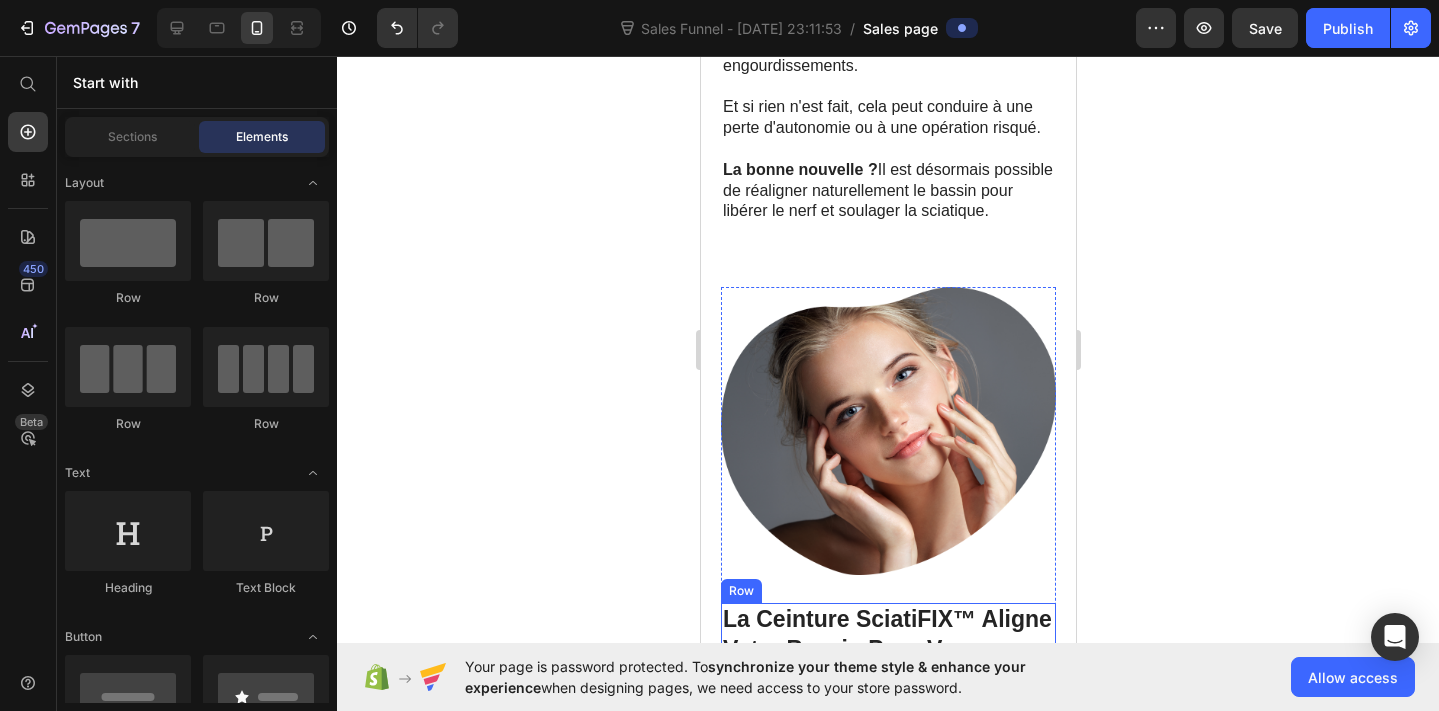scroll, scrollTop: 3364, scrollLeft: 0, axis: vertical 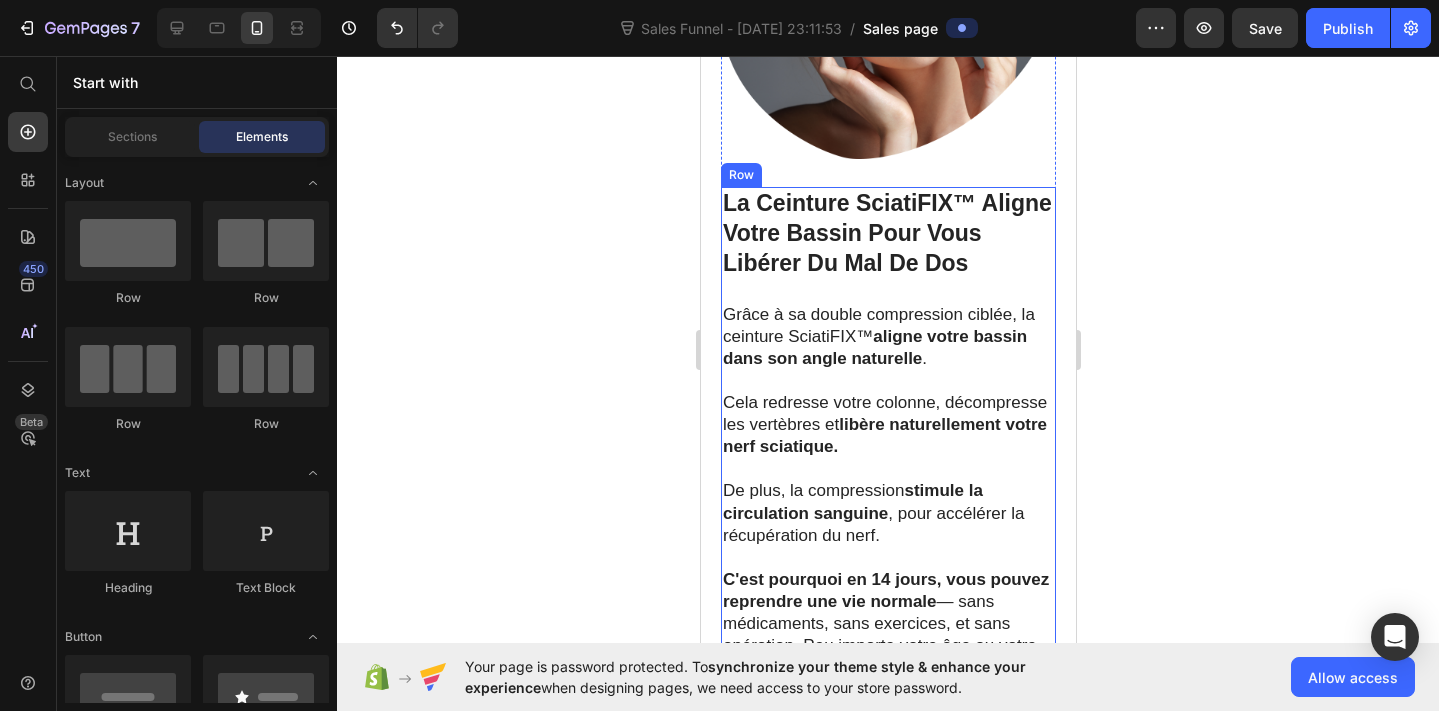click on "Cela redresse votre colonne, décompresse les vertèbres et  libère naturellement votre nerf sciatique." at bounding box center [887, 425] 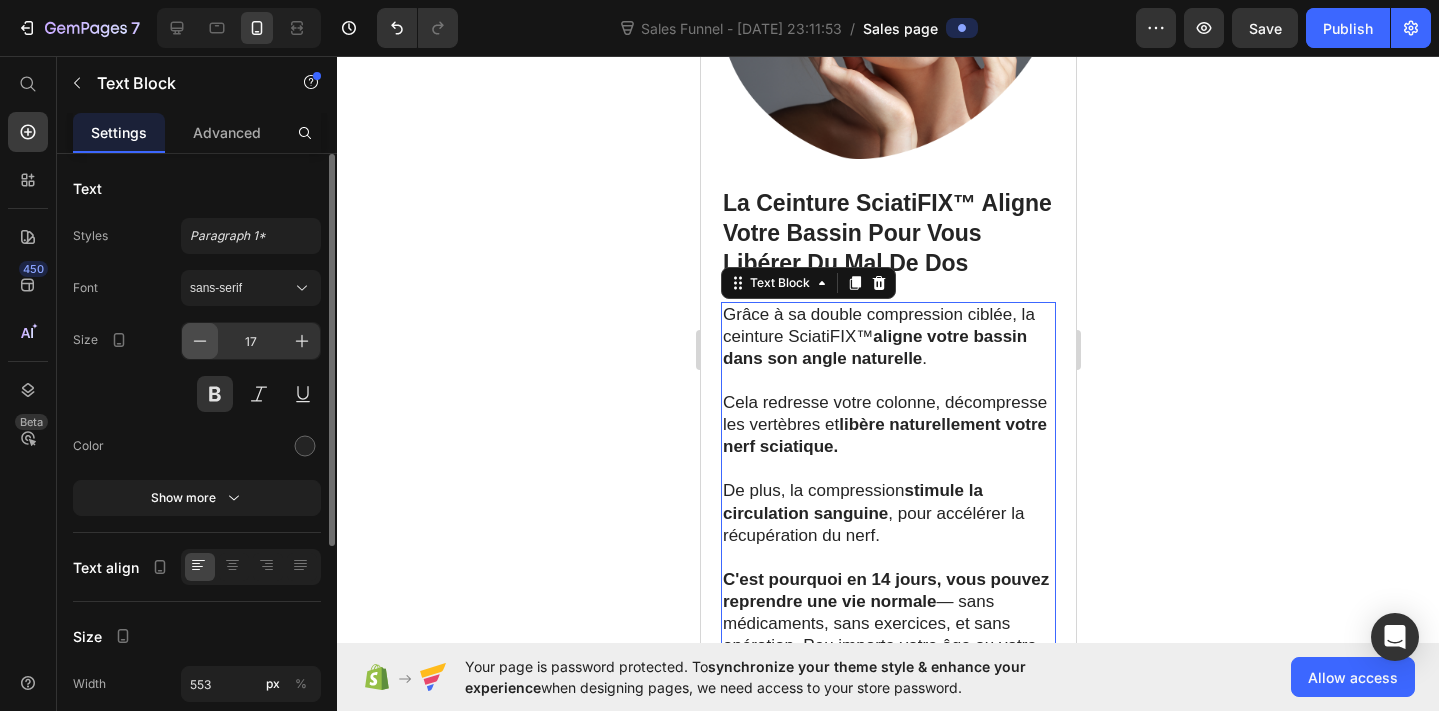 click at bounding box center [200, 341] 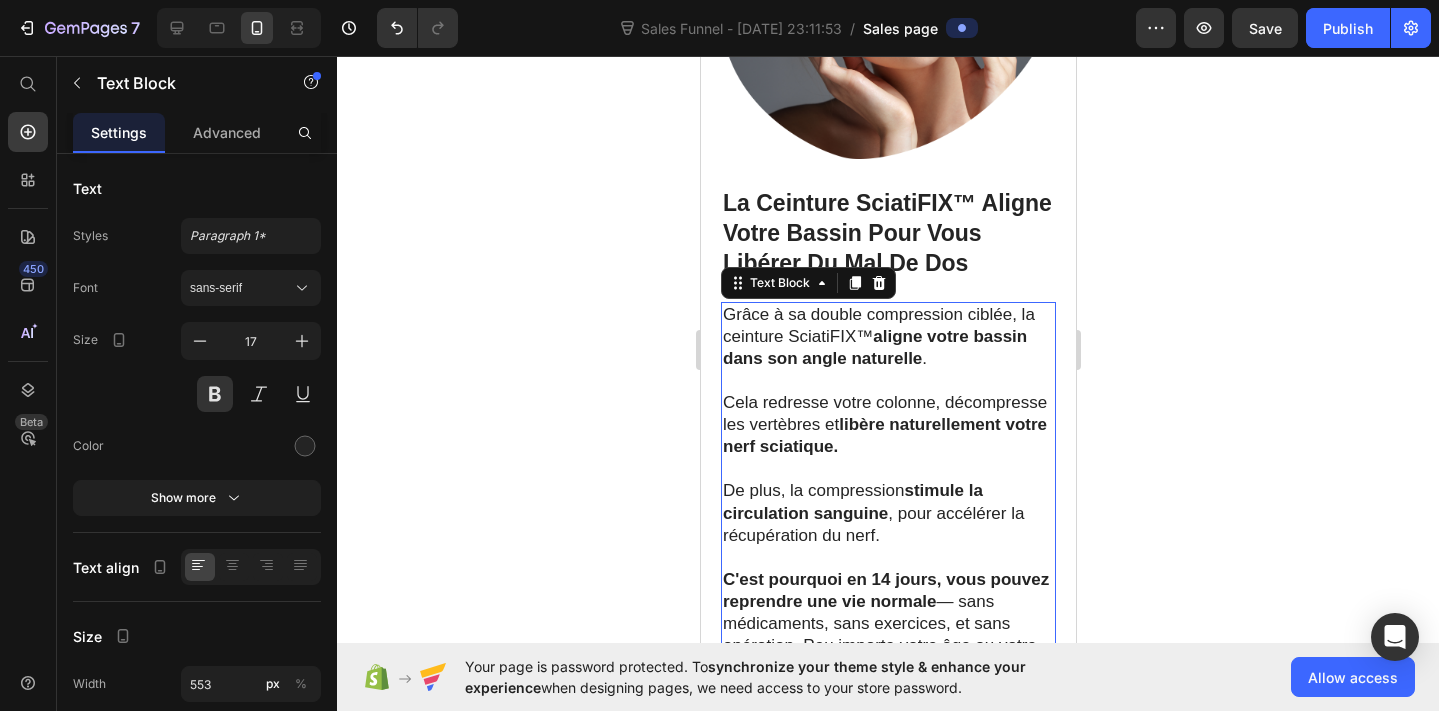 type on "16" 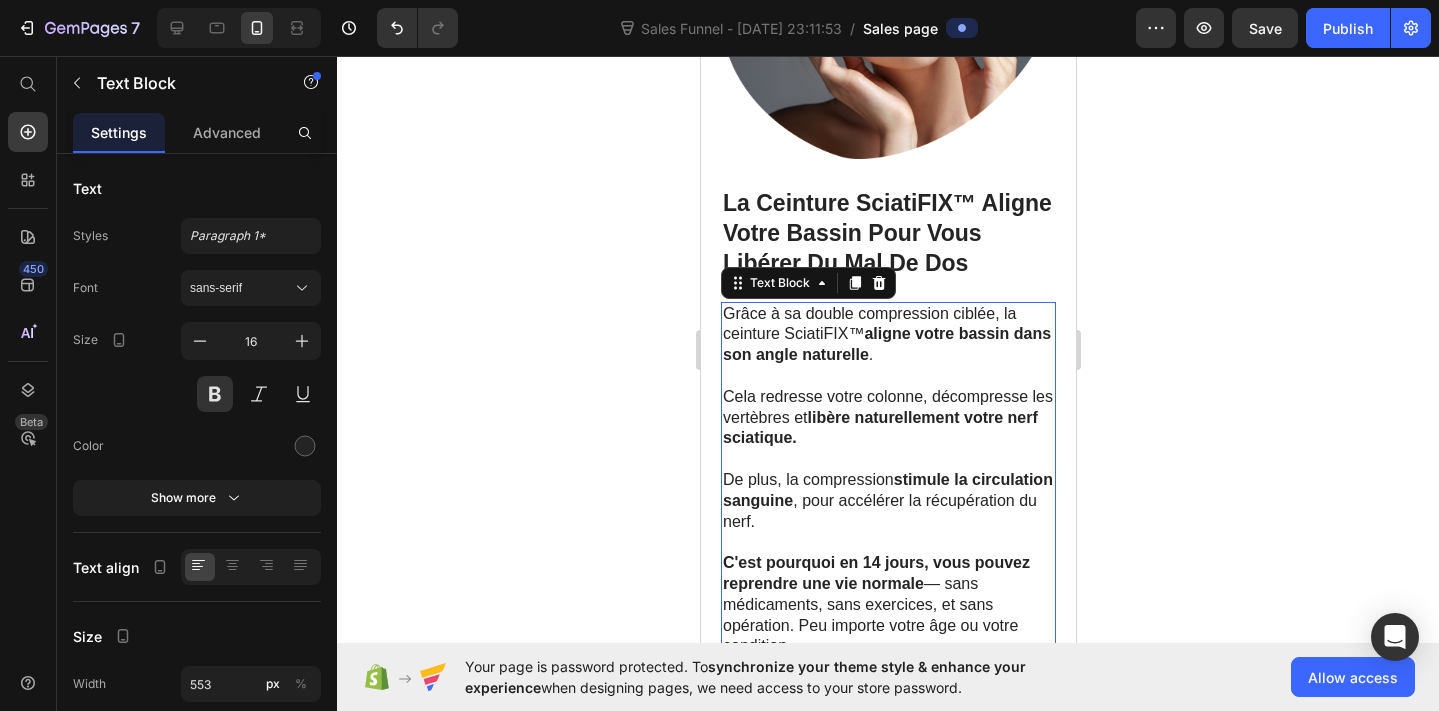 click 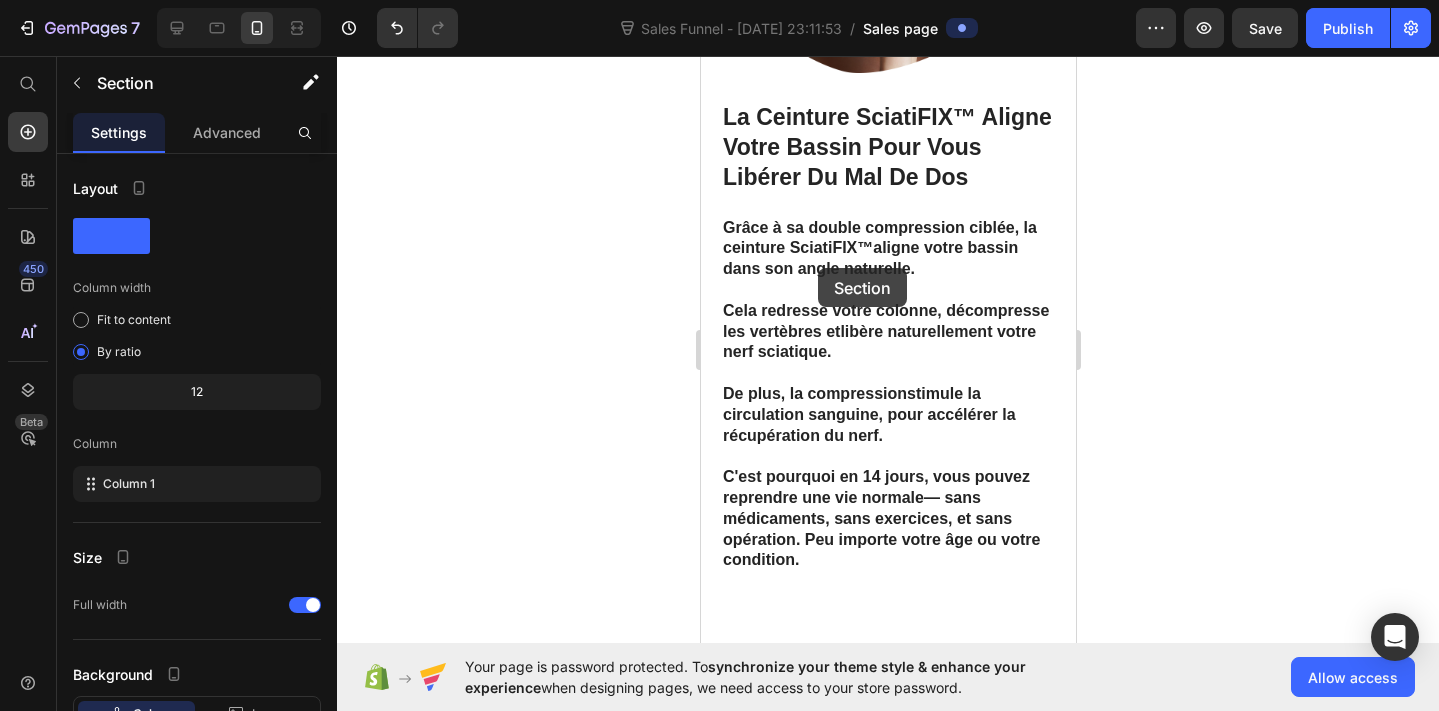 scroll, scrollTop: 3440, scrollLeft: 0, axis: vertical 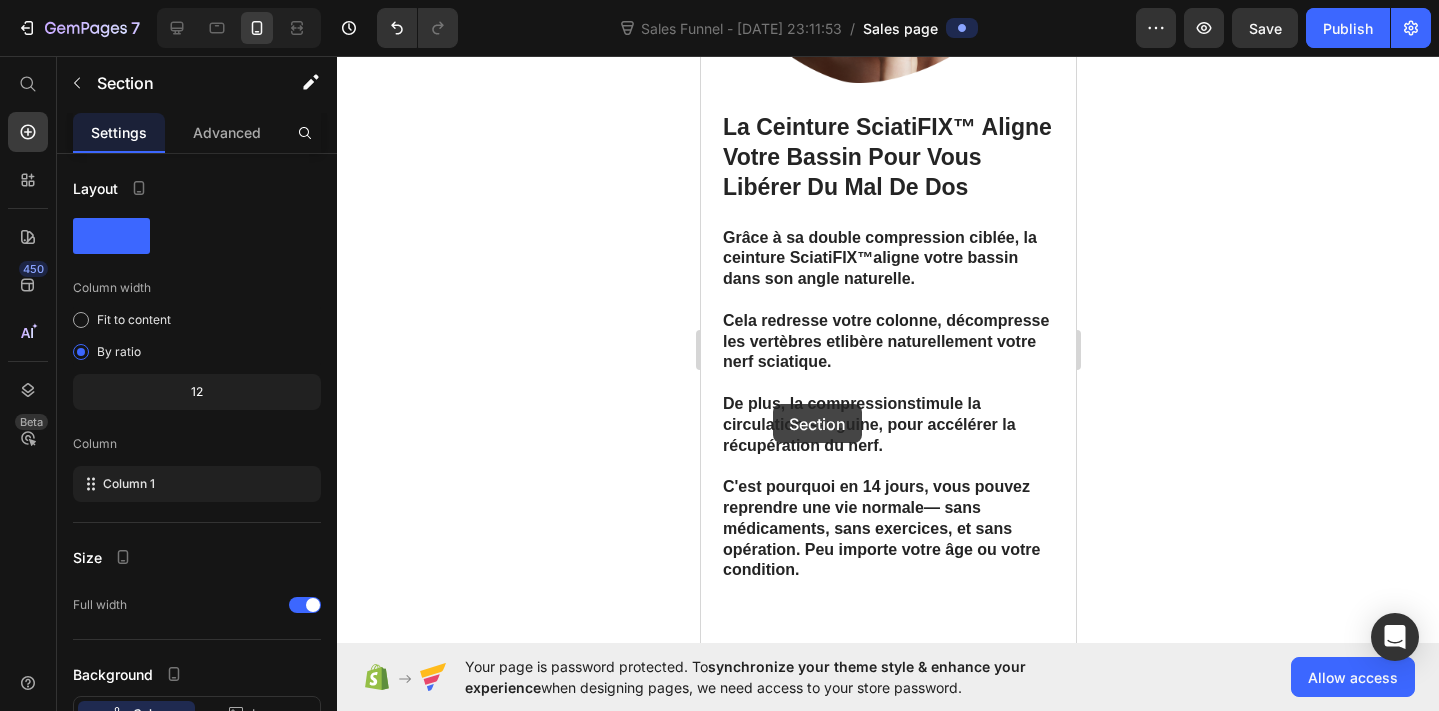 drag, startPoint x: 798, startPoint y: 365, endPoint x: 772, endPoint y: 404, distance: 46.872166 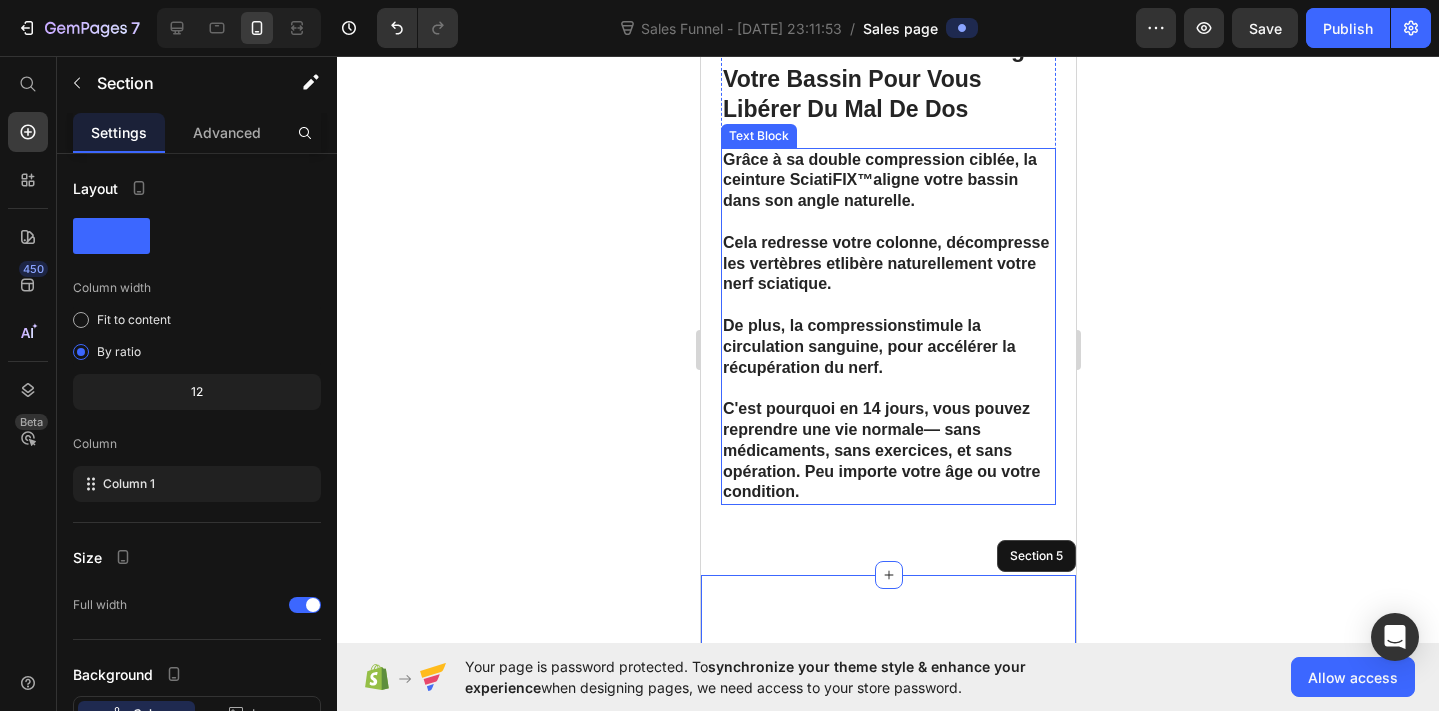 click on "stimule la circulation sanguine" at bounding box center [851, 336] 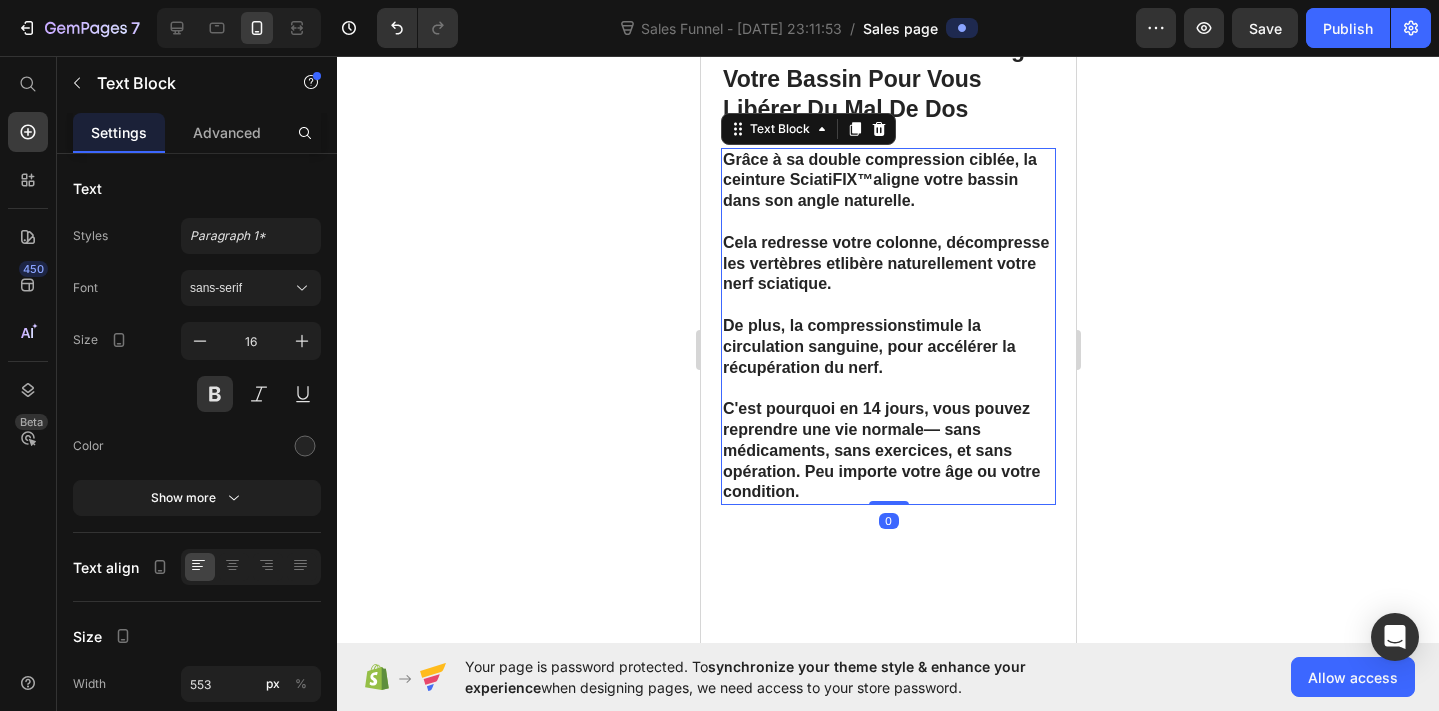 scroll, scrollTop: 3440, scrollLeft: 0, axis: vertical 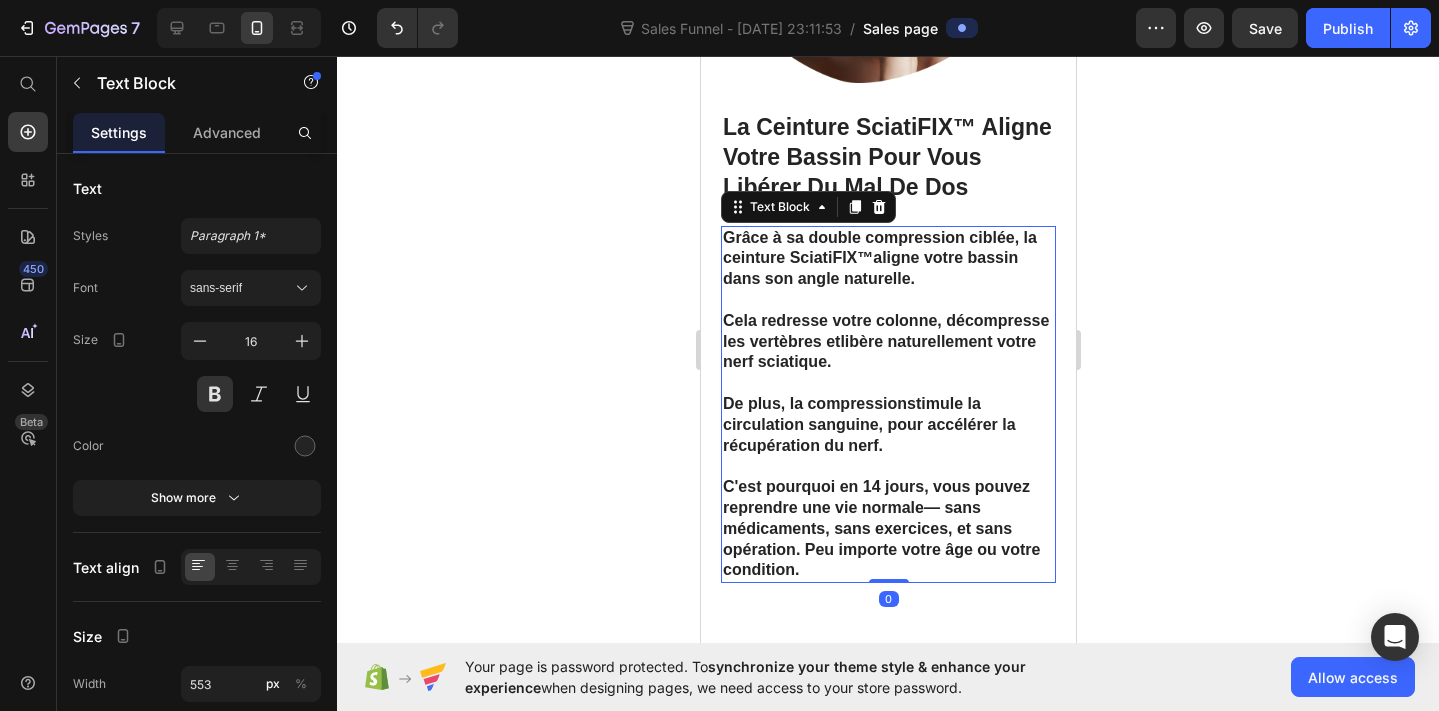 click on "Grâce à sa double compression ciblée, la ceinture SciatiFIX™  aligne votre bassin dans son angle naturelle ." at bounding box center [887, 259] 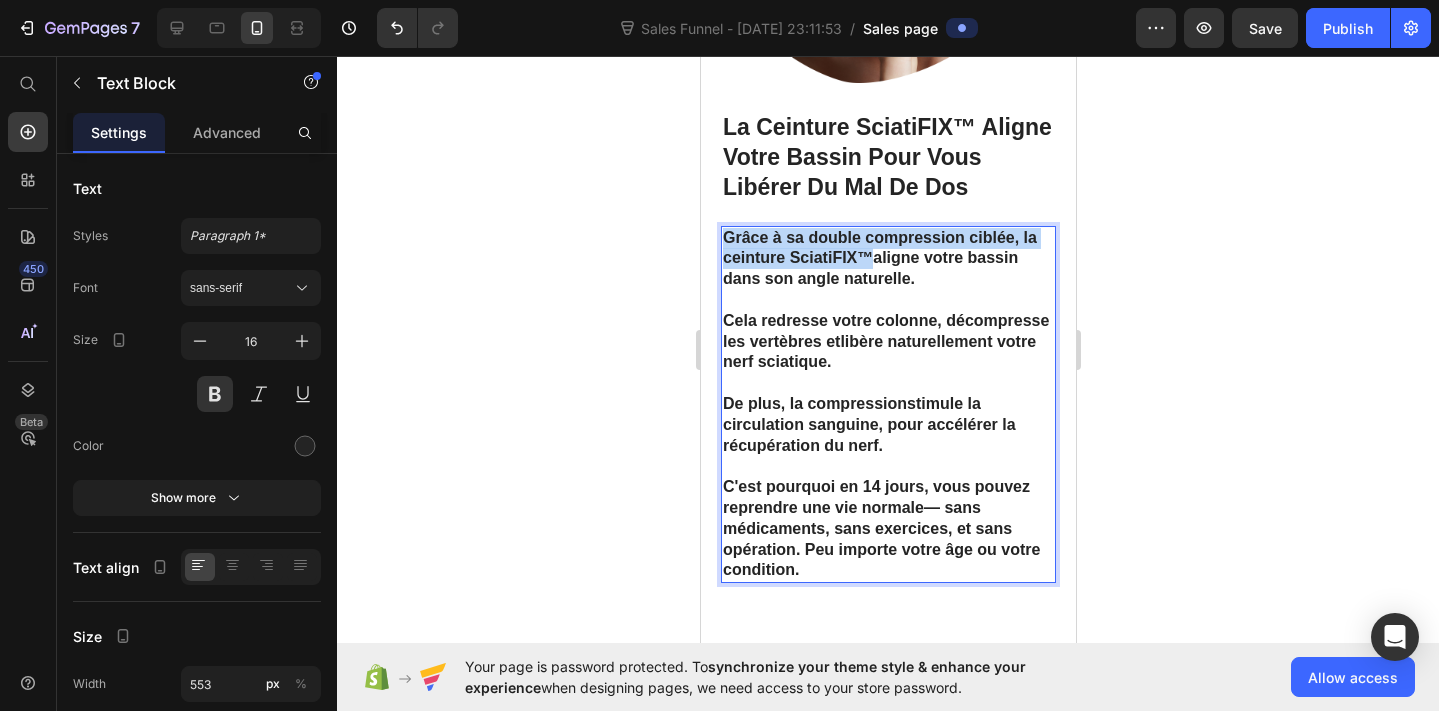 drag, startPoint x: 872, startPoint y: 260, endPoint x: 723, endPoint y: 233, distance: 151.42654 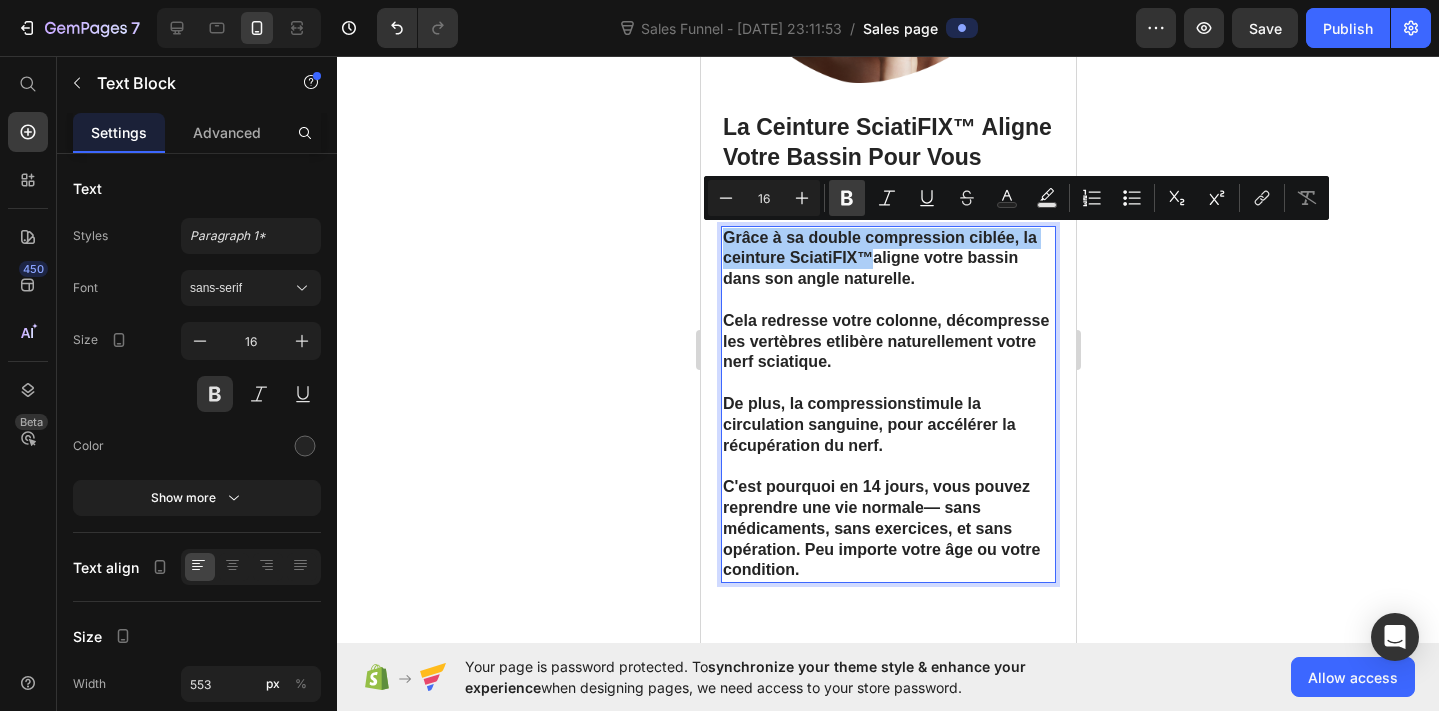 click 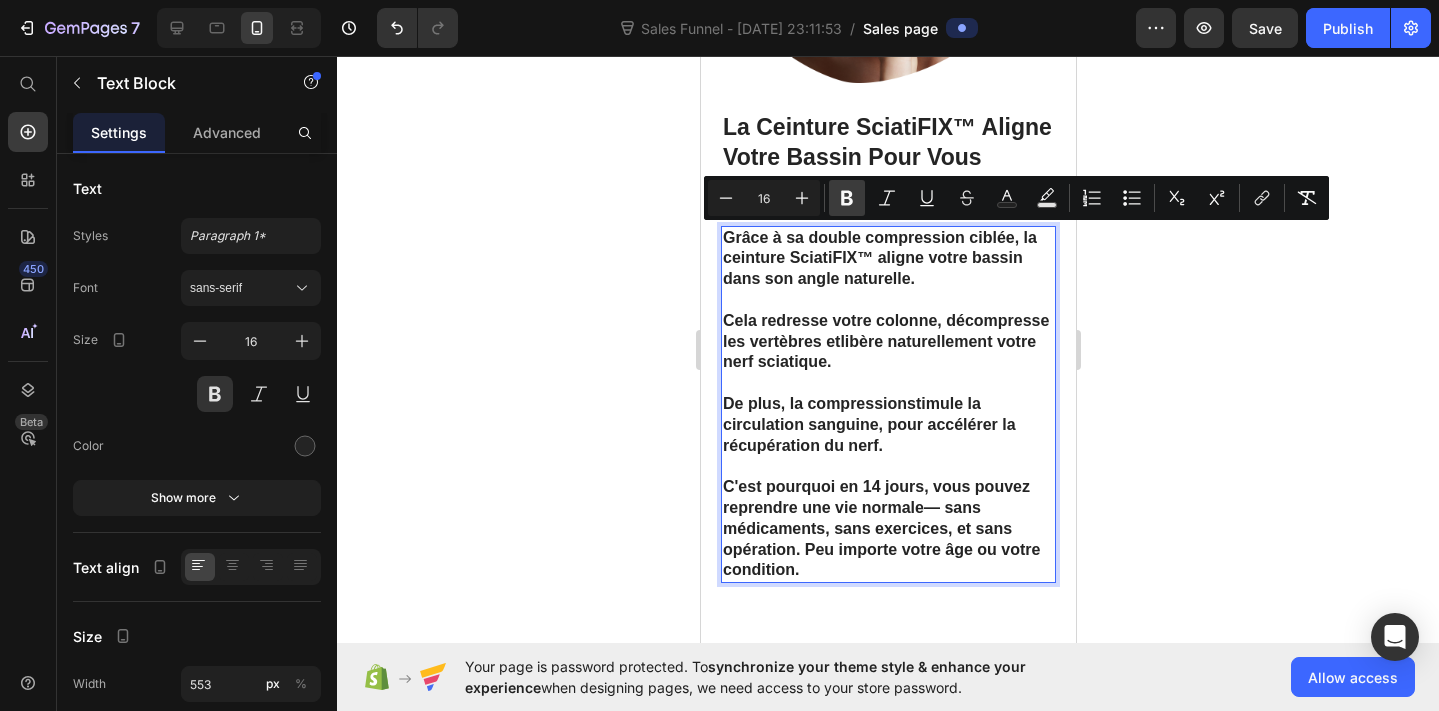 click 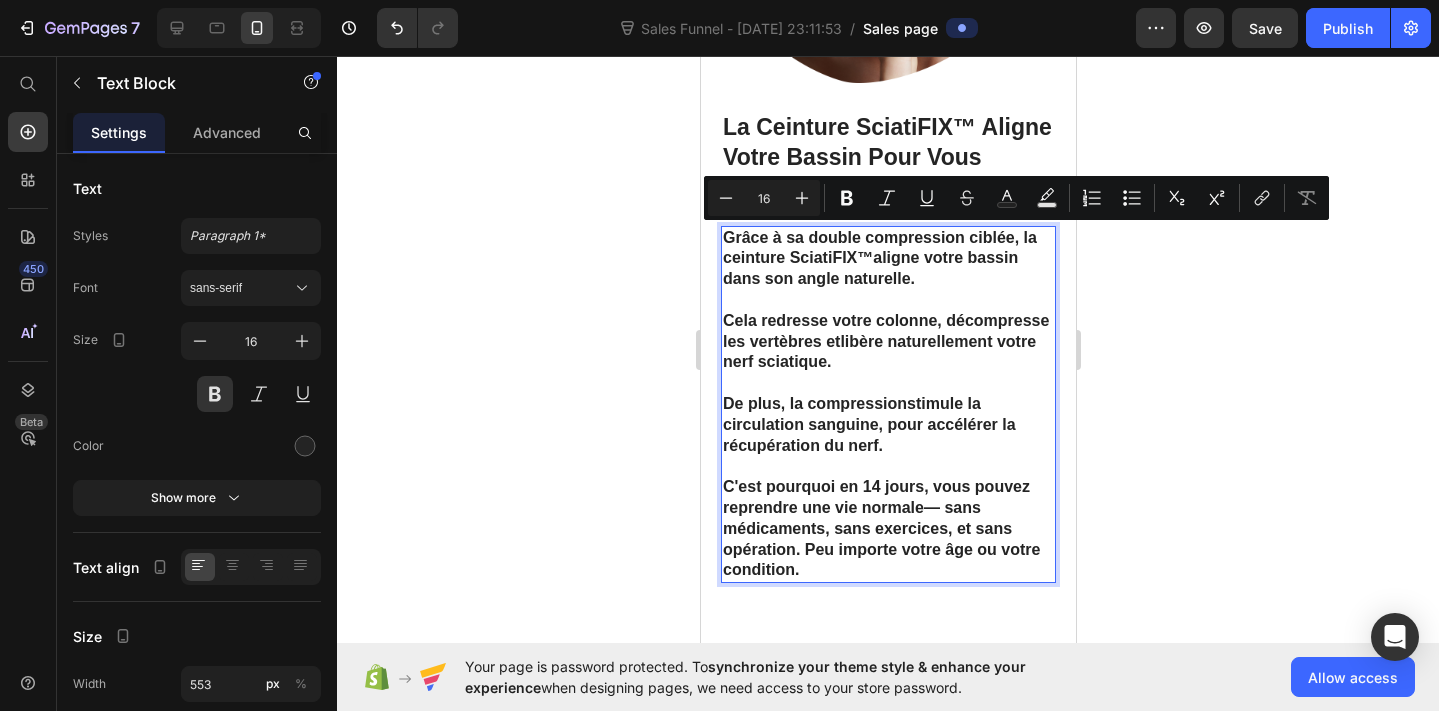click on "Grâce à sa double compression ciblée, la ceinture SciatiFIX™  aligne votre bassin dans son angle naturelle ." at bounding box center (887, 259) 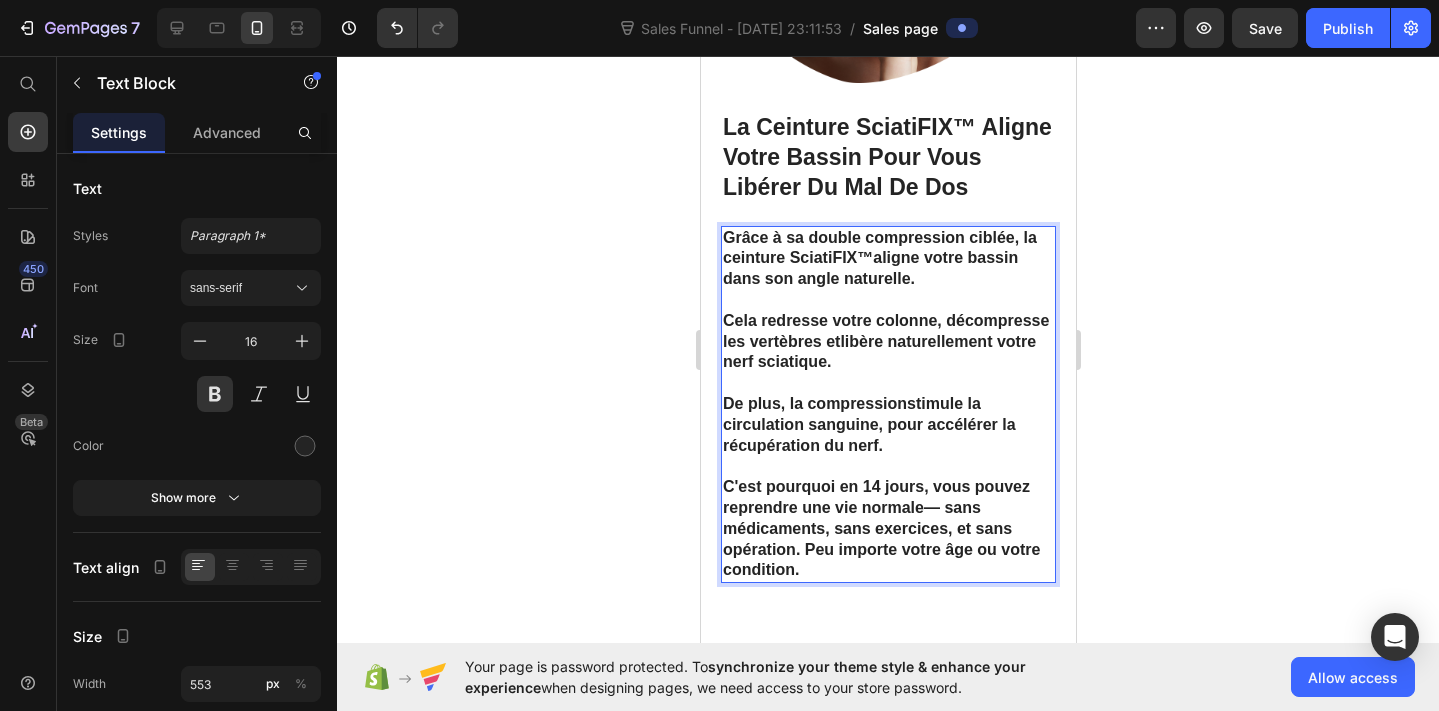 click 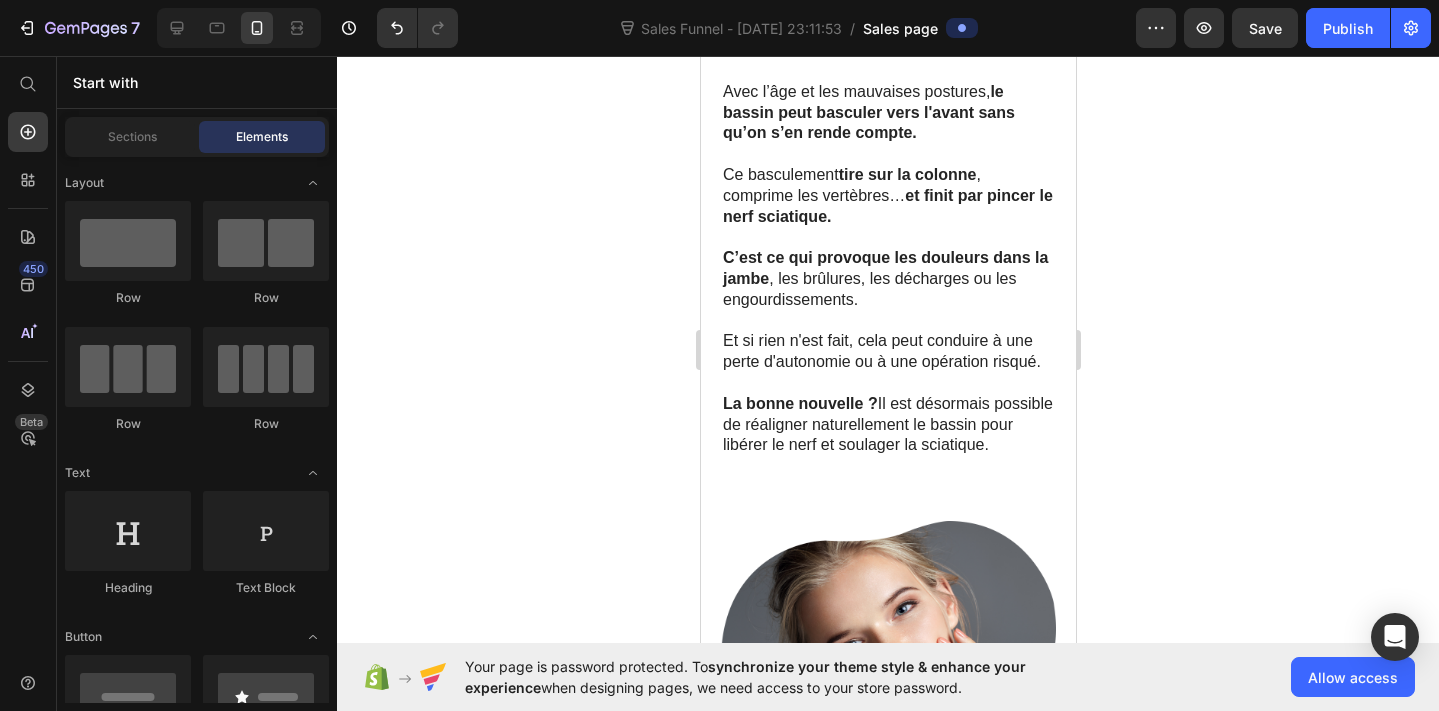 scroll, scrollTop: 3504, scrollLeft: 0, axis: vertical 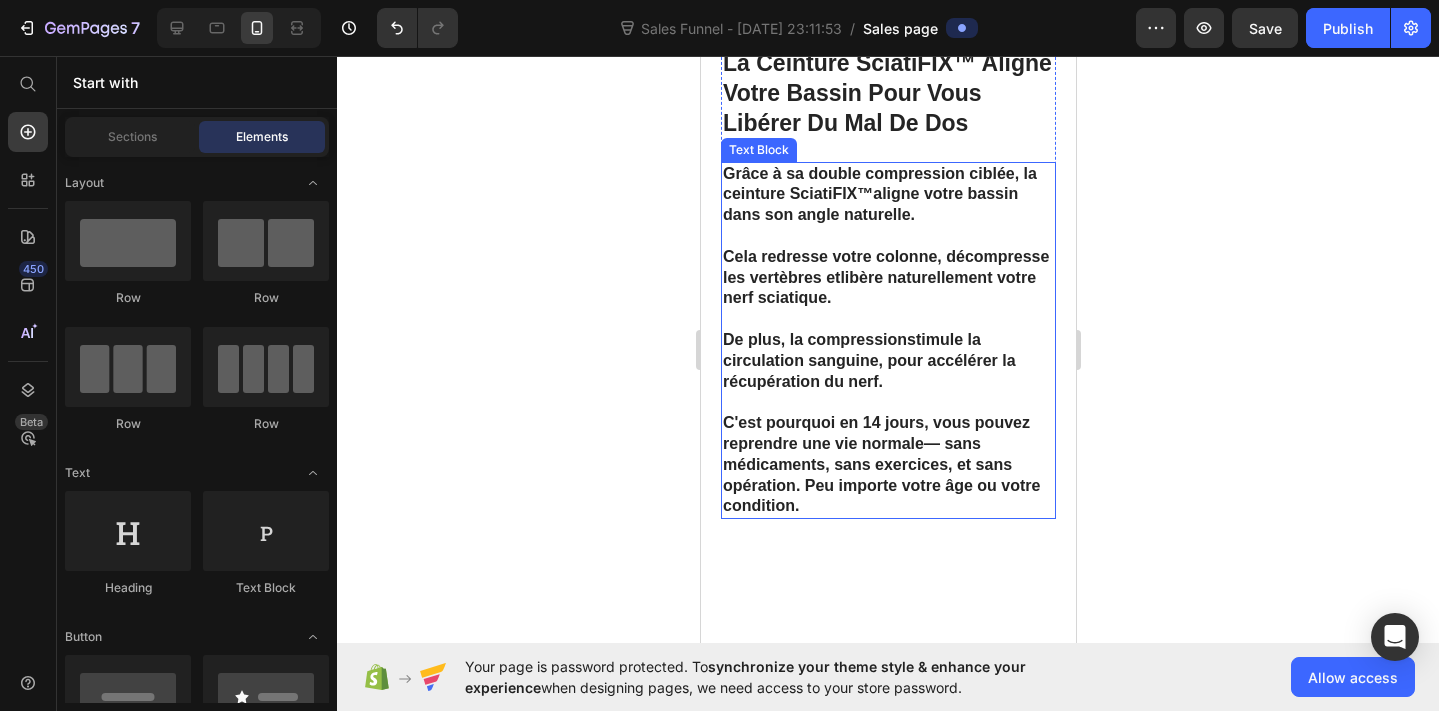 click at bounding box center (887, 402) 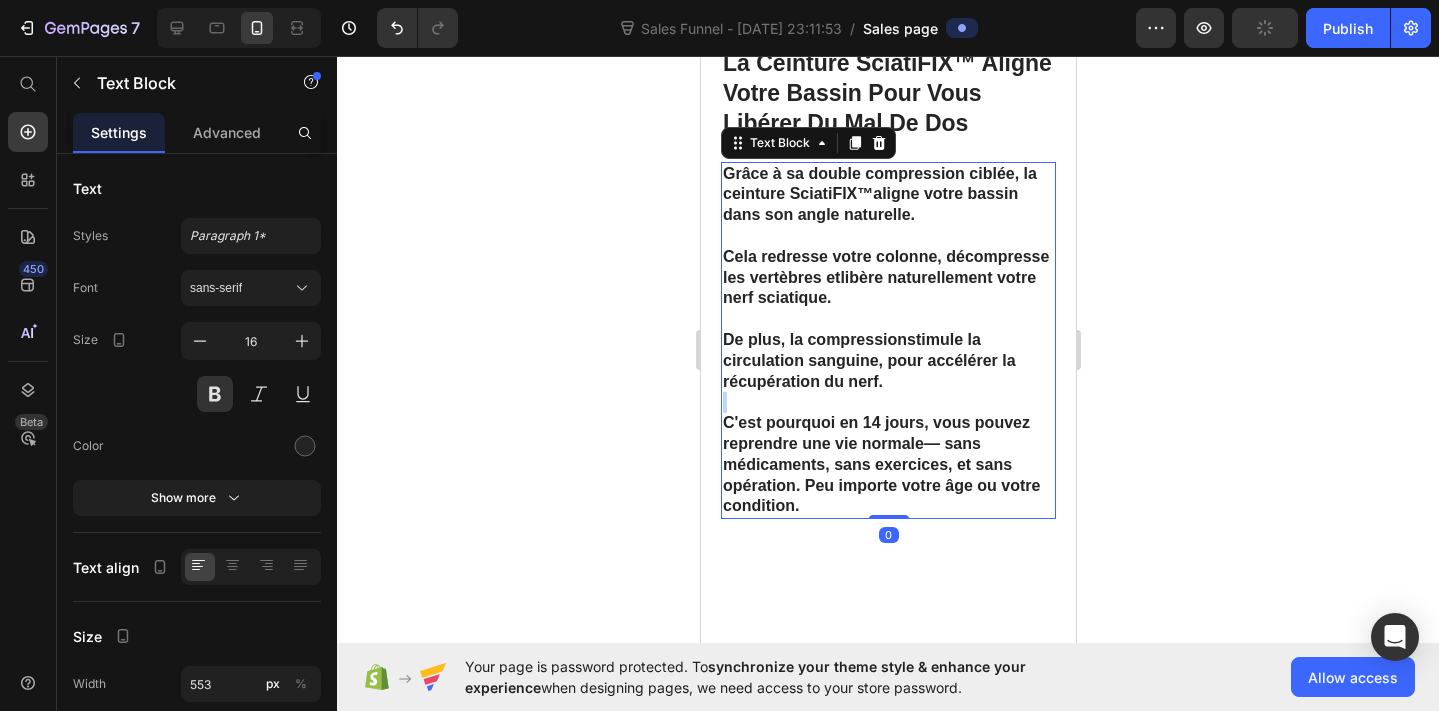 click at bounding box center (887, 402) 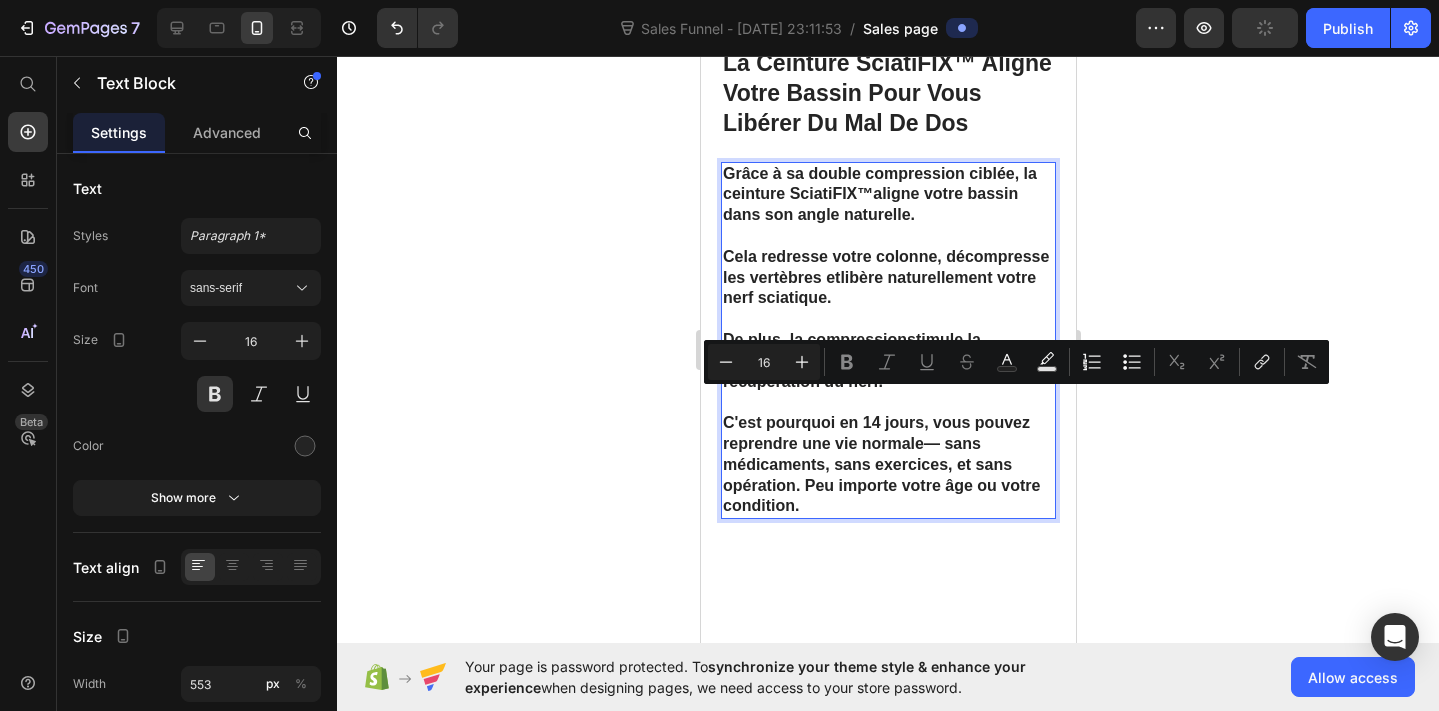 click on "C'est pourquoi en 14 jours, vous pouvez reprendre une vie normale  — sans médicaments, sans exercices, et sans opération. Peu importe votre âge ou votre condition." at bounding box center [887, 465] 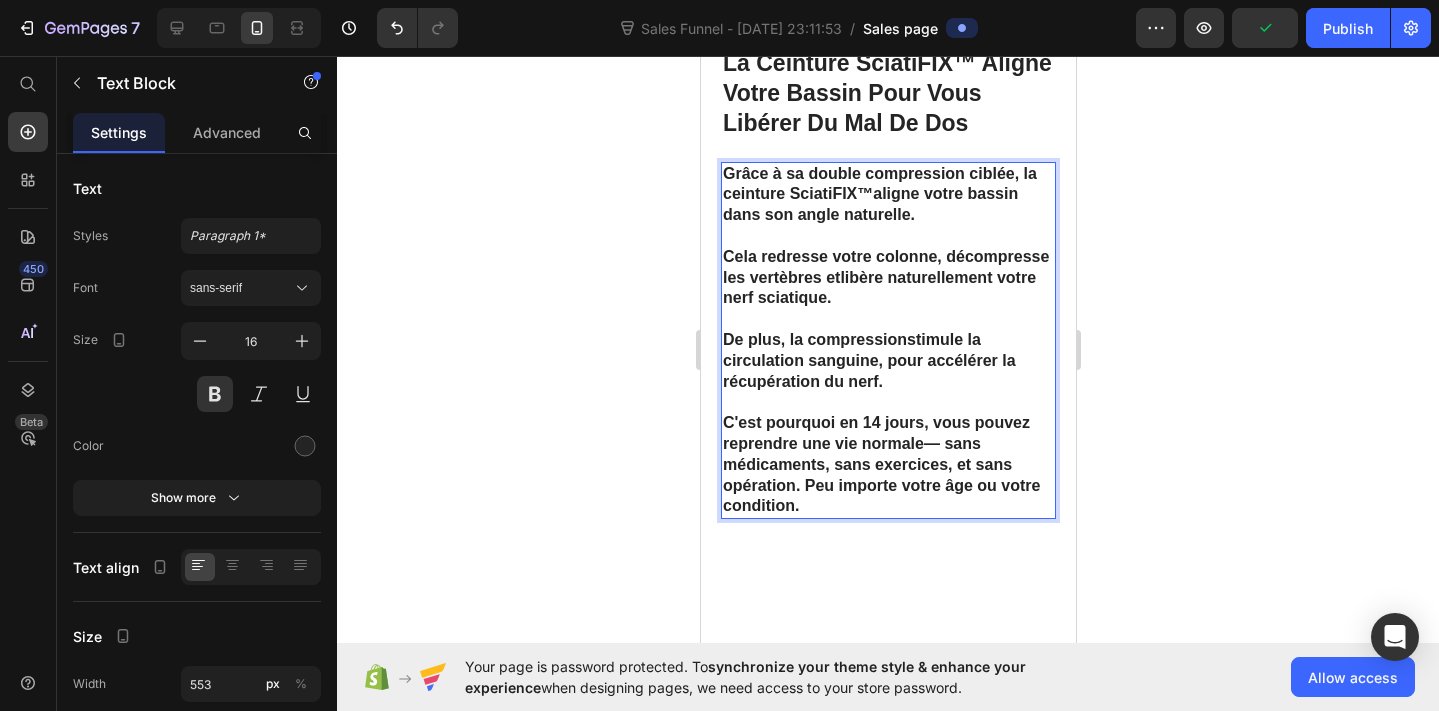 click on "C'est pourquoi en 14 jours, vous pouvez reprendre une vie normale  — sans médicaments, sans exercices, et sans opération. Peu importe votre âge ou votre condition." at bounding box center (887, 465) 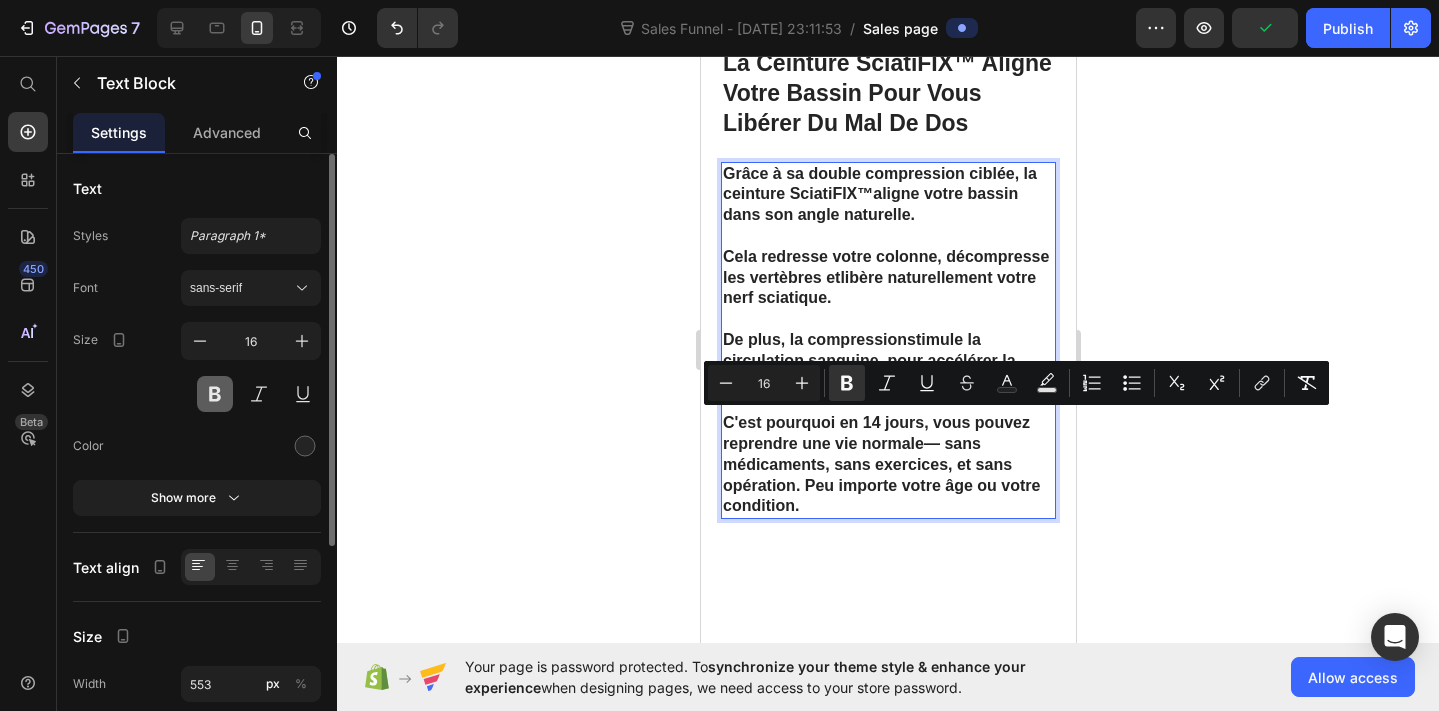 click at bounding box center [215, 394] 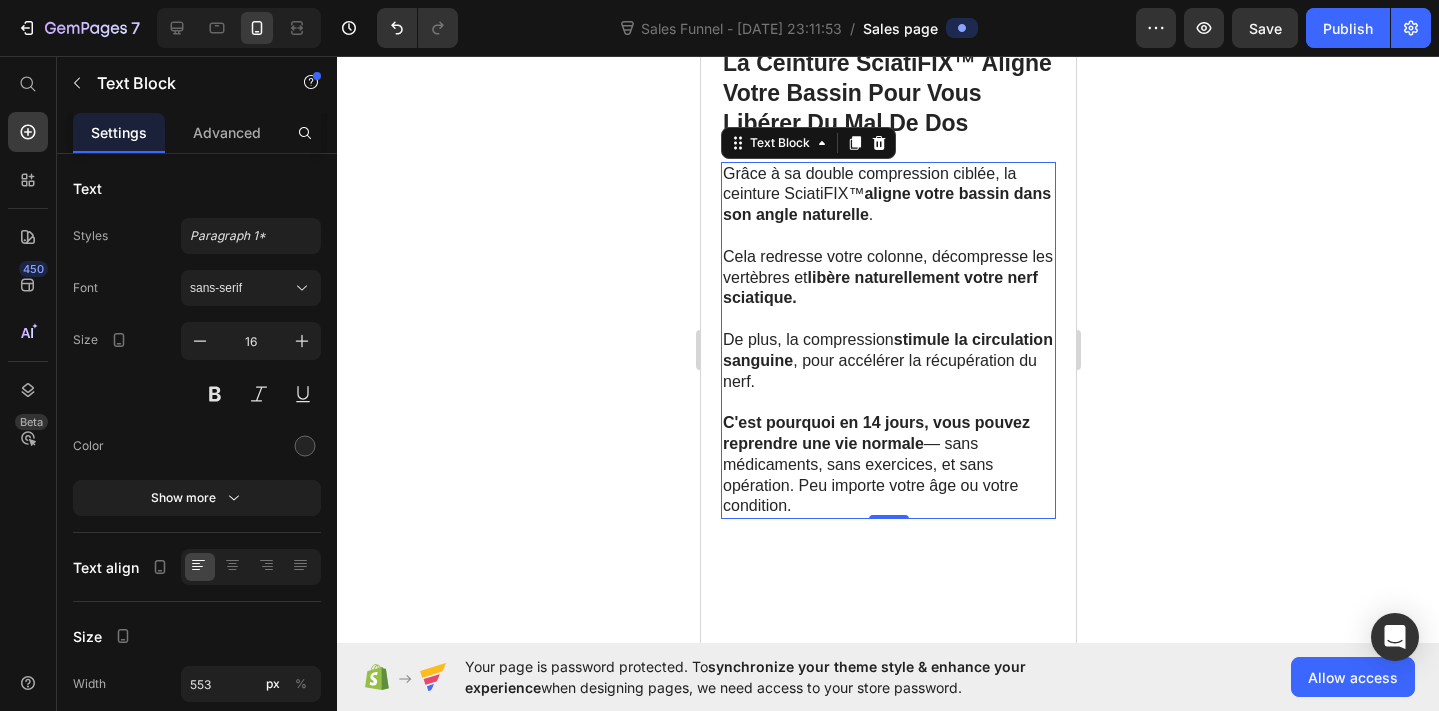click 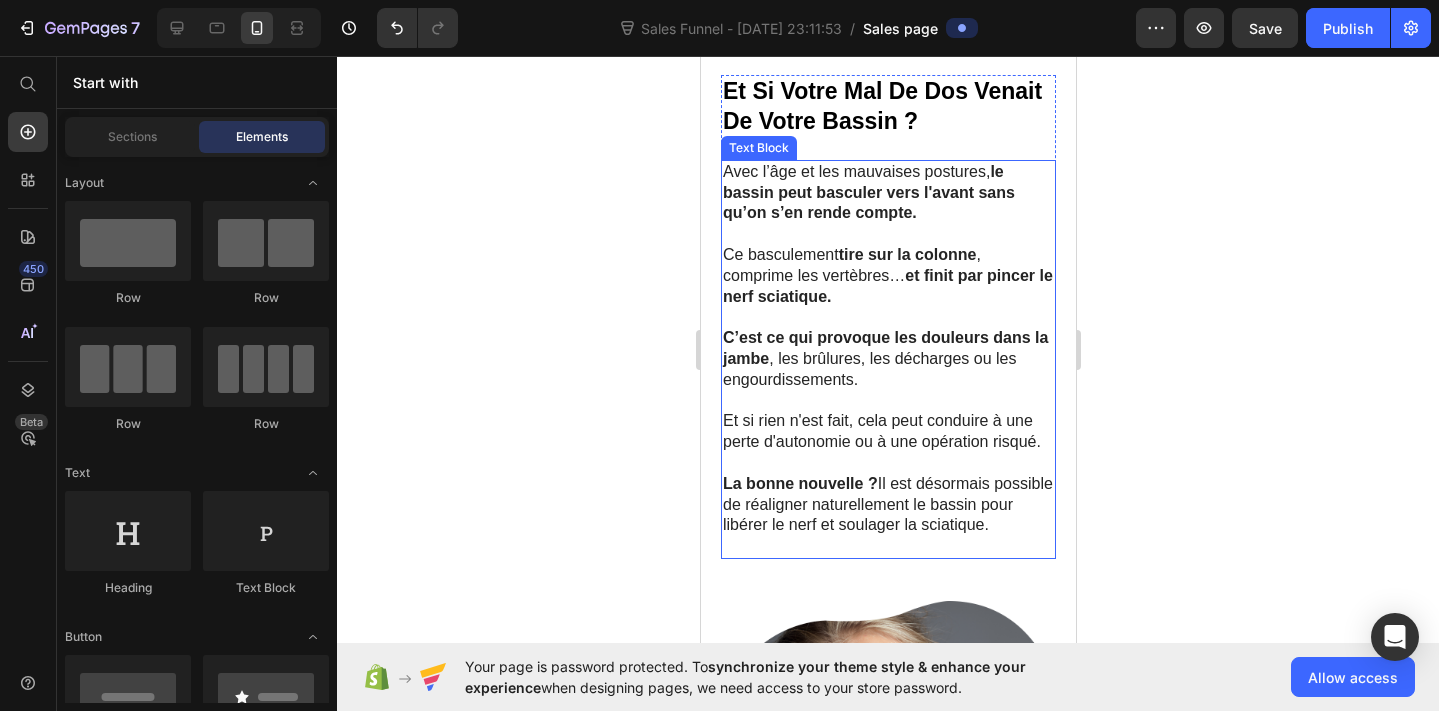 scroll, scrollTop: 2671, scrollLeft: 0, axis: vertical 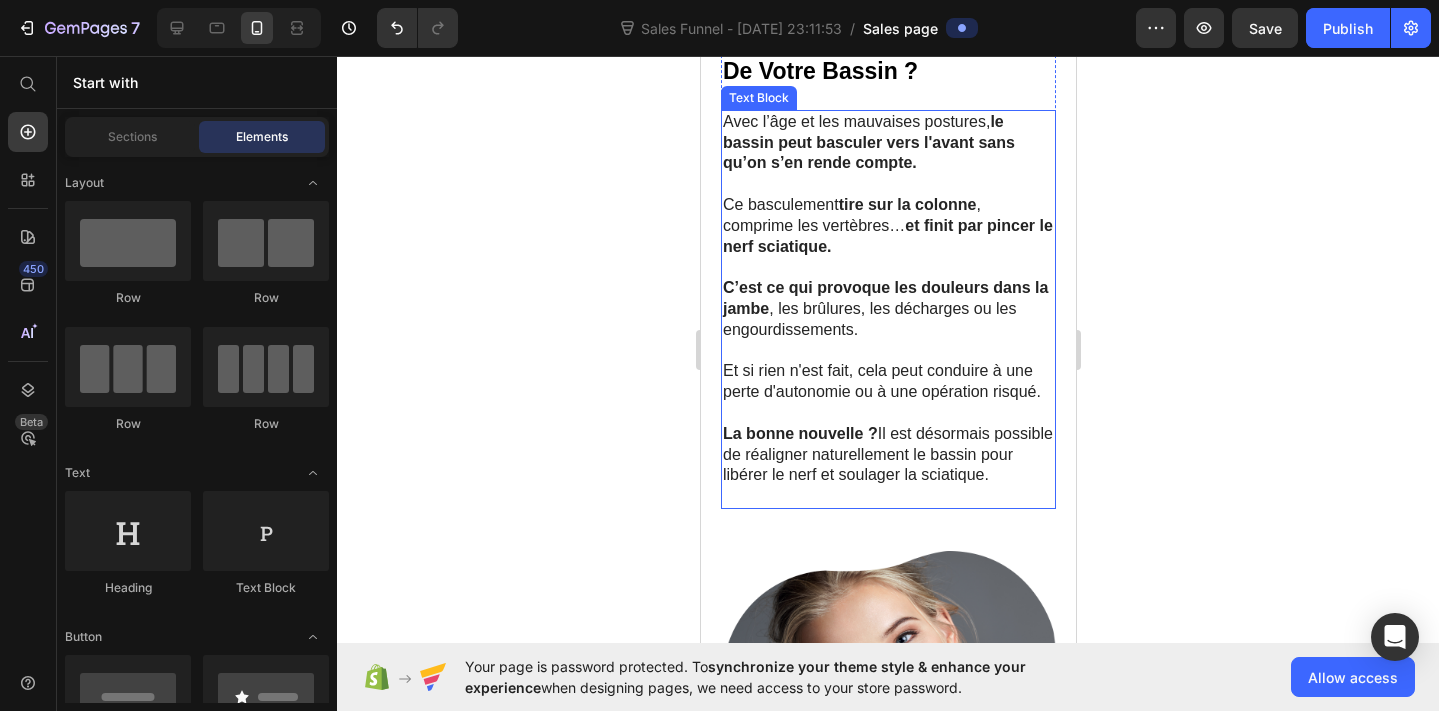 click on "C’est ce qui provoque les douleurs dans la jambe , les brûlures, les décharges ou les engourdissements." at bounding box center [887, 309] 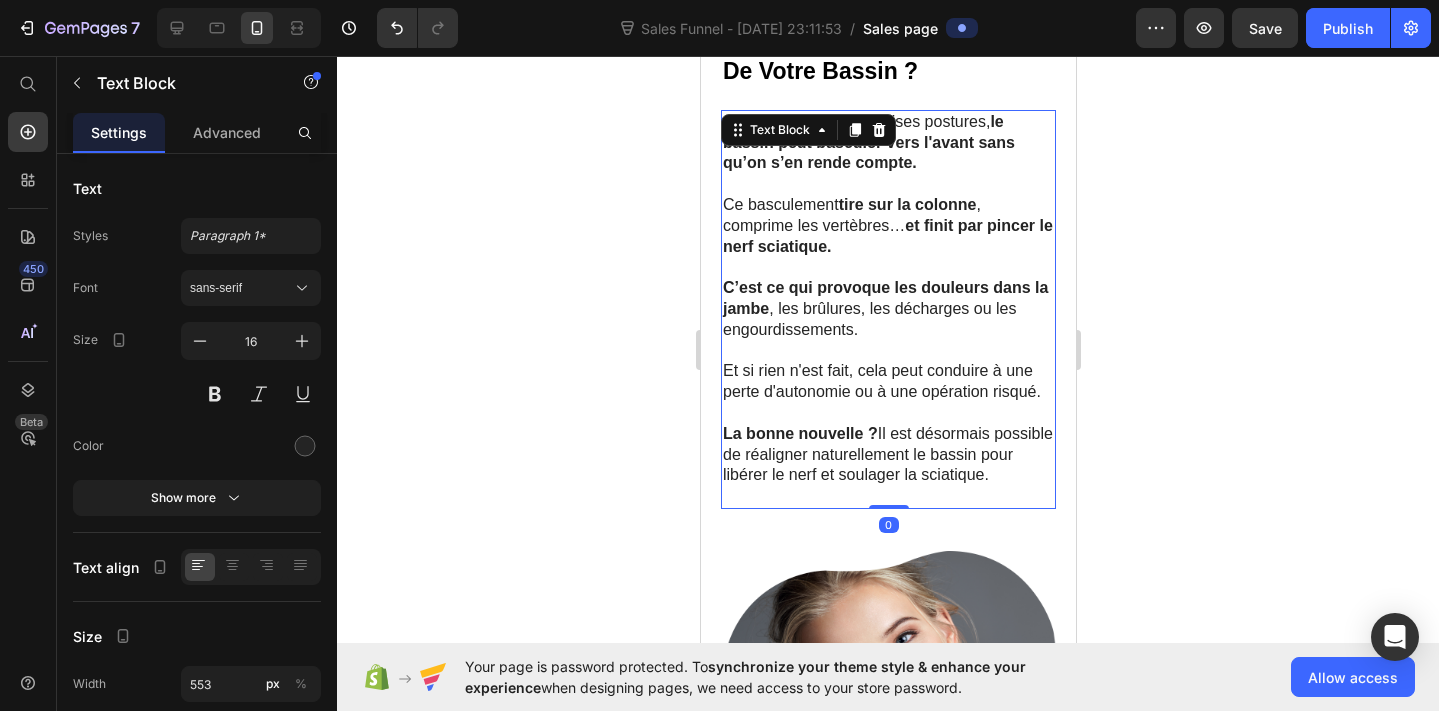click on "C’est ce qui provoque les douleurs dans la jambe , les brûlures, les décharges ou les engourdissements." at bounding box center (887, 309) 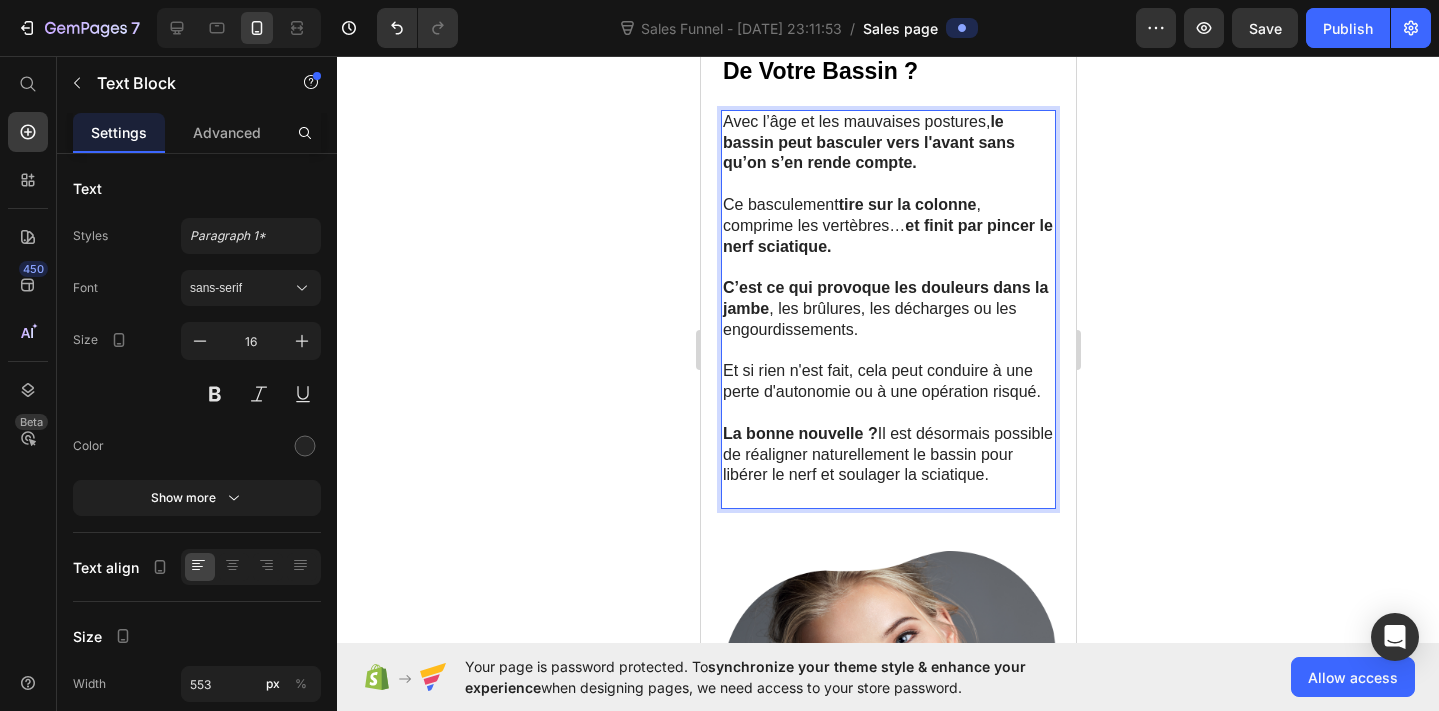 click on "C’est ce qui provoque les douleurs dans la jambe , les brûlures, les décharges ou les engourdissements." at bounding box center [887, 309] 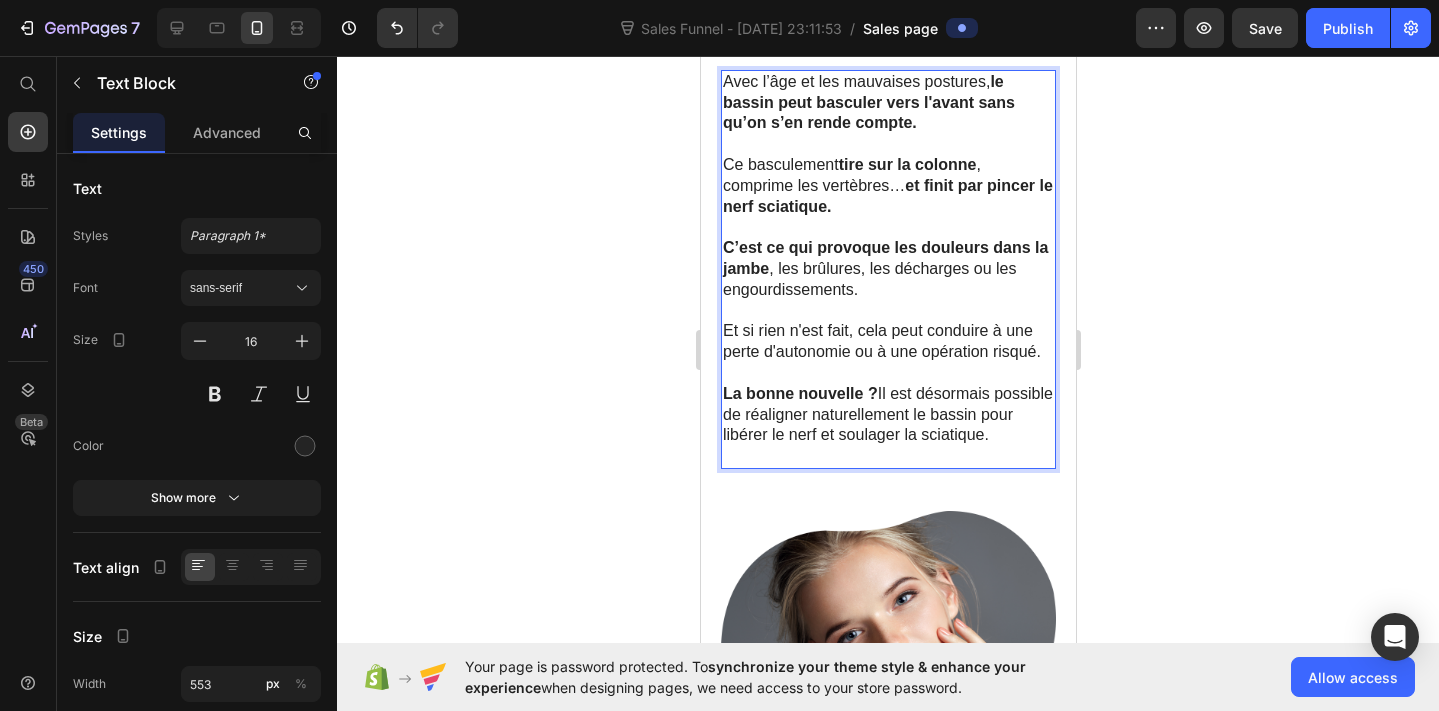 scroll, scrollTop: 2712, scrollLeft: 0, axis: vertical 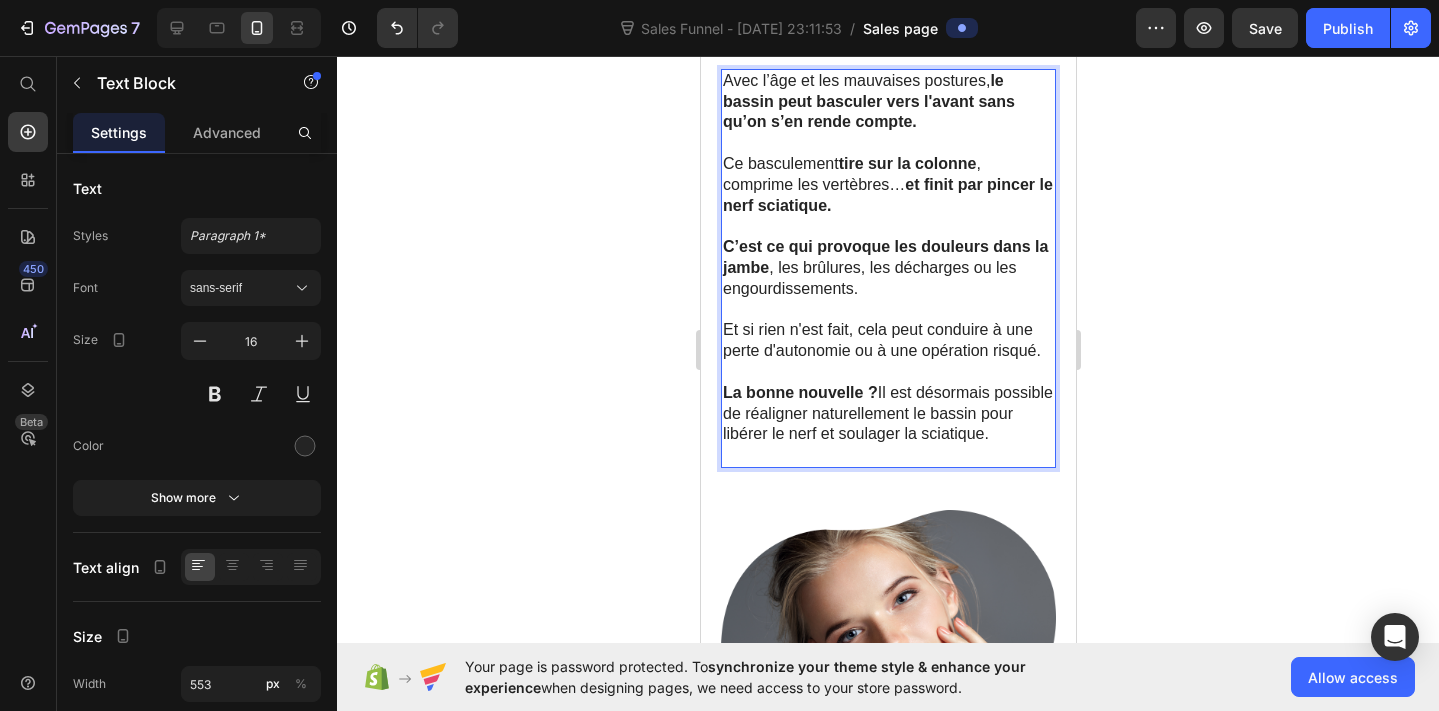 click on "Et si rien n'est fait, cela peut conduire à une perte d'autonomie ou à une opération risqué." at bounding box center [887, 341] 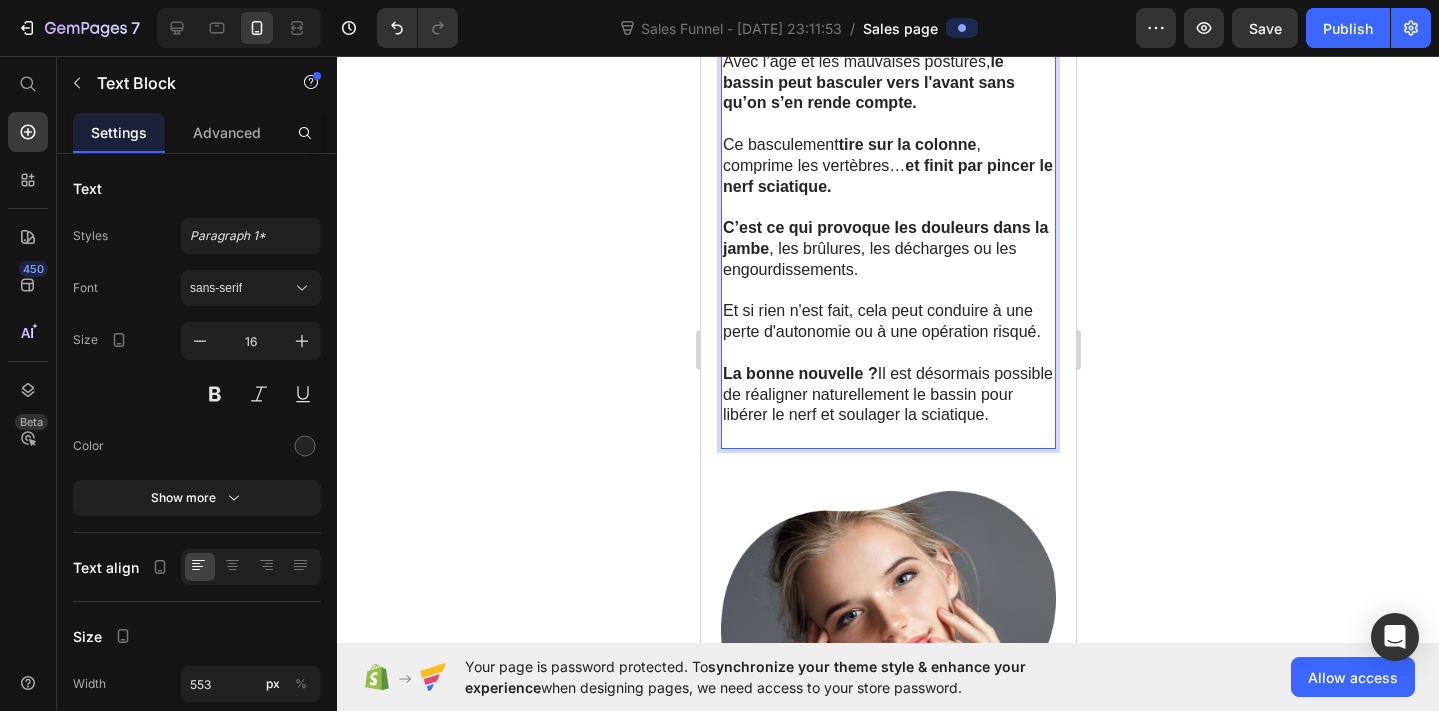 click on "Et si rien n'est fait, cela peut conduire à une perte d'autonomie ou à une opération risqué." at bounding box center (887, 322) 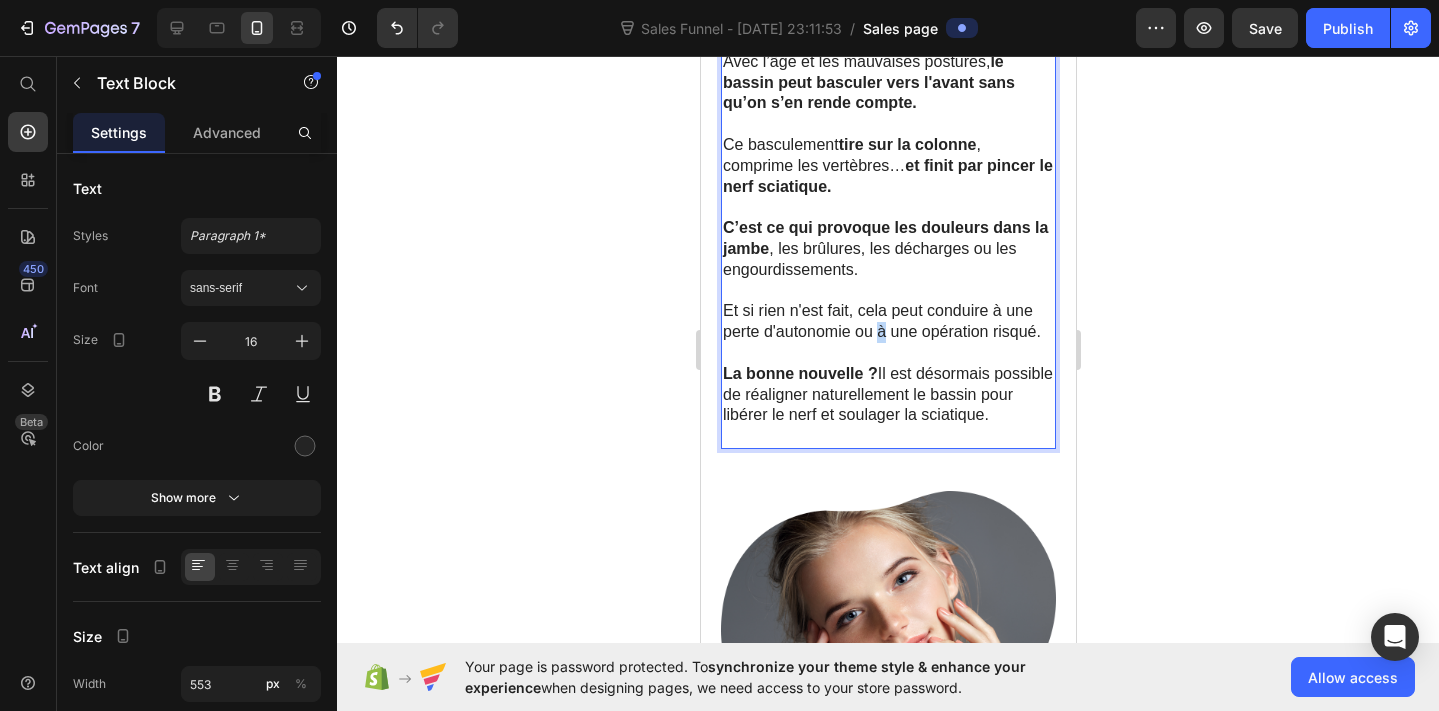 click on "Et si rien n'est fait, cela peut conduire à une perte d'autonomie ou à une opération risqué." at bounding box center [887, 322] 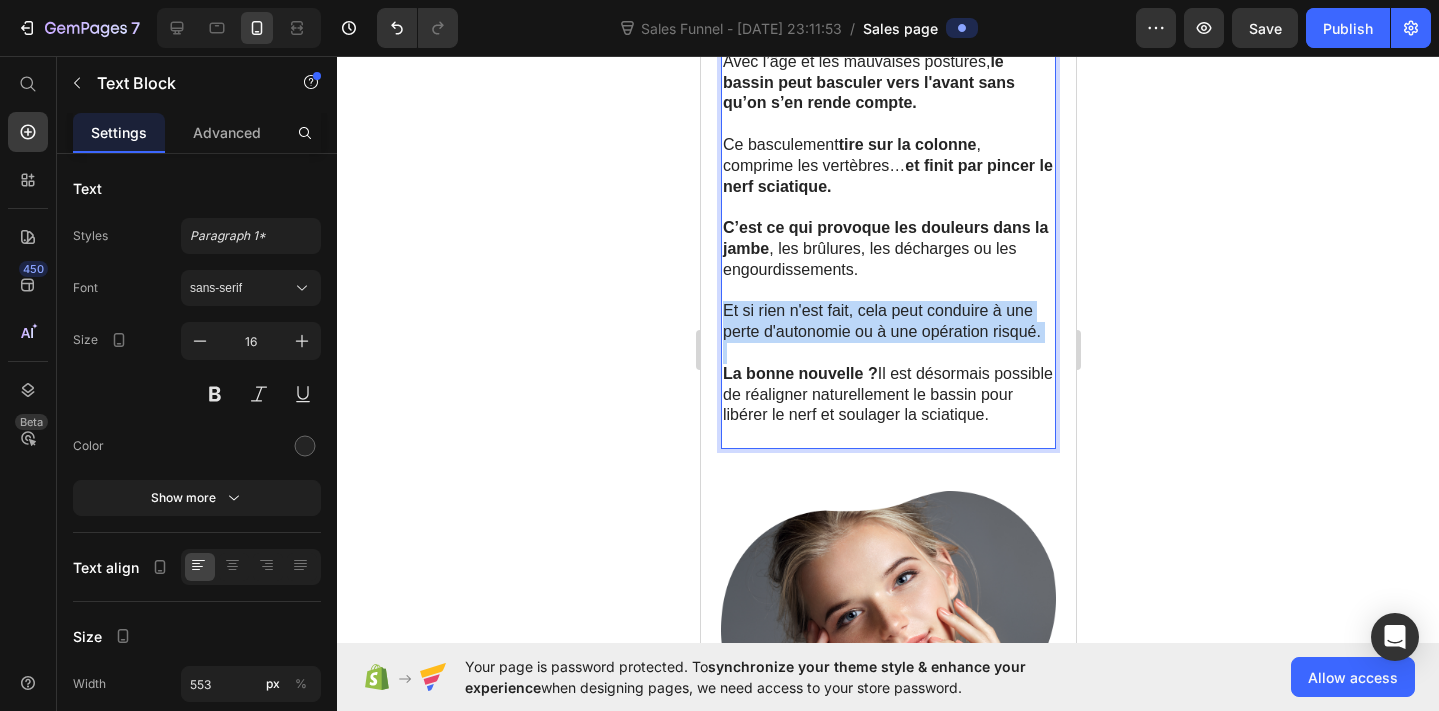 click on "Et si rien n'est fait, cela peut conduire à une perte d'autonomie ou à une opération risqué." at bounding box center [887, 322] 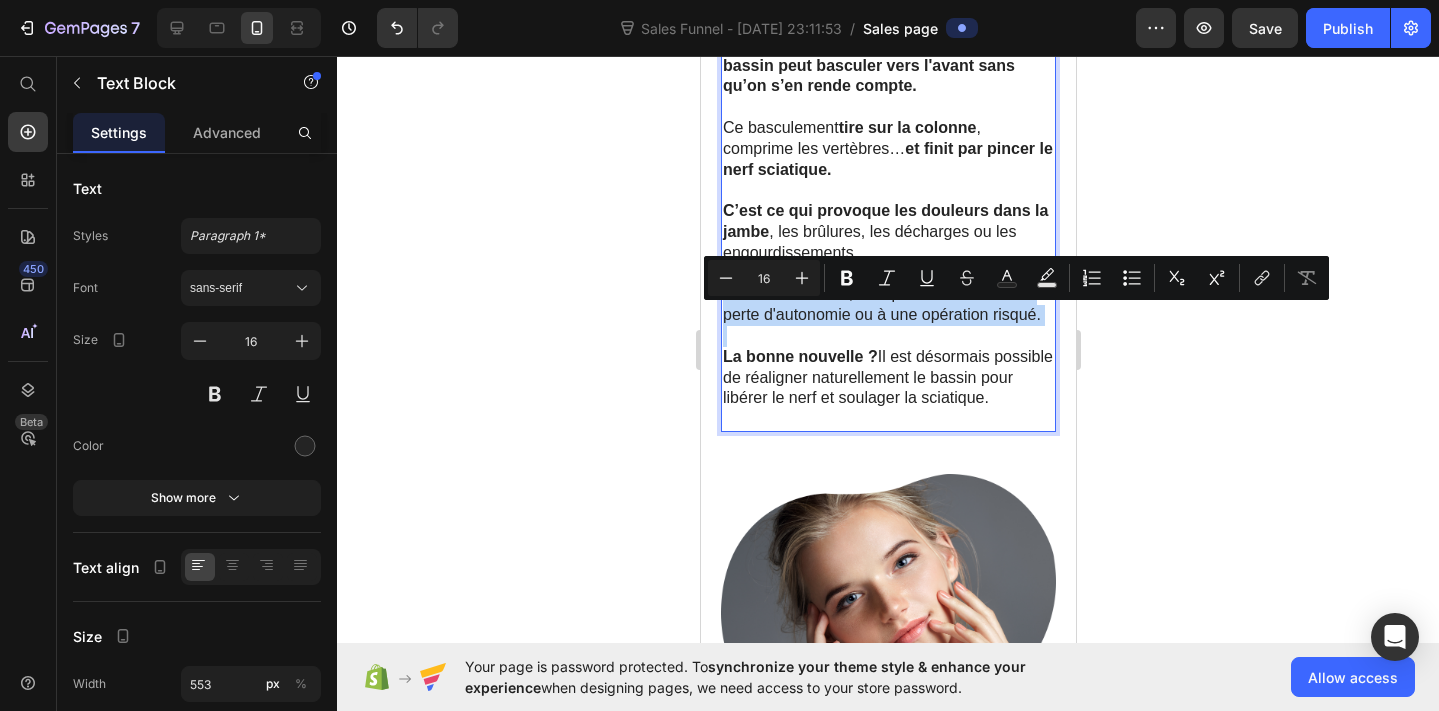 scroll, scrollTop: 2750, scrollLeft: 0, axis: vertical 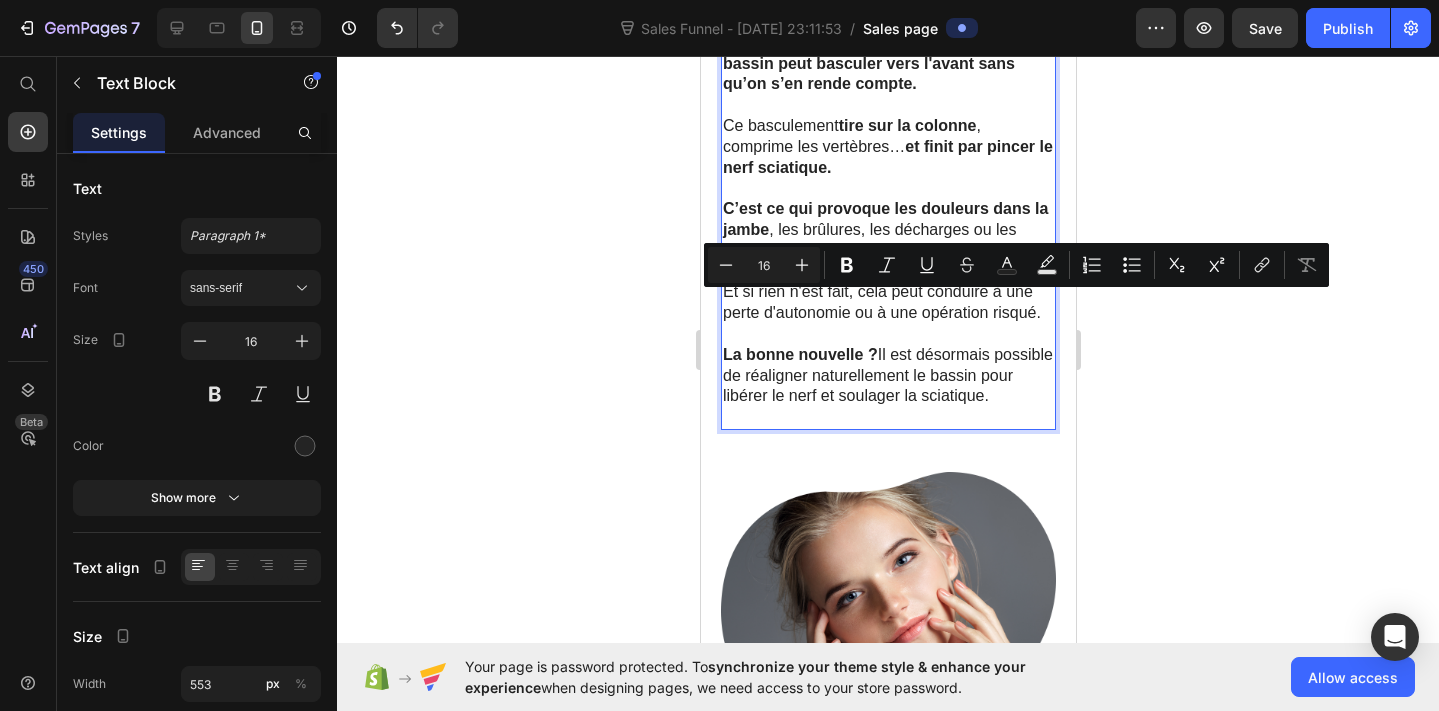 click on "La bonne nouvelle ?" at bounding box center (799, 354) 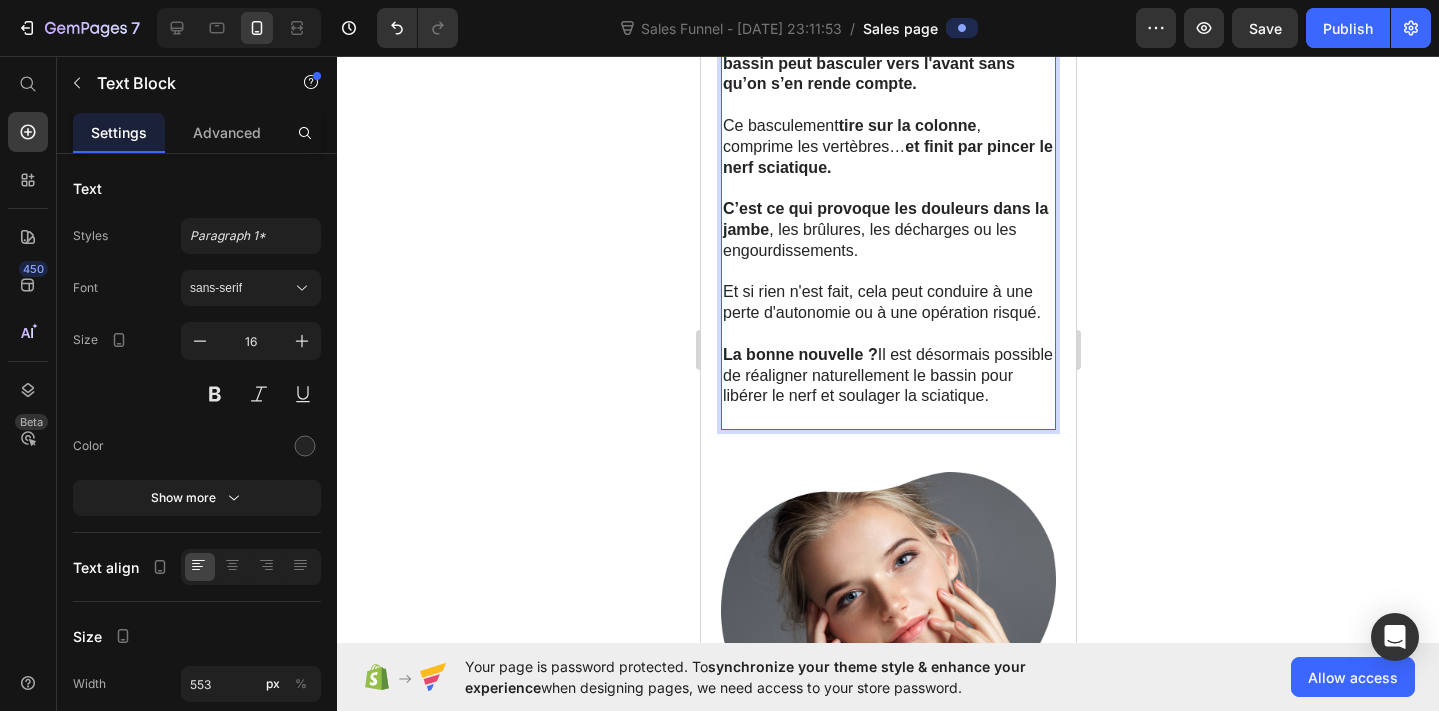 click on "La bonne nouvelle ?  Il est désormais possible de réaligner naturellement le bassin pour libérer le nerf et soulager la sciatique." at bounding box center (887, 376) 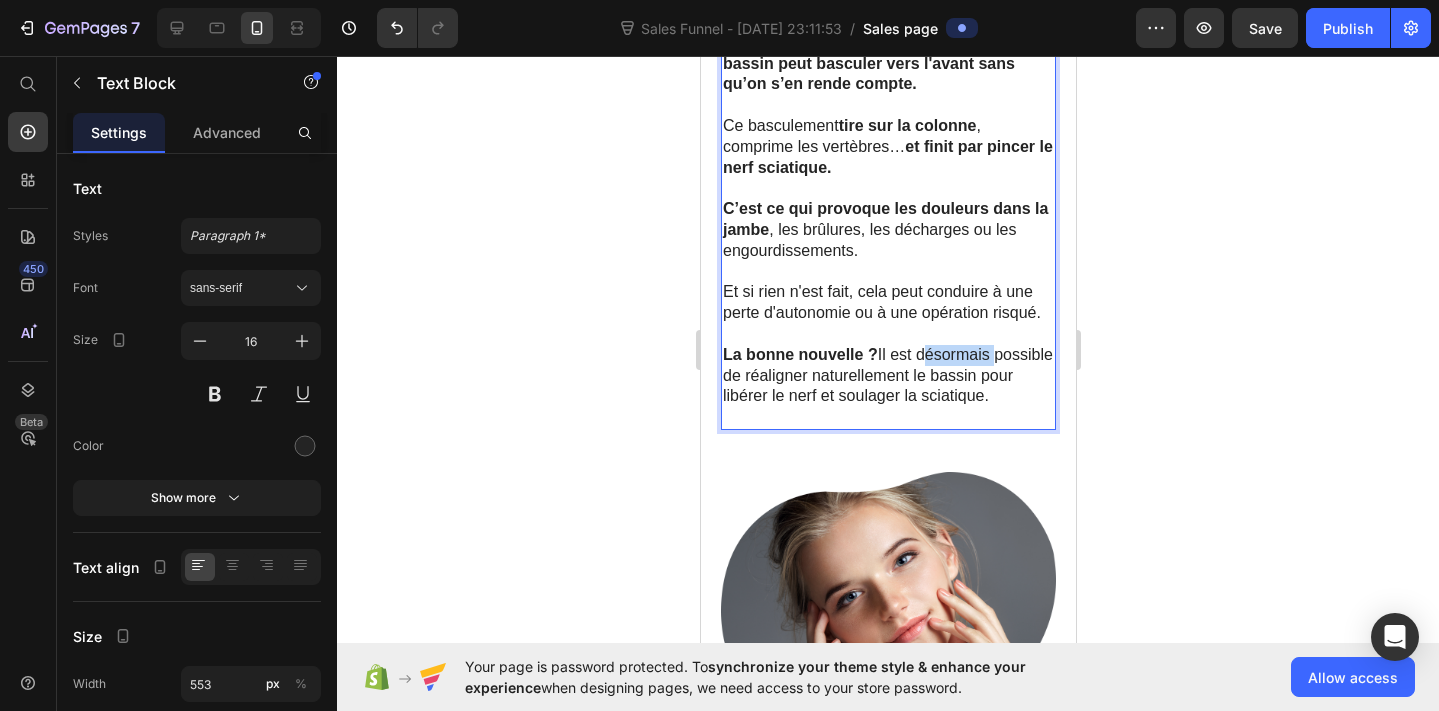 click on "La bonne nouvelle ?  Il est désormais possible de réaligner naturellement le bassin pour libérer le nerf et soulager la sciatique." at bounding box center (887, 376) 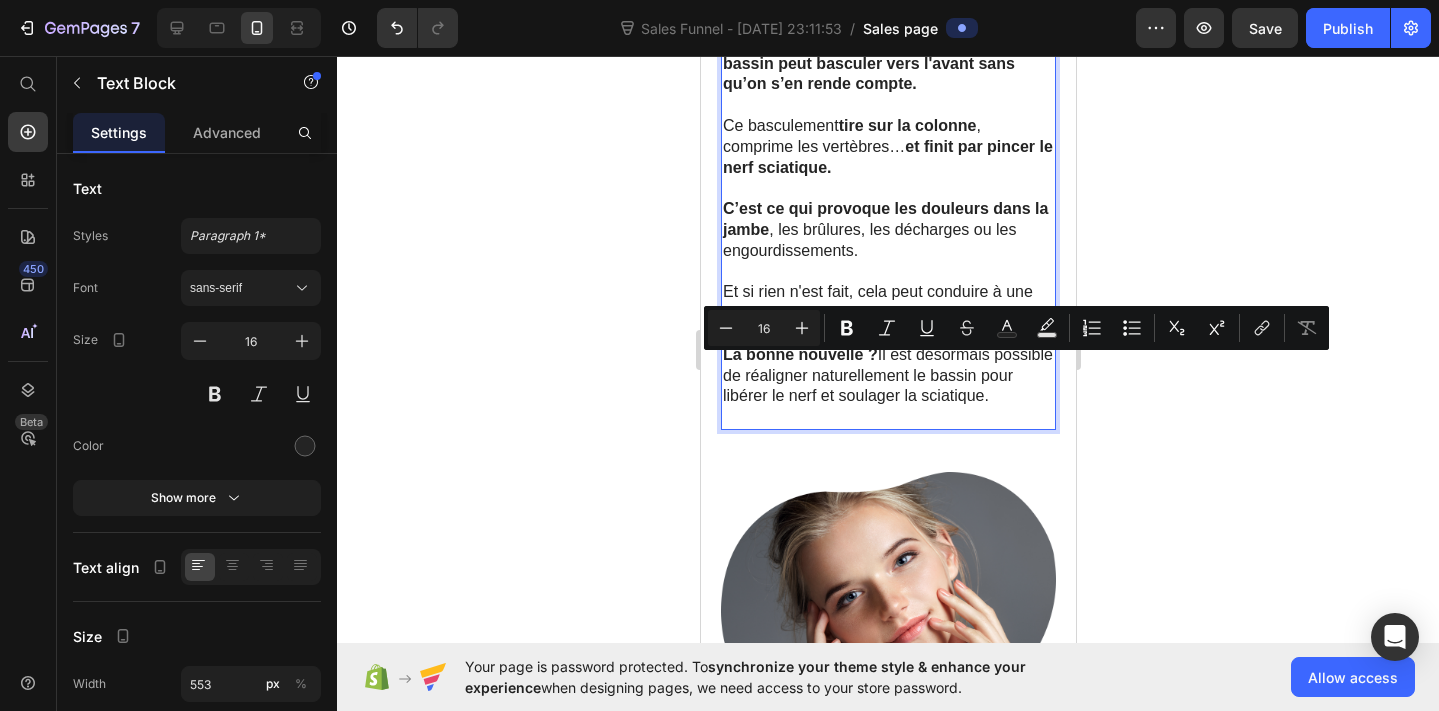 click on "La bonne nouvelle ?  Il est désormais possible de réaligner naturellement le bassin pour libérer le nerf et soulager la sciatique." at bounding box center [887, 376] 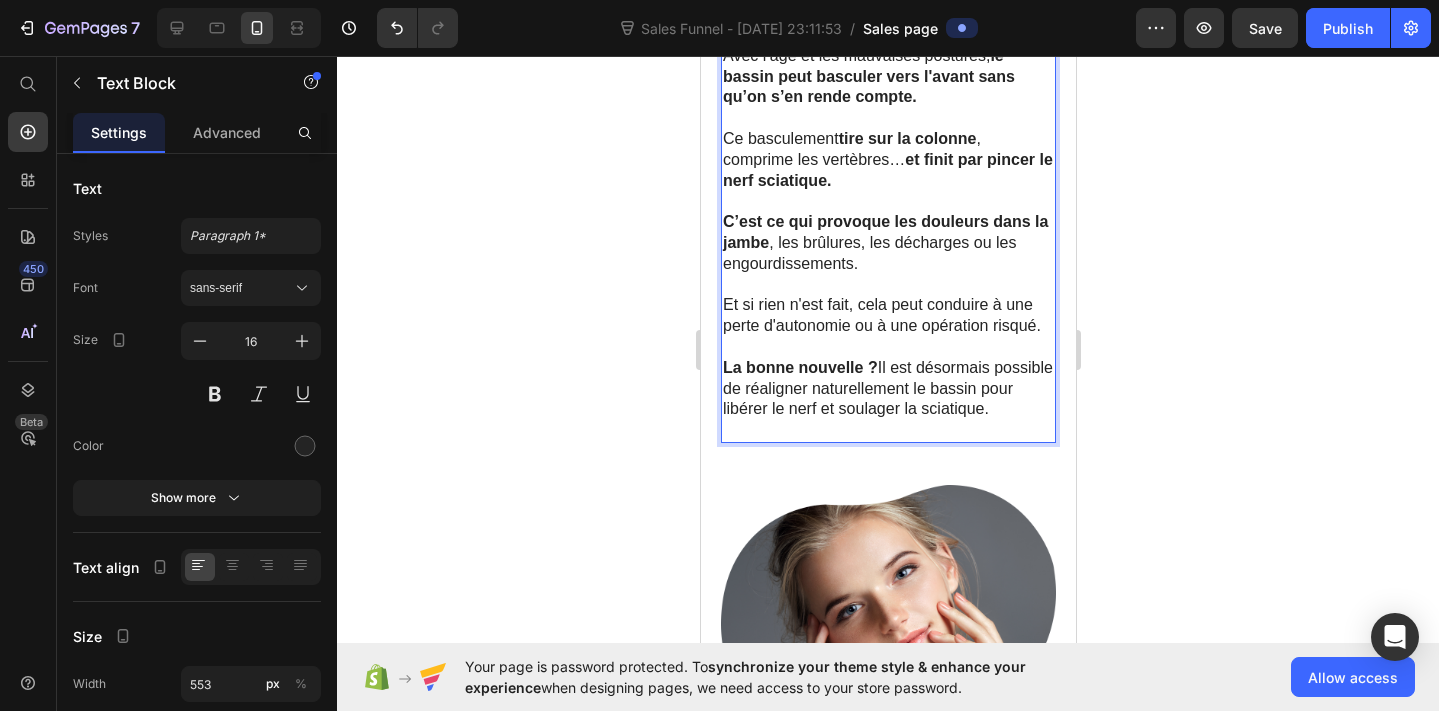 scroll, scrollTop: 2783, scrollLeft: 0, axis: vertical 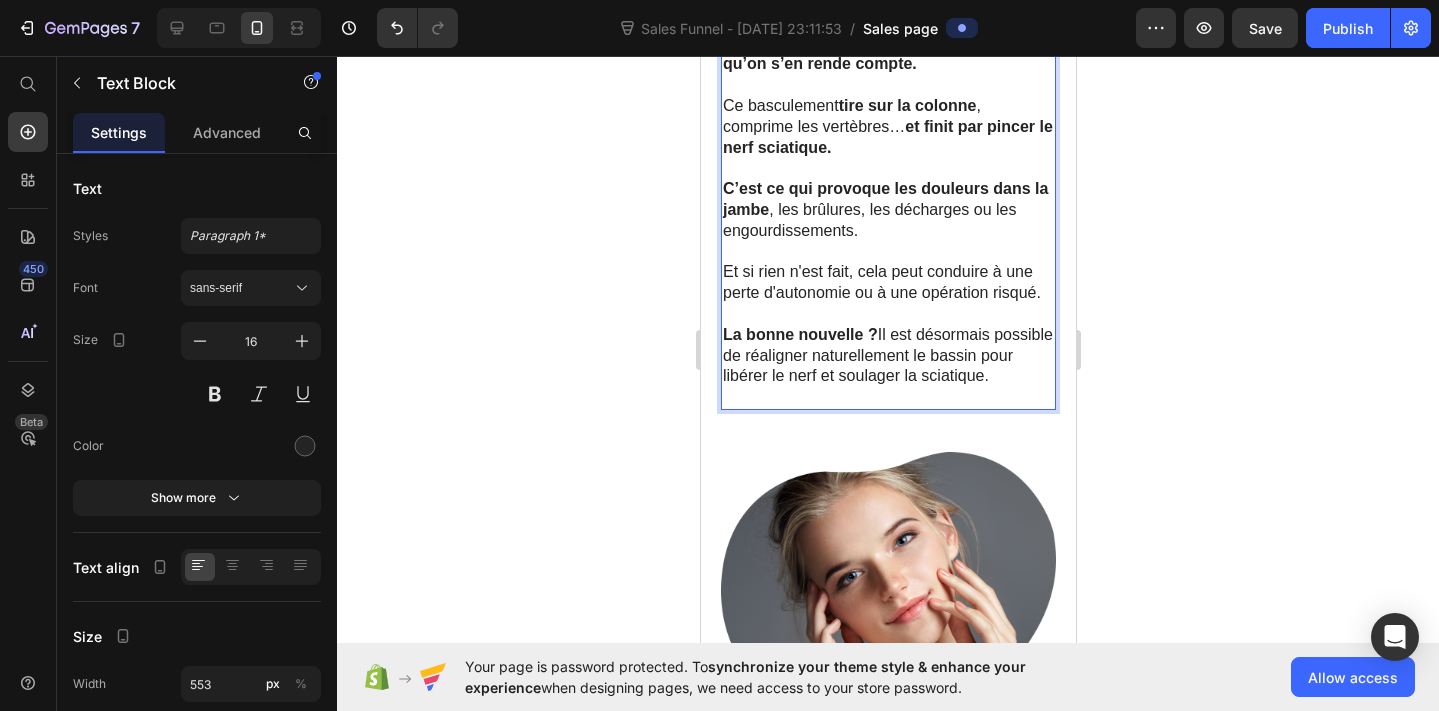 drag, startPoint x: 1036, startPoint y: 380, endPoint x: 809, endPoint y: 358, distance: 228.06358 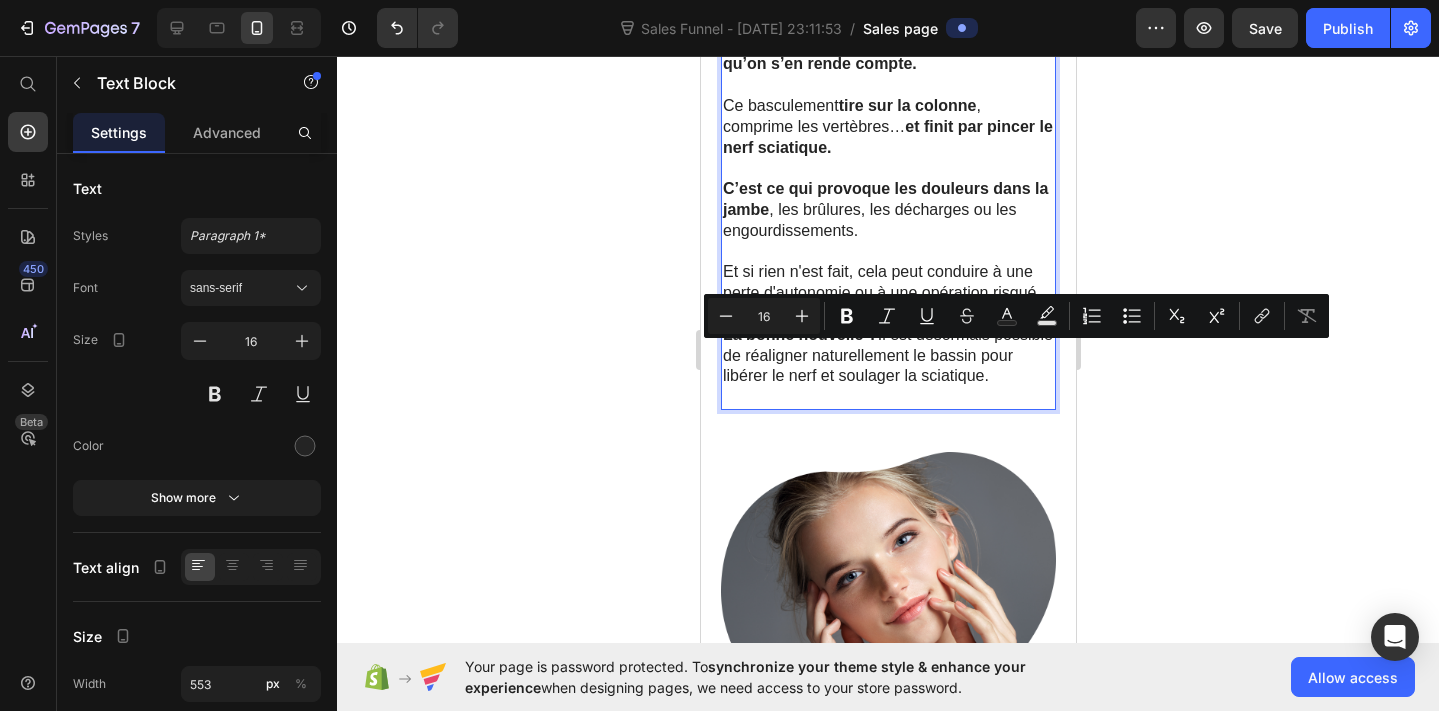 click 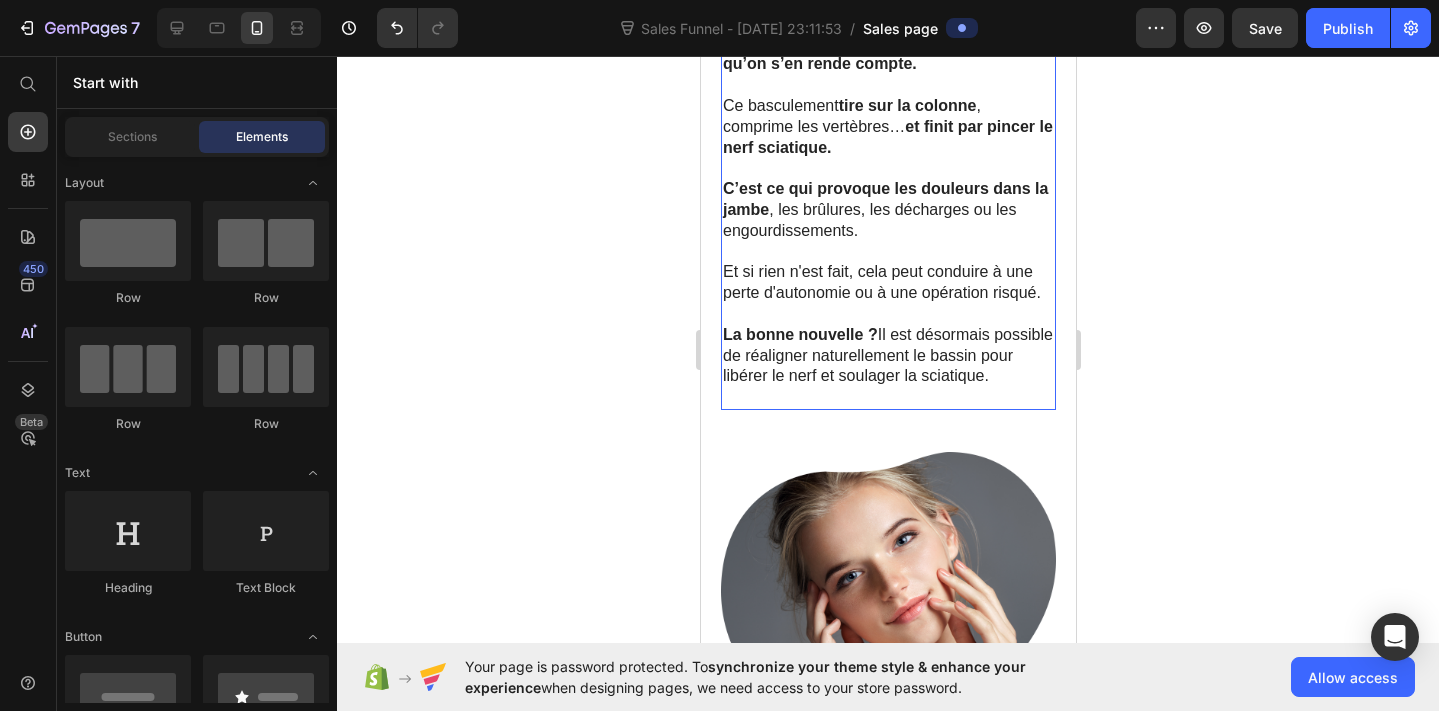 click on "La bonne nouvelle ?  Il est désormais possible de réaligner naturellement le bassin pour libérer le nerf et soulager la sciatique." at bounding box center (887, 356) 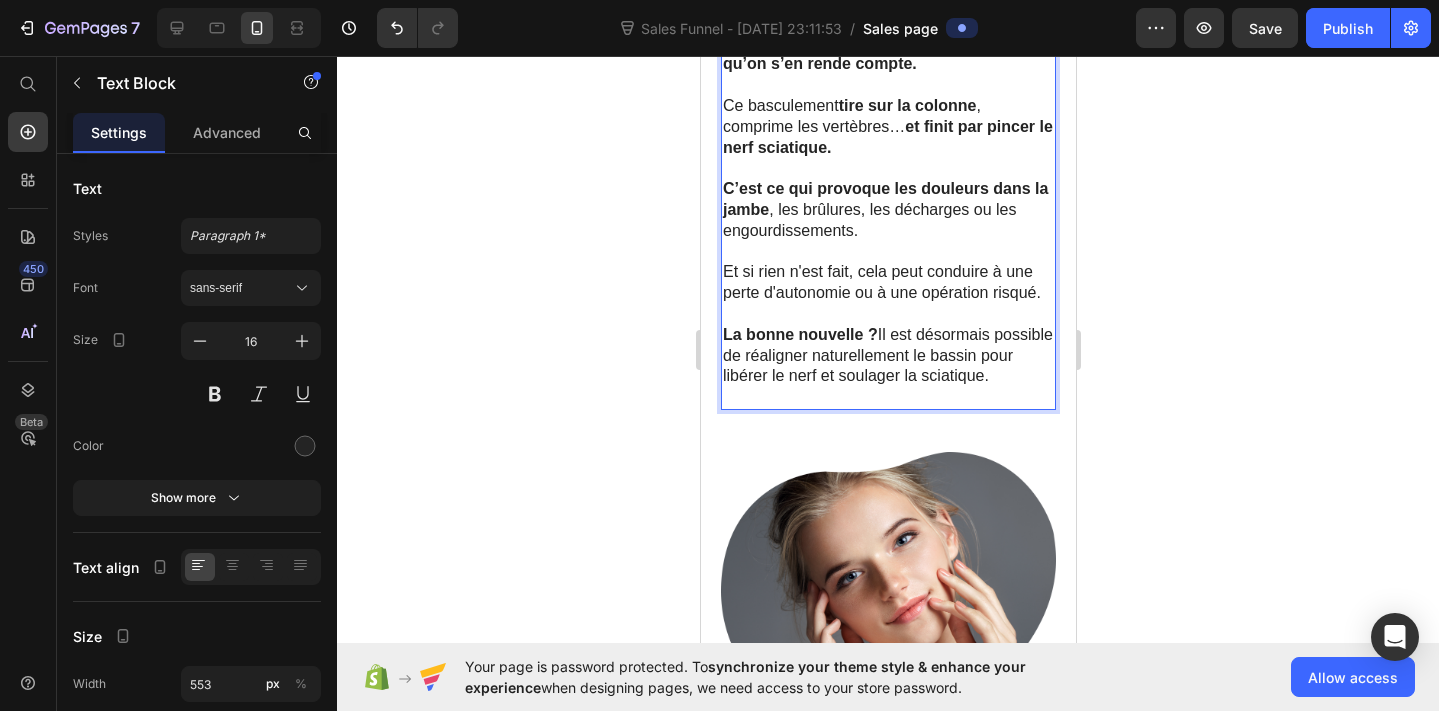 click on "La bonne nouvelle ?  Il est désormais possible de réaligner naturellement le bassin pour libérer le nerf et soulager la sciatique." at bounding box center (887, 356) 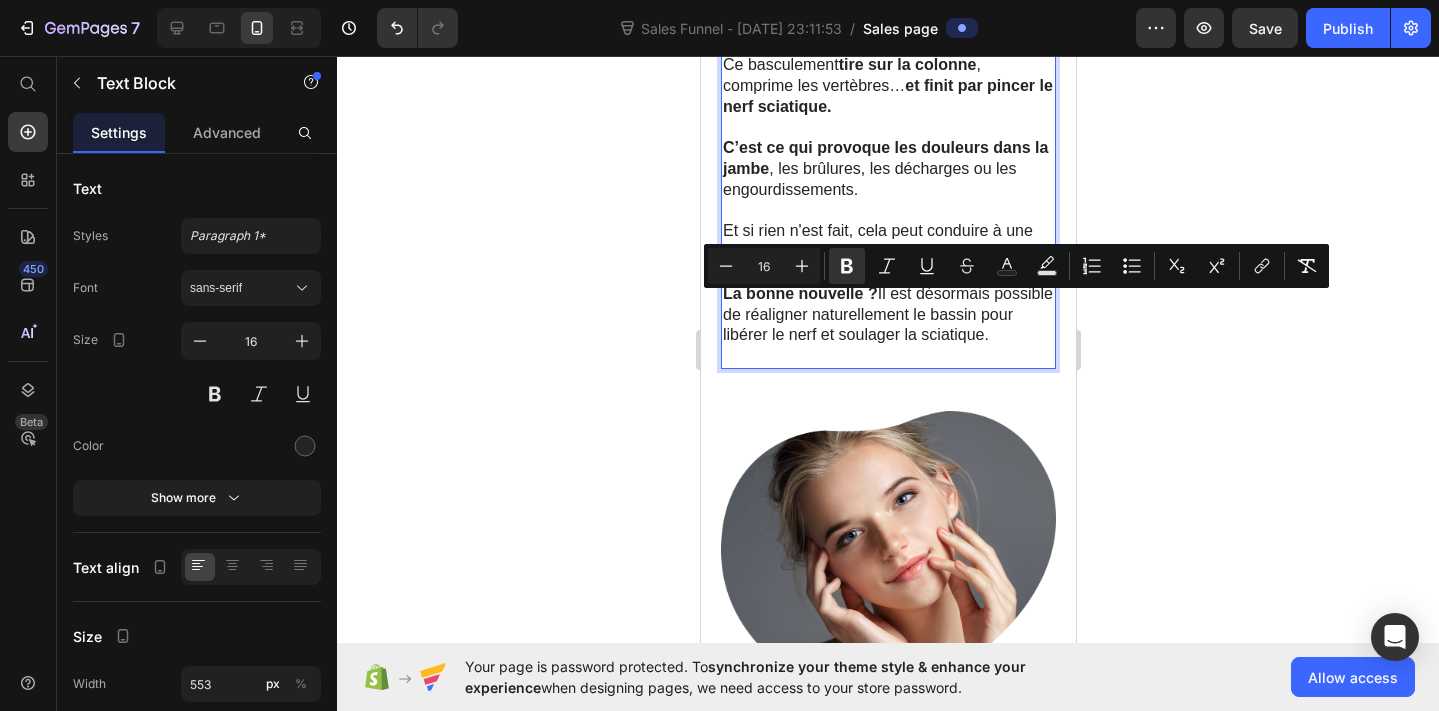 scroll, scrollTop: 2835, scrollLeft: 0, axis: vertical 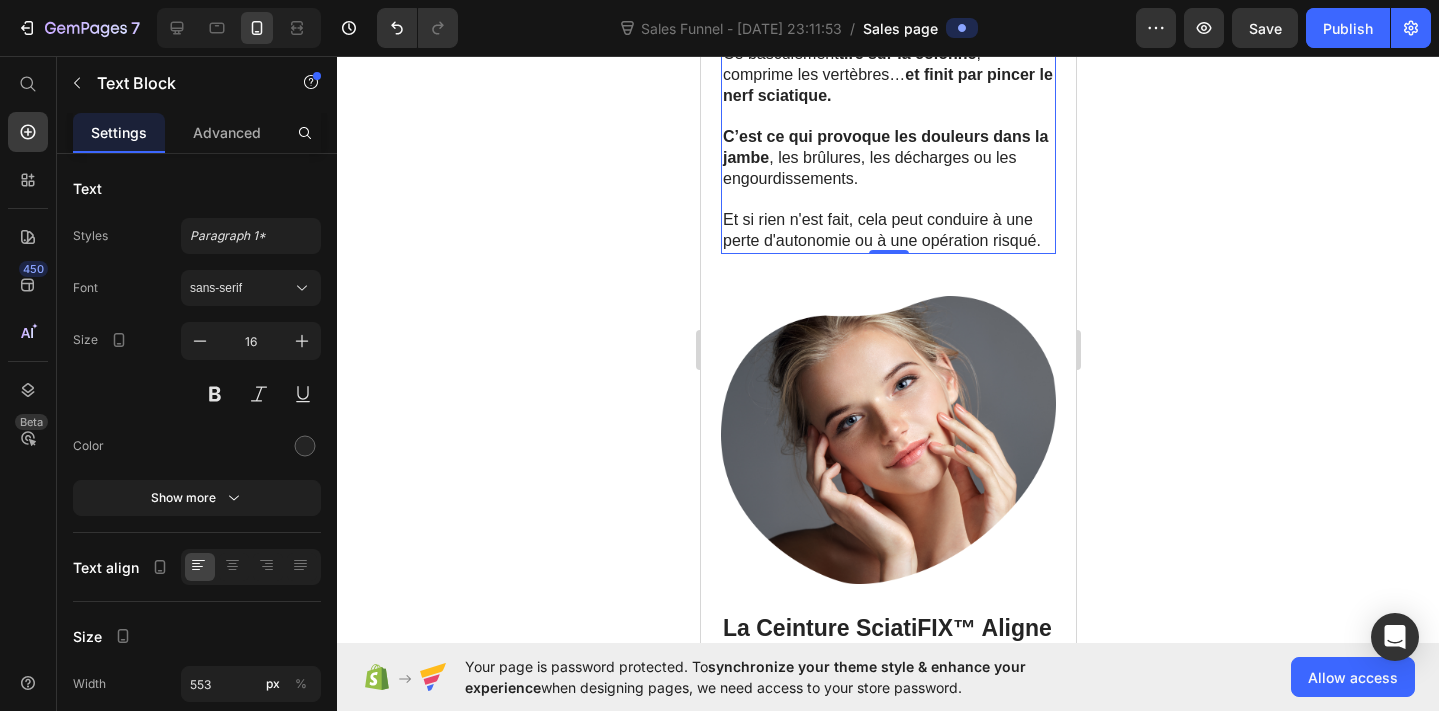 click 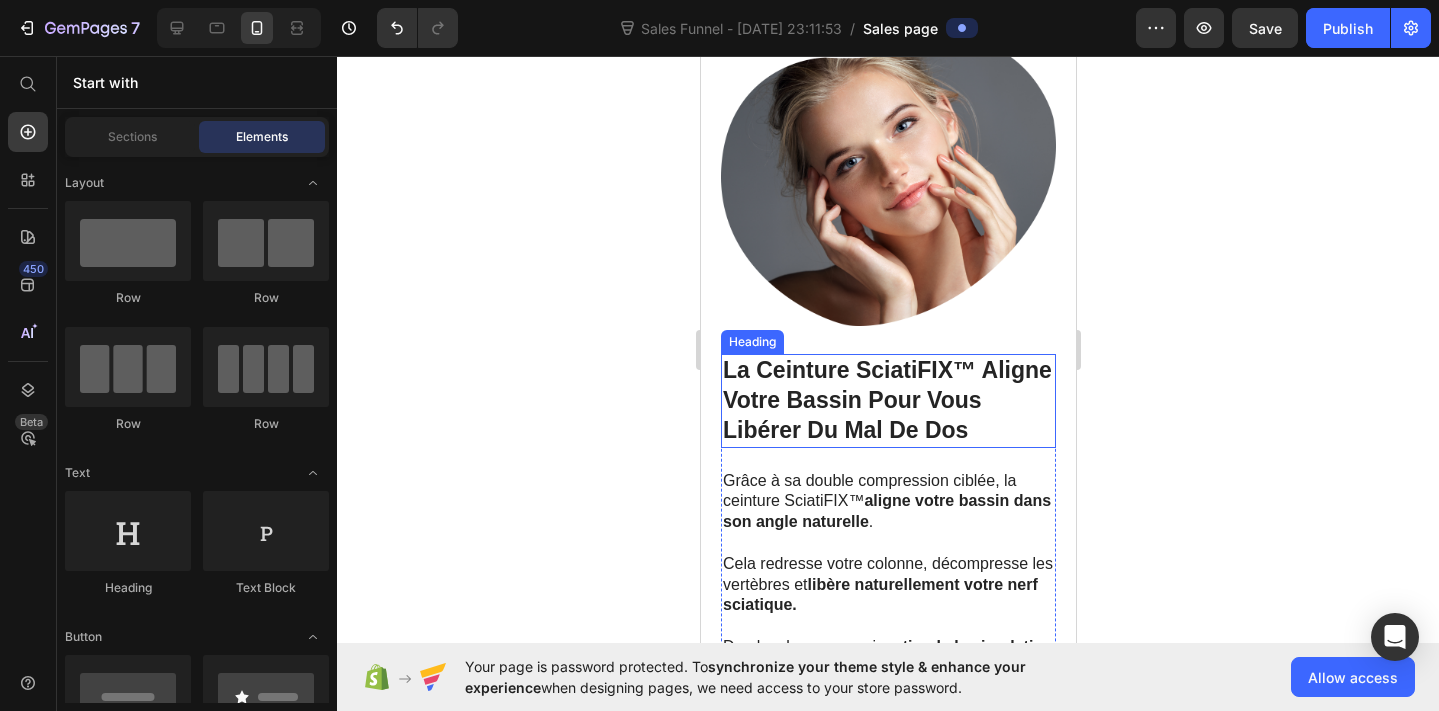 scroll, scrollTop: 3095, scrollLeft: 0, axis: vertical 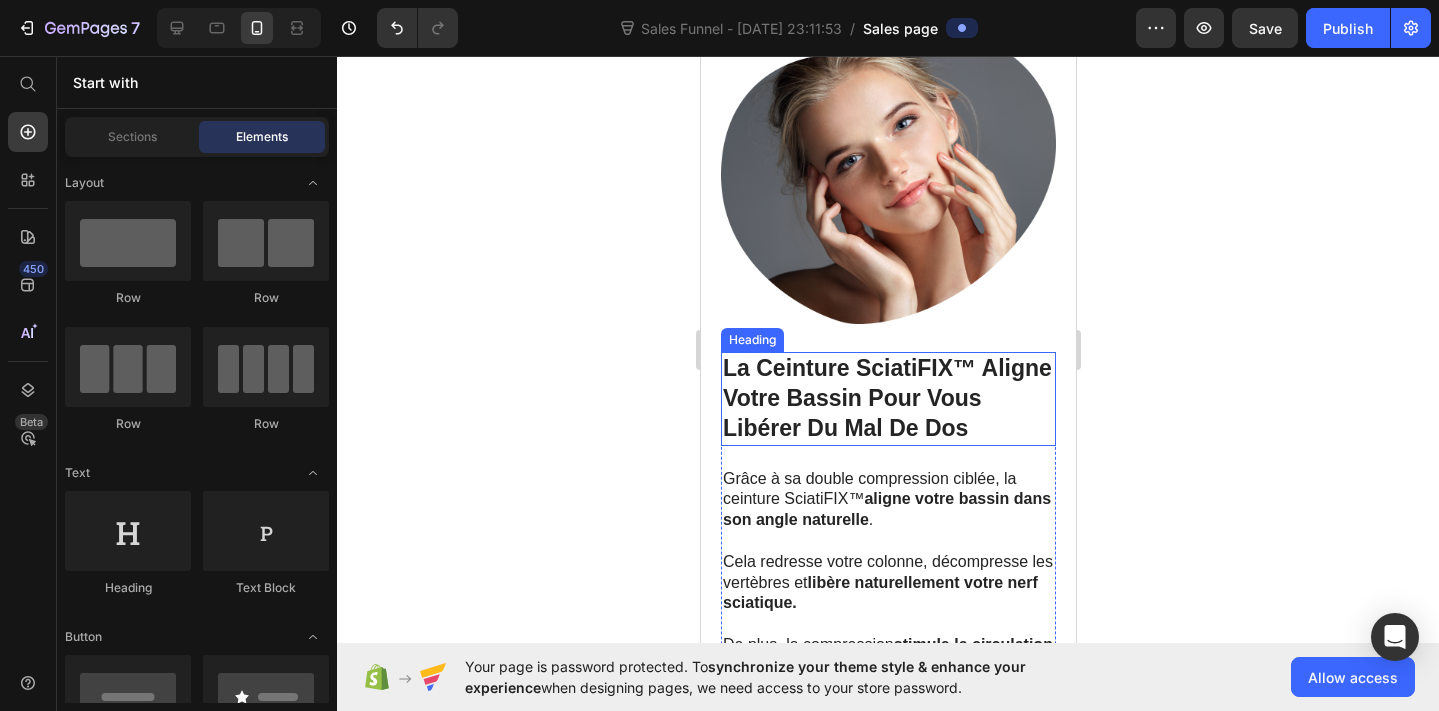 click on "La Ceinture SciatiFIX™ Aligne Votre Bassin Pour Vous Libérer Du Mal De Dos" at bounding box center (887, 399) 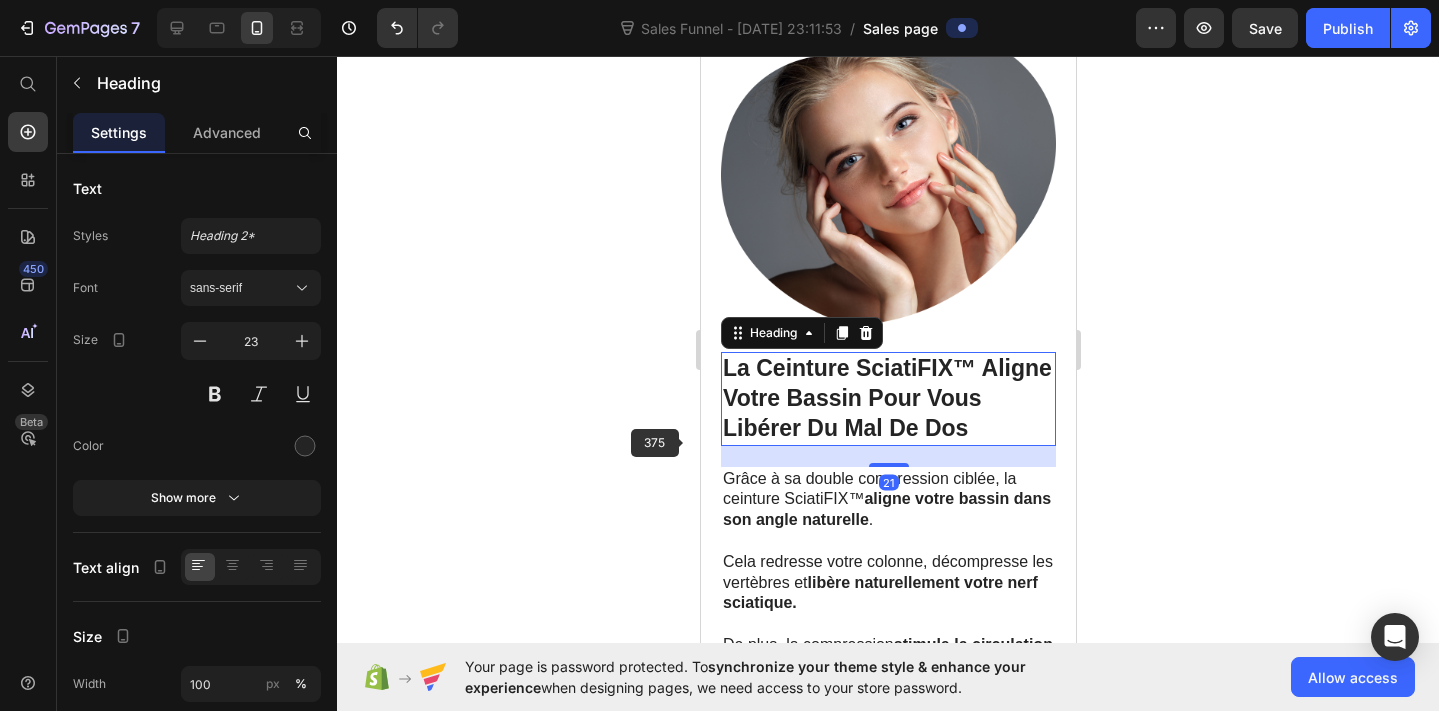 click 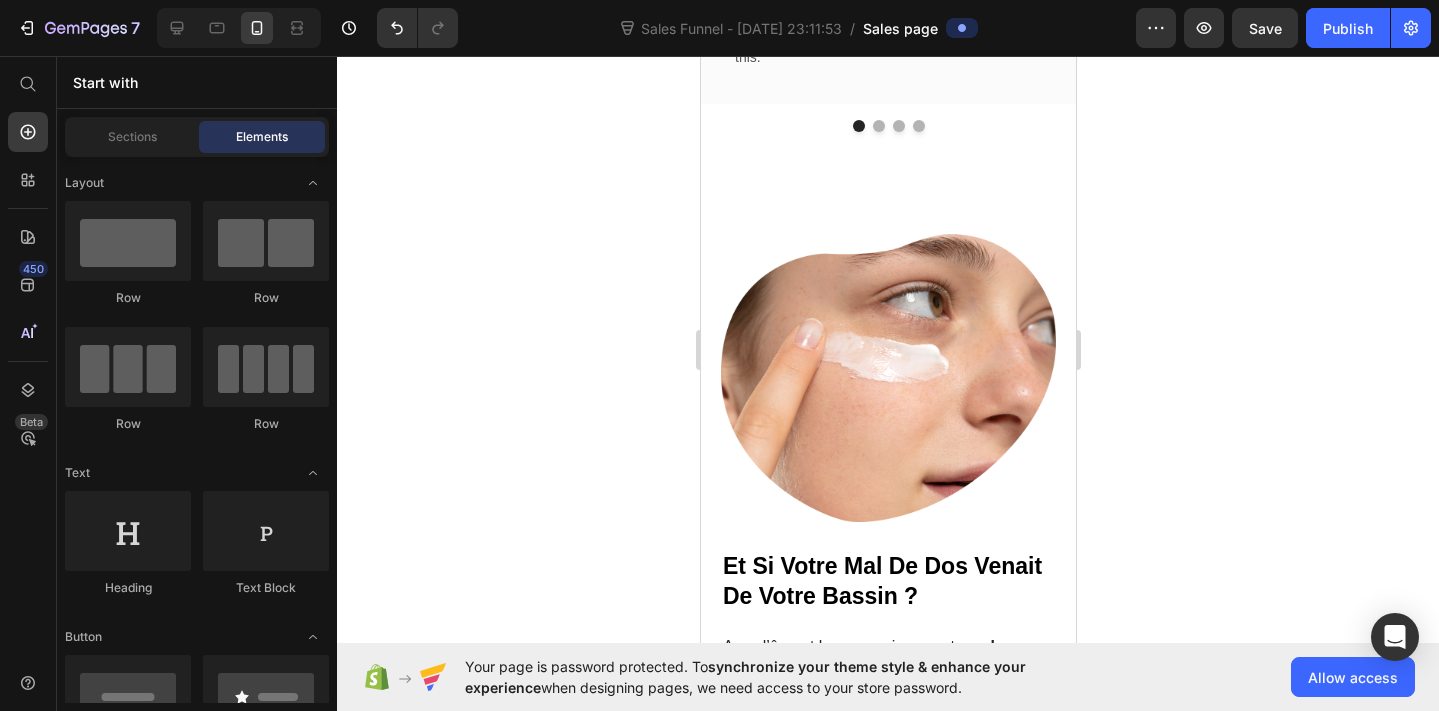 scroll, scrollTop: 2229, scrollLeft: 0, axis: vertical 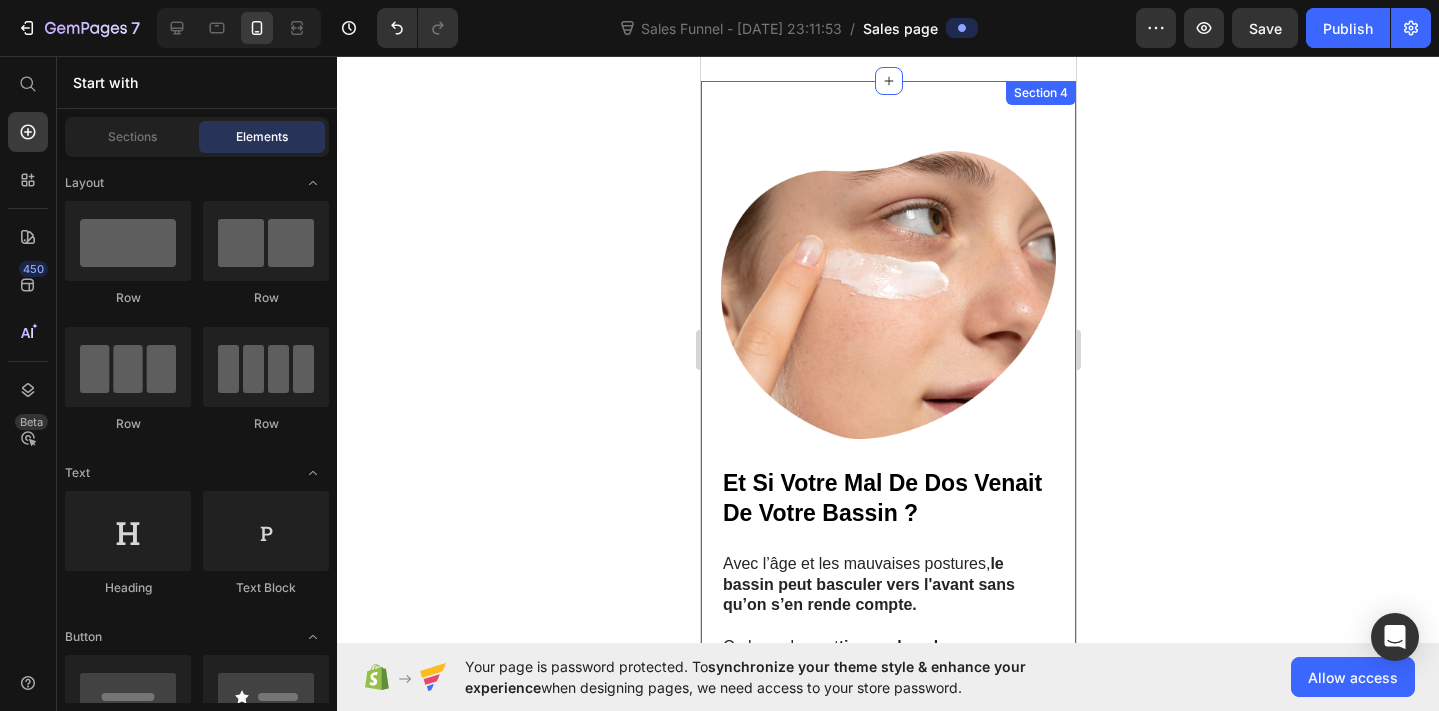 click on "Et Si Votre Mal De Dos Venait De Votre Bassin ? Heading Avec l’âge et les mauvaises postures,  le bassin peut basculer vers l'avant sans qu’on s’en rende compte.   Ce basculement  tire sur la colonne , comprime les vertèbres…  et finit par pincer le nerf sciatique.   C’est ce qui provoque les douleurs dans la jambe , les brûlures, les décharges ou les engourdissements.   Et si rien n'est fait, cela peut conduire à une perte d'autonomie ou à une opération risqué. Text Block Row Image Row La Ceinture SciatiFIX™ Aligne Votre Bassin Pour Vous Libérer Du Mal De Dos Heading Grâce à sa double compression ciblée, la ceinture SciatiFIX™  aligne votre bassin dans son angle naturelle .    Cela redresse votre colonne, décompresse les vertèbres et  libère naturellement votre nerf sciatique.    De plus, la compression  stimule la circulation sanguine , pour accélérer la récupération du nerf.    C'est pourquoi en 14 jours, vous pouvez reprendre une vie normale Text Block Row Image" at bounding box center (887, 914) 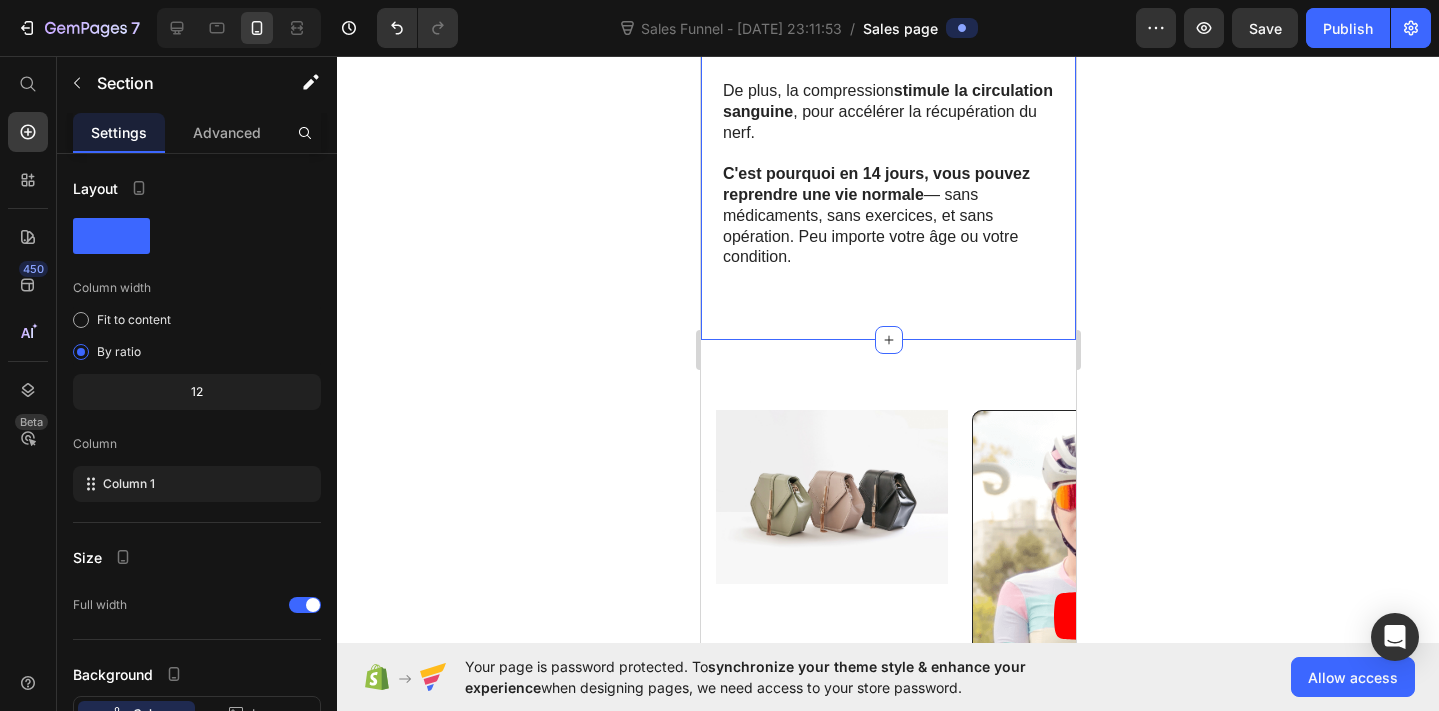 scroll, scrollTop: 3648, scrollLeft: 0, axis: vertical 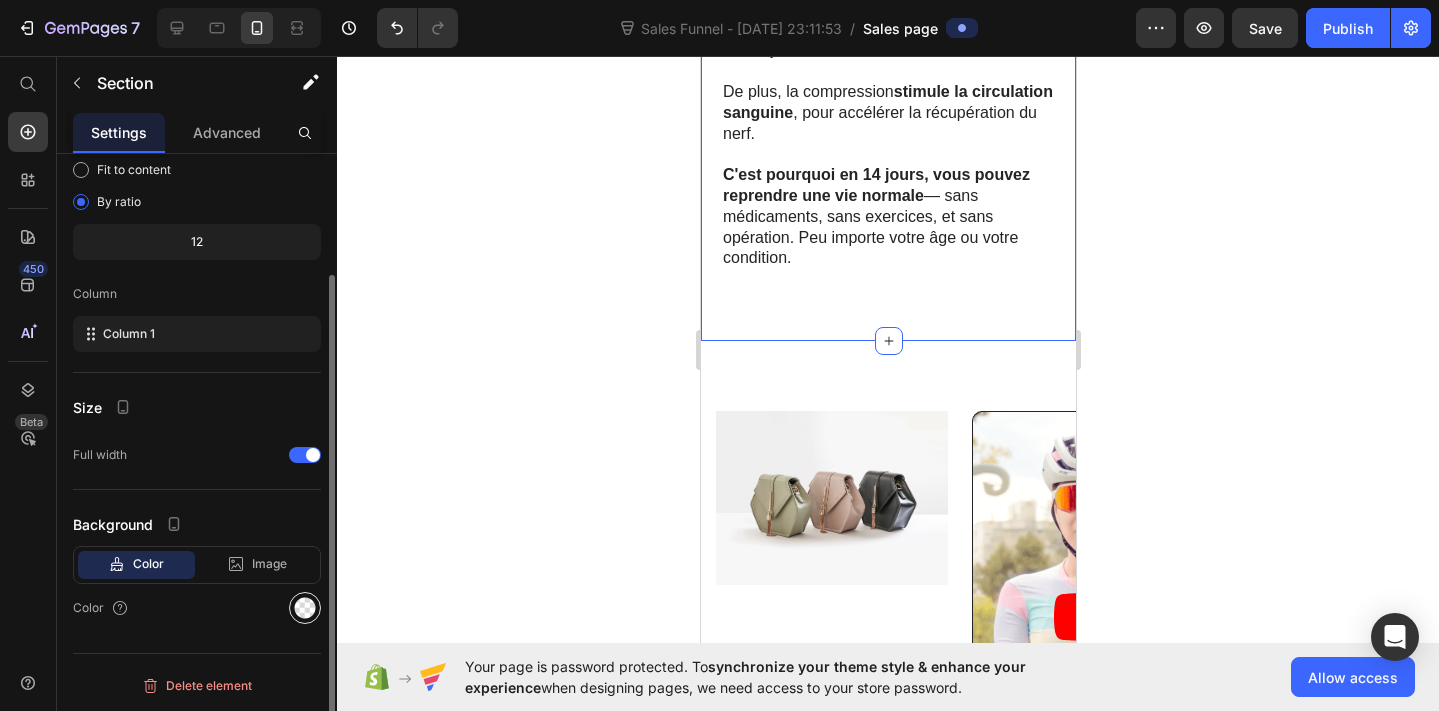 click at bounding box center [305, 608] 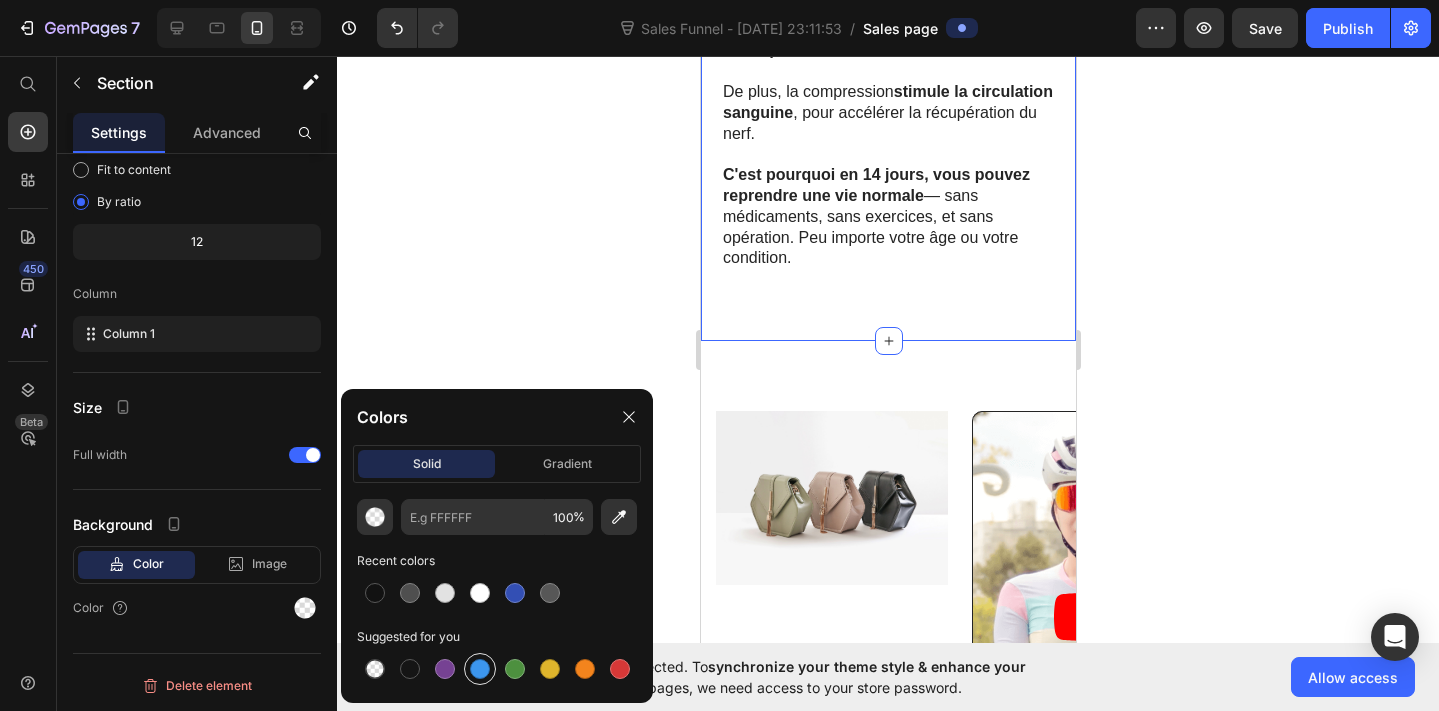 click at bounding box center [480, 669] 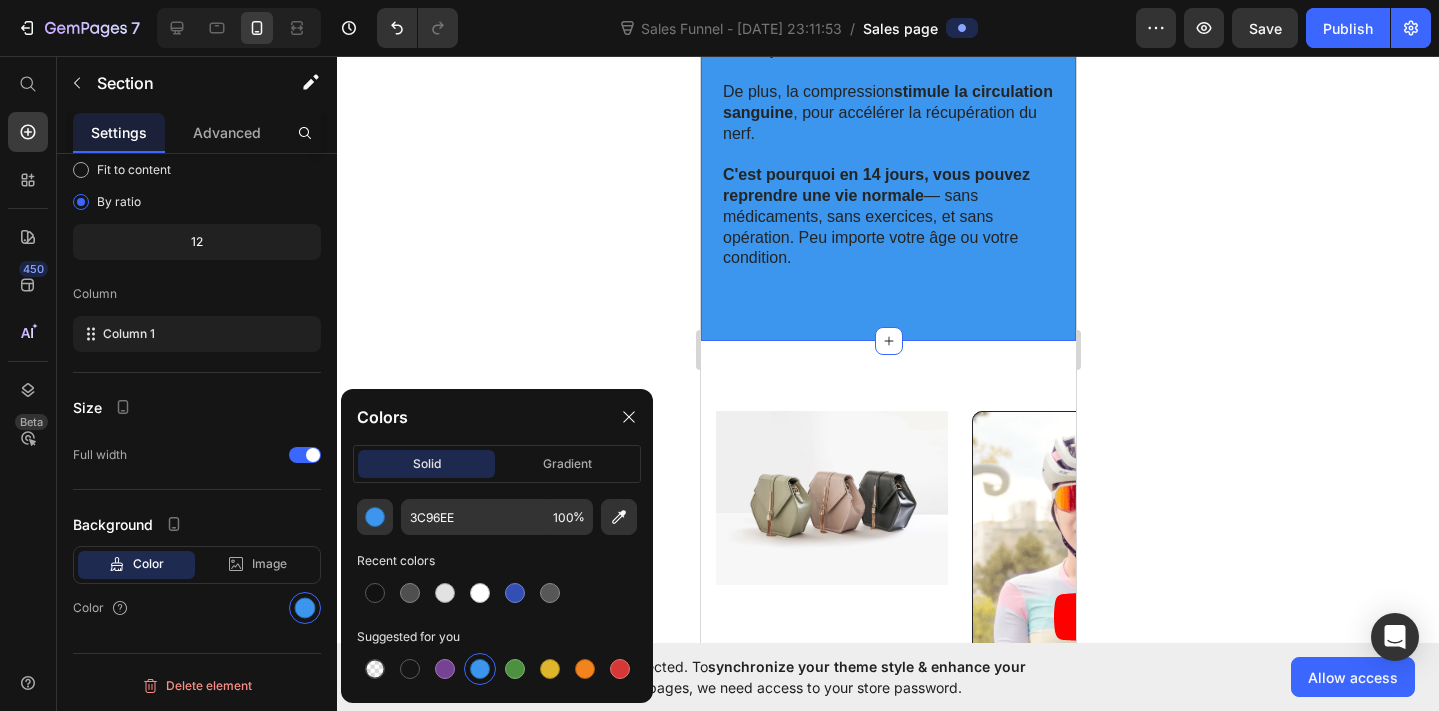 click 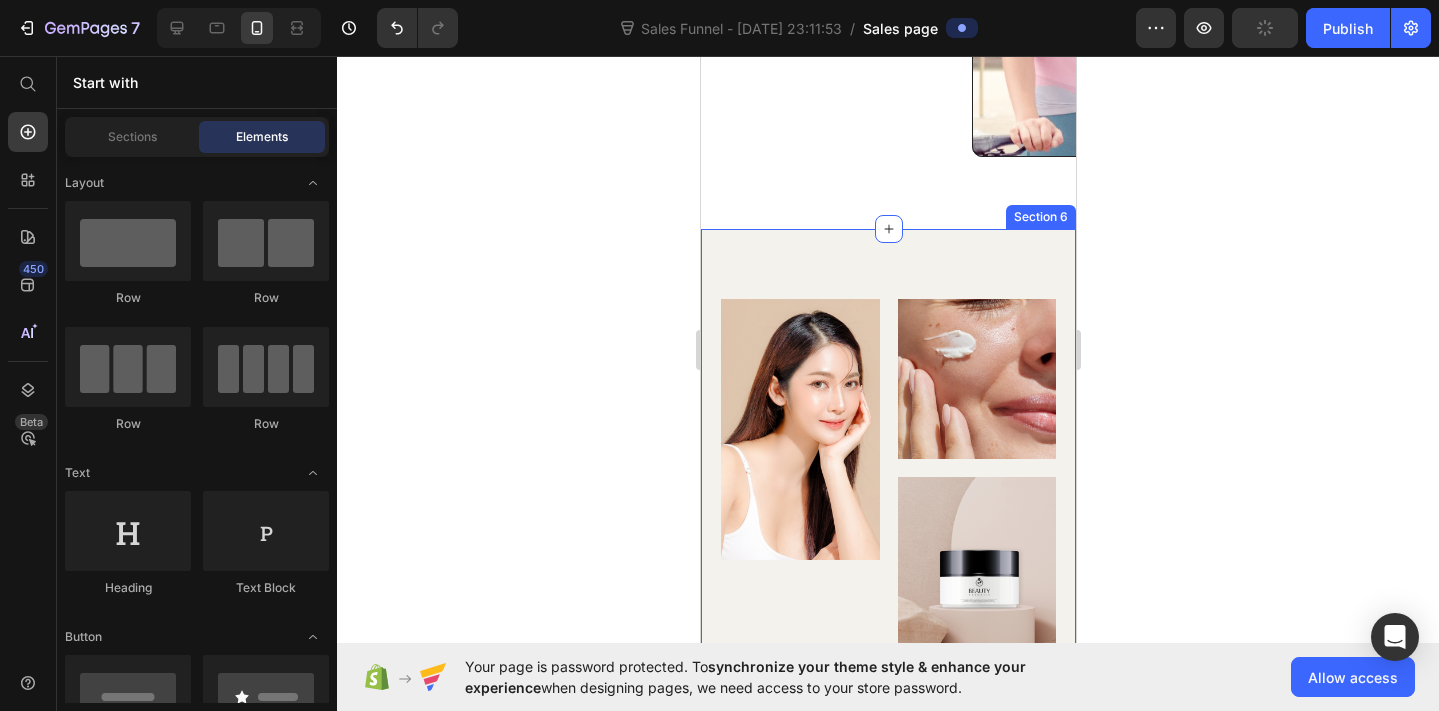 scroll, scrollTop: 4257, scrollLeft: 0, axis: vertical 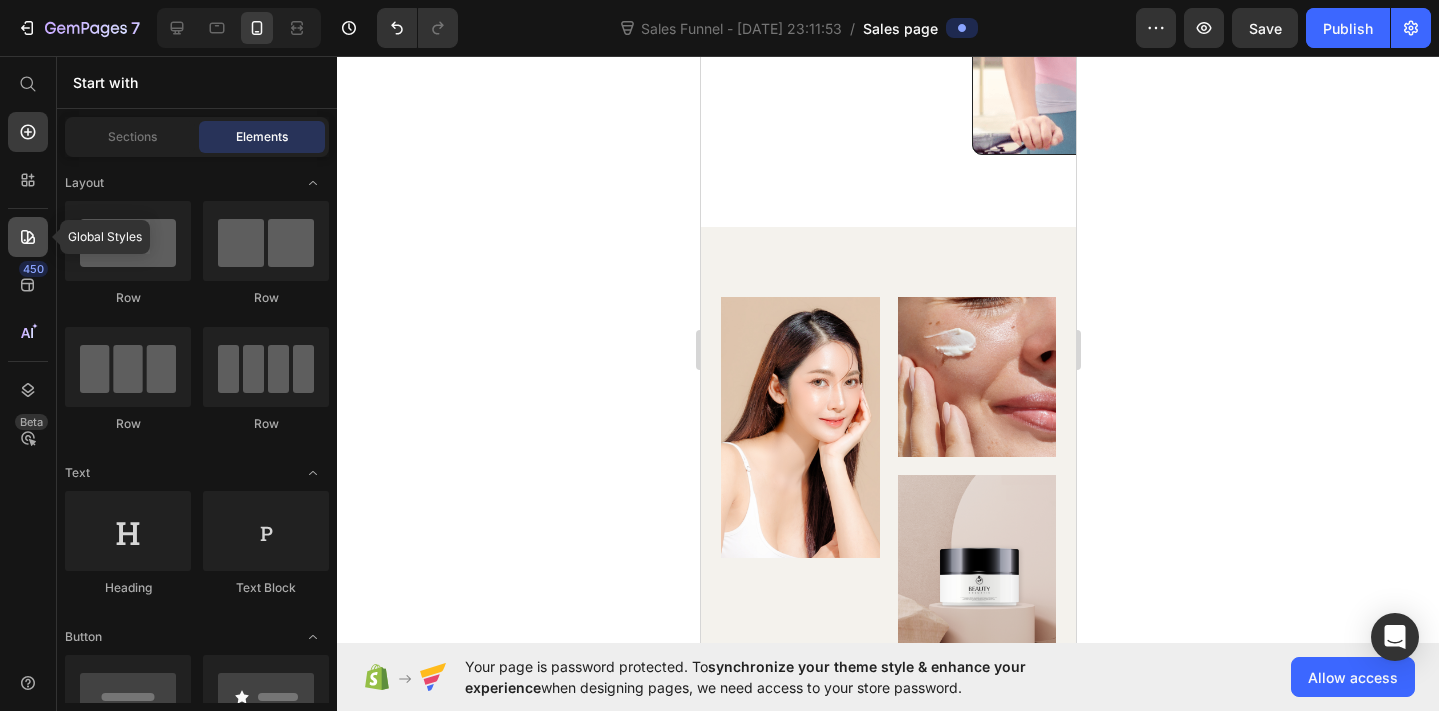 click 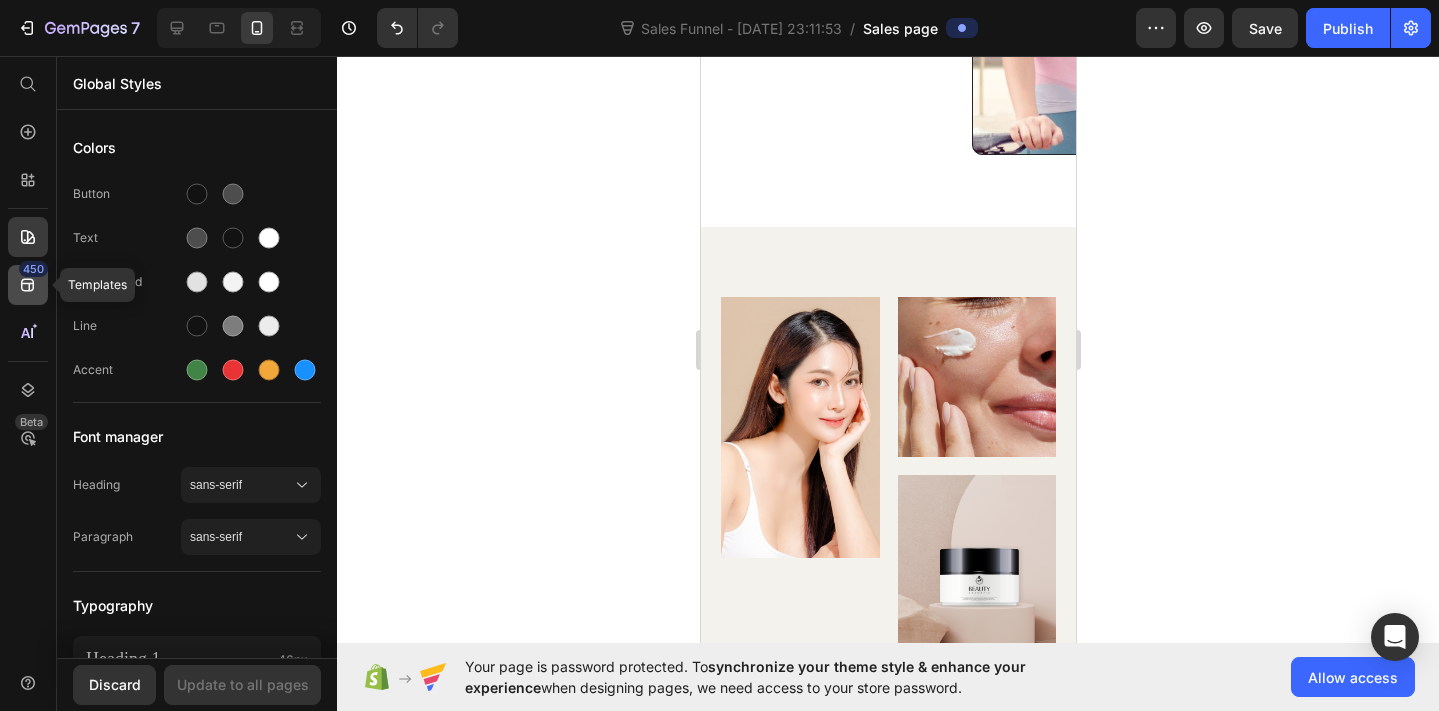 click 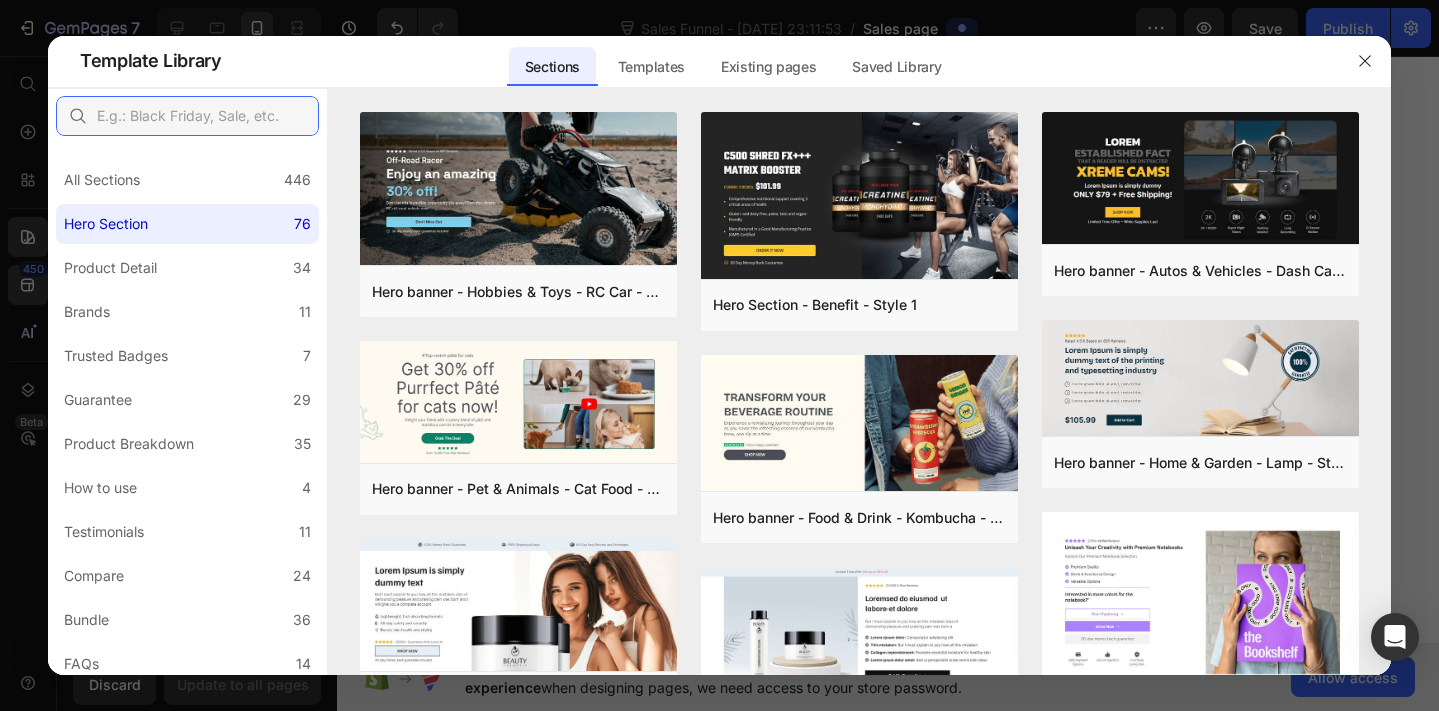 click at bounding box center [187, 116] 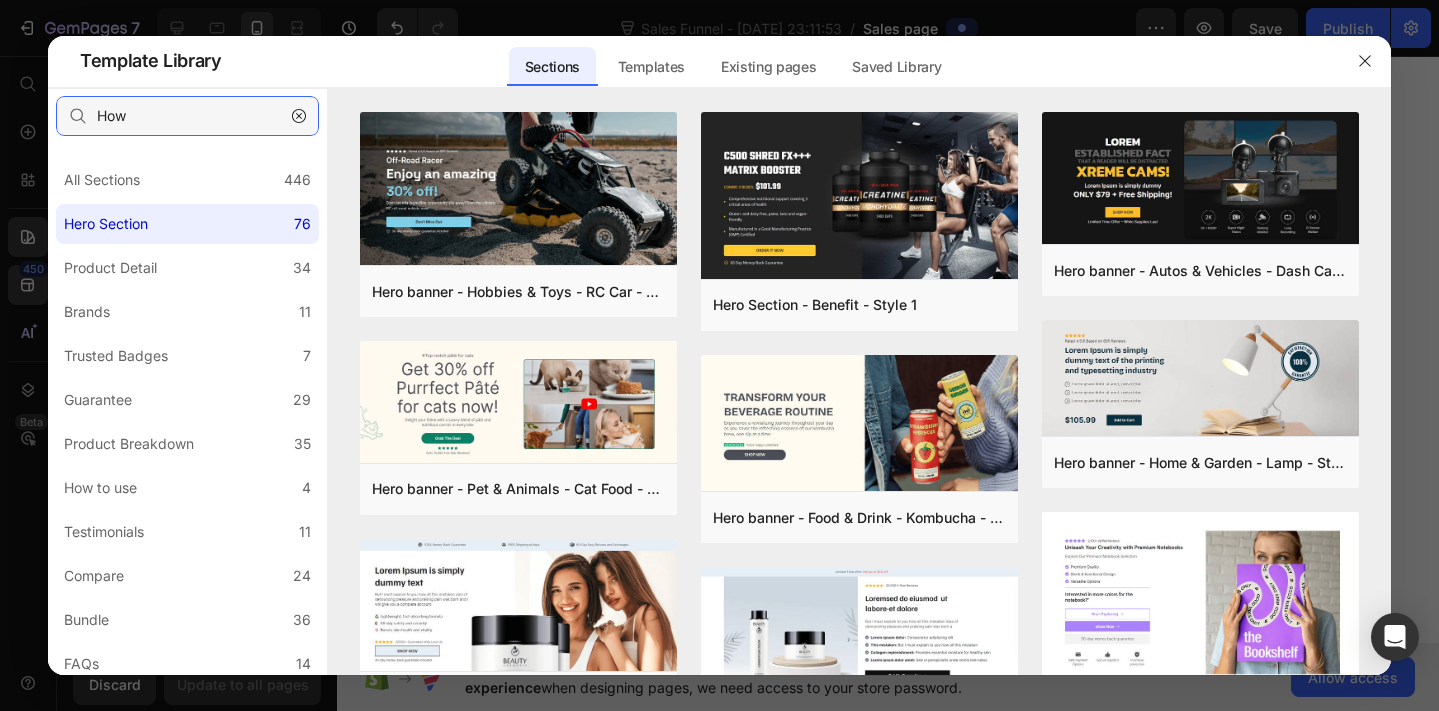 type on "How" 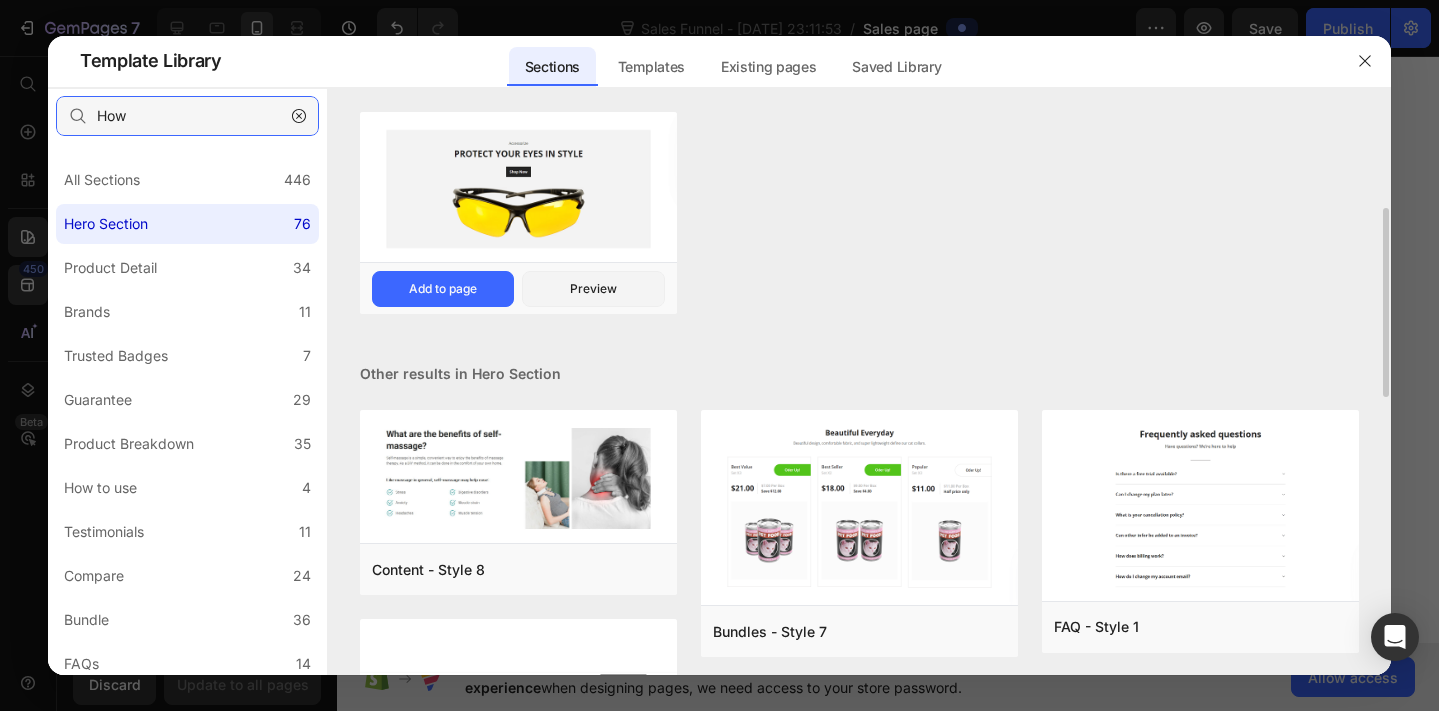 scroll, scrollTop: 100, scrollLeft: 0, axis: vertical 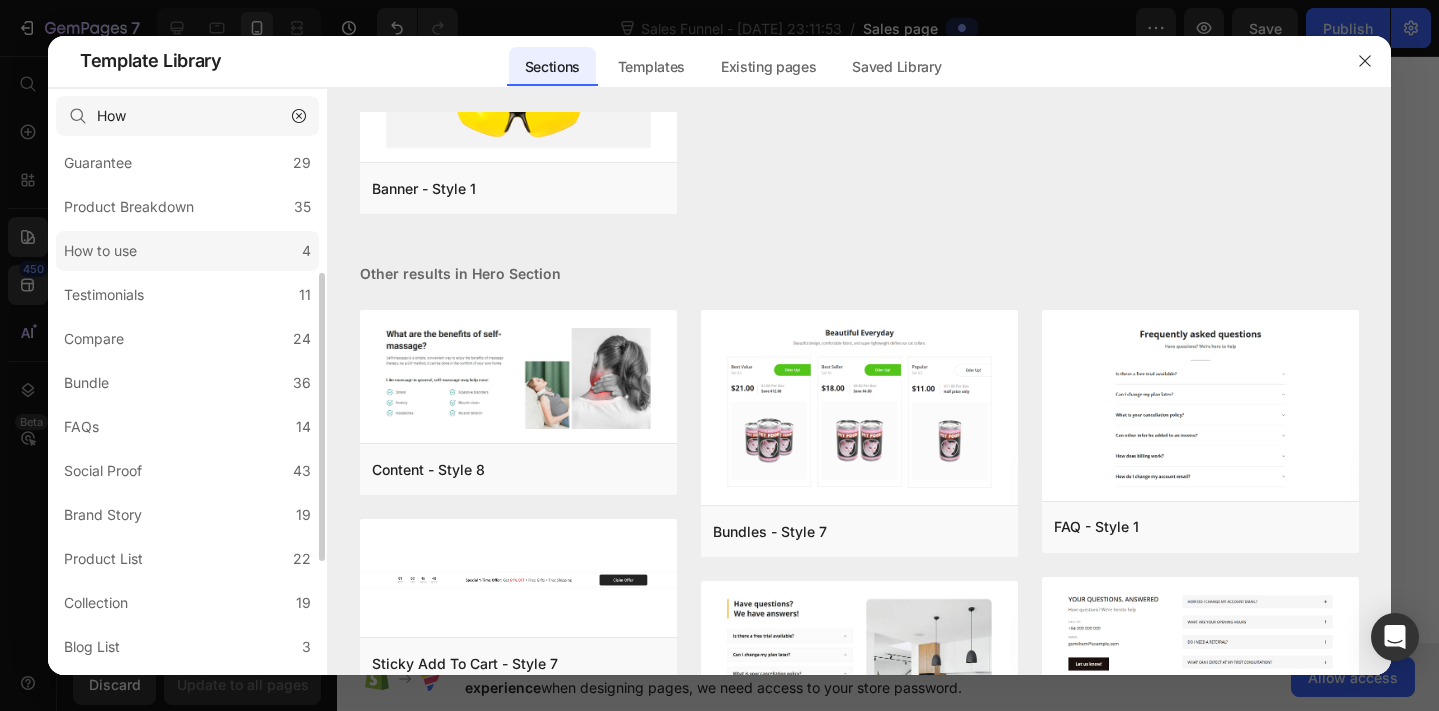 click on "How to use 4" 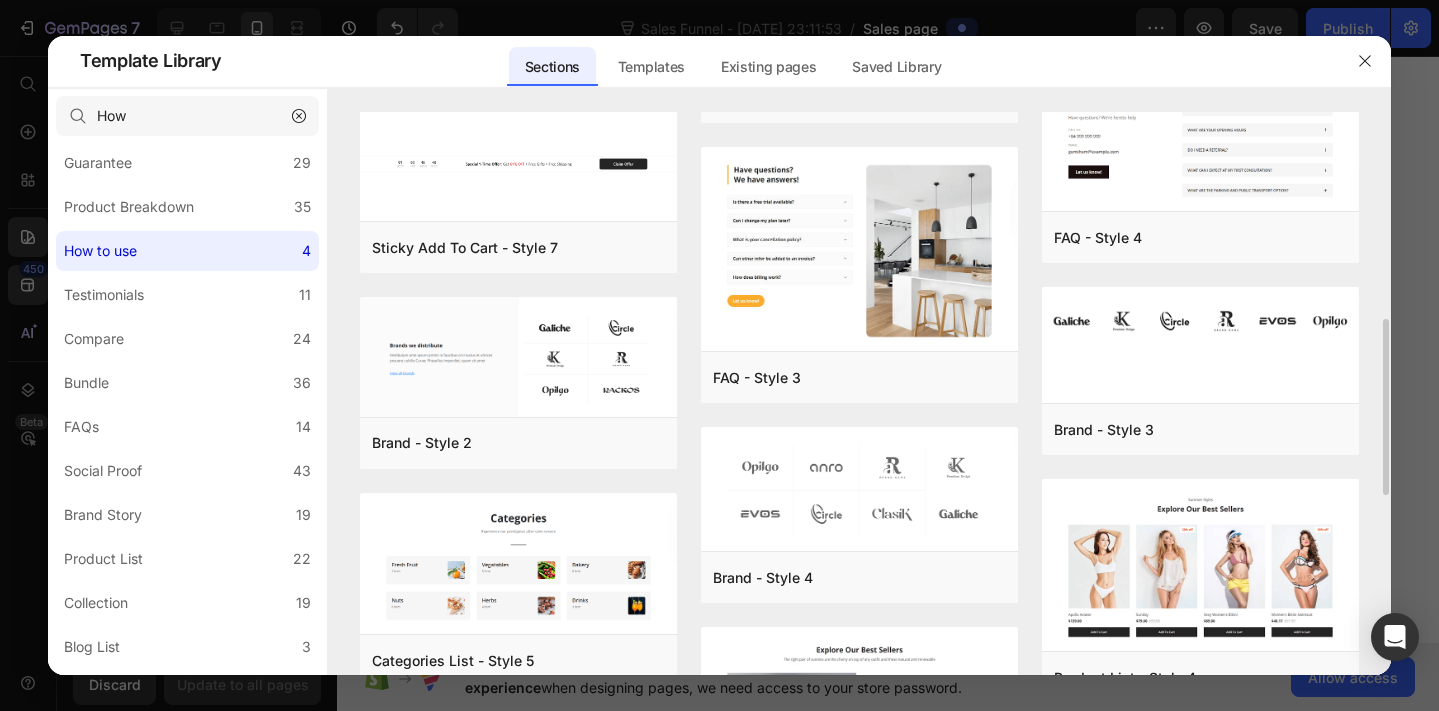 scroll, scrollTop: 666, scrollLeft: 0, axis: vertical 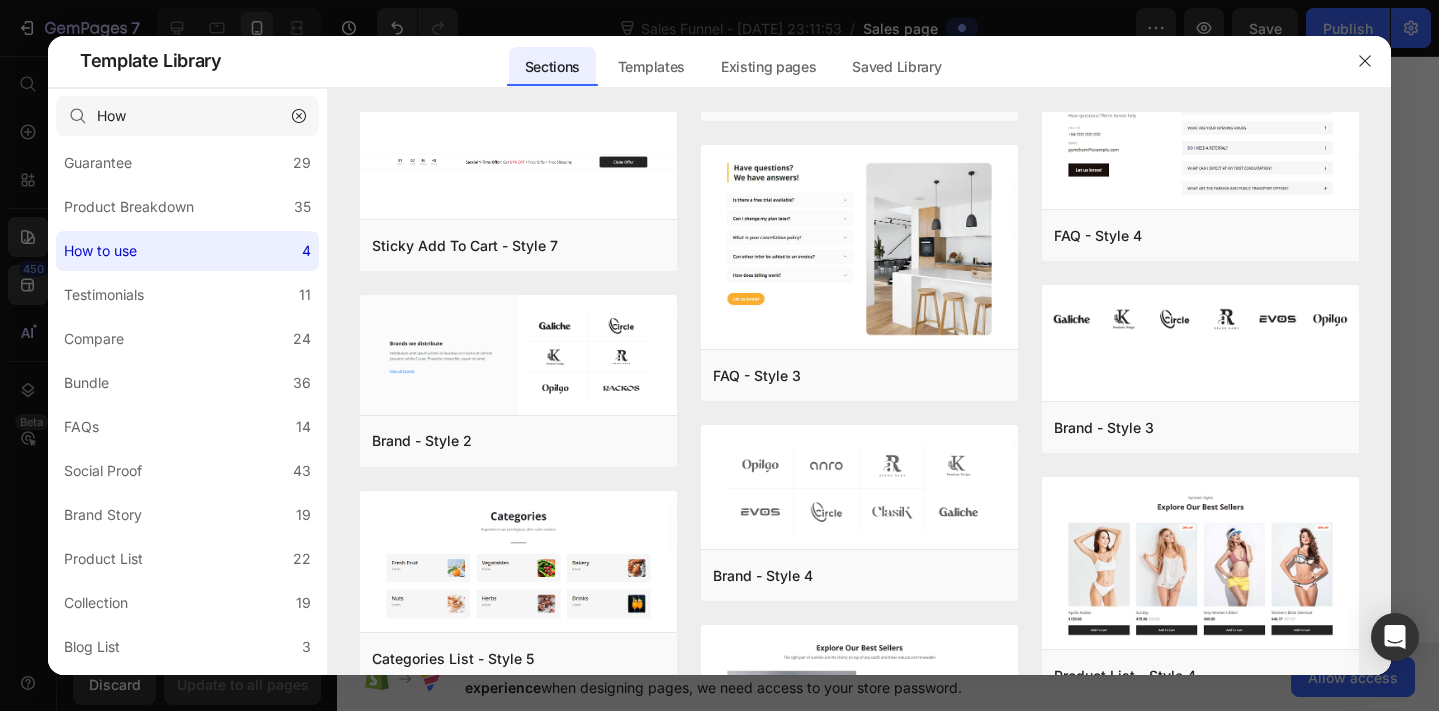 click at bounding box center (719, 355) 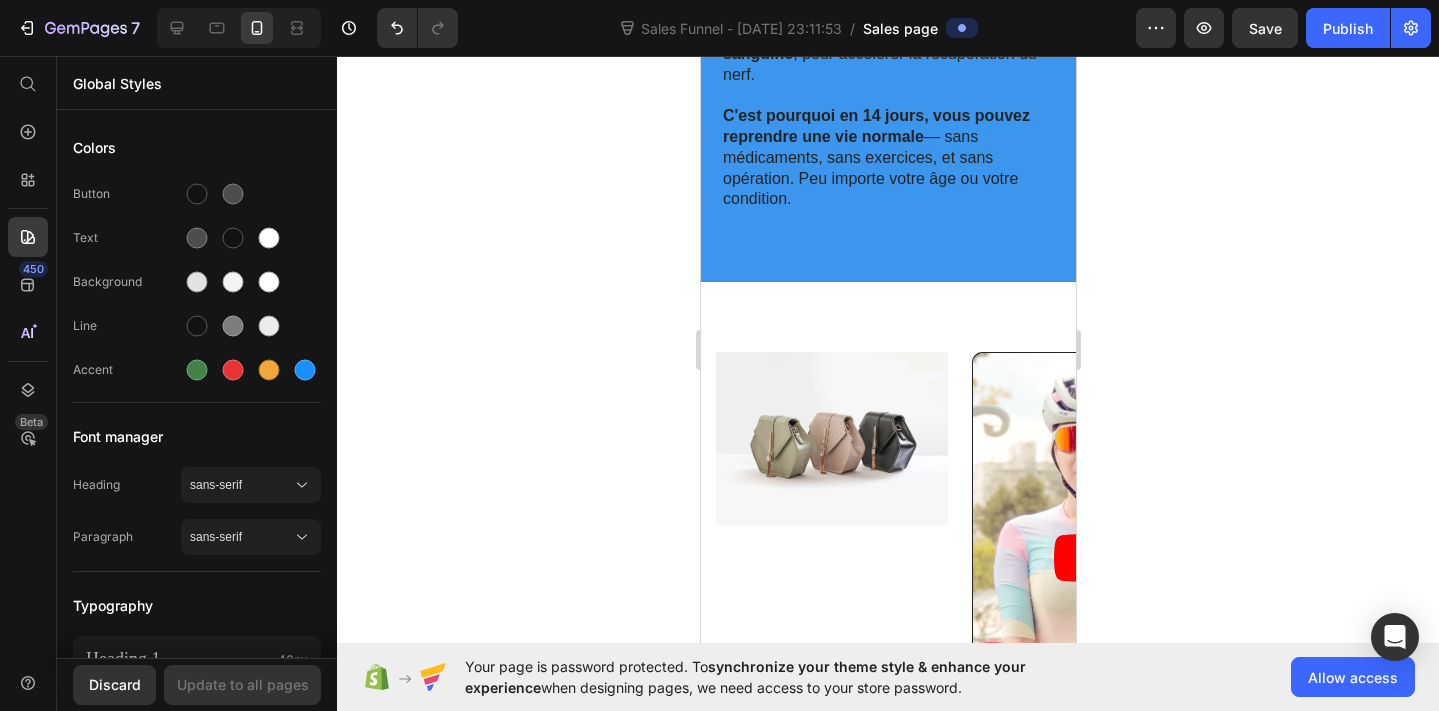 scroll, scrollTop: 3709, scrollLeft: 0, axis: vertical 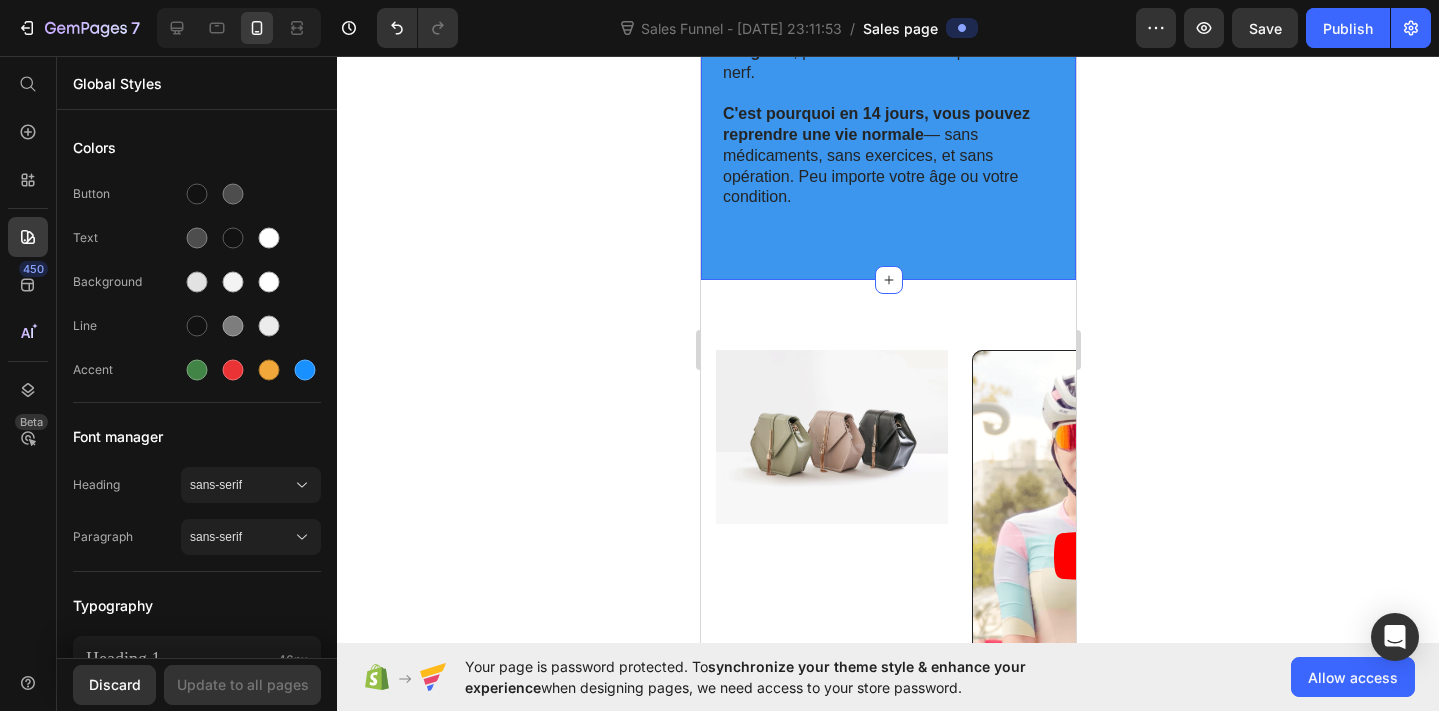 click on "Et Si Votre Mal De Dos Venait De Votre Bassin ? Heading Avec l’âge et les mauvaises postures,  le bassin peut basculer vers l'avant sans qu’on s’en rende compte.   Ce basculement  tire sur la colonne , comprime les vertèbres…  et finit par pincer le nerf sciatique.   C’est ce qui provoque les douleurs dans la jambe , les brûlures, les décharges ou les engourdissements.   Et si rien n'est fait, cela peut conduire à une perte d'autonomie ou à une opération risqué. Text Block Row Image Row La Ceinture SciatiFIX™ Aligne Votre Bassin Pour Vous Libérer Du Mal De Dos Heading Grâce à sa double compression ciblée, la ceinture SciatiFIX™  aligne votre bassin dans son angle naturelle .    Cela redresse votre colonne, décompresse les vertèbres et  libère naturellement votre nerf sciatique.    De plus, la compression  stimule la circulation sanguine , pour accélérer la récupération du nerf.    C'est pourquoi en 14 jours, vous pouvez reprendre une vie normale Text Block Row Image" at bounding box center [887, -553] 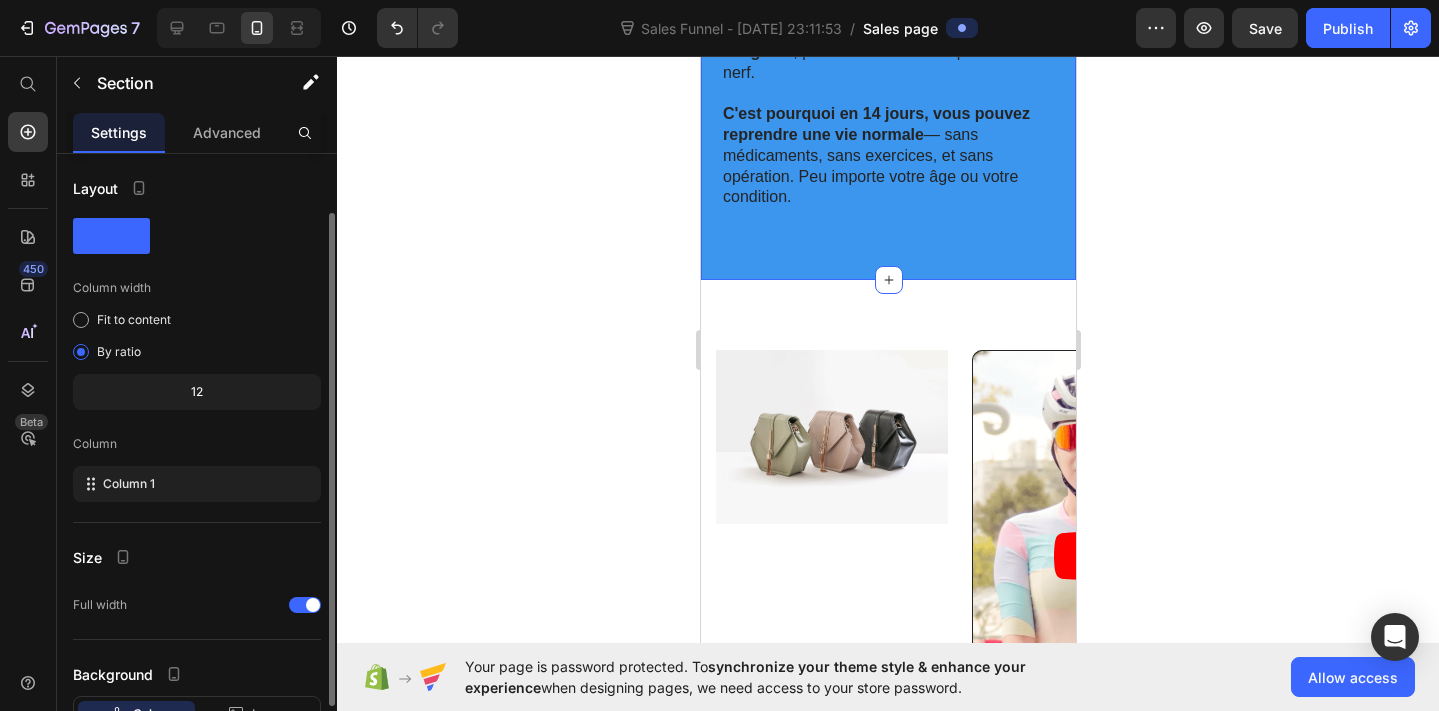 scroll, scrollTop: 150, scrollLeft: 0, axis: vertical 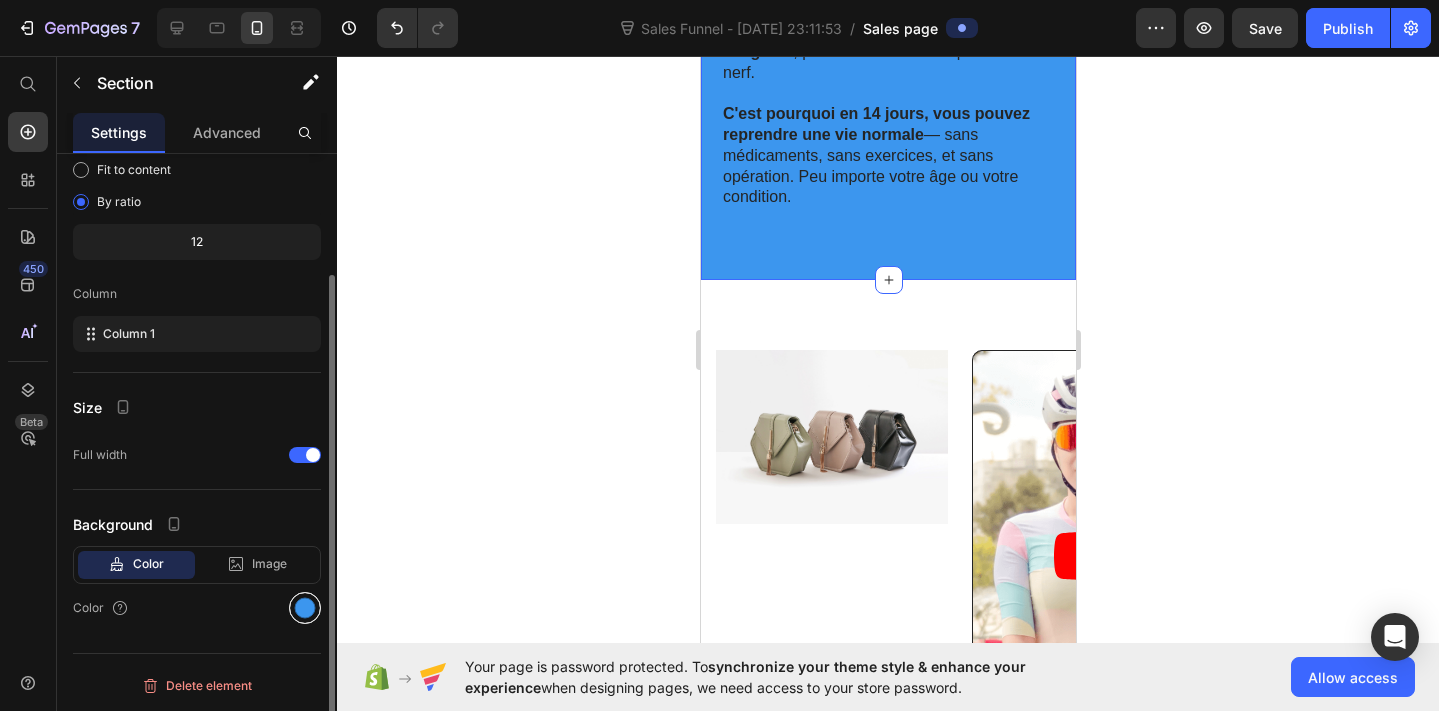 click at bounding box center [305, 608] 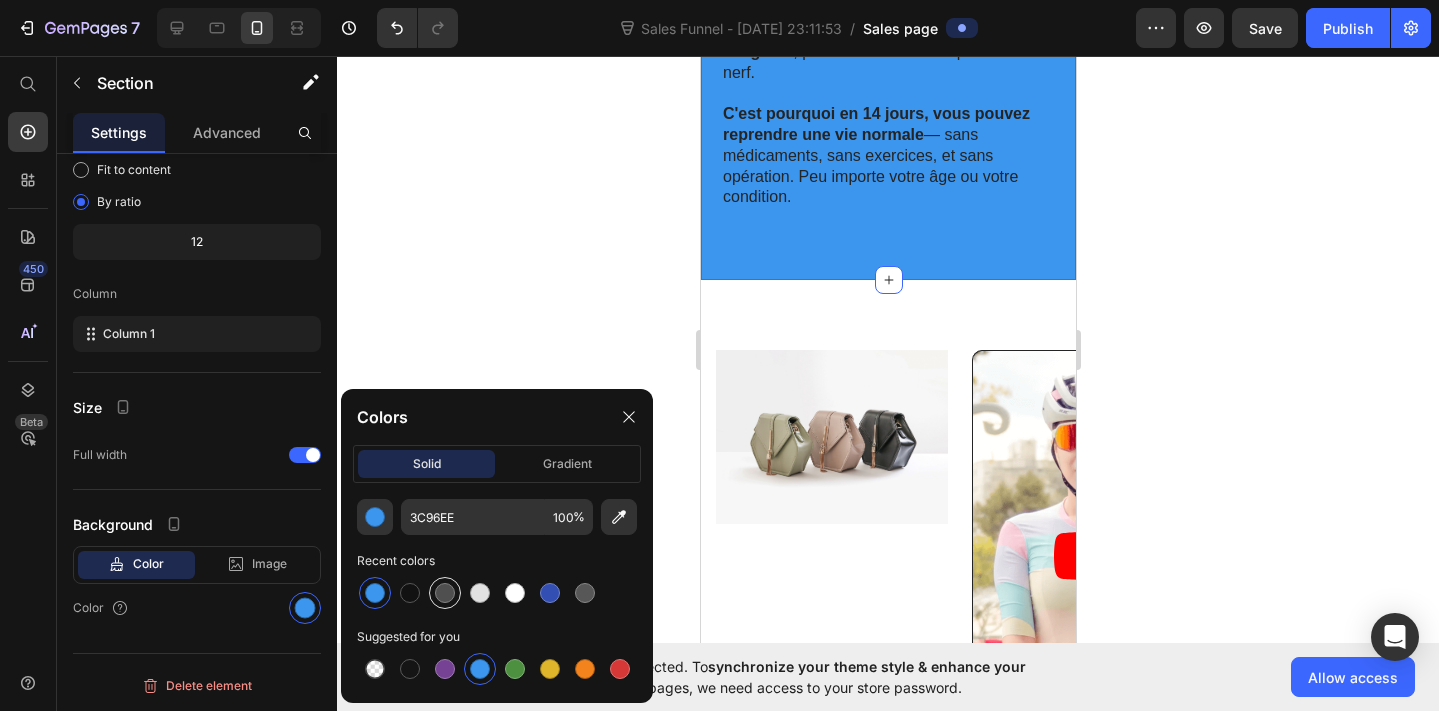 click at bounding box center [445, 593] 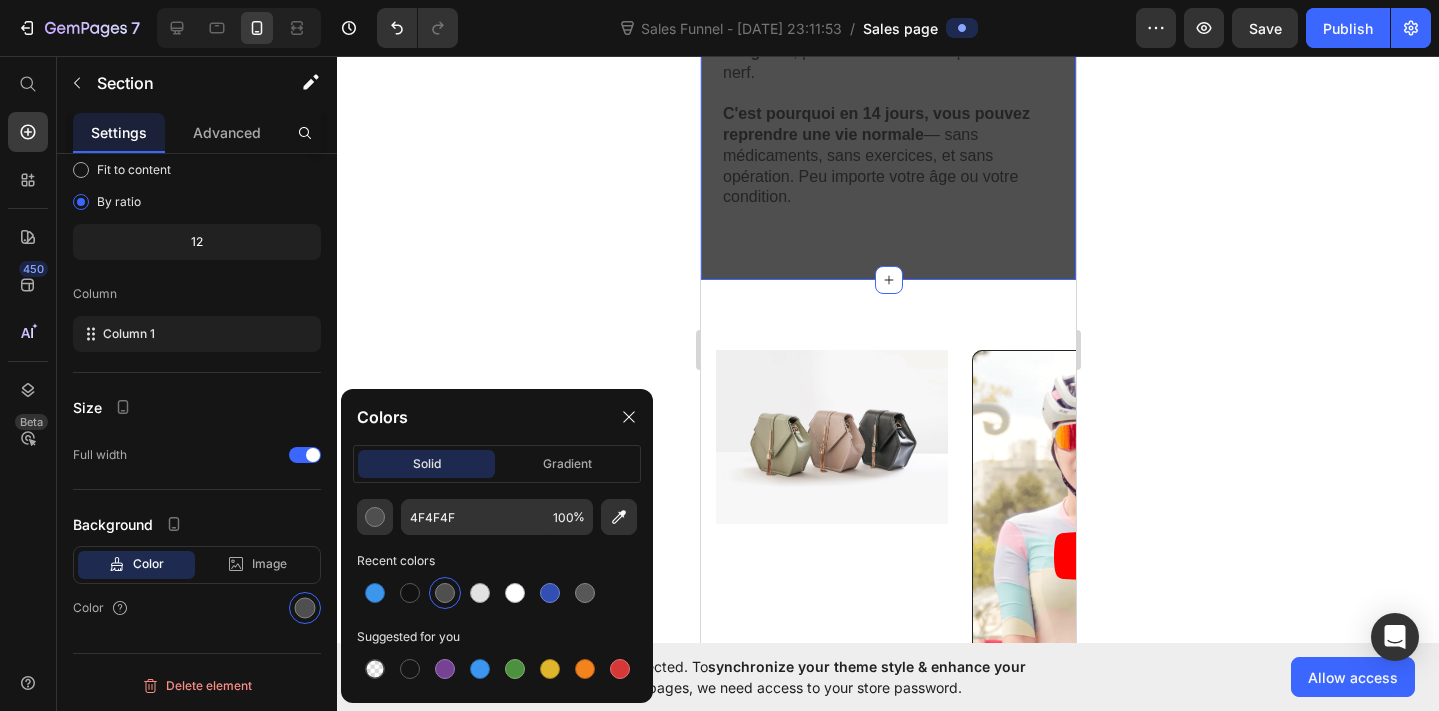 click 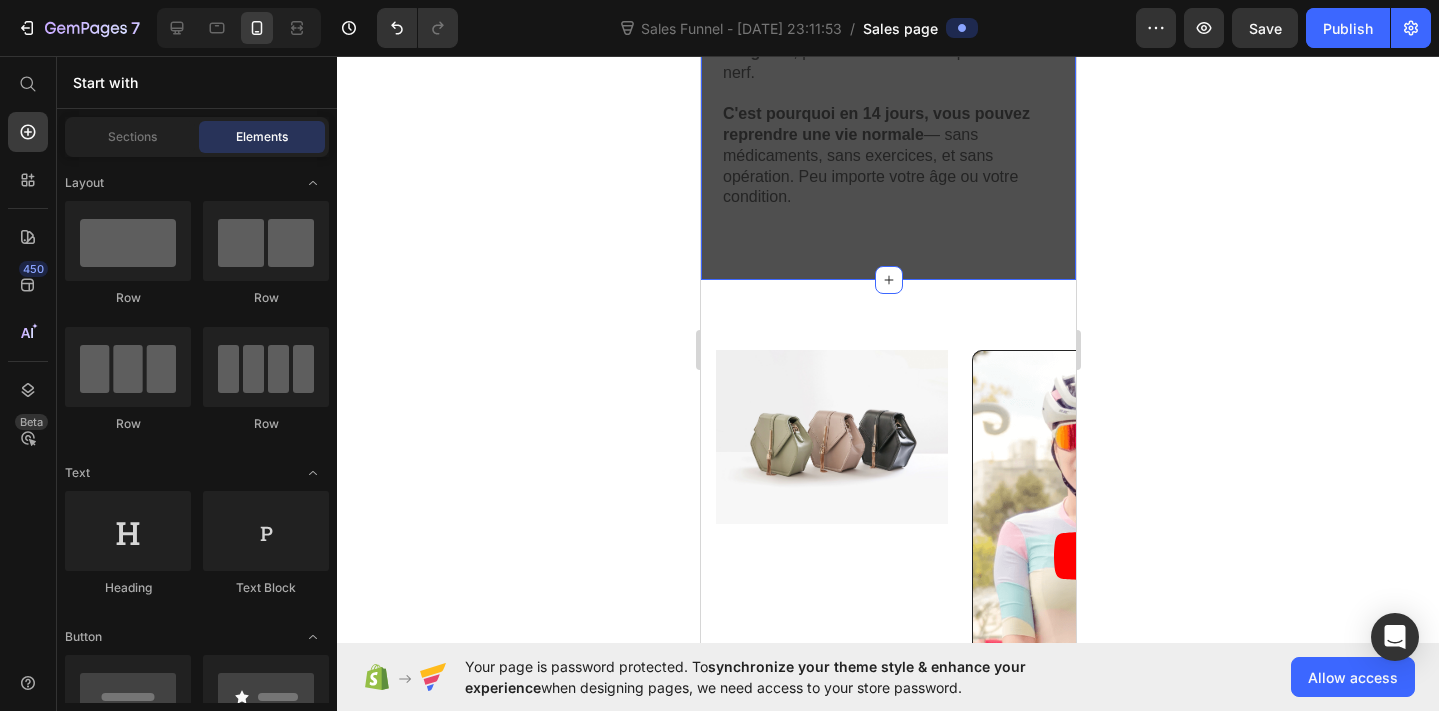click on "Et Si Votre Mal De Dos Venait De Votre Bassin ? Heading Avec l’âge et les mauvaises postures,  le bassin peut basculer vers l'avant sans qu’on s’en rende compte.   Ce basculement  tire sur la colonne , comprime les vertèbres…  et finit par pincer le nerf sciatique.   C’est ce qui provoque les douleurs dans la jambe , les brûlures, les décharges ou les engourdissements.   Et si rien n'est fait, cela peut conduire à une perte d'autonomie ou à une opération risqué. Text Block Row Image Row La Ceinture SciatiFIX™ Aligne Votre Bassin Pour Vous Libérer Du Mal De Dos Heading Grâce à sa double compression ciblée, la ceinture SciatiFIX™  aligne votre bassin dans son angle naturelle .    Cela redresse votre colonne, décompresse les vertèbres et  libère naturellement votre nerf sciatique.    De plus, la compression  stimule la circulation sanguine , pour accélérer la récupération du nerf.    C'est pourquoi en 14 jours, vous pouvez reprendre une vie normale Text Block Row Image" at bounding box center (887, -553) 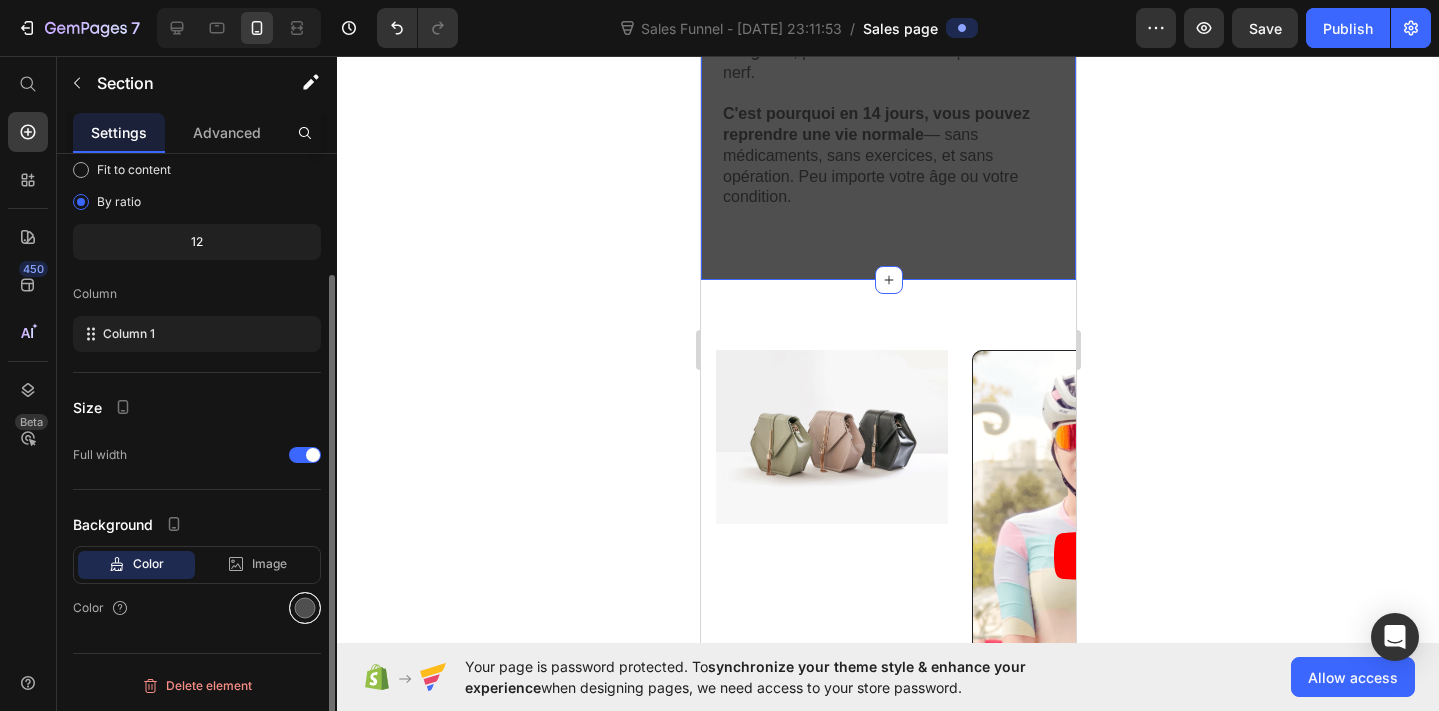 click at bounding box center (305, 608) 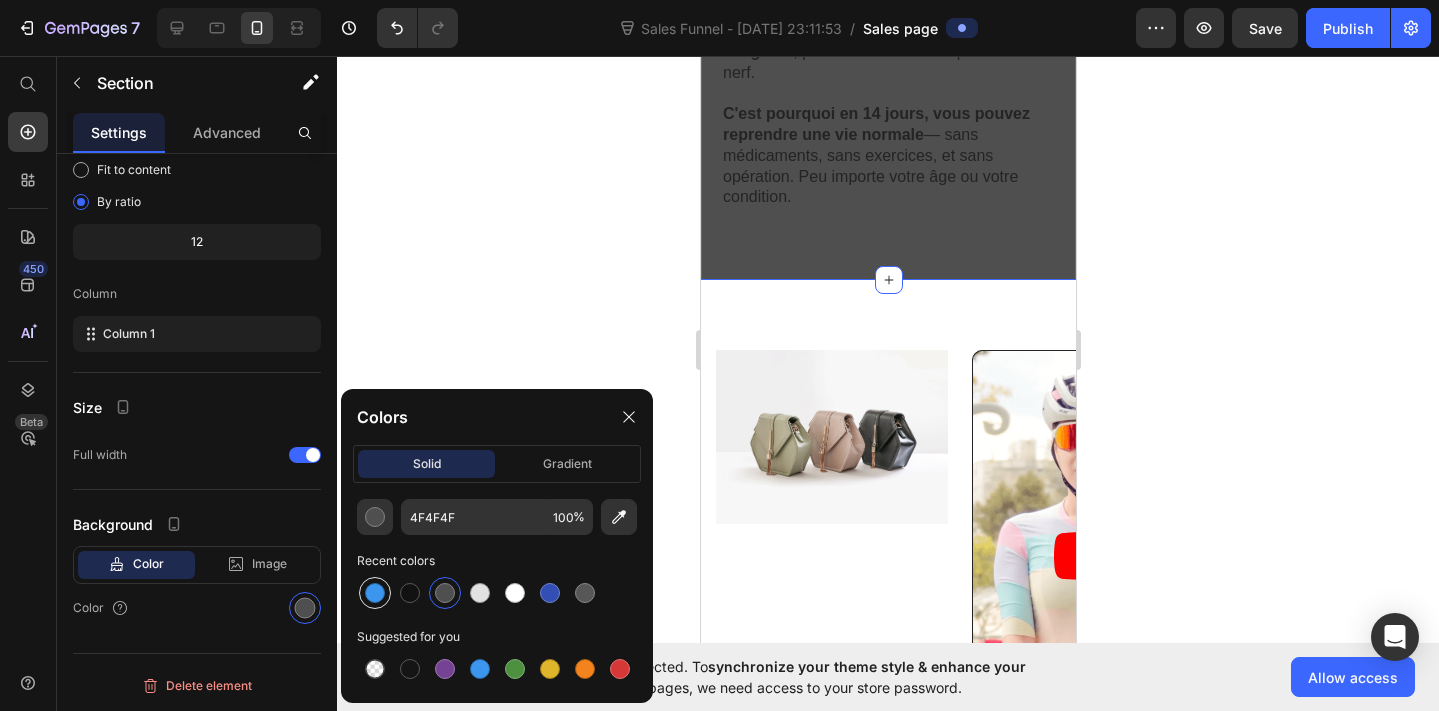 click at bounding box center (375, 593) 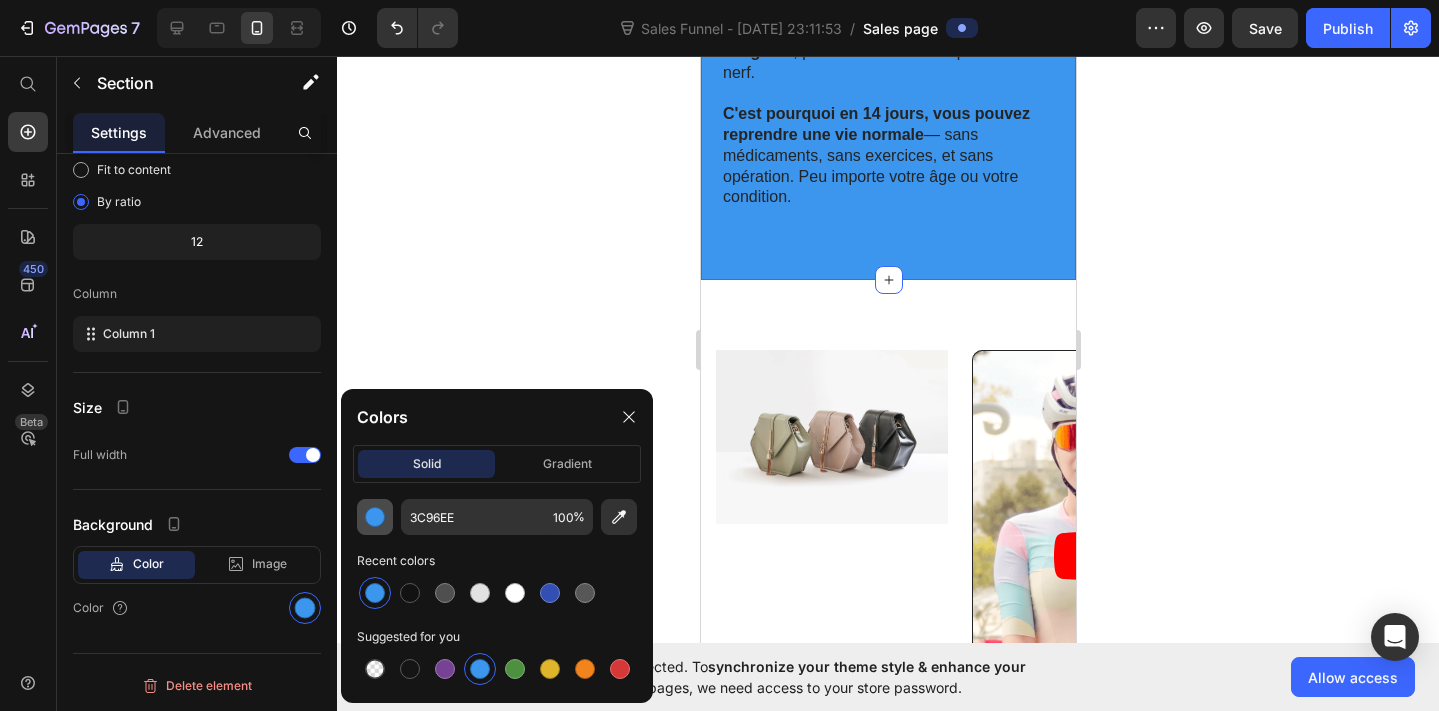 click at bounding box center [375, 517] 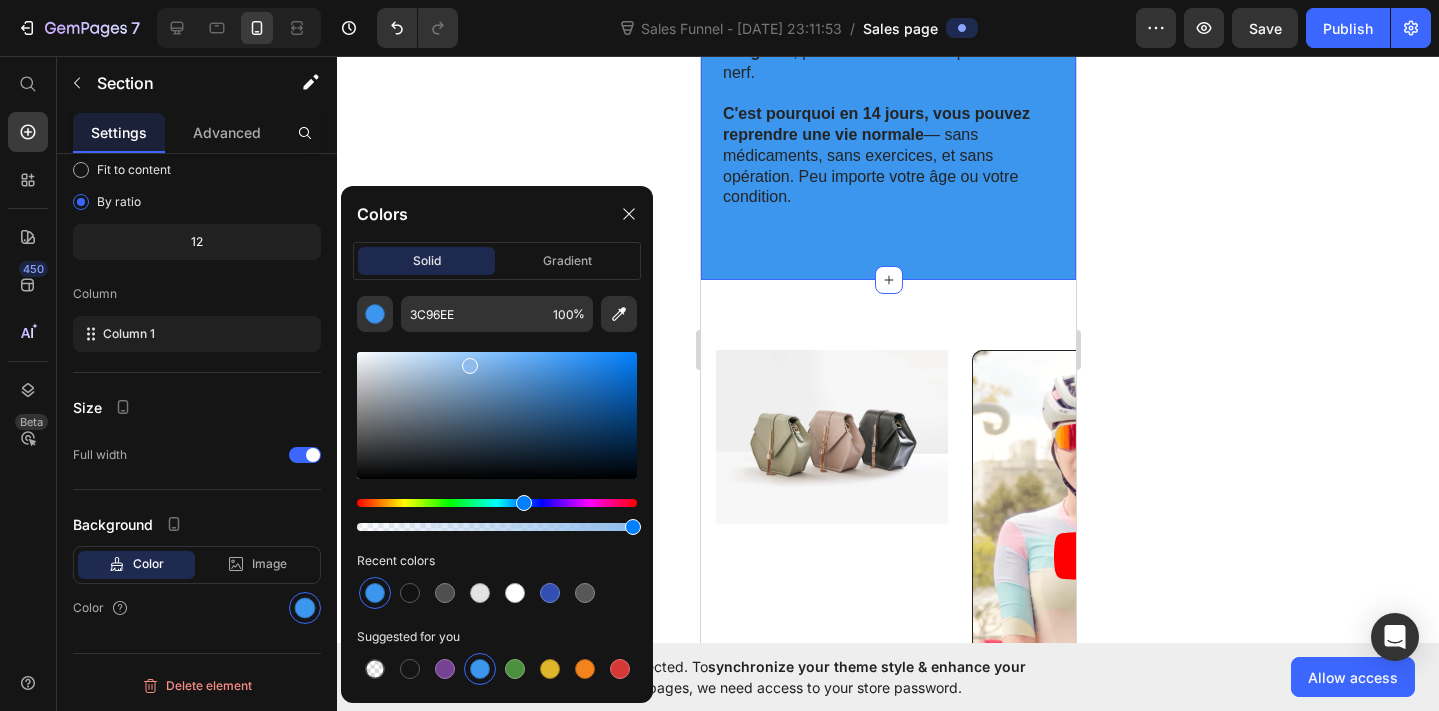 click at bounding box center (497, 415) 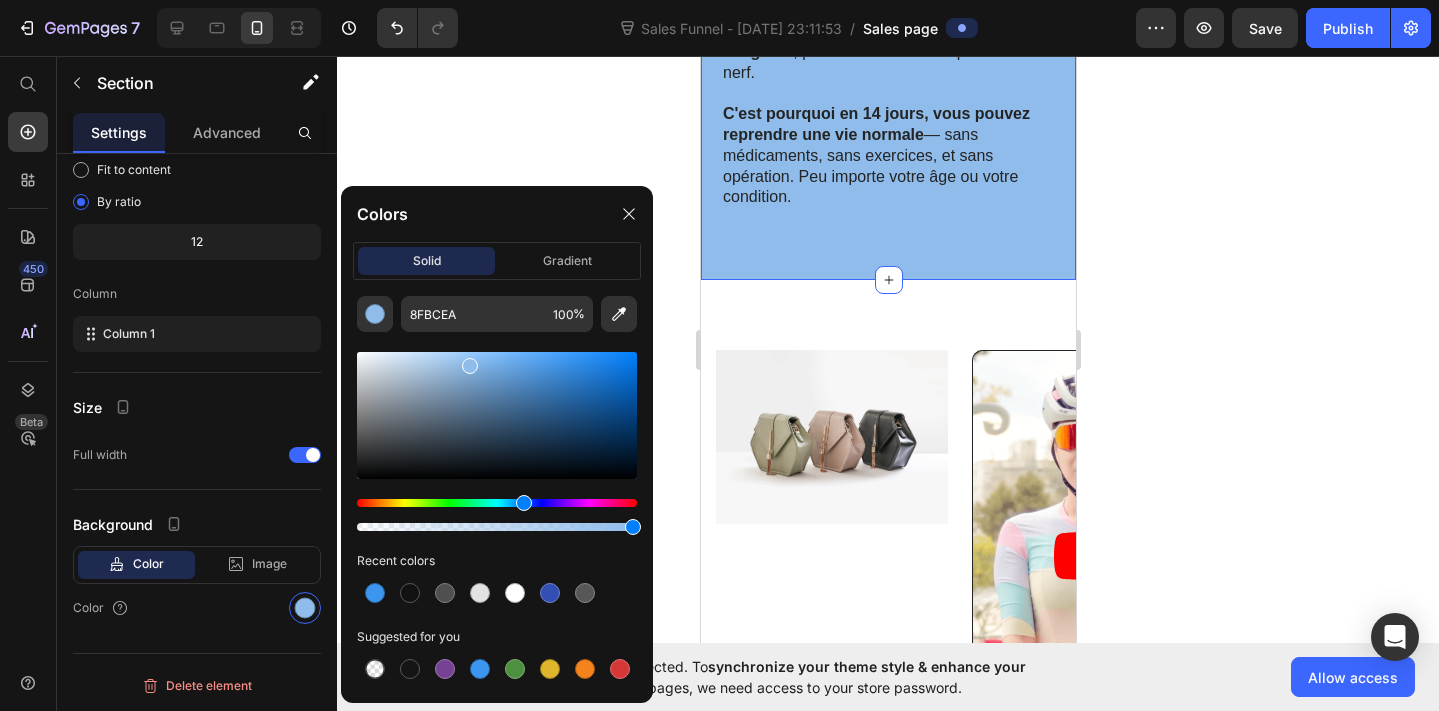 click at bounding box center [497, 415] 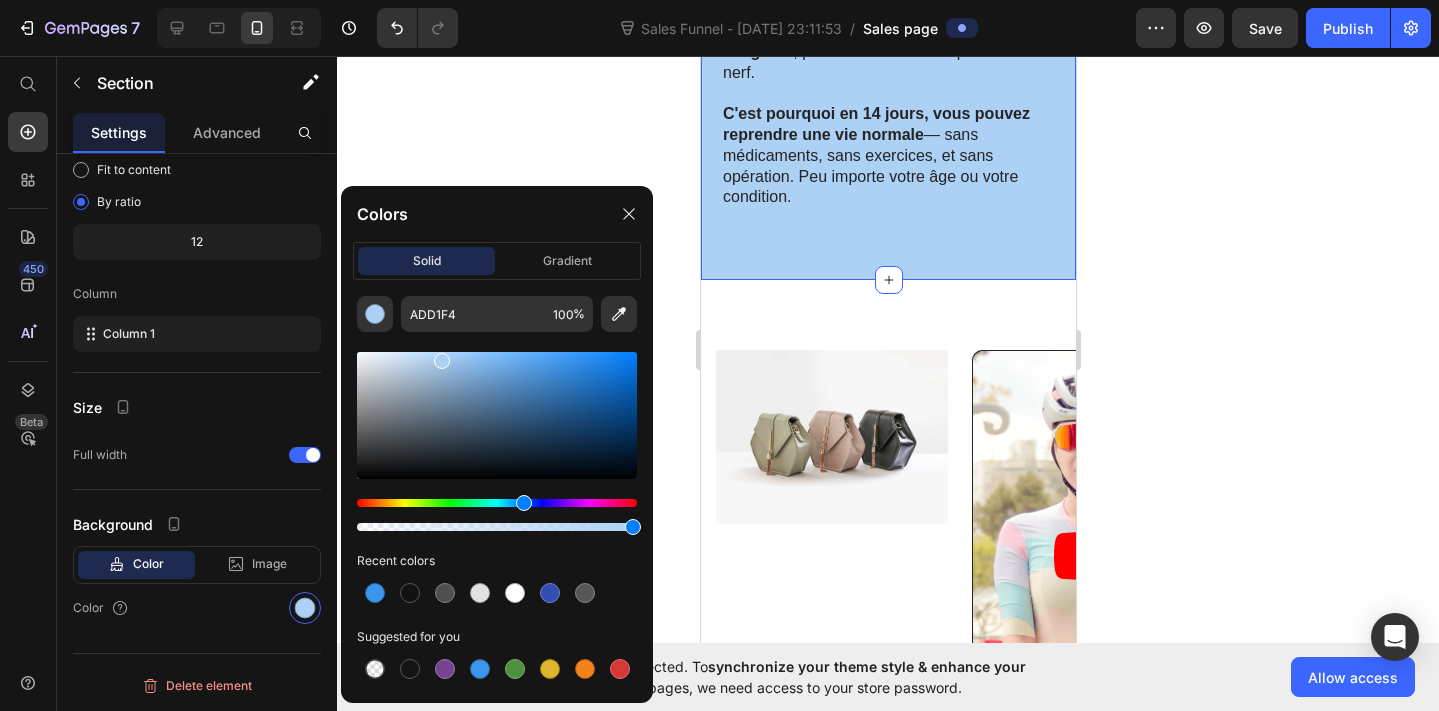 click at bounding box center (497, 415) 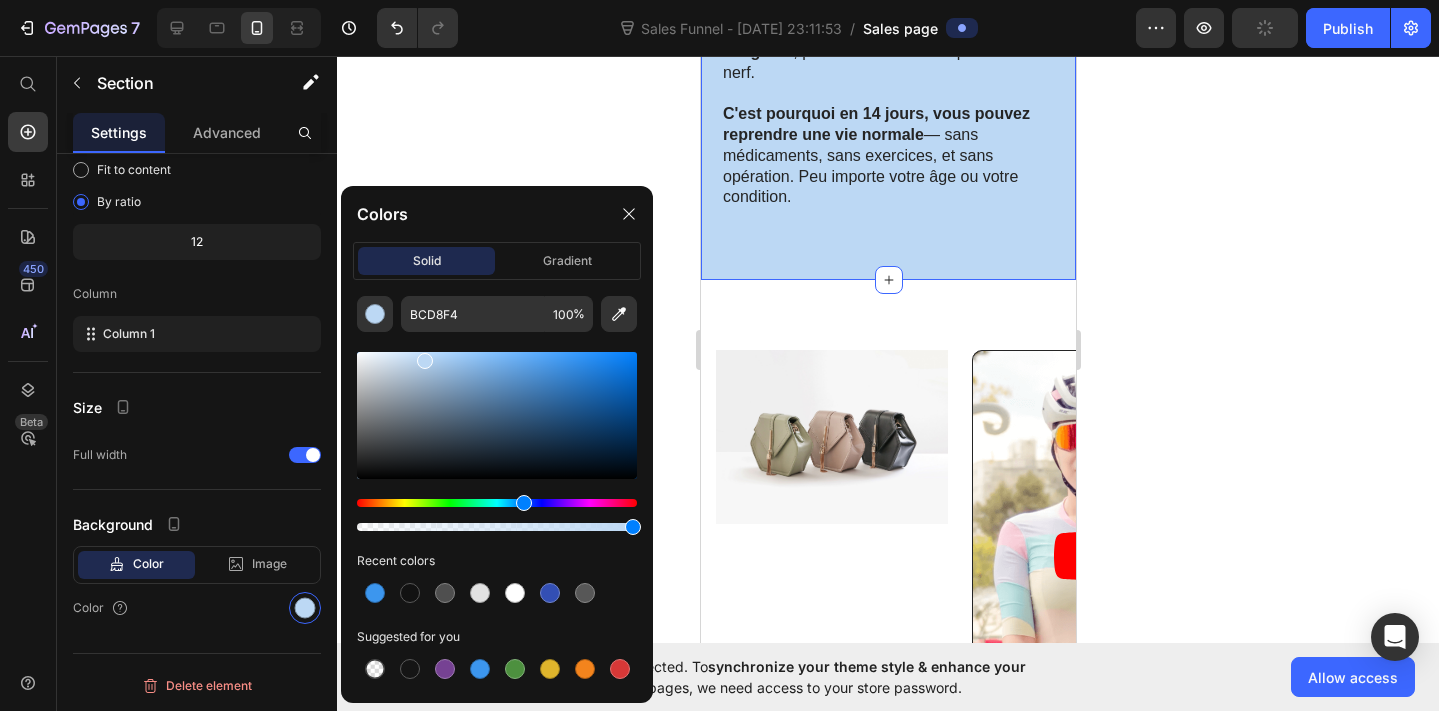 click at bounding box center (497, 415) 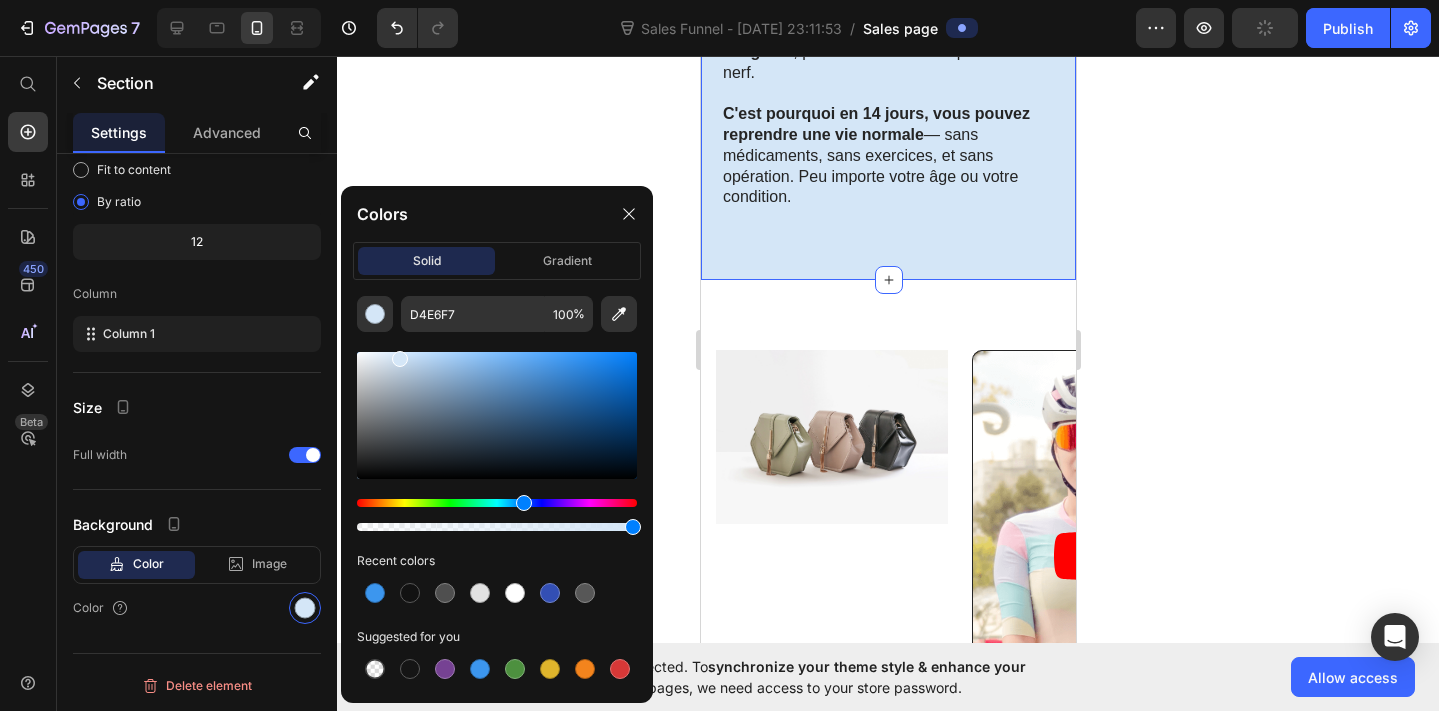 click 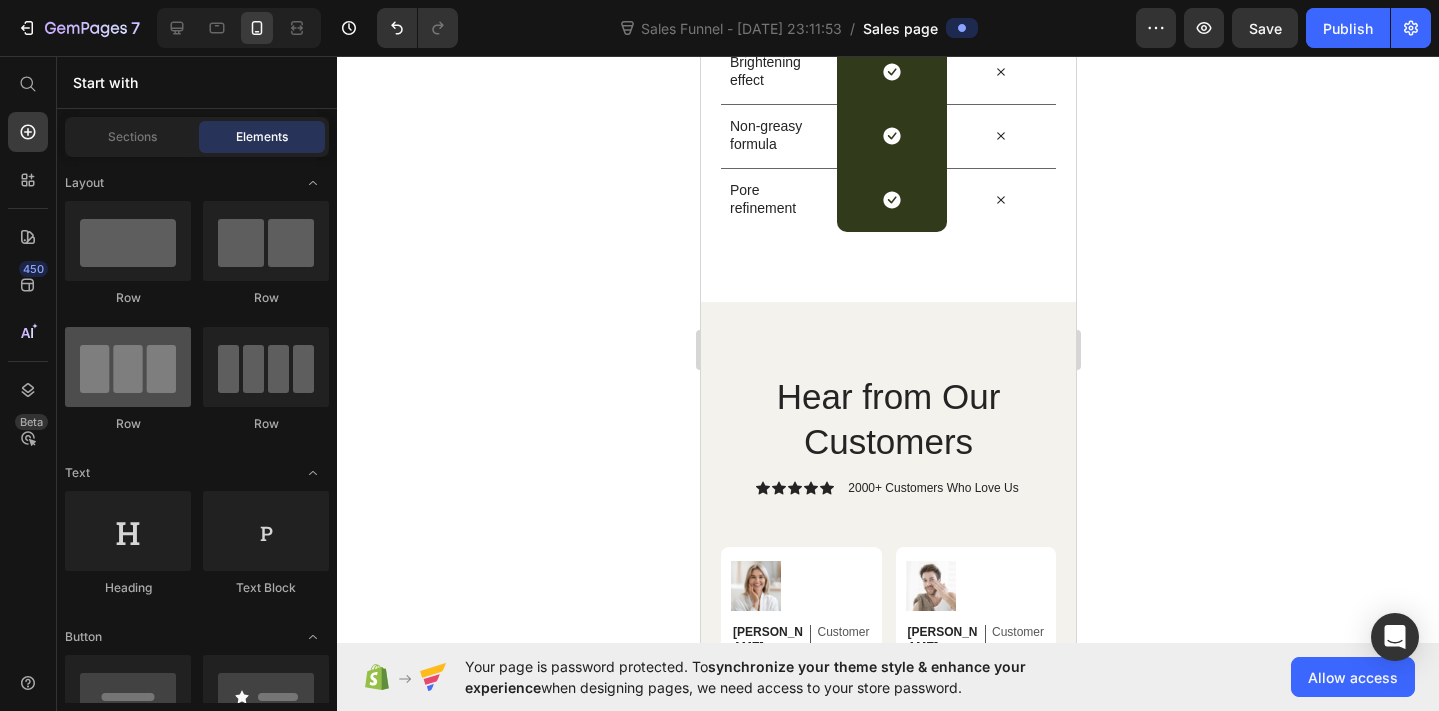 scroll, scrollTop: 6793, scrollLeft: 0, axis: vertical 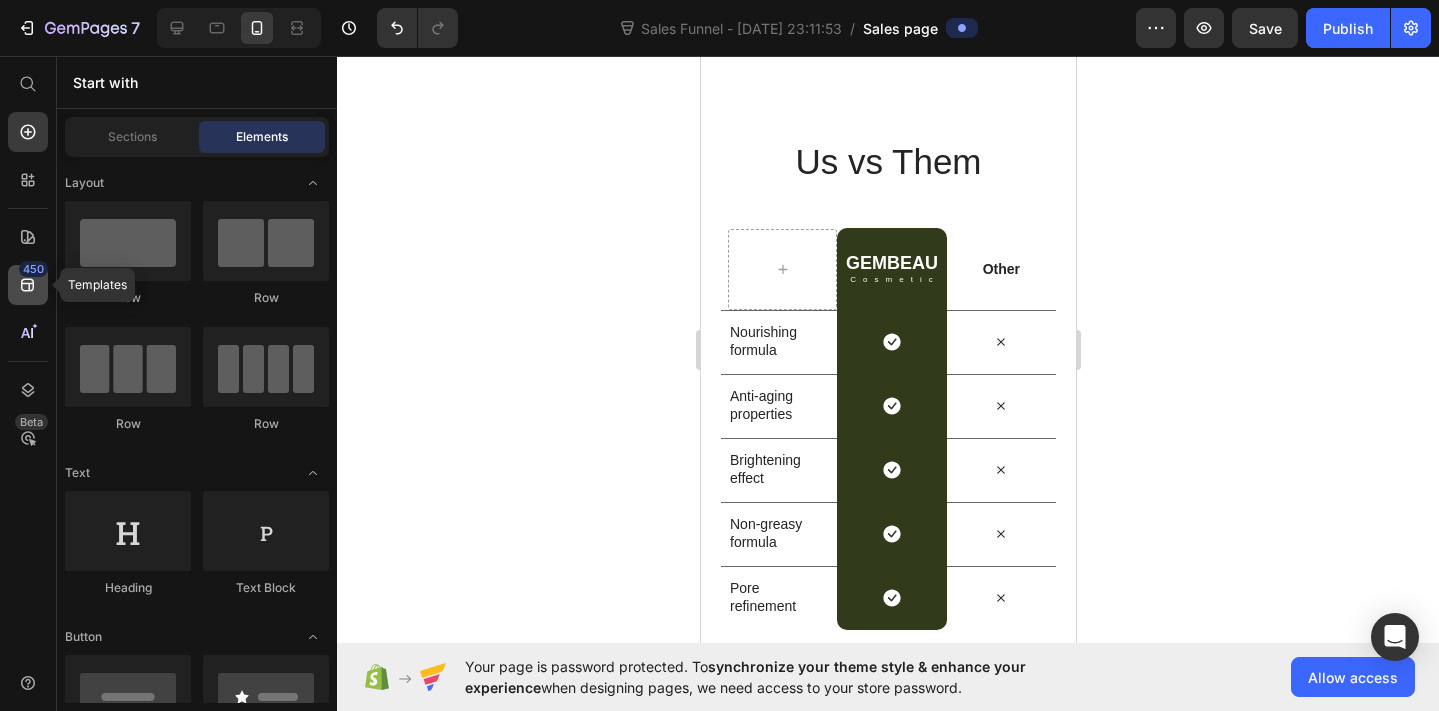 click 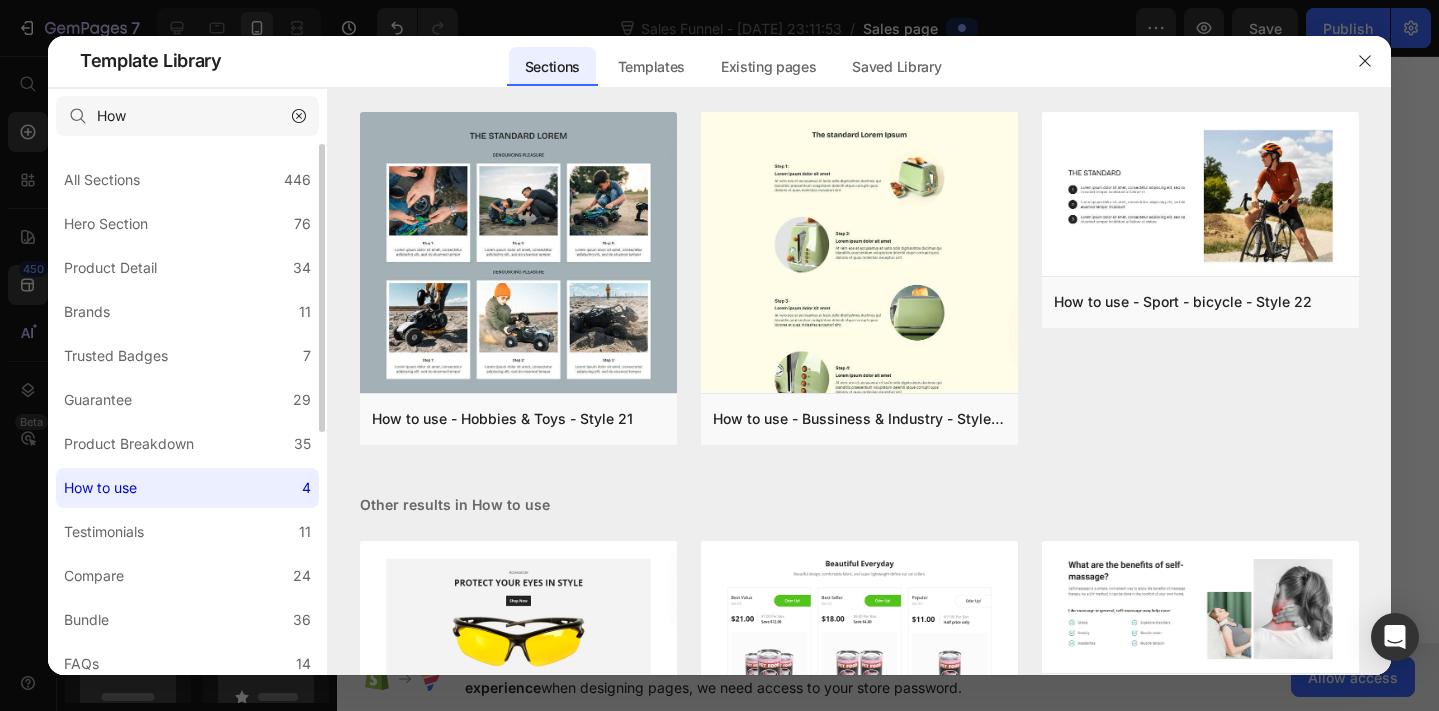 click on "All Sections 446 Hero Section 76 Product Detail 34 Brands 11 Trusted Badges 7 Guarantee 29 Product Breakdown 35 How to use 4 Testimonials 11 Compare 24 Bundle 36 FAQs 14 Social Proof 43 Brand Story 19 Product List 22 Collection 19 Blog List 3 Contact 10 Sticky Add to Cart 11 Custom Footer 15 Mobile Focused 27 Announcement Bar 7" at bounding box center (187, 634) 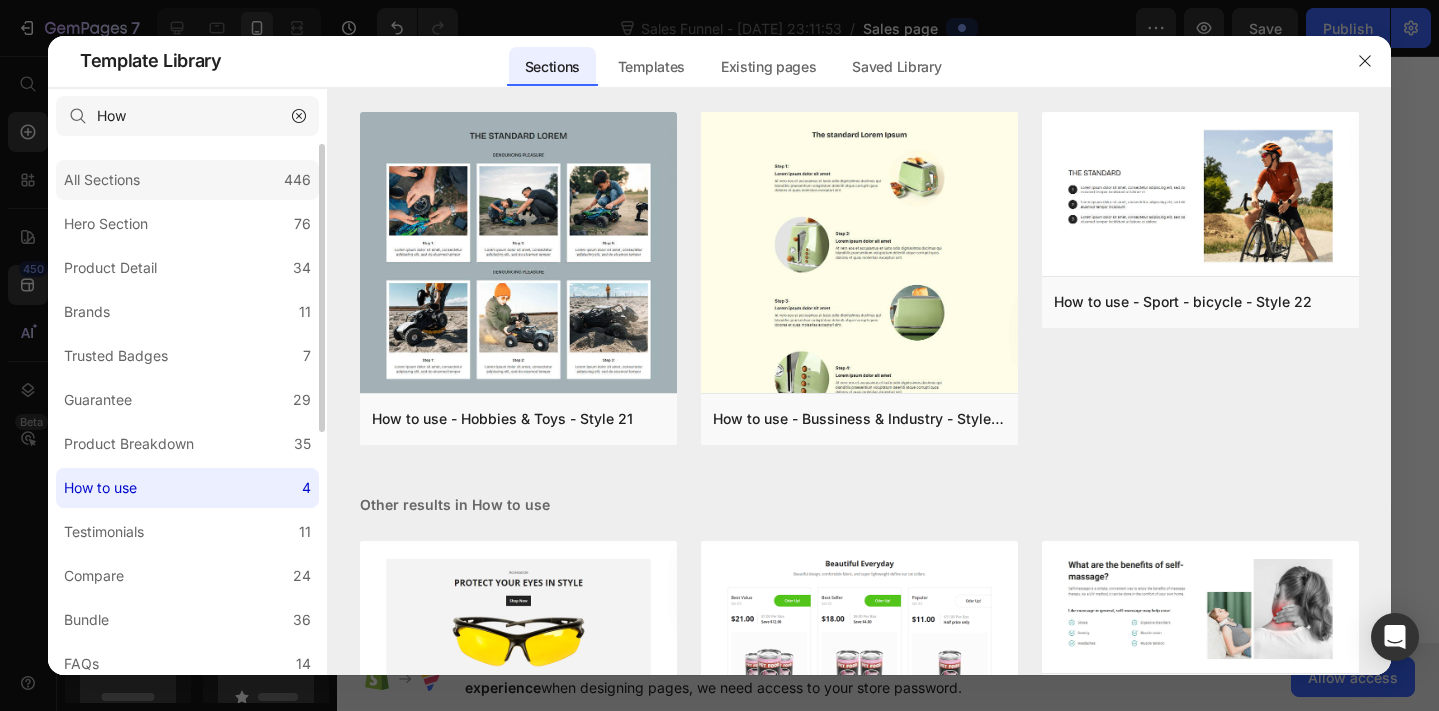 click on "All Sections 446" 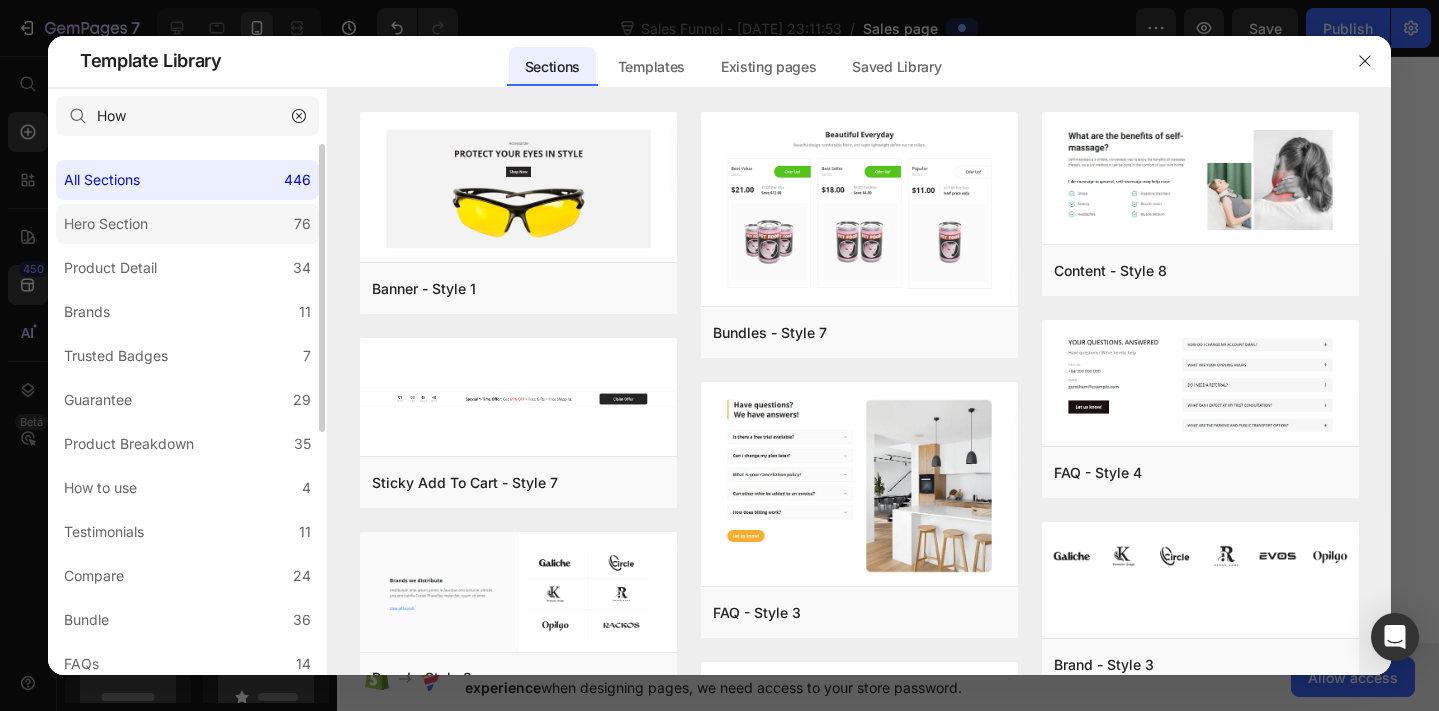 click on "Hero Section 76" 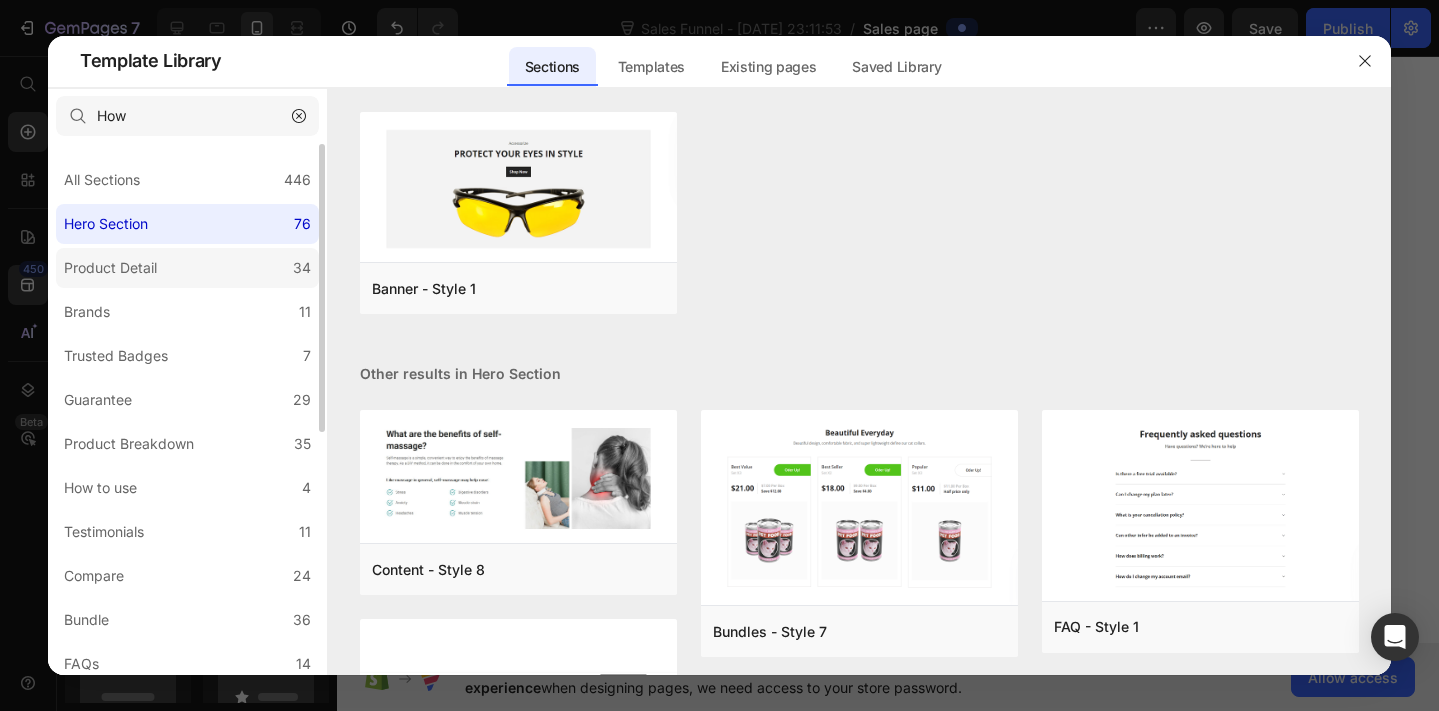 click on "Product Detail 34" 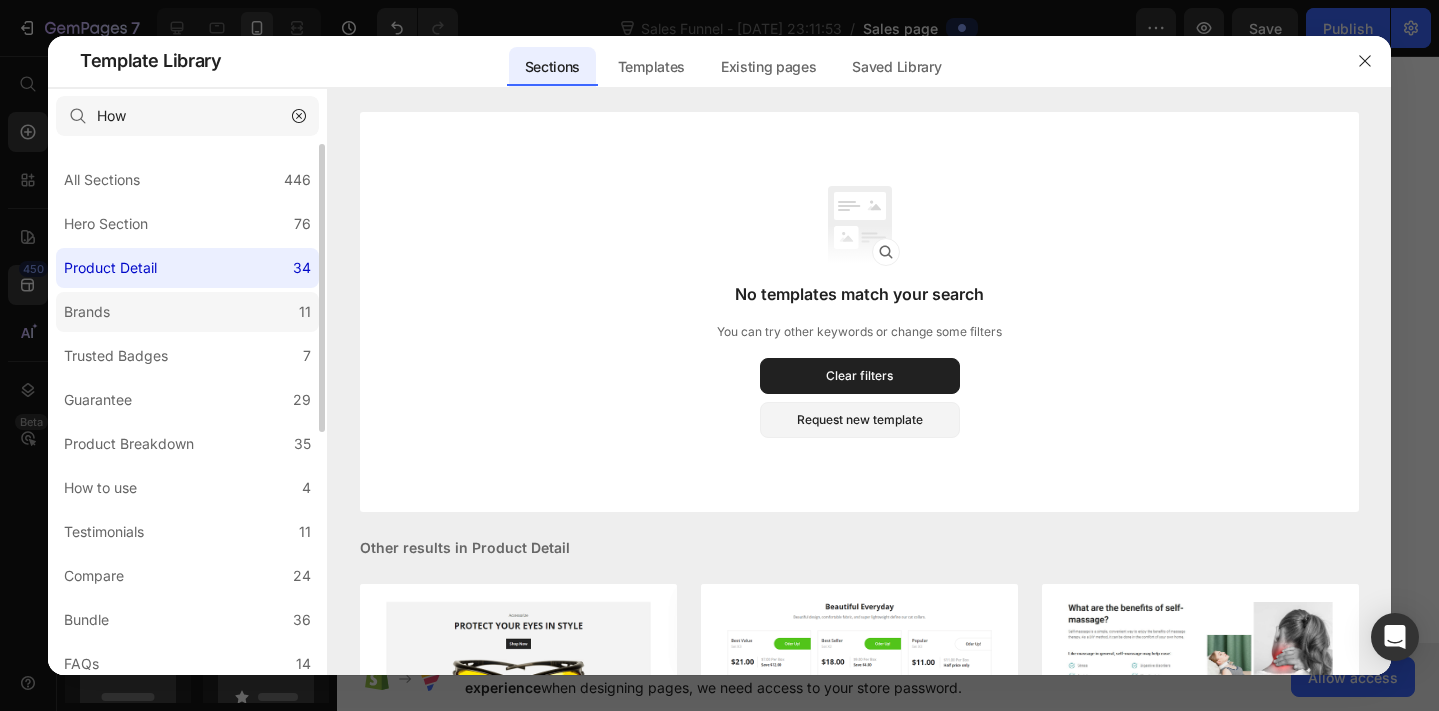 click on "Brands 11" 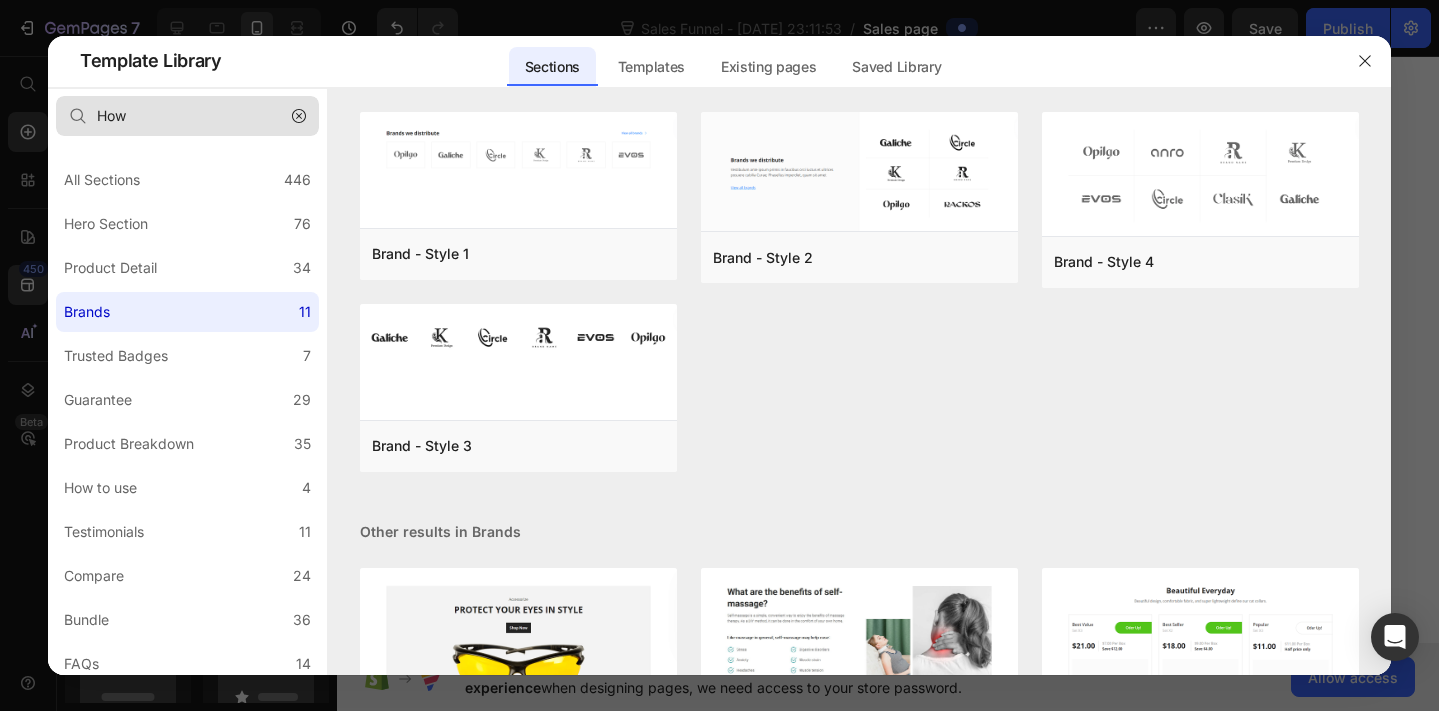 click 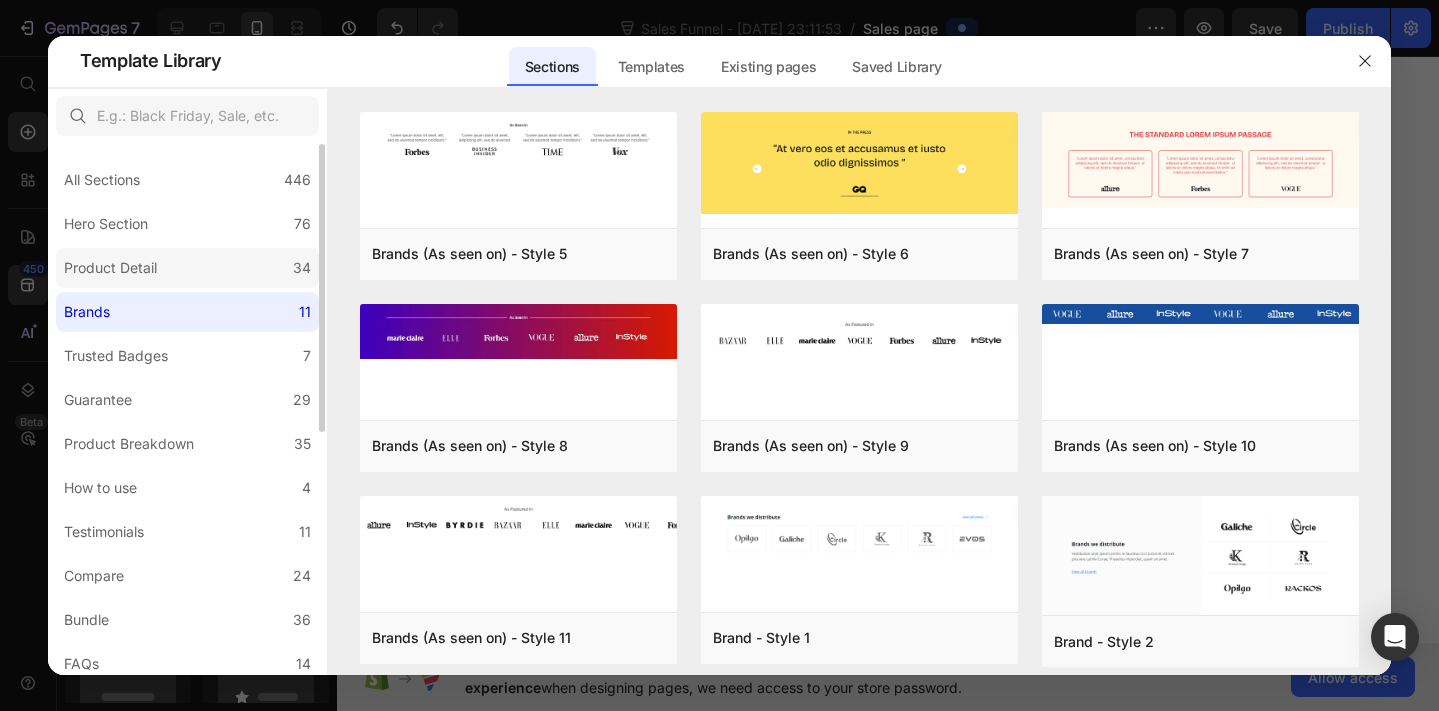 click on "Product Detail 34" 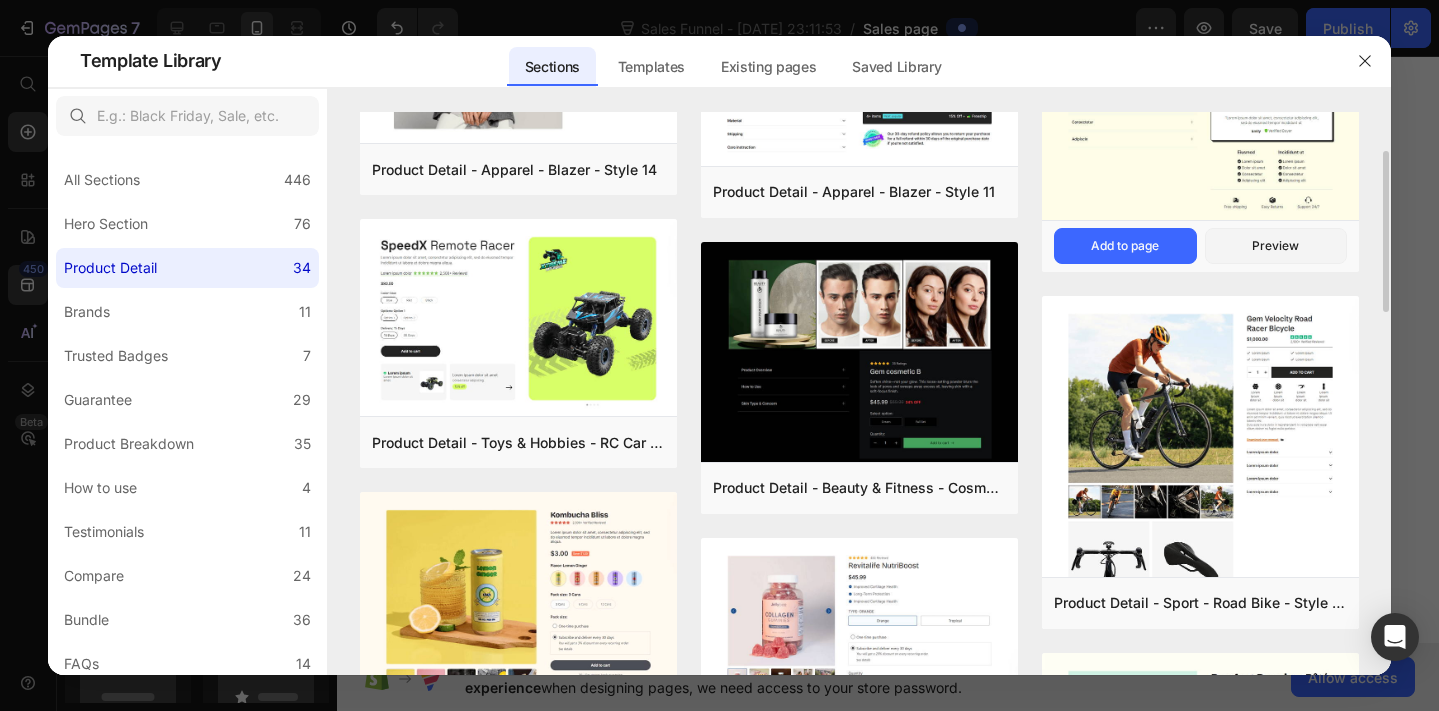 scroll, scrollTop: 180, scrollLeft: 0, axis: vertical 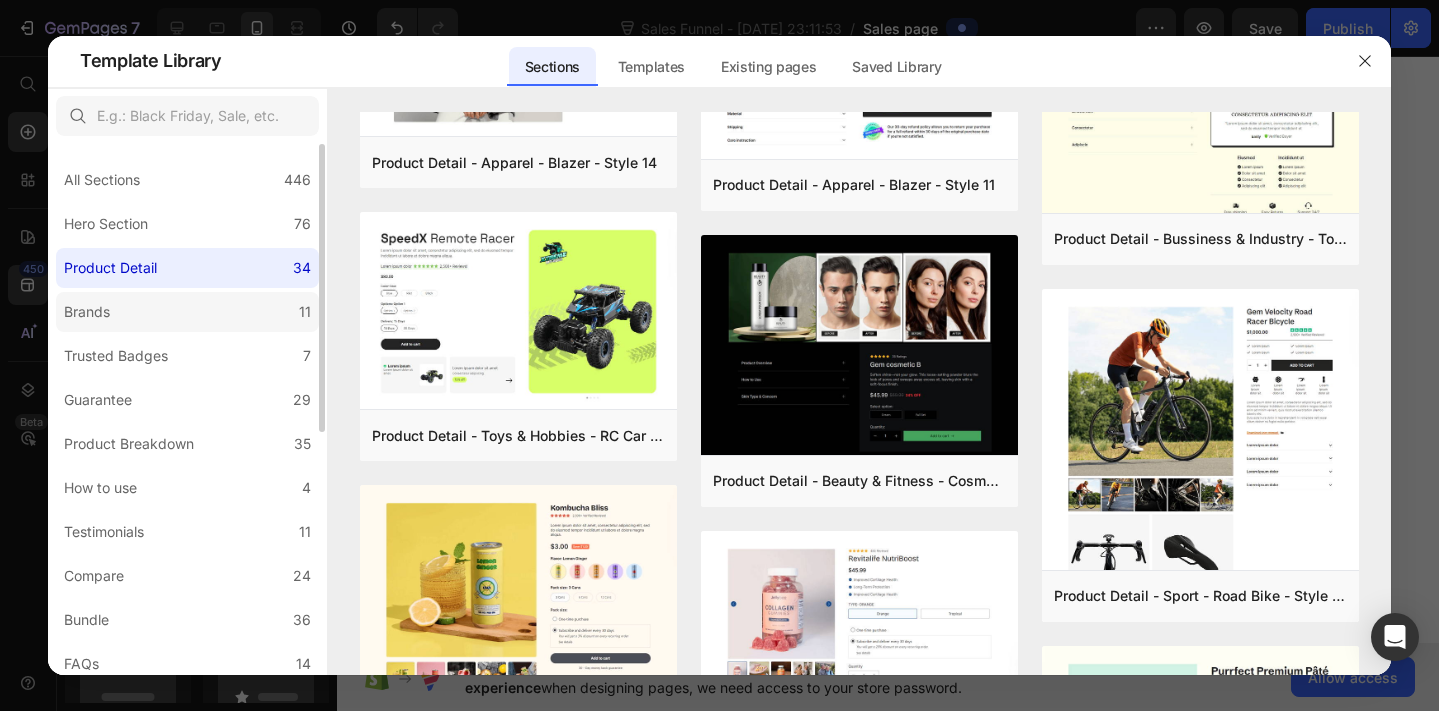 click on "Brands 11" 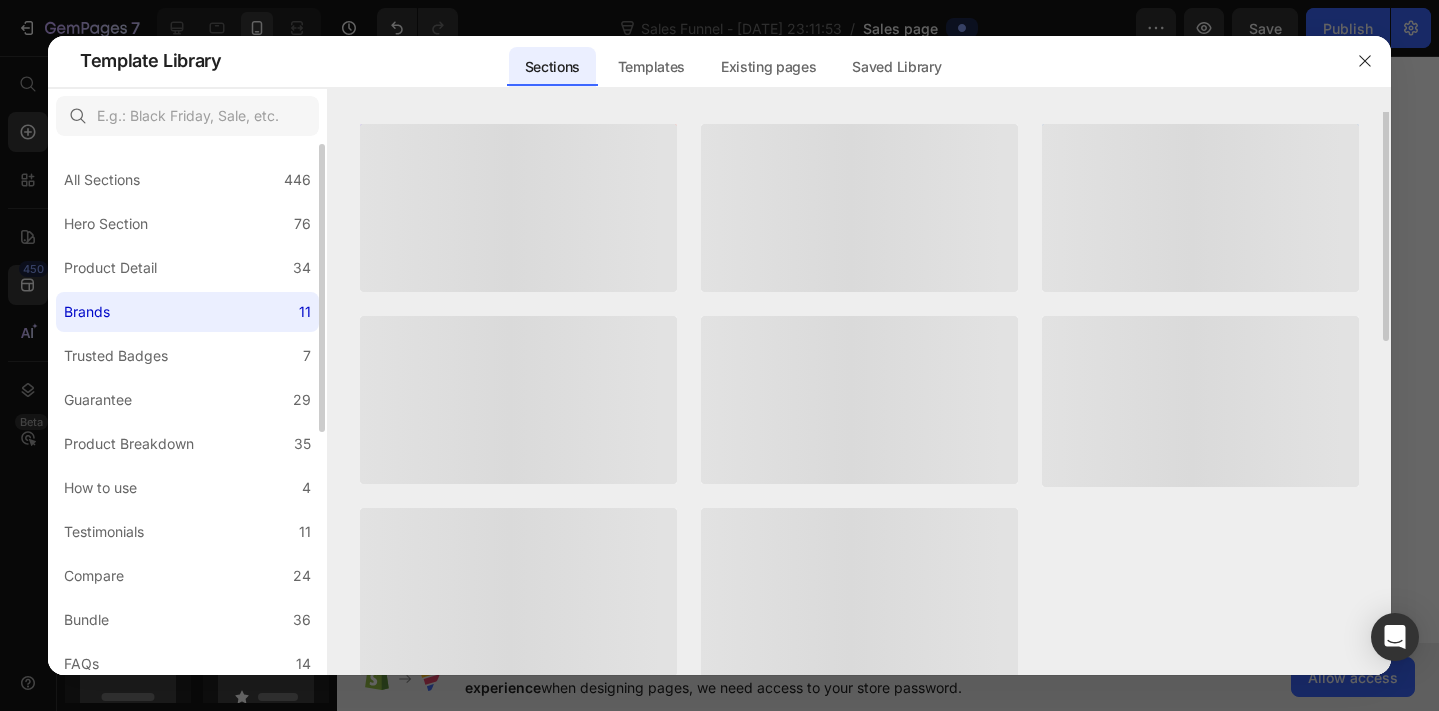 scroll, scrollTop: 0, scrollLeft: 0, axis: both 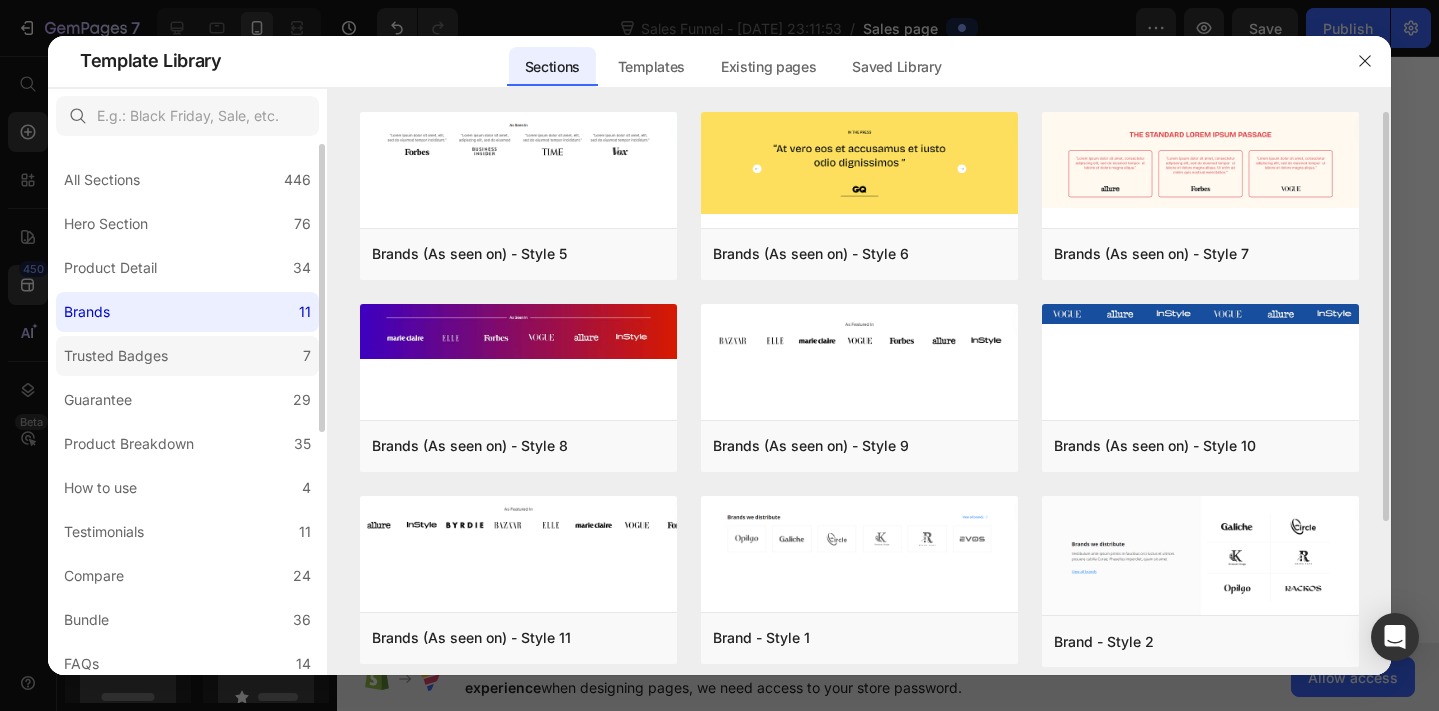 click on "Trusted Badges" at bounding box center [120, 356] 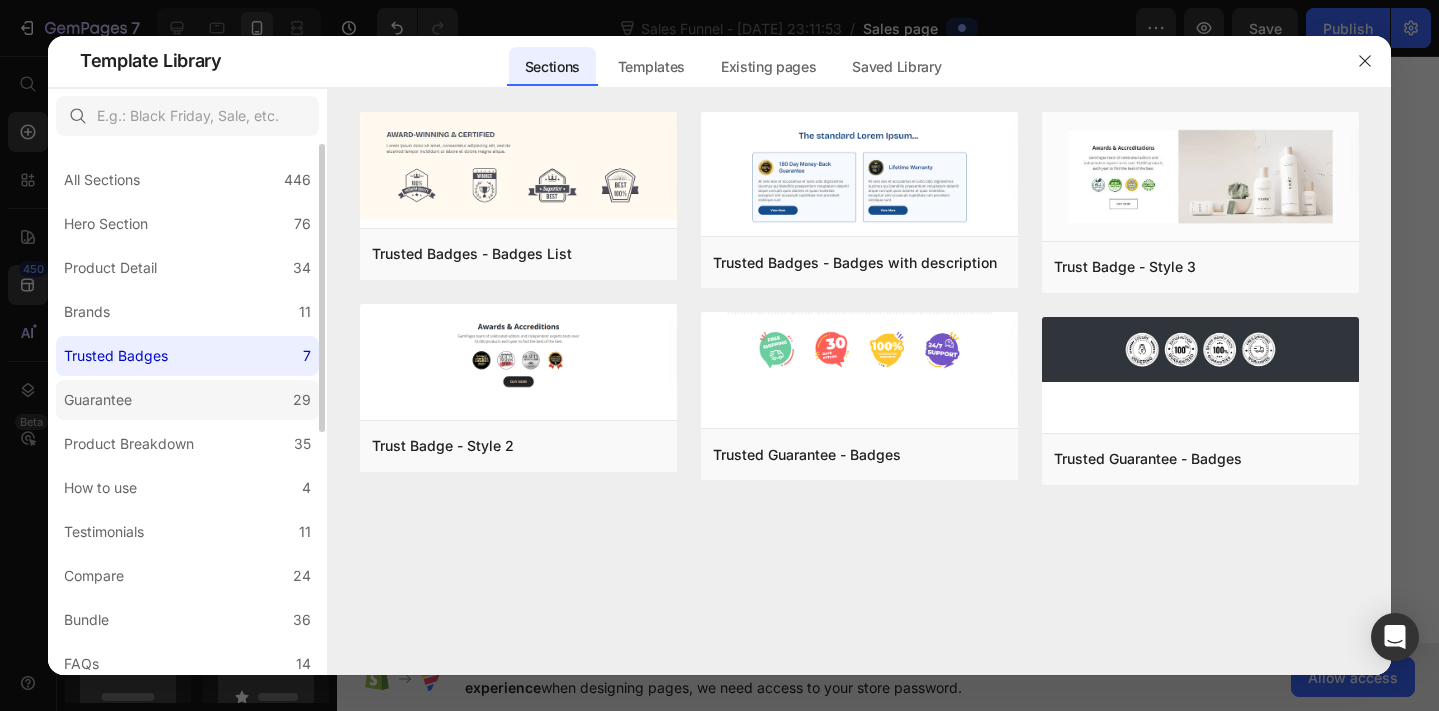 click on "Guarantee 29" 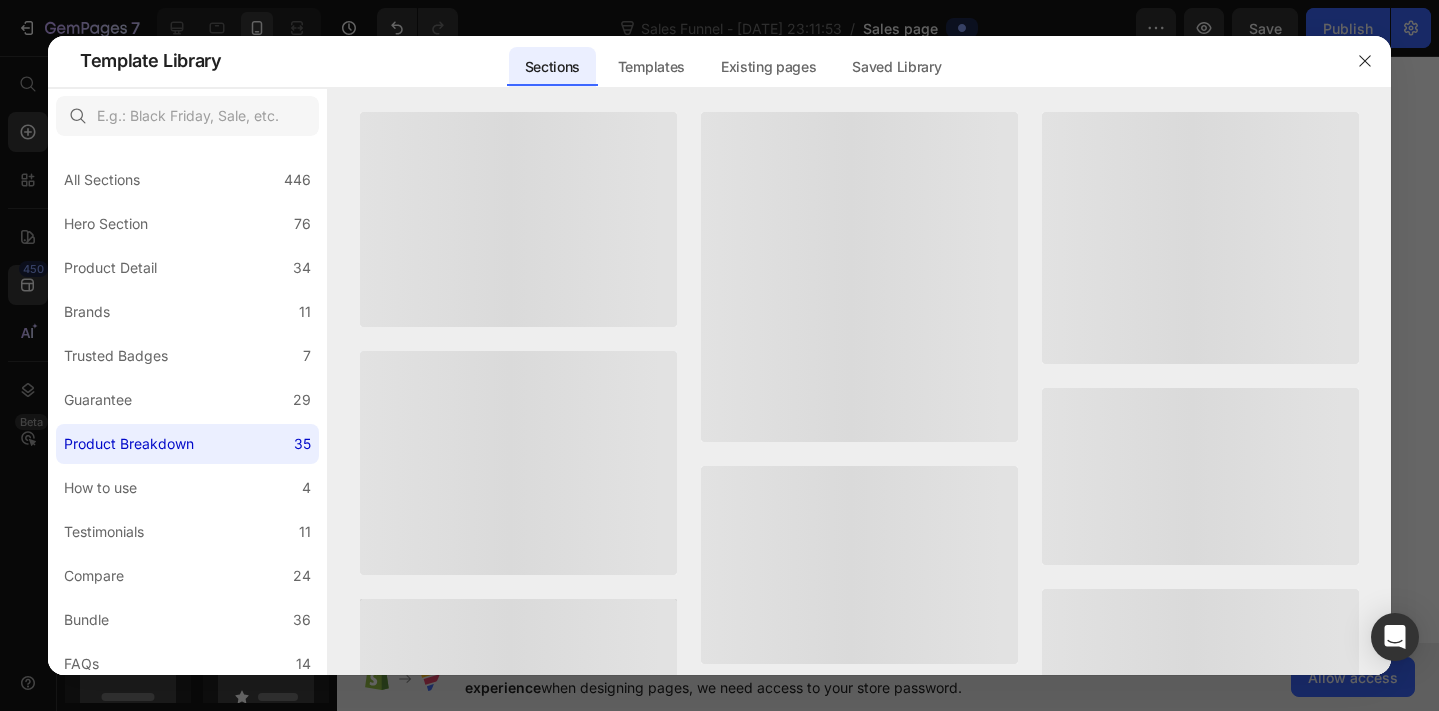 scroll, scrollTop: 0, scrollLeft: 0, axis: both 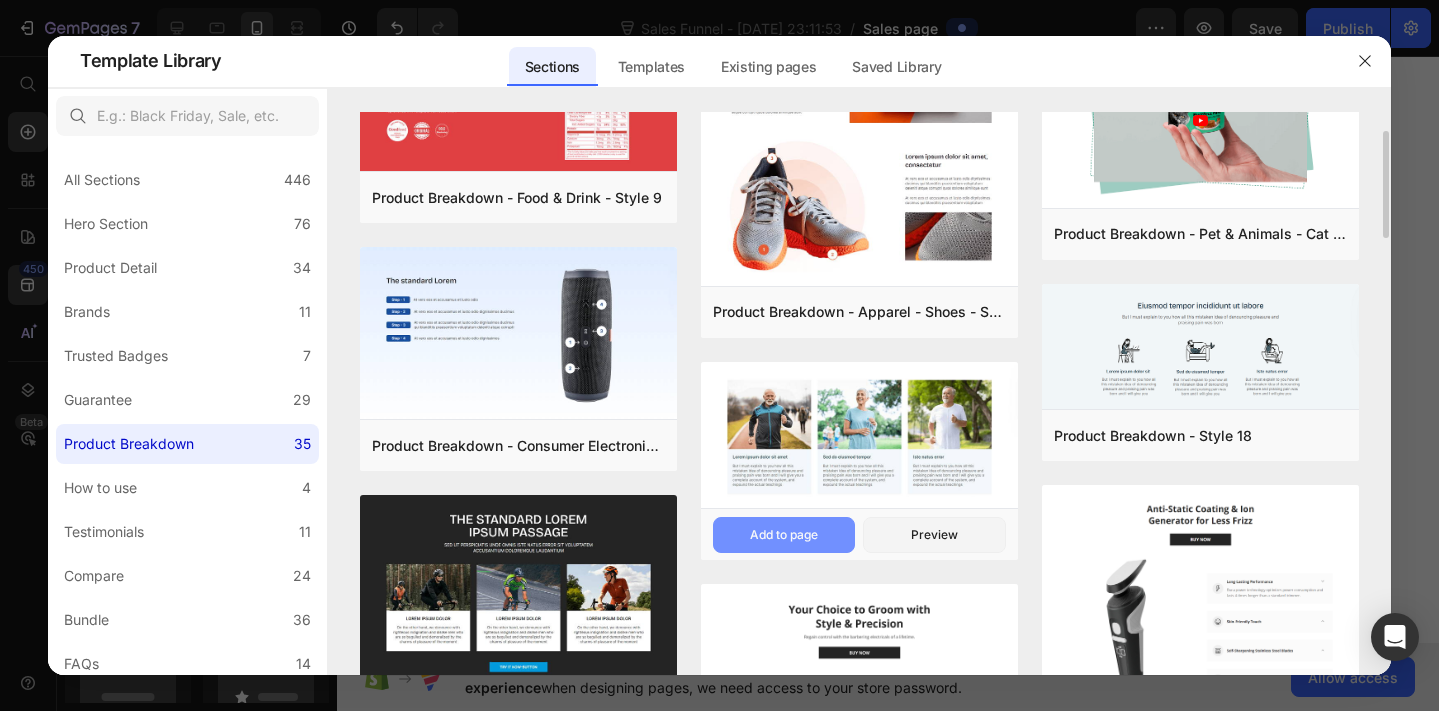 click on "Add to page" at bounding box center (784, 535) 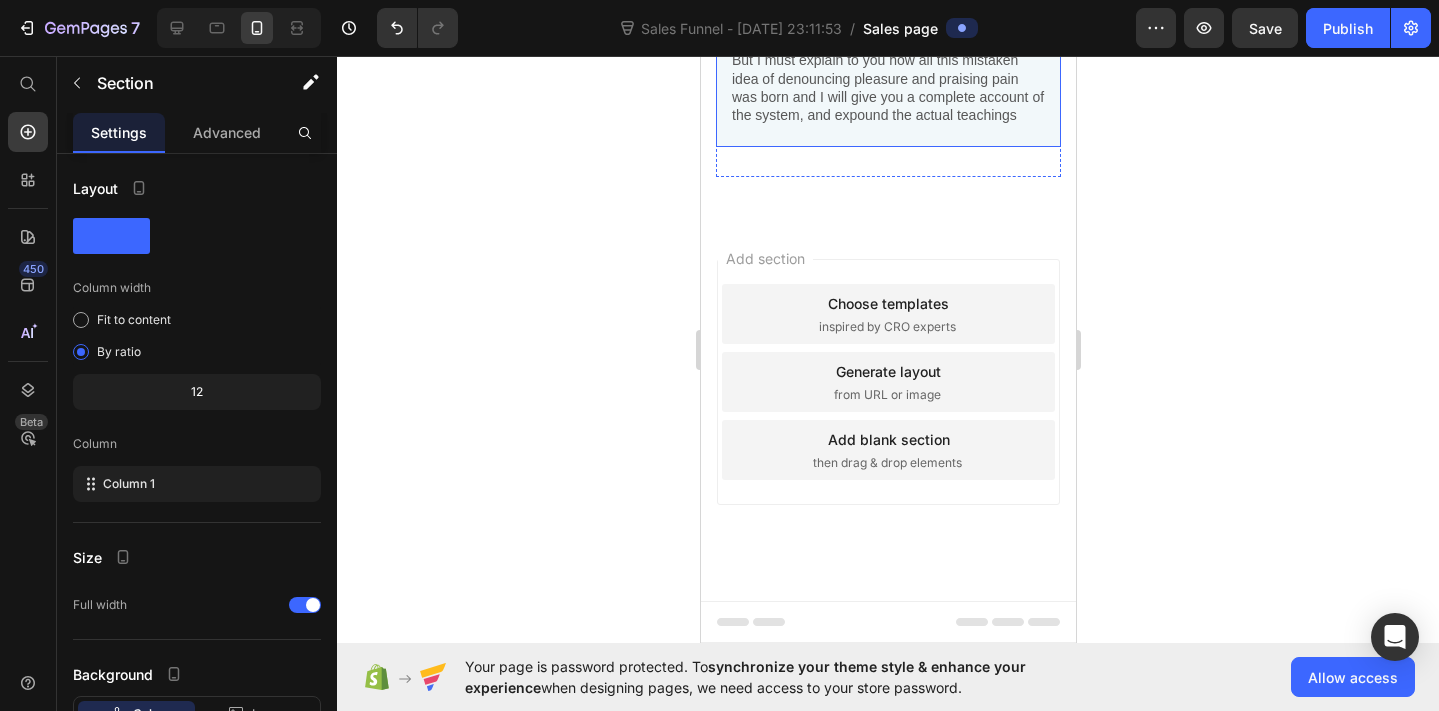 scroll, scrollTop: 10913, scrollLeft: 0, axis: vertical 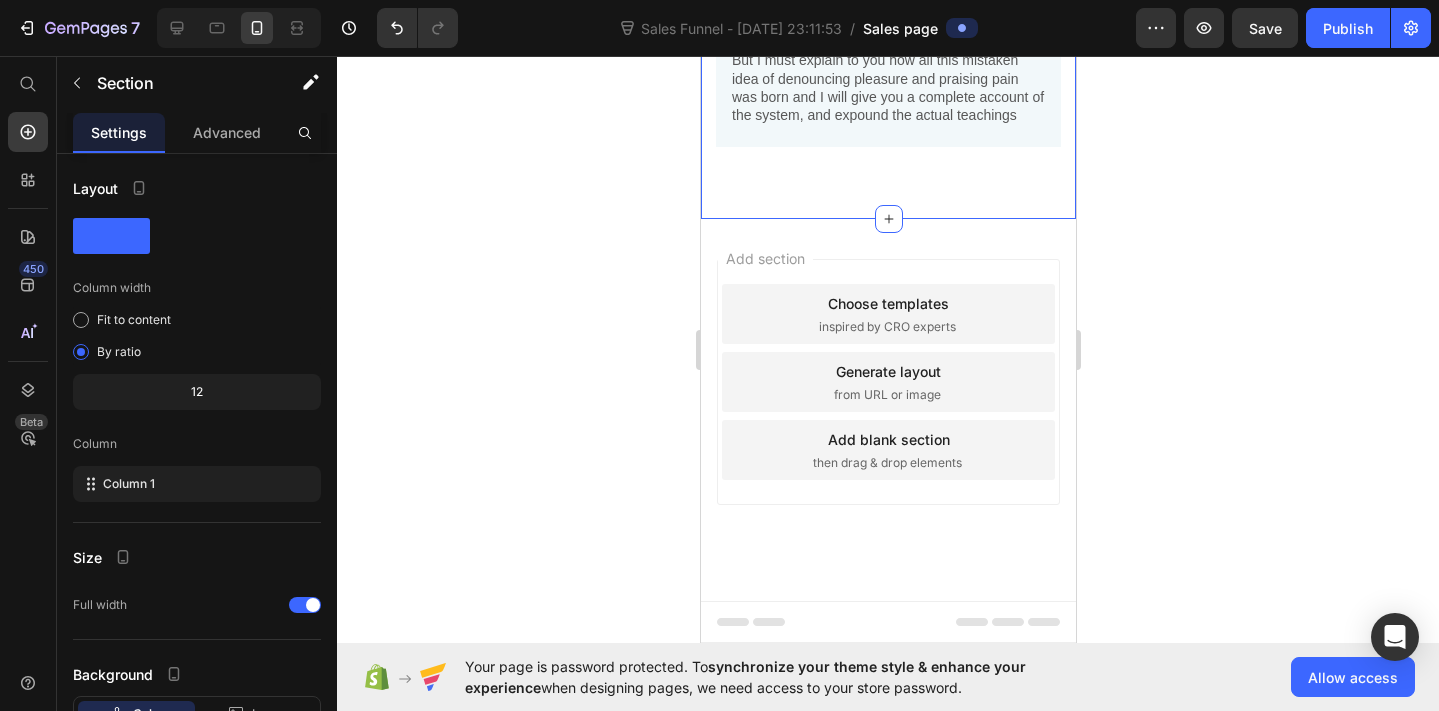 click on "Image Lorem ipsum dolor sit amet Text Block But I must explain to you how all this mistaken idea of denouncing pleasure and praising pain was born and I will give you a complete account of the system, and expound the actual teachings Text Block Row Image Sed do eiusmod tempor Text Block But I must explain to you how all this mistaken idea of denouncing pleasure and praising pain was born and I will give you a complete account of the system, and expound the actual teachings Text Block Row Image Iste natus error Text Block But I must explain to you how all this mistaken idea of denouncing pleasure and praising pain was born and I will give you a complete account of the system, and expound the actual teachings Text Block Row Row" at bounding box center [887, -77] 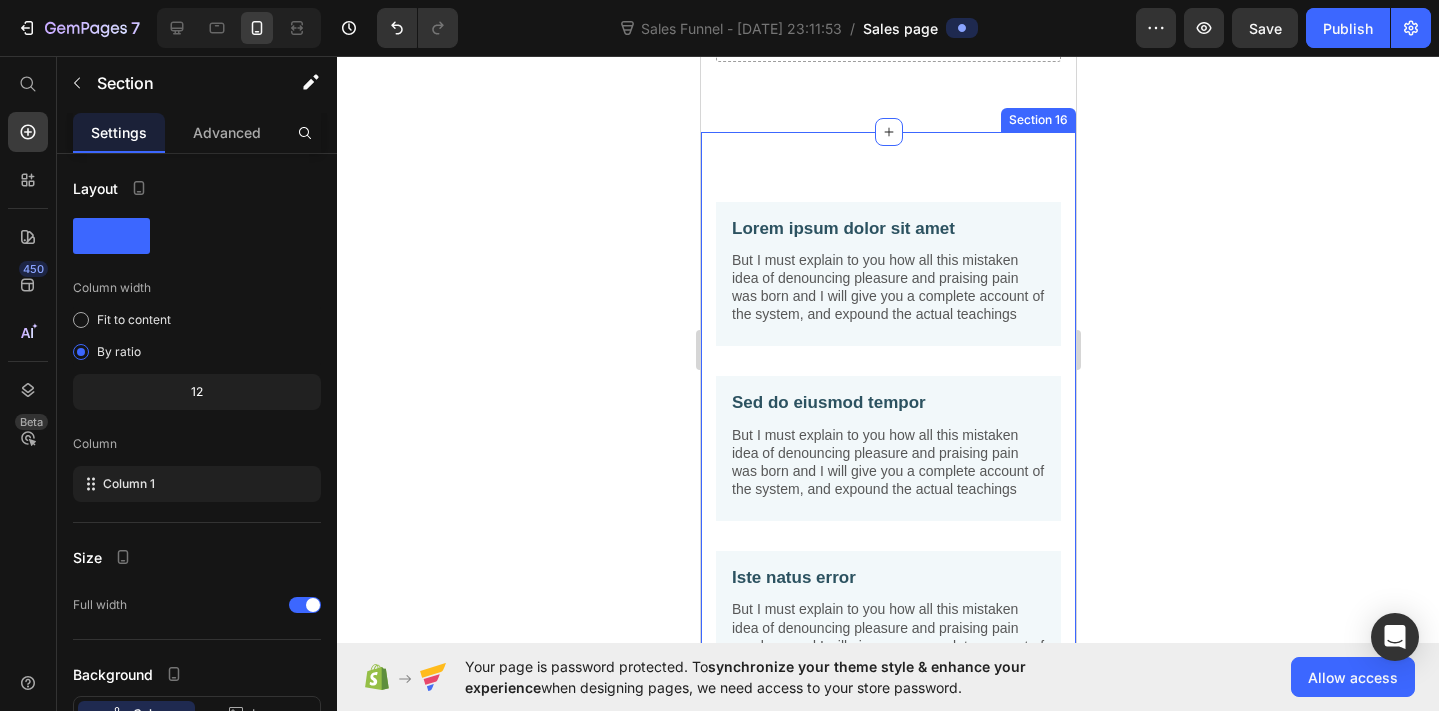 scroll, scrollTop: 9830, scrollLeft: 0, axis: vertical 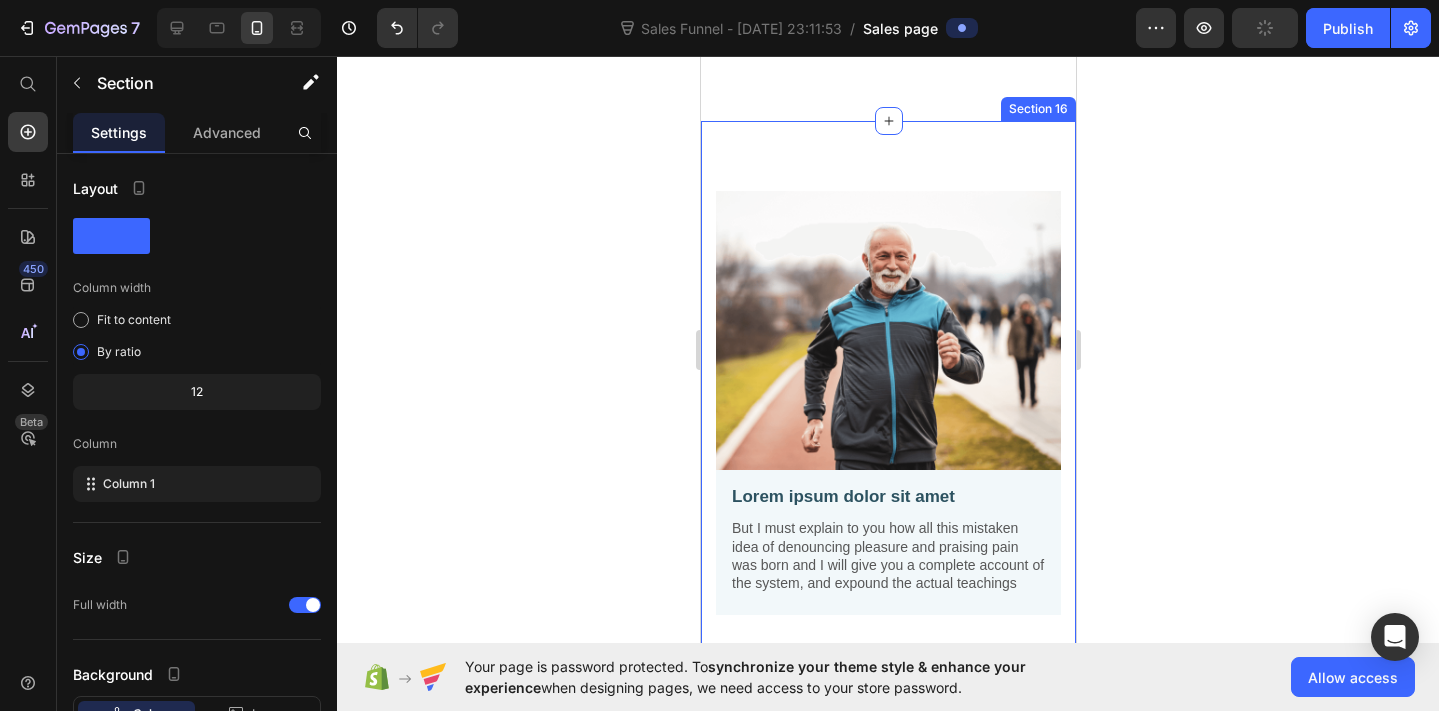 click on "Image Lorem ipsum dolor sit amet Text Block But I must explain to you how all this mistaken idea of denouncing pleasure and praising pain was born and I will give you a complete account of the system, and expound the actual teachings Text Block Row Image Sed do eiusmod tempor Text Block But I must explain to you how all this mistaken idea of denouncing pleasure and praising pain was born and I will give you a complete account of the system, and expound the actual teachings Text Block Row Image Iste natus error Text Block But I must explain to you how all this mistaken idea of denouncing pleasure and praising pain was born and I will give you a complete account of the system, and expound the actual teachings Text Block Row Row Section 16" at bounding box center (887, 859) 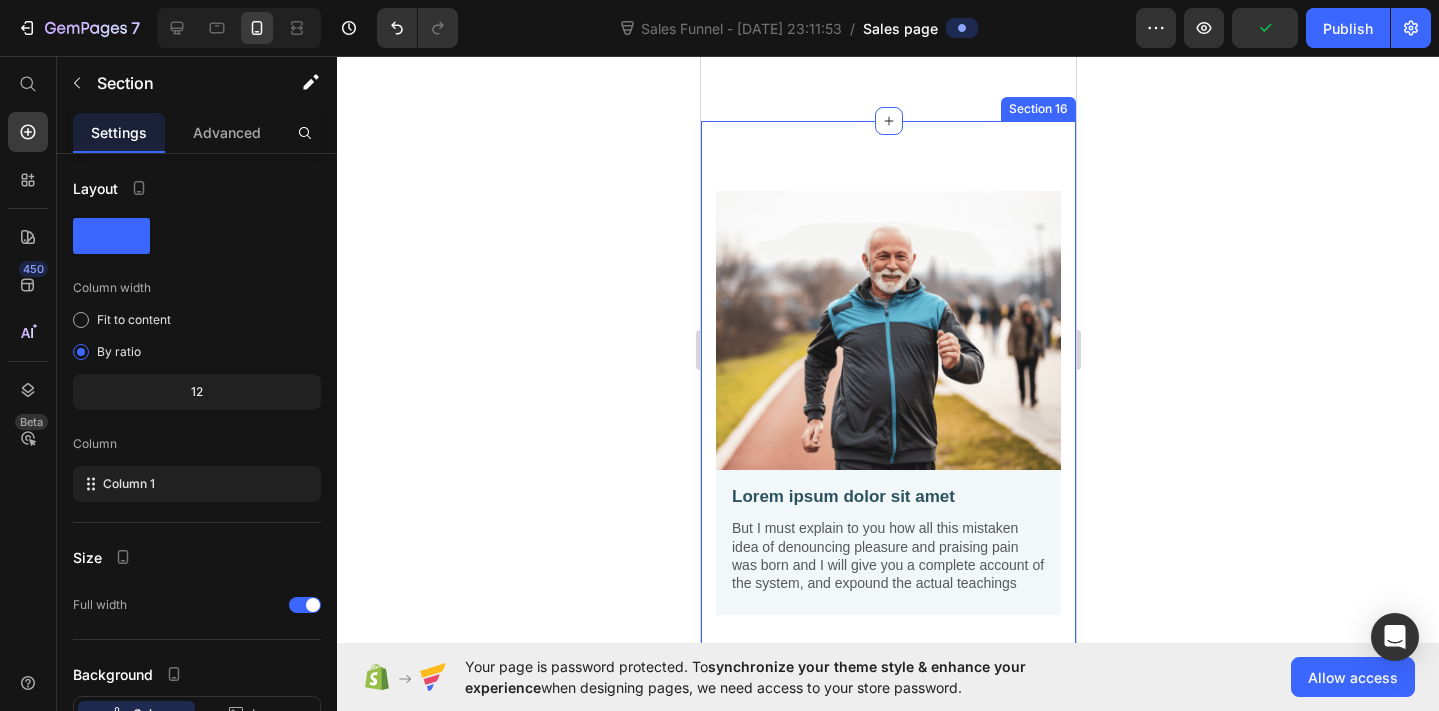 click on "Image Lorem ipsum dolor sit amet Text Block But I must explain to you how all this mistaken idea of denouncing pleasure and praising pain was born and I will give you a complete account of the system, and expound the actual teachings Text Block Row Image Sed do eiusmod tempor Text Block But I must explain to you how all this mistaken idea of denouncing pleasure and praising pain was born and I will give you a complete account of the system, and expound the actual teachings Text Block Row Image Iste natus error Text Block But I must explain to you how all this mistaken idea of denouncing pleasure and praising pain was born and I will give you a complete account of the system, and expound the actual teachings Text Block Row Row Section 16" at bounding box center (887, 859) 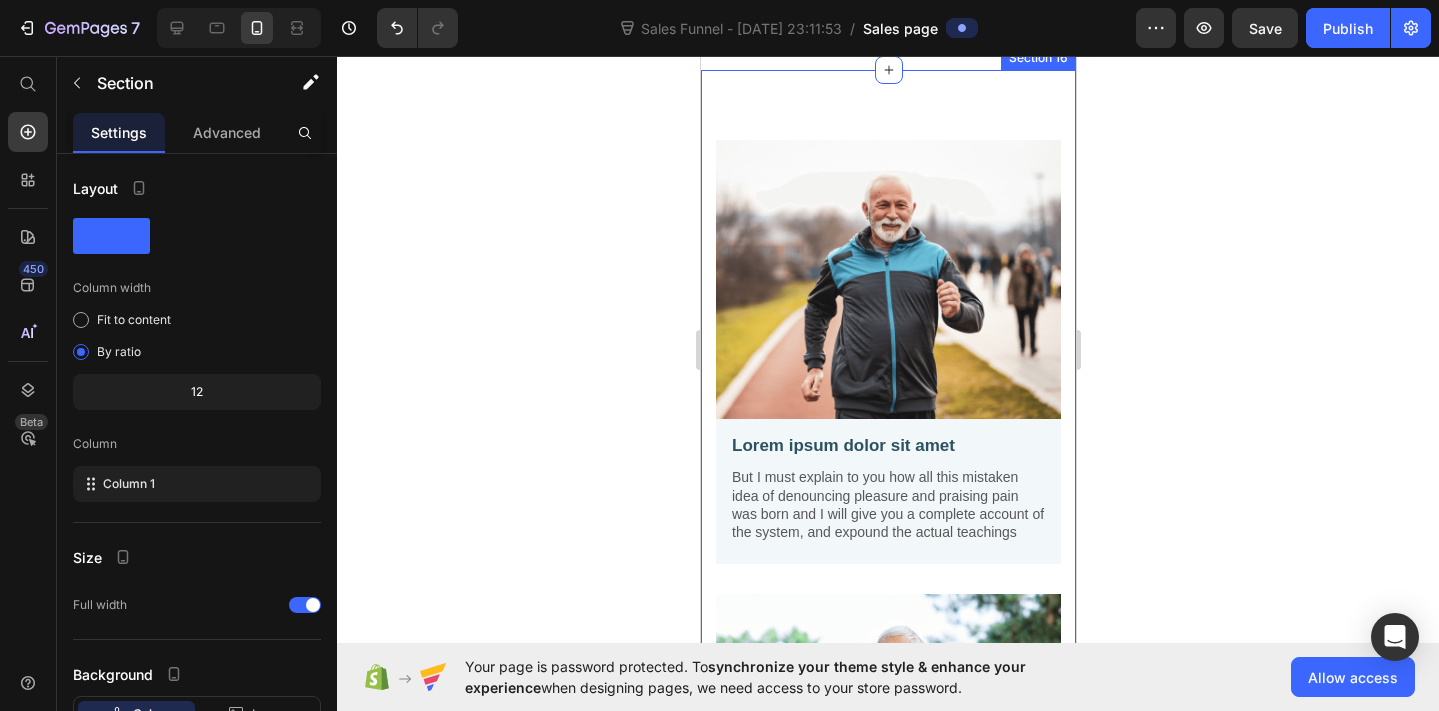 scroll, scrollTop: 9766, scrollLeft: 0, axis: vertical 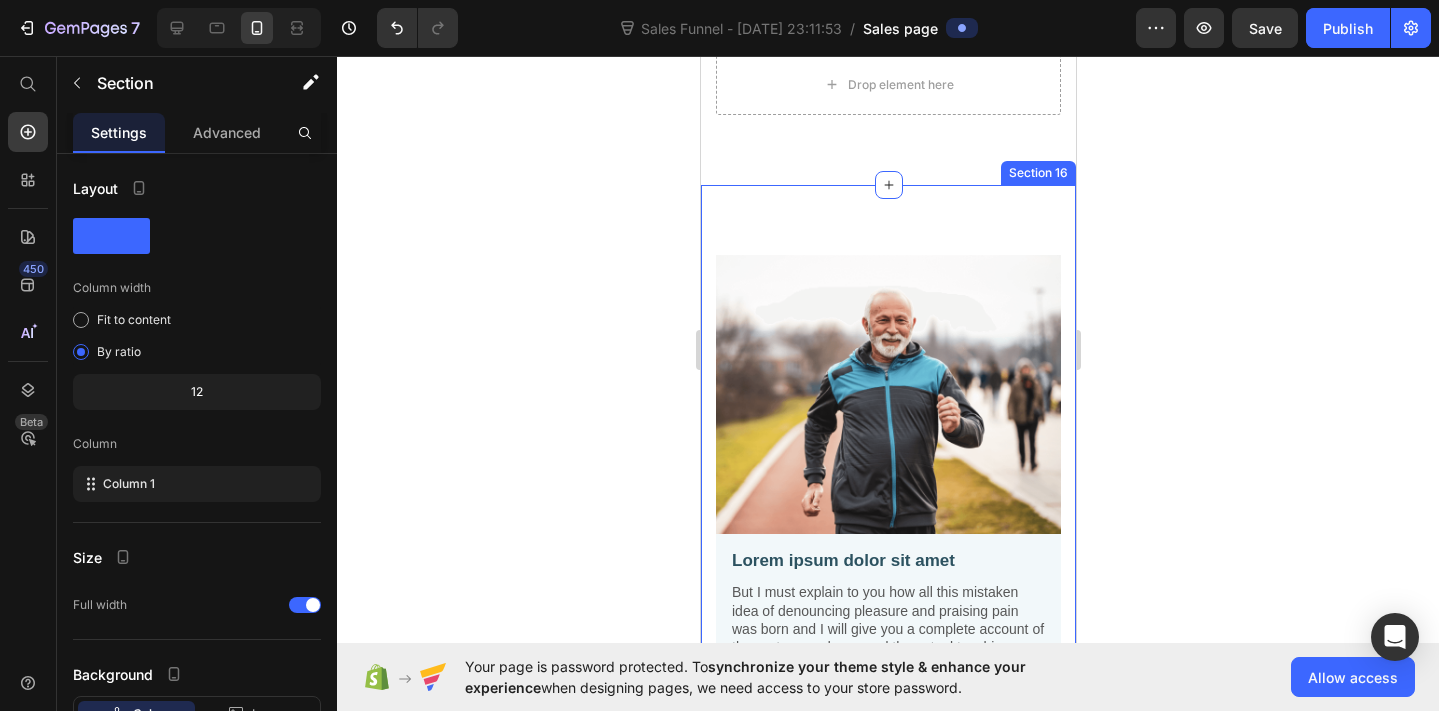 click on "Image Lorem ipsum dolor sit amet Text Block But I must explain to you how all this mistaken idea of denouncing pleasure and praising pain was born and I will give you a complete account of the system, and expound the actual teachings Text Block Row Image Sed do eiusmod tempor Text Block But I must explain to you how all this mistaken idea of denouncing pleasure and praising pain was born and I will give you a complete account of the system, and expound the actual teachings Text Block Row Image Iste natus error Text Block But I must explain to you how all this mistaken idea of denouncing pleasure and praising pain was born and I will give you a complete account of the system, and expound the actual teachings Text Block Row Row Section 16" at bounding box center (887, 923) 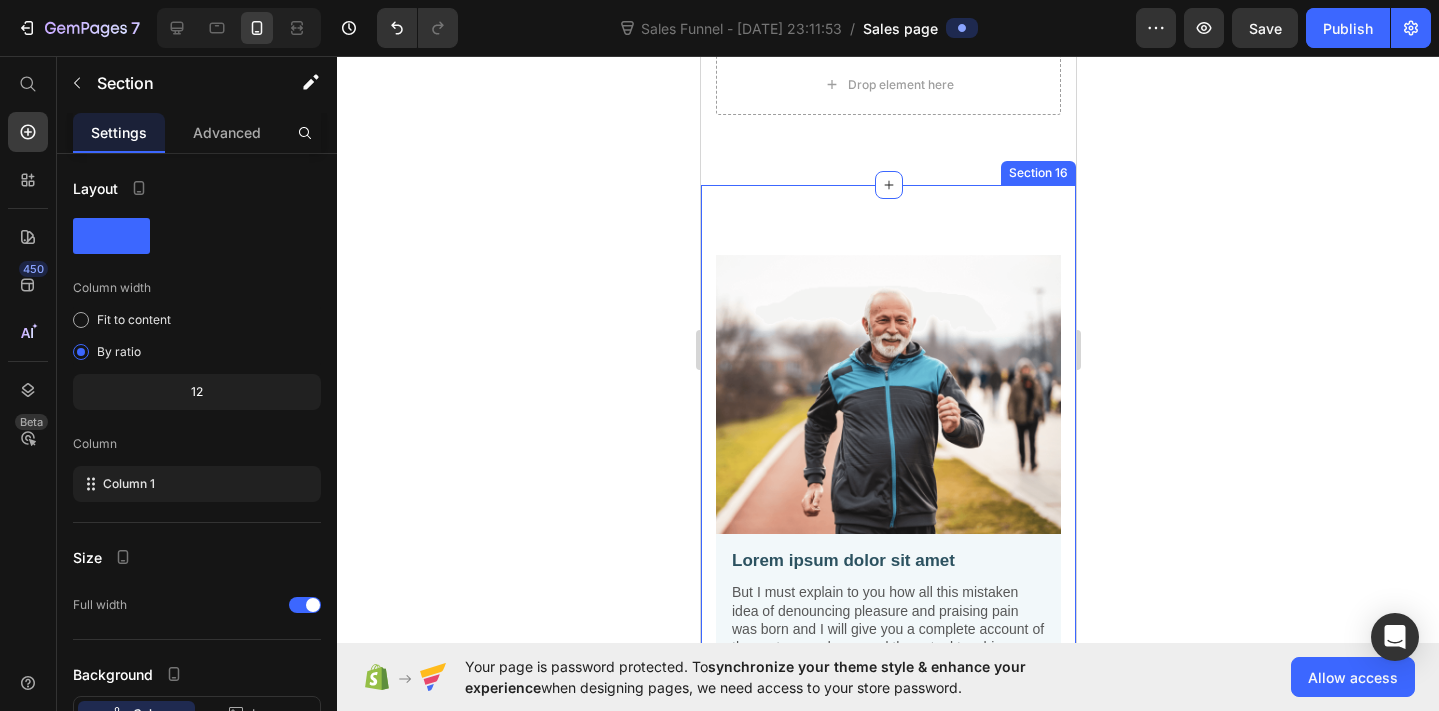 click 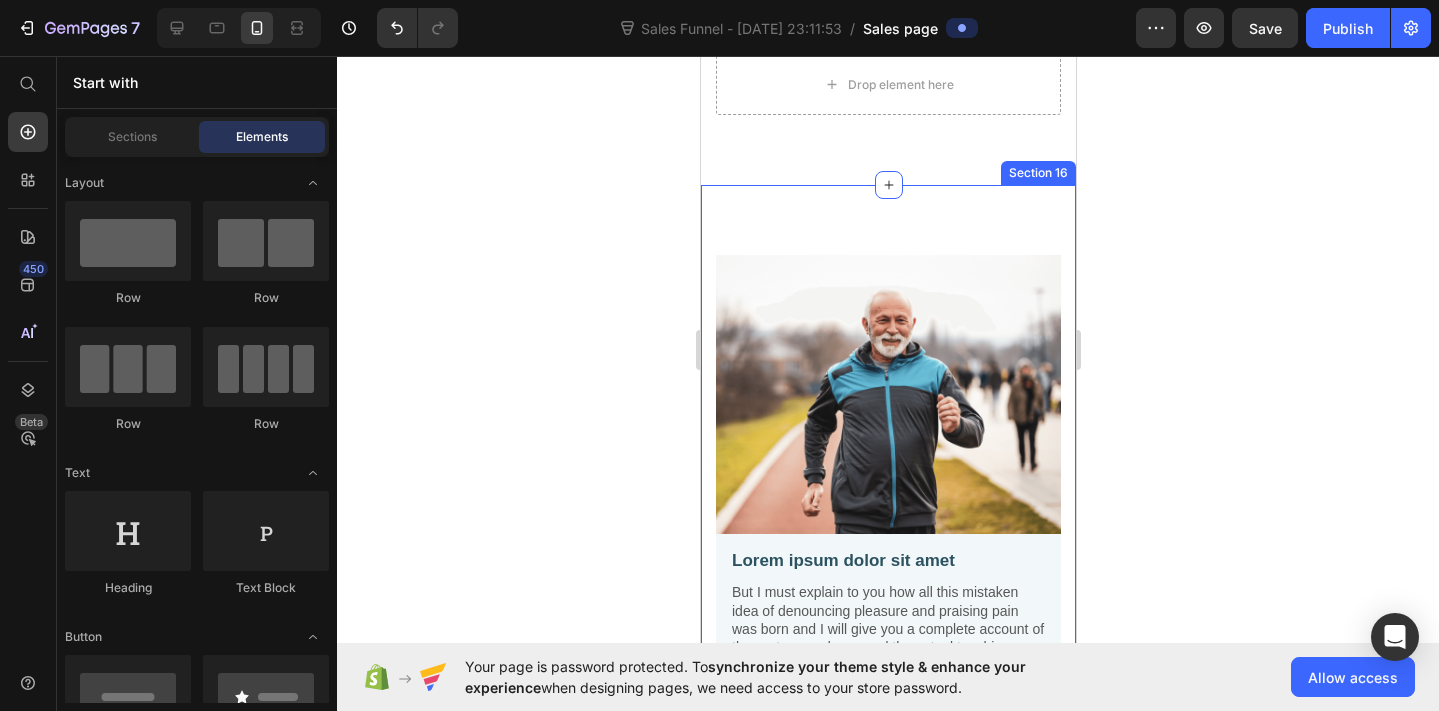 click on "Image Lorem ipsum dolor sit amet Text Block But I must explain to you how all this mistaken idea of denouncing pleasure and praising pain was born and I will give you a complete account of the system, and expound the actual teachings Text Block Row Image Sed do eiusmod tempor Text Block But I must explain to you how all this mistaken idea of denouncing pleasure and praising pain was born and I will give you a complete account of the system, and expound the actual teachings Text Block Row Image Iste natus error Text Block But I must explain to you how all this mistaken idea of denouncing pleasure and praising pain was born and I will give you a complete account of the system, and expound the actual teachings Text Block Row Row Section 16" at bounding box center [887, 923] 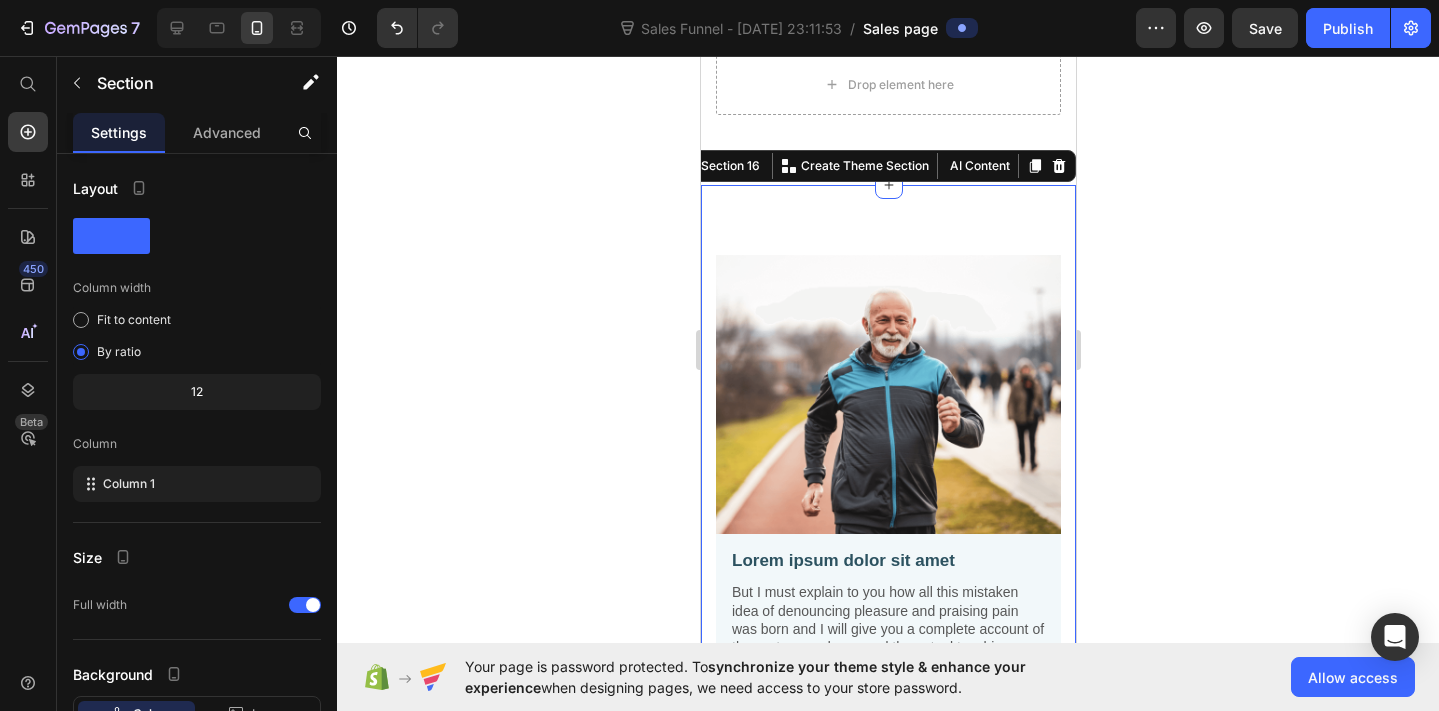 click 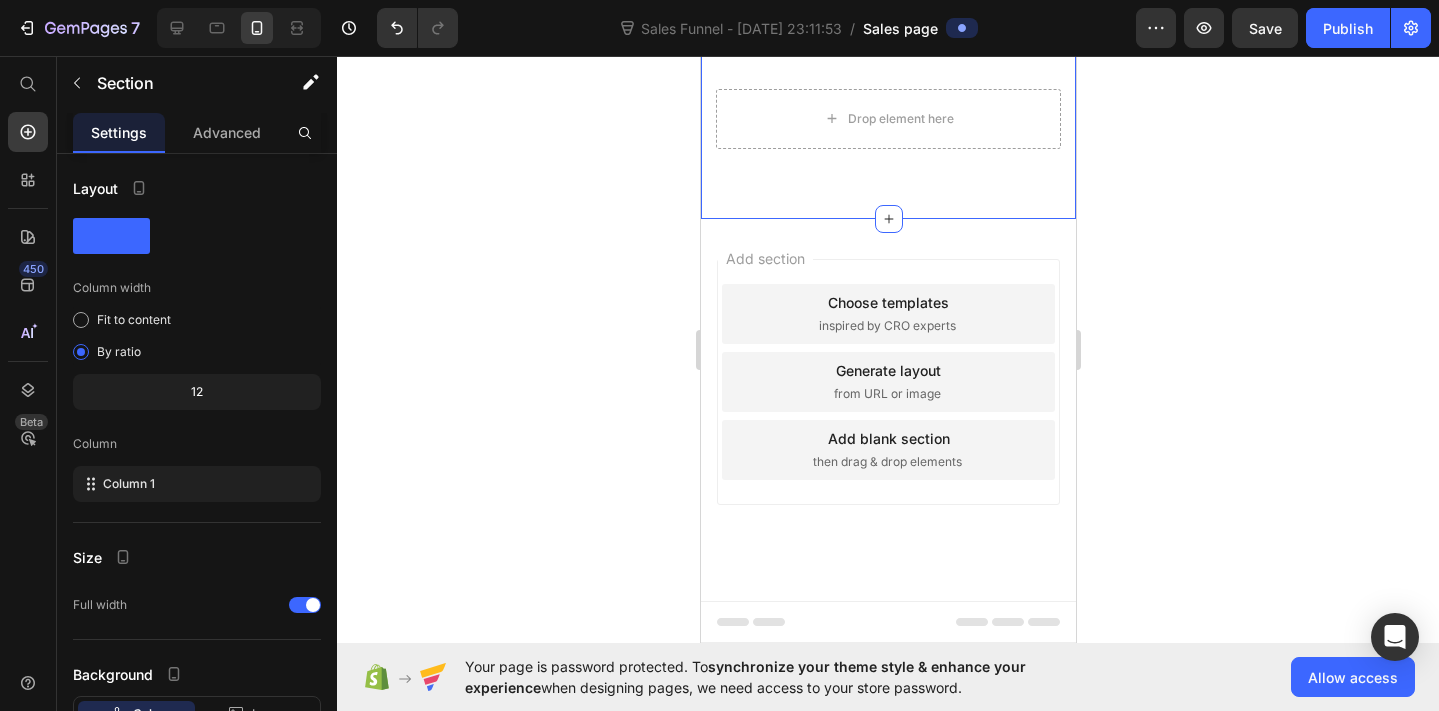scroll, scrollTop: 9731, scrollLeft: 0, axis: vertical 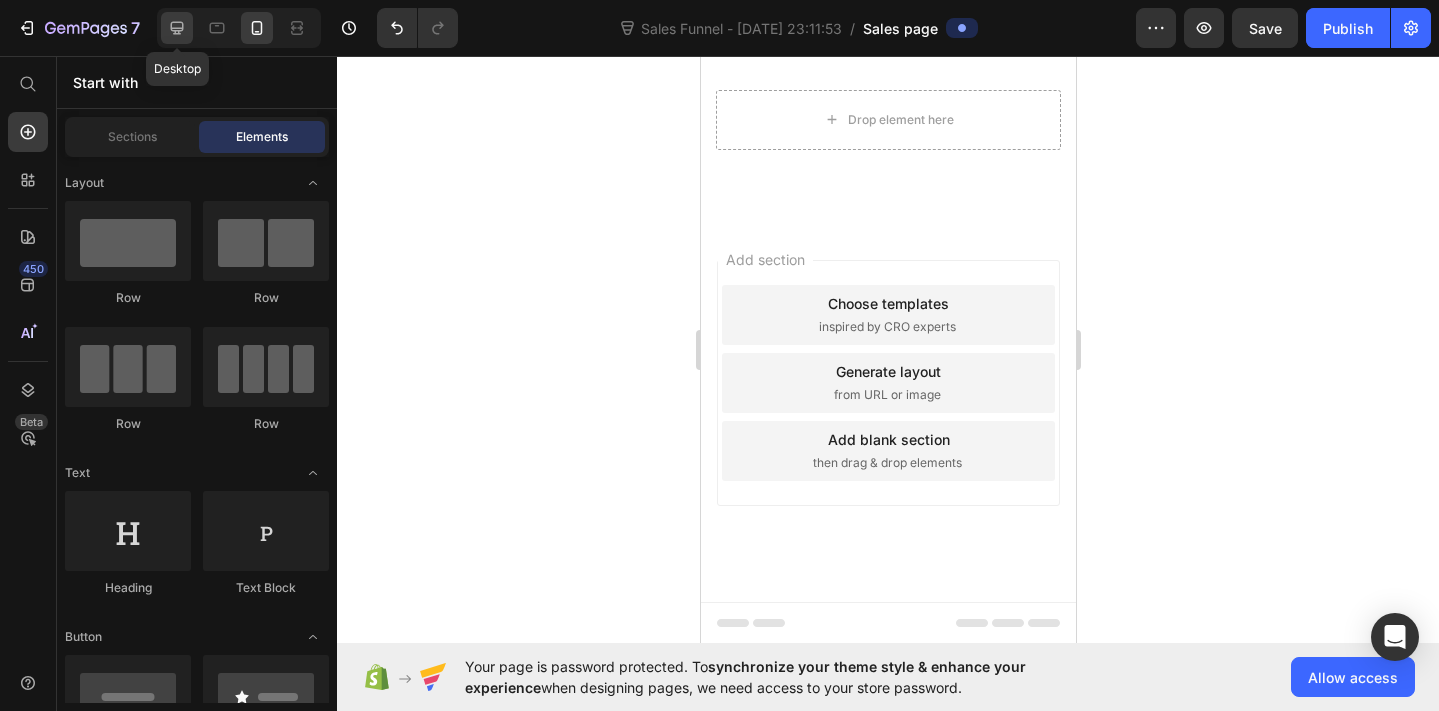 click 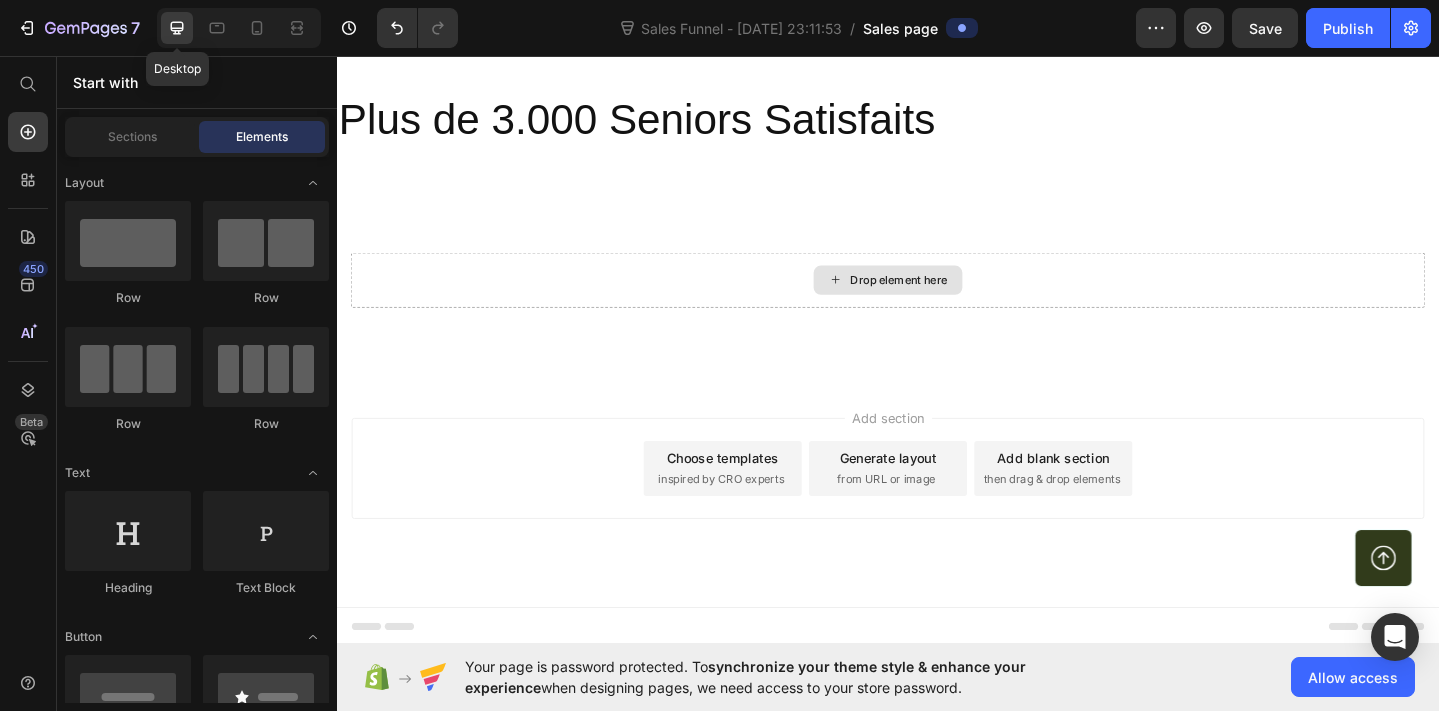 scroll, scrollTop: 8950, scrollLeft: 0, axis: vertical 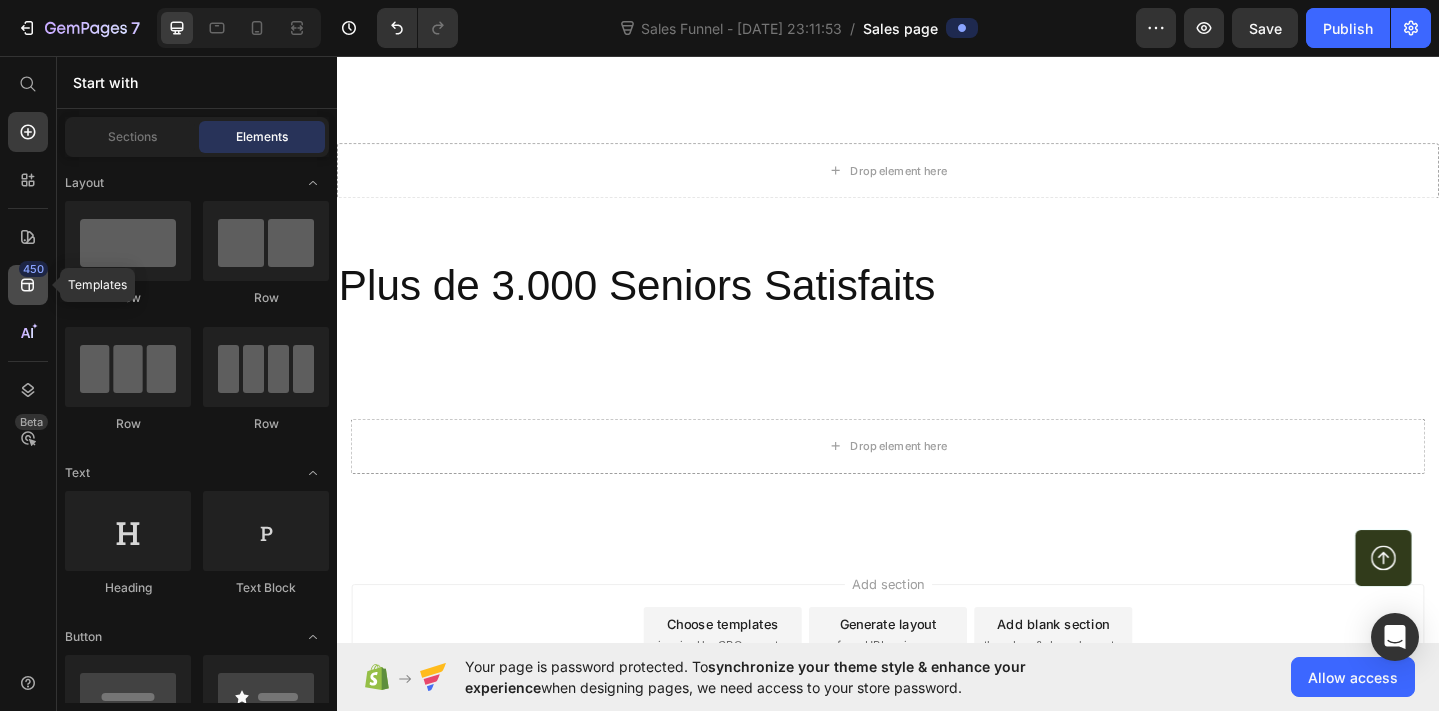 click on "450" at bounding box center [33, 269] 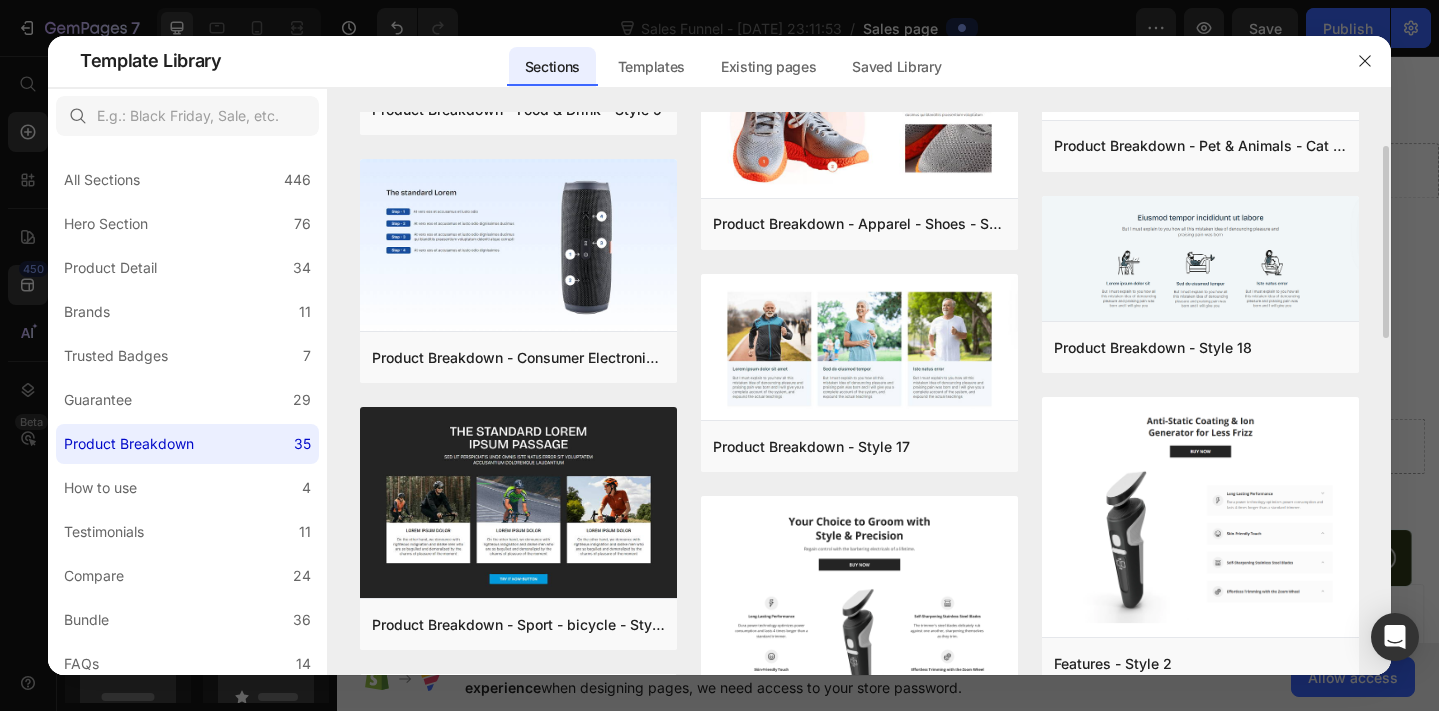 scroll, scrollTop: 313, scrollLeft: 0, axis: vertical 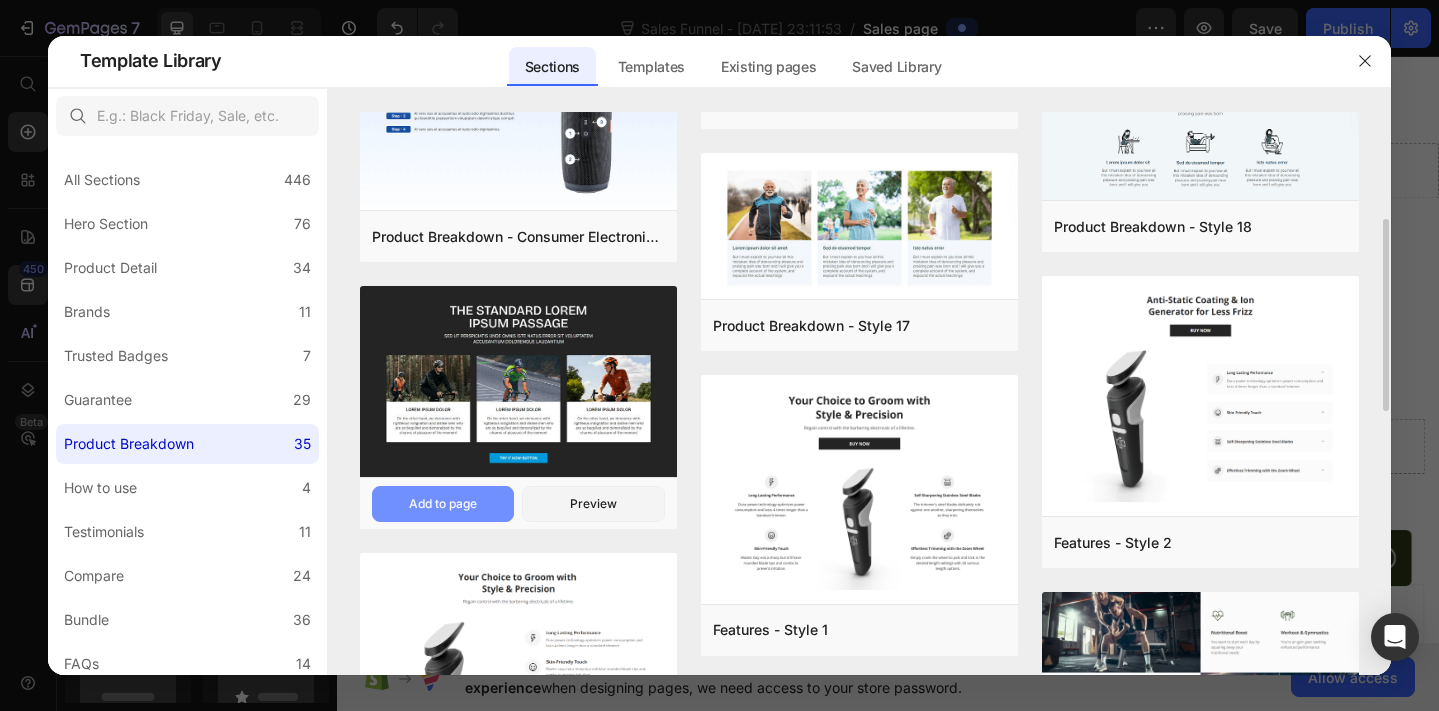 click on "Add to page" at bounding box center [443, 504] 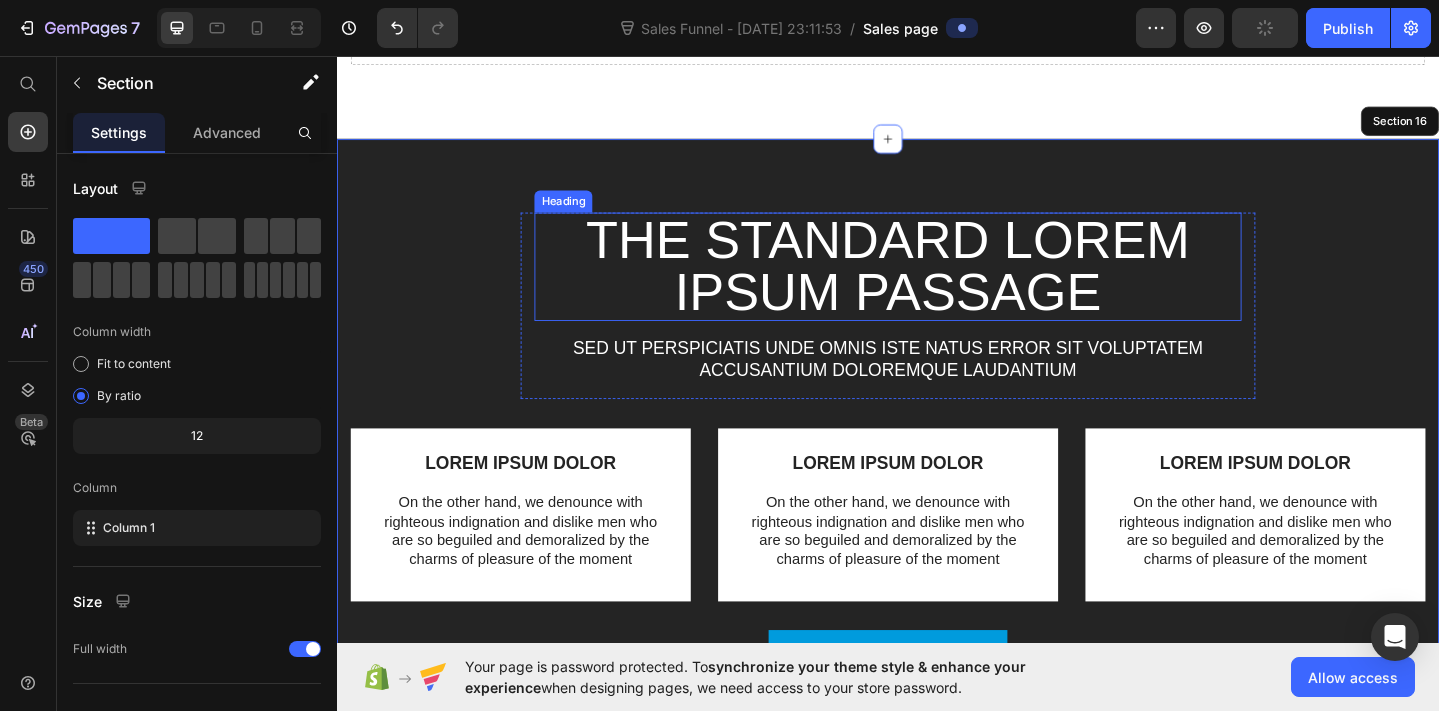 scroll, scrollTop: 9391, scrollLeft: 0, axis: vertical 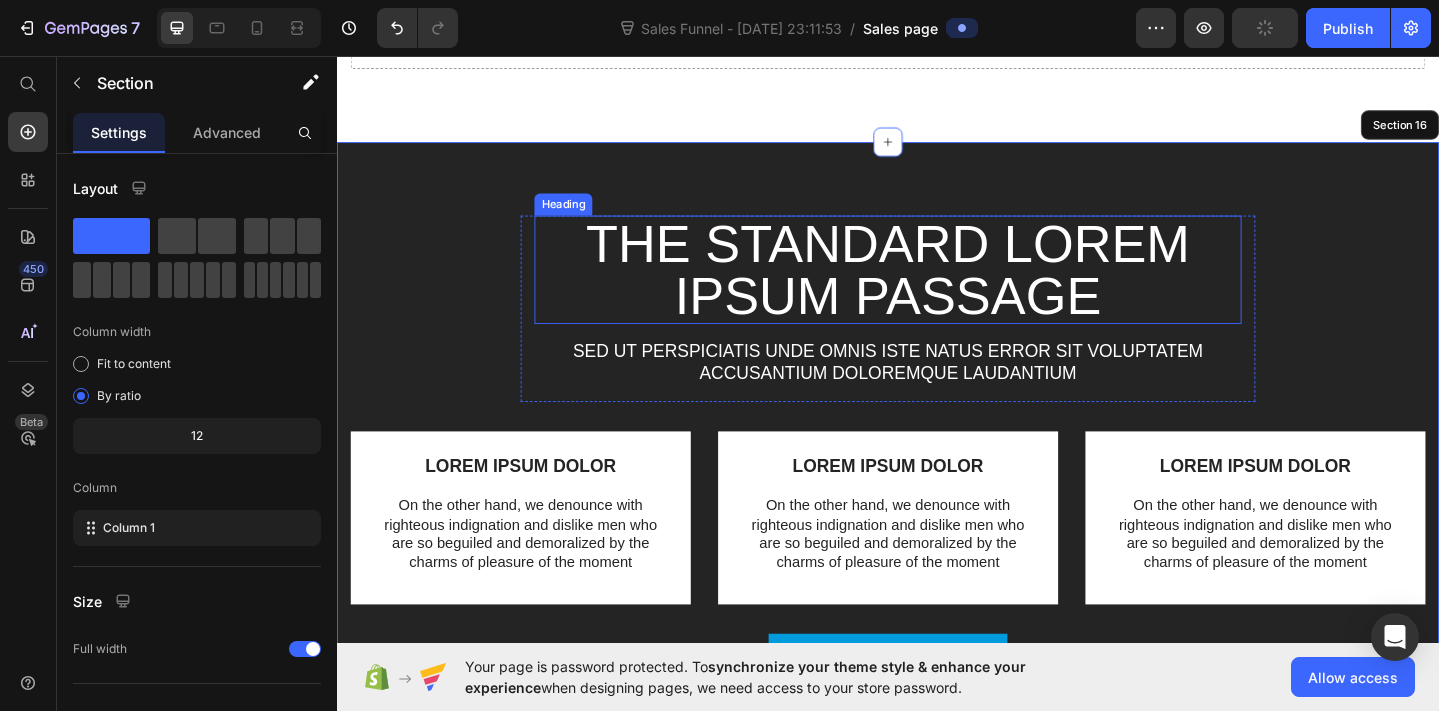 click on "The standard Lorem Ipsum passage" at bounding box center [937, 289] 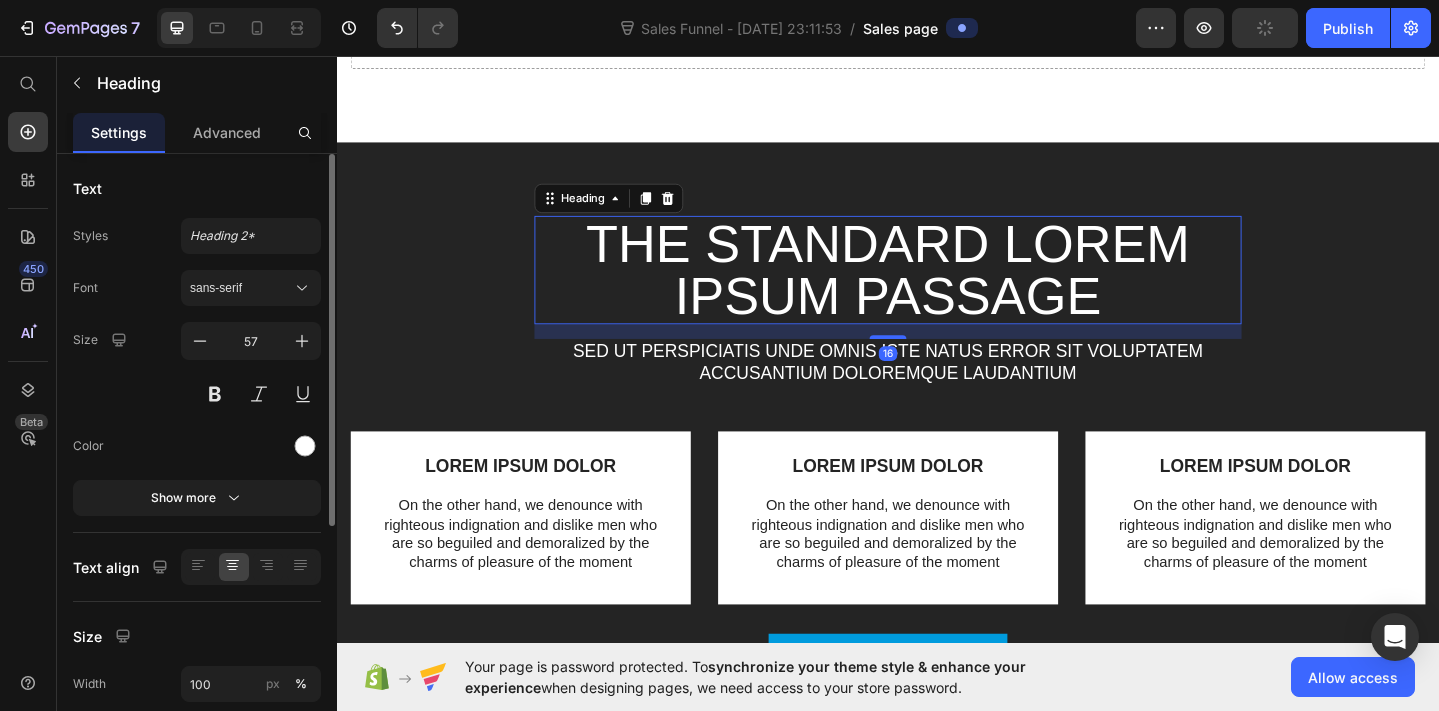 click on "The standard Lorem Ipsum passage" at bounding box center (937, 289) 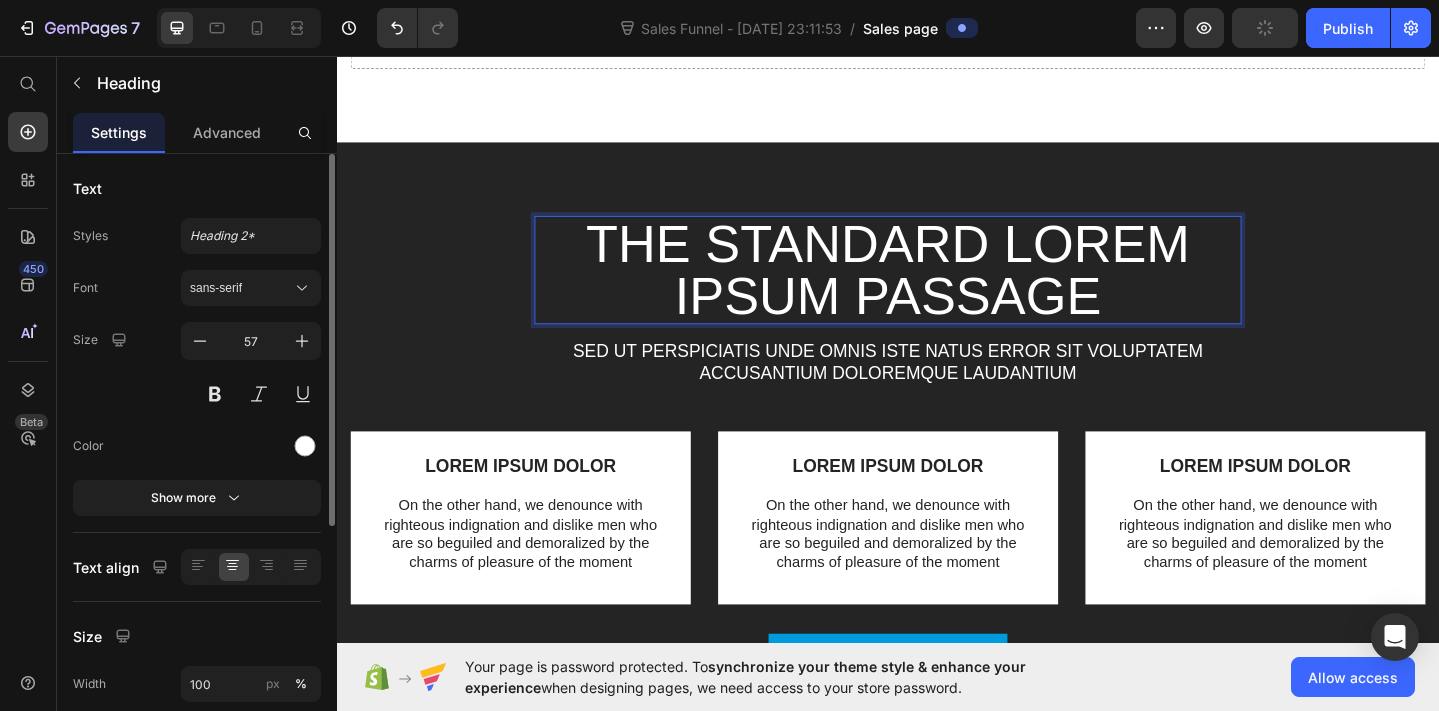 scroll, scrollTop: 0, scrollLeft: 0, axis: both 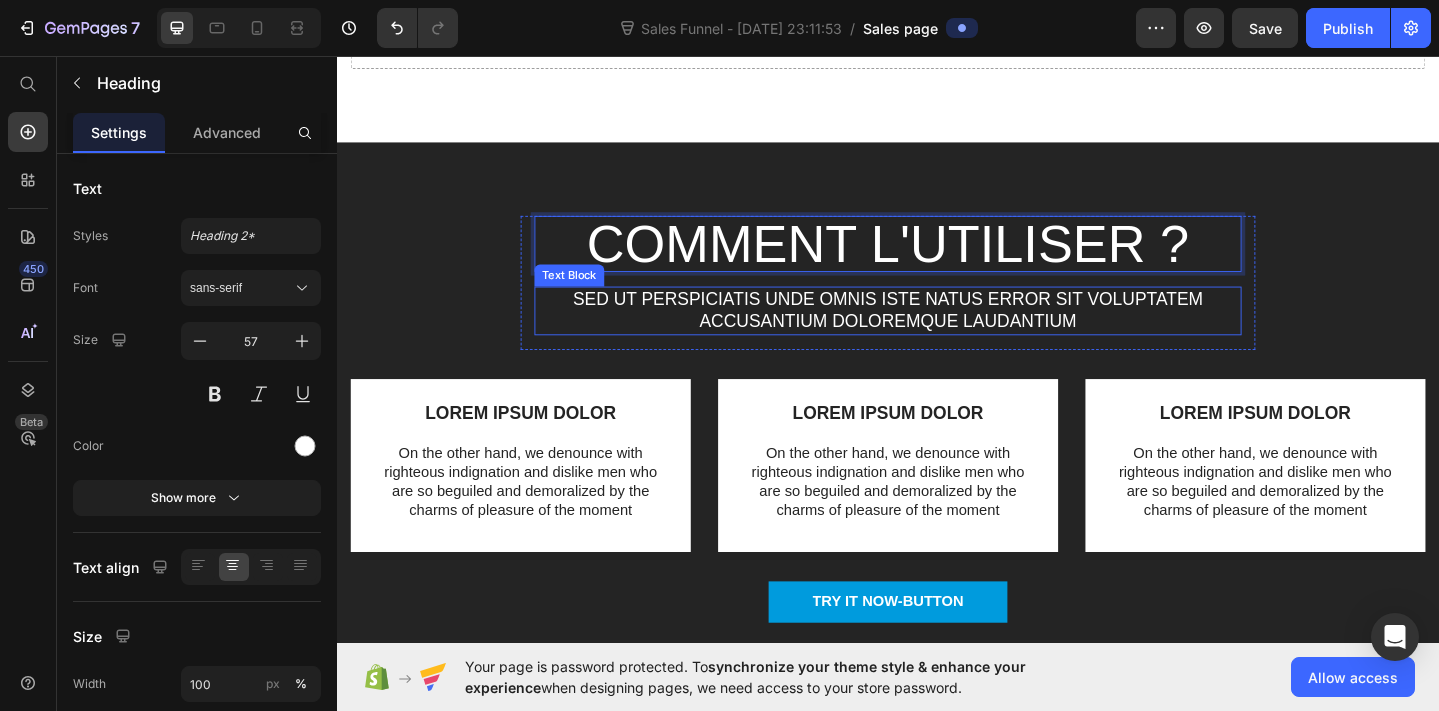click on "Sed ut perspiciatis unde omnis iste natus error sit voluptatem accusantium doloremque laudantium" at bounding box center (937, 333) 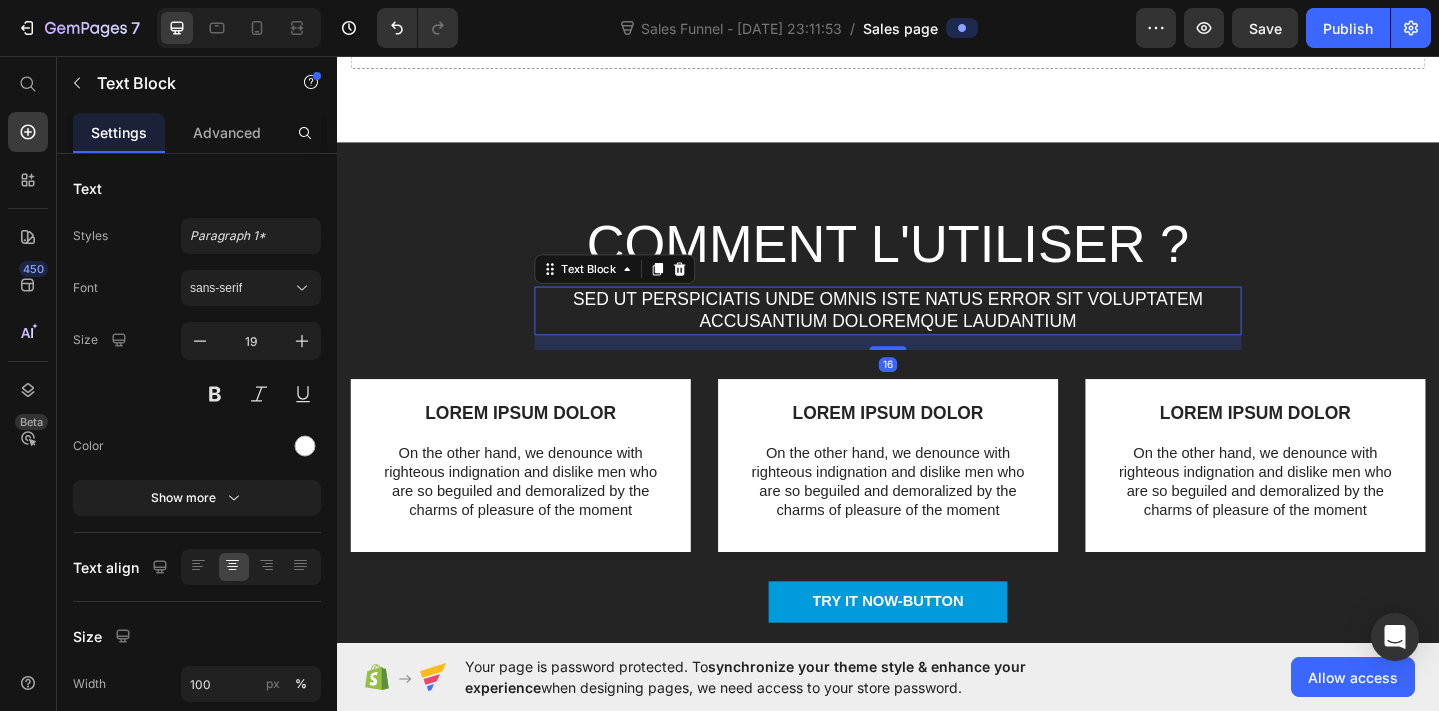 click on "Sed ut perspiciatis unde omnis iste natus error sit voluptatem accusantium doloremque laudantium" at bounding box center [937, 333] 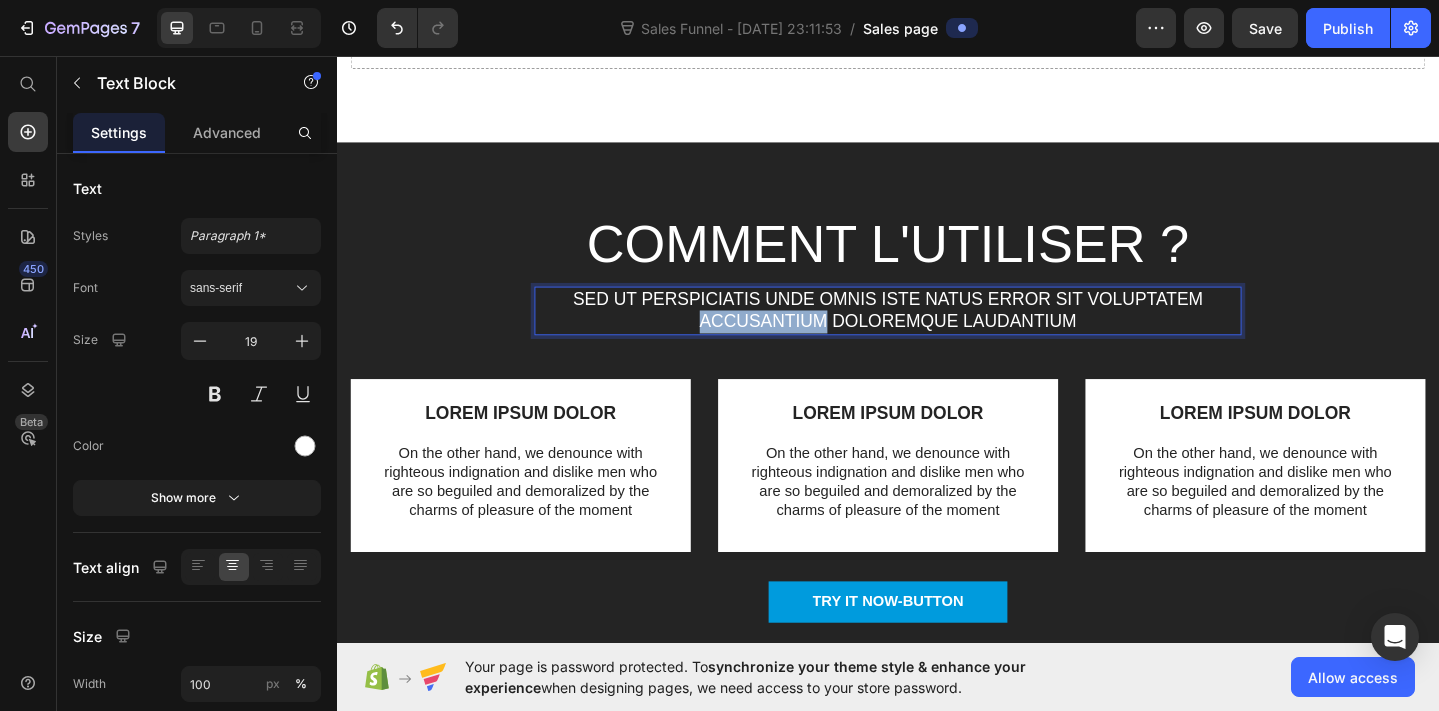click on "Sed ut perspiciatis unde omnis iste natus error sit voluptatem accusantium doloremque laudantium" at bounding box center (937, 333) 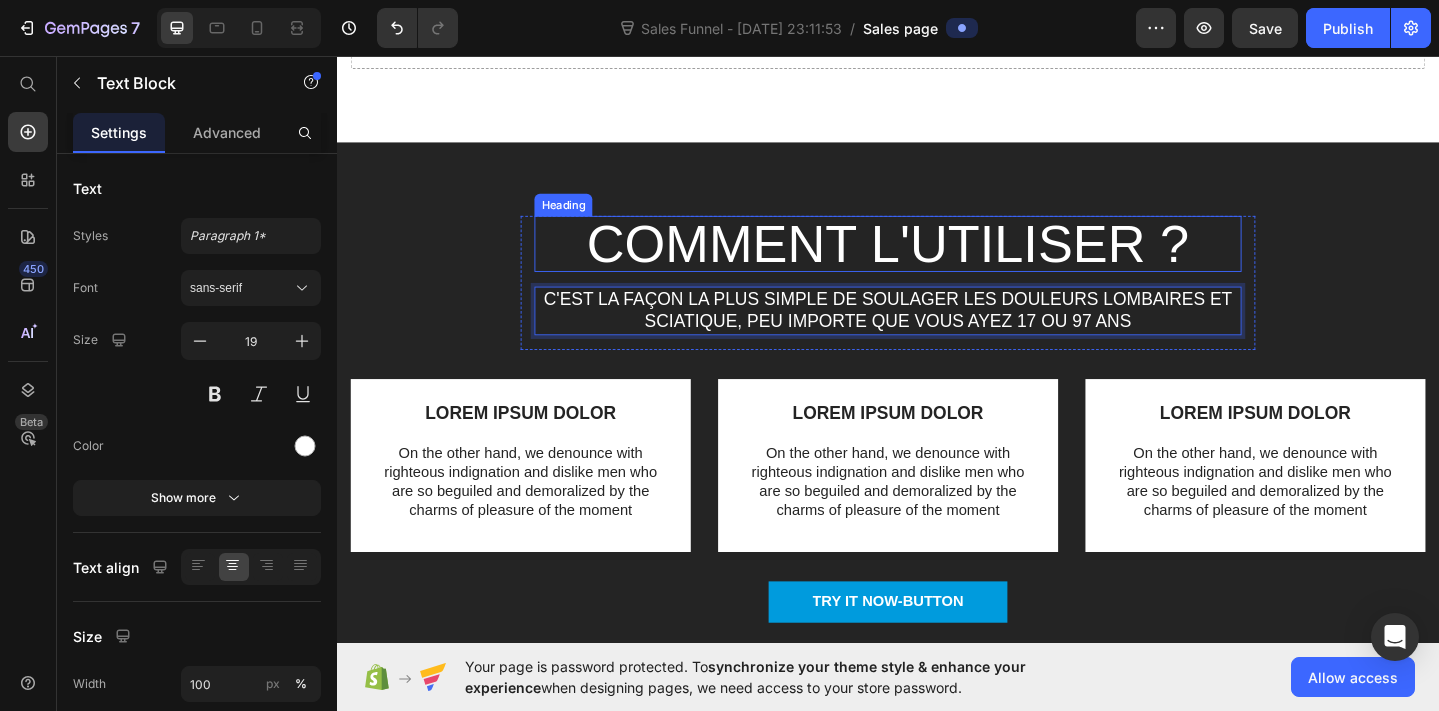 click on "Heading" at bounding box center (583, 218) 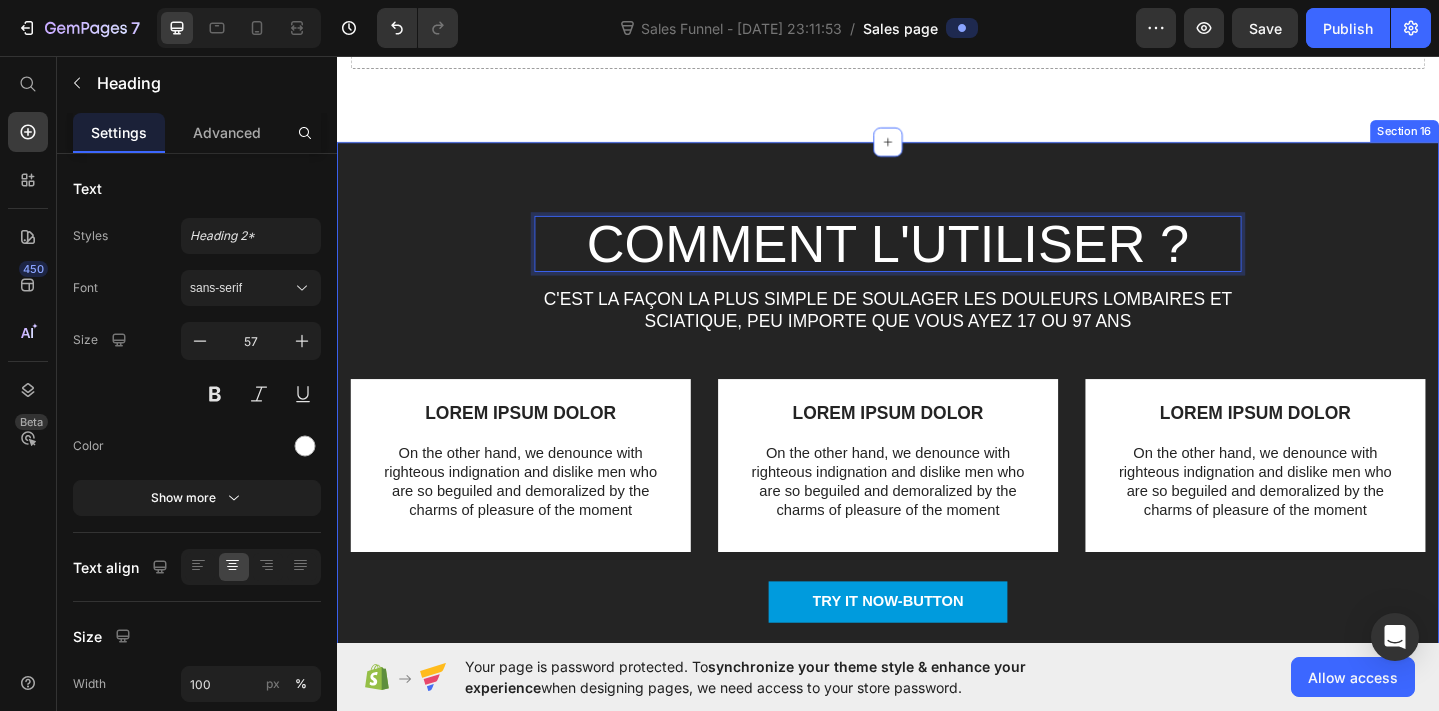 click on "Comment l'utiliser ? Heading   16 C'est la façon la plus simple de soulager les douleurs lombaires et sciatique, peu importe que vous ayez 17 ou 97 ans Text Block Row Image LOREM IPSUM DOLOR Text Block On the other hand, we denounce with righteous indignation and dislike men who are so beguiled and demoralized by the charms of pleasure of the moment Text Block Row Image LOREM IPSUM DOLOR Text Block On the other hand, we denounce with righteous indignation and dislike men who are so beguiled and demoralized by the charms of pleasure of the moment Text Block Row Image LOREM IPSUM DOLOR Text Block On the other hand, we denounce with righteous indignation and dislike men who are so beguiled and demoralized by the charms of pleasure of the moment Text Block Row Carousel TRY IT NOW-BUTTON Button Row" at bounding box center (937, 467) 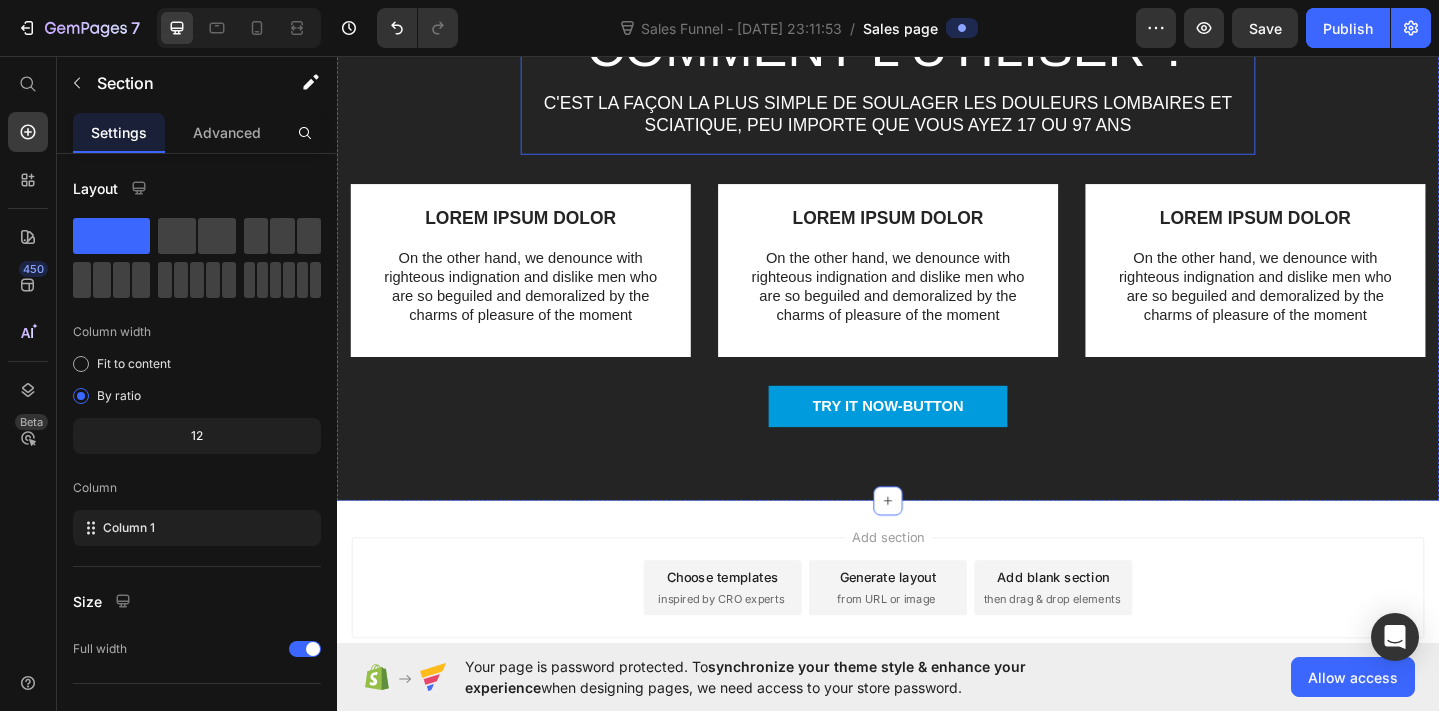 scroll, scrollTop: 9607, scrollLeft: 0, axis: vertical 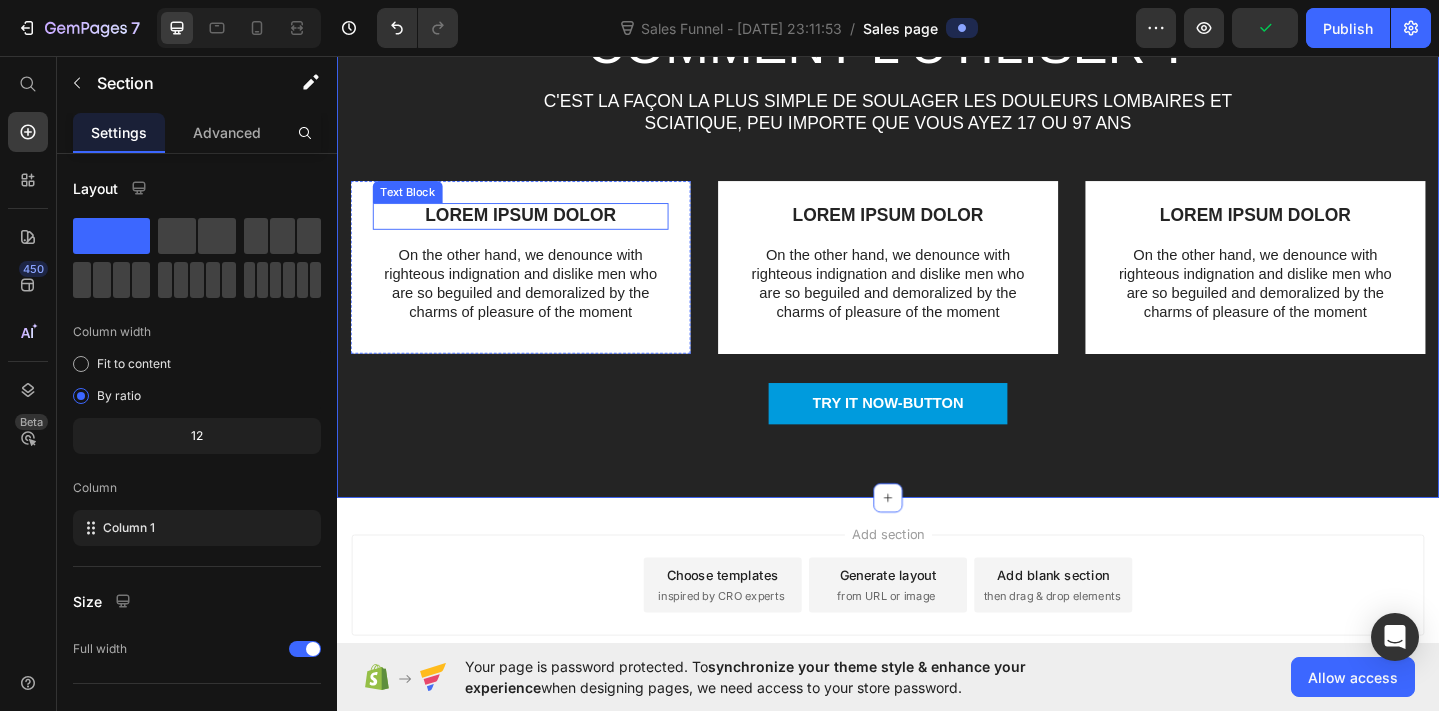 click on "LOREM IPSUM DOLOR" at bounding box center (537, 230) 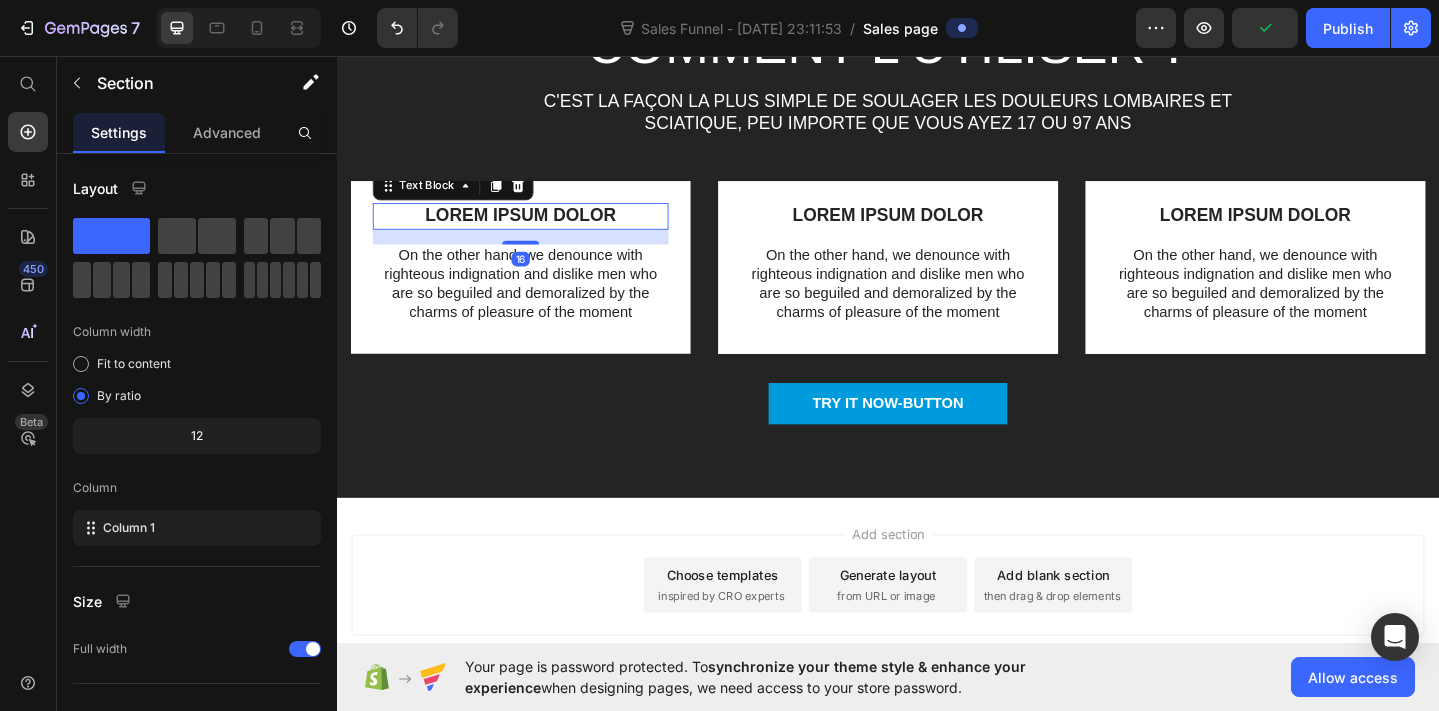 click on "LOREM IPSUM DOLOR" at bounding box center (537, 230) 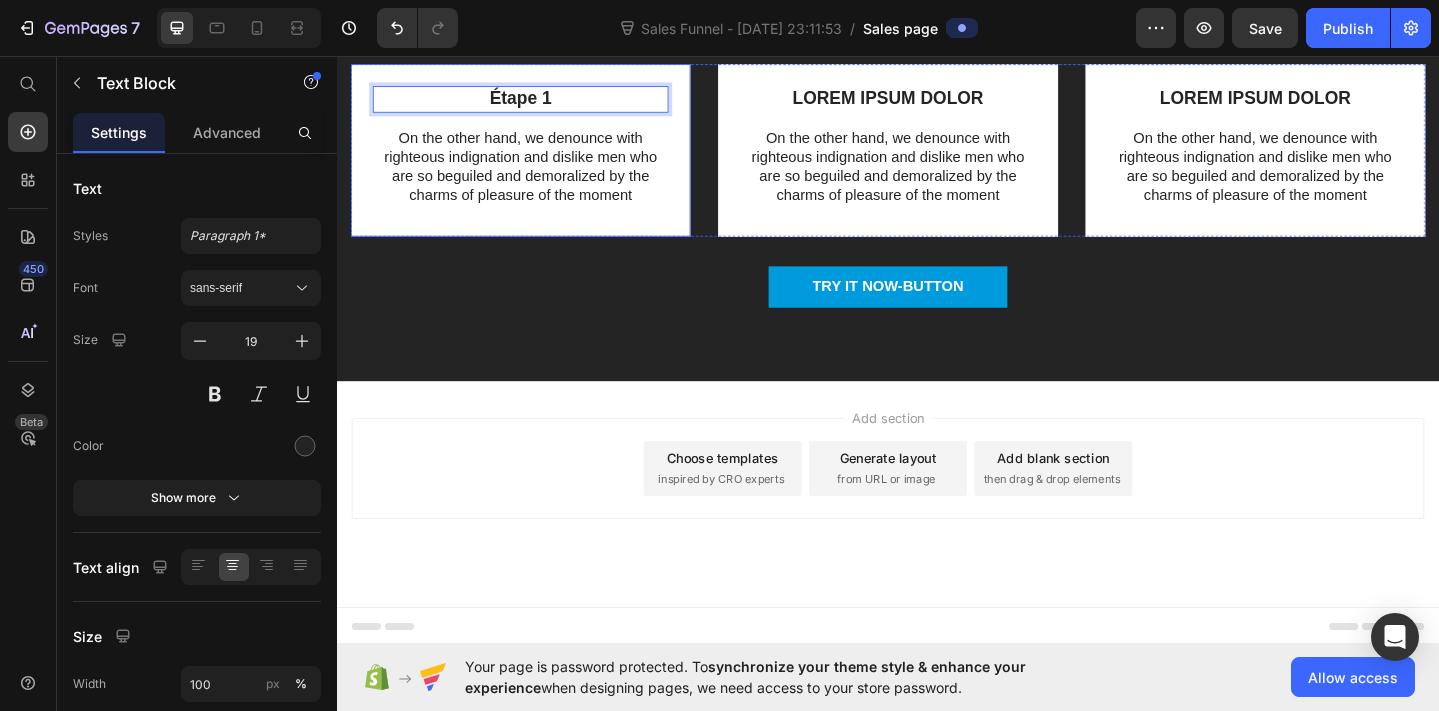 scroll, scrollTop: 9769, scrollLeft: 0, axis: vertical 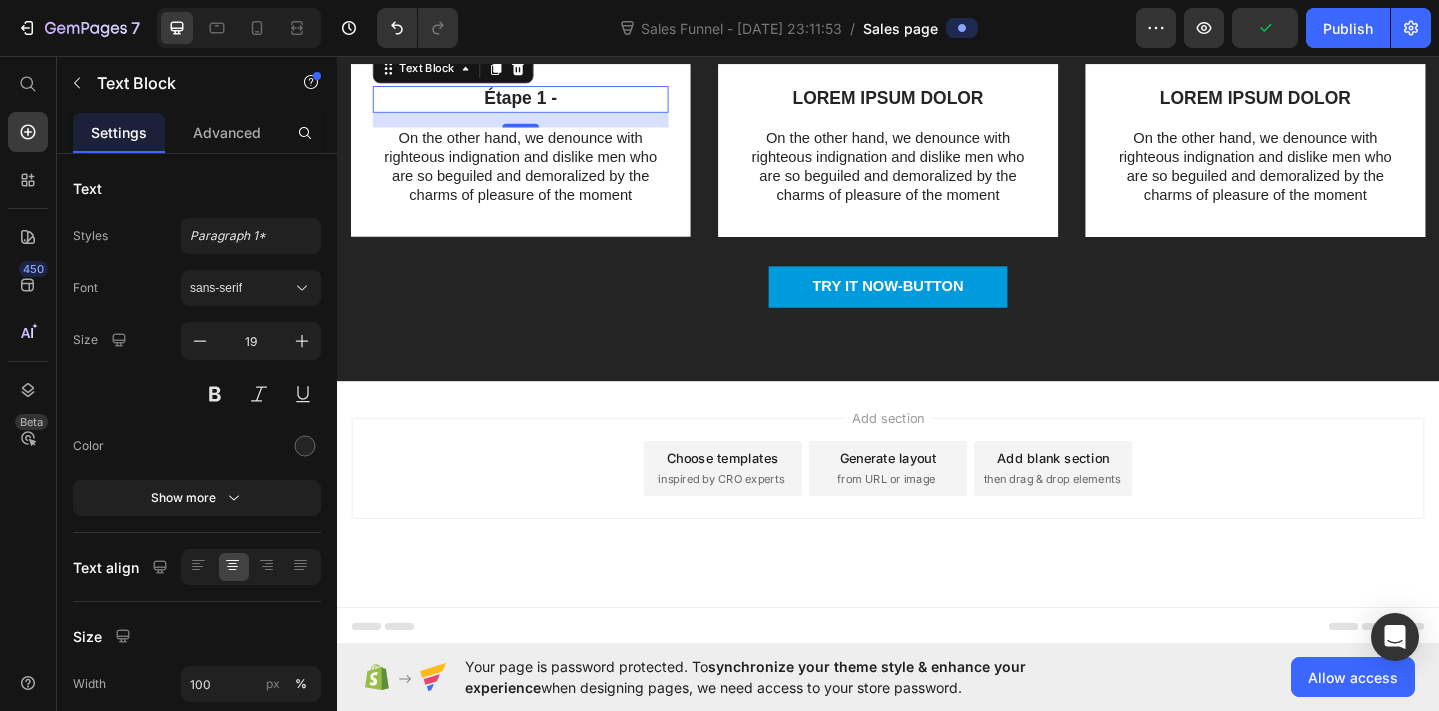 click on "Étape 1 -" at bounding box center [537, 103] 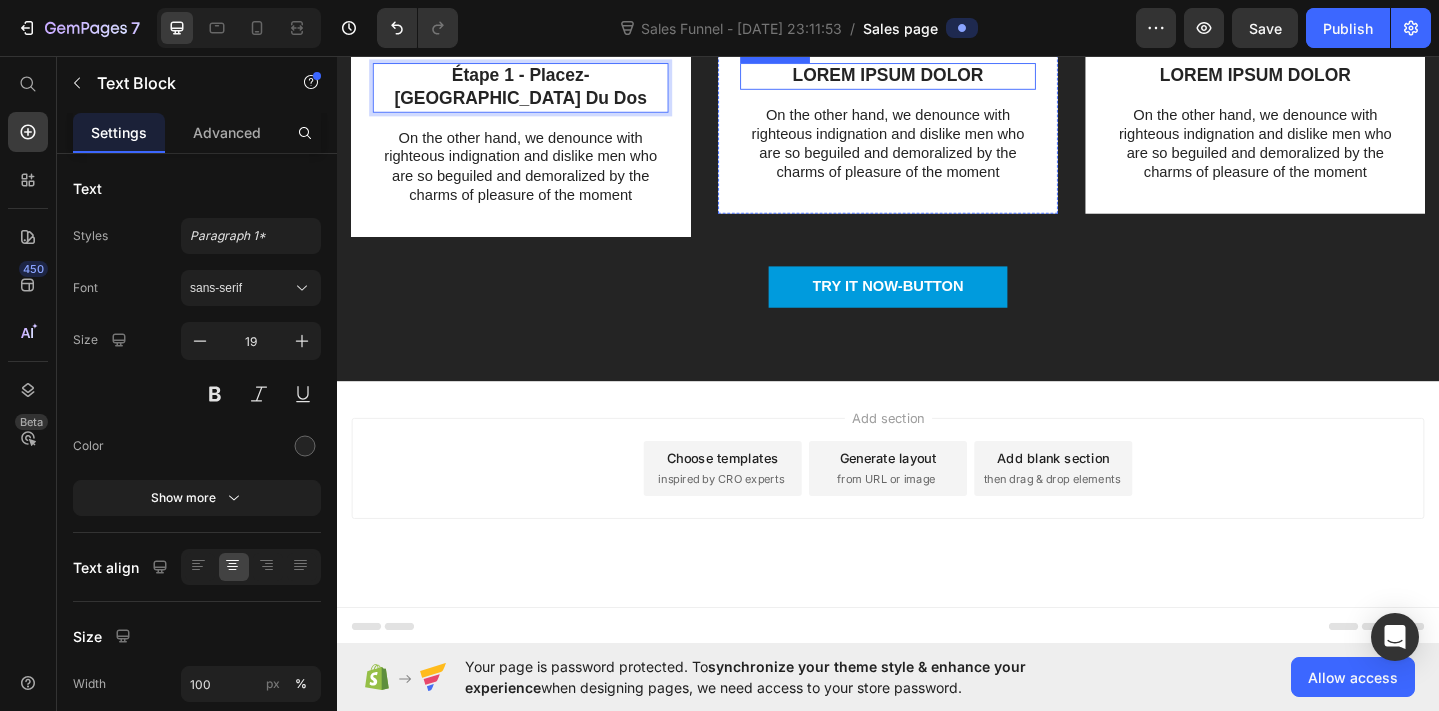 click on "LOREM IPSUM DOLOR" at bounding box center (937, 78) 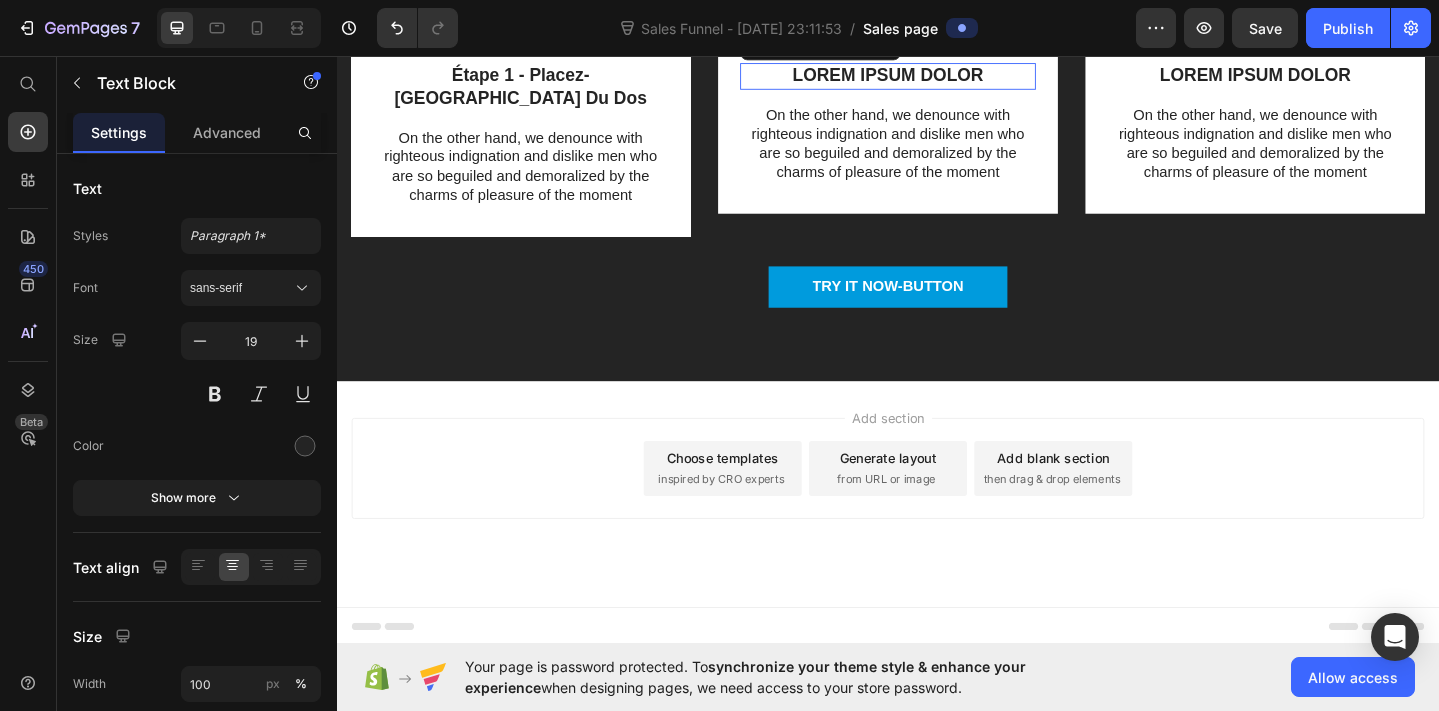 click on "LOREM IPSUM DOLOR" at bounding box center [937, 78] 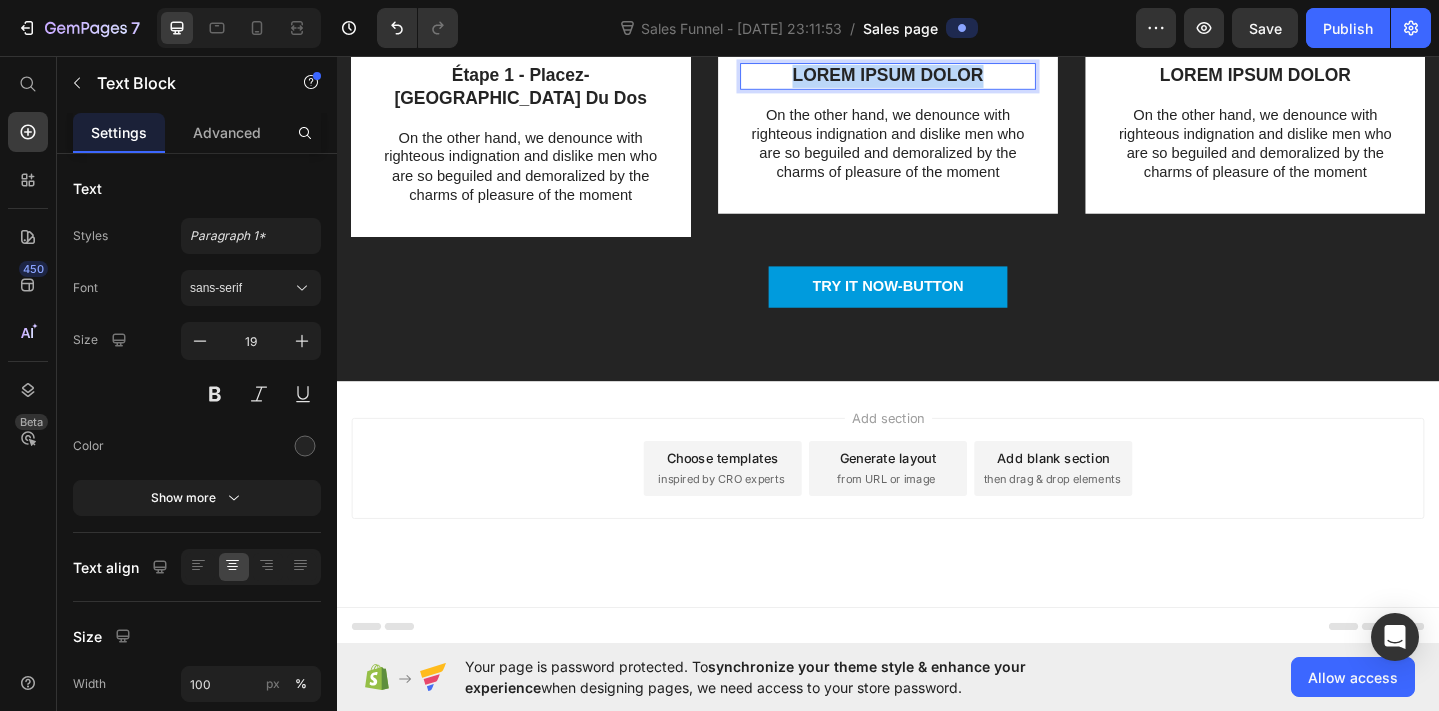click on "LOREM IPSUM DOLOR" at bounding box center [937, 78] 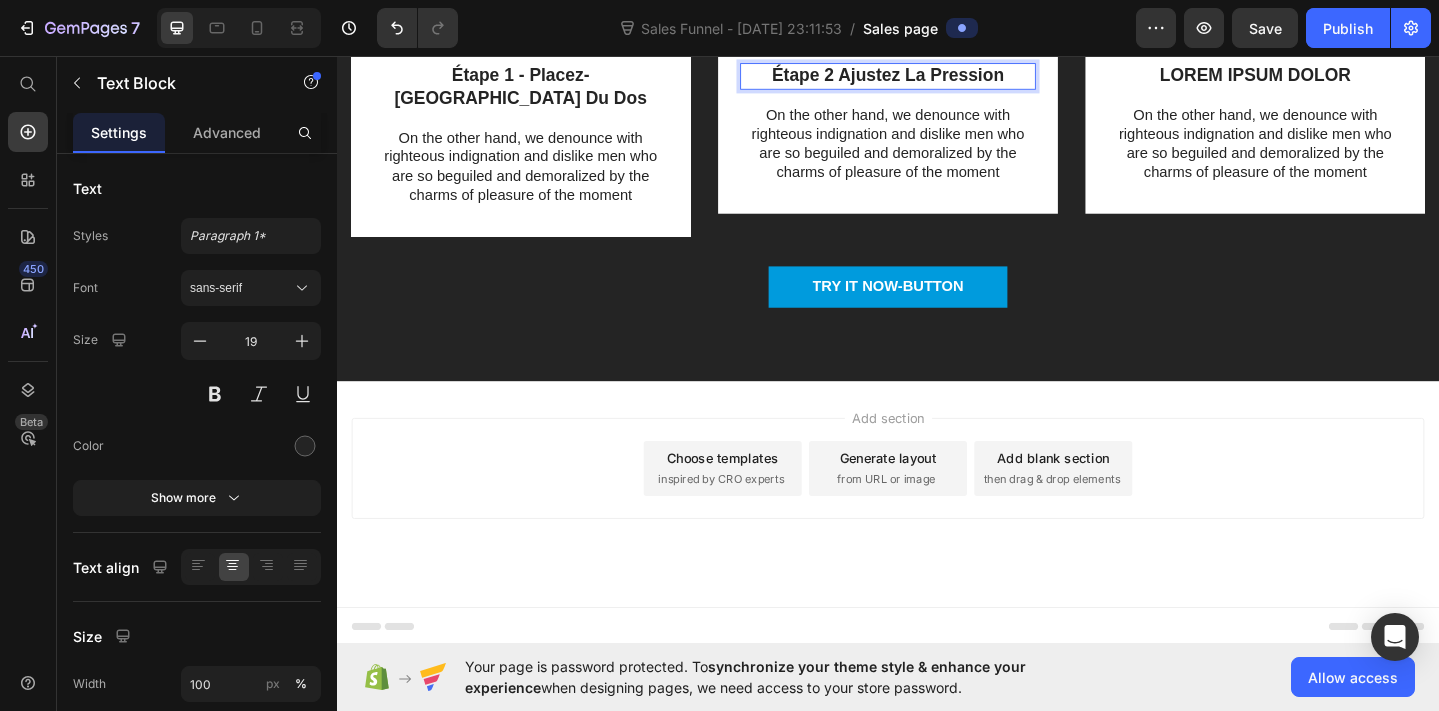 click on "Étape 2 Ajustez La Pression" at bounding box center [937, 78] 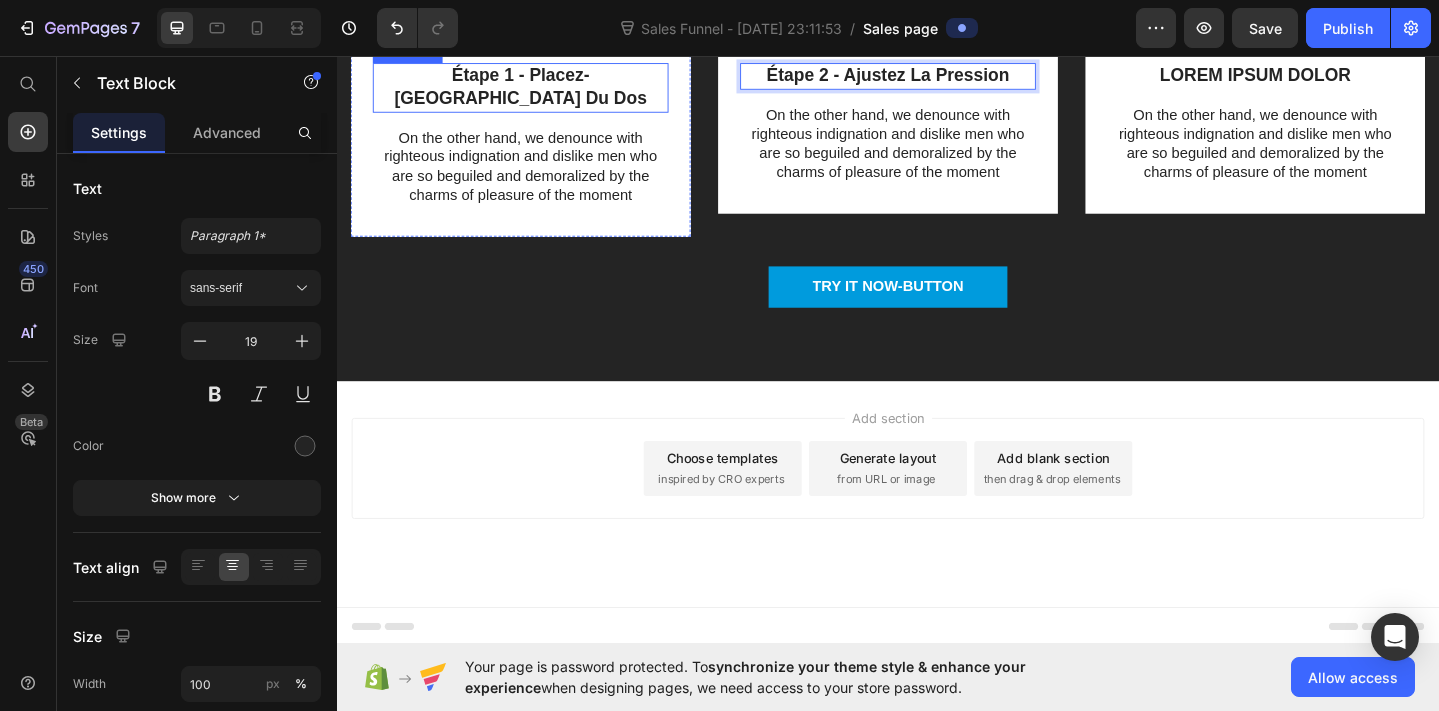 click on "Étape 1 - Placez-La En Bas Du Dos" at bounding box center (537, 90) 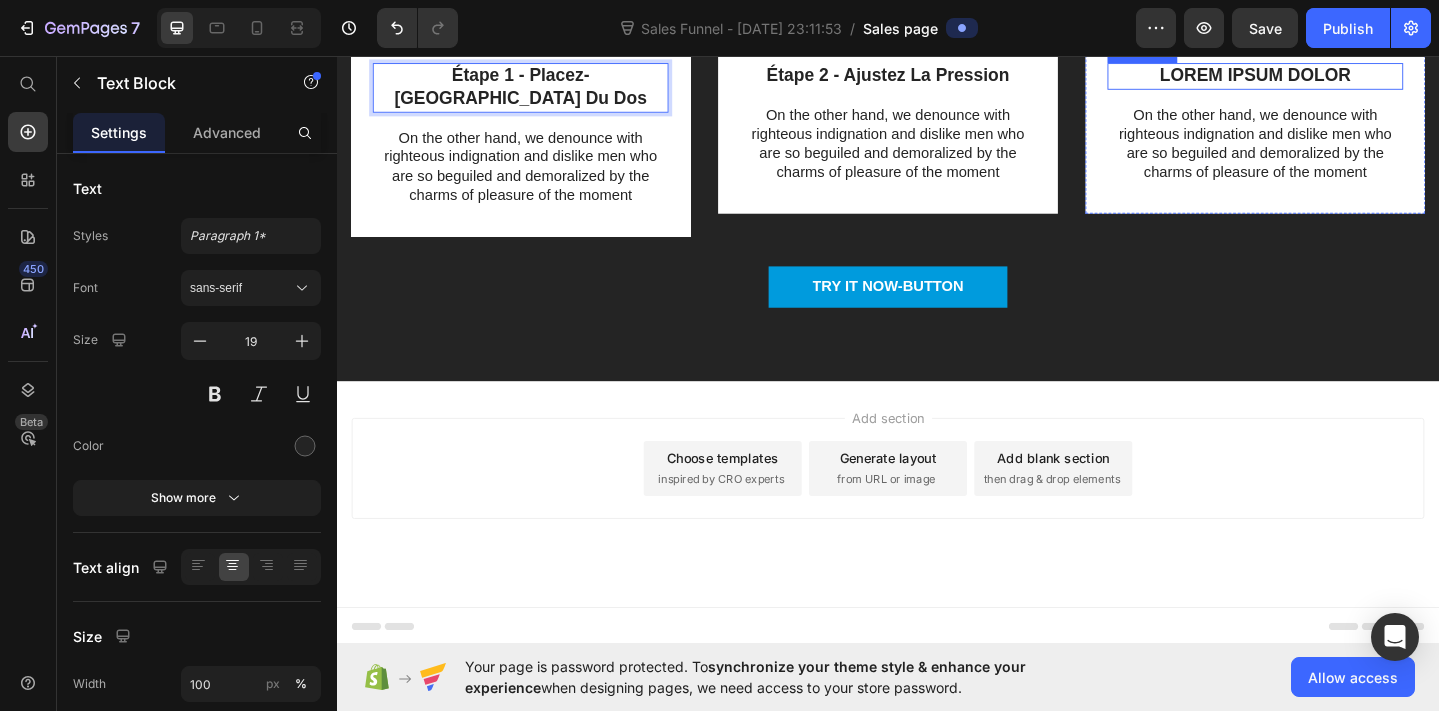click on "LOREM IPSUM DOLOR" at bounding box center [1337, 78] 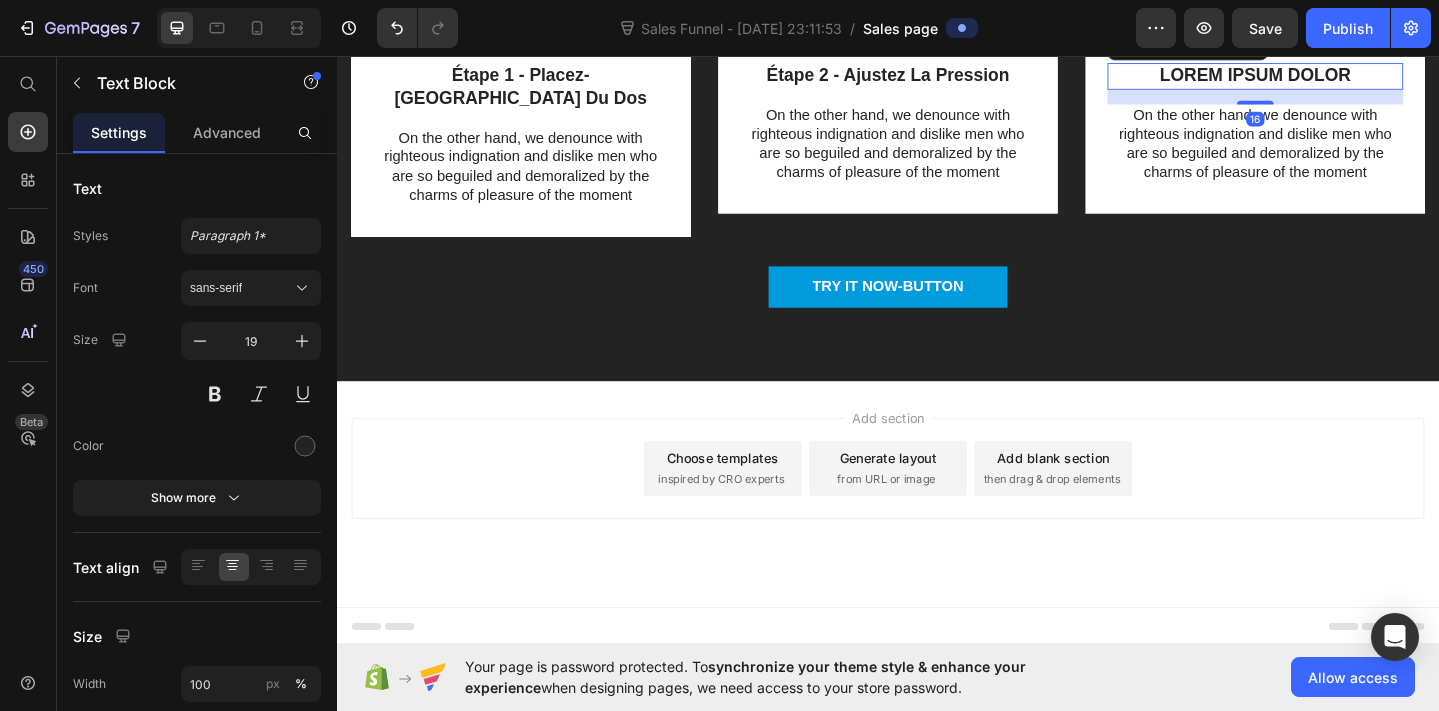 click on "LOREM IPSUM DOLOR" at bounding box center (1337, 78) 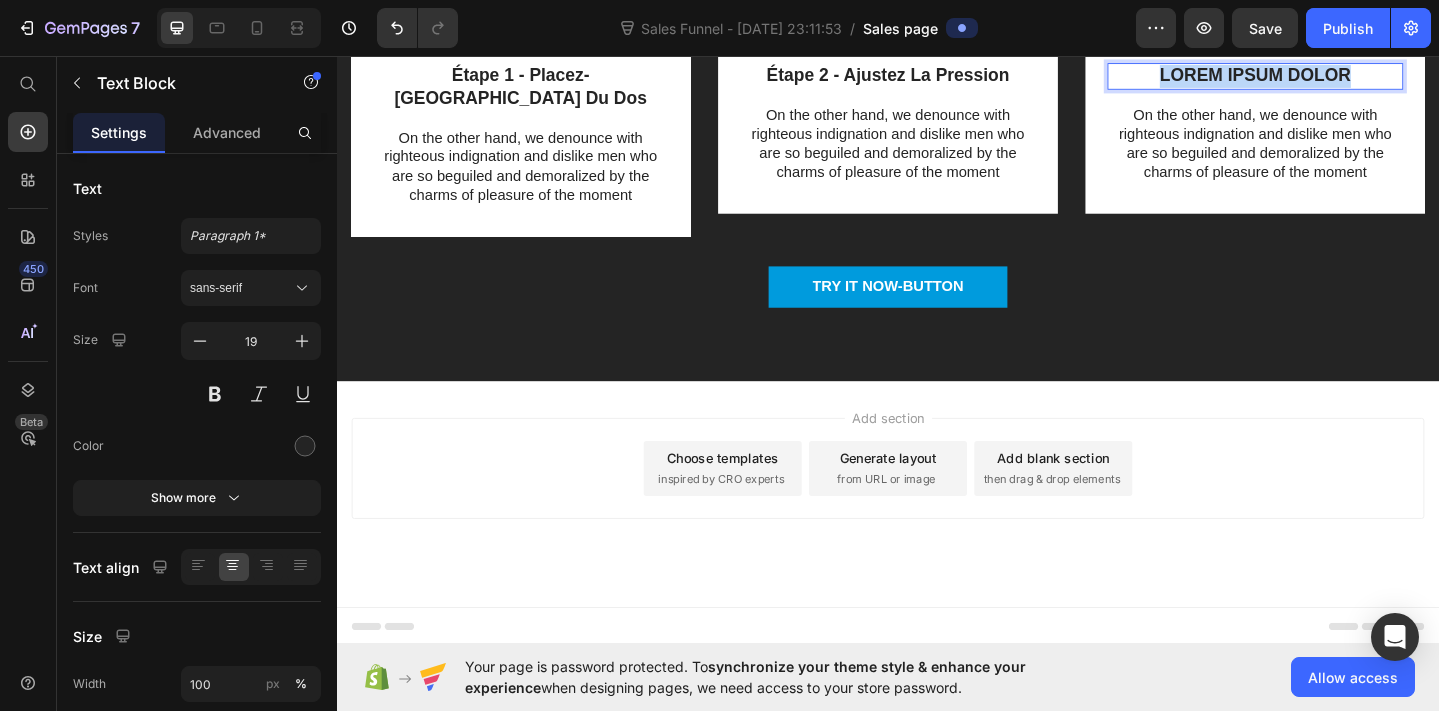 click on "LOREM IPSUM DOLOR" at bounding box center [1337, 78] 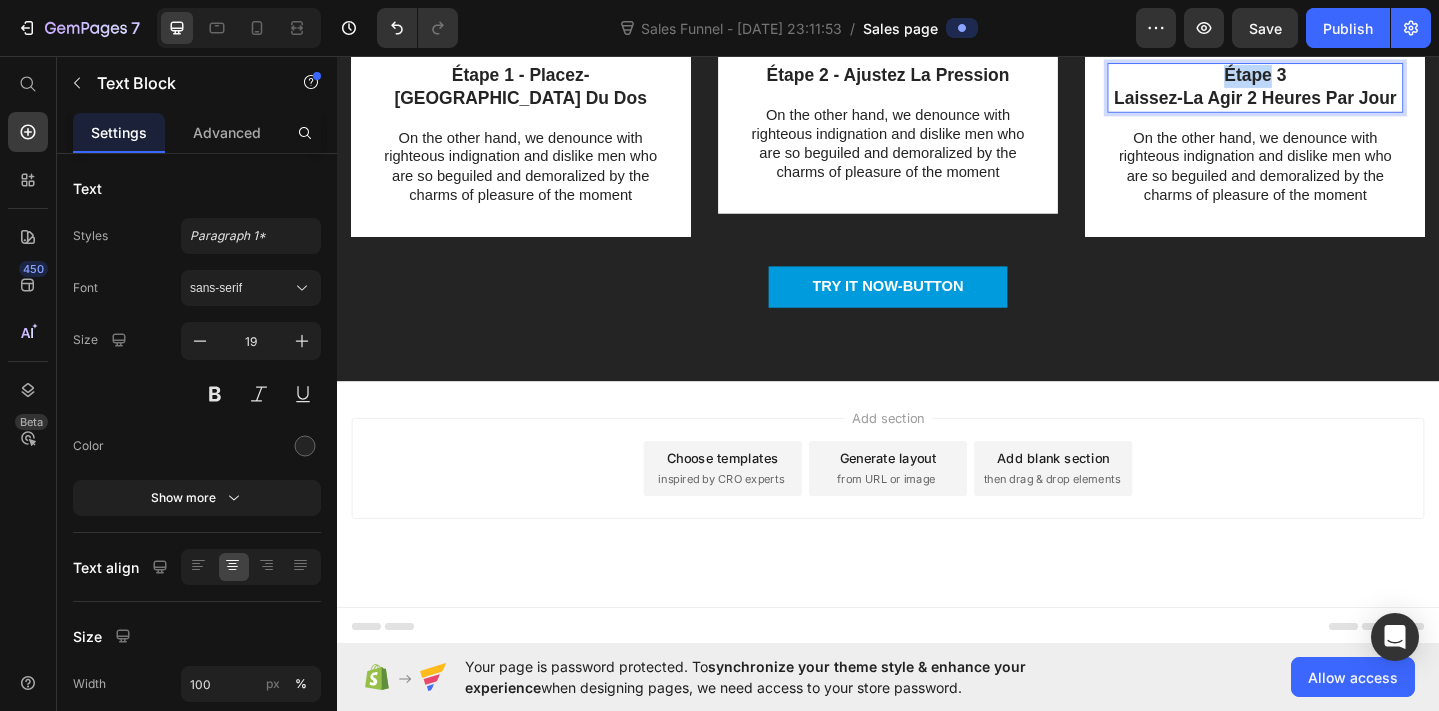 drag, startPoint x: 1355, startPoint y: 263, endPoint x: 1264, endPoint y: 263, distance: 91 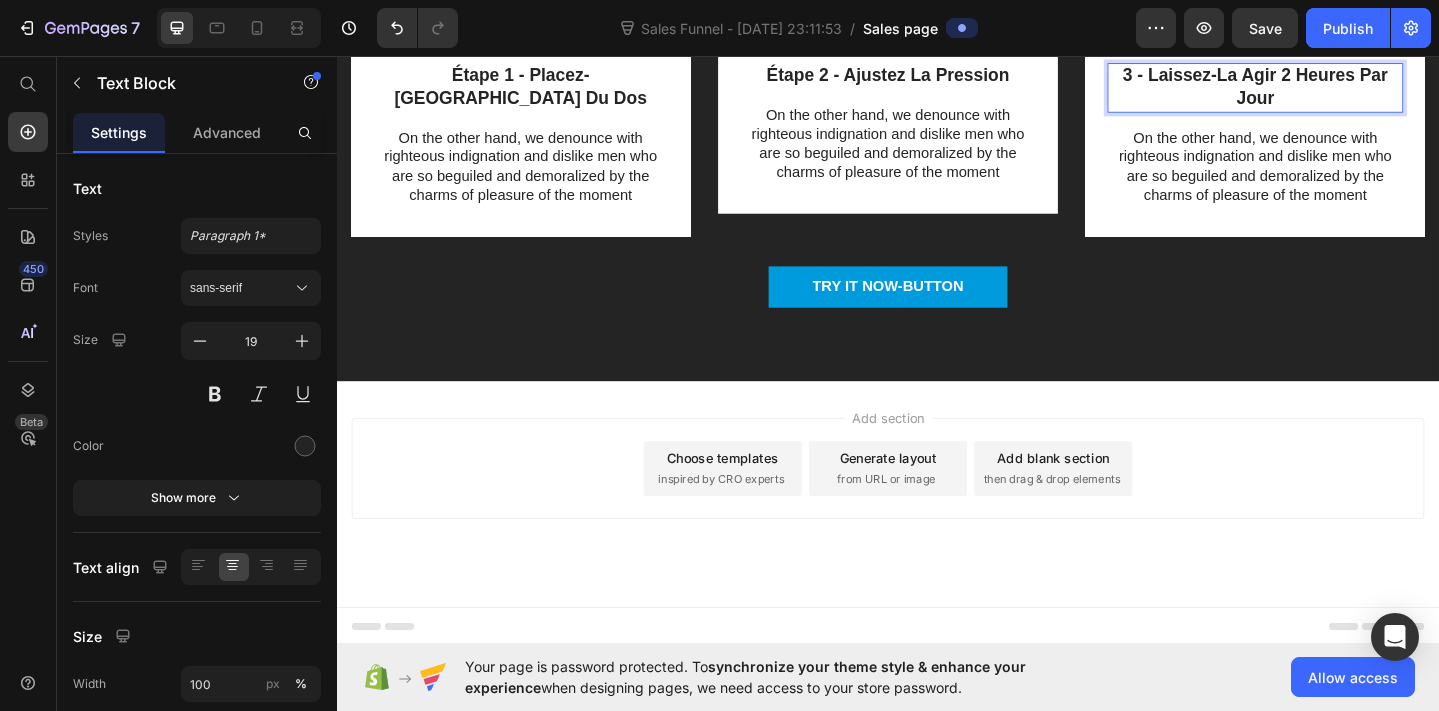click on "3 - Laissez-La Agir 2 Heures Par Jour" at bounding box center (1337, 90) 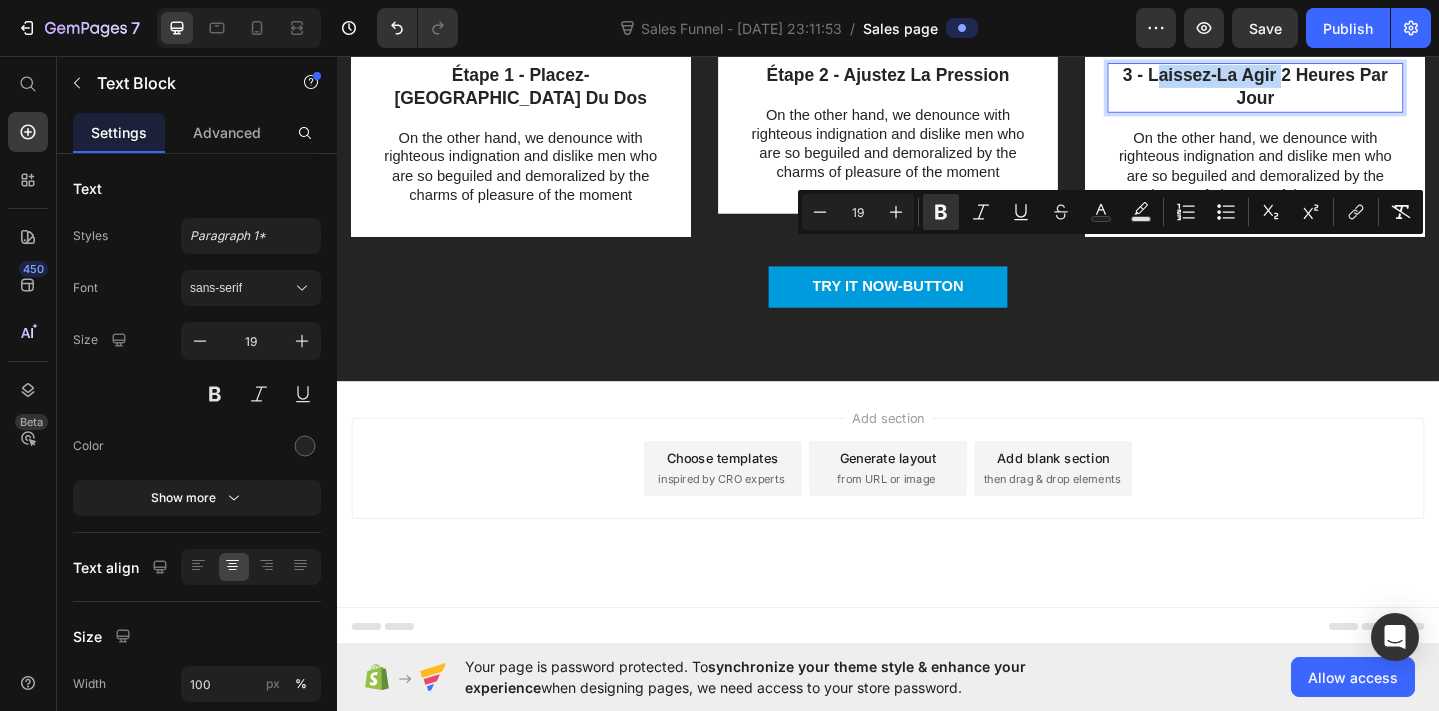 drag, startPoint x: 1360, startPoint y: 267, endPoint x: 1225, endPoint y: 267, distance: 135 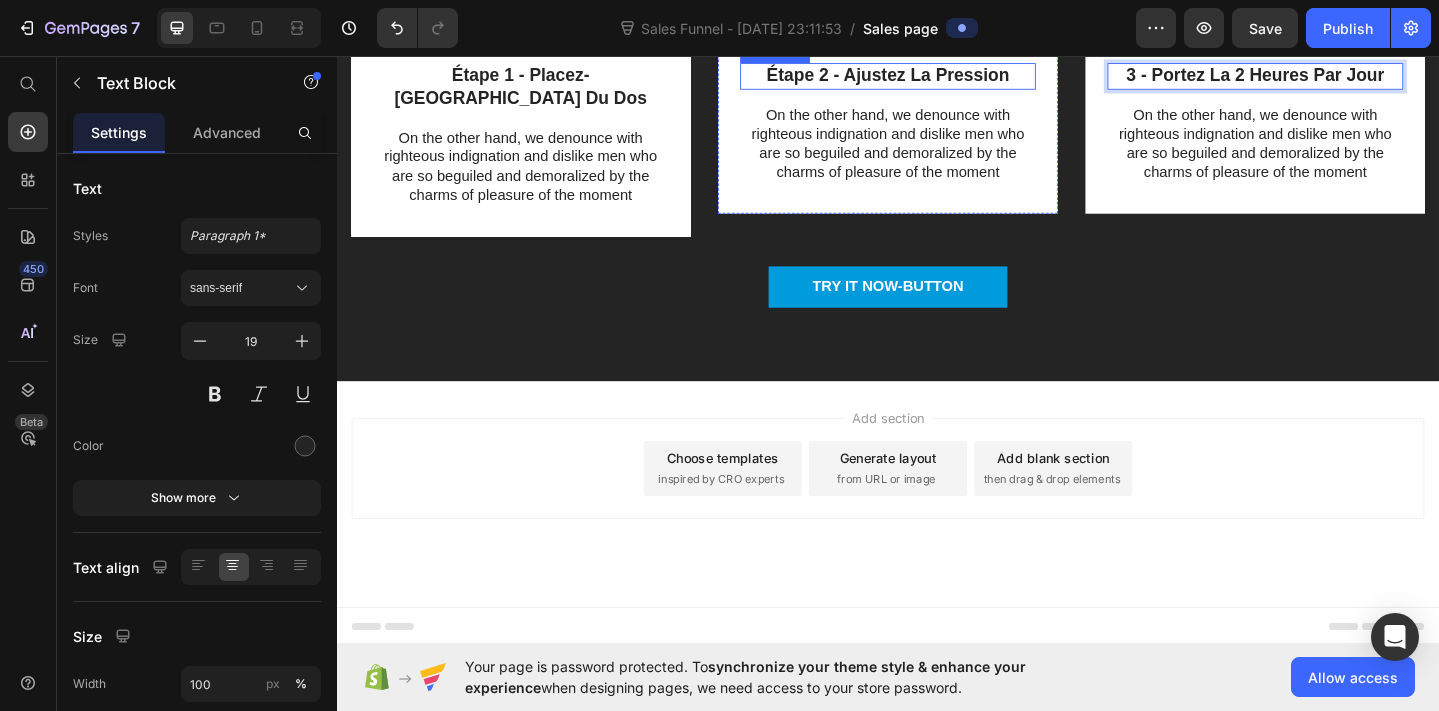 click on "Étape 2 - Ajustez La Pression" at bounding box center (937, 78) 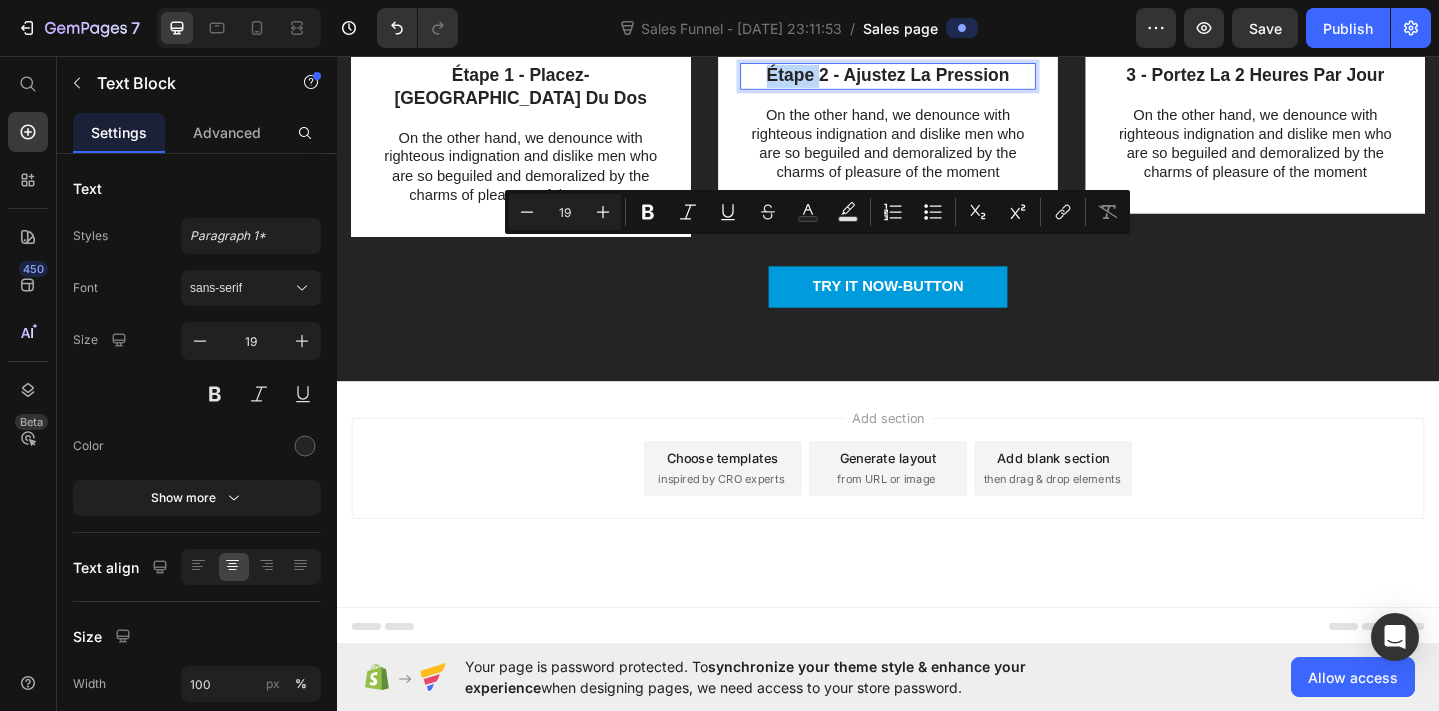 drag, startPoint x: 857, startPoint y: 271, endPoint x: 808, endPoint y: 270, distance: 49.010204 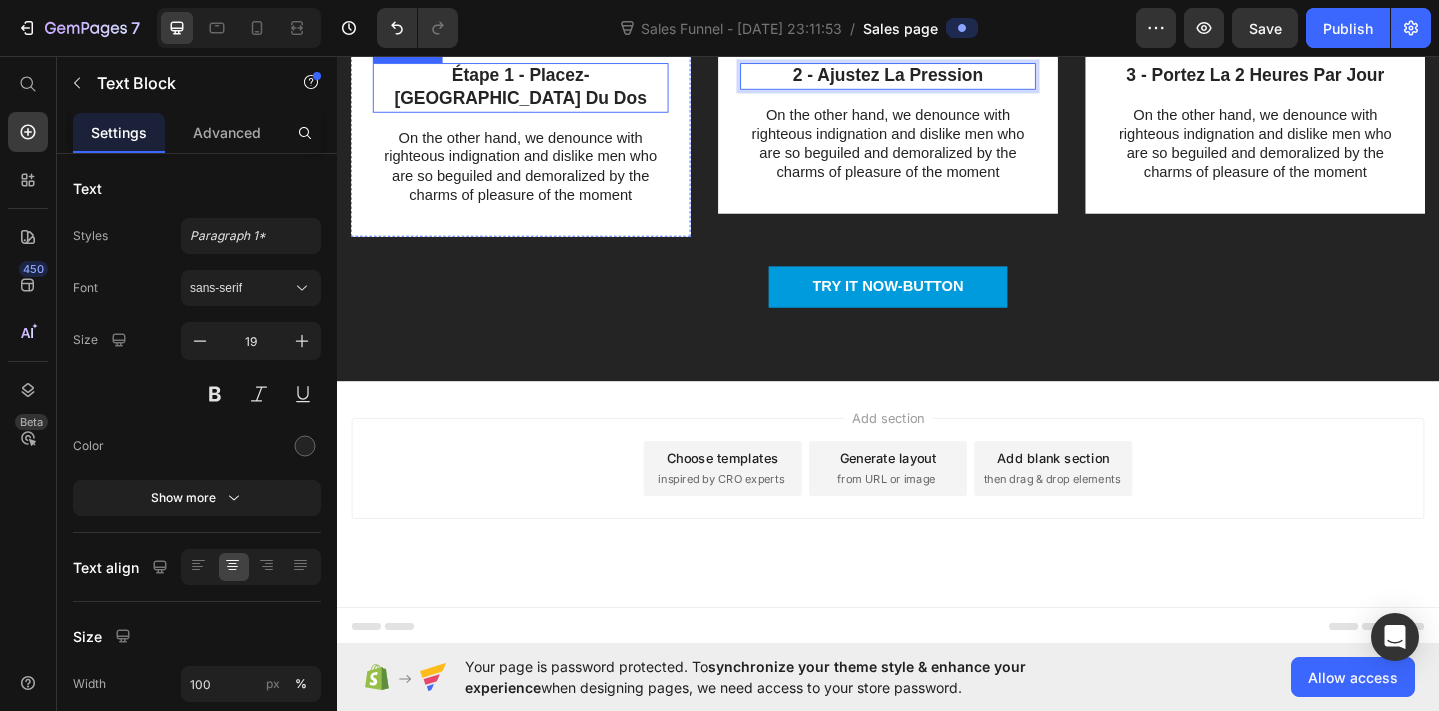 click on "Étape 1 - Placez-La En Bas Du Dos" at bounding box center (537, 90) 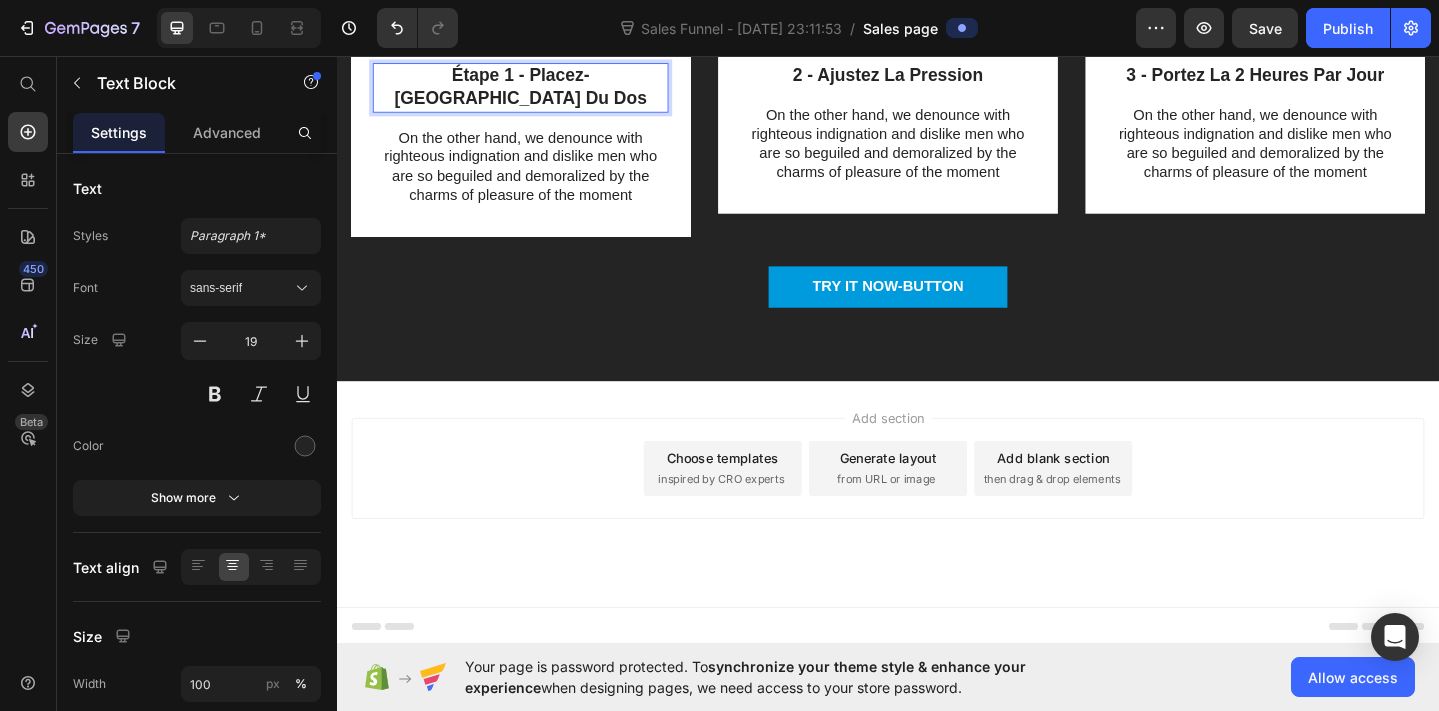 click on "Étape 1 - Placez-La En Bas Du Dos" at bounding box center (537, 90) 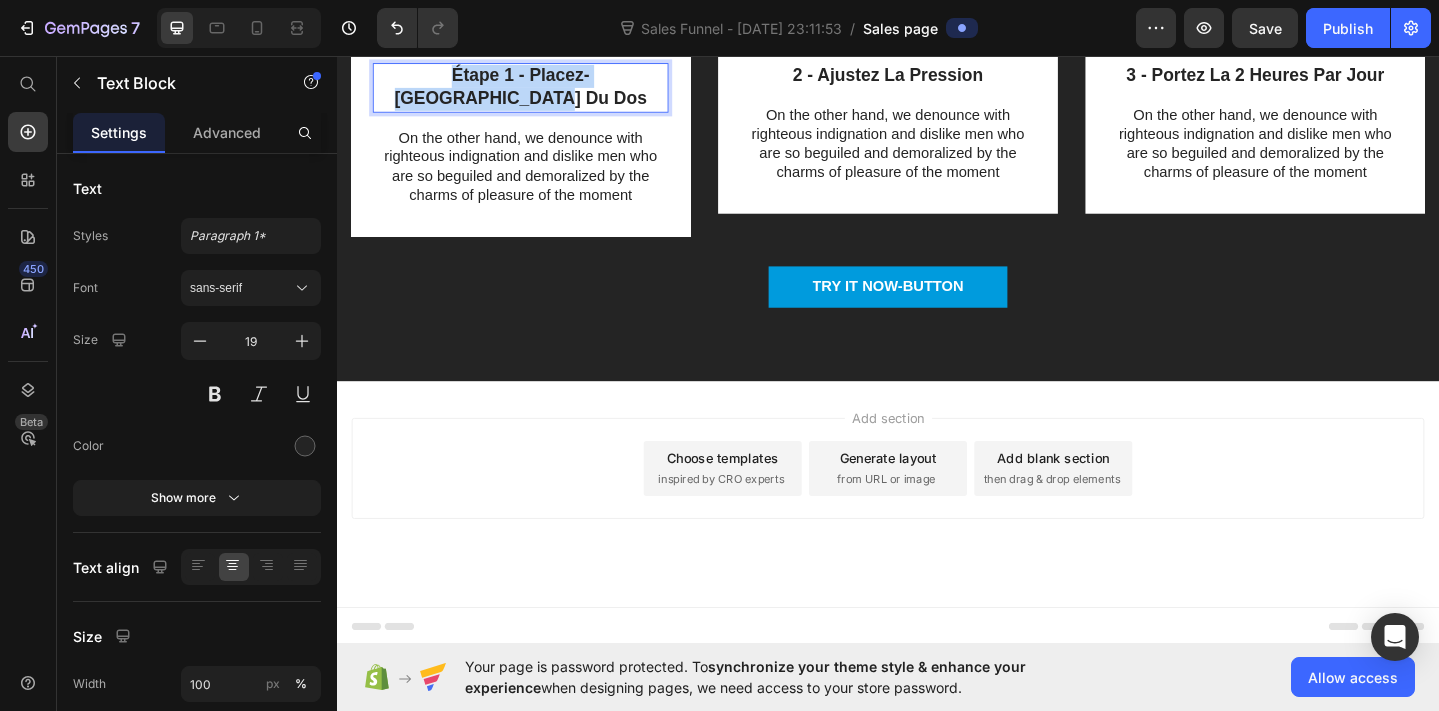 click on "Étape 1 - Placez-La En Bas Du Dos" at bounding box center (537, 90) 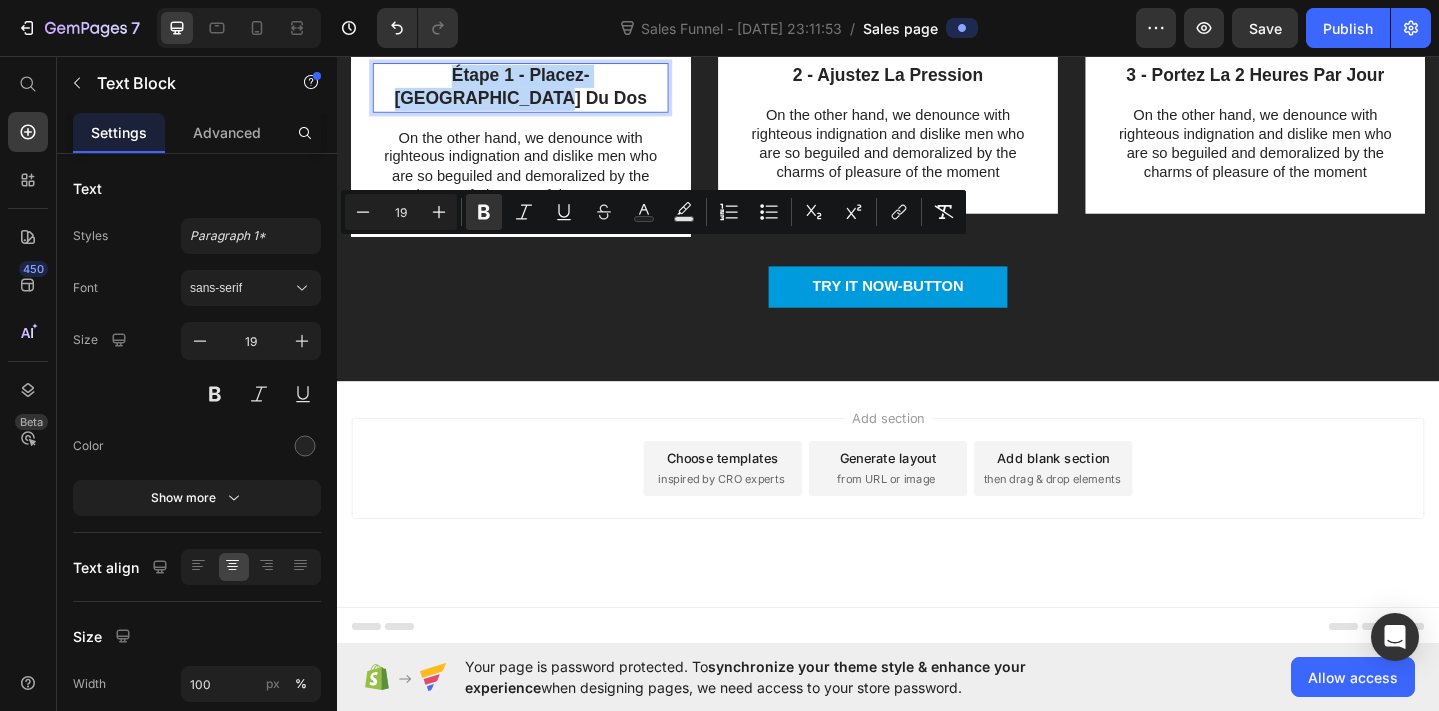 click on "Étape 1 - Placez-La En Bas Du Dos" at bounding box center (537, 90) 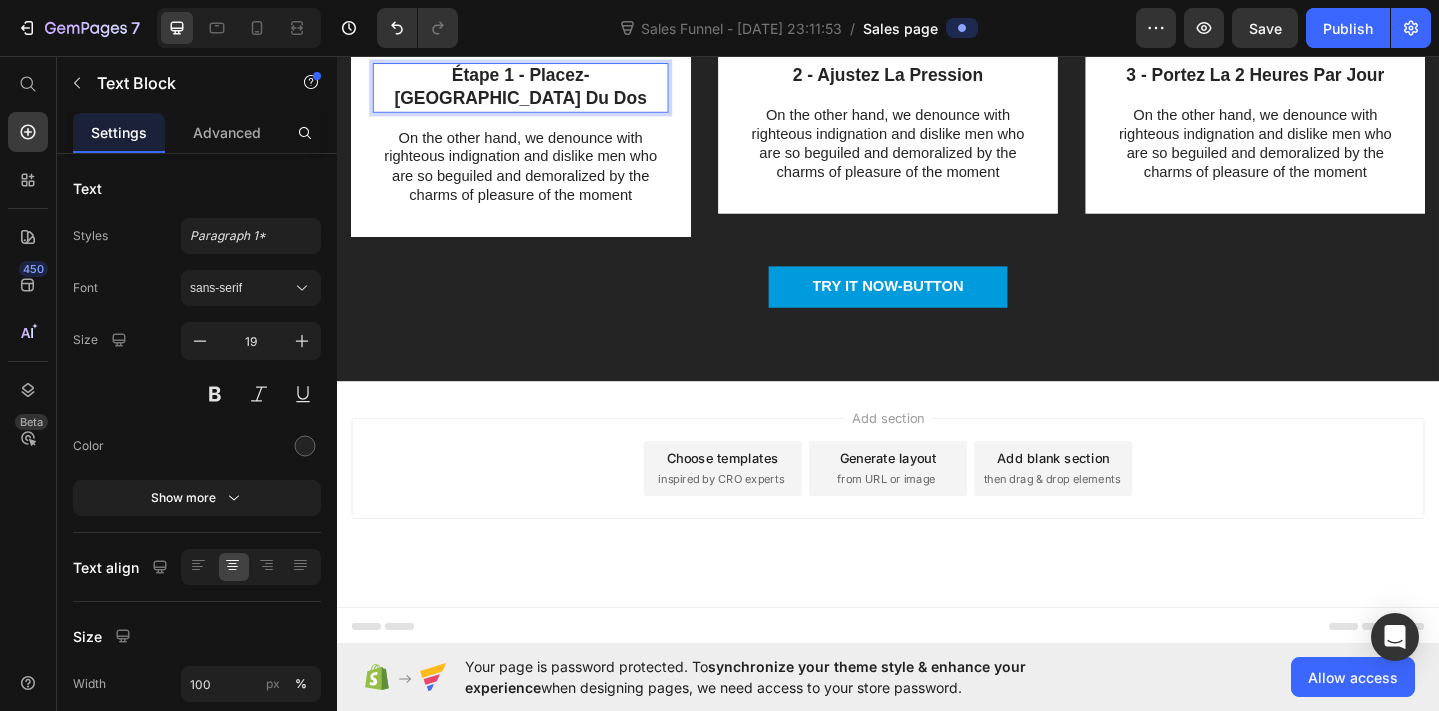 click on "Étape 1 - Placez-La En Bas Du Dos" at bounding box center (537, 90) 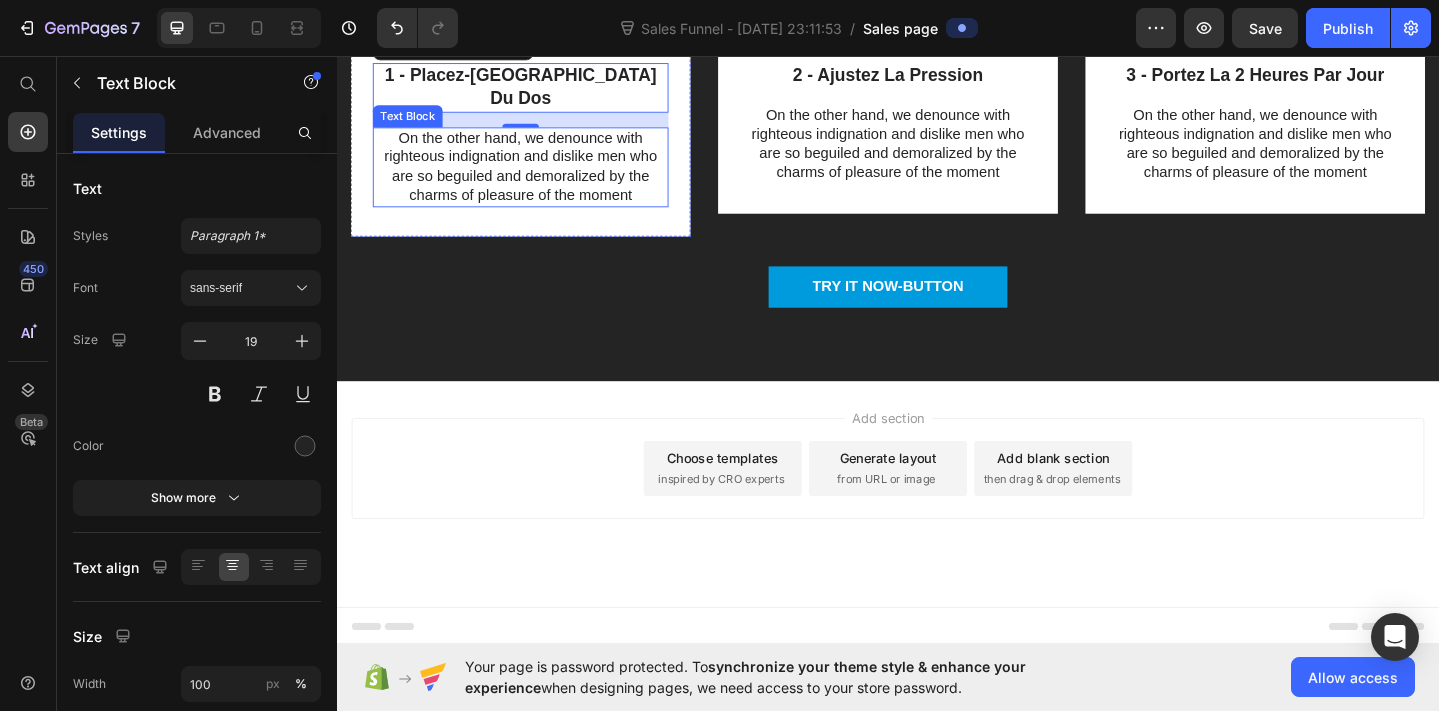 click on "On the other hand, we denounce with righteous indignation and dislike men who are so beguiled and demoralized by the charms of pleasure of the moment" at bounding box center (537, 177) 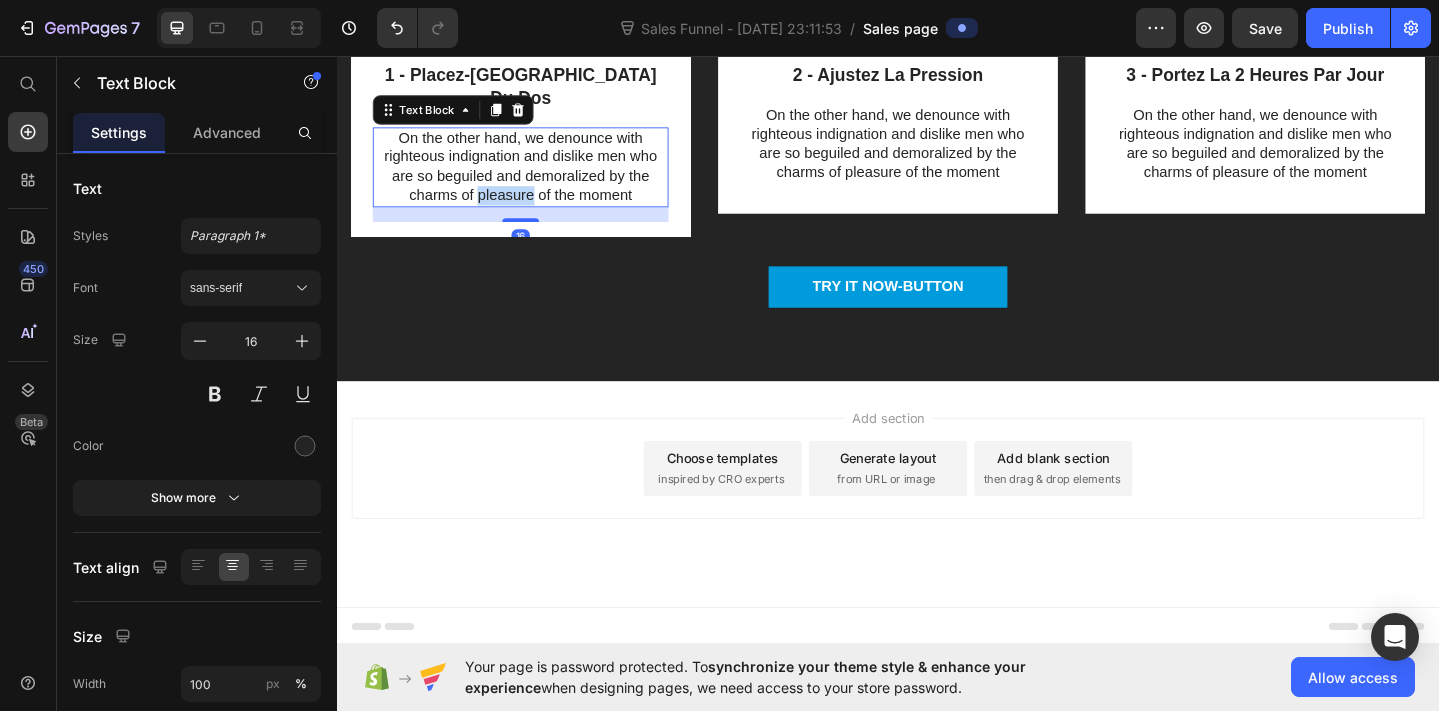 click on "On the other hand, we denounce with righteous indignation and dislike men who are so beguiled and demoralized by the charms of pleasure of the moment" at bounding box center [537, 177] 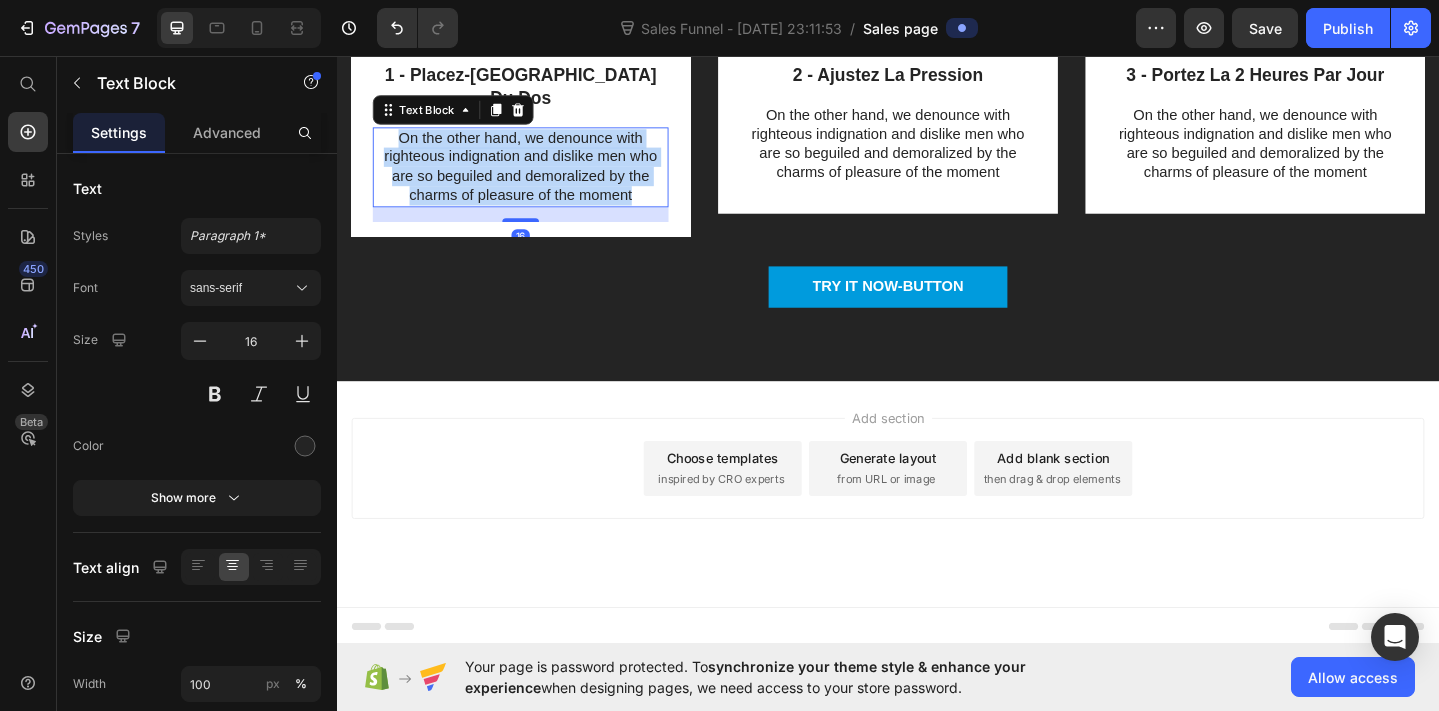 click on "On the other hand, we denounce with righteous indignation and dislike men who are so beguiled and demoralized by the charms of pleasure of the moment" at bounding box center (537, 177) 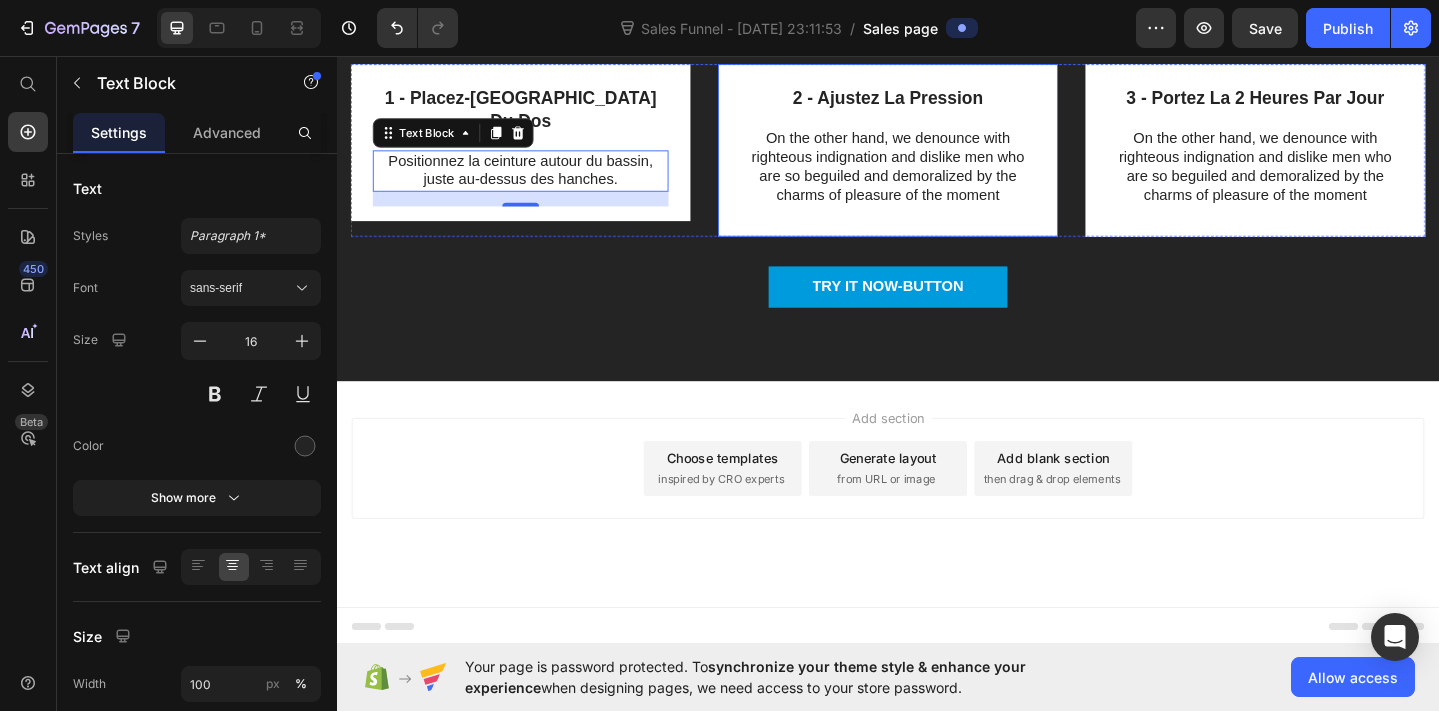 click on "On the other hand, we denounce with righteous indignation and dislike men who are so beguiled and demoralized by the charms of pleasure of the moment" at bounding box center (937, 177) 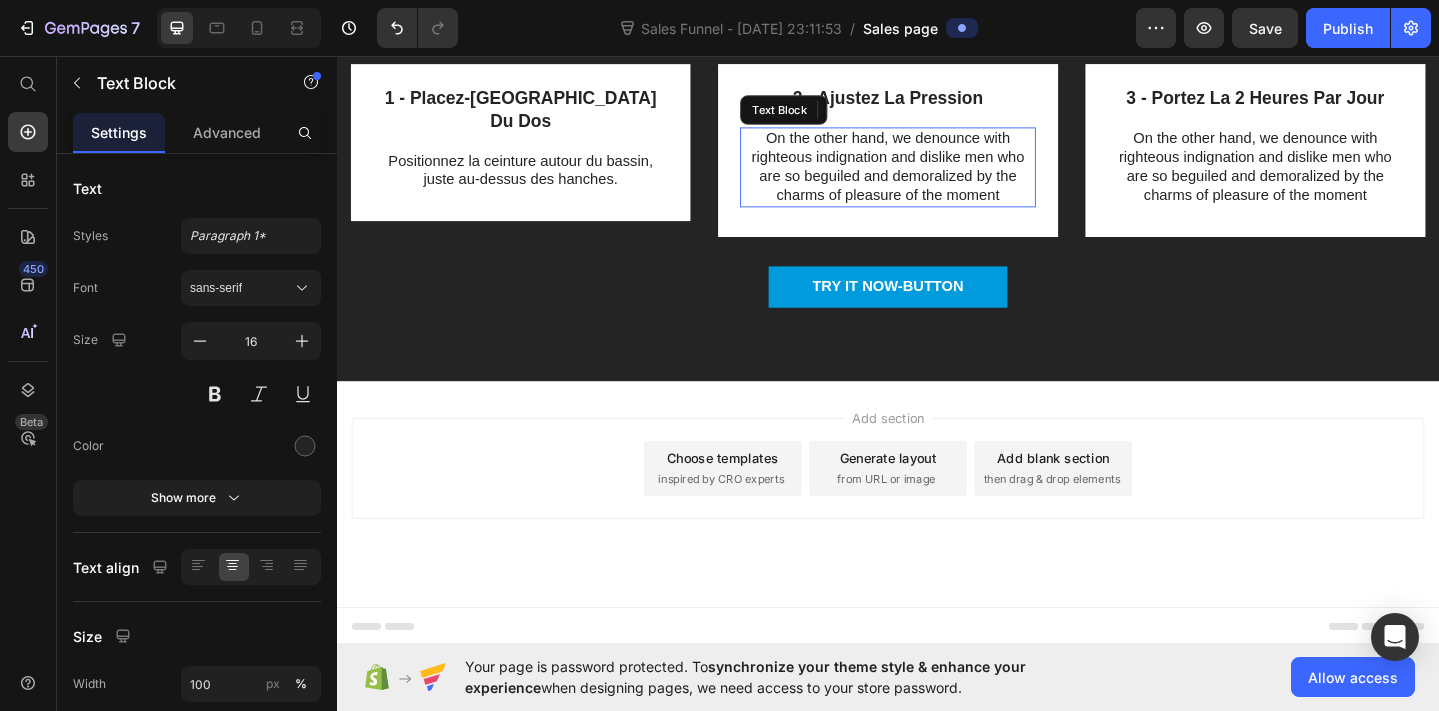 click on "On the other hand, we denounce with righteous indignation and dislike men who are so beguiled and demoralized by the charms of pleasure of the moment" at bounding box center (937, 177) 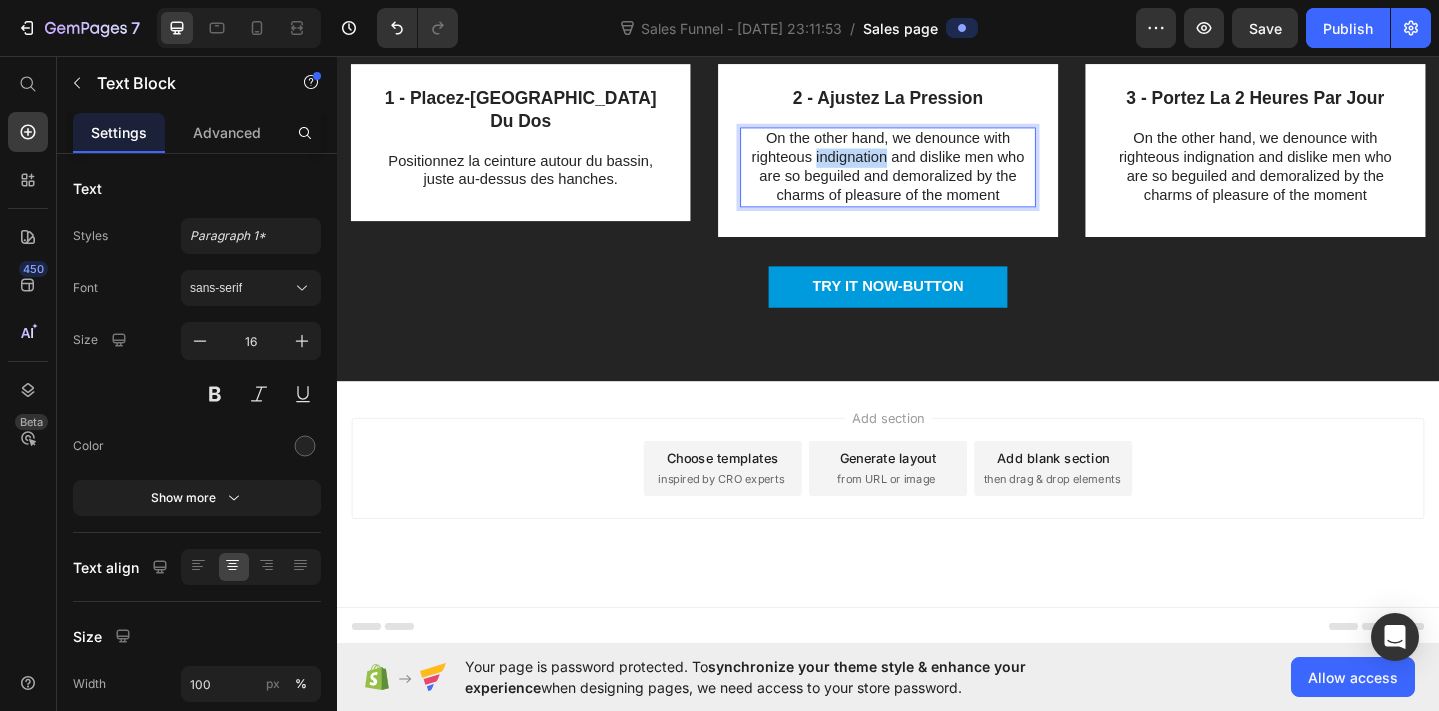 click on "On the other hand, we denounce with righteous indignation and dislike men who are so beguiled and demoralized by the charms of pleasure of the moment" at bounding box center [937, 177] 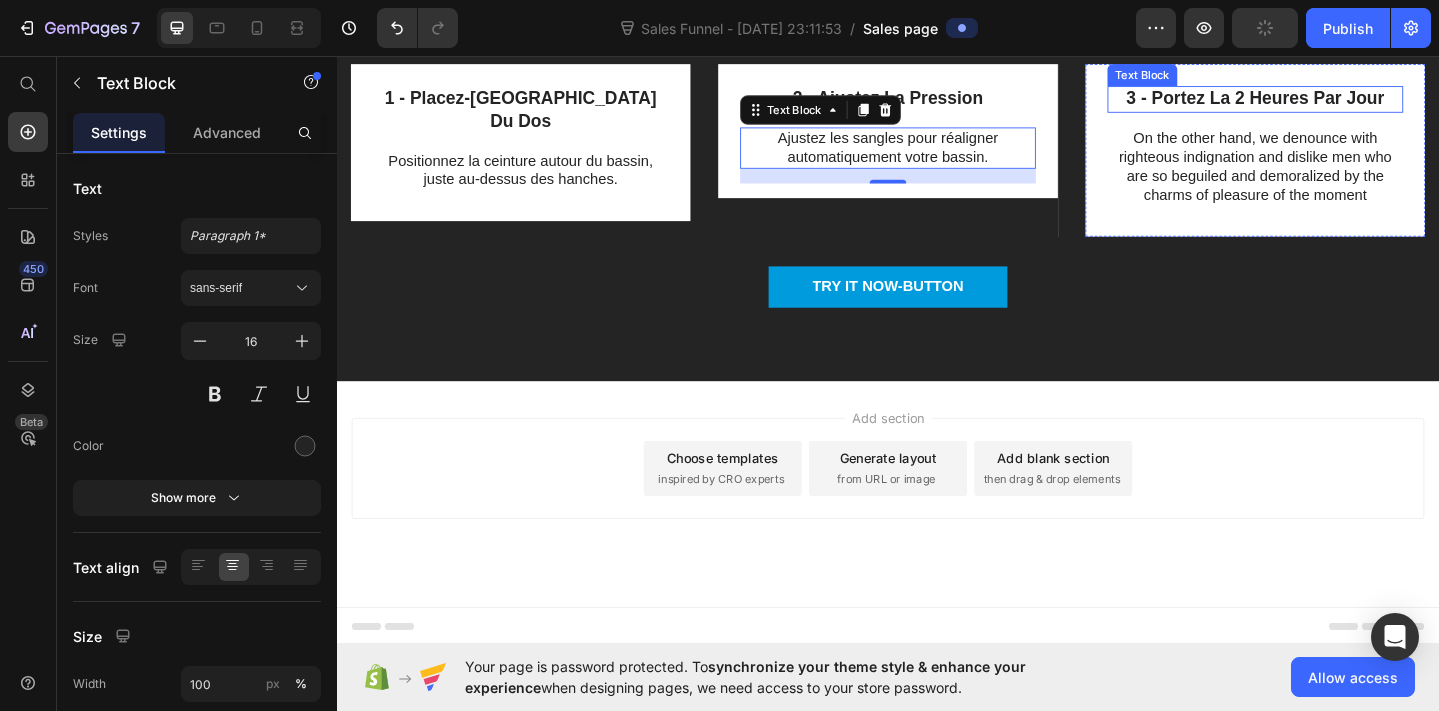 click on "On the other hand, we denounce with righteous indignation and dislike men who are so beguiled and demoralized by the charms of pleasure of the moment" at bounding box center (1337, 177) 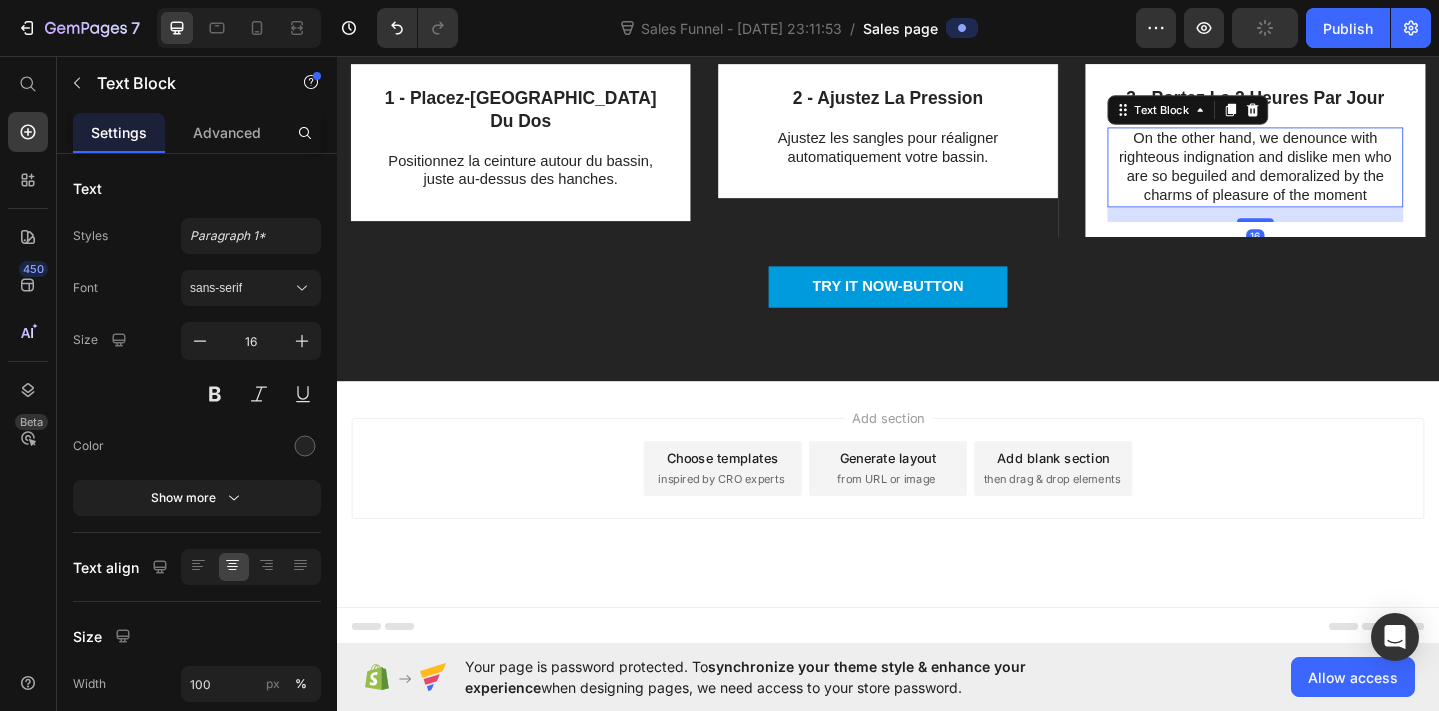 click on "On the other hand, we denounce with righteous indignation and dislike men who are so beguiled and demoralized by the charms of pleasure of the moment" at bounding box center [1337, 177] 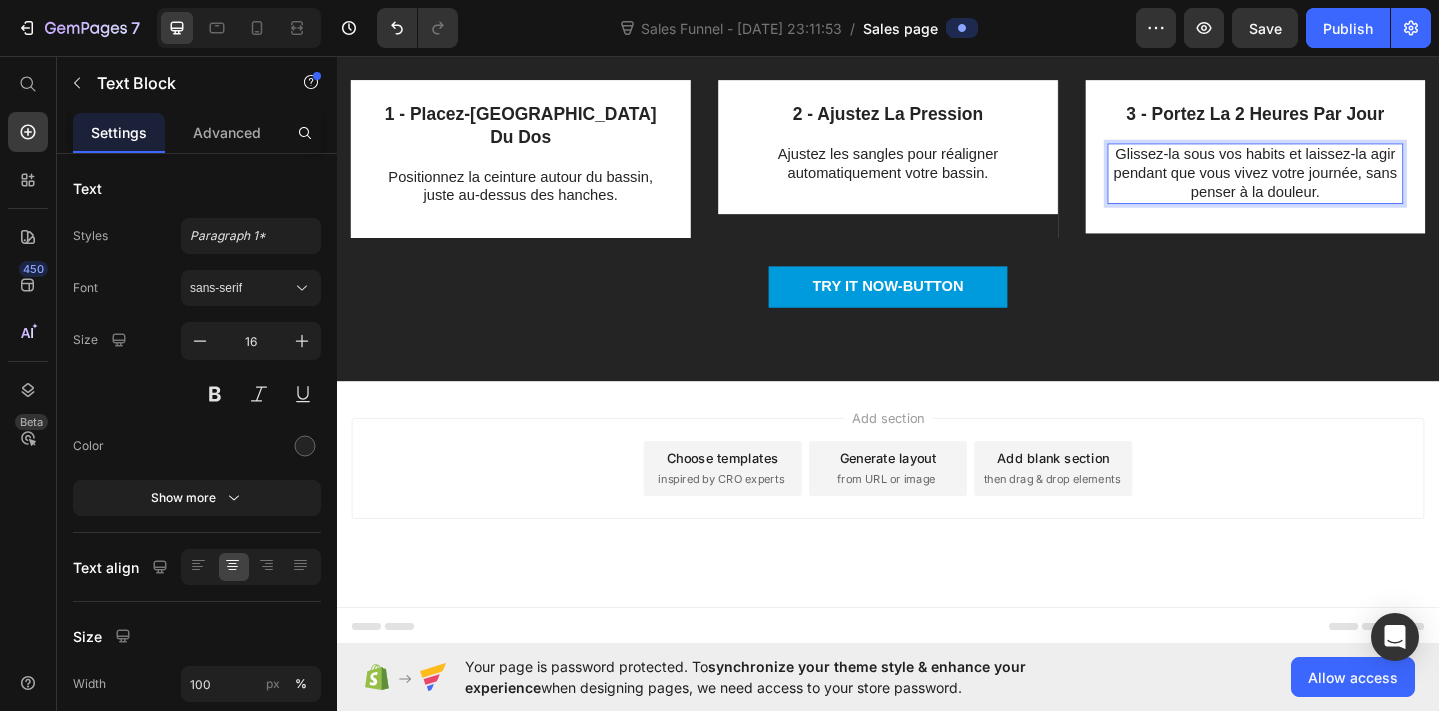 click on "3 - Portez La 2 Heures Par Jour Text Block Glissez-la sous vos habits et laissez-la agir pendant que vous vivez votre journée, sans penser à la douleur. Text Block   16 Row" at bounding box center (1337, 165) 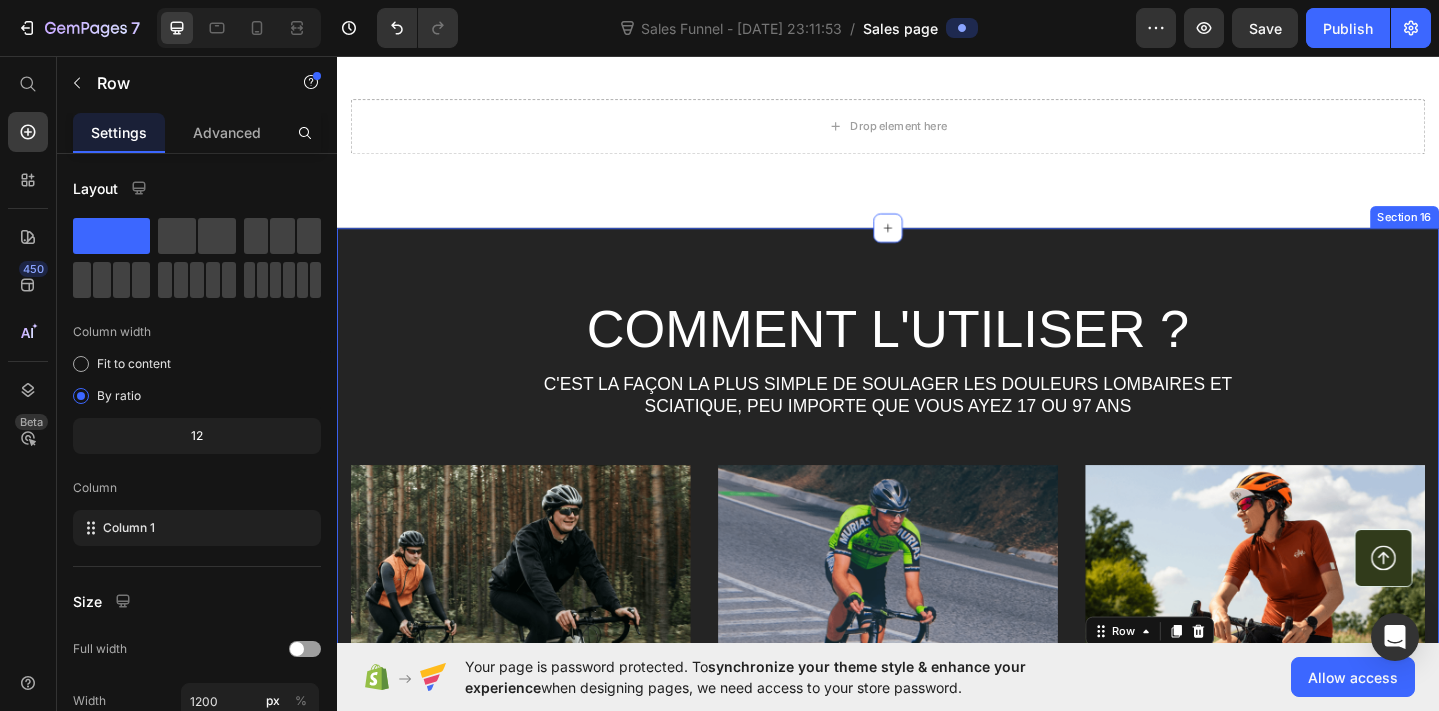 scroll, scrollTop: 9279, scrollLeft: 0, axis: vertical 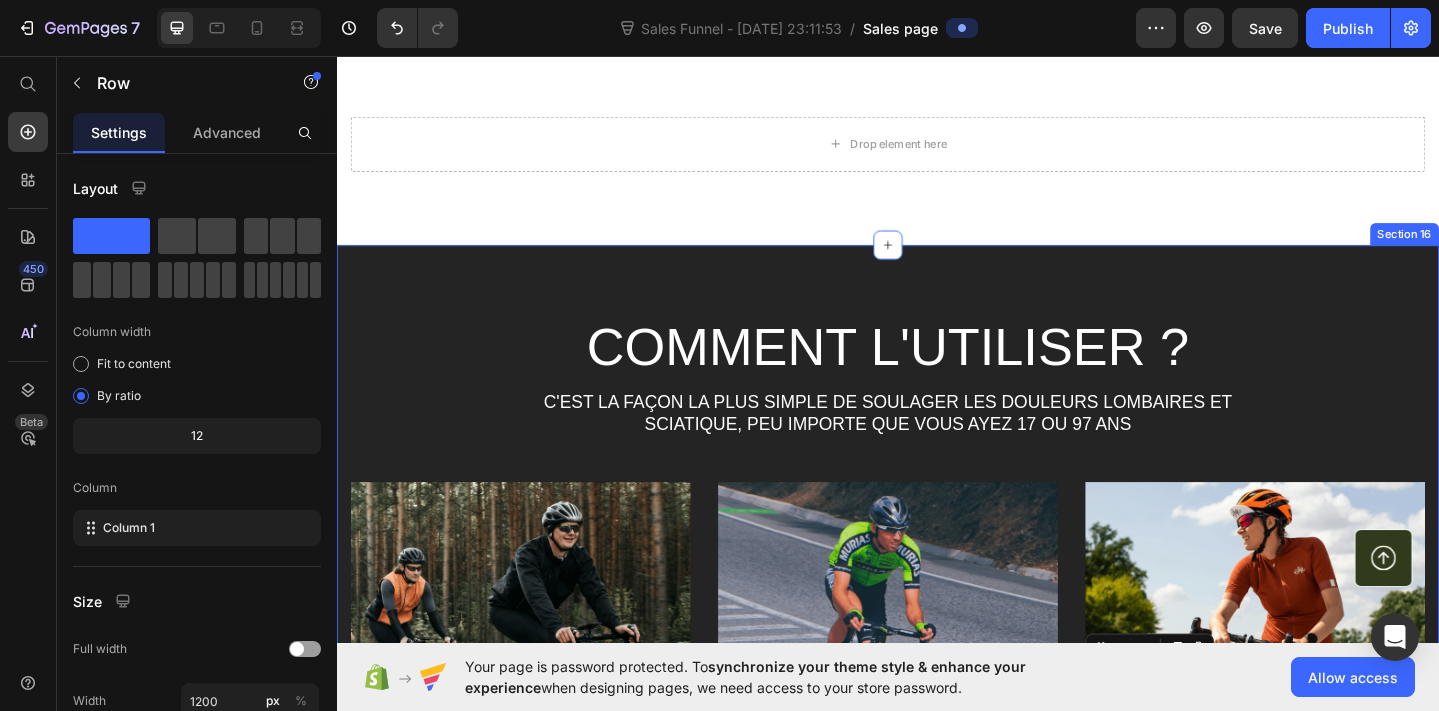 click on "Comment l'utiliser ? Heading C'est la façon la plus simple de soulager les douleurs lombaires et sciatique, peu importe que vous ayez 17 ou 97 ans Text Block Row Image 1 - Placez-La En Bas Du Dos Text Block Positionnez la ceinture autour du bassin, juste au-dessus des hanches. Text Block Row Image 2 - Ajustez La Pression Text Block Ajustez les sangles pour réaligner automatiquement votre bassin. Text Block Row Image  3 - Portez La 2 Heures Par Jour Text Block Glissez-la sous vos habits et laissez-la agir pendant que vous vivez votre journée, sans penser à la douleur. Text Block Row   0 Carousel TRY IT NOW-BUTTON Button Row Section 16" at bounding box center [937, 655] 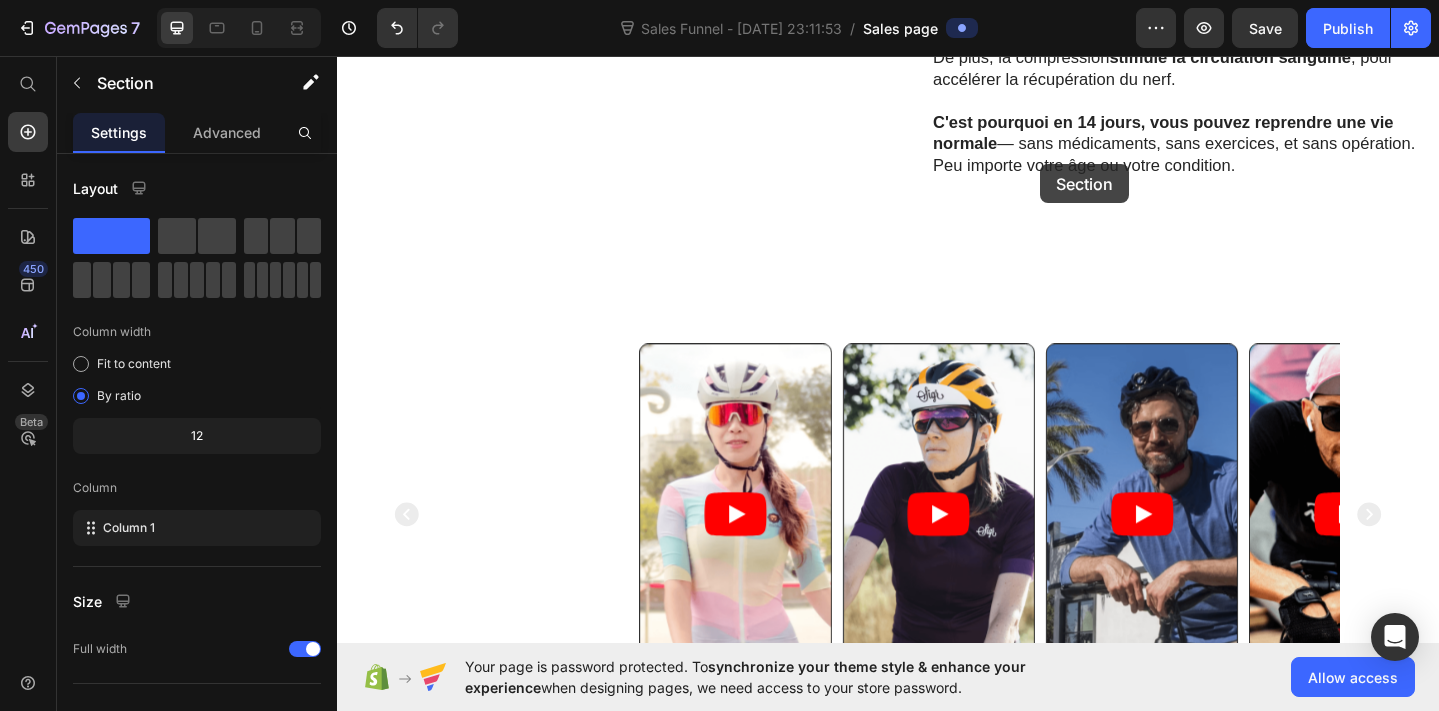 scroll, scrollTop: 3082, scrollLeft: 0, axis: vertical 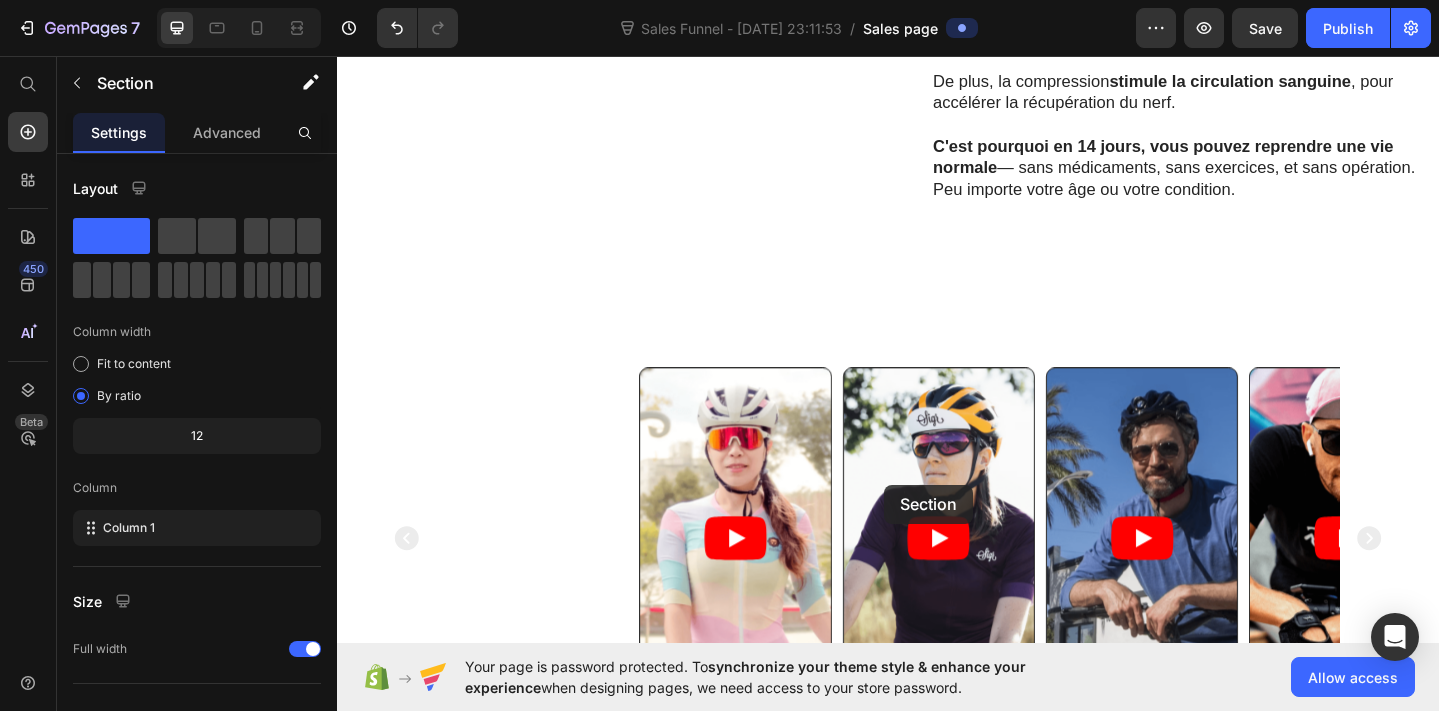 drag, startPoint x: 1151, startPoint y: 246, endPoint x: 934, endPoint y: 496, distance: 331.0423 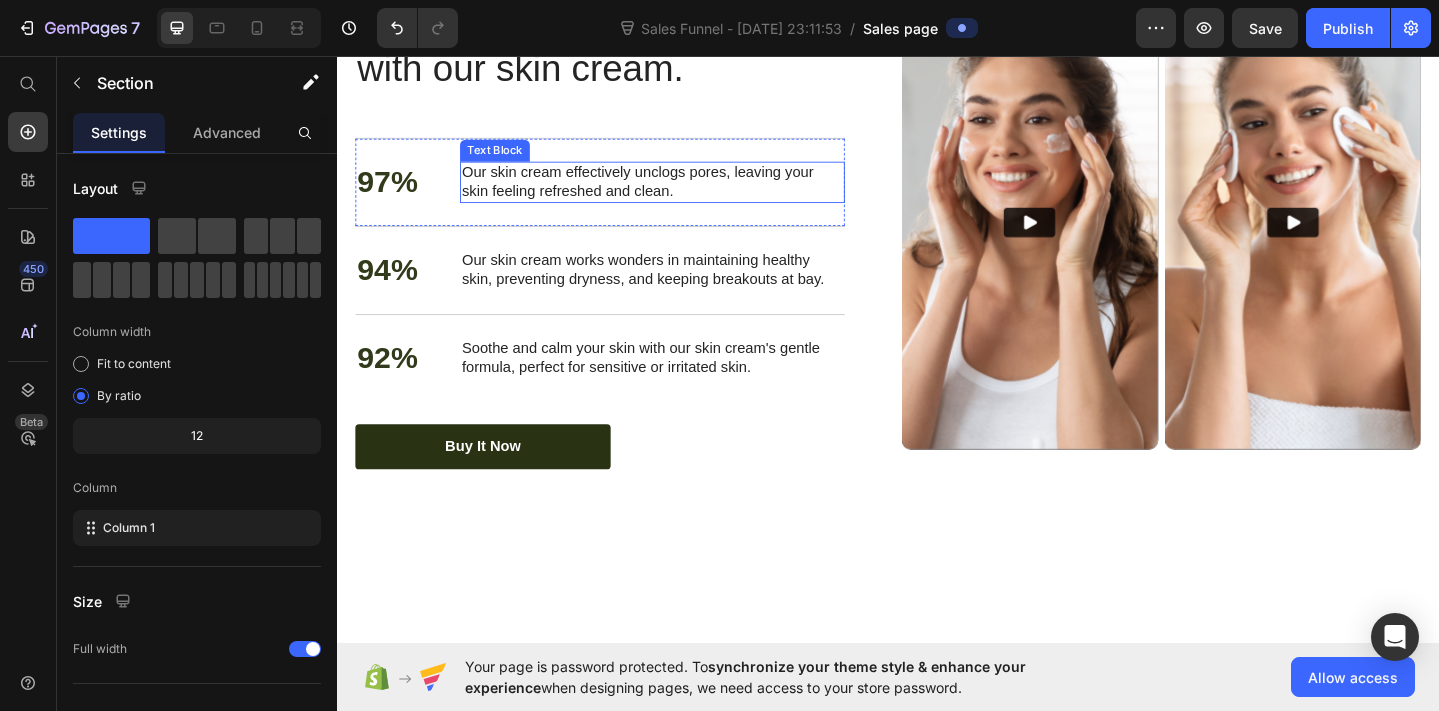 scroll, scrollTop: 5257, scrollLeft: 0, axis: vertical 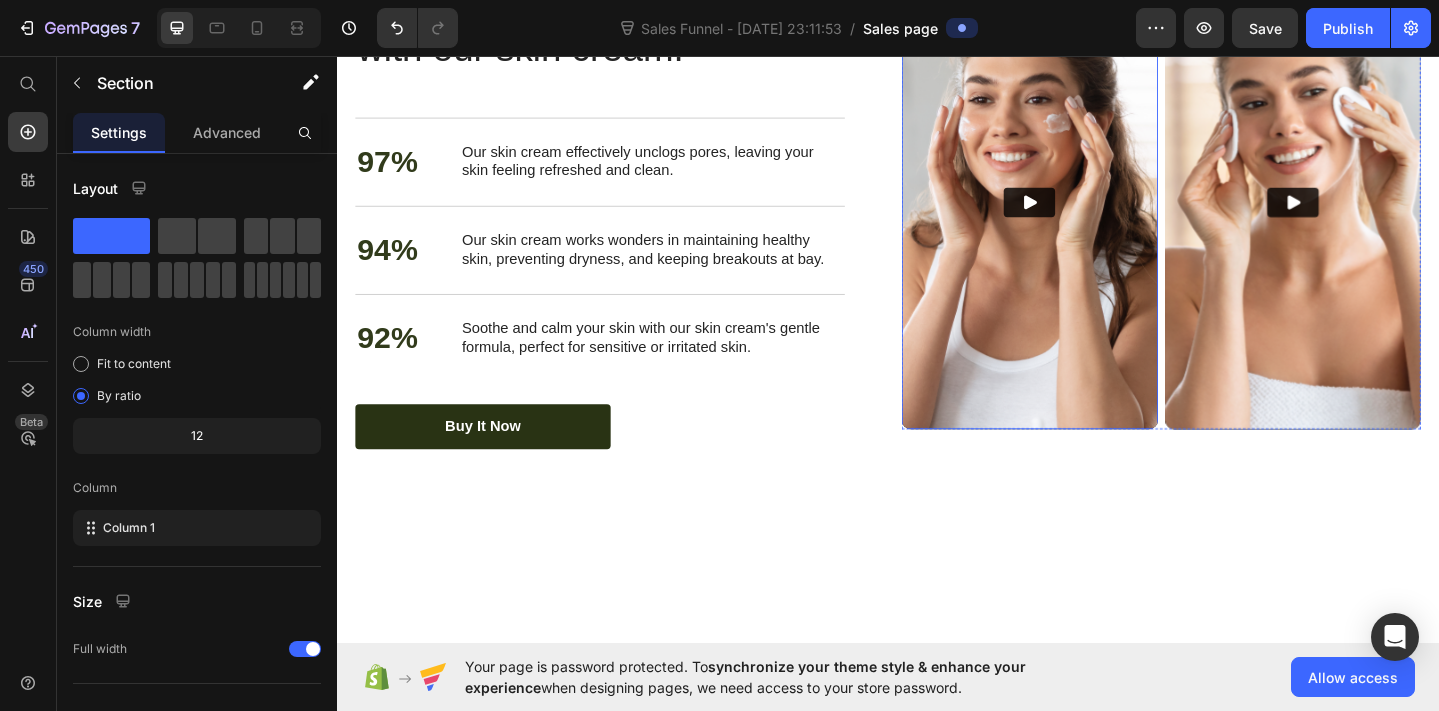 click 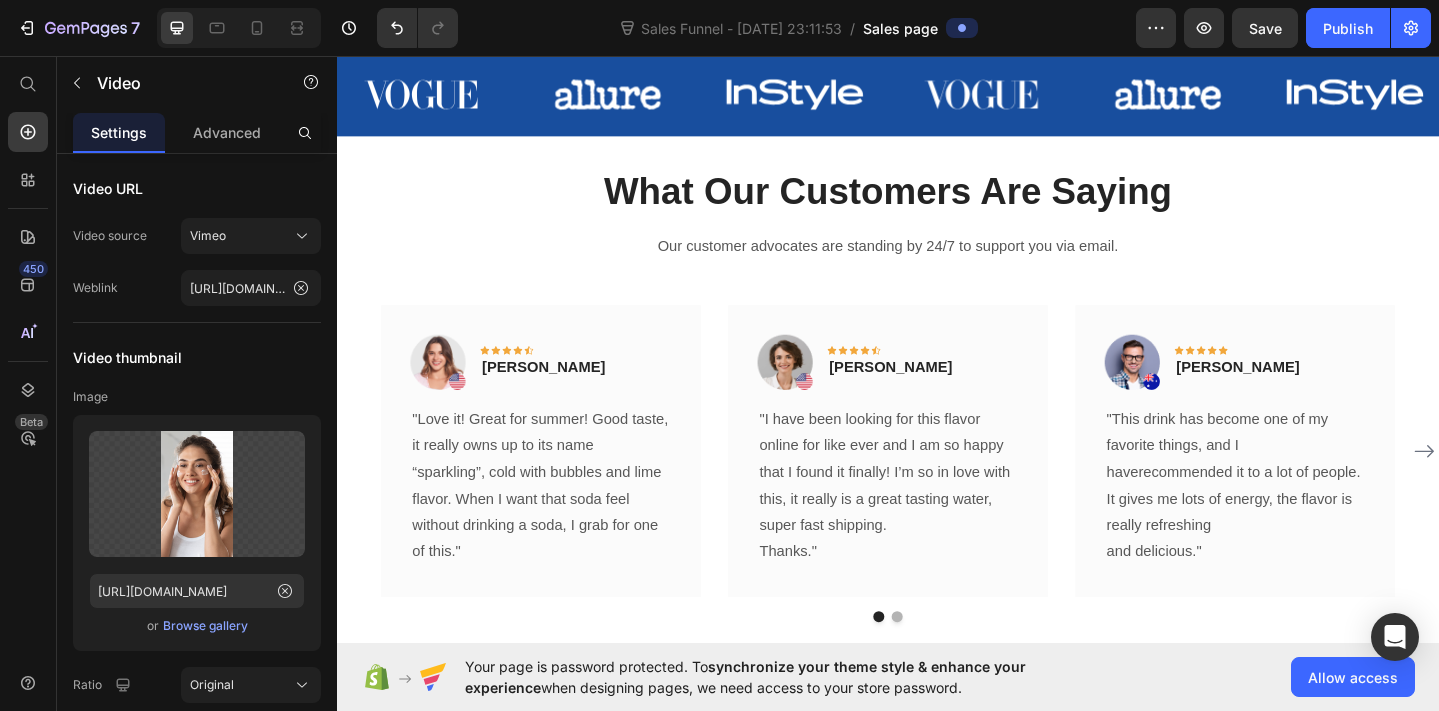 scroll, scrollTop: 1439, scrollLeft: 0, axis: vertical 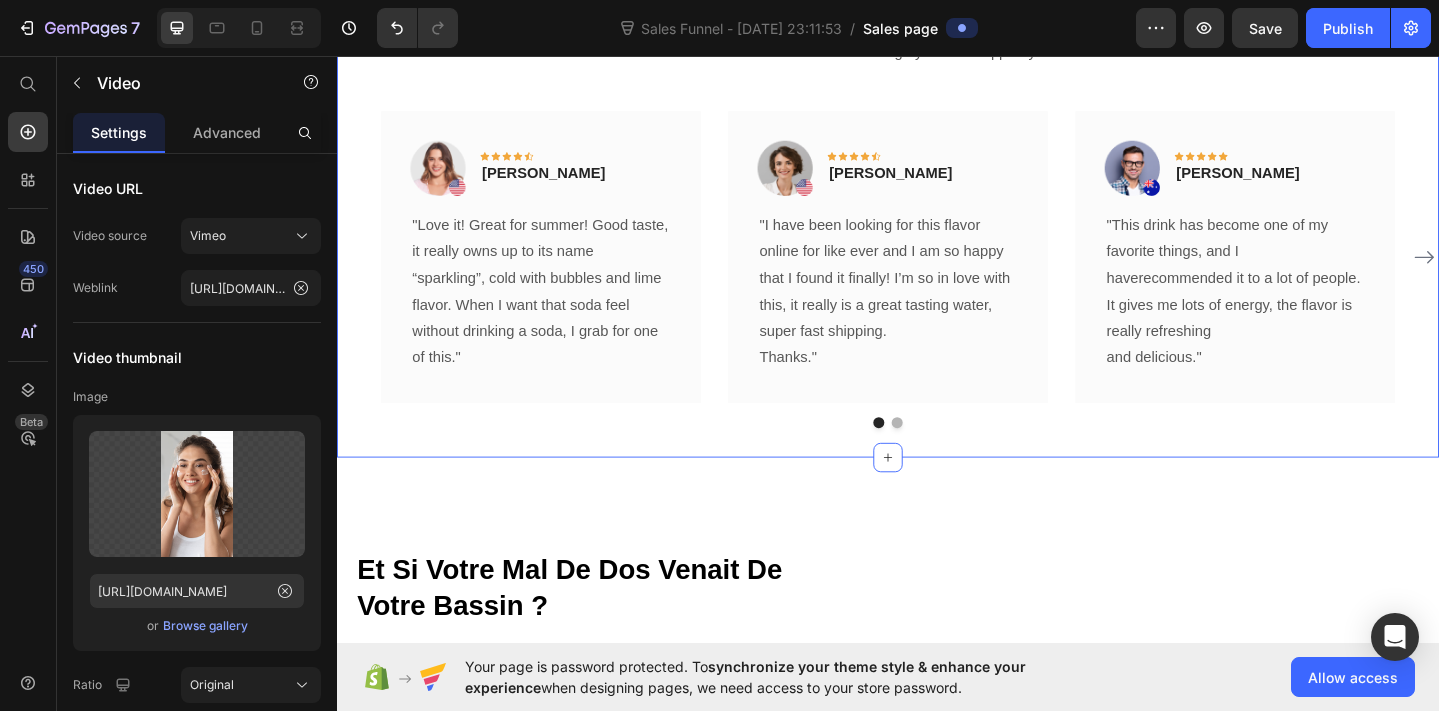 click on "What Our Customers Are Saying Heading Our customer advocates are standing by 24/7 to support you via email. Text block
Image
Icon
Icon
Icon
Icon
Icon Row Rita Carroll Text block Row "Love it! Great for summer! Good taste, it really owns up to its name “sparkling”, cold with bubbles and lime flavor. When I want that soda feel without drinking a soda, I grab for one of this." Text block Row Image
Icon
Icon
Icon
Icon
Icon Row Olivia Rowse Text block Row "I have been looking for this flavor online for like ever and I am so happy that I found it finally! I’m so in love with this, it really is a great tasting water, super fast shipping.  Thanks." Text block Row Image
Icon
Icon
Icon
Icon
Icon Row Timothy Joseph Text block Row and delicious." Text block Row" at bounding box center (937, 213) 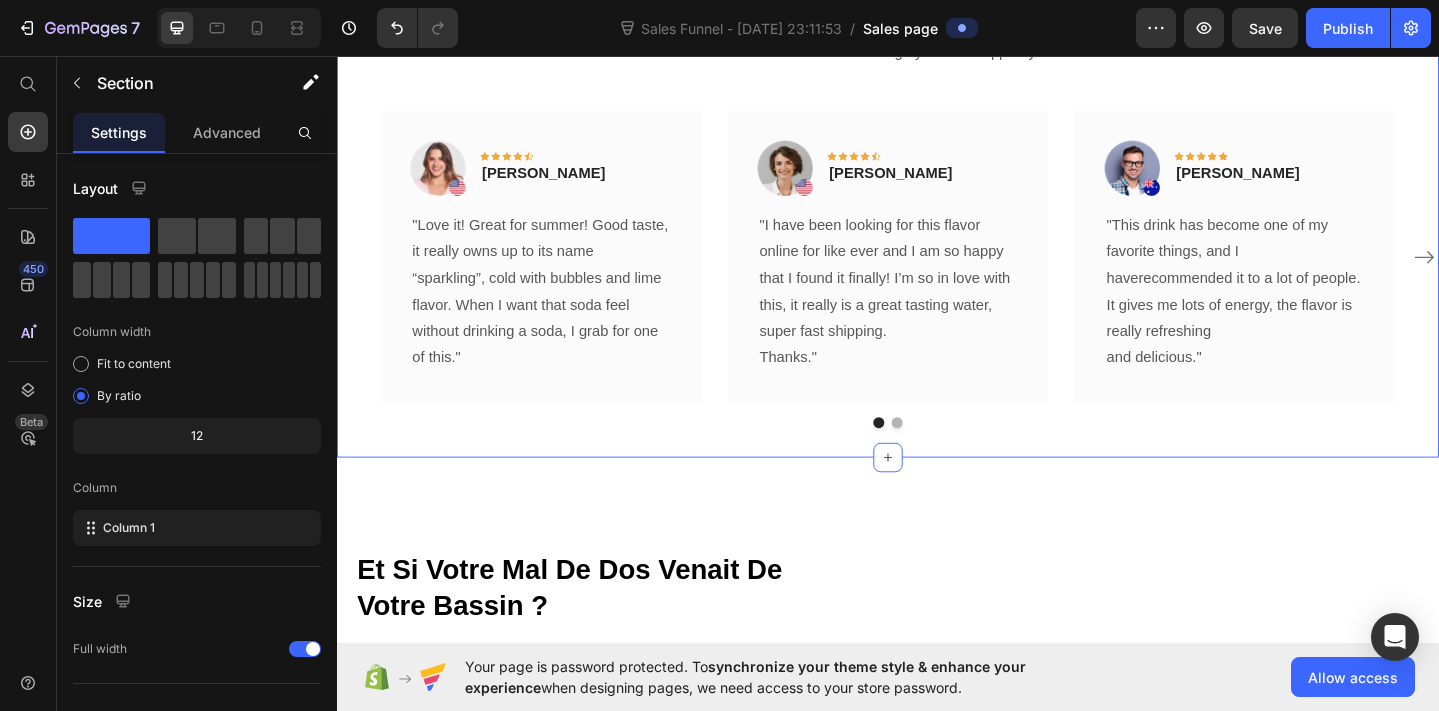 click at bounding box center (947, 455) 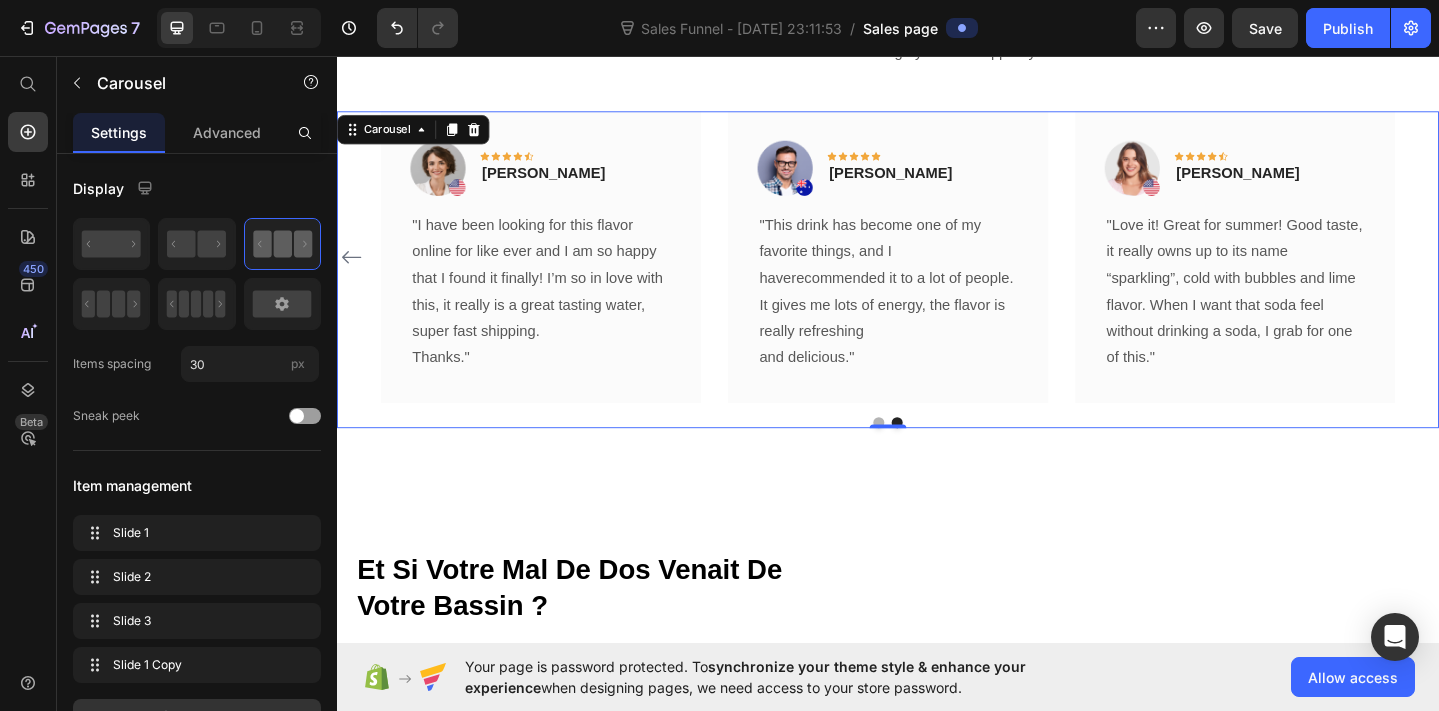 click at bounding box center (927, 455) 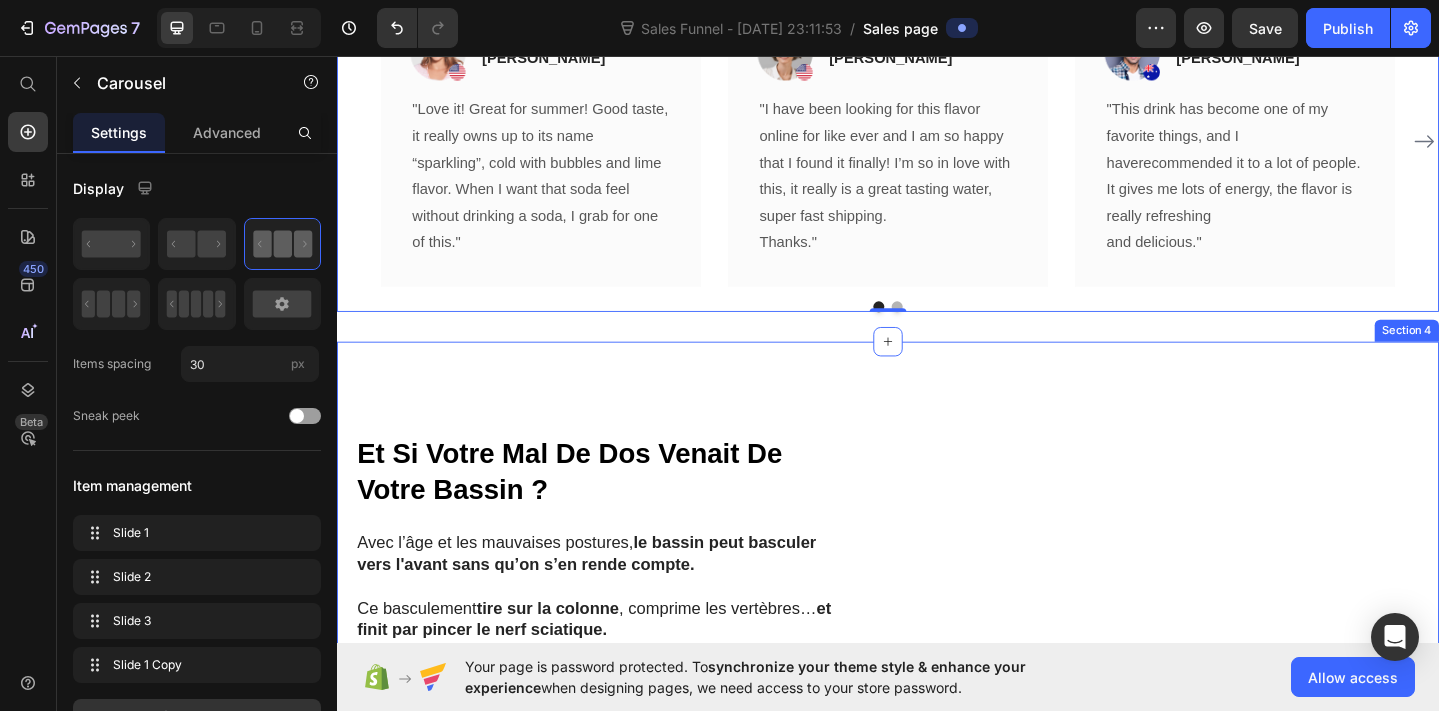 scroll, scrollTop: 1850, scrollLeft: 0, axis: vertical 